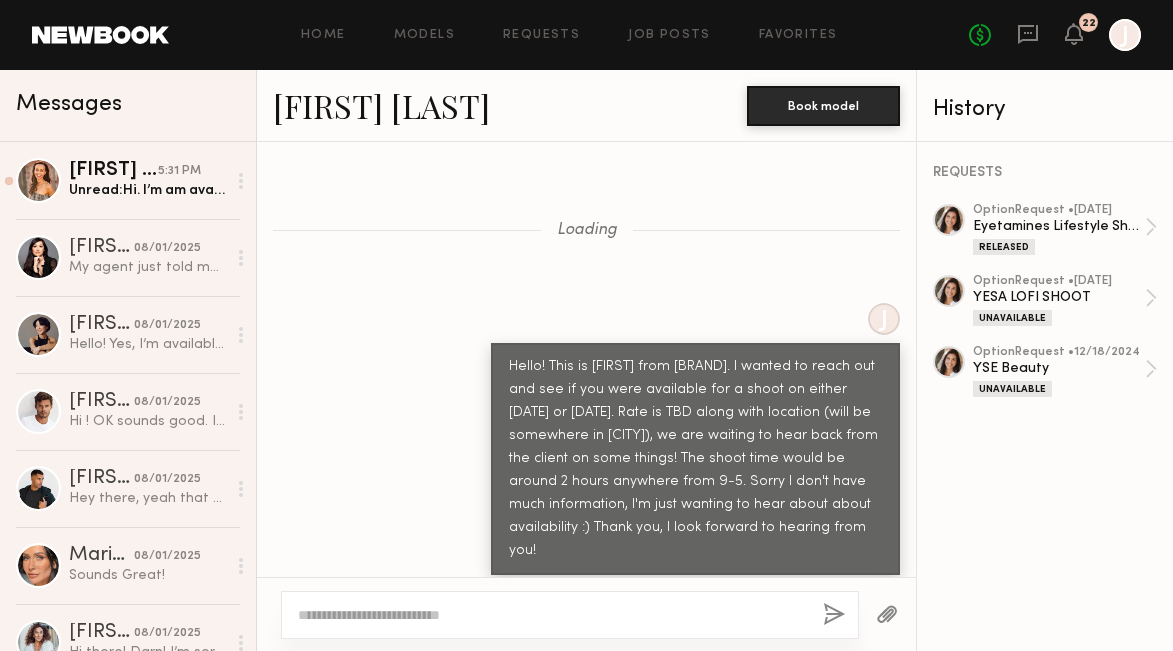 scroll, scrollTop: 0, scrollLeft: 0, axis: both 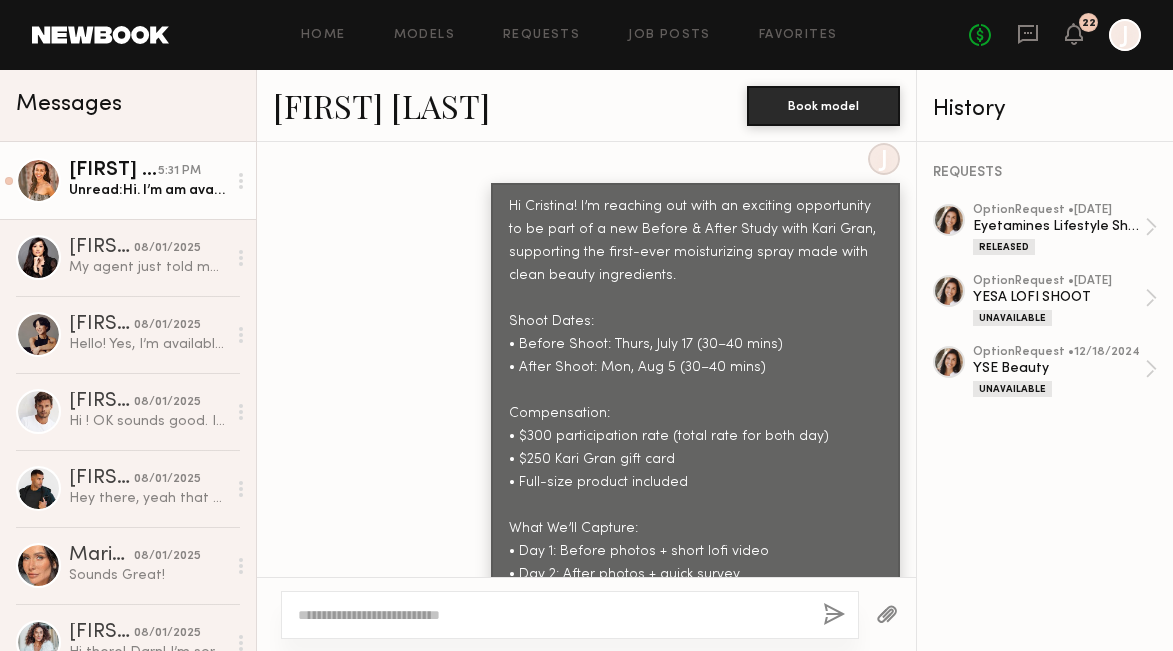 click on "Unread: Hi. I’m am avail on Wed the [DATE] since I’m shooting on the [DATE] now." 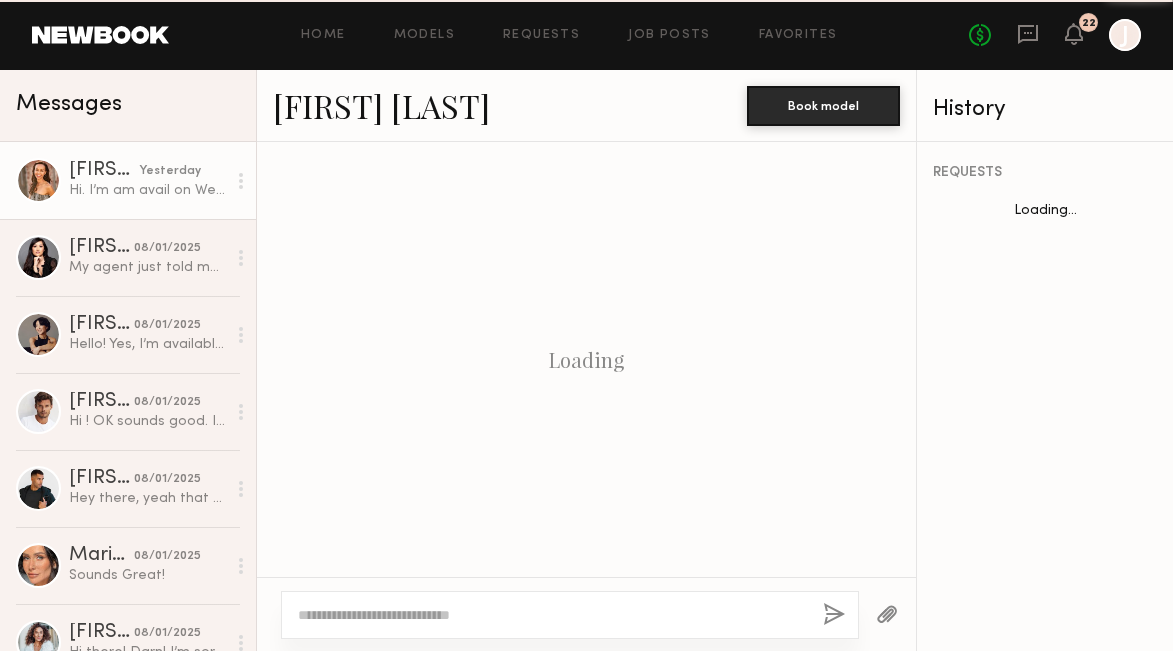 scroll, scrollTop: 1503, scrollLeft: 0, axis: vertical 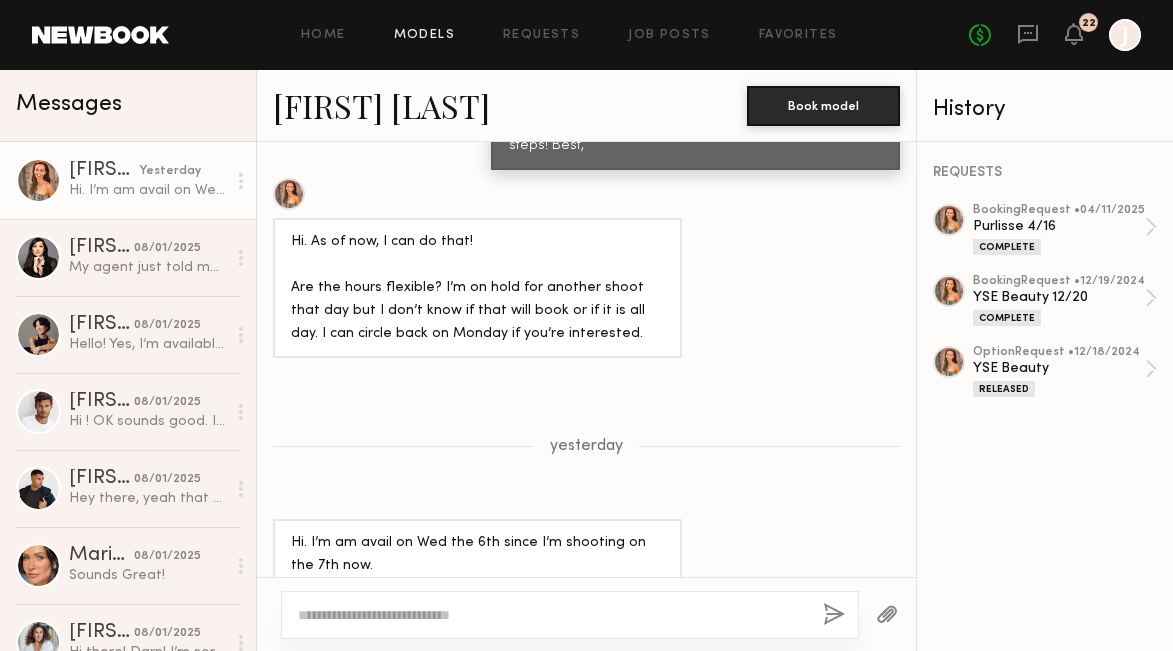 click on "Models" 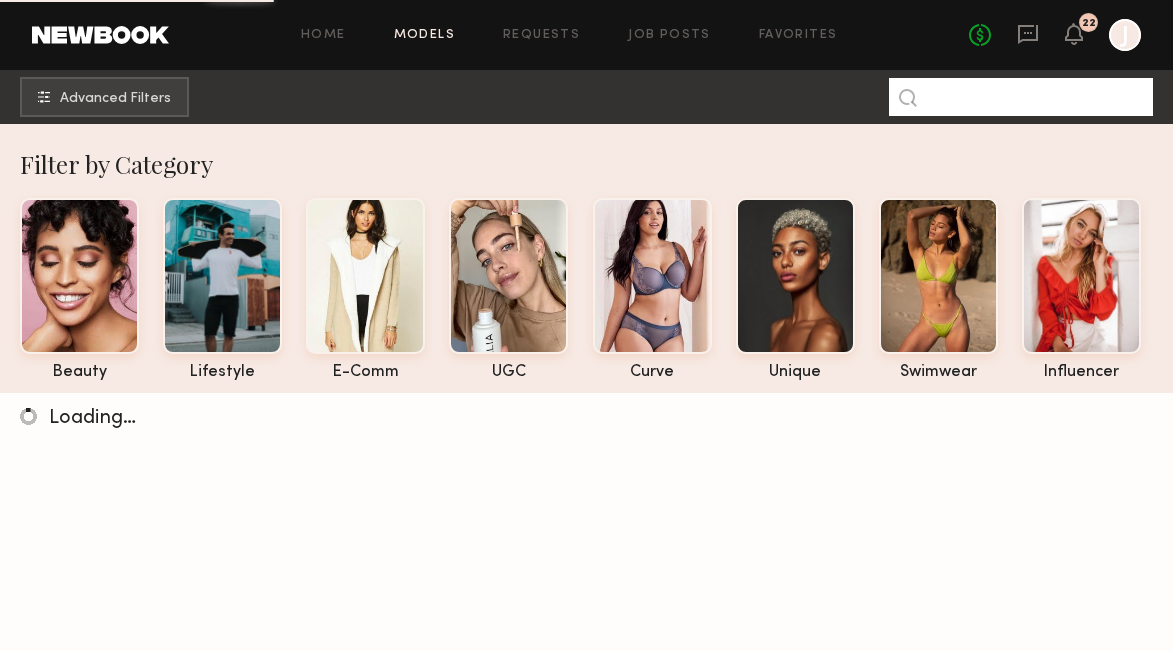 click 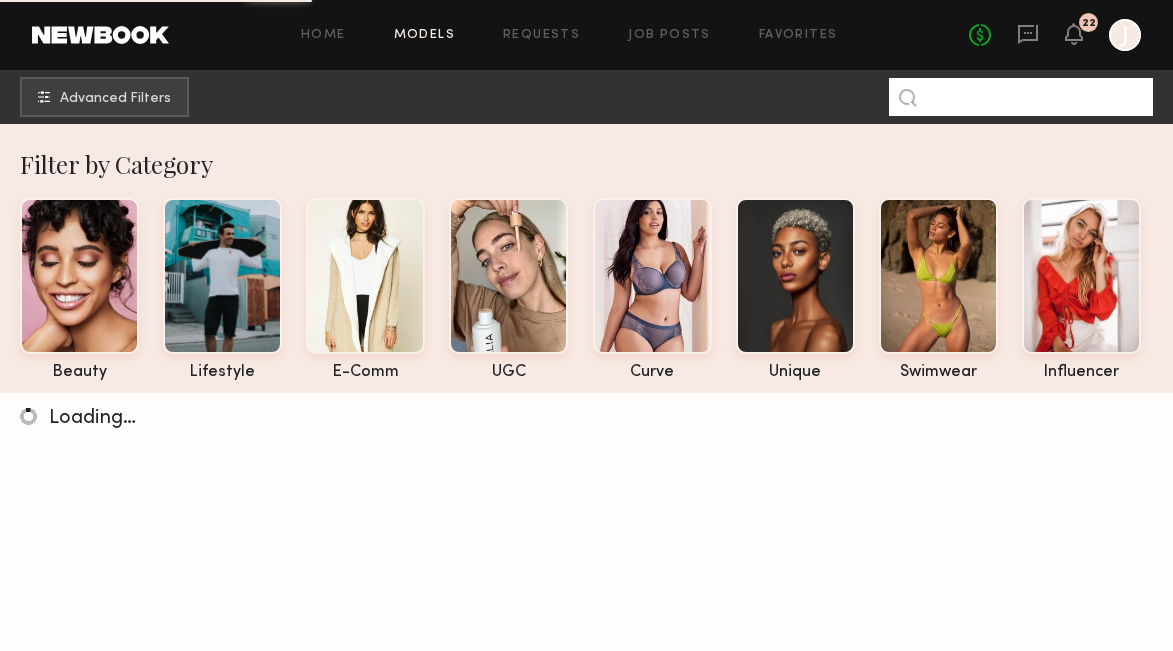 paste on "*********" 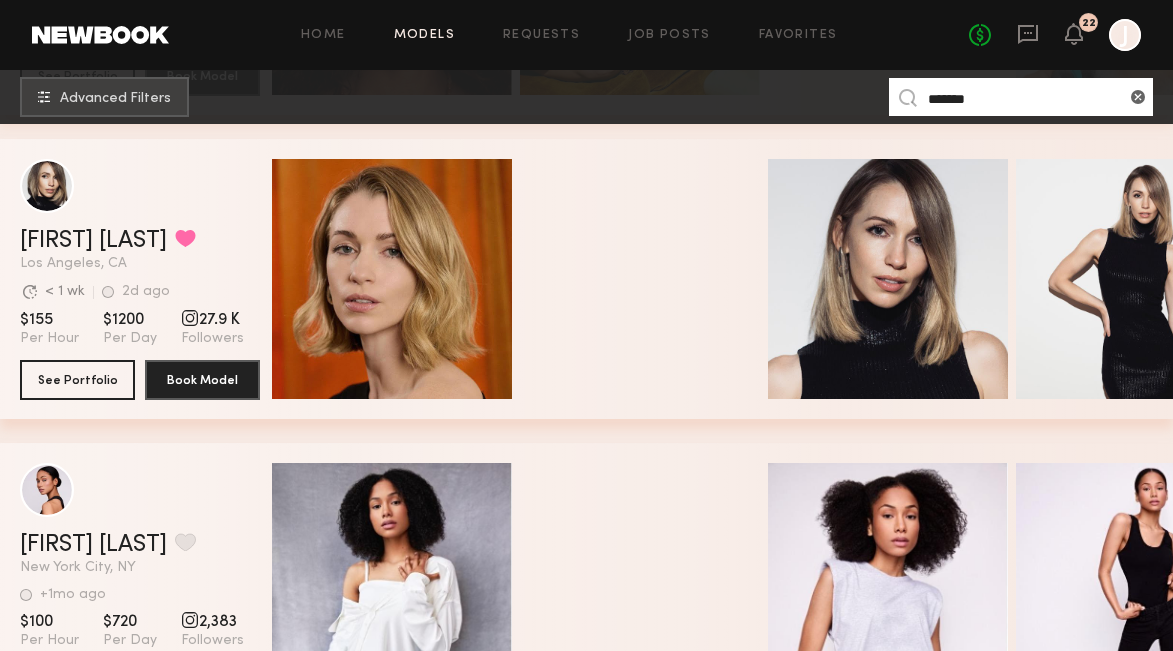 scroll, scrollTop: 632, scrollLeft: 0, axis: vertical 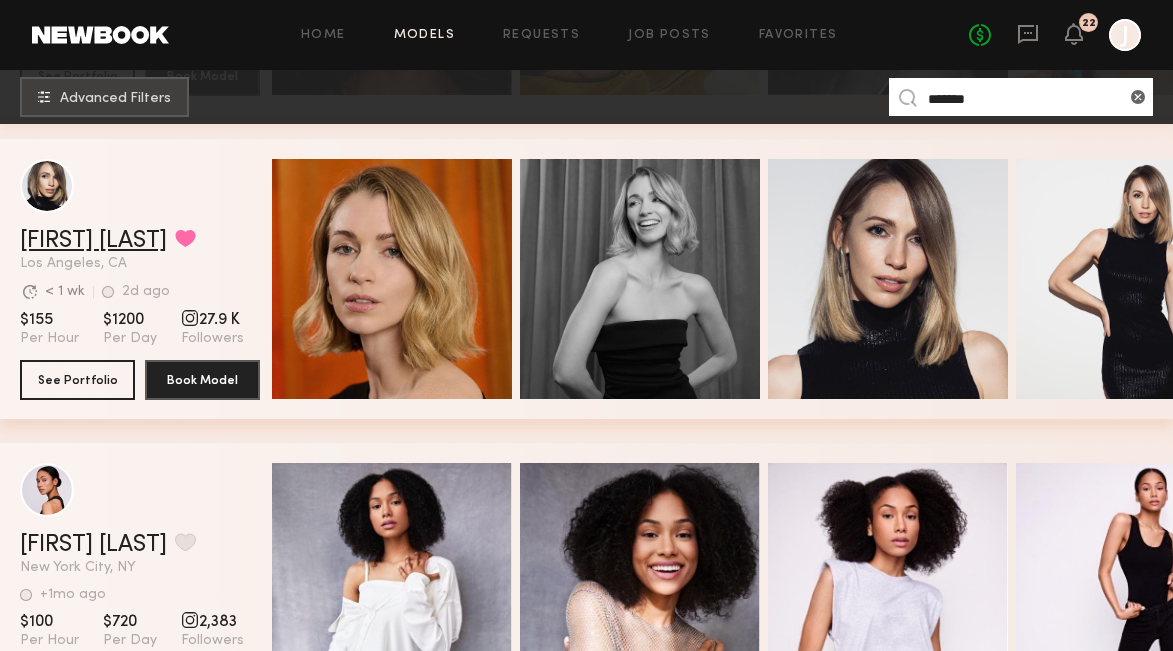 type on "*******" 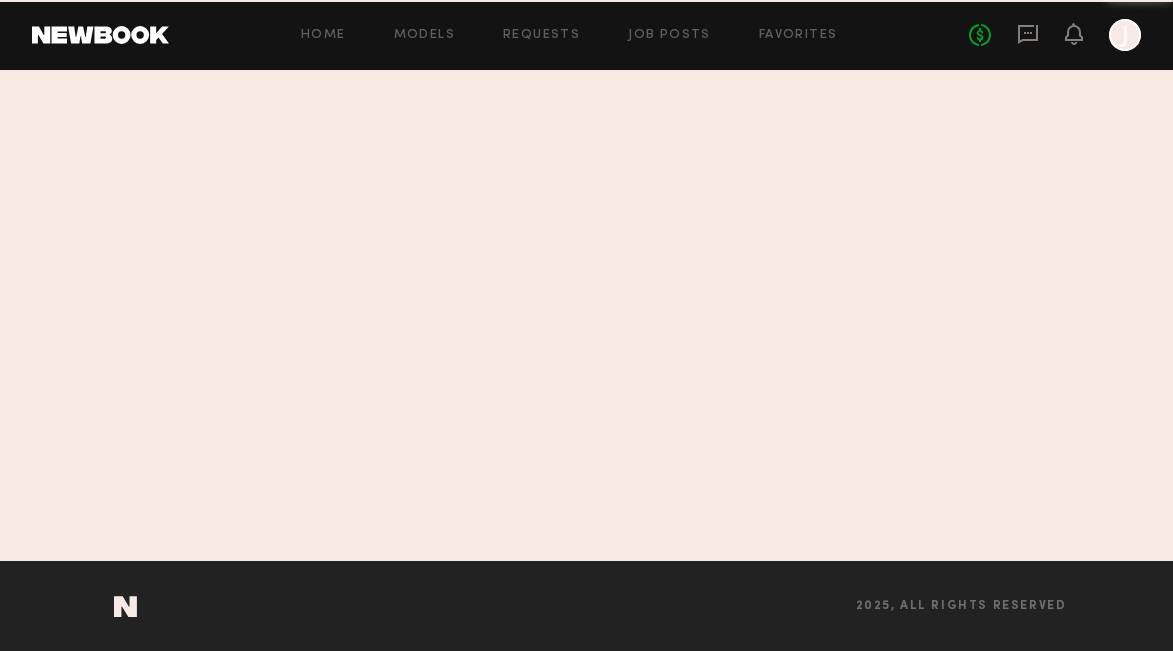 scroll, scrollTop: 0, scrollLeft: 0, axis: both 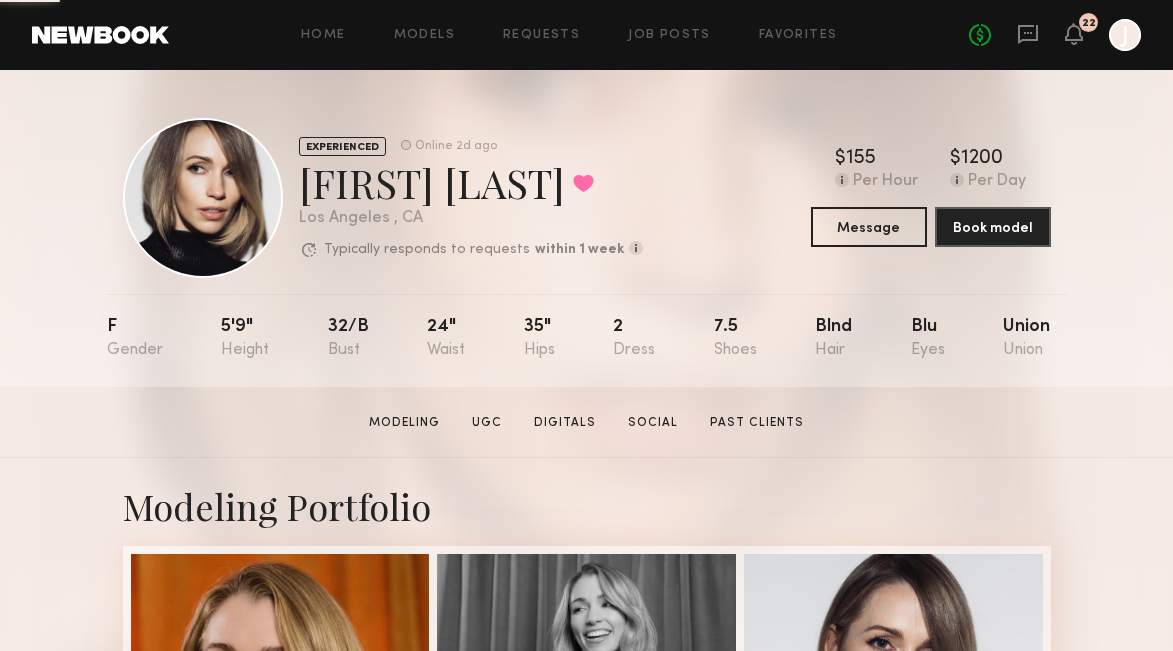 drag, startPoint x: 295, startPoint y: 192, endPoint x: 481, endPoint y: 203, distance: 186.32498 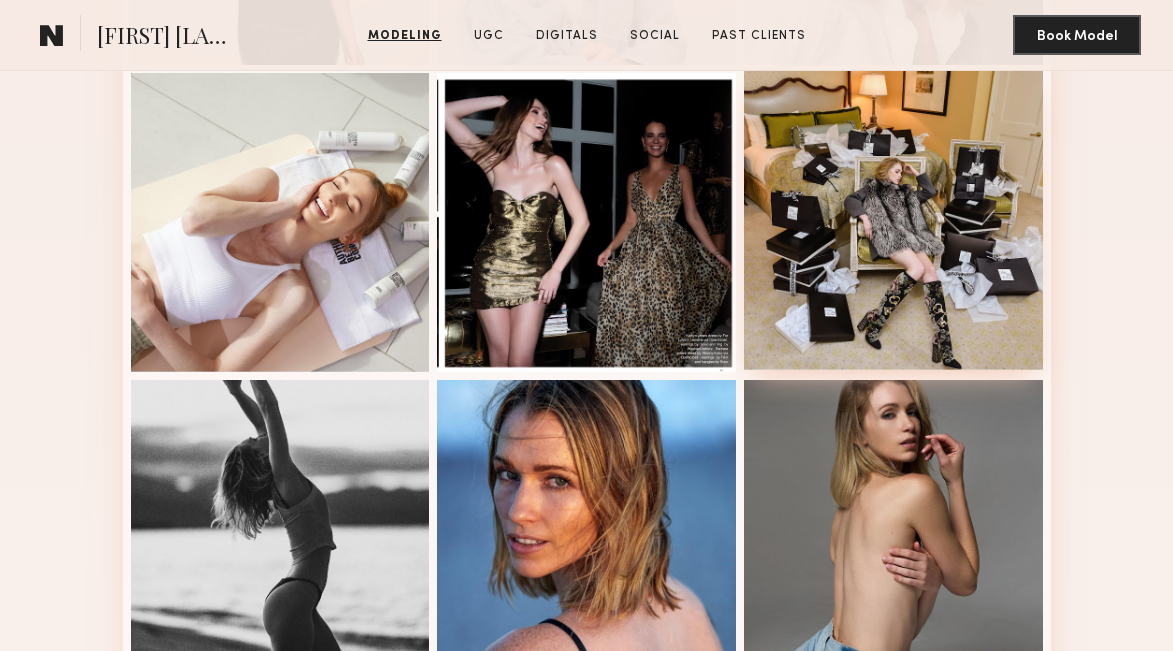 scroll, scrollTop: 1606, scrollLeft: 0, axis: vertical 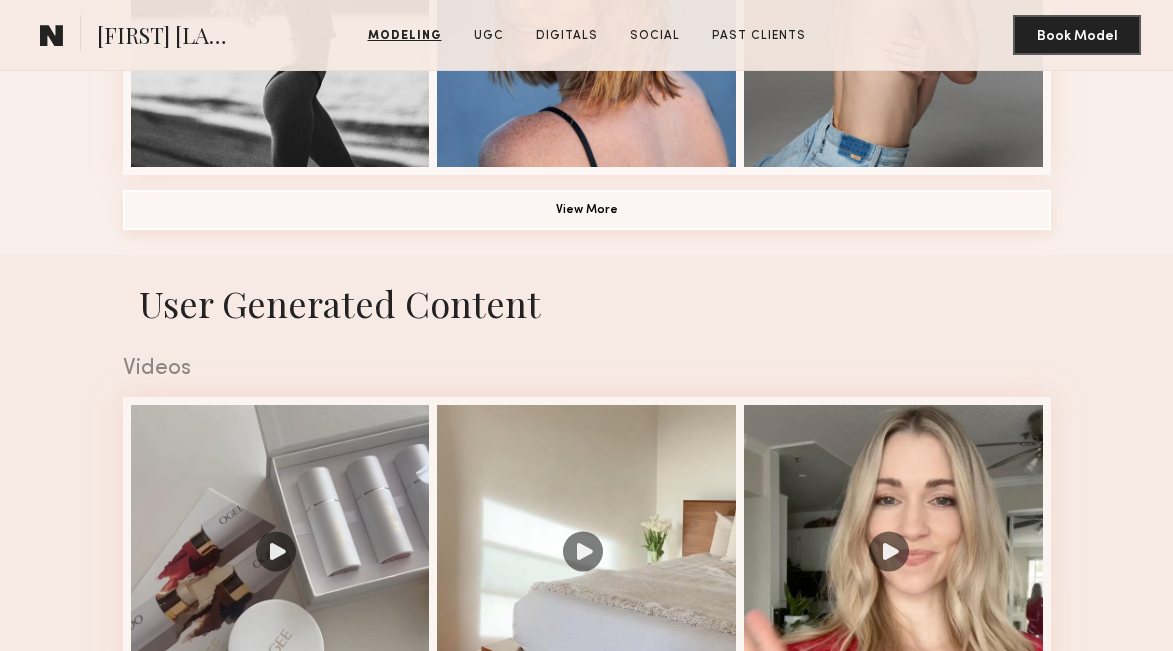 click on "View More" 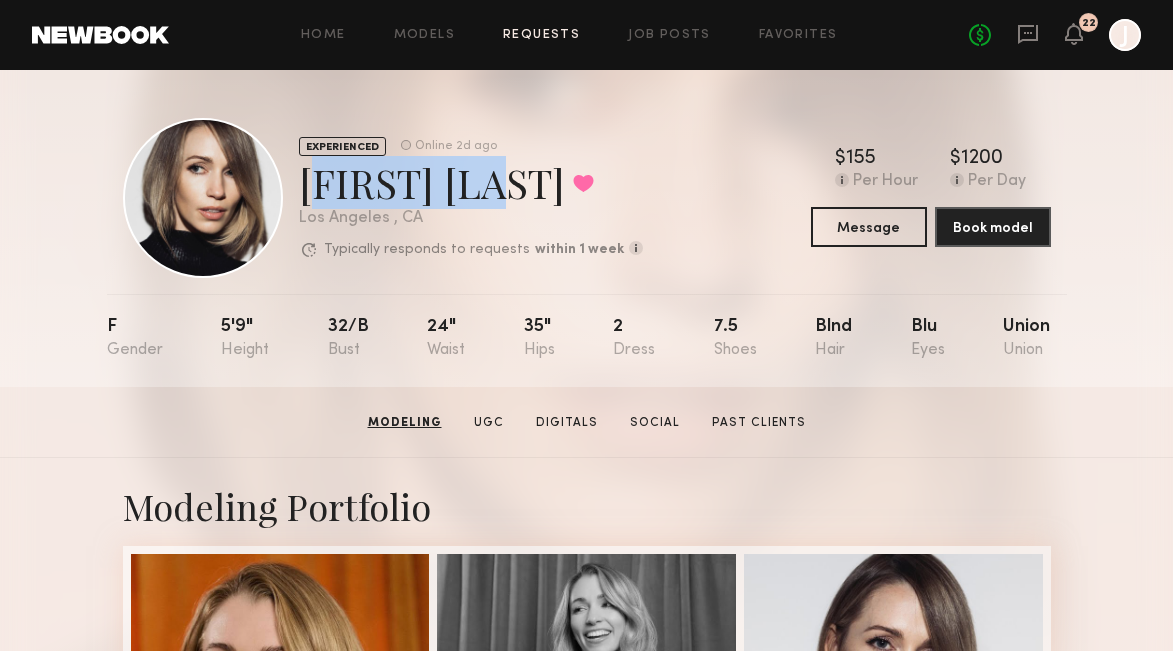 scroll, scrollTop: 0, scrollLeft: 0, axis: both 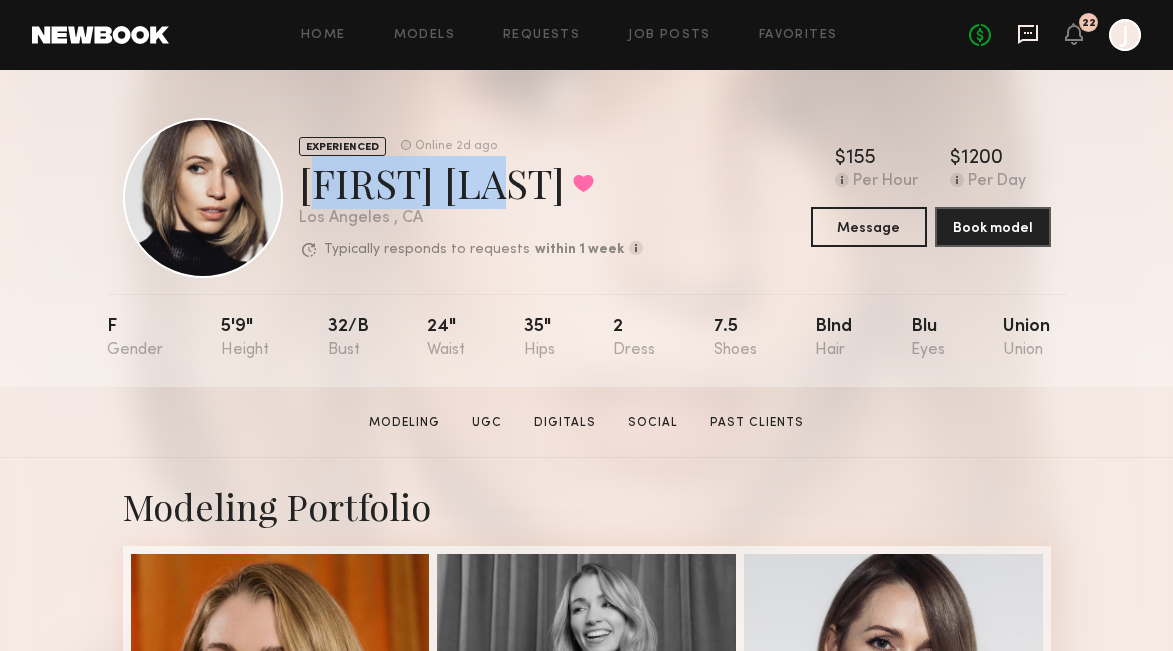 click 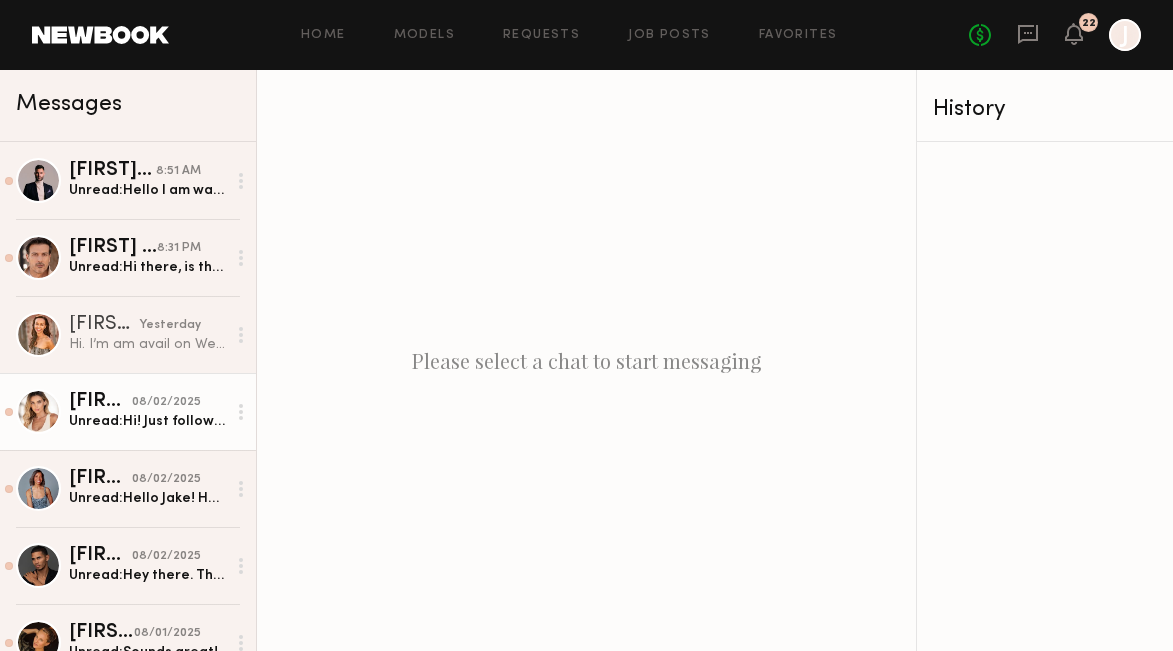 scroll, scrollTop: 0, scrollLeft: 0, axis: both 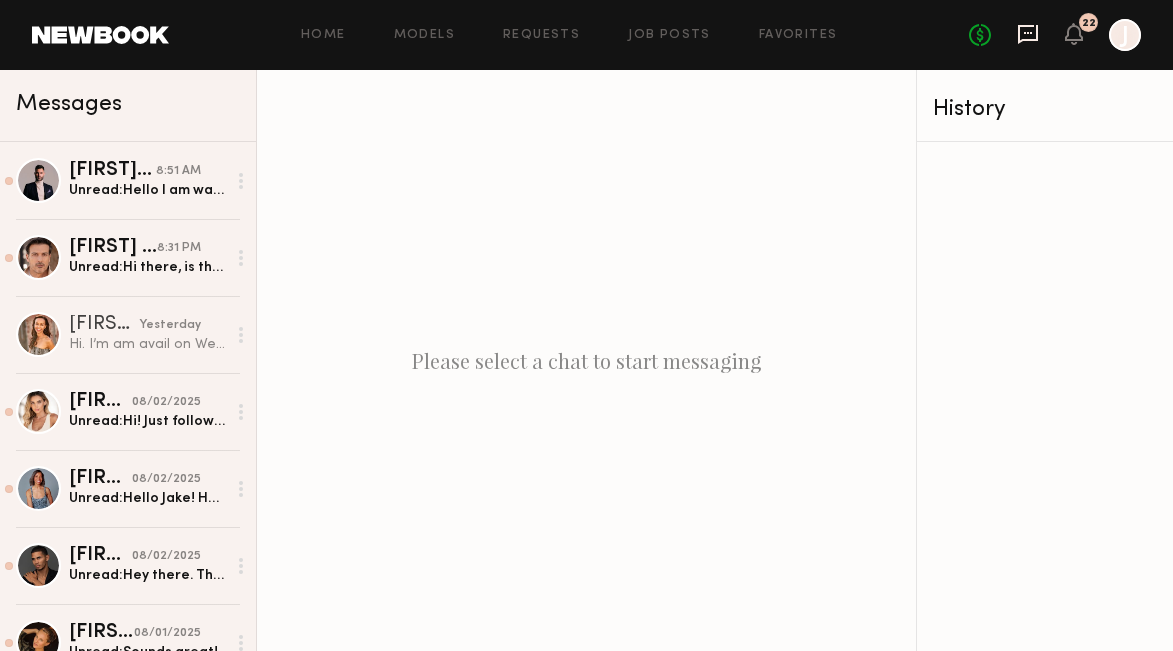 click 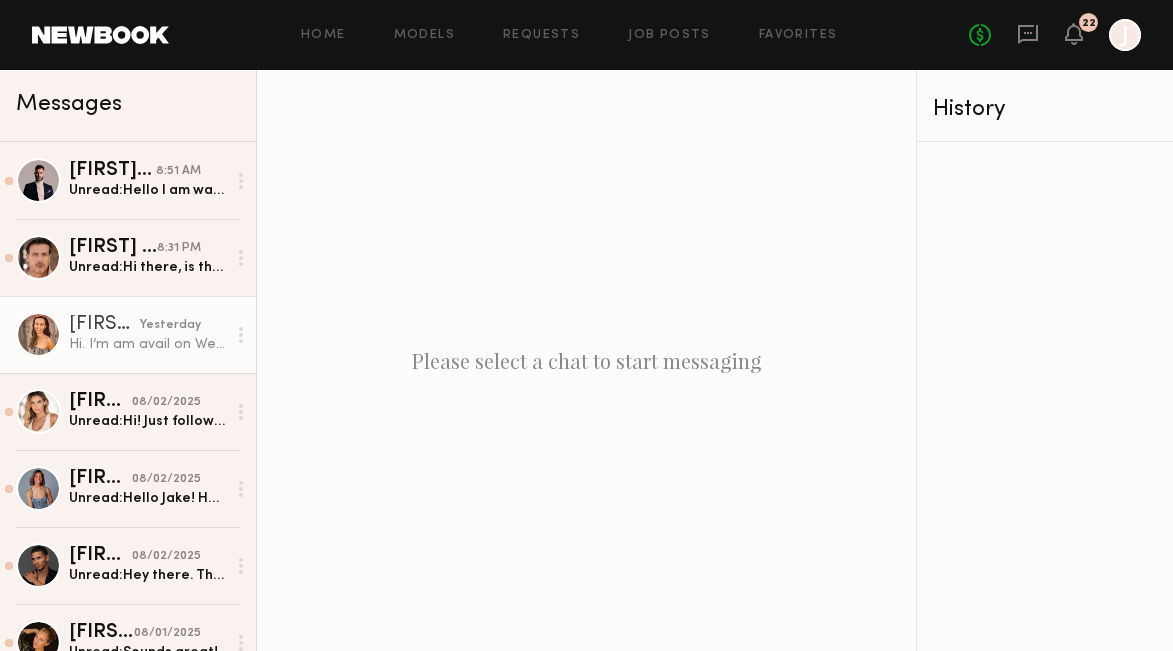 scroll, scrollTop: 0, scrollLeft: 0, axis: both 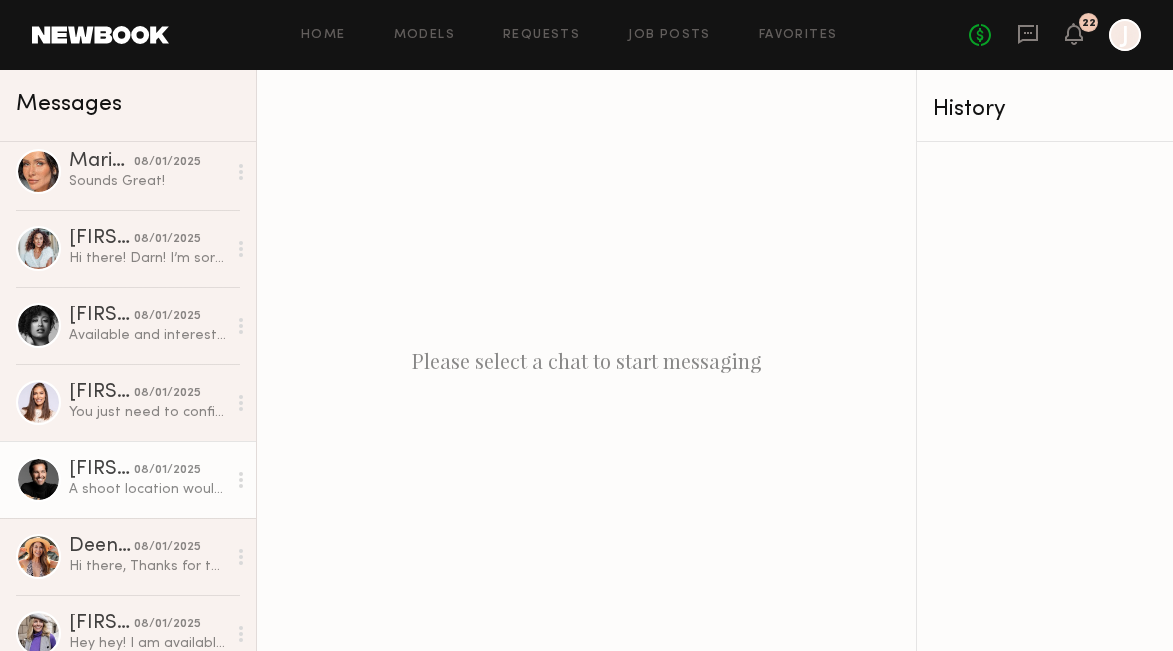 click on "Bobby V. 08/01/2025 A shoot location would be very helpful as well :)" 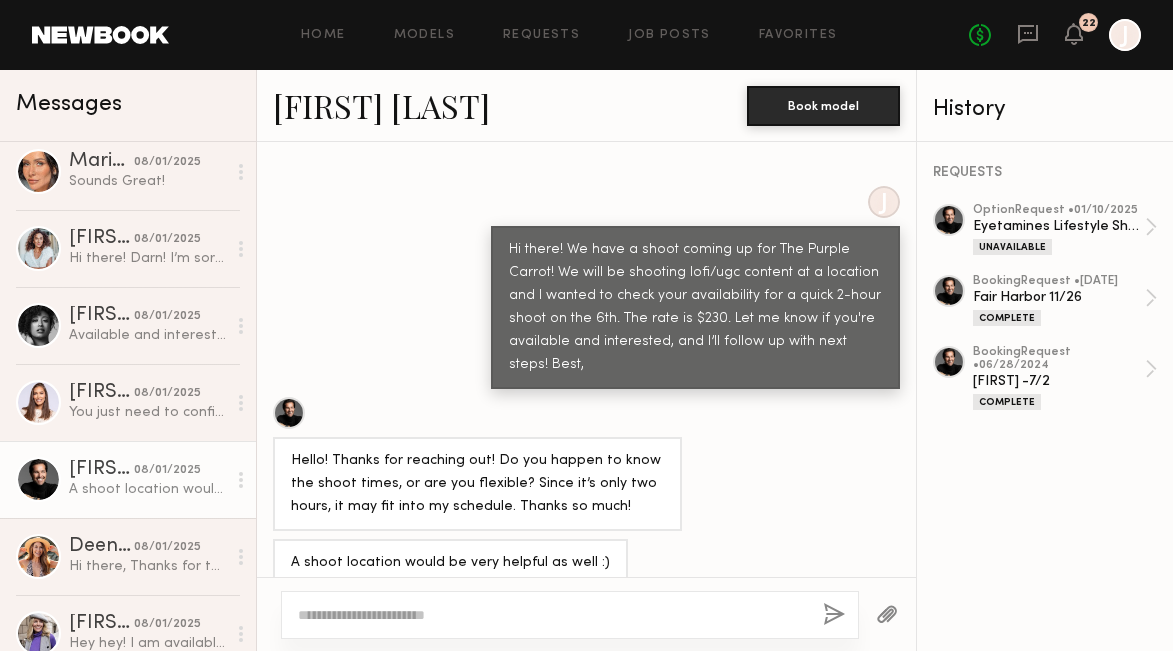 scroll, scrollTop: 1827, scrollLeft: 0, axis: vertical 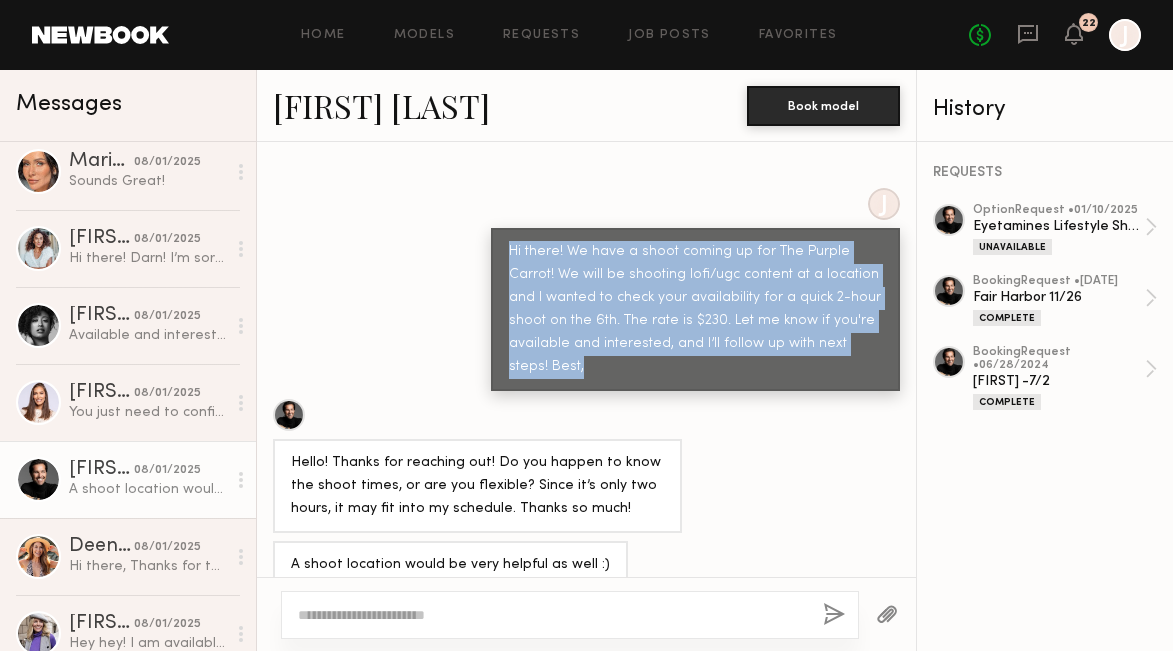 drag, startPoint x: 509, startPoint y: 233, endPoint x: 581, endPoint y: 351, distance: 138.23169 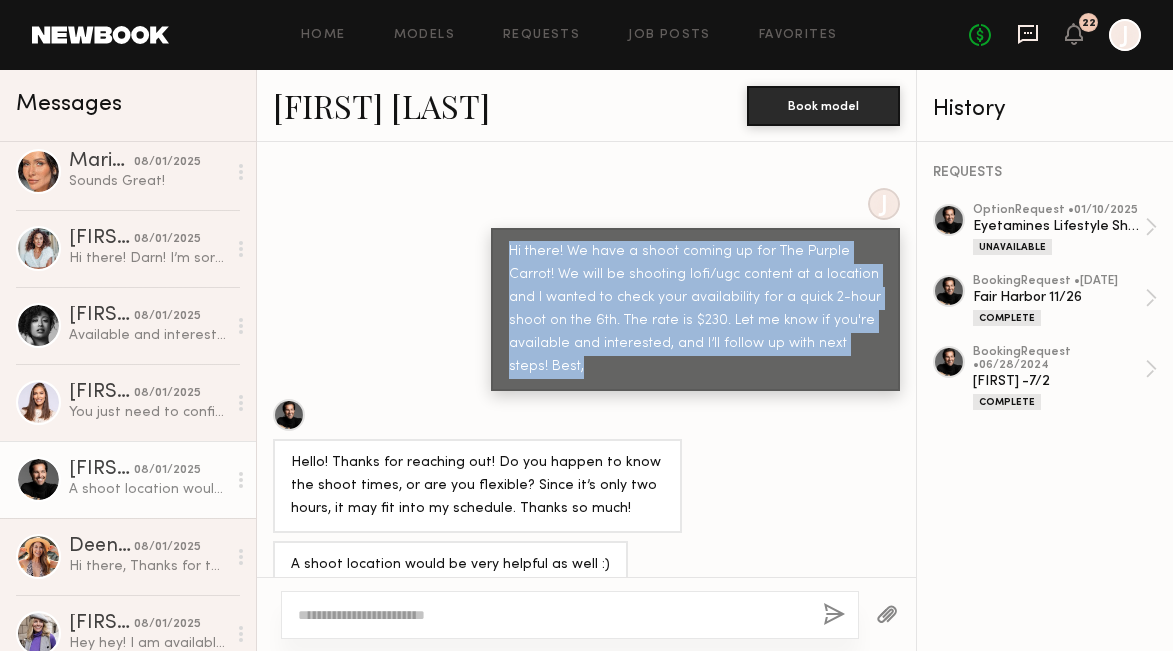 click 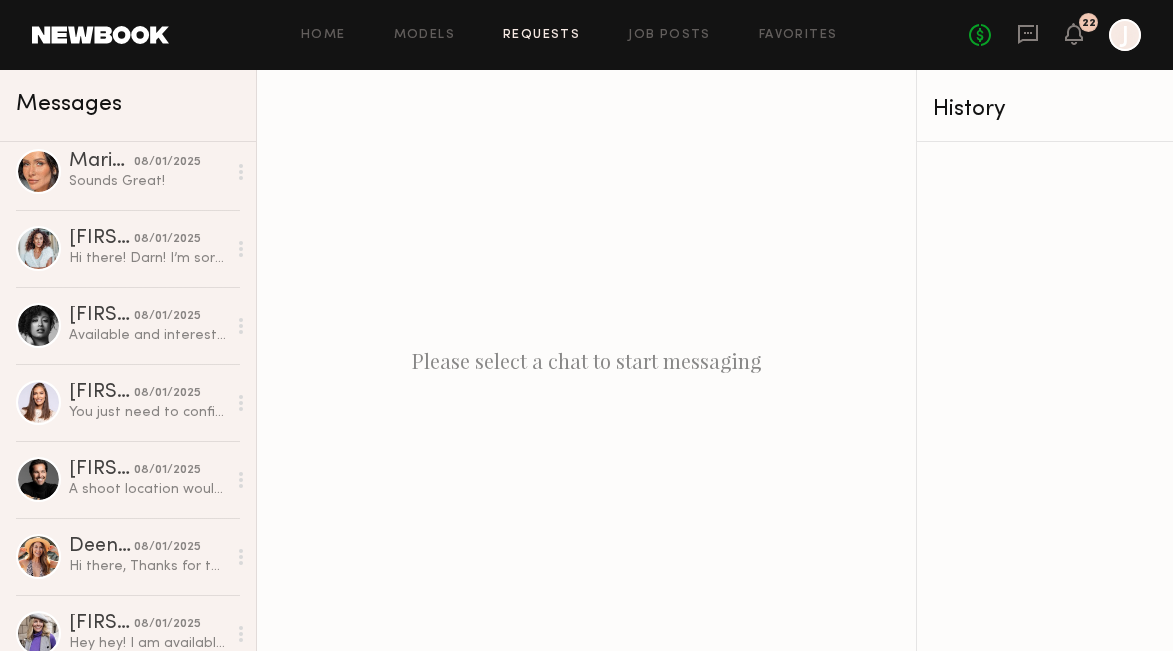 click on "Requests" 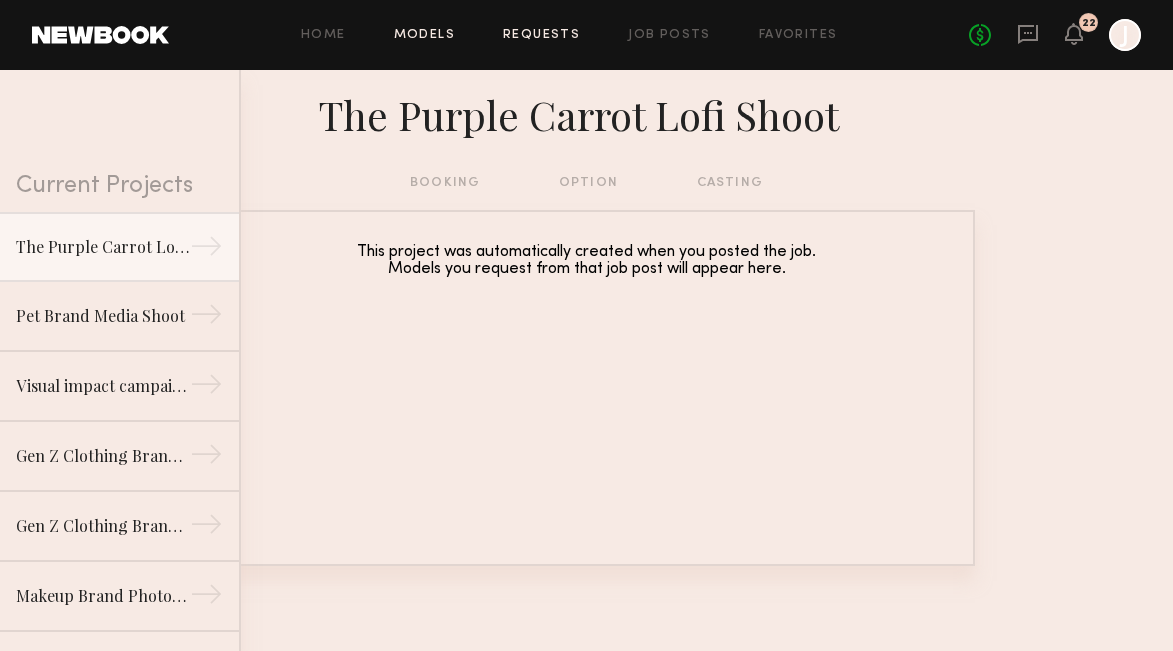 click on "Models" 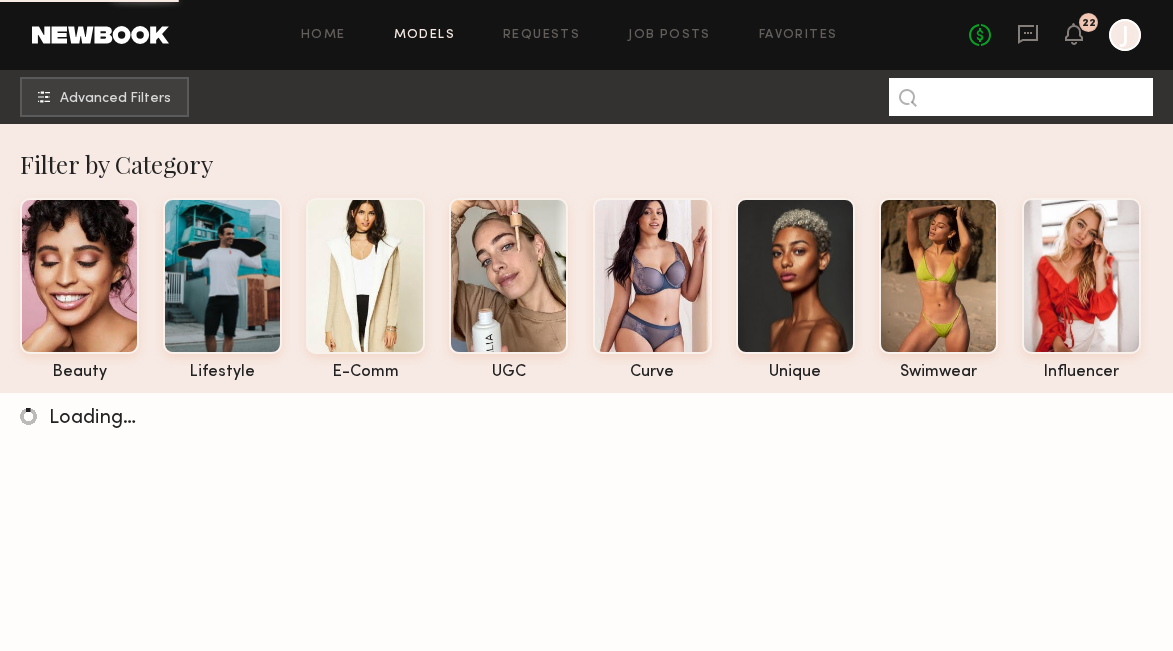 click 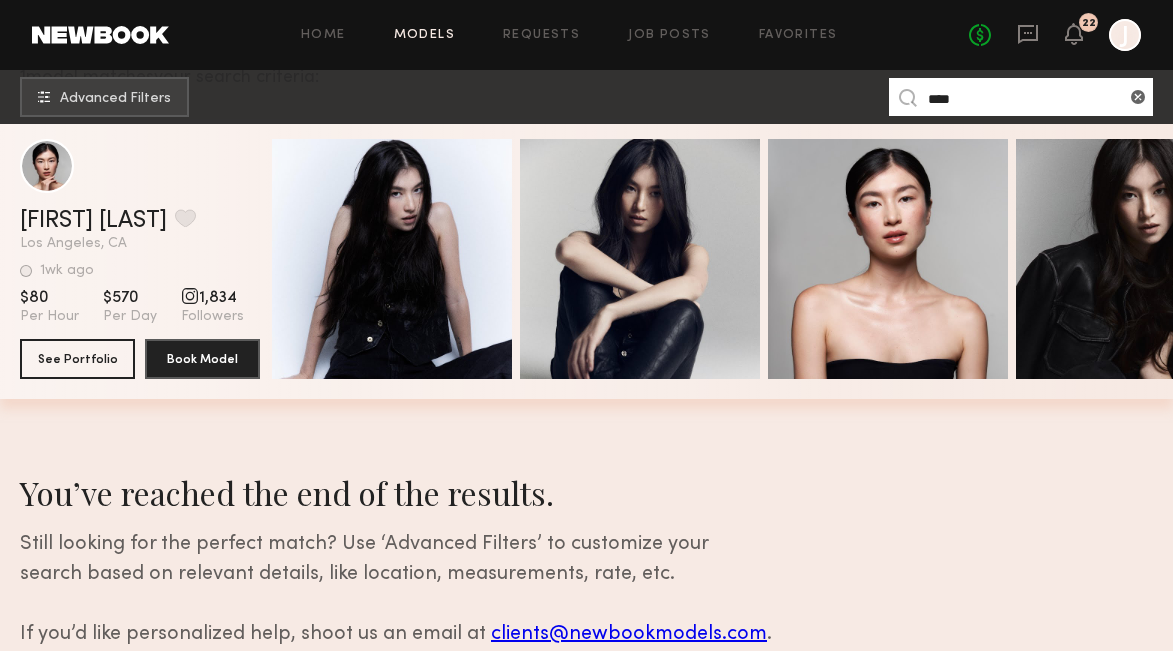 scroll, scrollTop: 382, scrollLeft: 0, axis: vertical 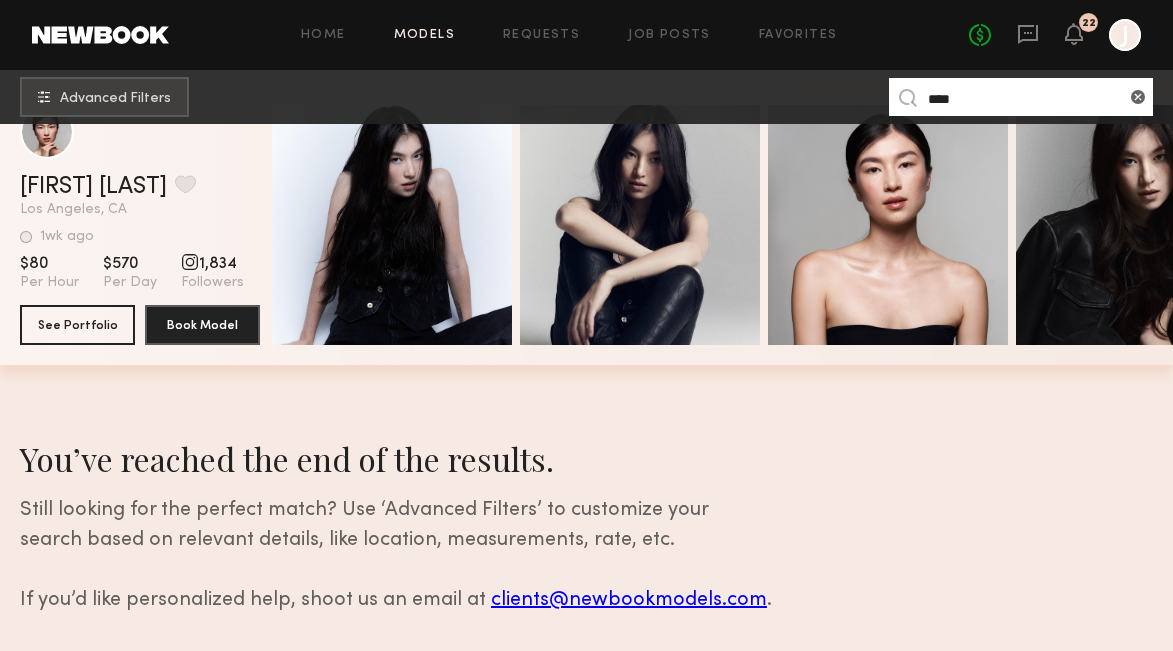 click on "You’ve reached the end of the results. Still looking for the perfect match? Use ‘ Advanced Filters ’ to customize your search based on relevant details, like location, measurements, rate, etc. If you’d like personalized help, shoot us an email at   clients@newbookmodels.com ." 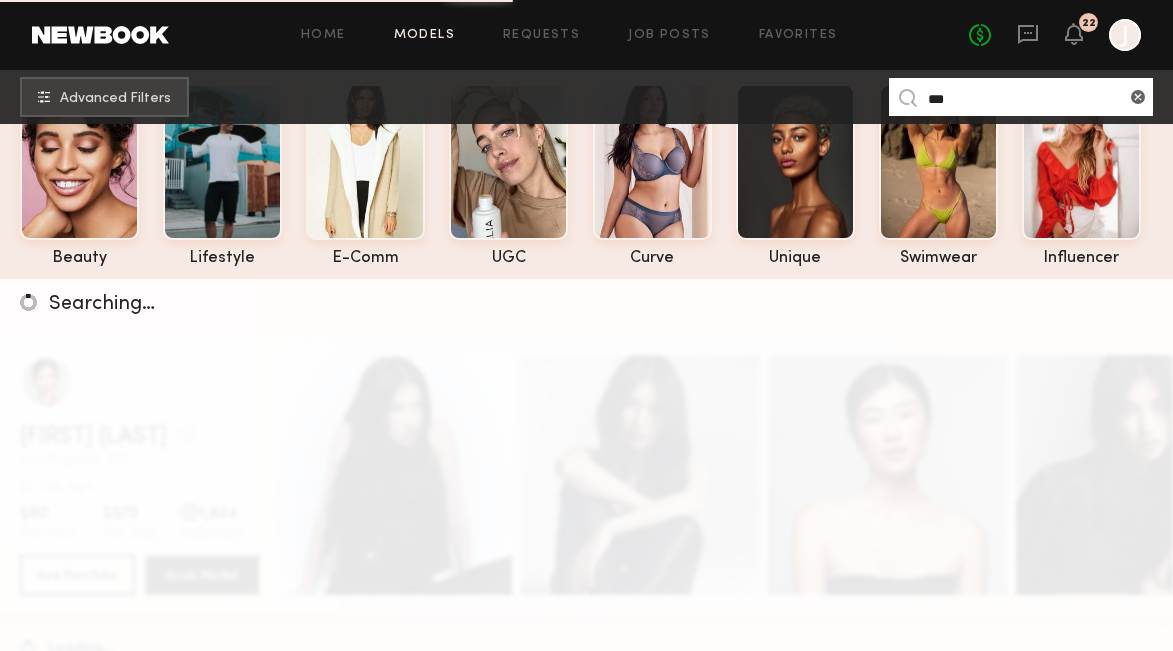 scroll, scrollTop: 116, scrollLeft: 0, axis: vertical 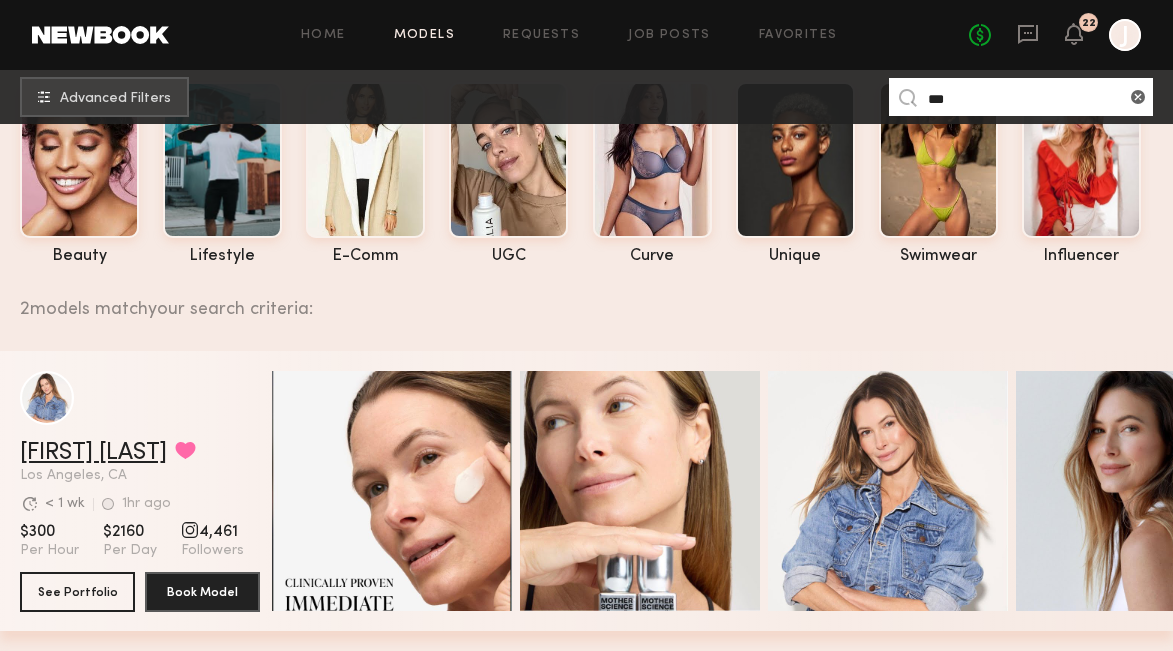 type on "***" 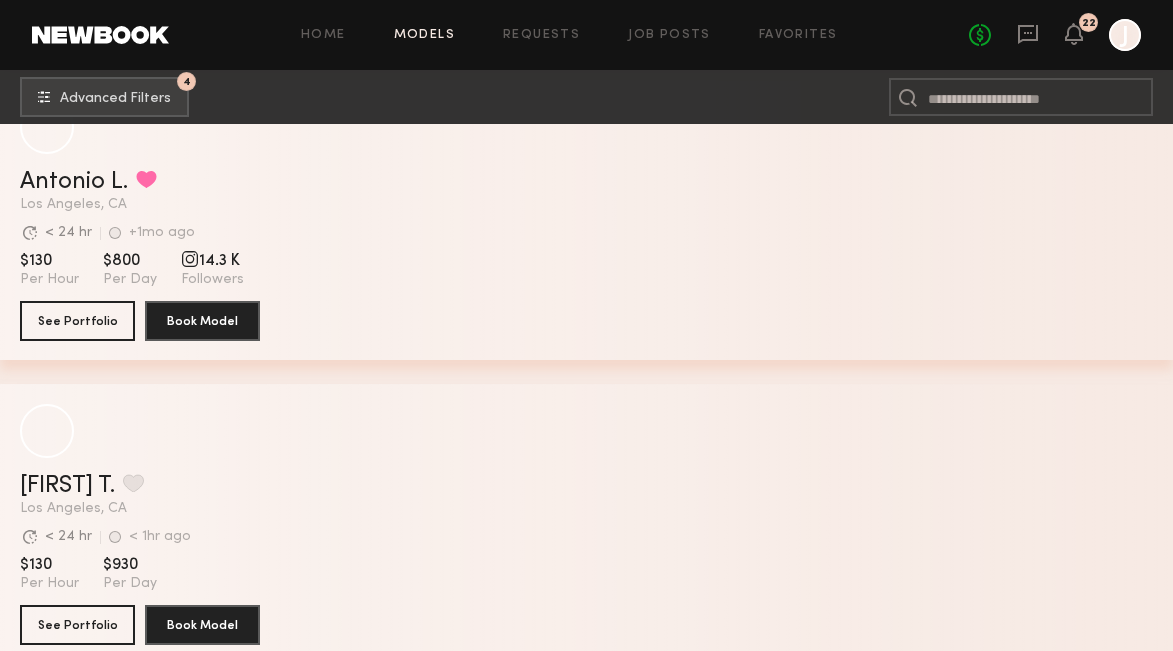 scroll, scrollTop: 4010, scrollLeft: 0, axis: vertical 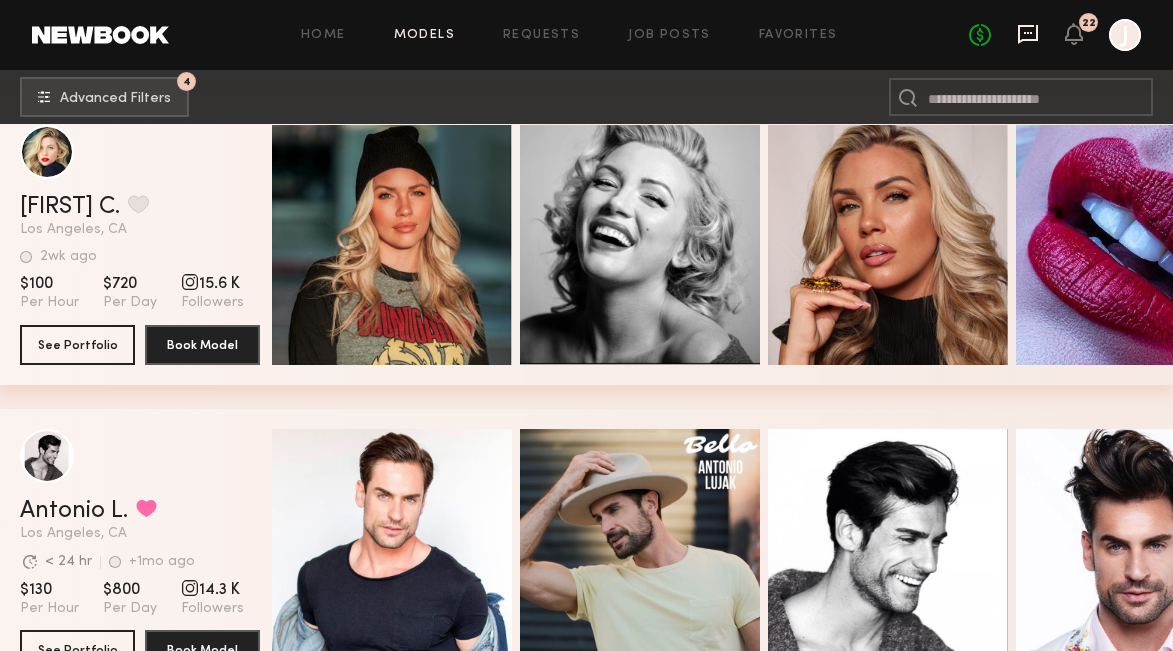 click 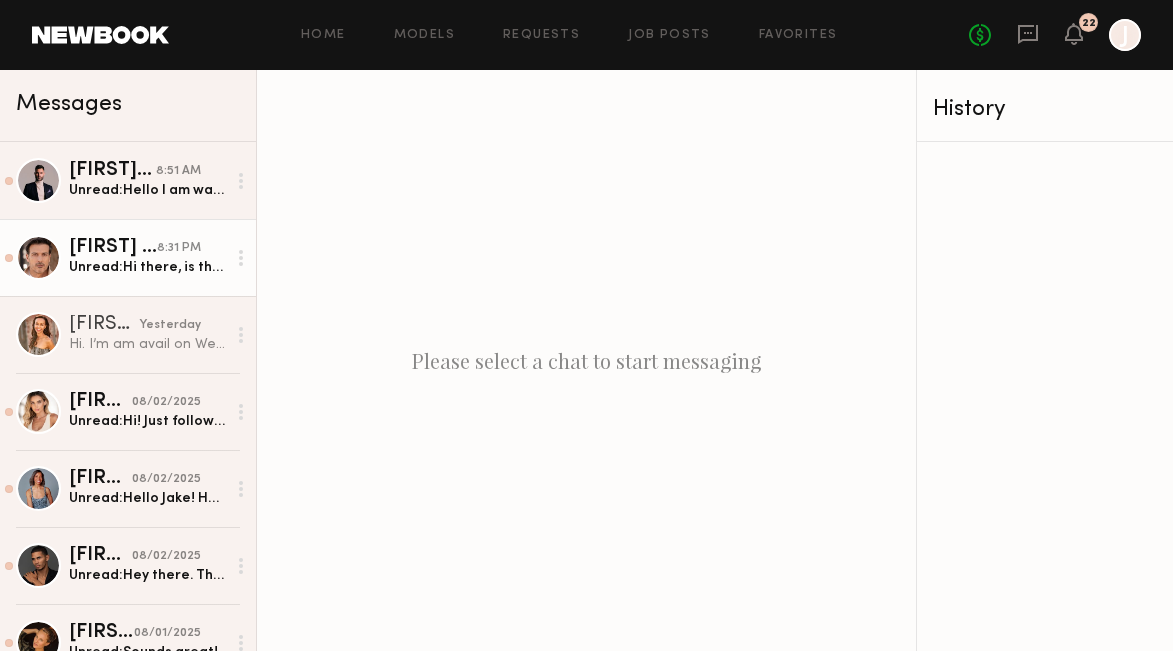 scroll, scrollTop: 0, scrollLeft: 0, axis: both 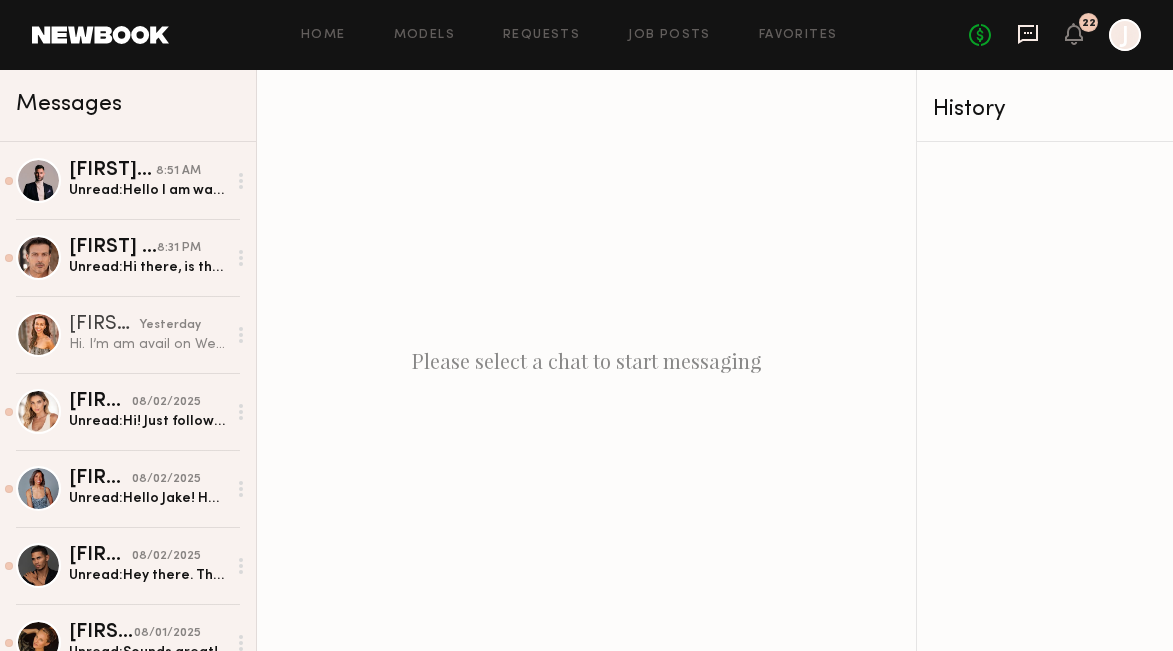 click 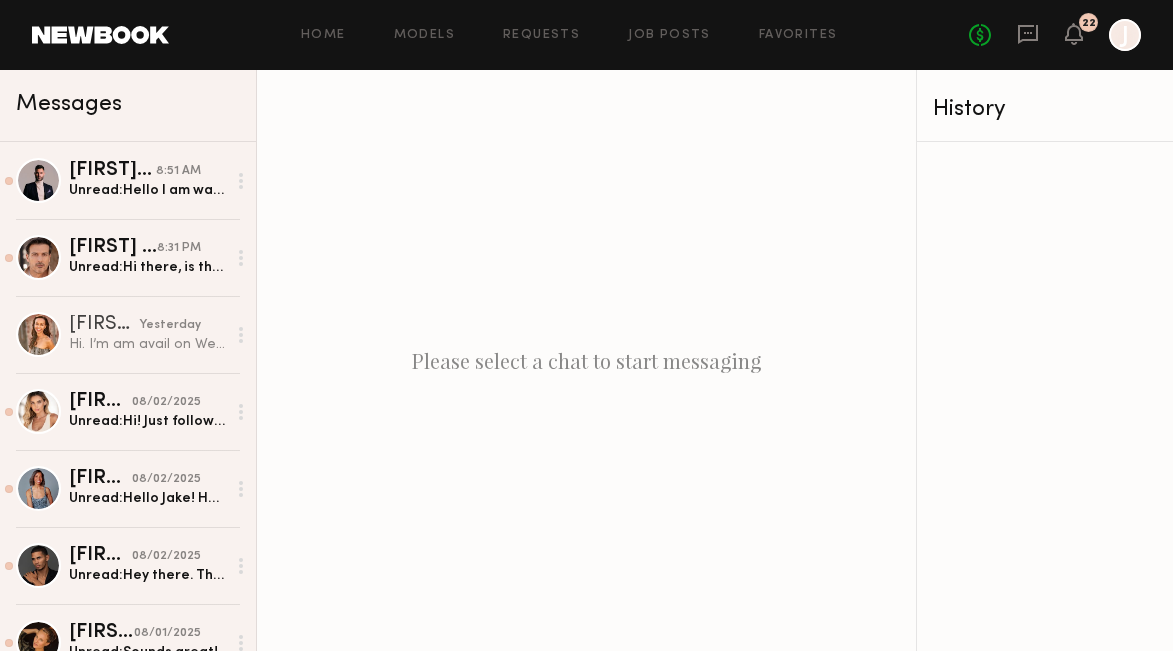 click on "Home Models Requests Job Posts Favorites Sign Out No fees up to $5,000 22 J" 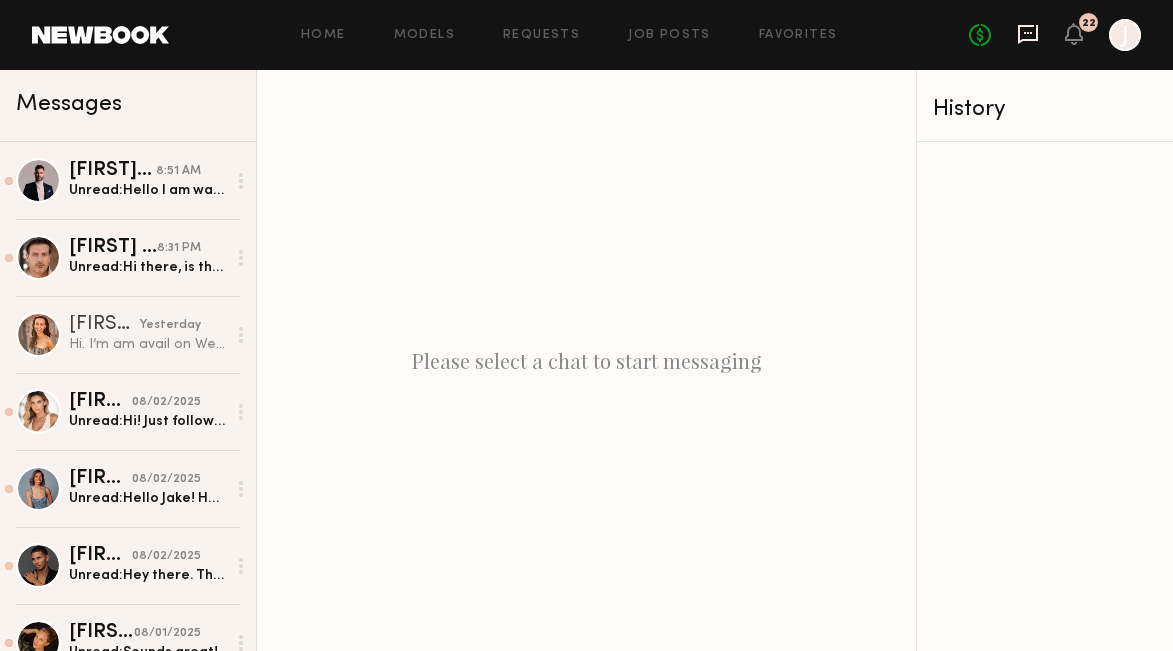 click 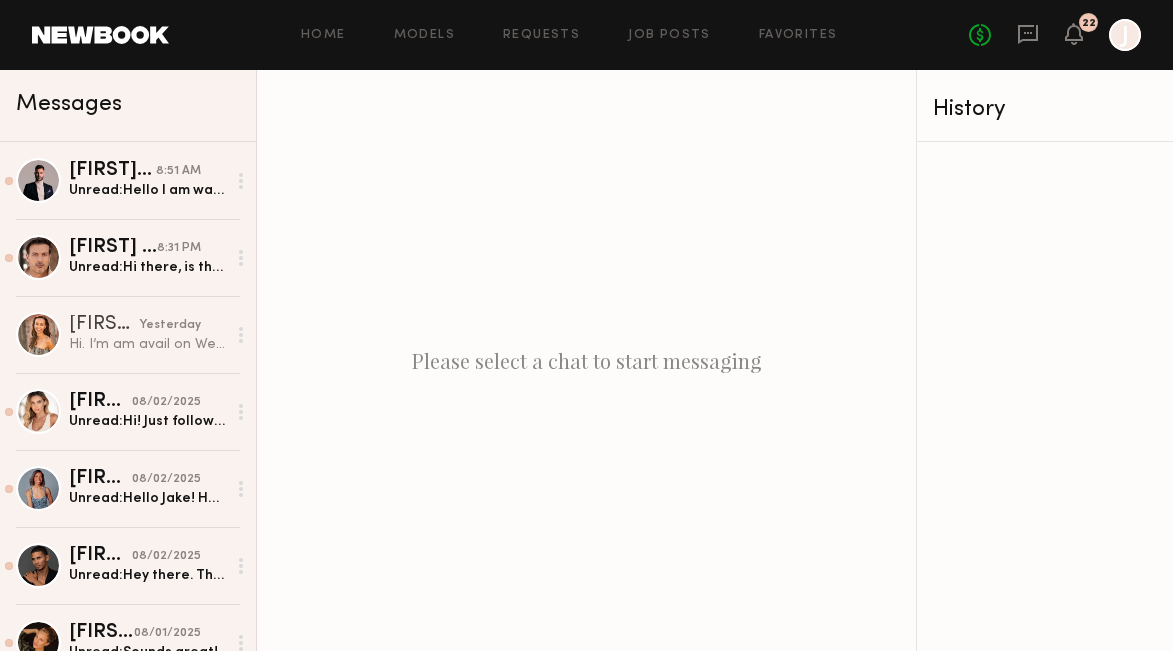 click 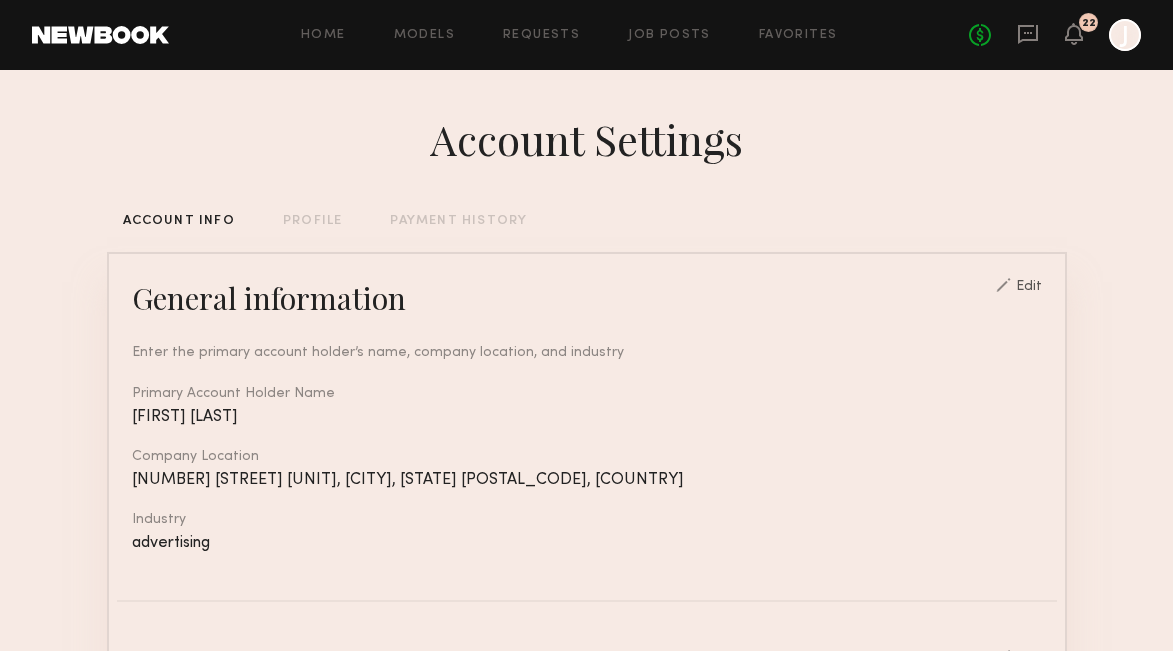 click on "No fees up to $5,000 22 J" 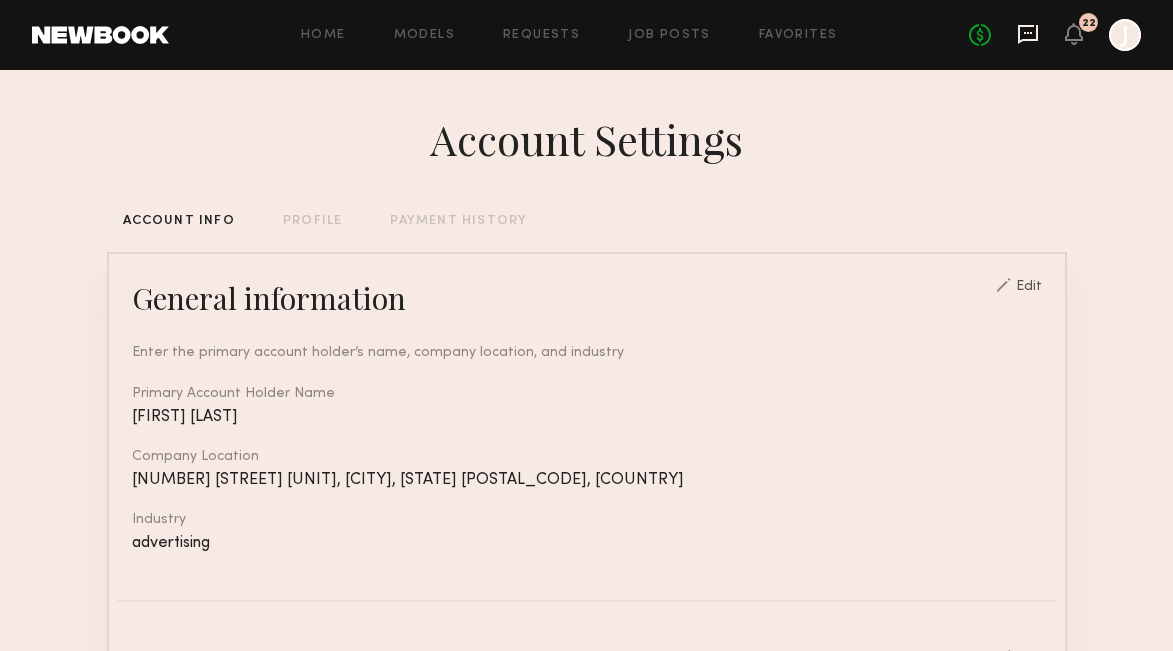 click 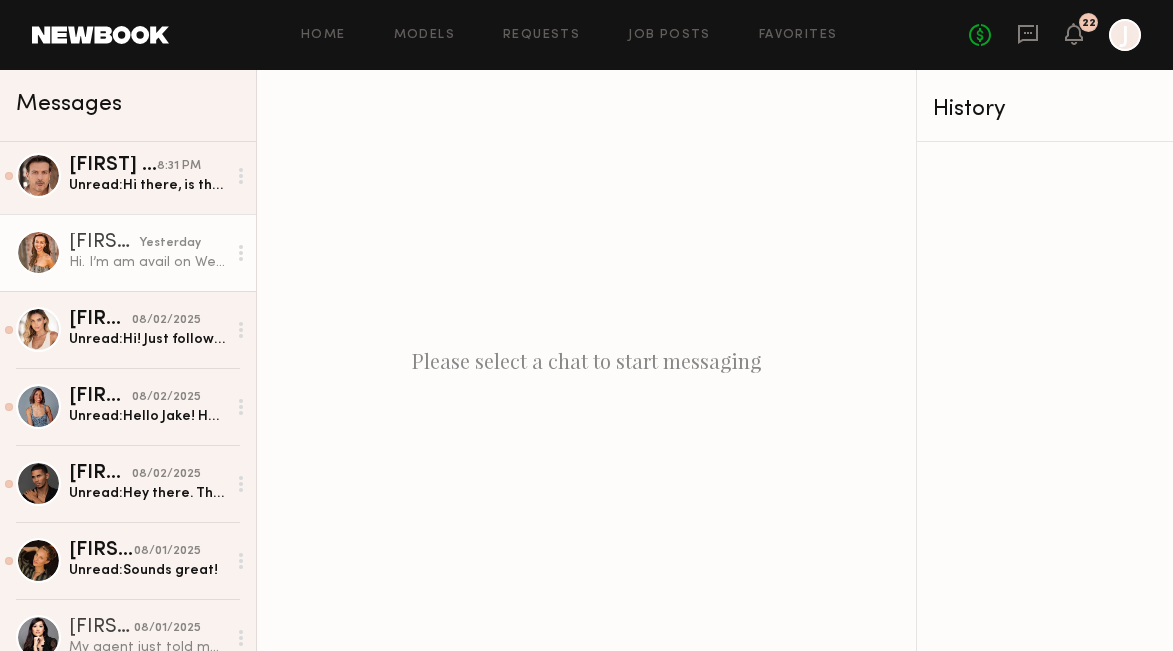scroll, scrollTop: 80, scrollLeft: 0, axis: vertical 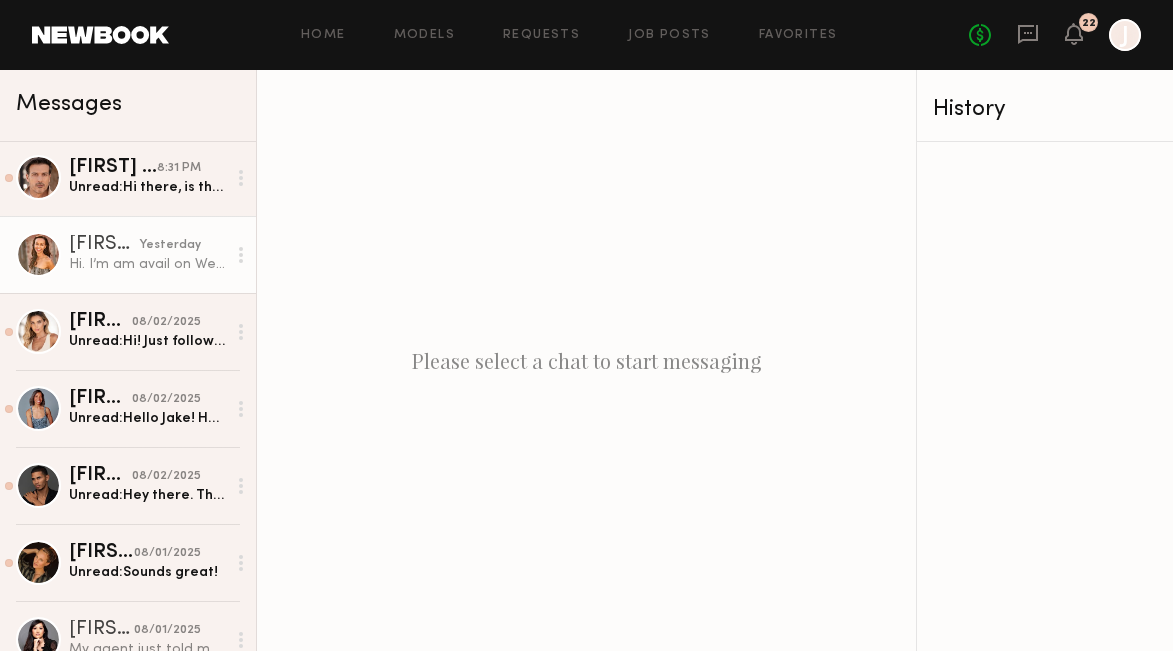 click on "yesterday" 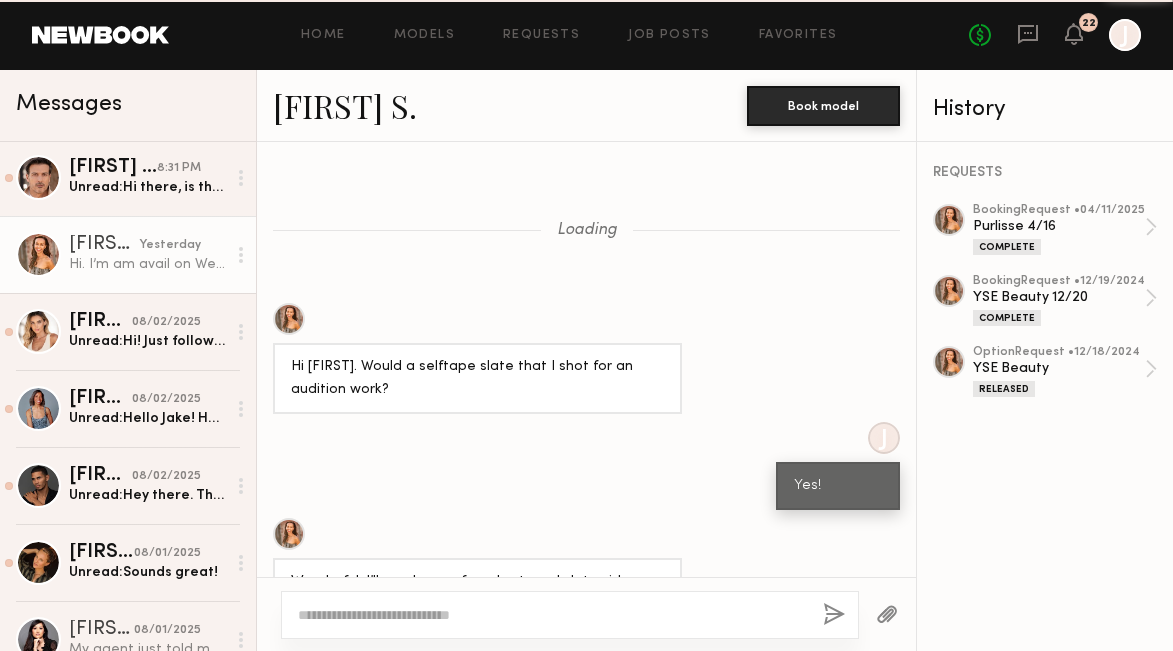 scroll, scrollTop: 1503, scrollLeft: 0, axis: vertical 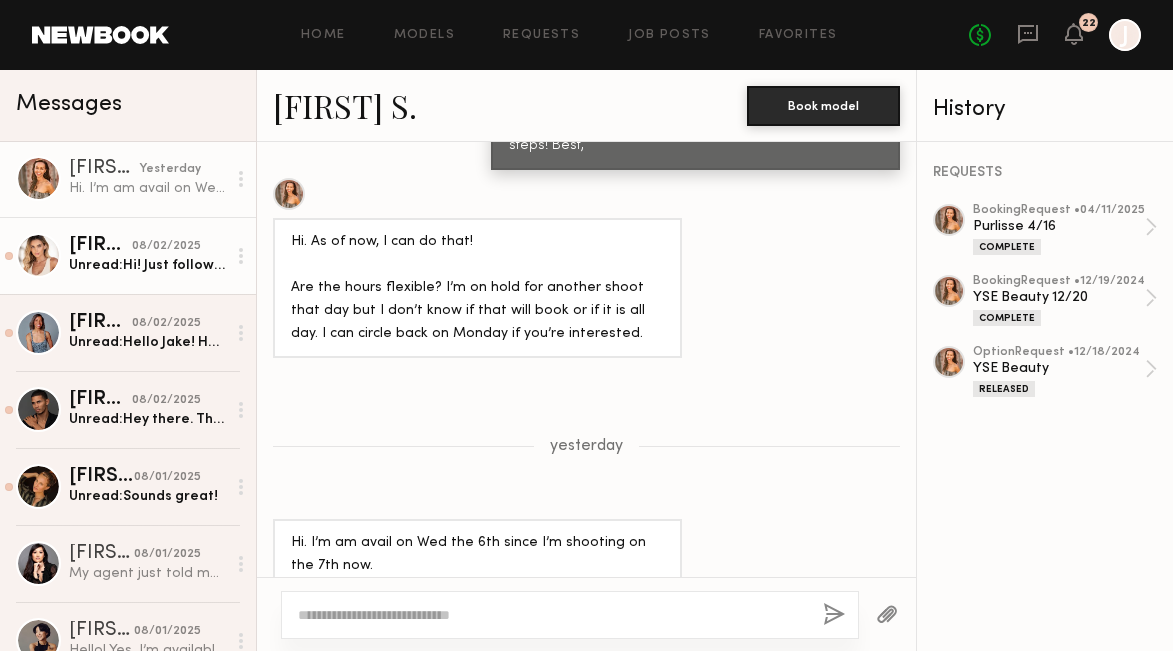 click on "08/02/2025" 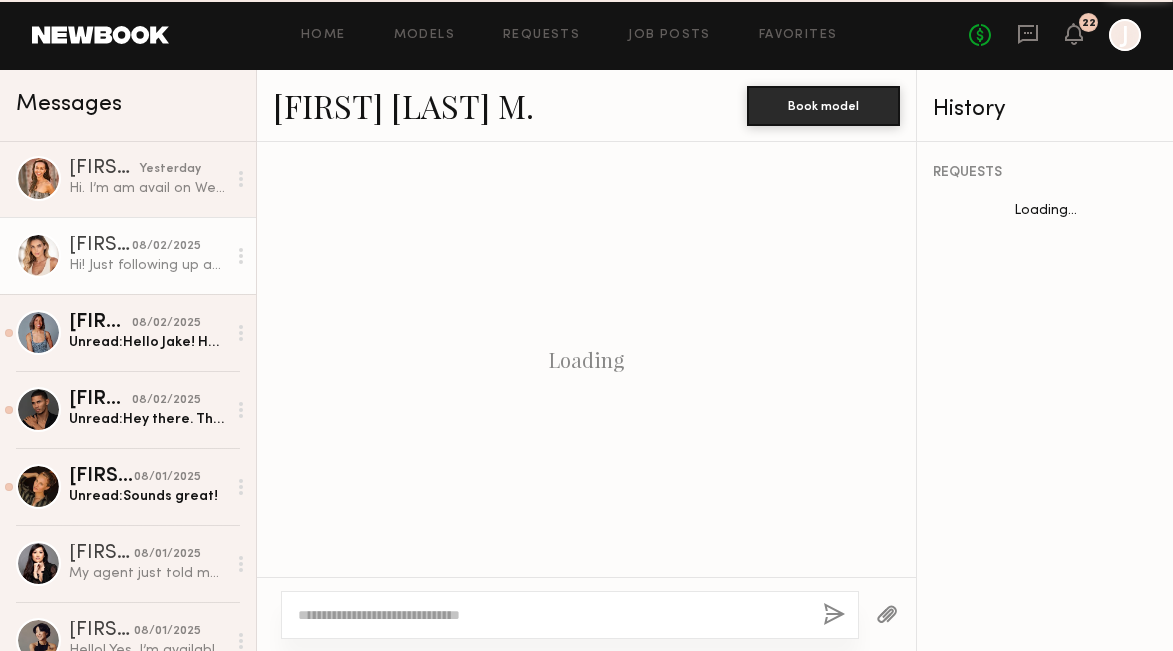 scroll, scrollTop: 2121, scrollLeft: 0, axis: vertical 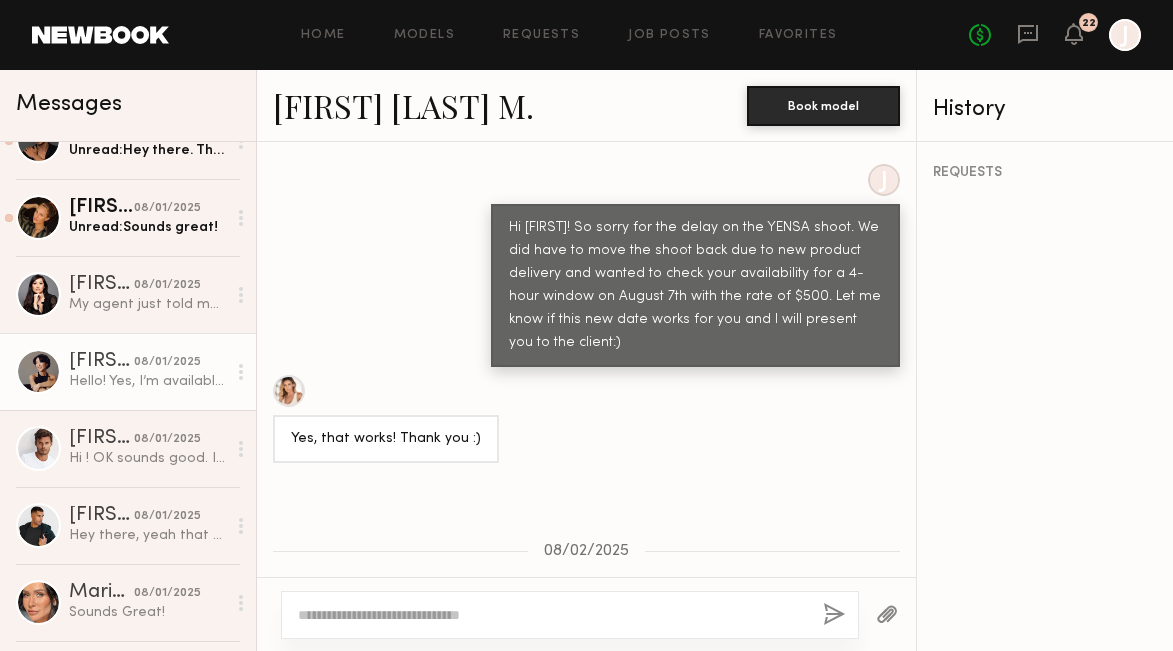 click on "Hello! Yes, I’m available on the 6th and interested!" 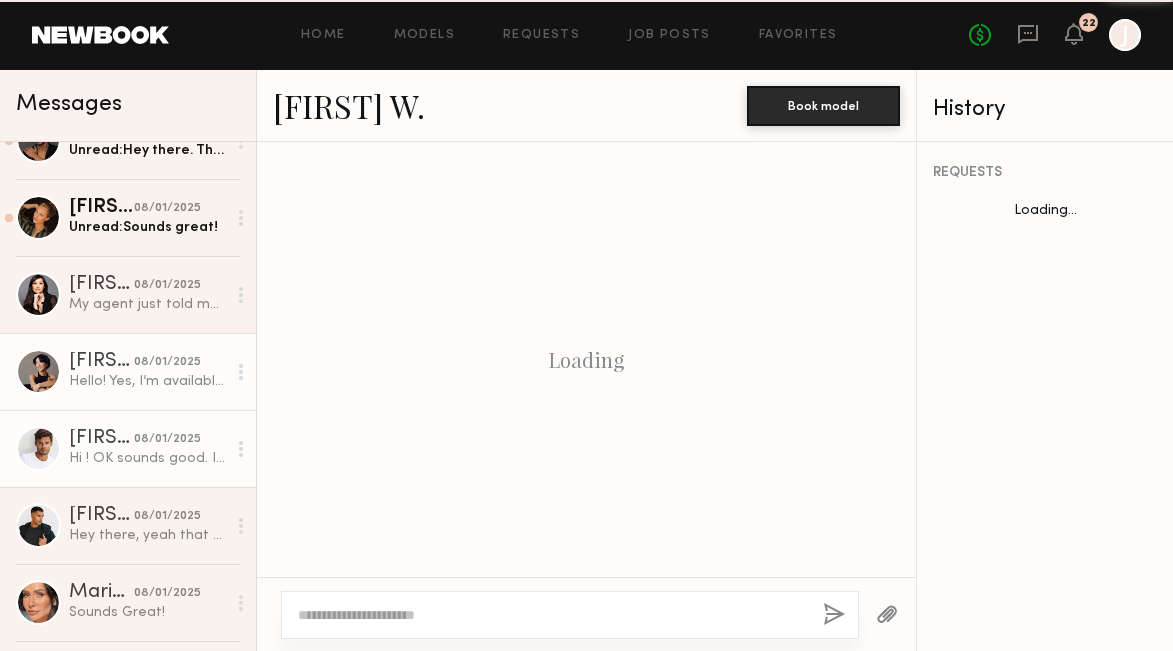 scroll, scrollTop: 750, scrollLeft: 0, axis: vertical 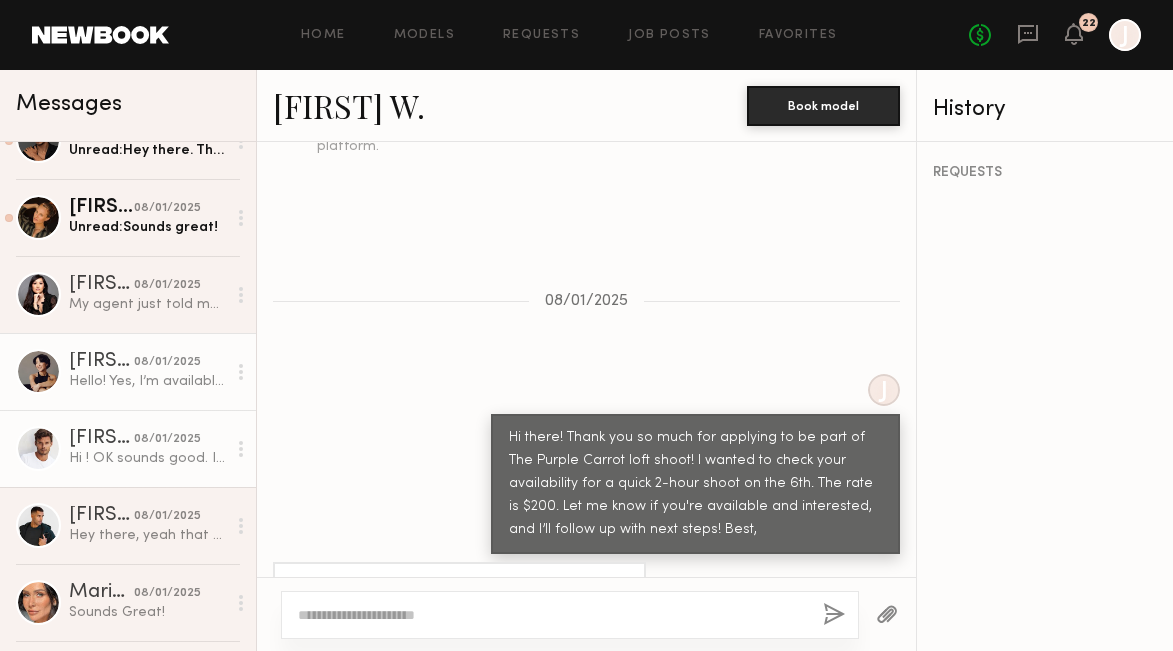 click on "08/01/2025" 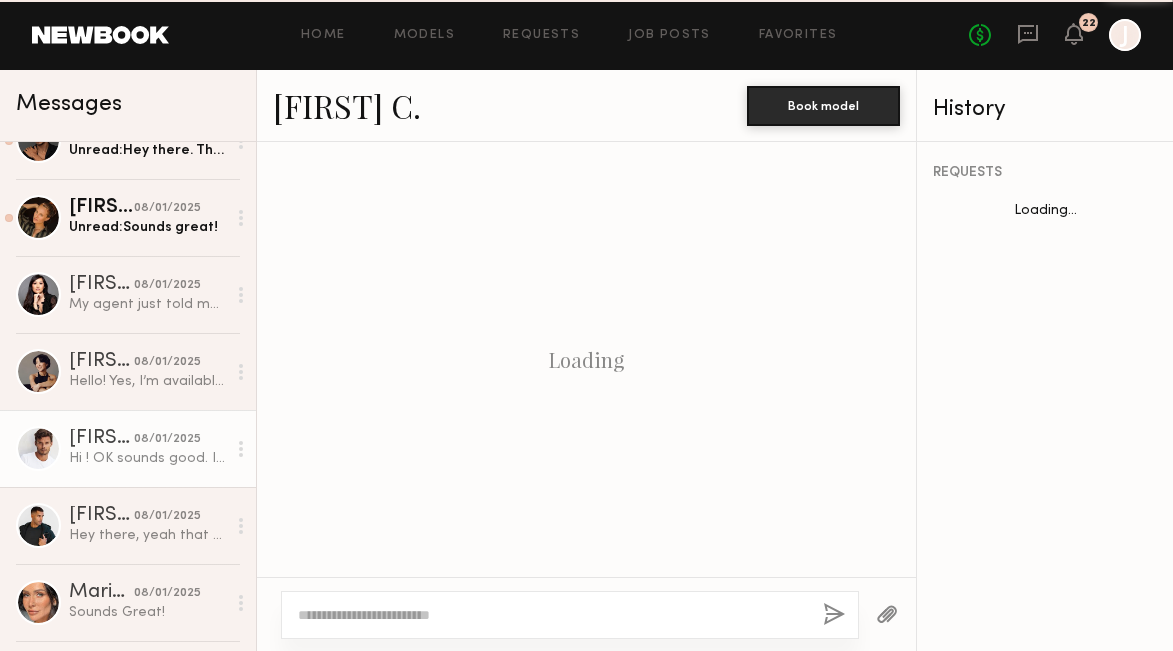 scroll, scrollTop: 570, scrollLeft: 0, axis: vertical 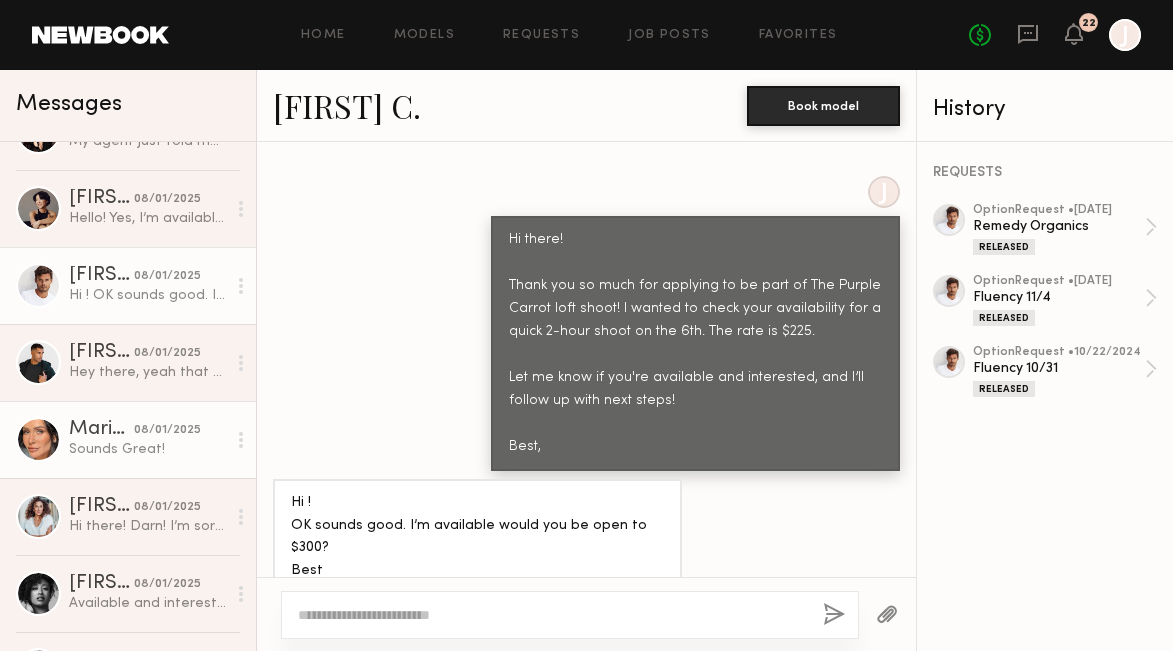 click on "Sounds Great!" 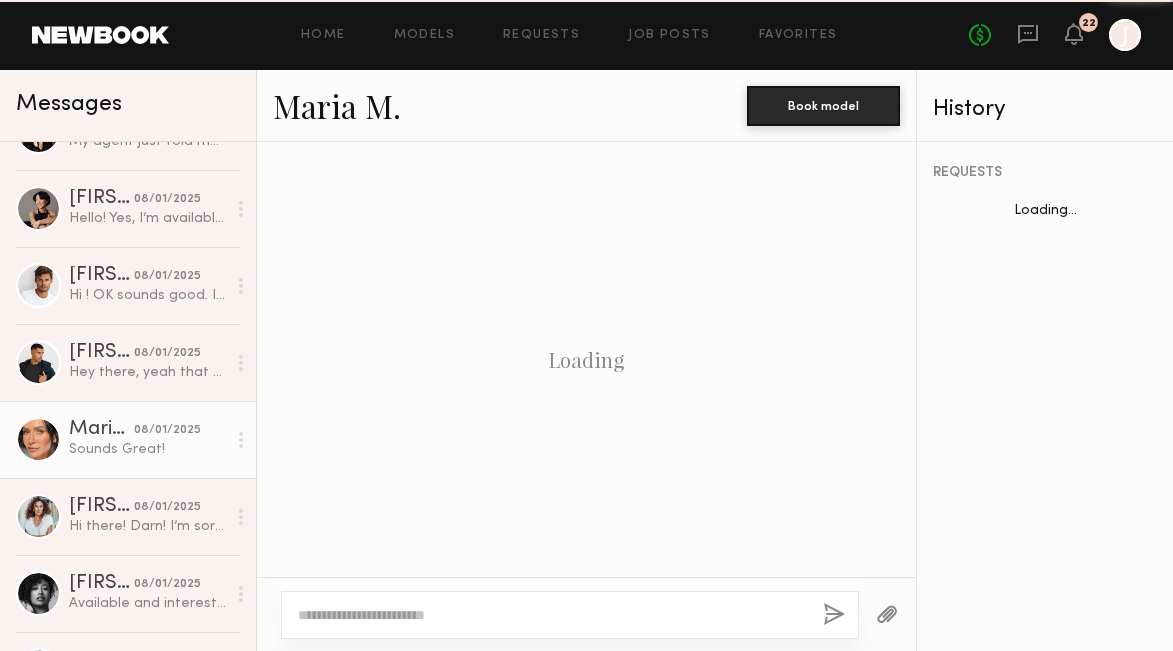 scroll, scrollTop: 1283, scrollLeft: 0, axis: vertical 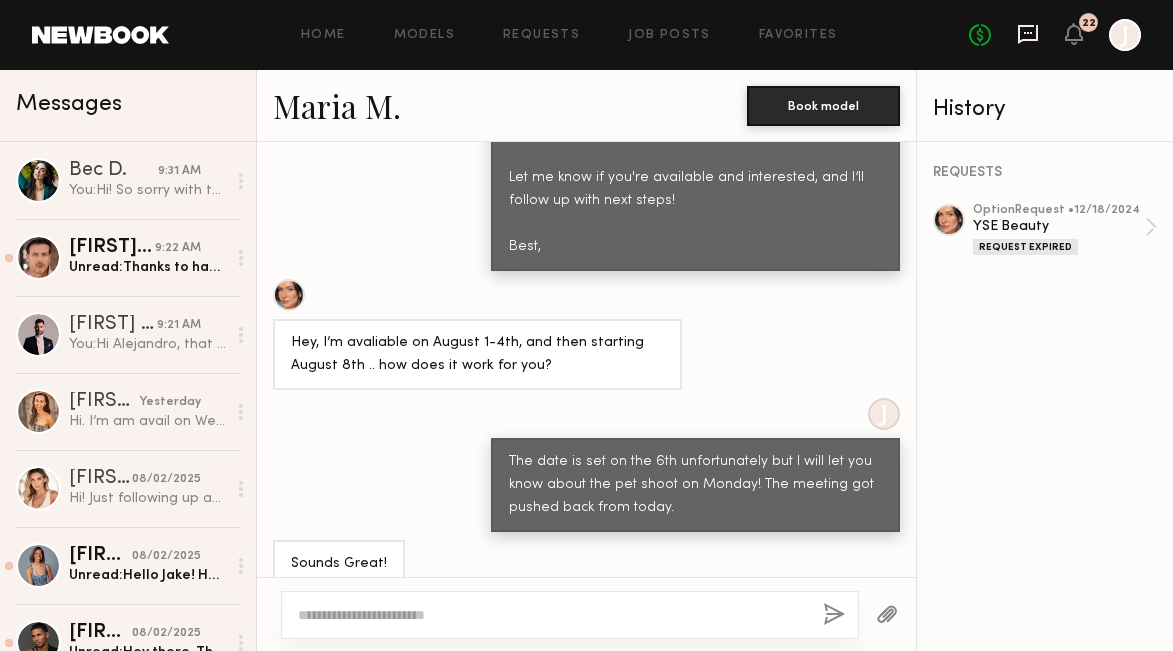 click 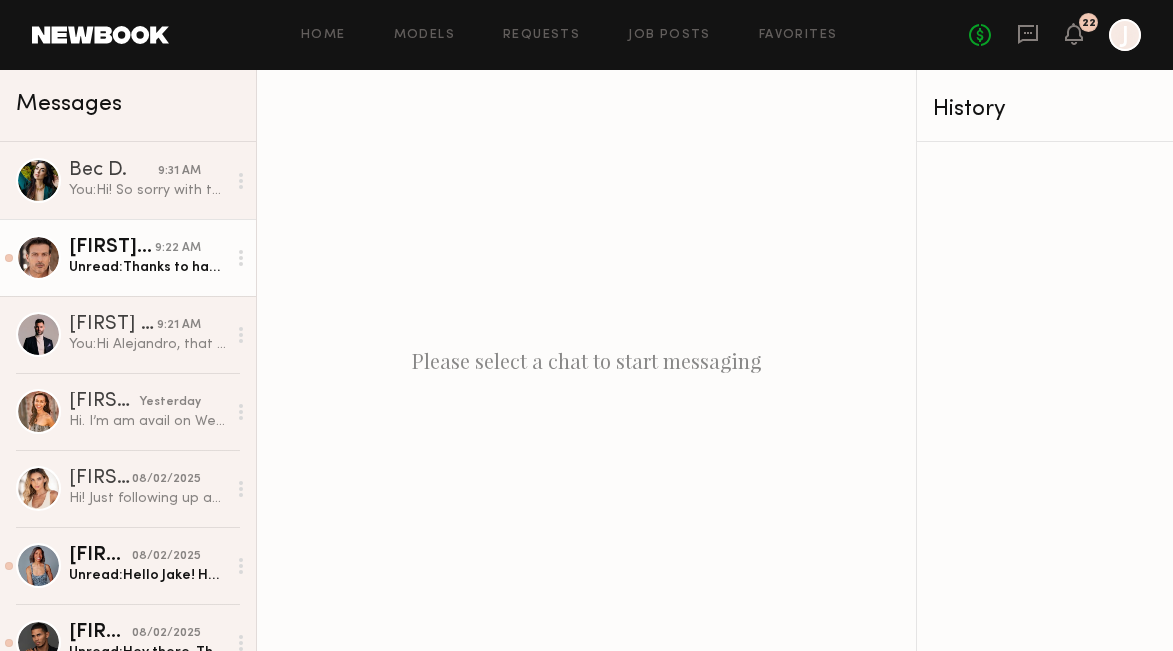click on "9:22 AM" 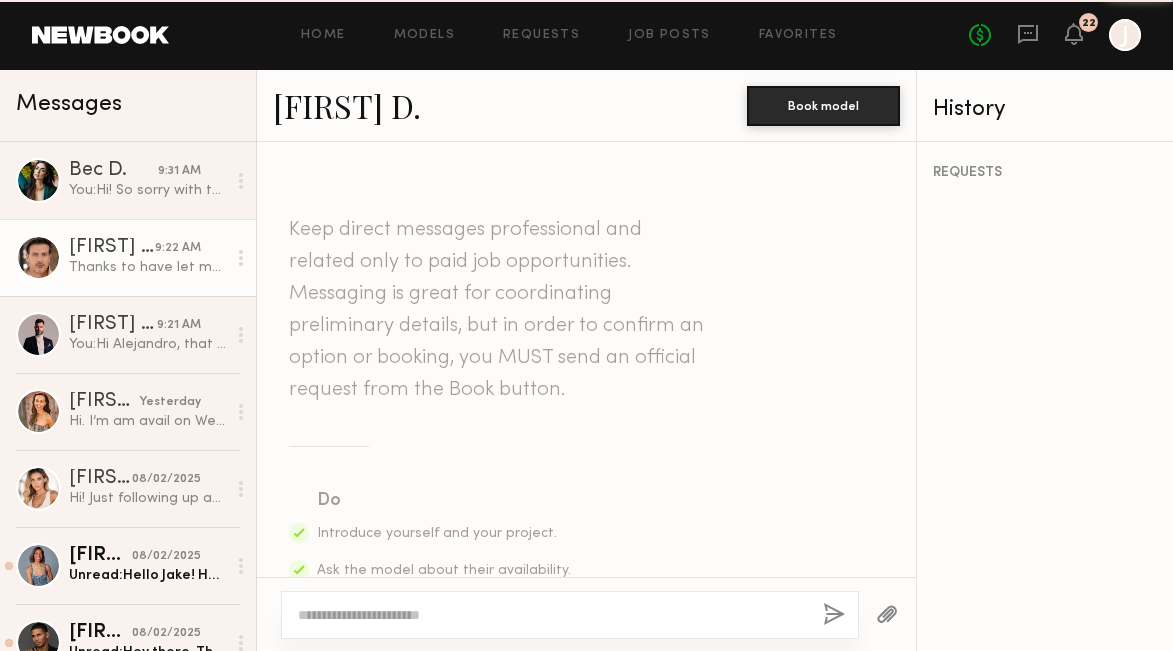 scroll, scrollTop: 1477, scrollLeft: 0, axis: vertical 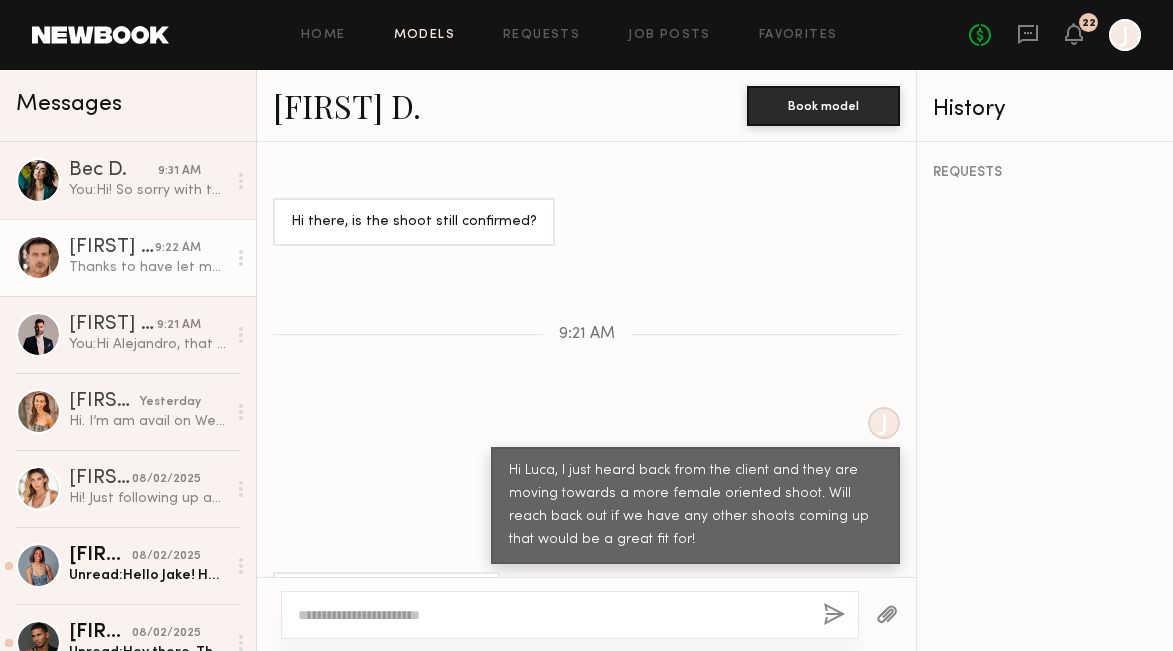 click on "Models" 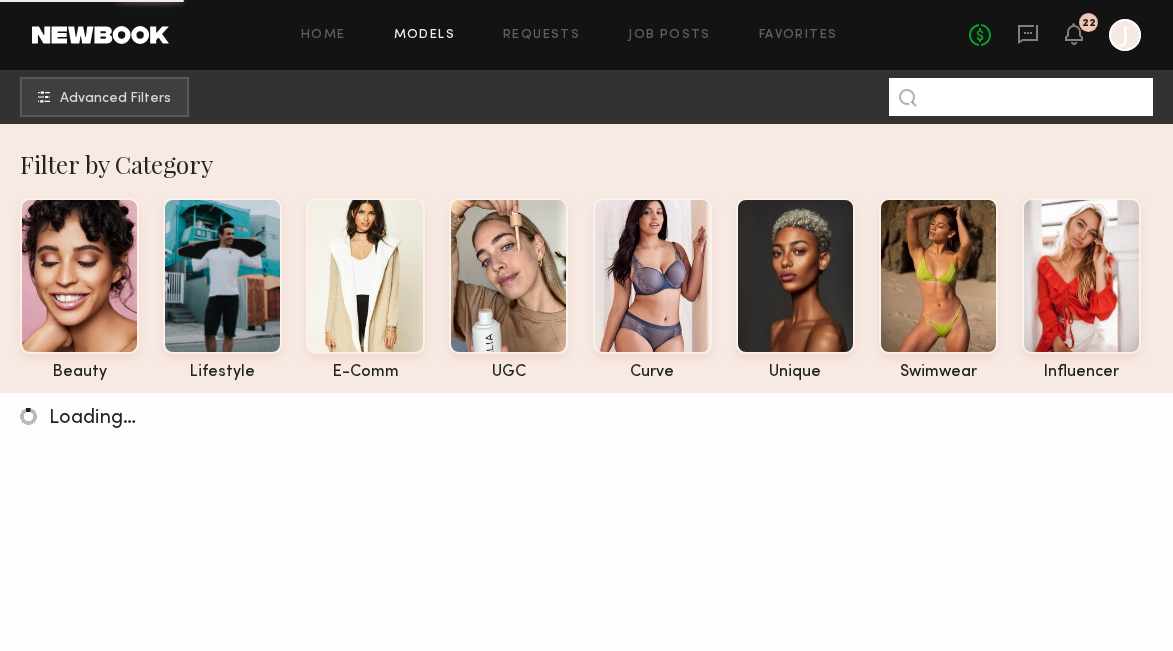 click 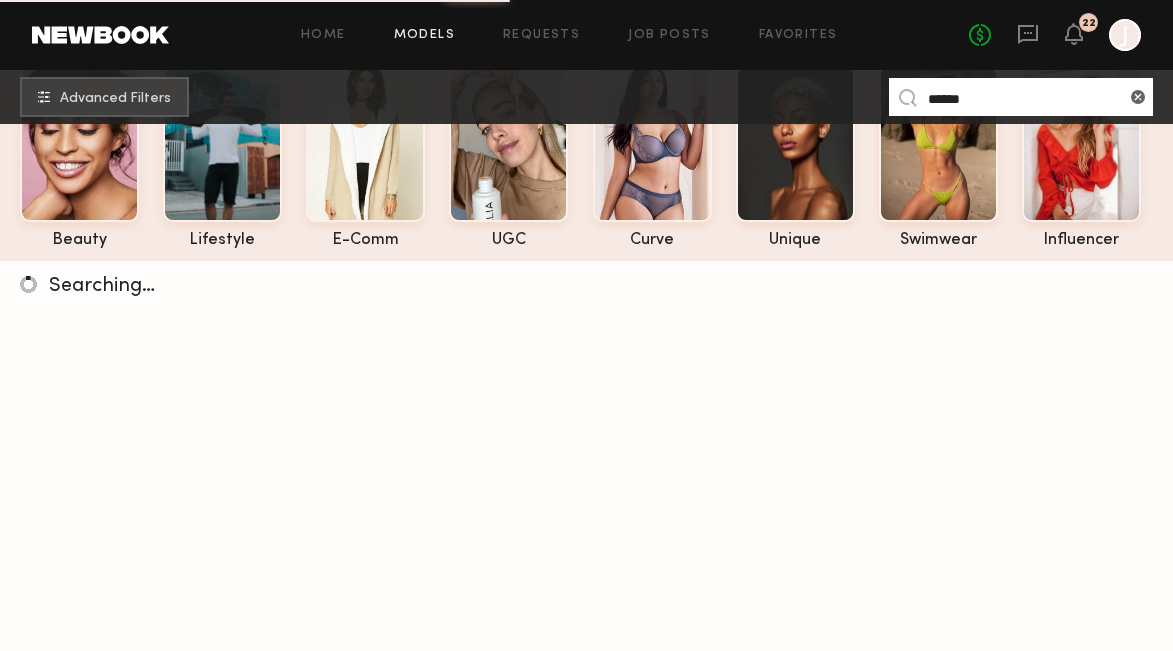 scroll, scrollTop: 133, scrollLeft: 0, axis: vertical 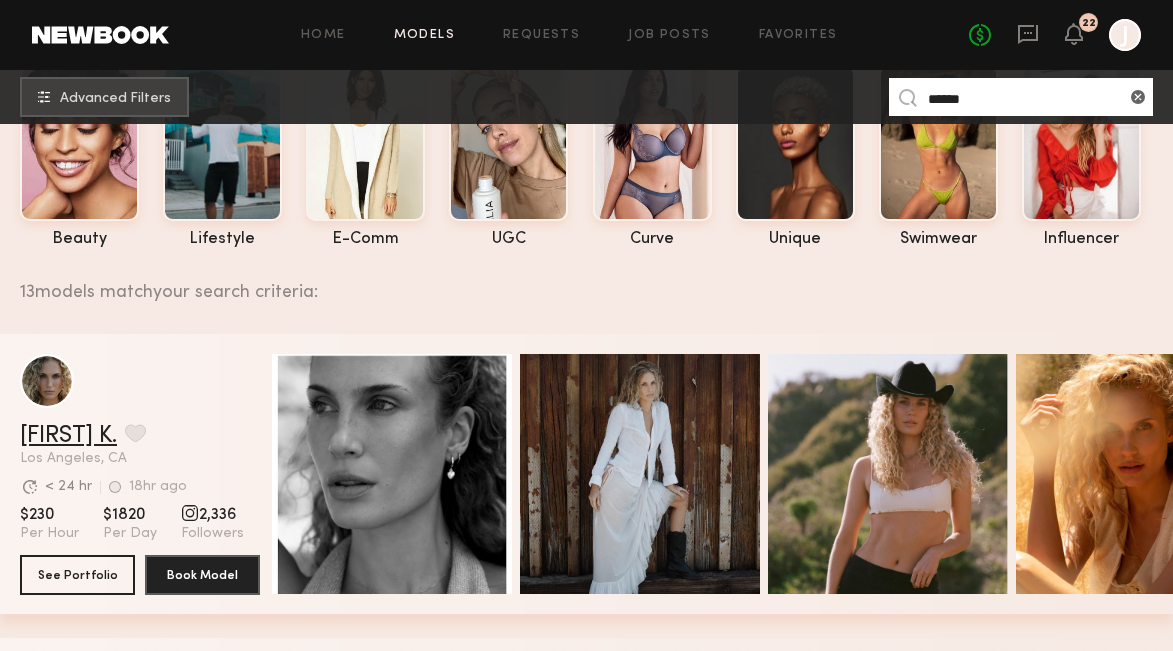 type on "******" 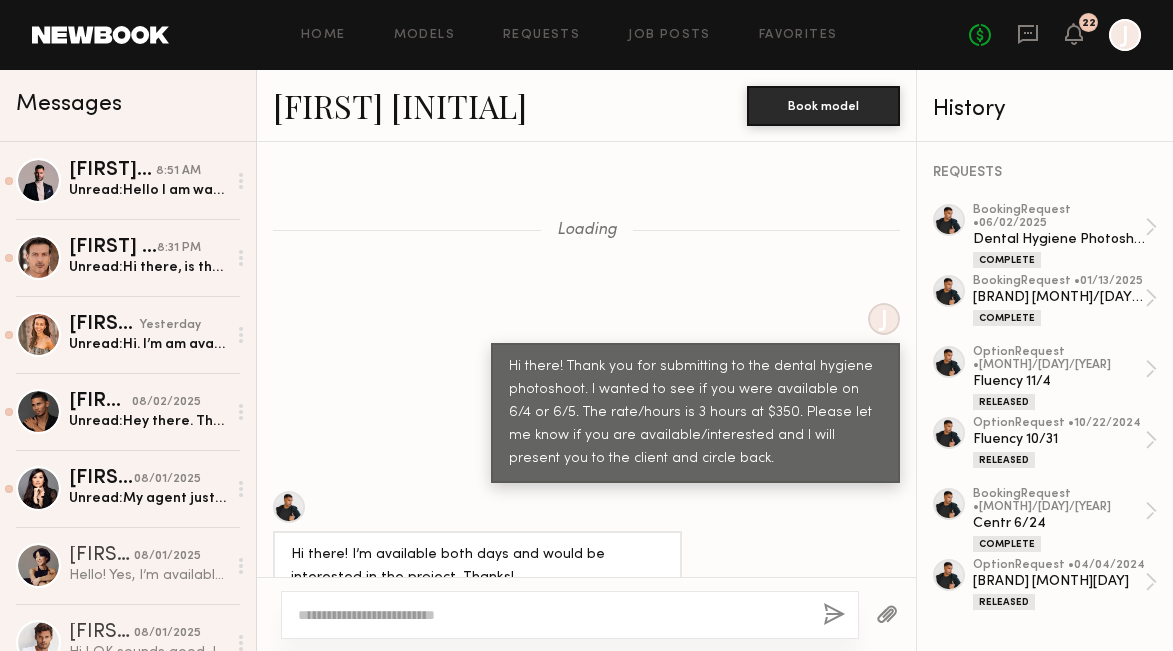 scroll, scrollTop: 0, scrollLeft: 0, axis: both 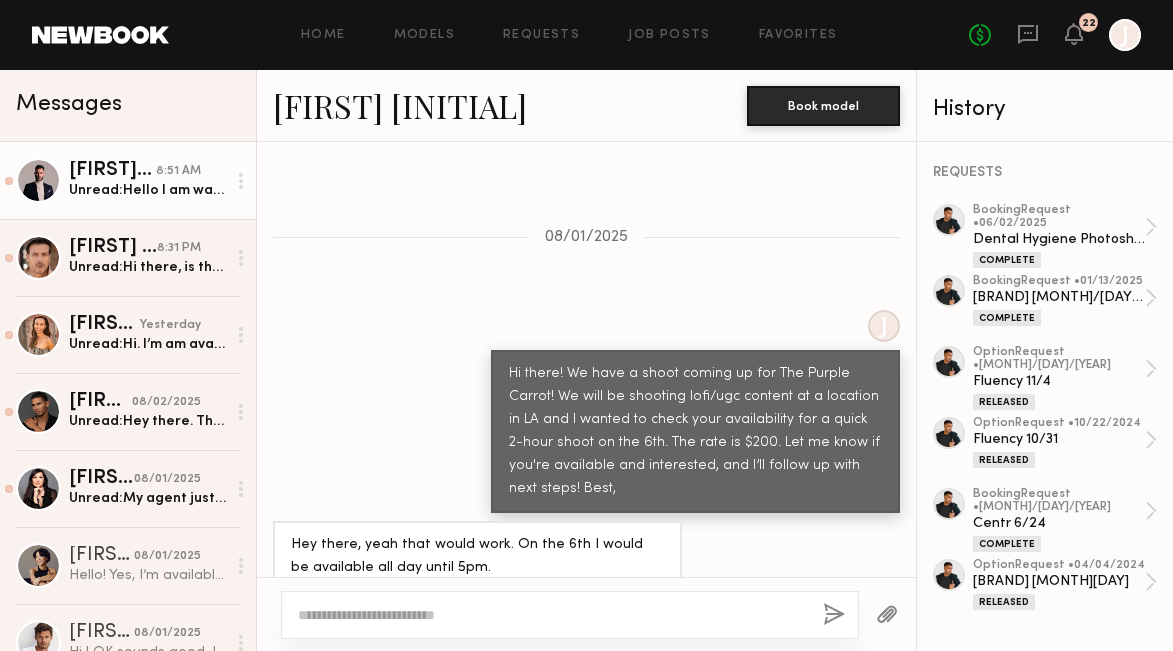 click on "Unread:  Hello I am waiting for the confirmation as I booked my self out for this day :) Ty" 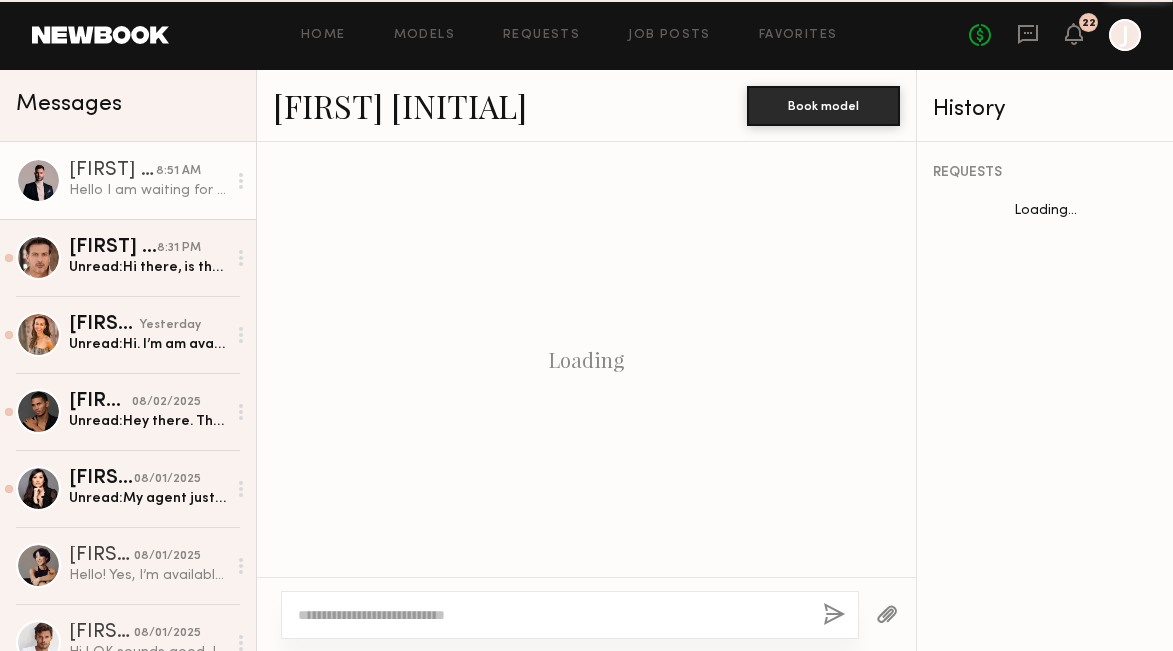 scroll, scrollTop: 2419, scrollLeft: 0, axis: vertical 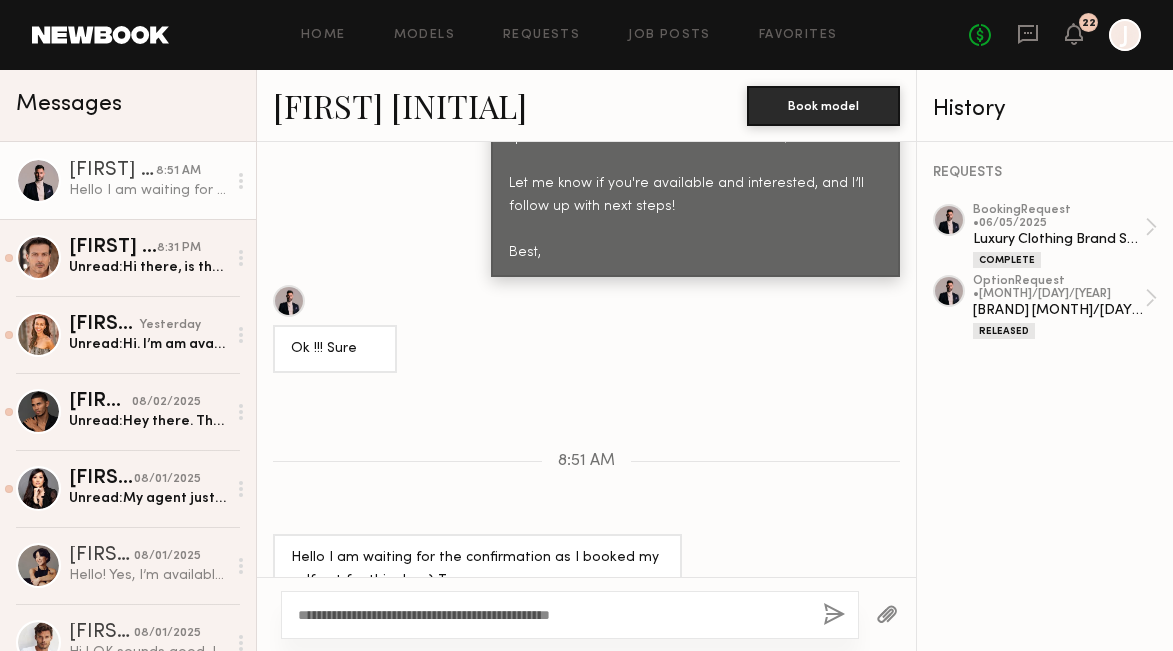 click on "**********" 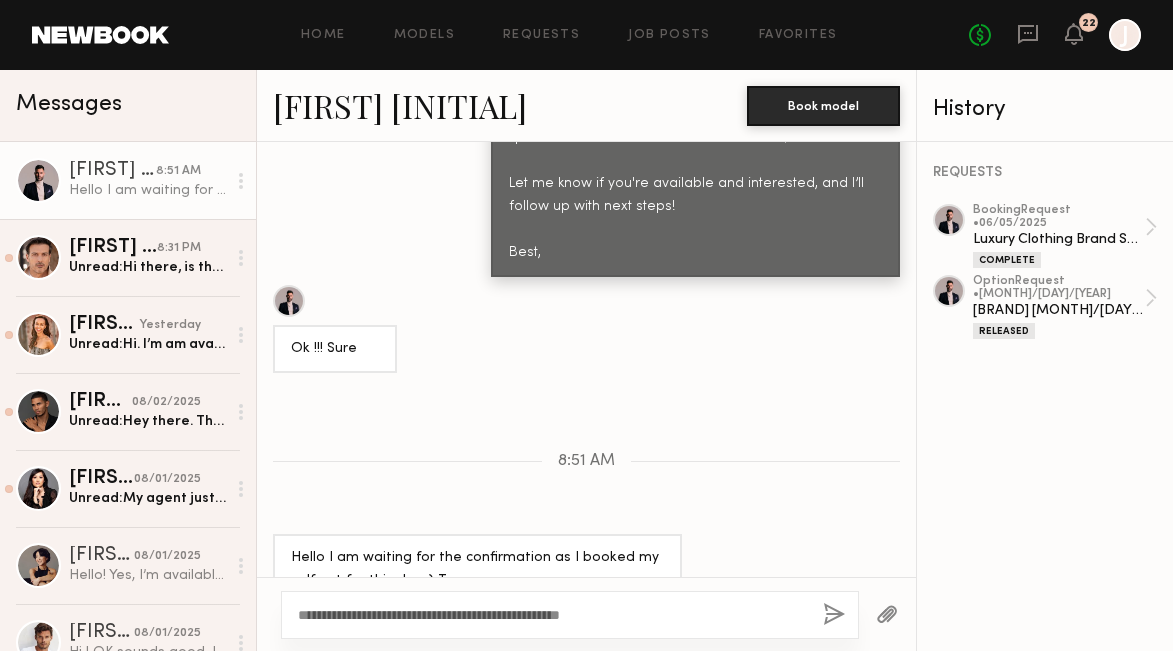 click on "**********" 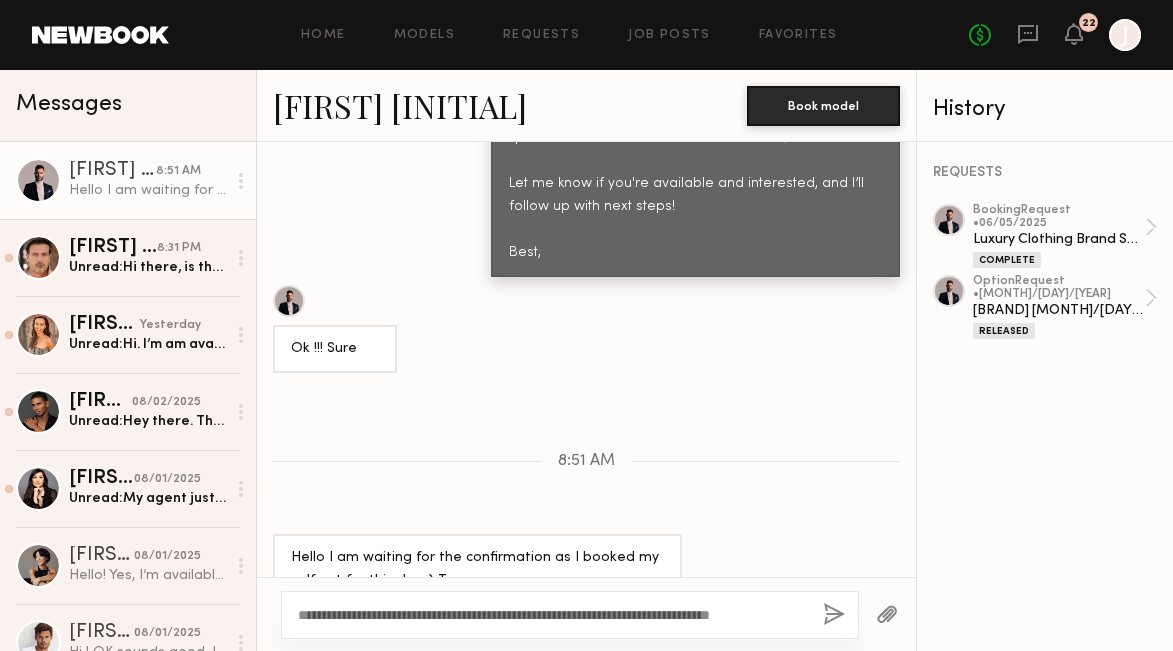click on "**********" 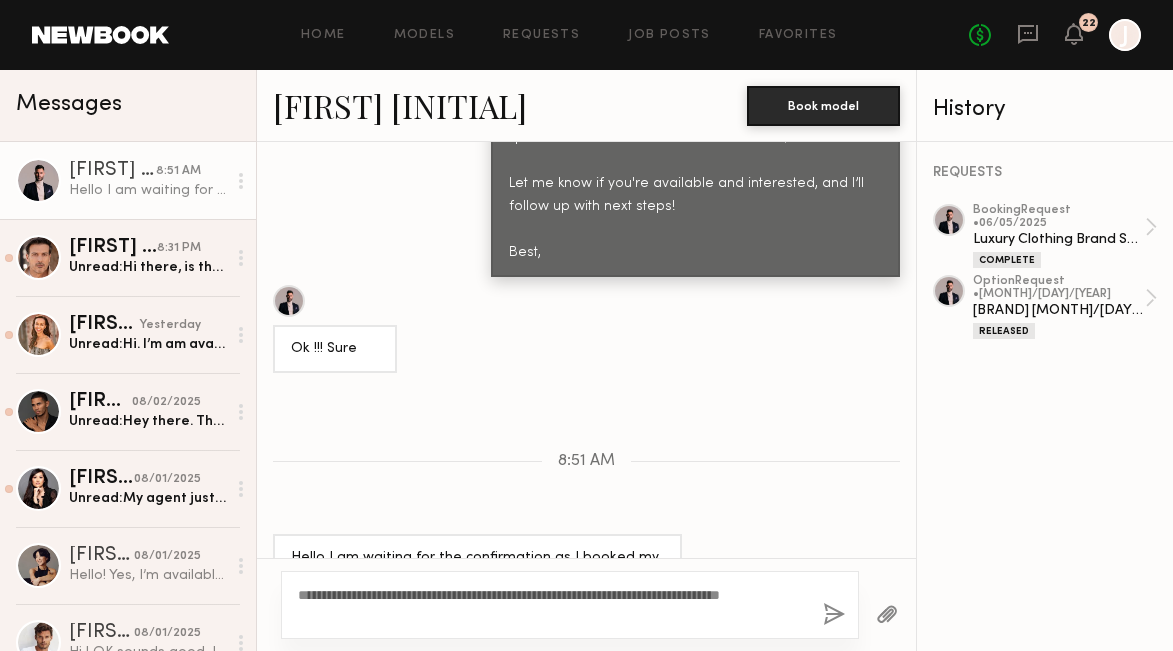 click on "**********" 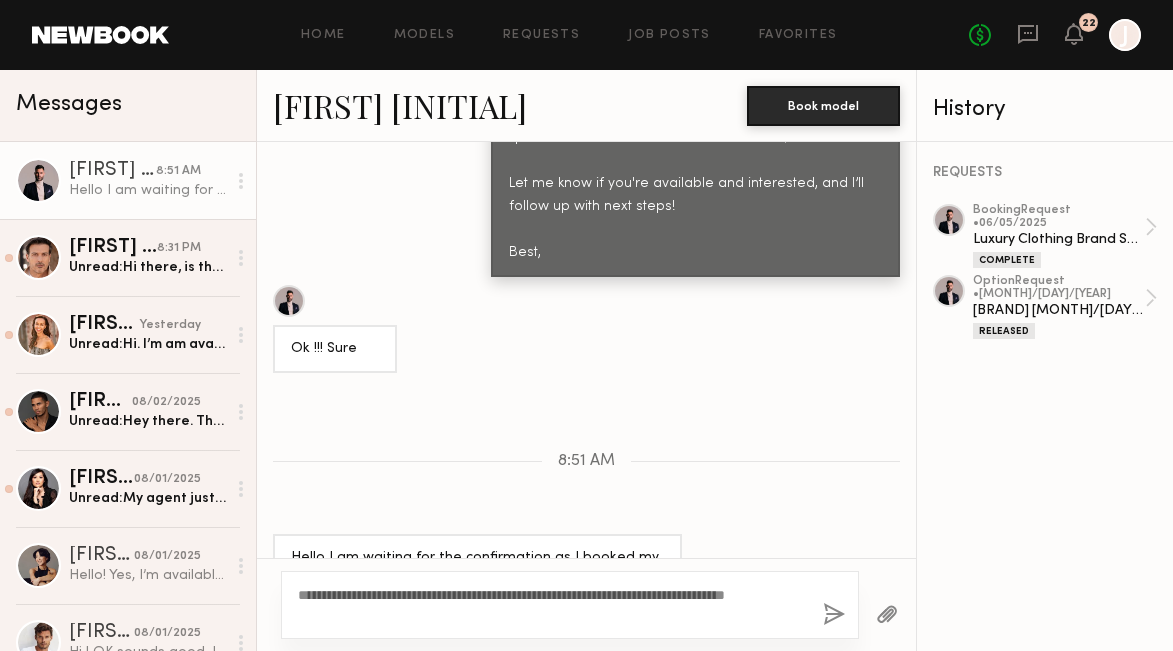 click on "**********" 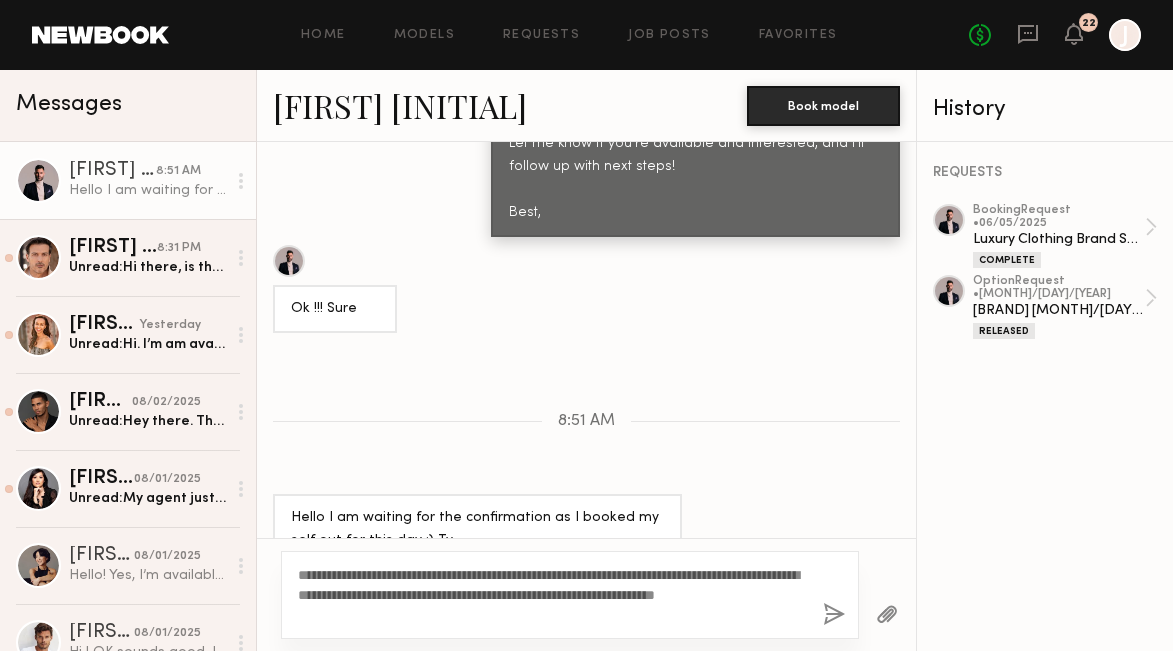 scroll, scrollTop: 2423, scrollLeft: 0, axis: vertical 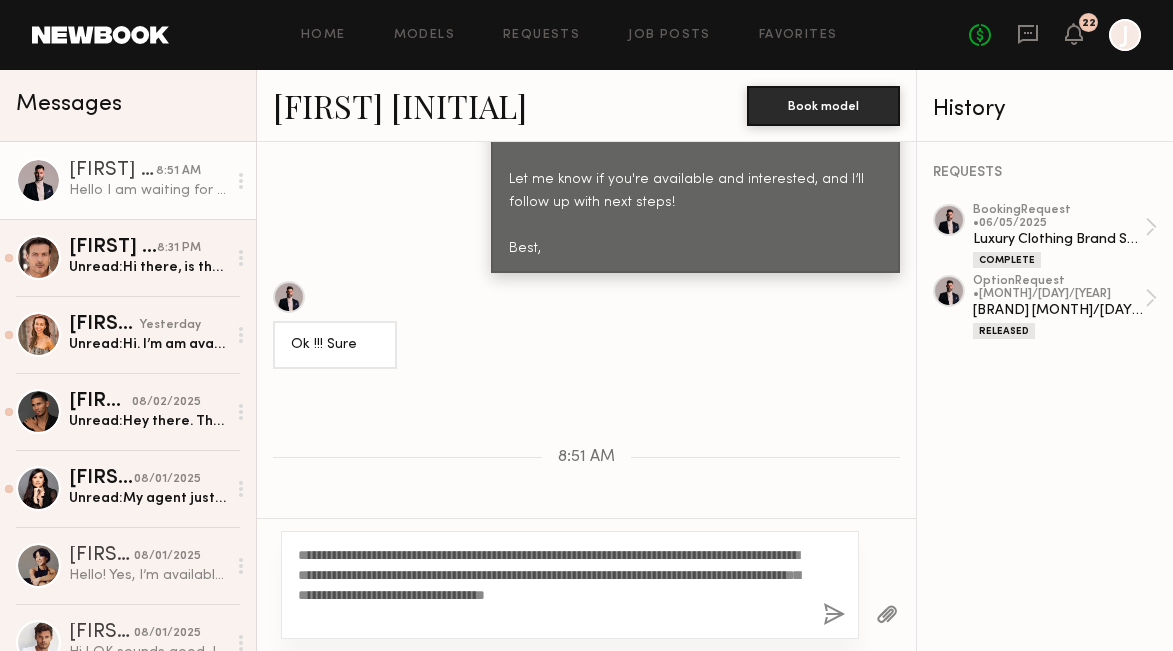 type on "**********" 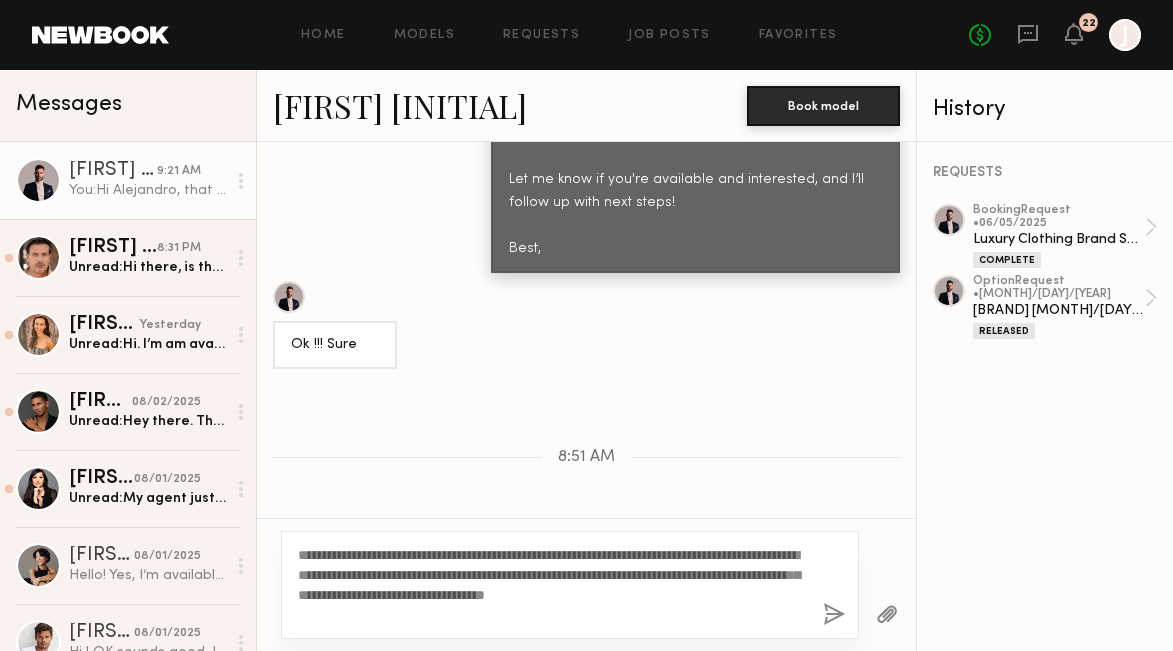 type 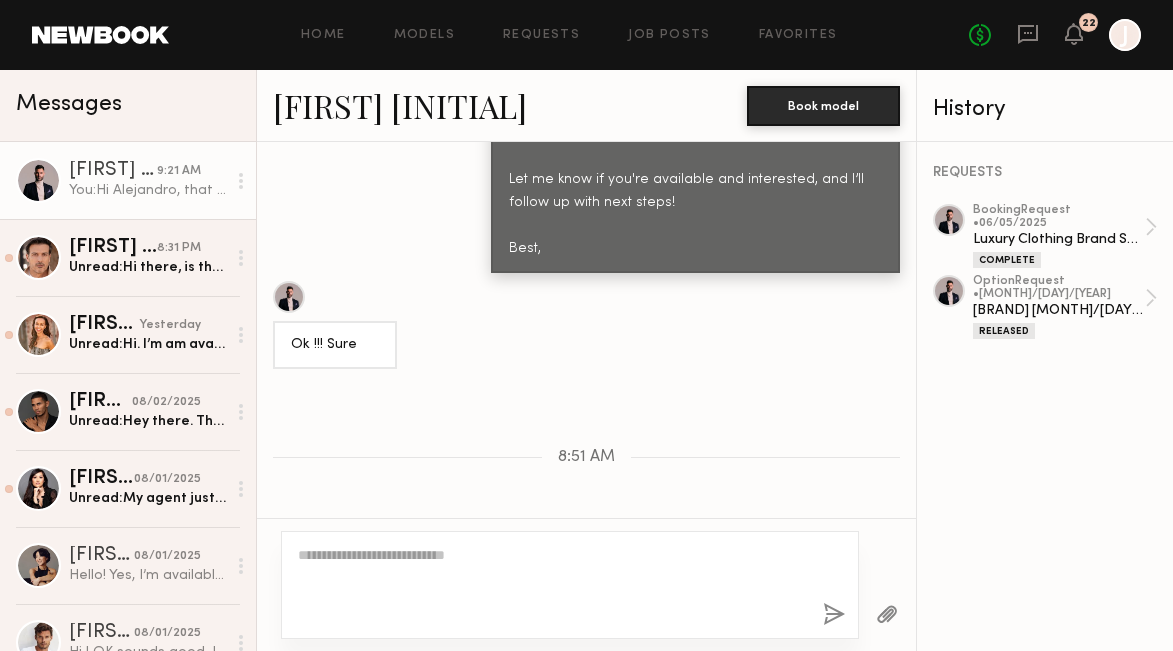 scroll, scrollTop: 2715, scrollLeft: 0, axis: vertical 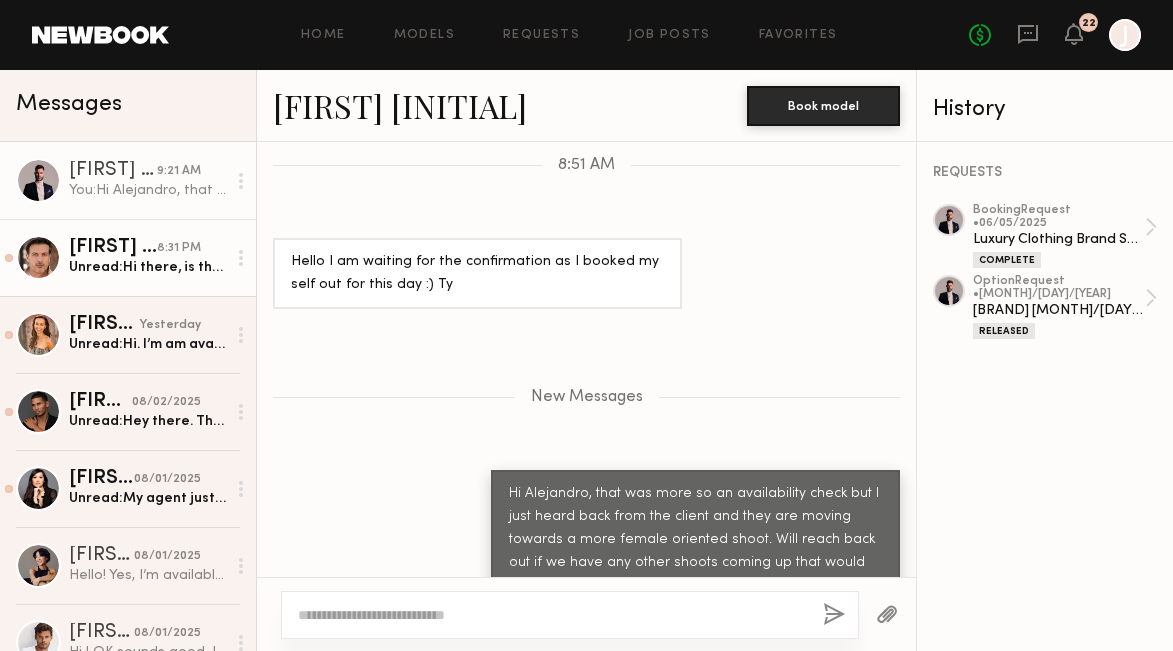 click on "Unread:  Hi there, is the shoot still confirmed?" 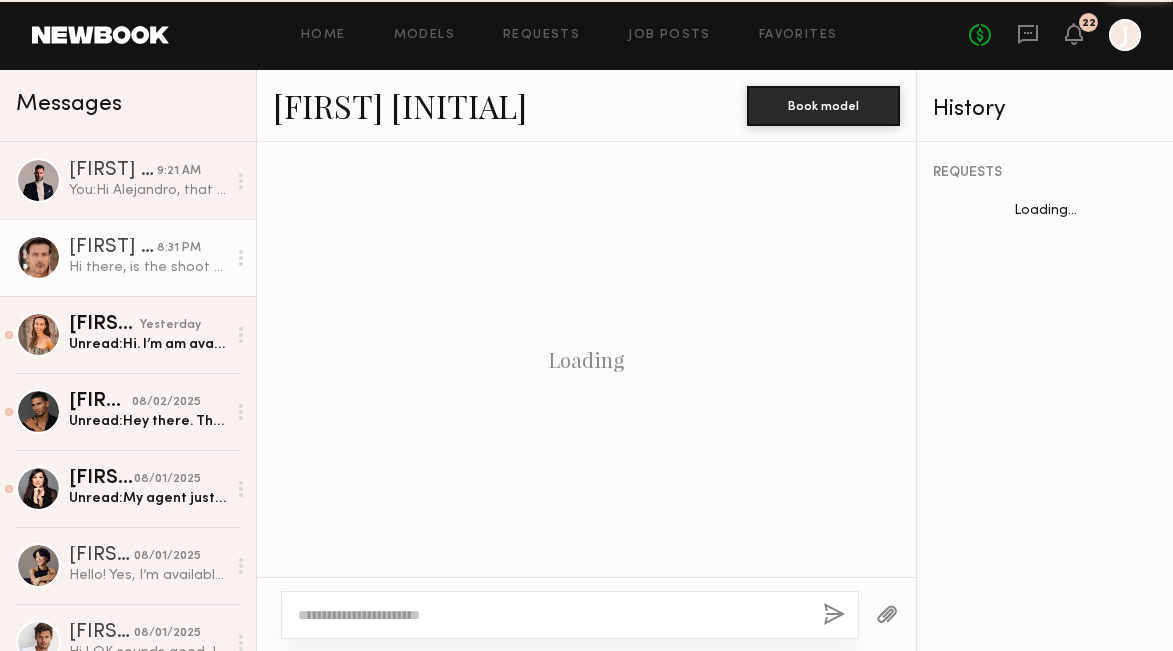 scroll, scrollTop: 1108, scrollLeft: 0, axis: vertical 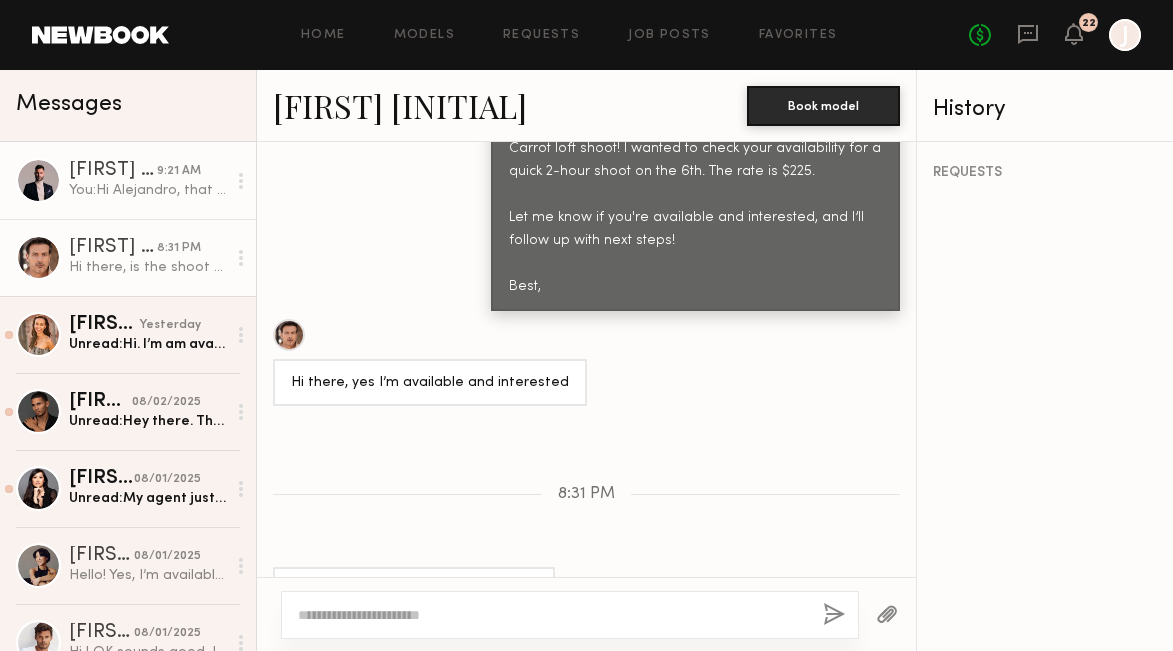 click on "You:  Hi Alejandro, that was more so an availability check but I just heard back from the client and they are moving towards a more female oriented shoot. Will reach back out if we have any other shoots coming up that would be a great fit for!" 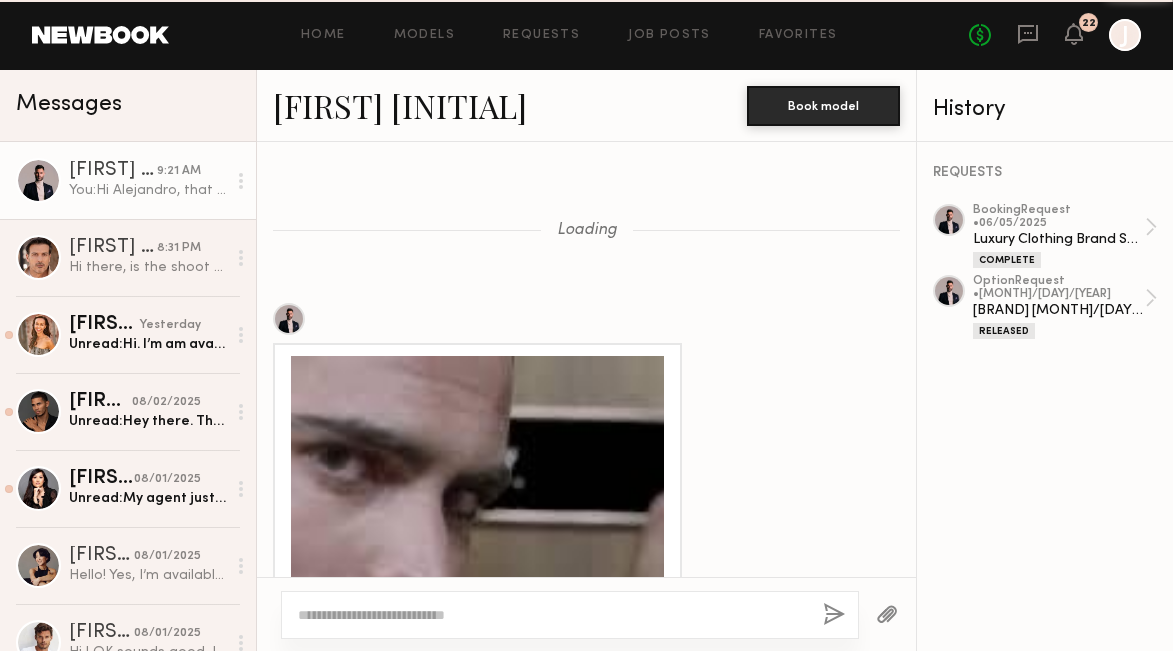 scroll, scrollTop: 2562, scrollLeft: 0, axis: vertical 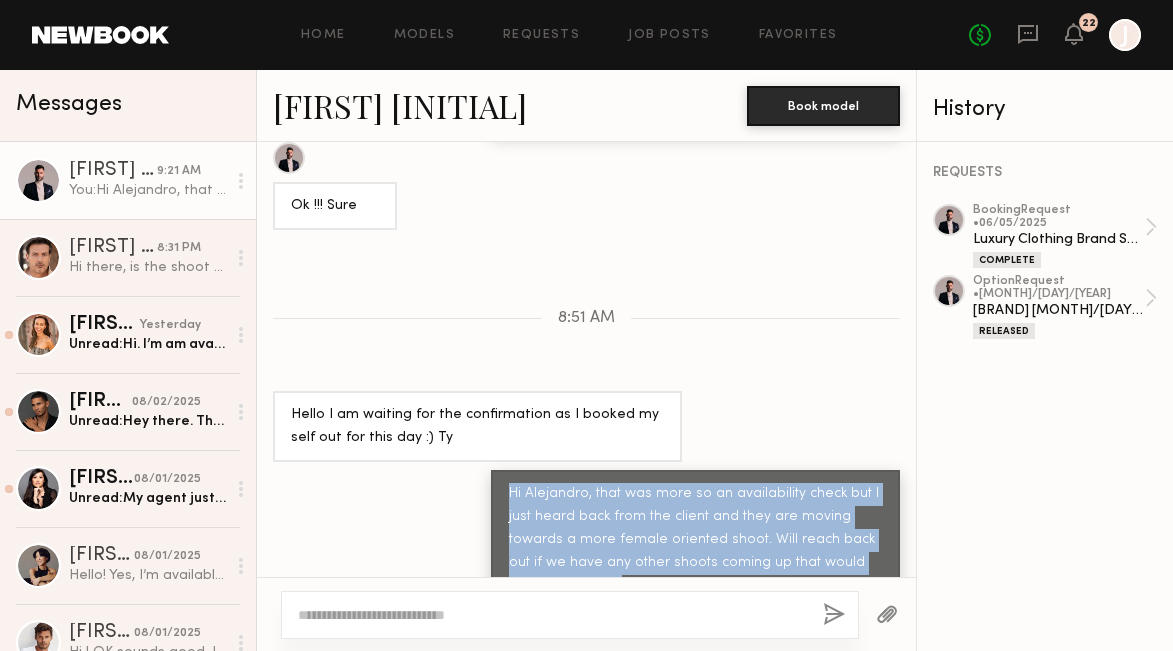 drag, startPoint x: 511, startPoint y: 452, endPoint x: 616, endPoint y: 540, distance: 137 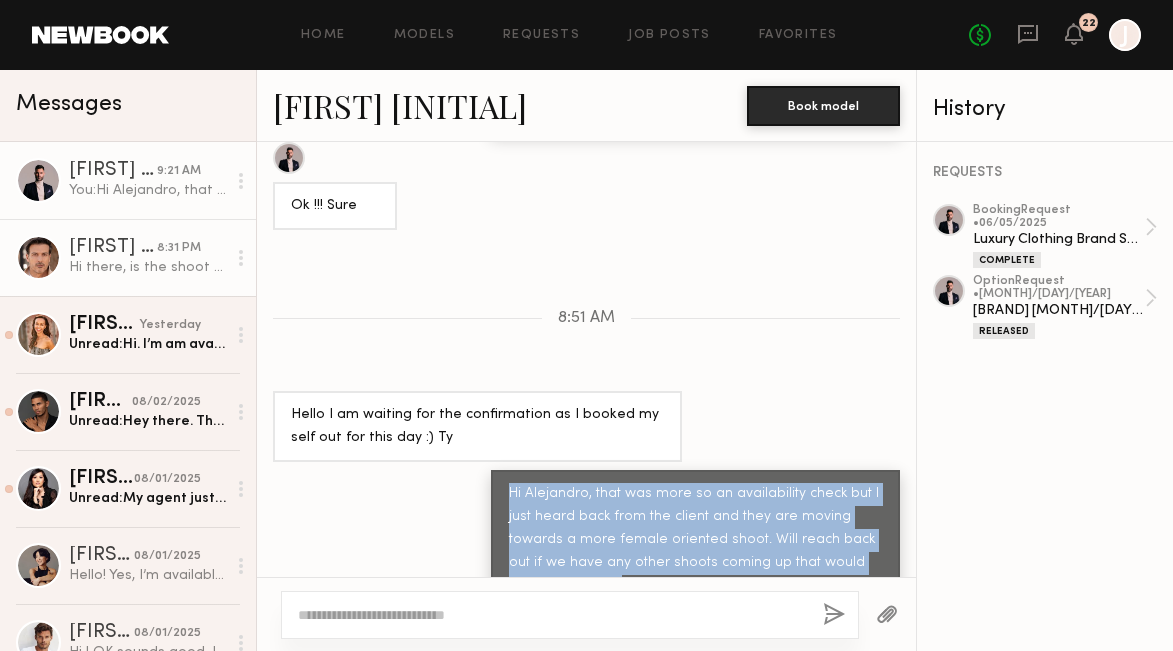 click on "[FIRST] [LAST]" 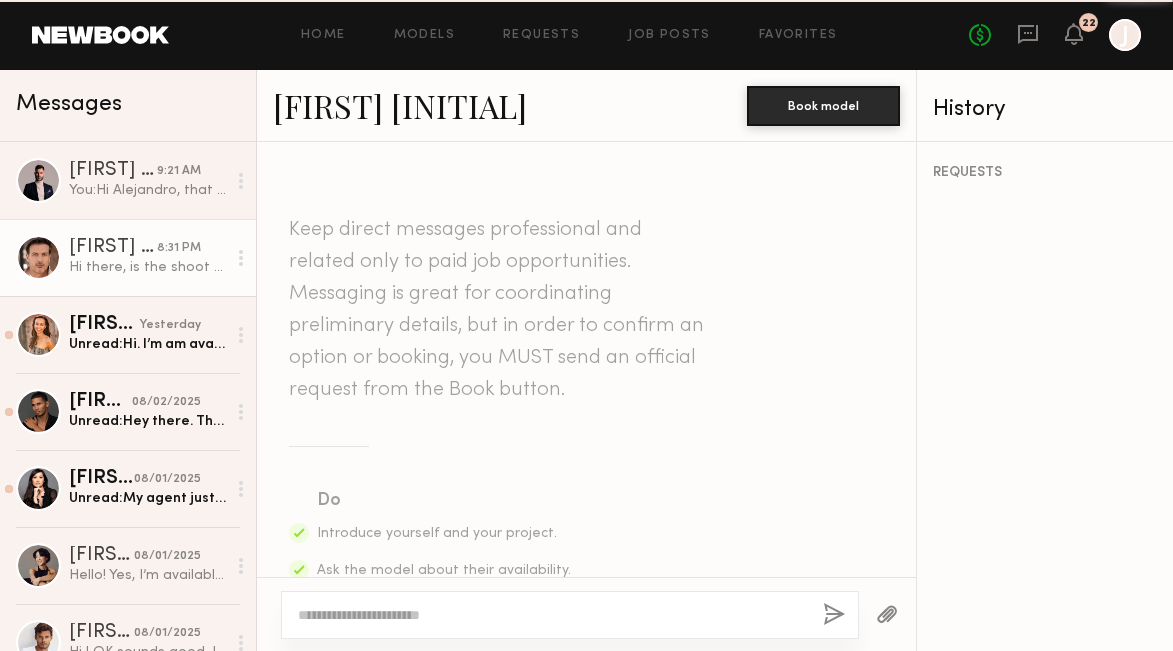 scroll, scrollTop: 1108, scrollLeft: 0, axis: vertical 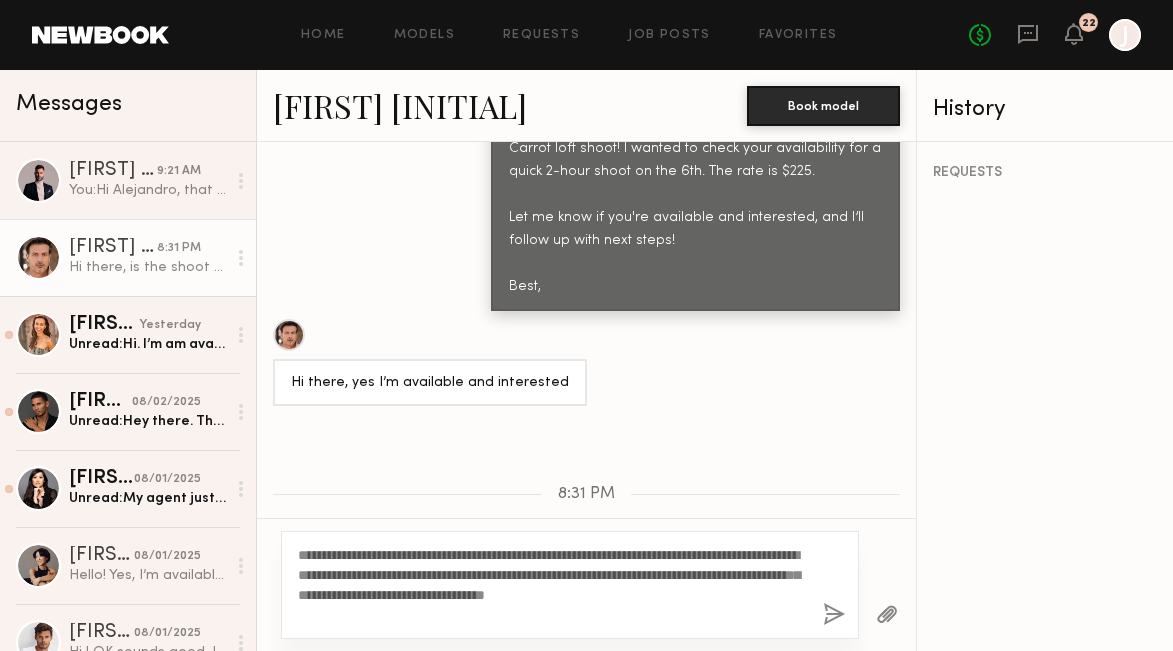 drag, startPoint x: 378, startPoint y: 559, endPoint x: 313, endPoint y: 558, distance: 65.00769 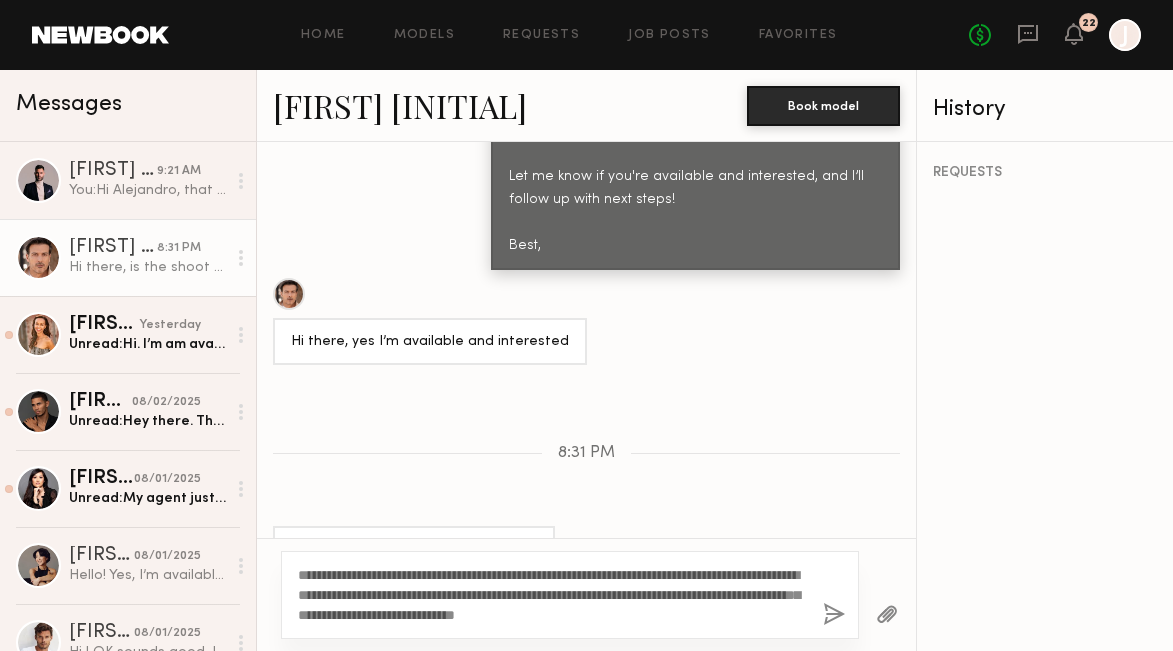 scroll, scrollTop: 1148, scrollLeft: 0, axis: vertical 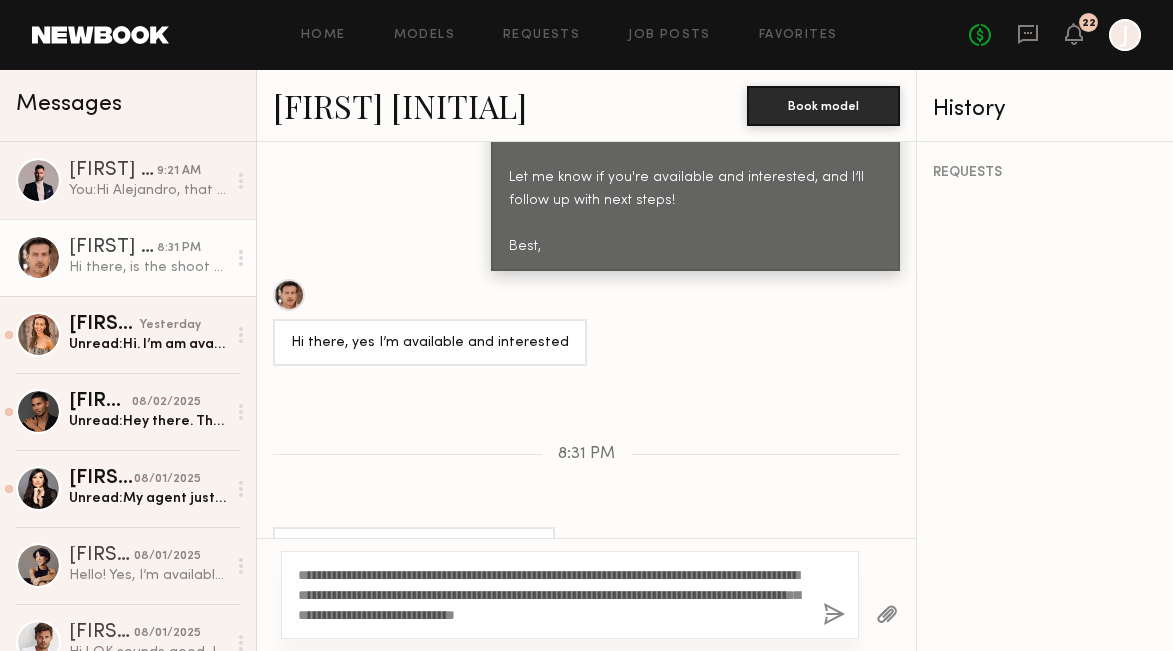 drag, startPoint x: 620, startPoint y: 575, endPoint x: 352, endPoint y: 571, distance: 268.02985 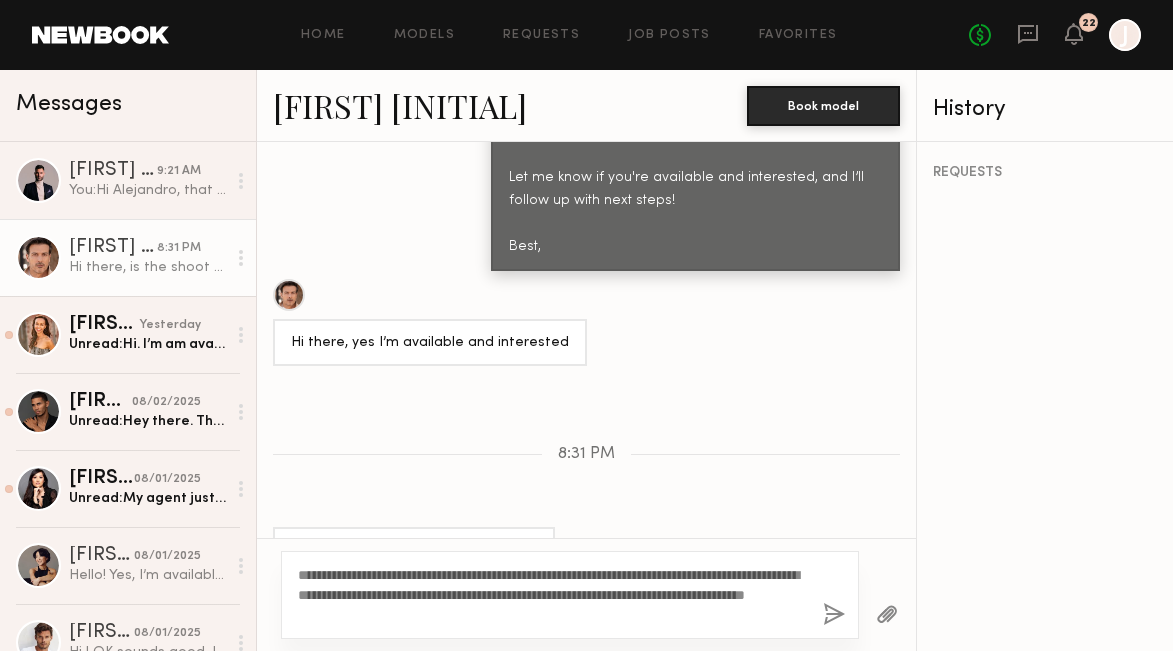 scroll, scrollTop: 1112, scrollLeft: 0, axis: vertical 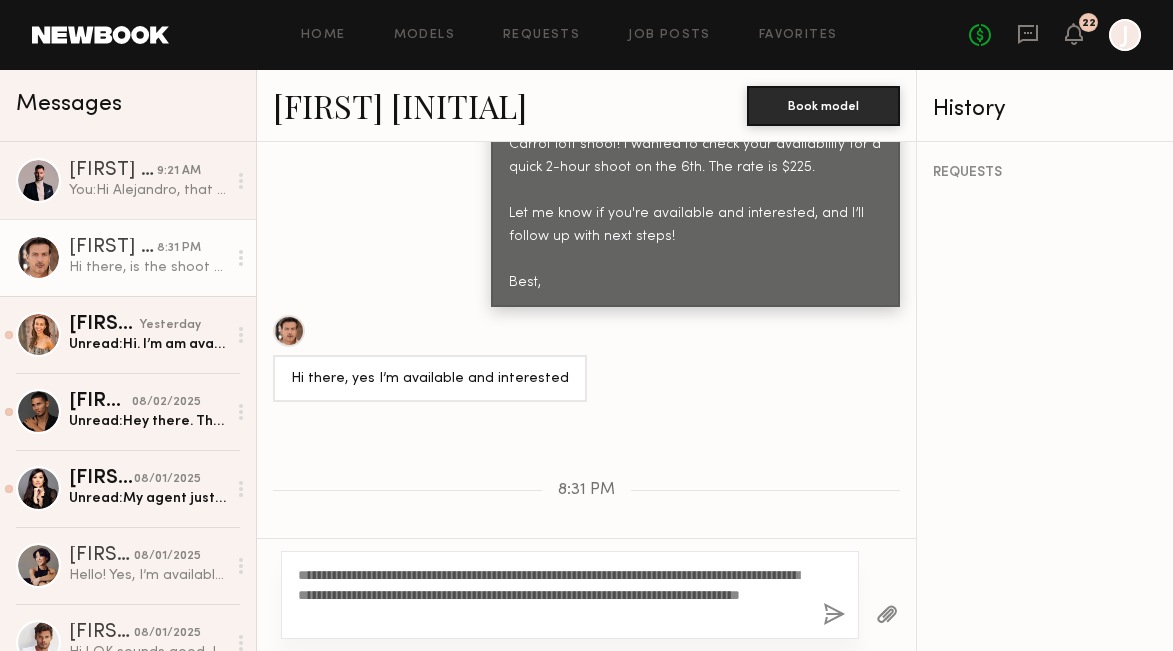 click on "**********" 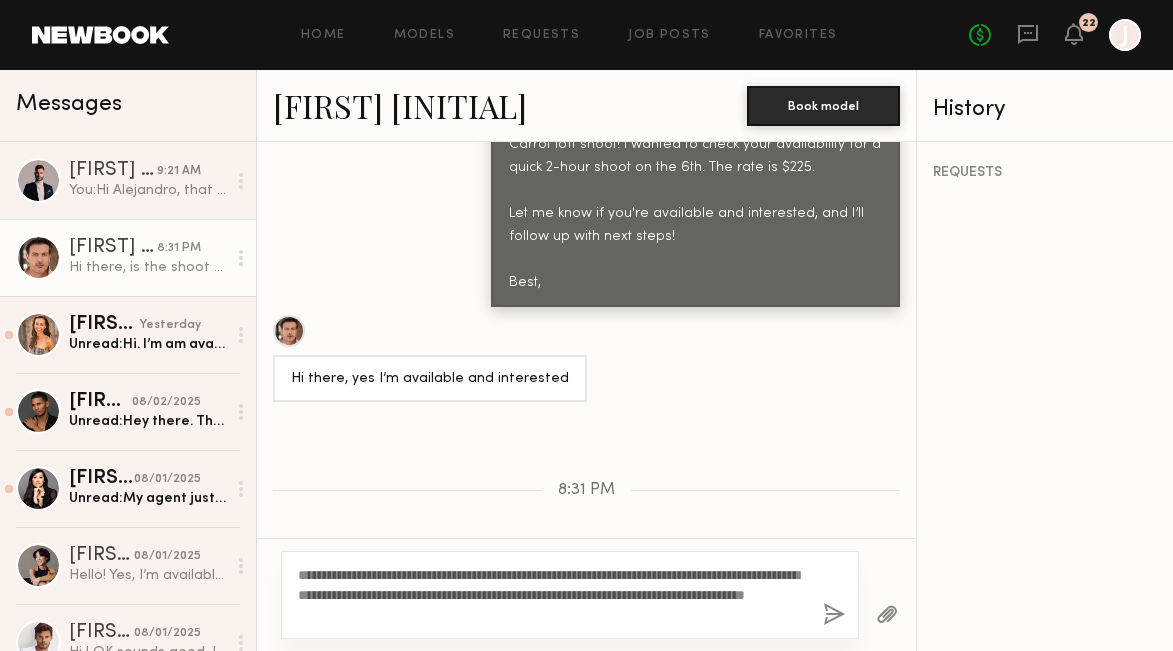 type on "**********" 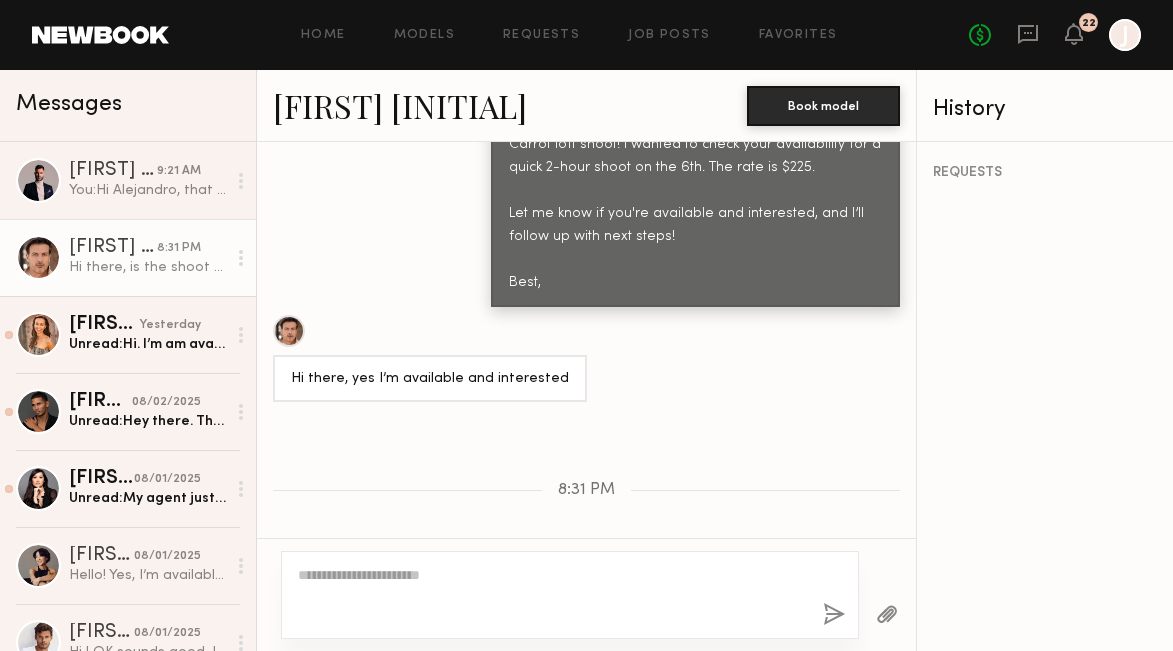 scroll, scrollTop: 1535, scrollLeft: 0, axis: vertical 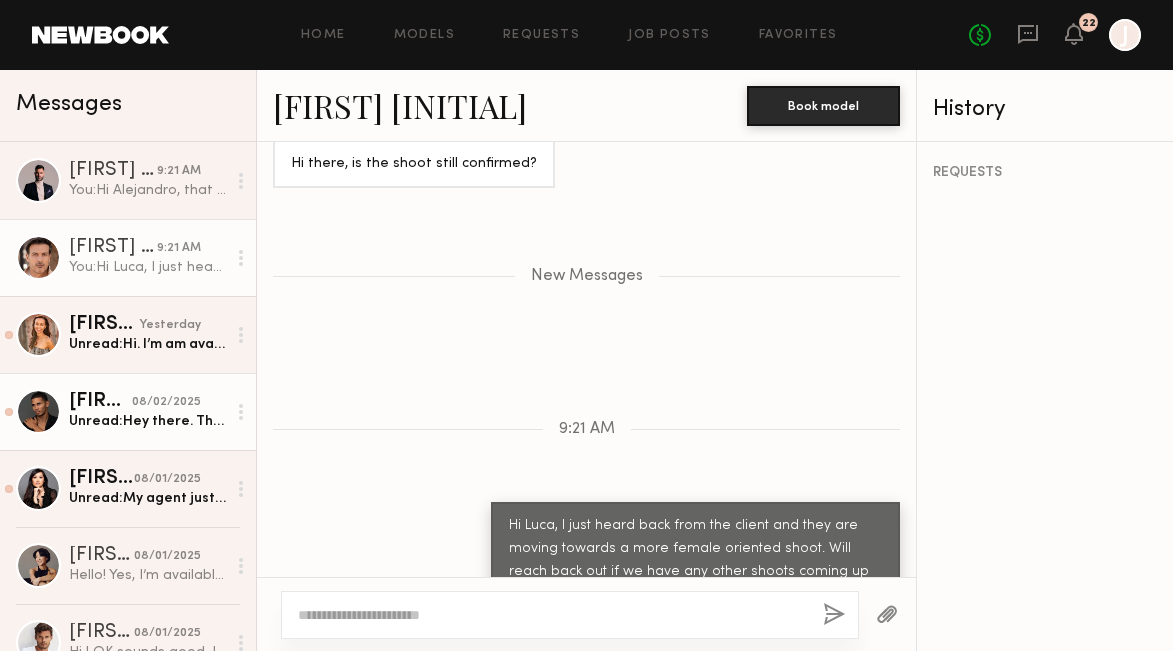 click on "Unread:  Hey there. Thanks so much for reaching out! Unfortunately I’m booked already on the 6th." 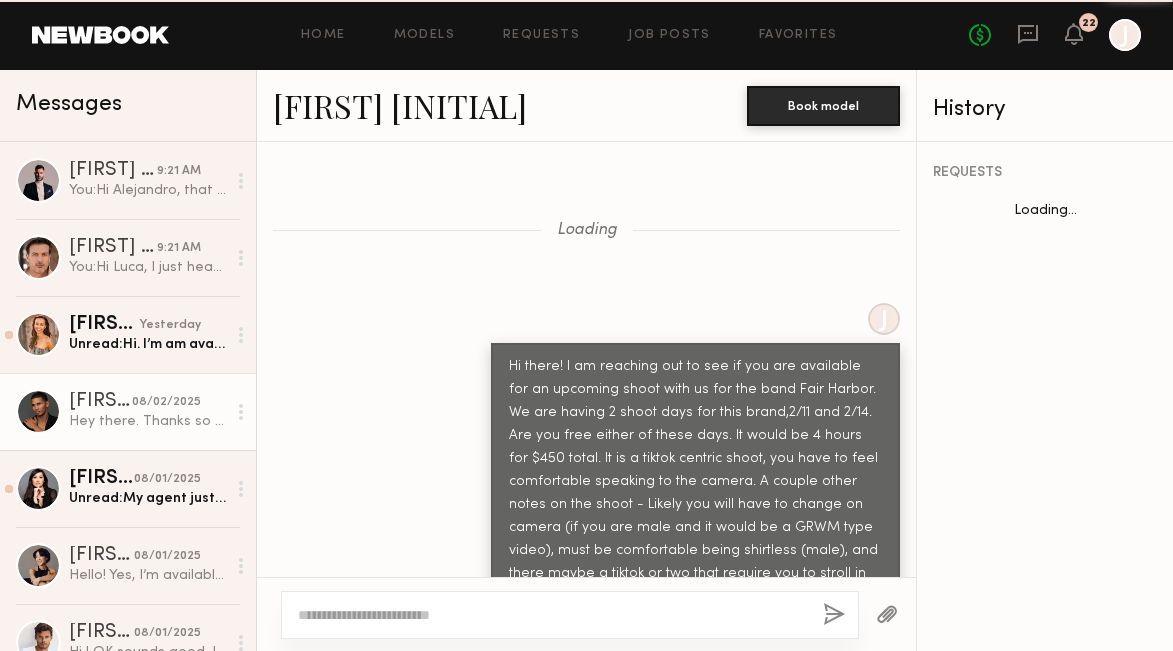 scroll, scrollTop: 2139, scrollLeft: 0, axis: vertical 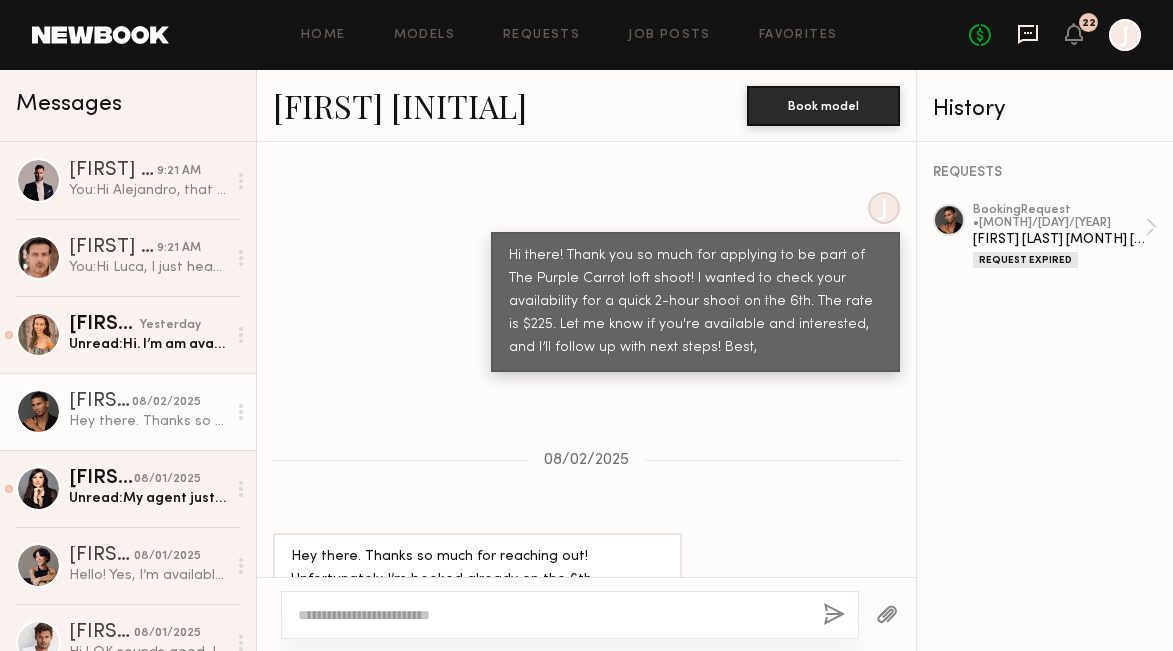 click 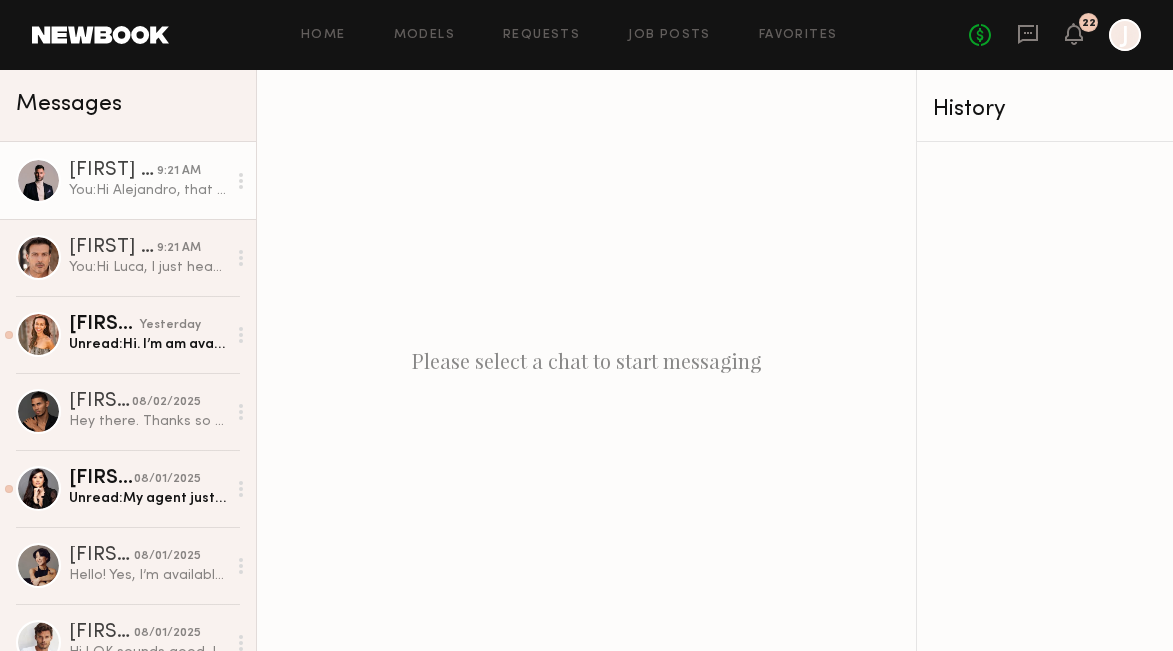 scroll, scrollTop: 0, scrollLeft: 0, axis: both 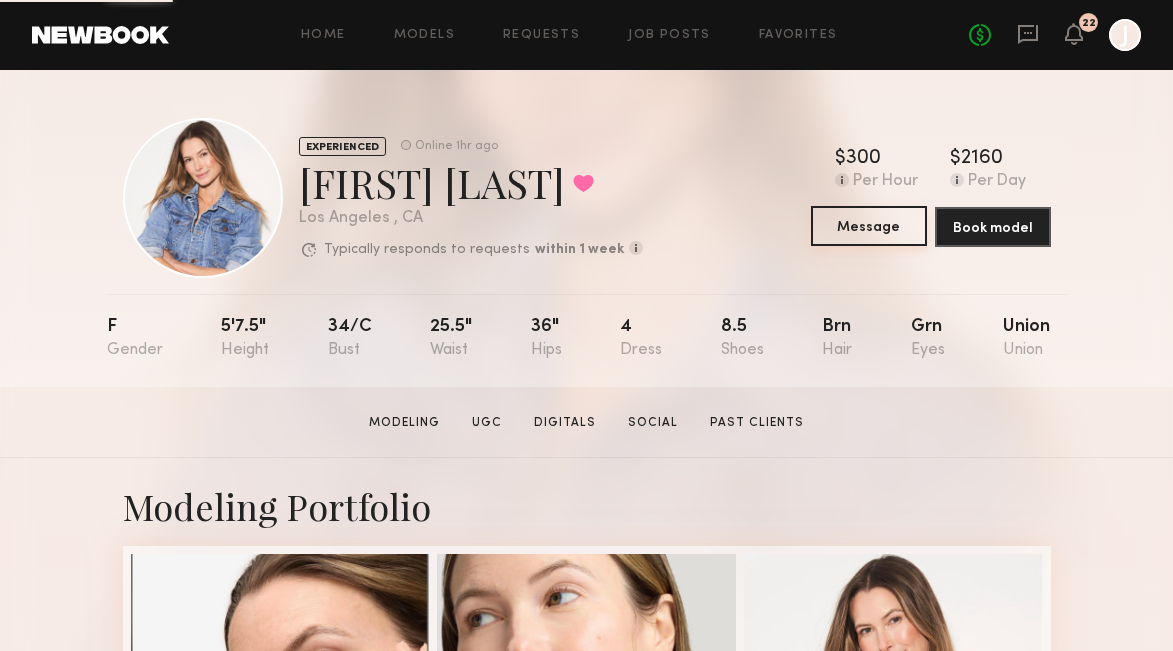 click on "Message" 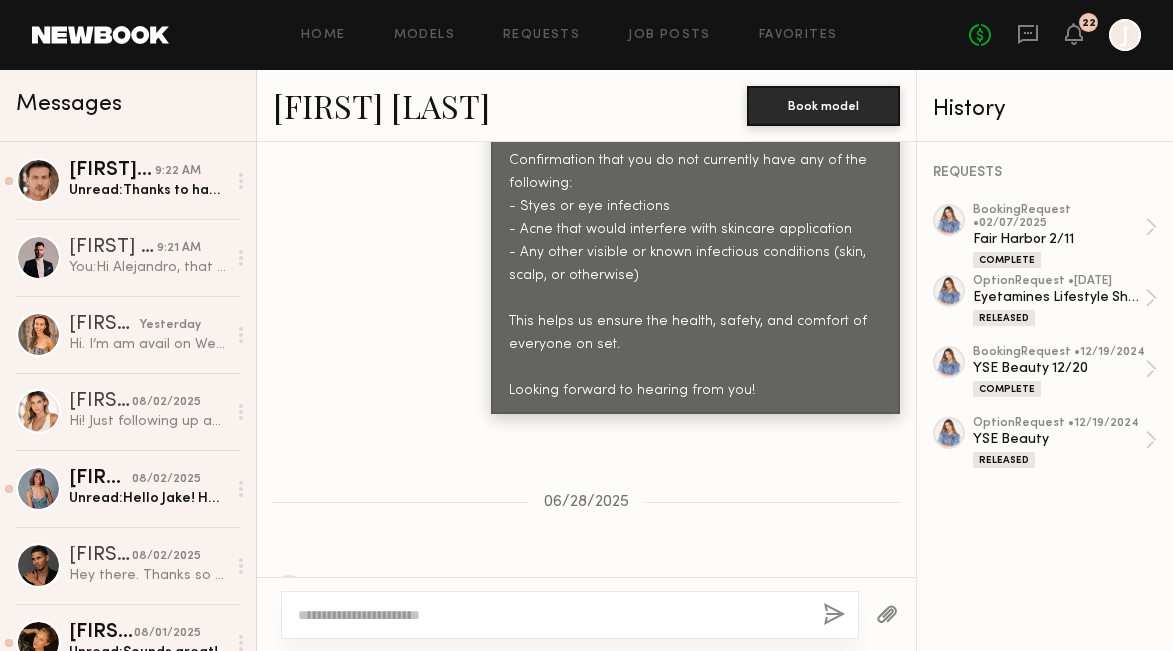 scroll, scrollTop: 1437, scrollLeft: 0, axis: vertical 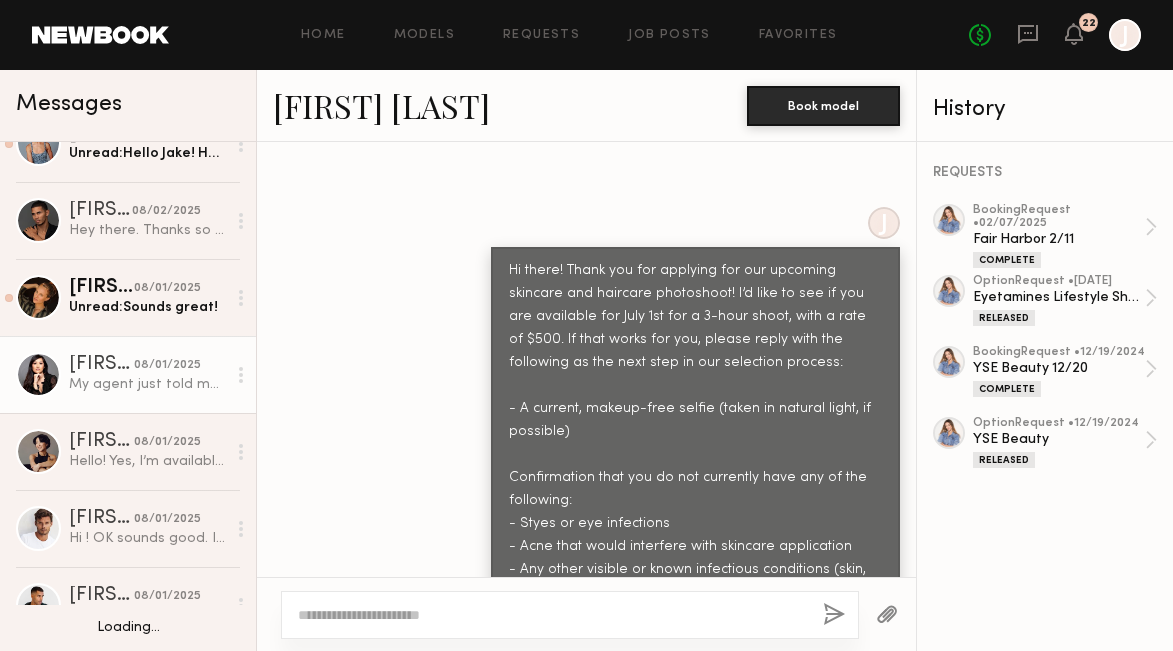 click on "08/01/2025" 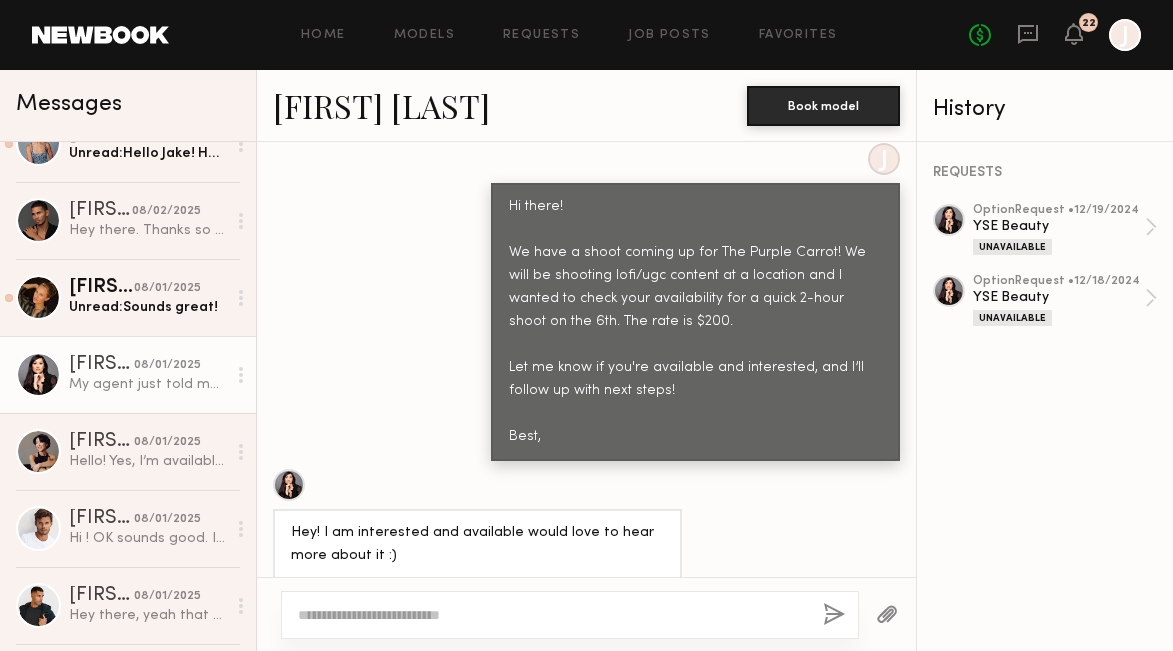 scroll, scrollTop: 2241, scrollLeft: 0, axis: vertical 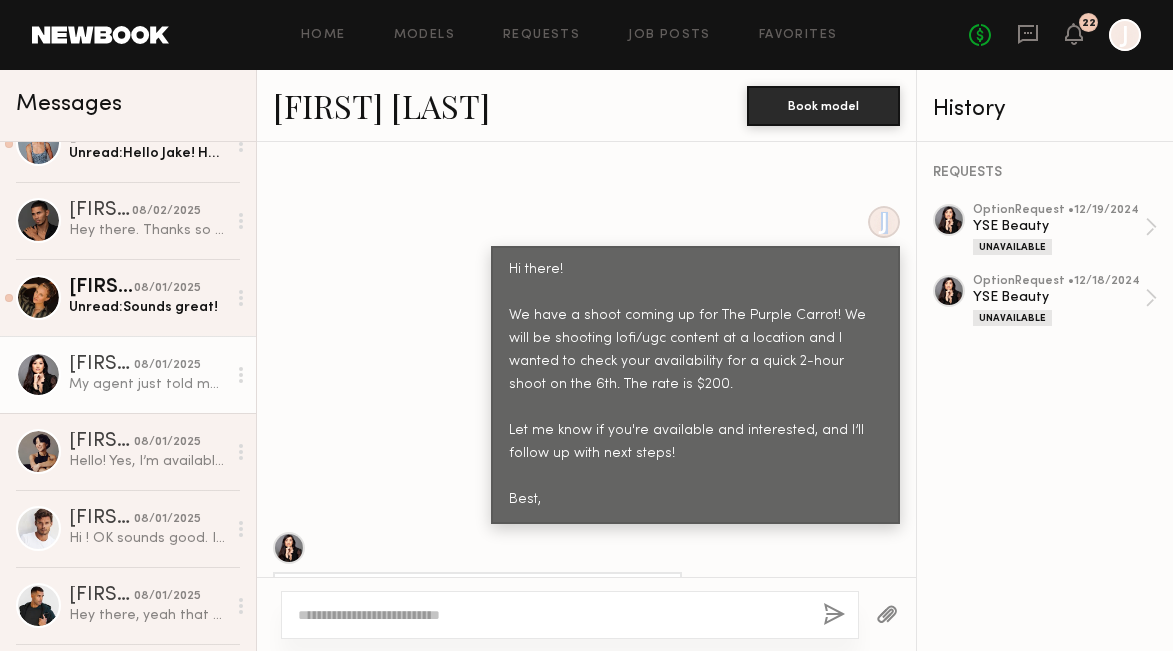 drag, startPoint x: 509, startPoint y: 187, endPoint x: 535, endPoint y: 417, distance: 231.4649 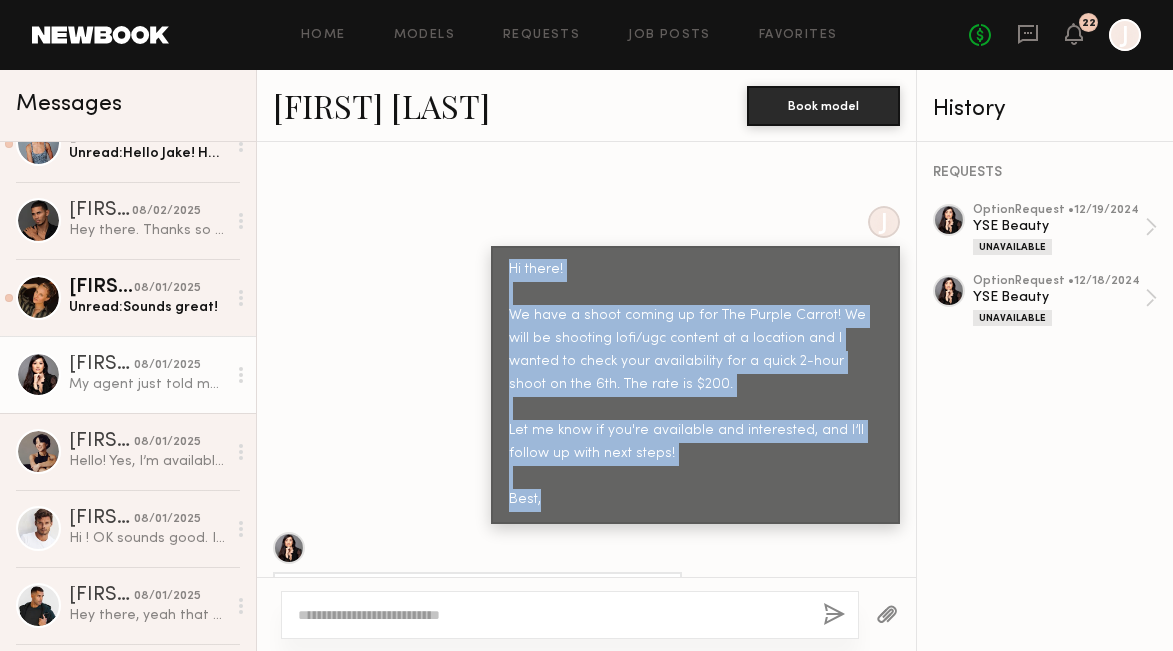 copy on "Hi there!
We have a shoot coming up for The Purple Carrot! We will be shooting lofi/ugc content at a location and I wanted to check your availability for a quick 2-hour shoot on the 6th. The rate is $200.
Let me know if you're available and interested, and I’ll follow up with next steps!
Best," 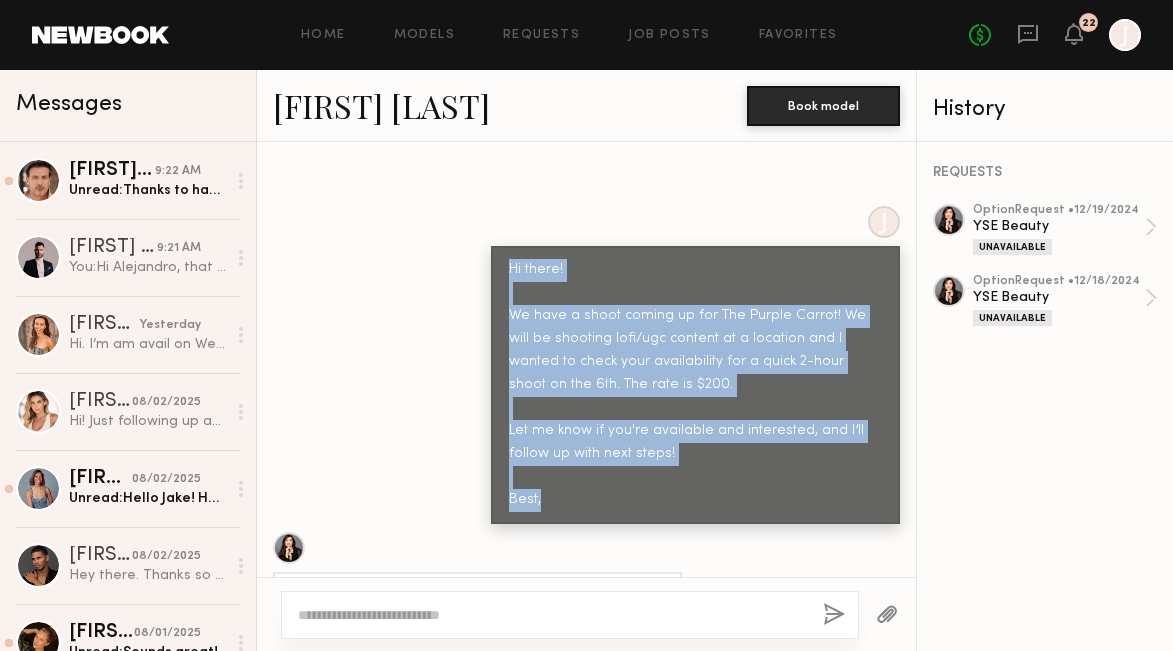 scroll, scrollTop: 0, scrollLeft: 0, axis: both 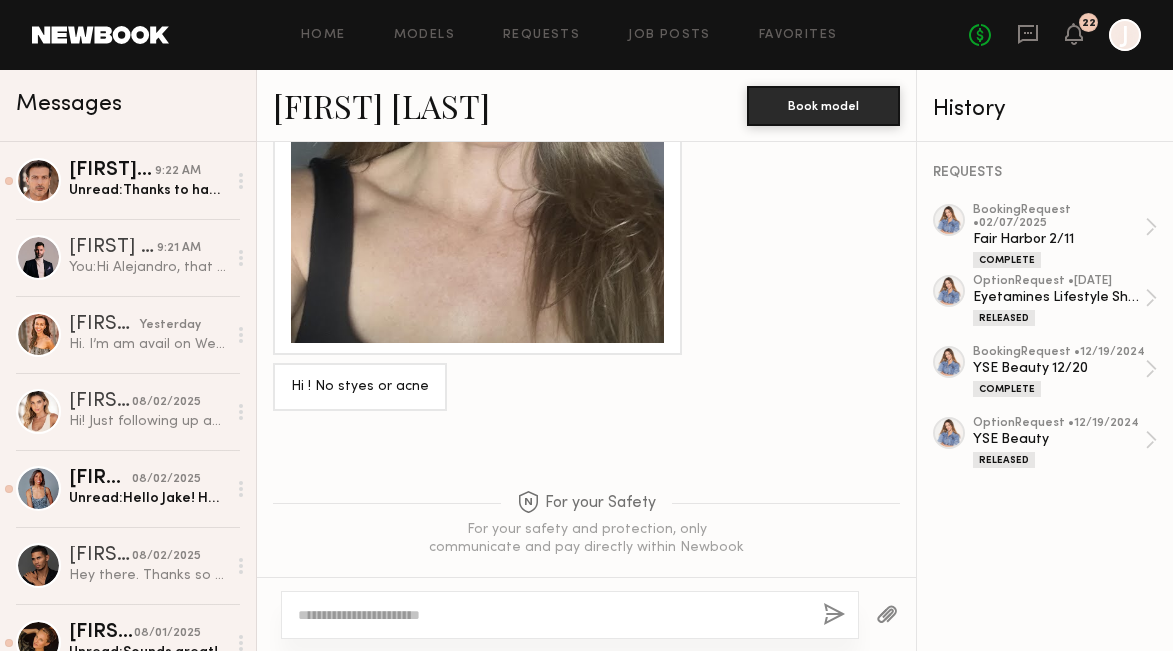 click 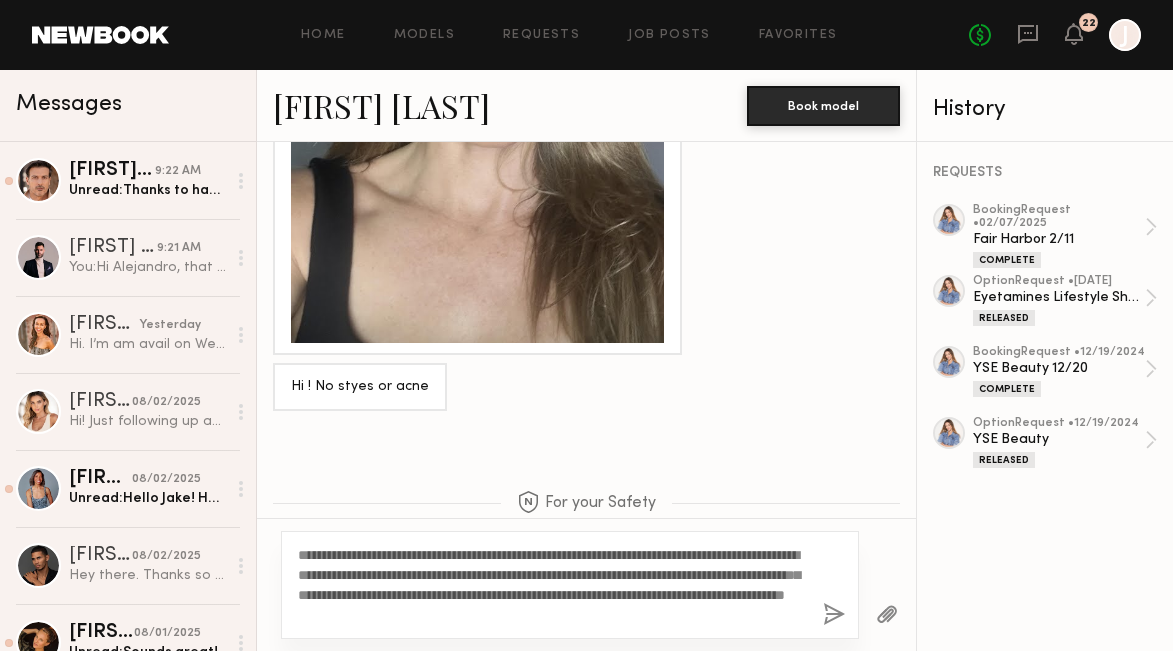 scroll, scrollTop: 0, scrollLeft: 0, axis: both 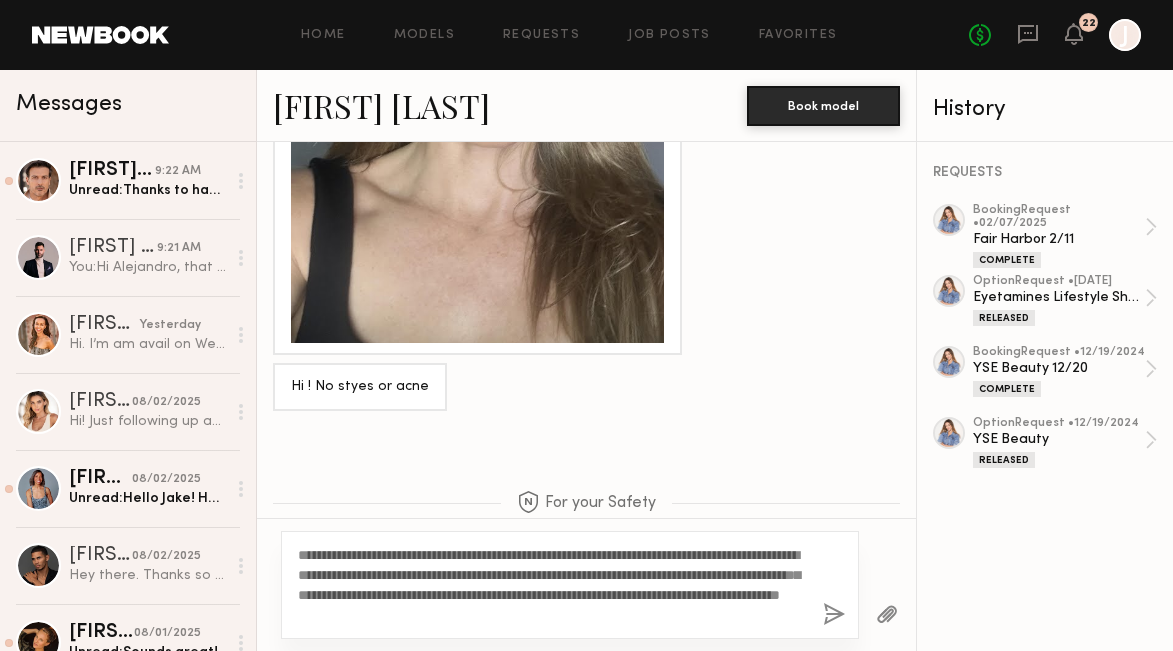 drag, startPoint x: 554, startPoint y: 598, endPoint x: 540, endPoint y: 598, distance: 14 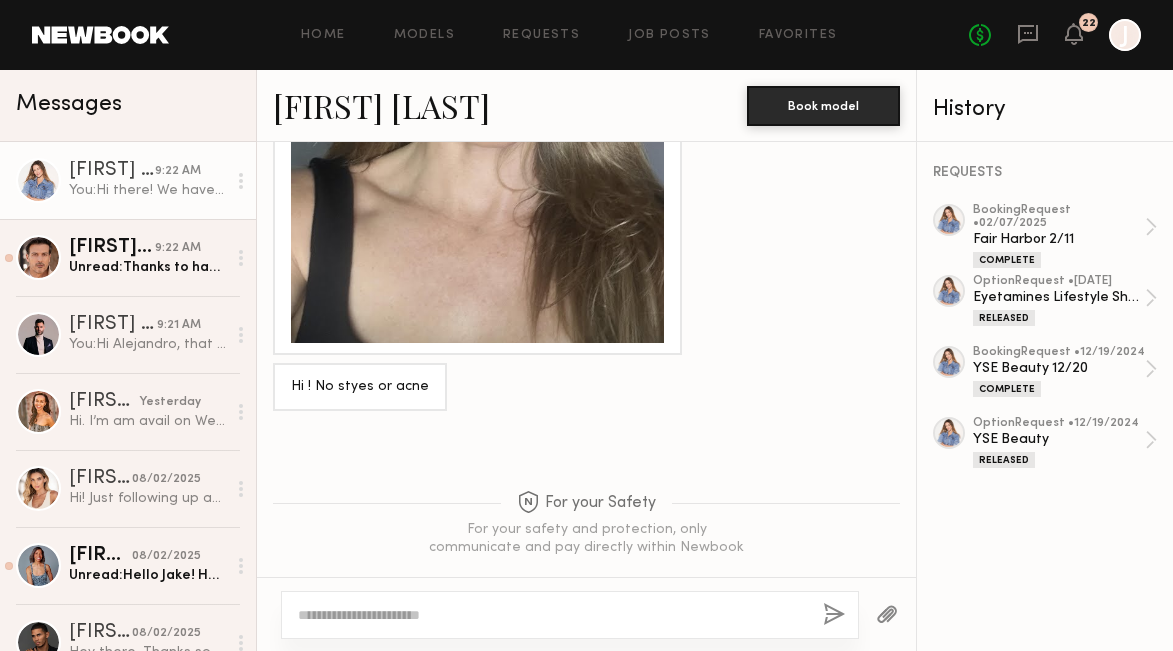 scroll, scrollTop: 2883, scrollLeft: 0, axis: vertical 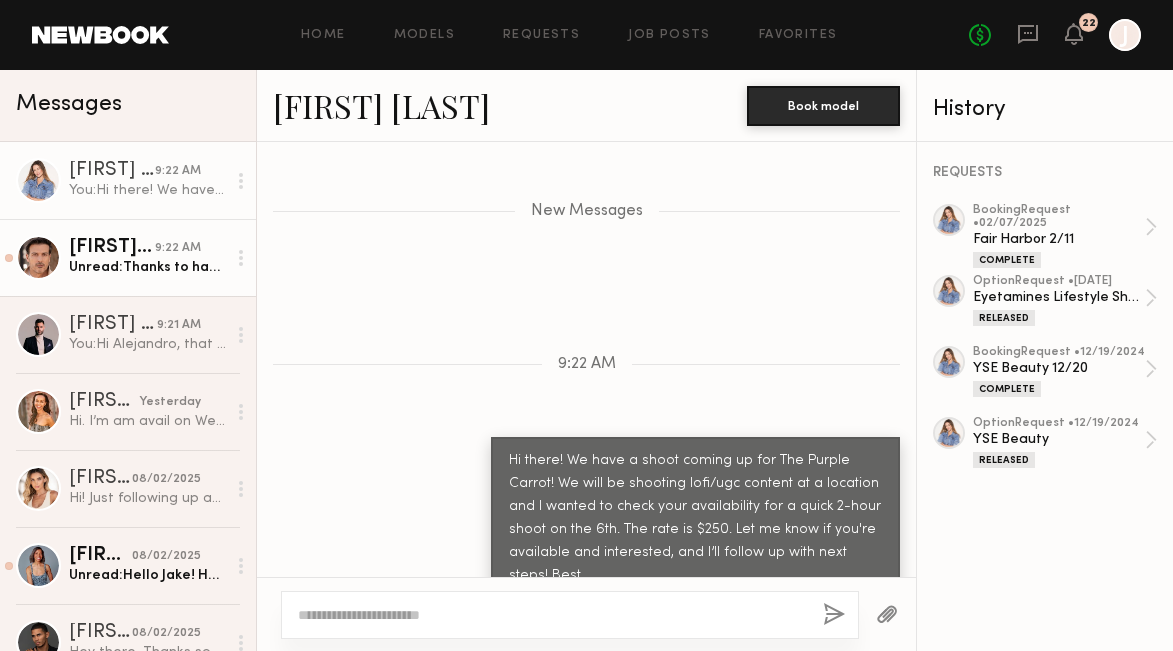click on "[FIRST] [LAST]" 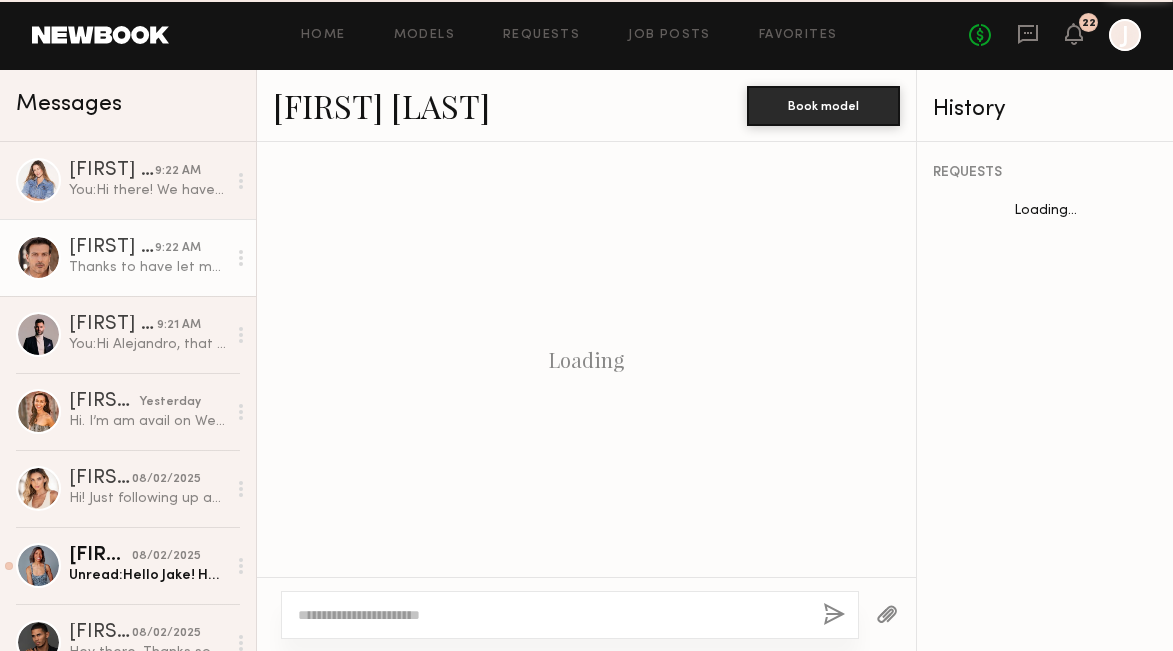 scroll, scrollTop: 1477, scrollLeft: 0, axis: vertical 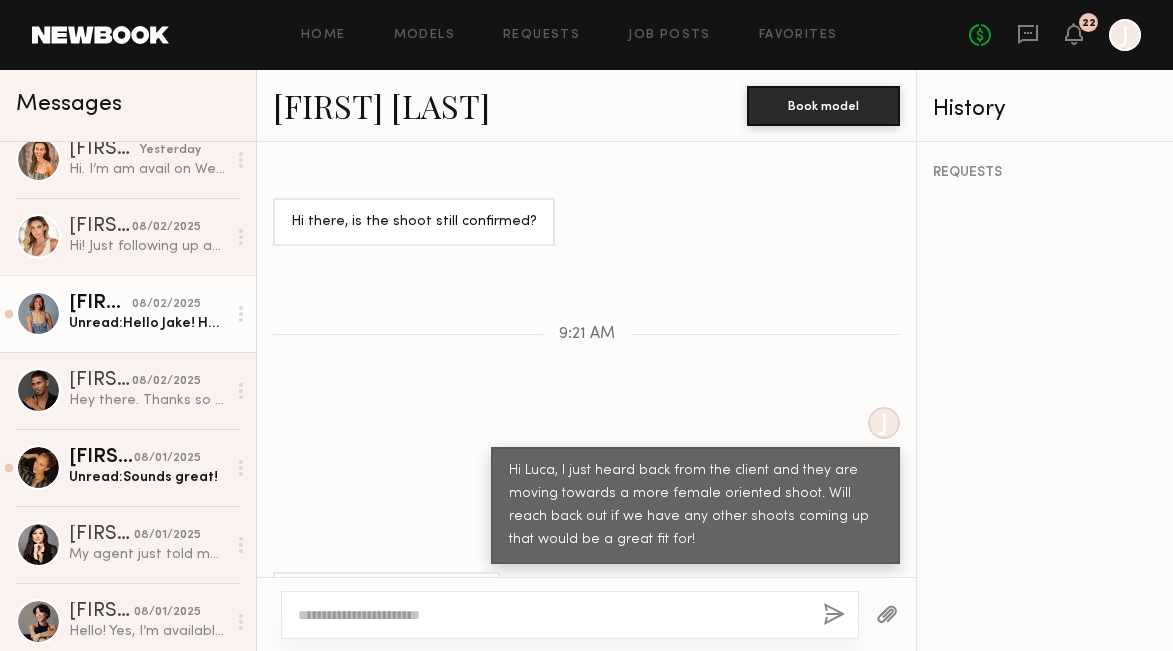 click on "08/02/2025" 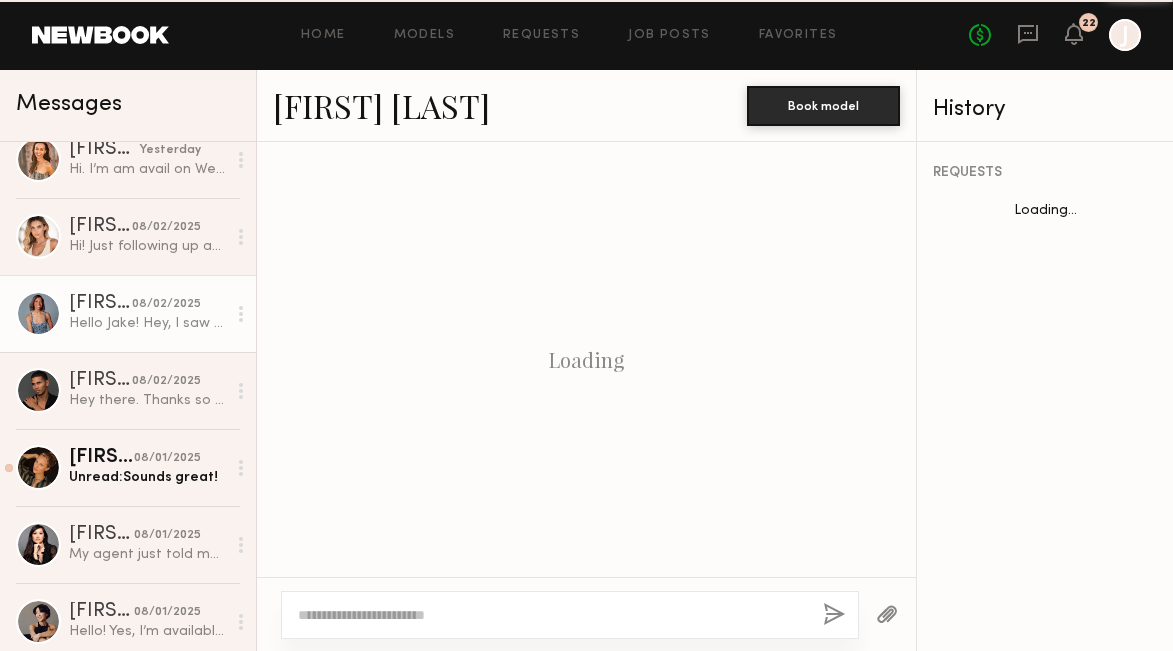 scroll, scrollTop: 1912, scrollLeft: 0, axis: vertical 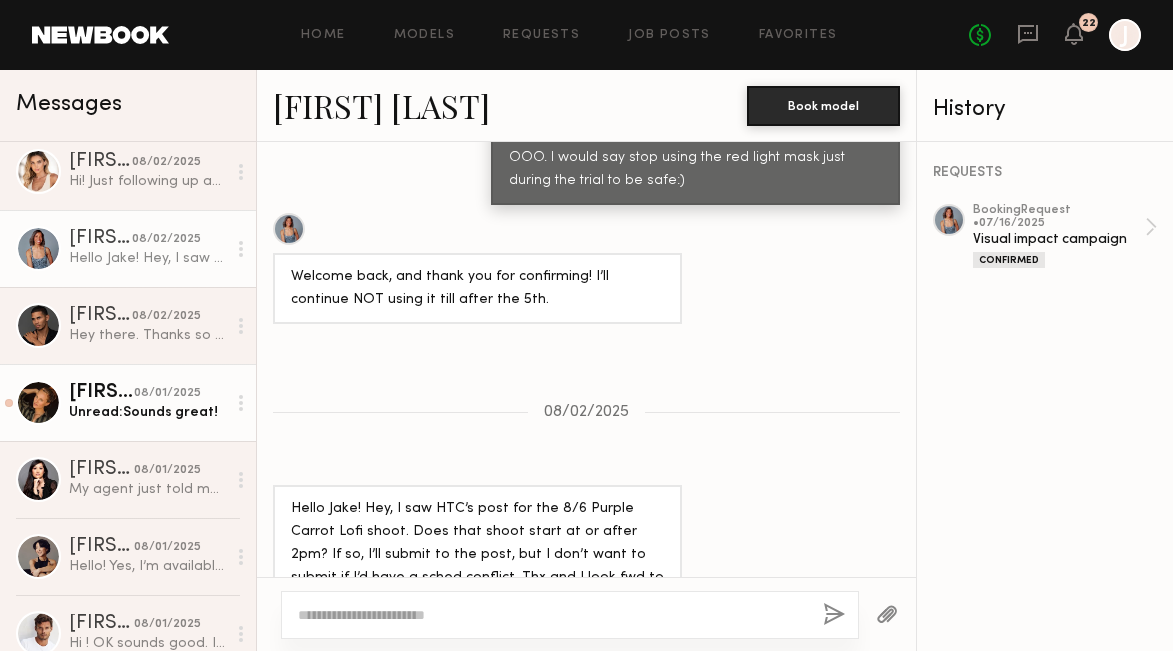click on "08/01/2025" 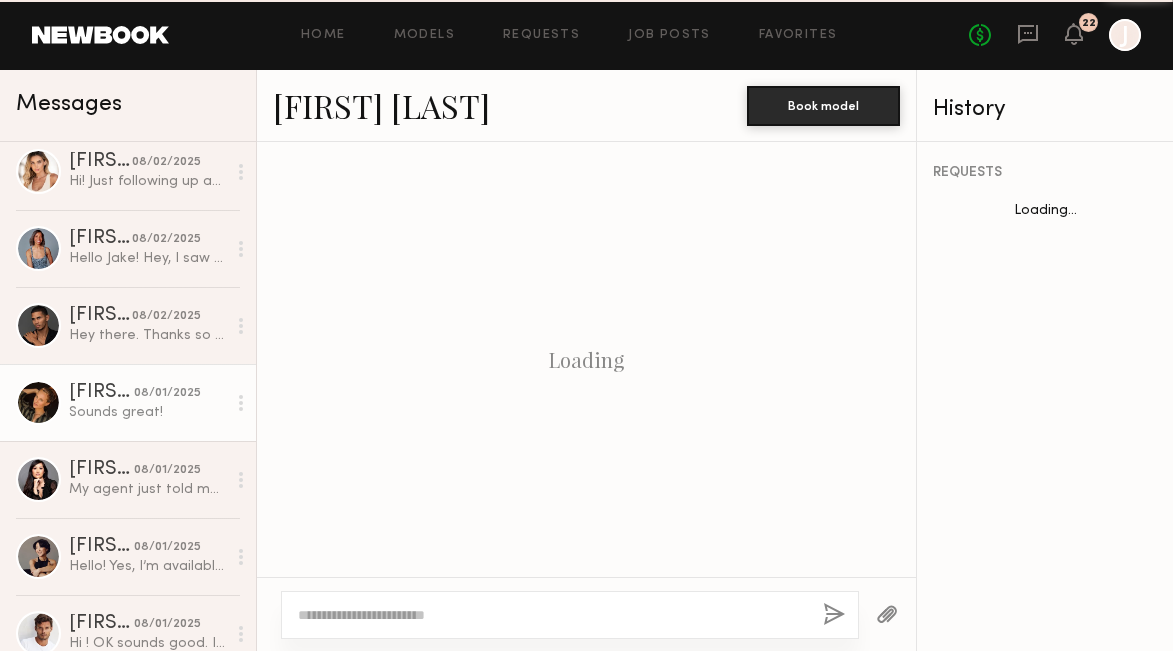 scroll, scrollTop: 2468, scrollLeft: 0, axis: vertical 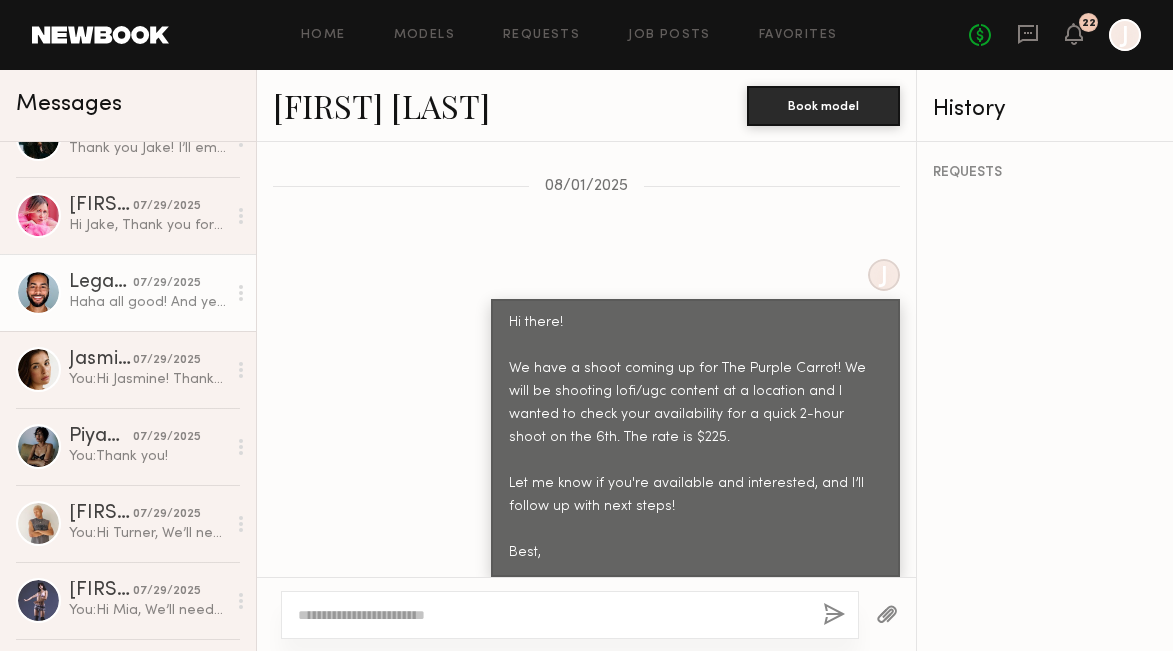 click on "Legacy D. 07/29/2025 Haha all good! And yes that sounds great! Thank you!" 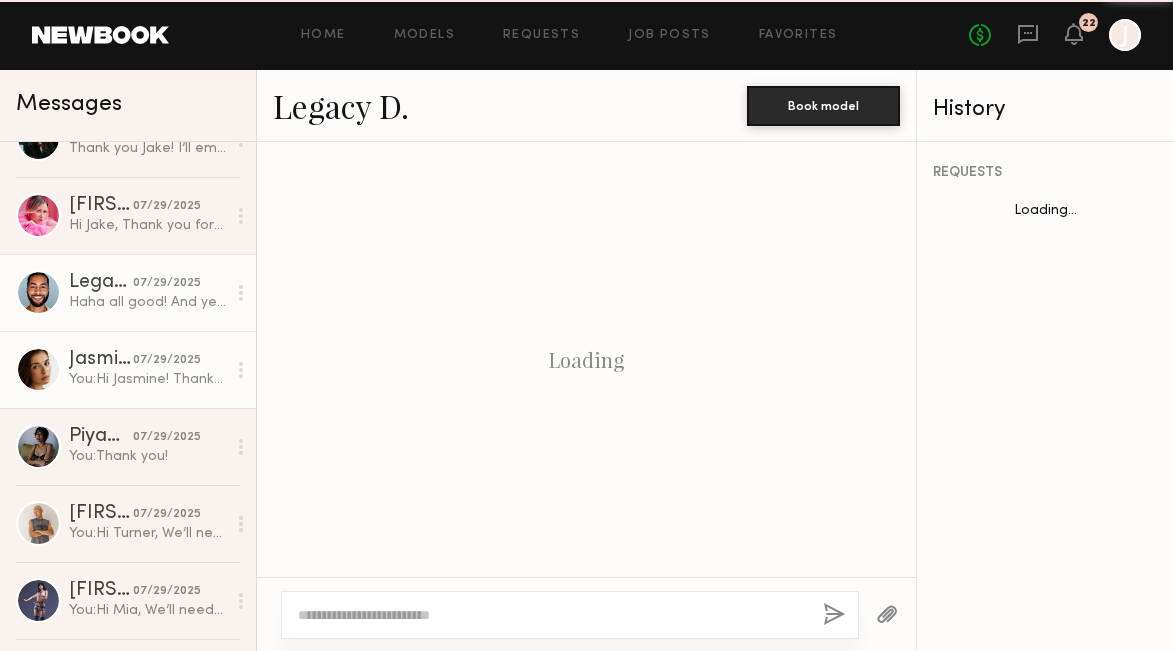 scroll, scrollTop: 1807, scrollLeft: 0, axis: vertical 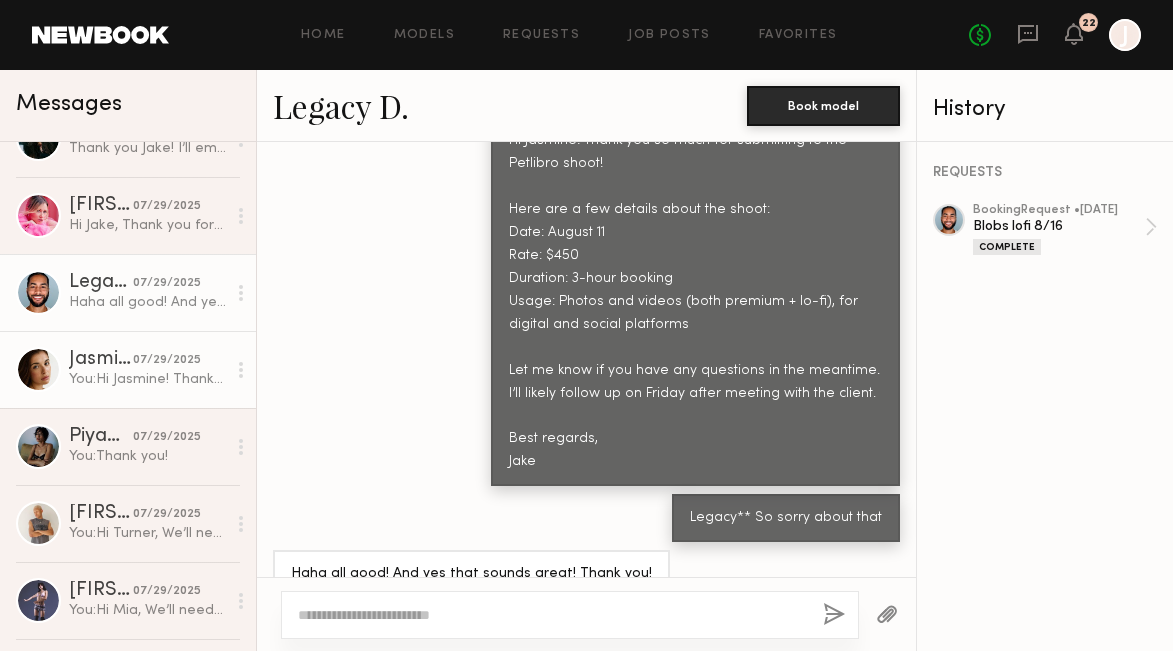 click on "07/29/2025" 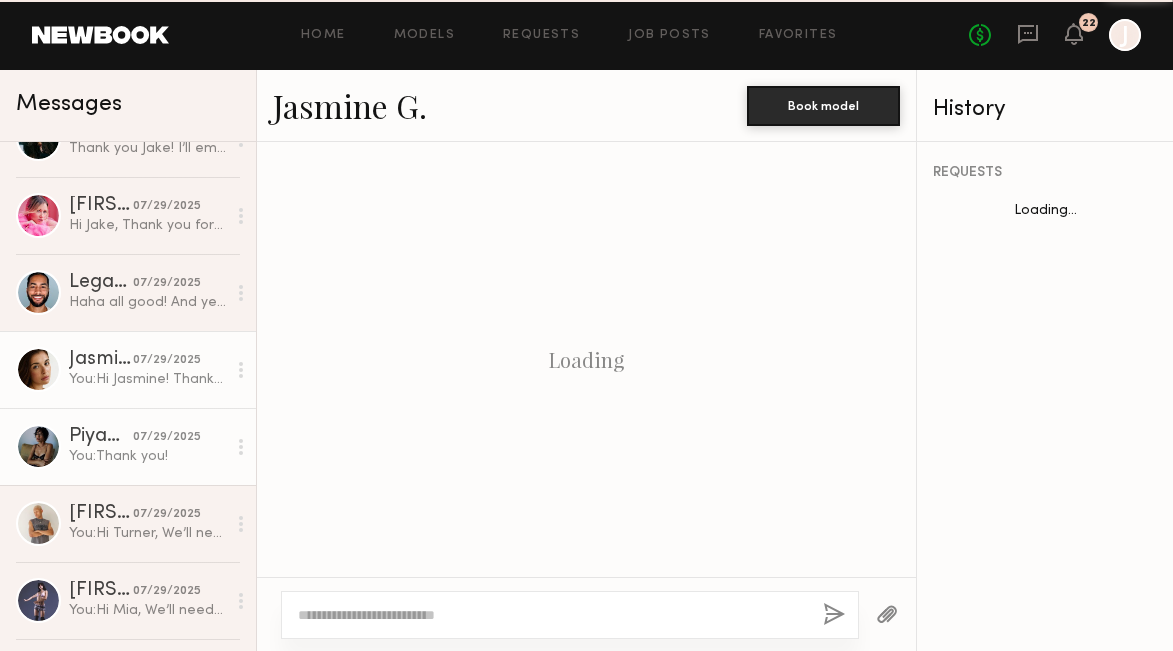 scroll, scrollTop: 3252, scrollLeft: 0, axis: vertical 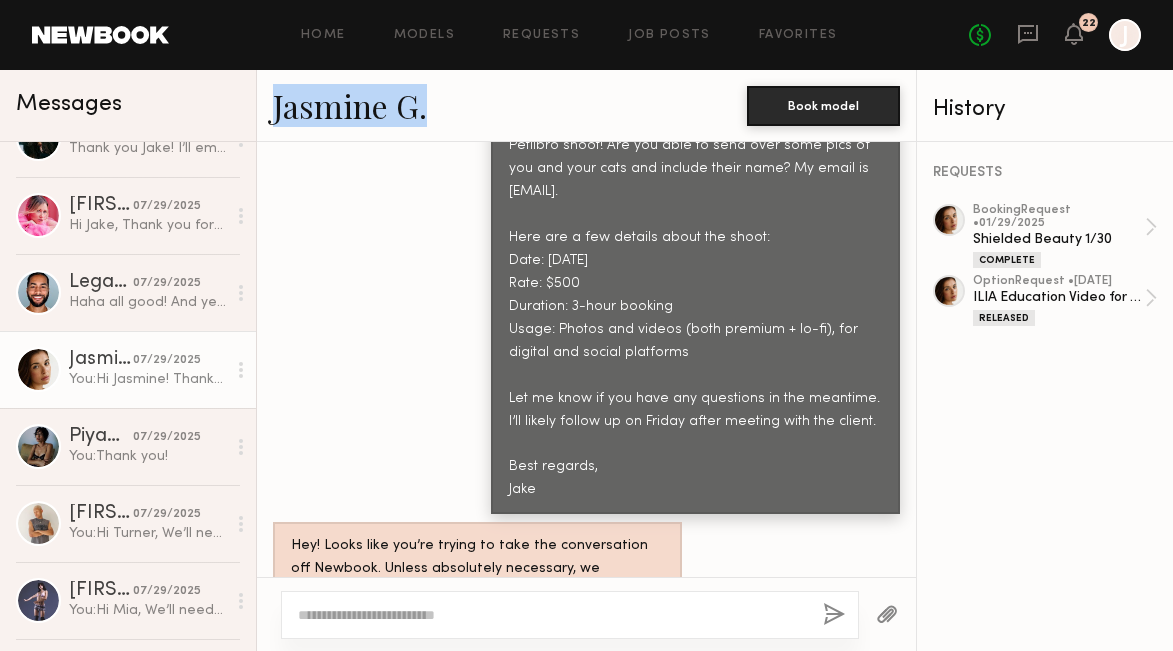 drag, startPoint x: 268, startPoint y: 107, endPoint x: 440, endPoint y: 107, distance: 172 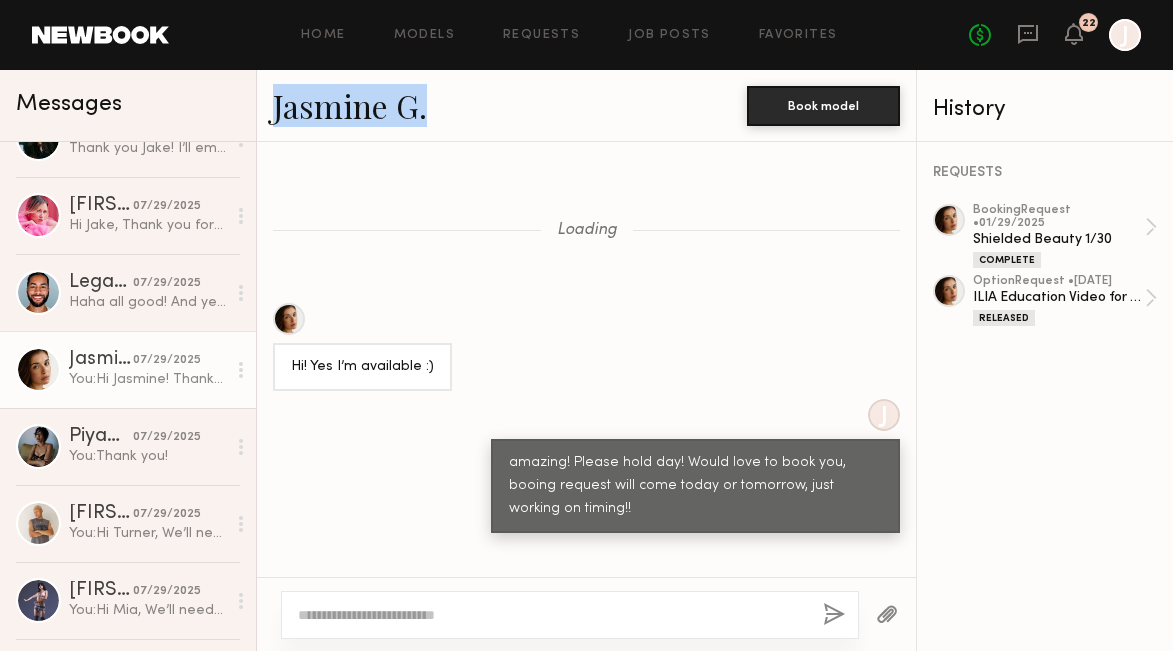 scroll, scrollTop: 2200, scrollLeft: 0, axis: vertical 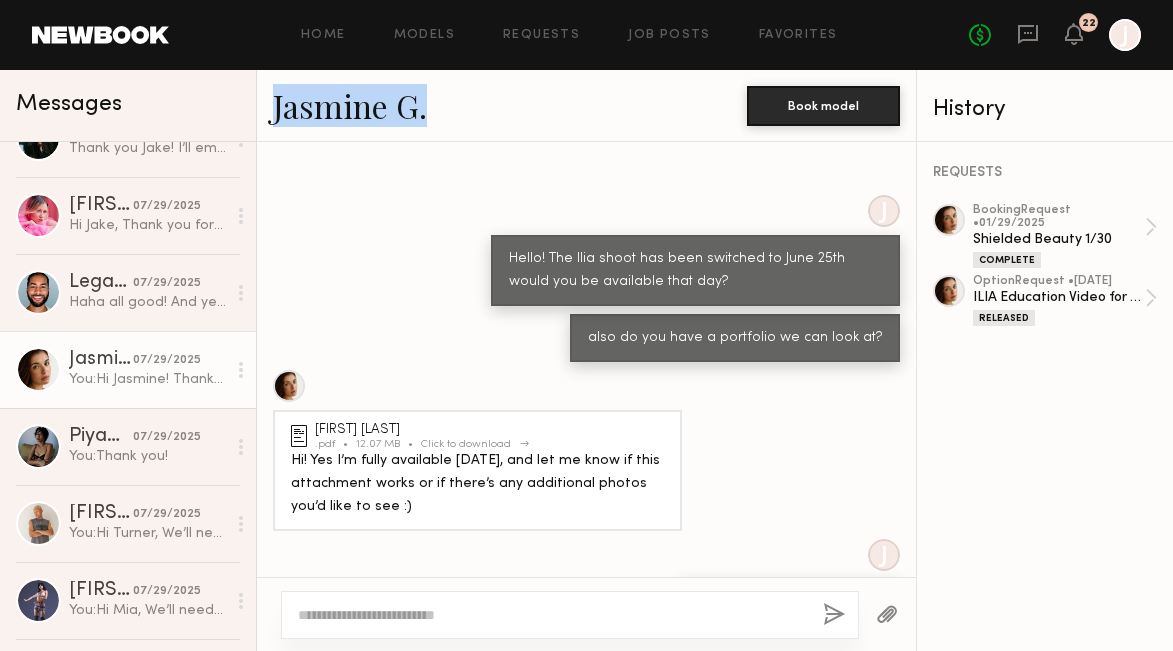 click on "JasmineGritton_Portfolio" 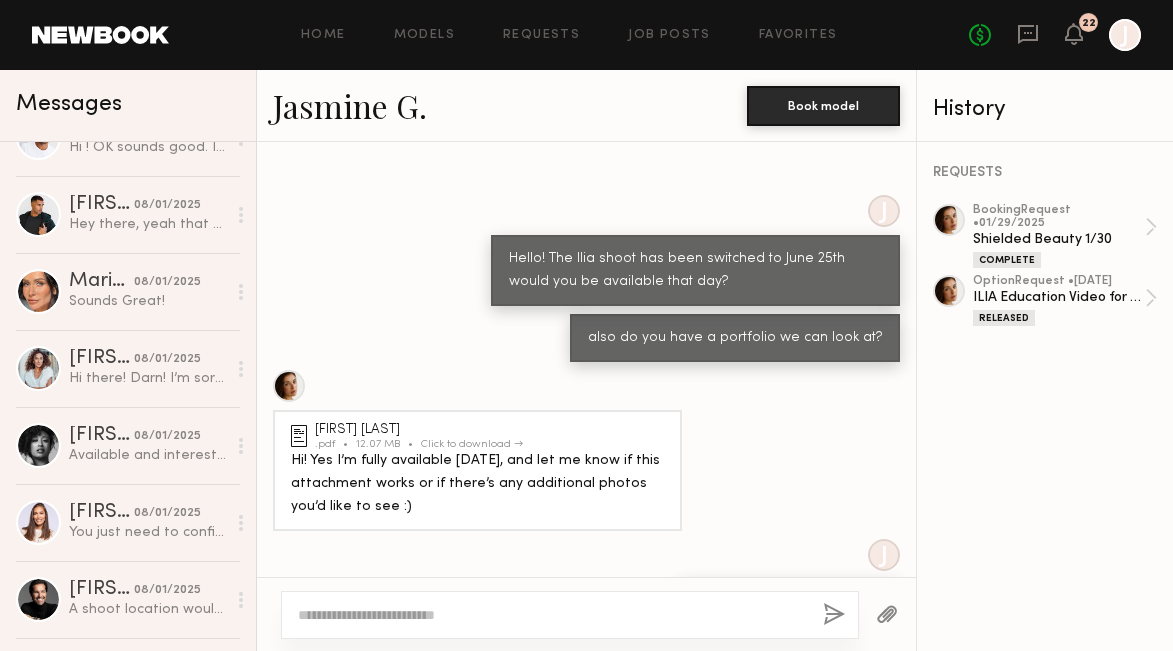 scroll, scrollTop: 815, scrollLeft: 0, axis: vertical 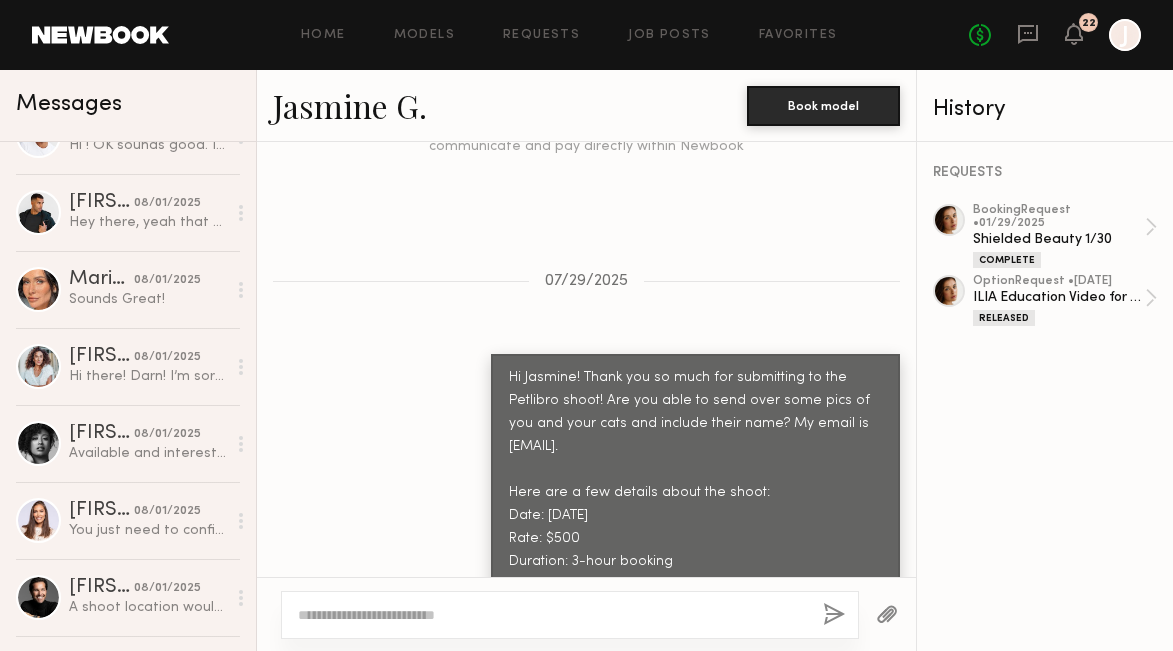 drag, startPoint x: 508, startPoint y: 179, endPoint x: 629, endPoint y: 535, distance: 376.00134 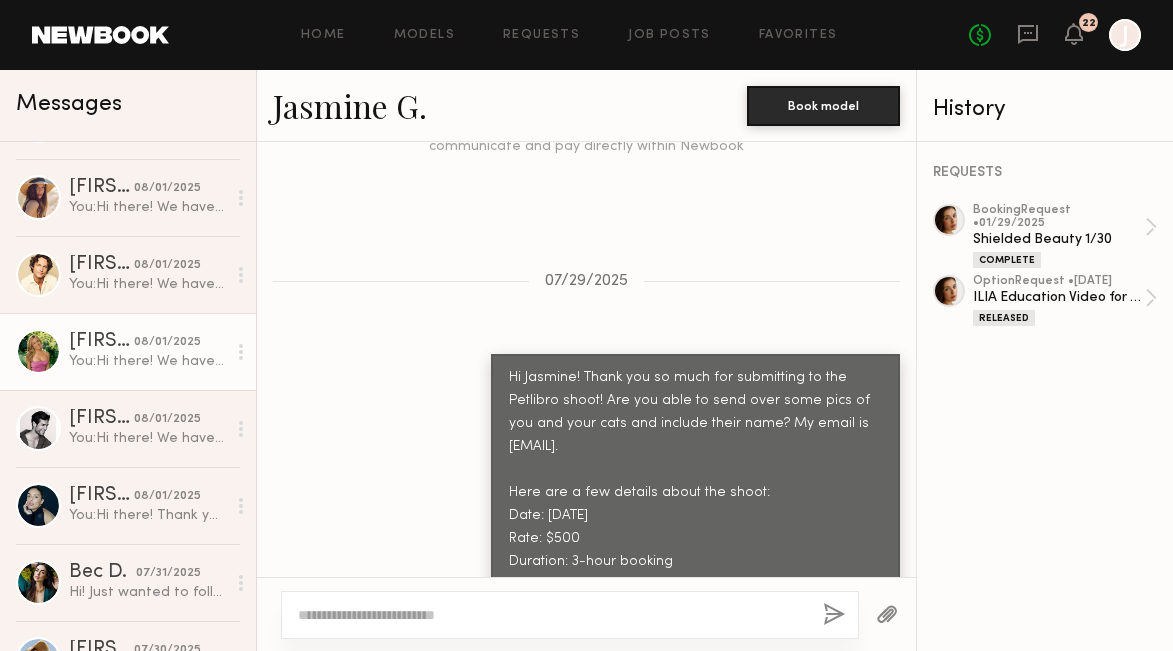 scroll, scrollTop: 1678, scrollLeft: 0, axis: vertical 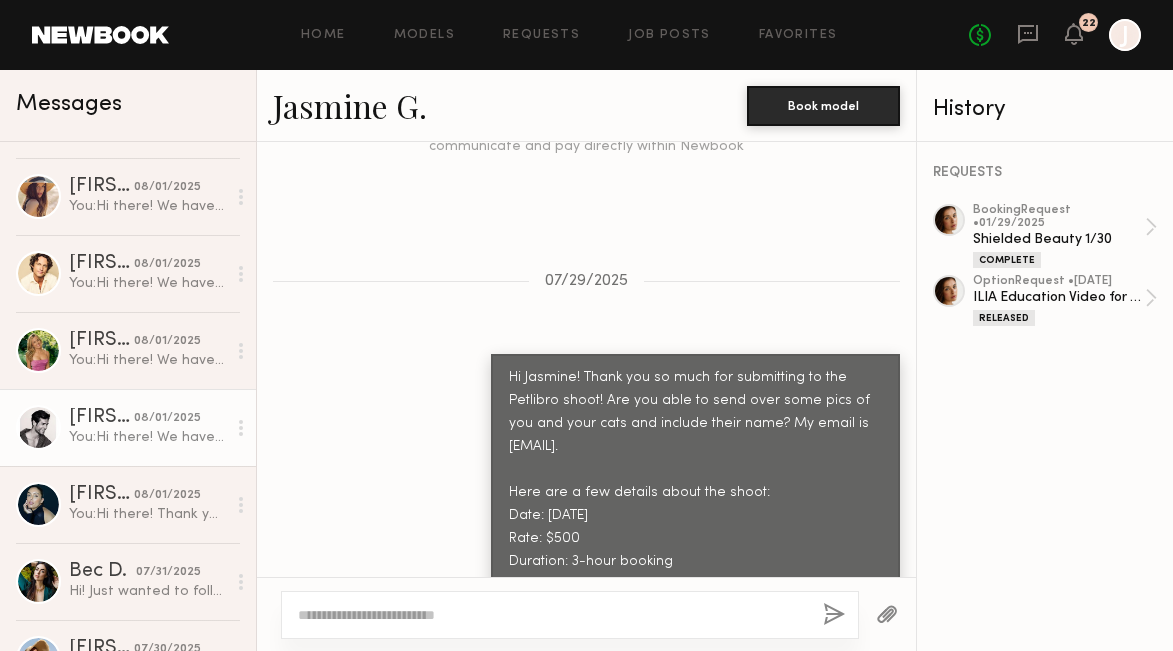 click on "You:  Hi there!
We have a shoot coming up for The Purple Carrot! We will be shooting lofi/ugc content at a location and I wanted to check your availability for a quick 2-hour shoot on the 6th. The rate is $225.
Let me know if you're available and interested, and I’ll follow up with next steps!
Best," 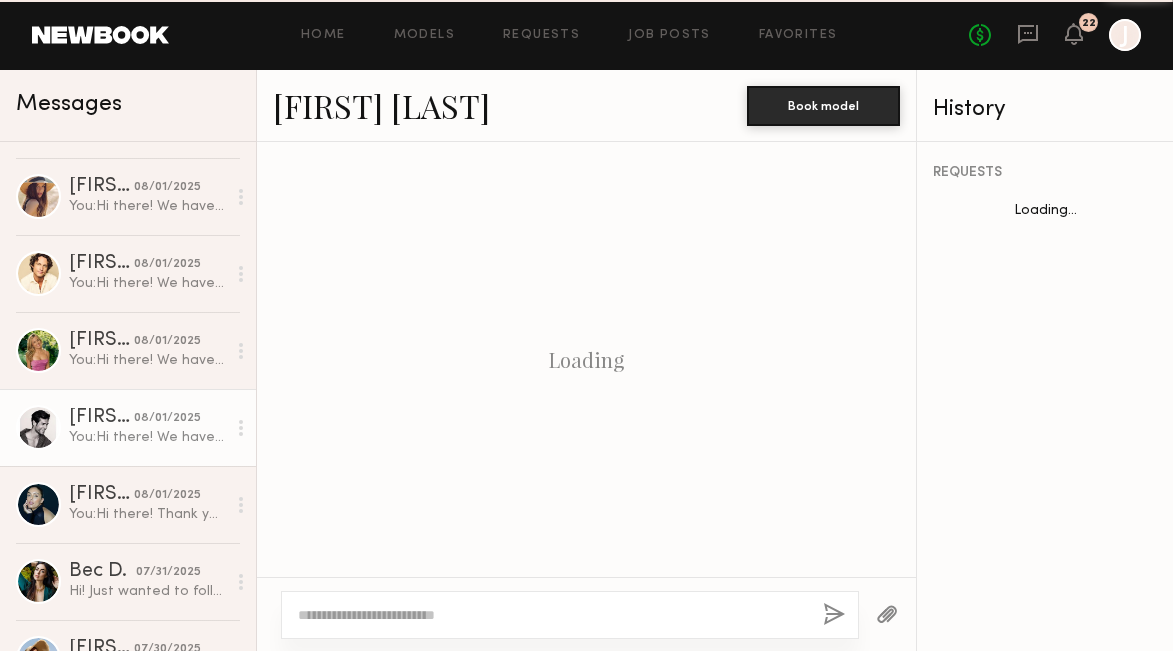 scroll, scrollTop: 2816, scrollLeft: 0, axis: vertical 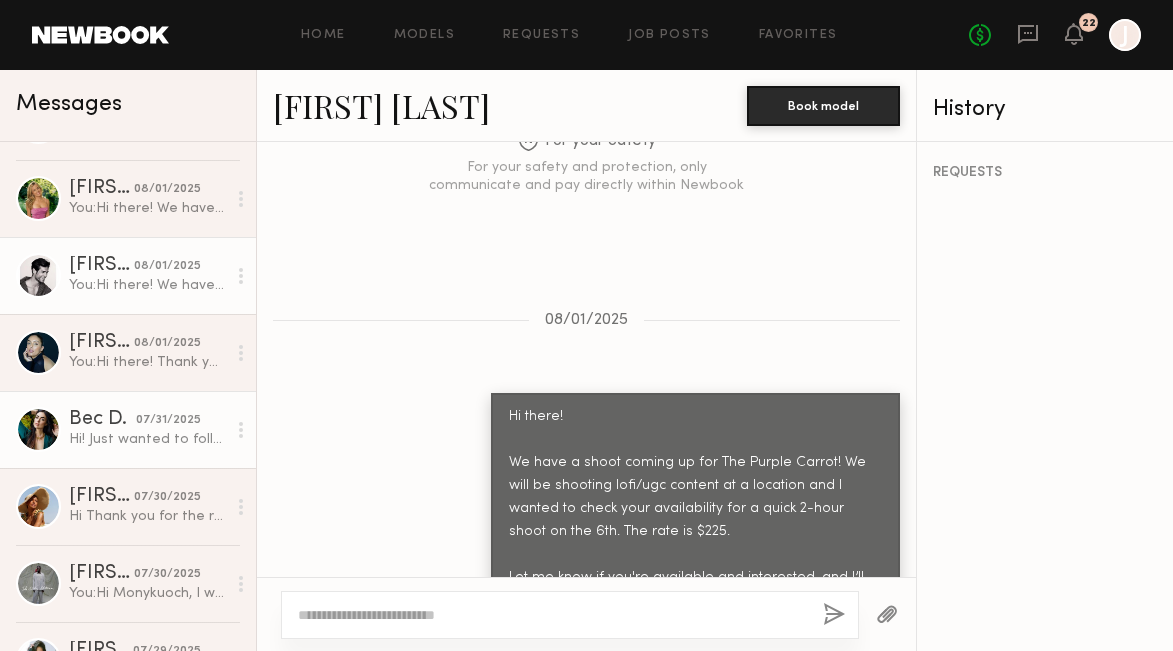 click on "Hi! Just wanted to follow up on this. Has the clients made selects? Thx!" 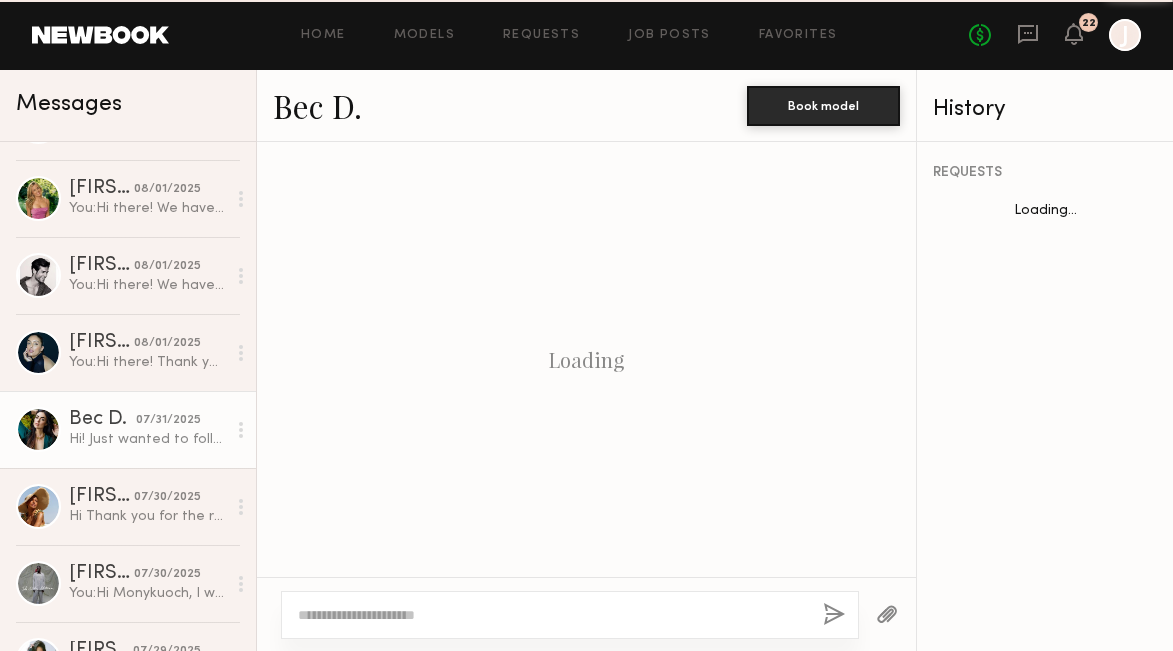 scroll, scrollTop: 2281, scrollLeft: 0, axis: vertical 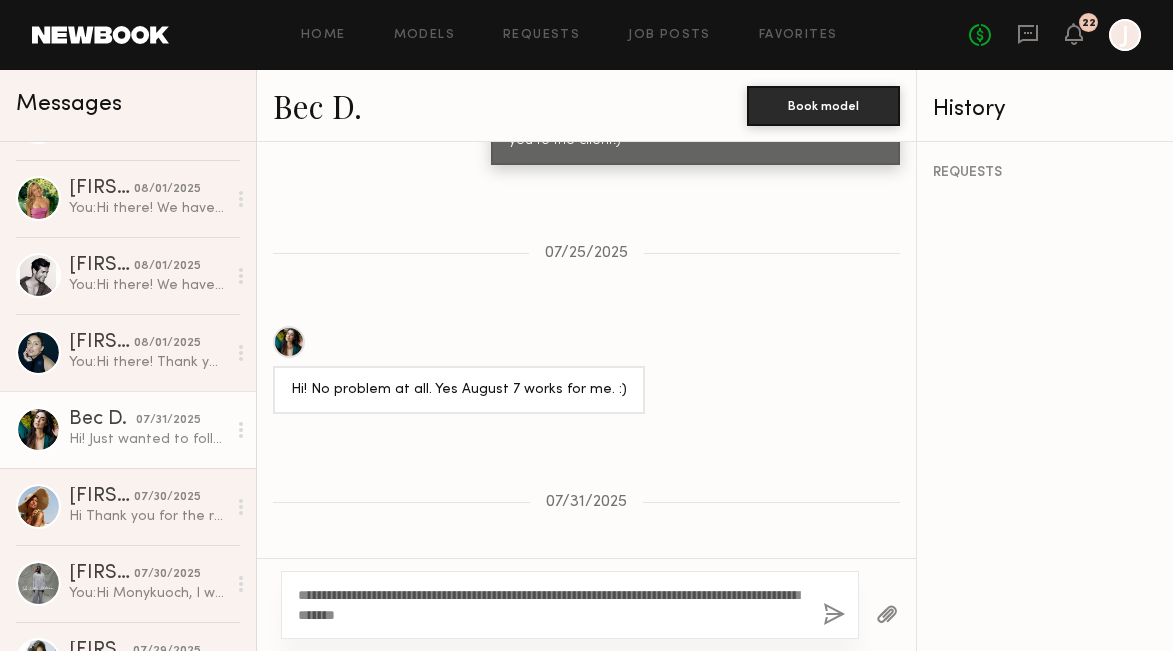 type on "**********" 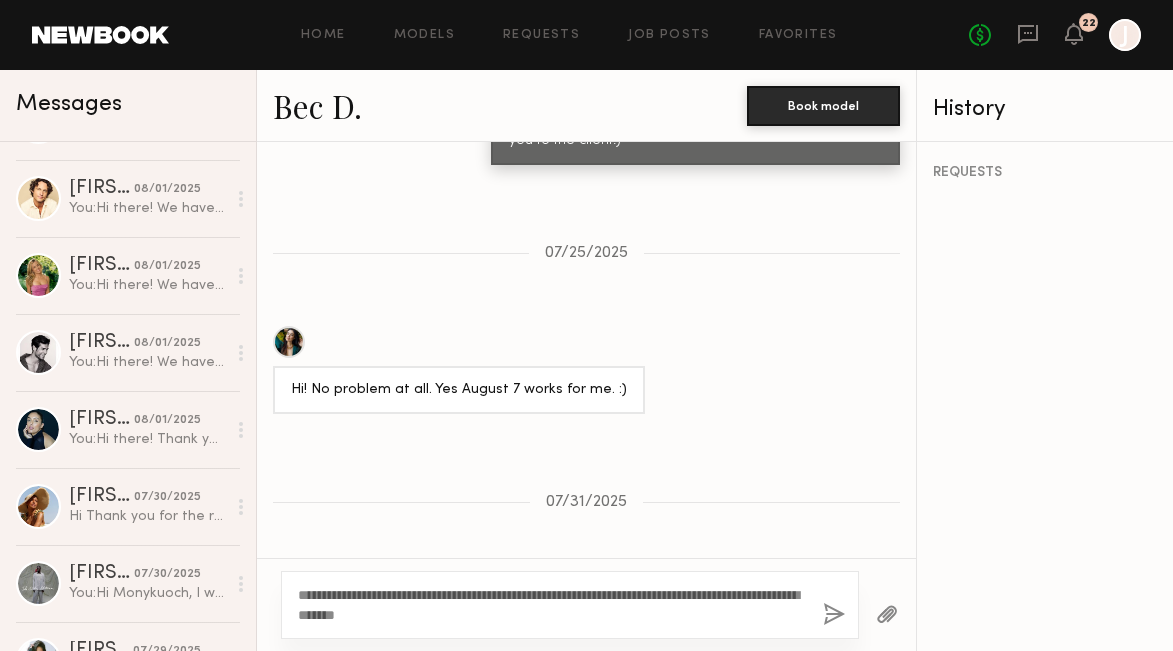 type 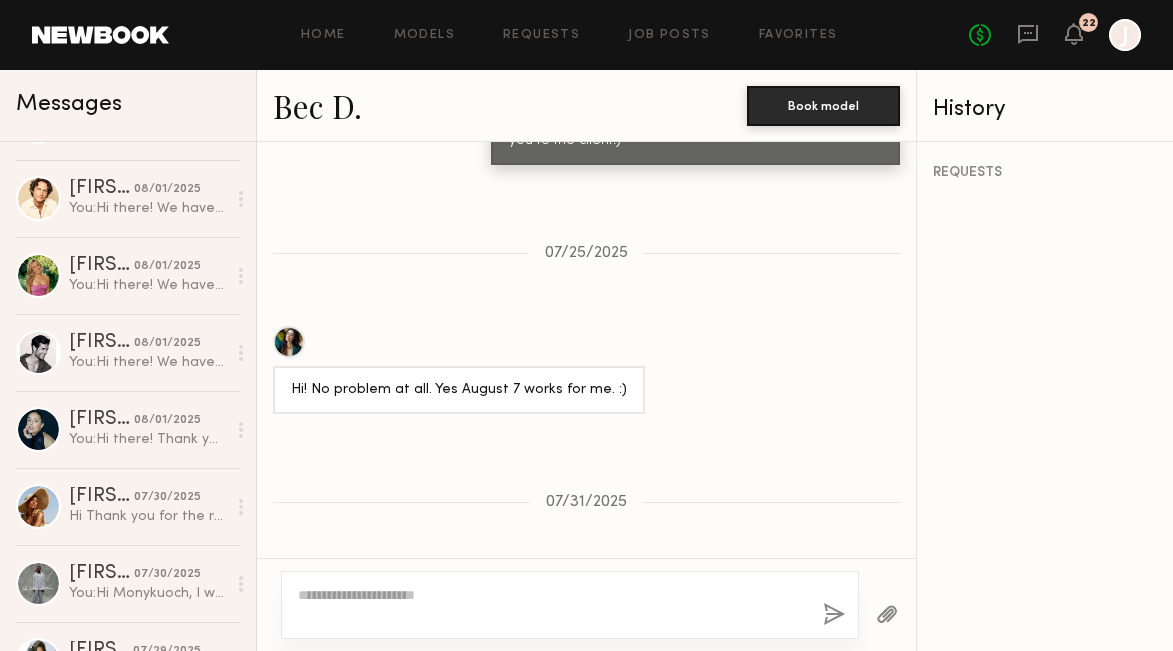 scroll, scrollTop: 2664, scrollLeft: 0, axis: vertical 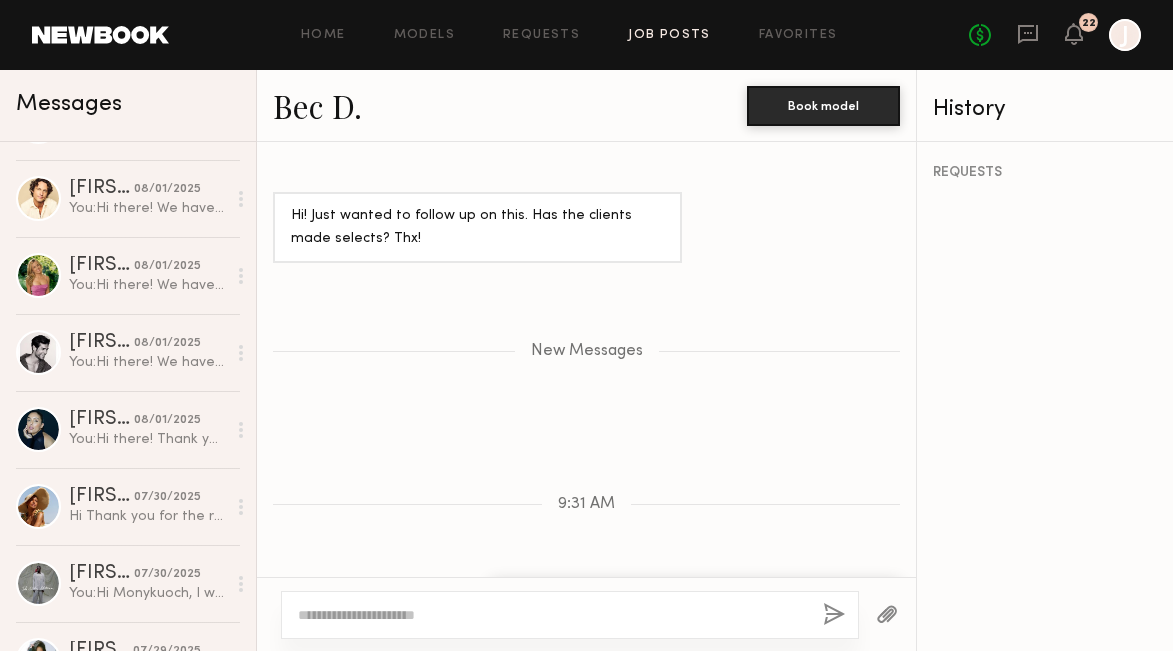 click on "Job Posts" 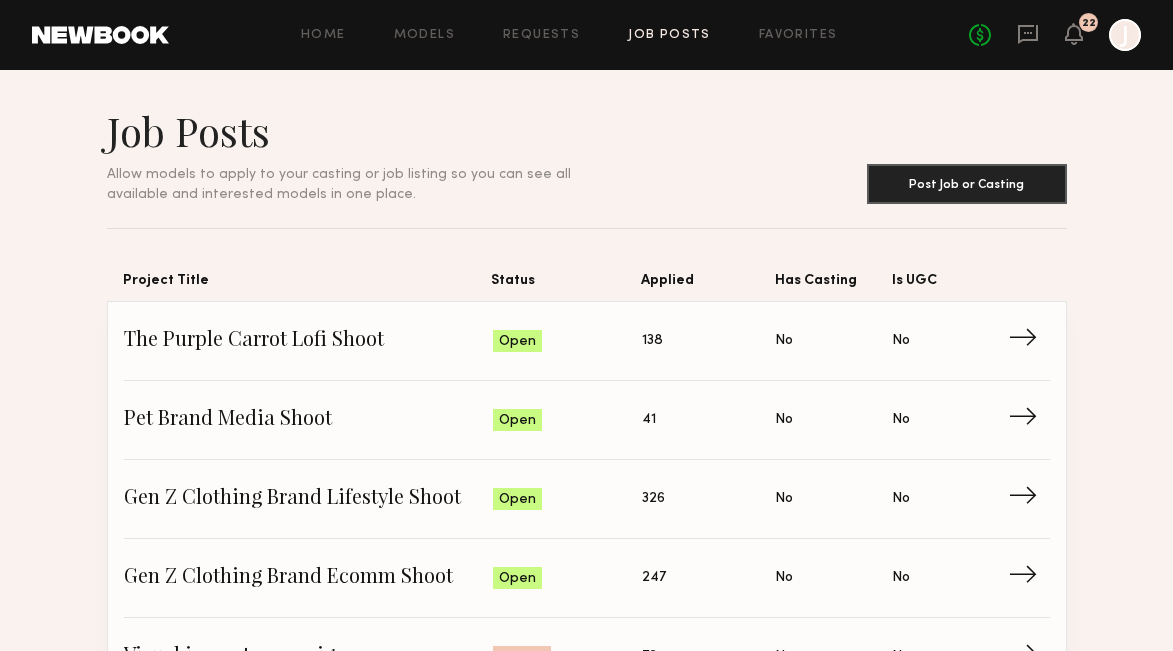 scroll, scrollTop: 125, scrollLeft: 0, axis: vertical 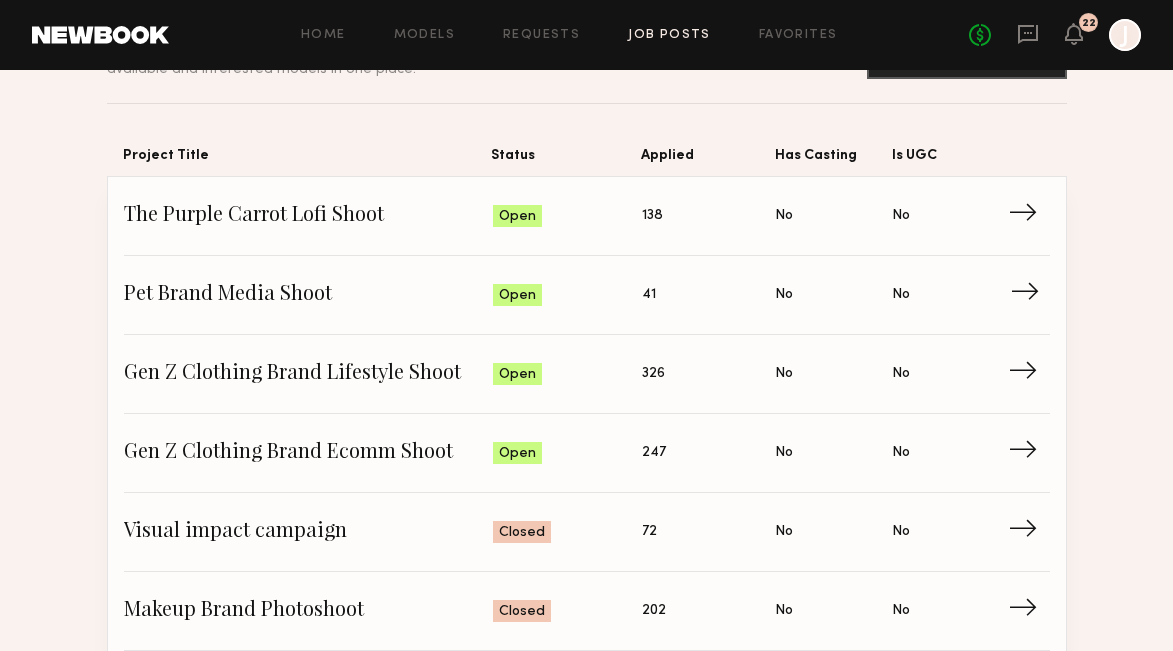 click on "→" 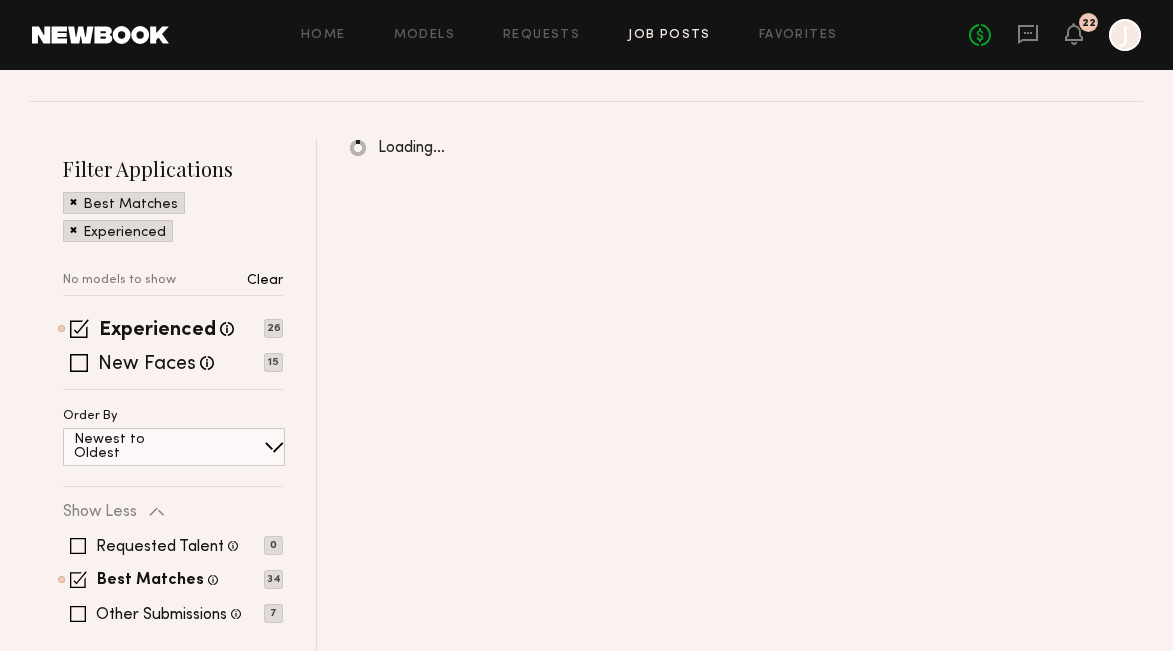 scroll, scrollTop: 183, scrollLeft: 0, axis: vertical 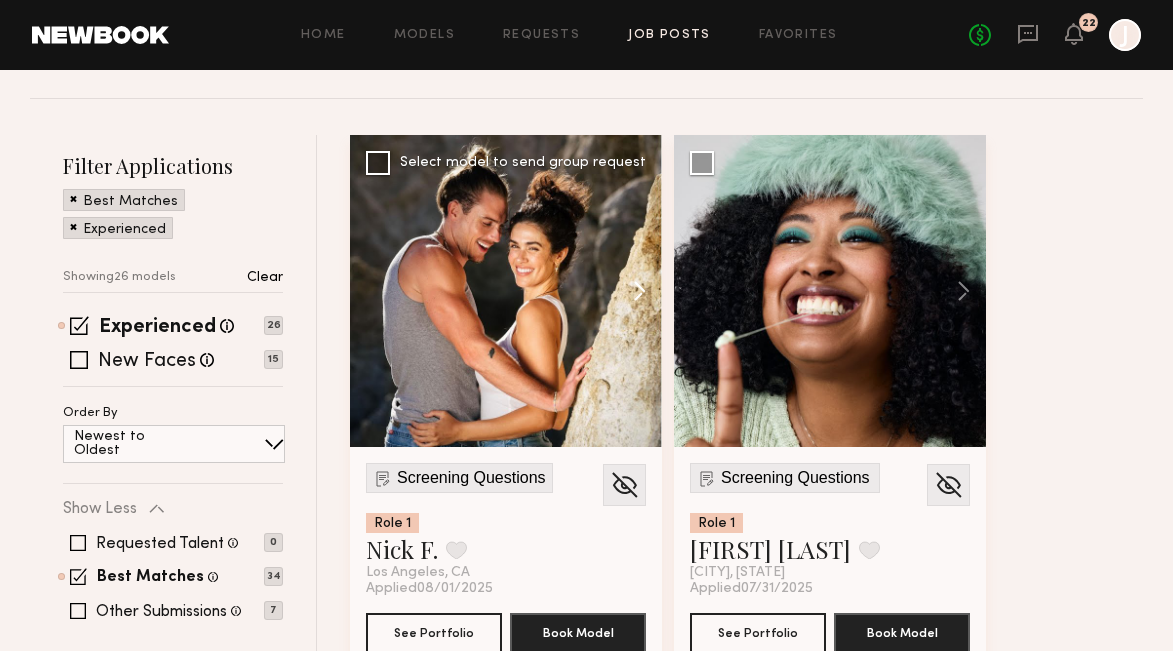click 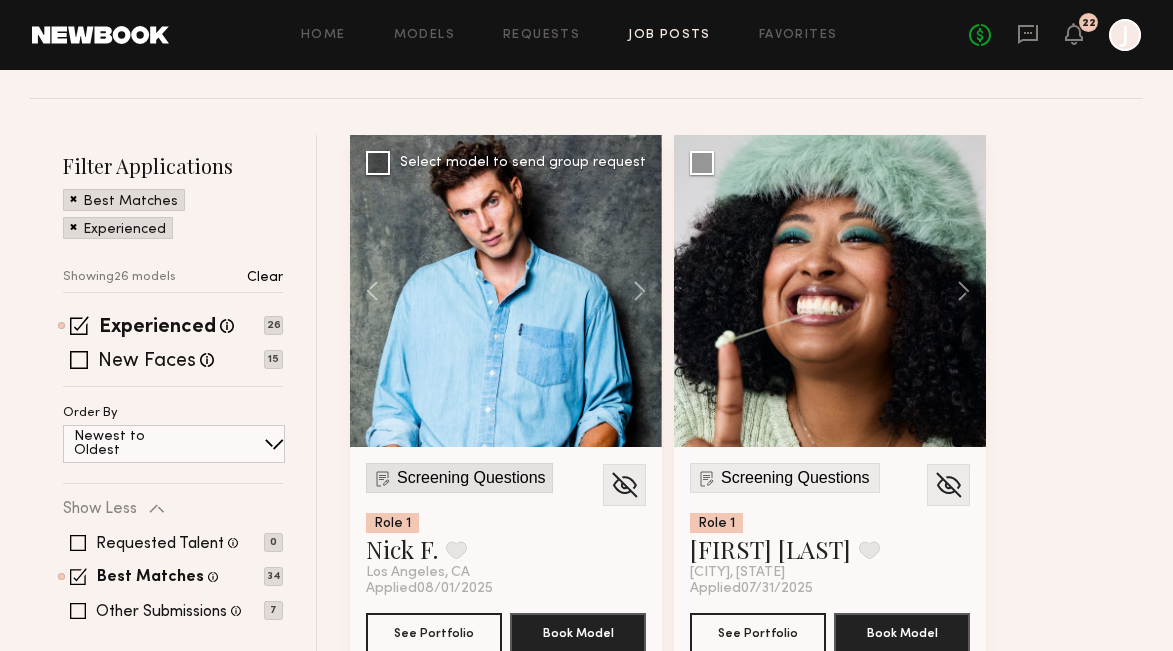 click on "Screening Questions" 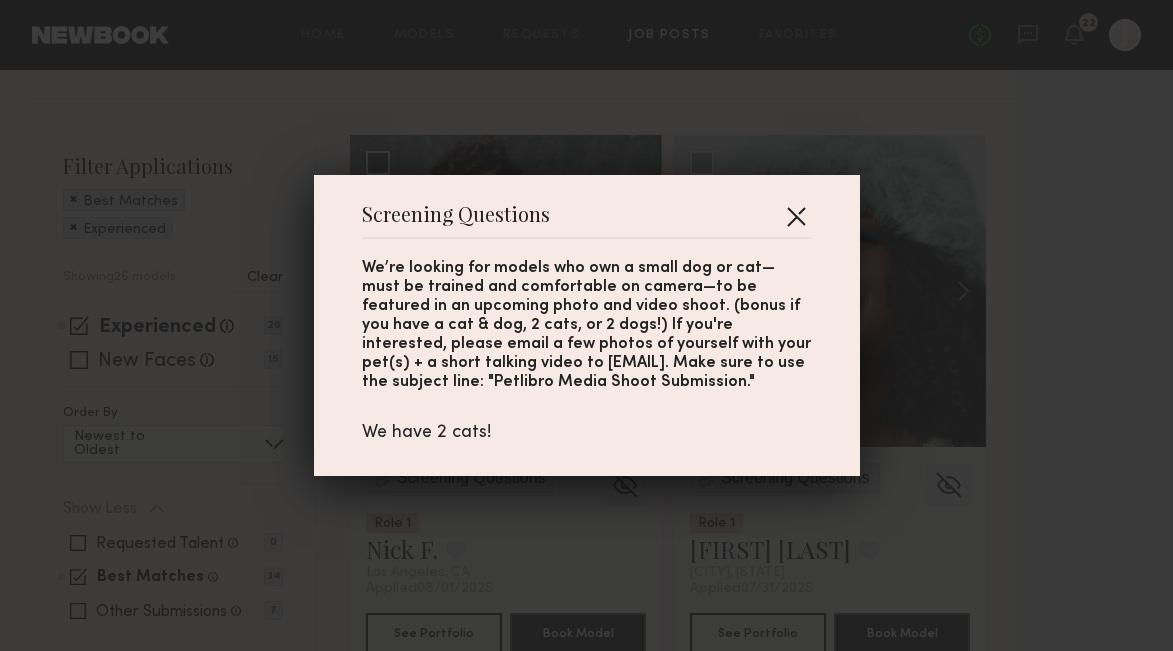 click at bounding box center (796, 216) 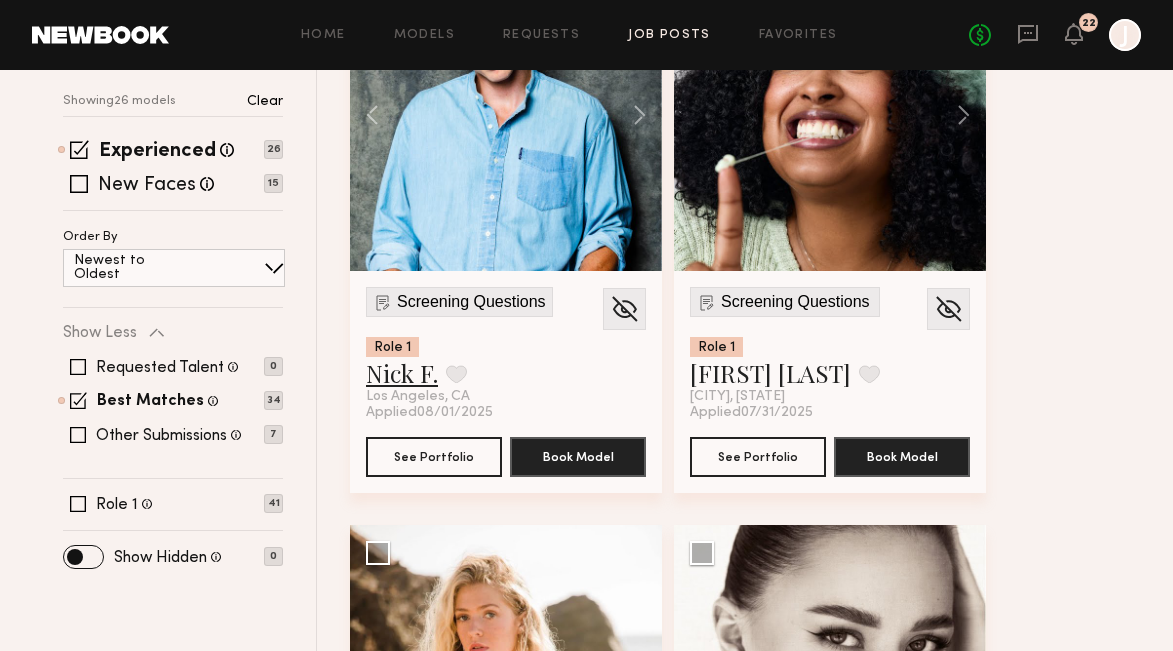 scroll, scrollTop: 376, scrollLeft: 0, axis: vertical 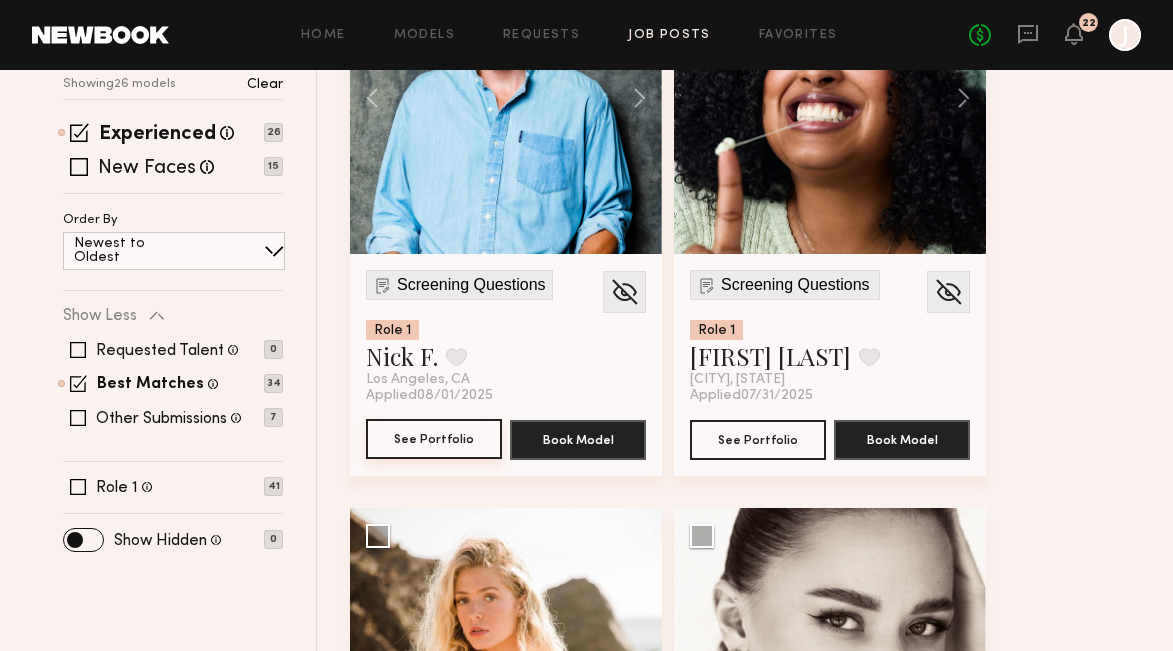 click on "See Portfolio" 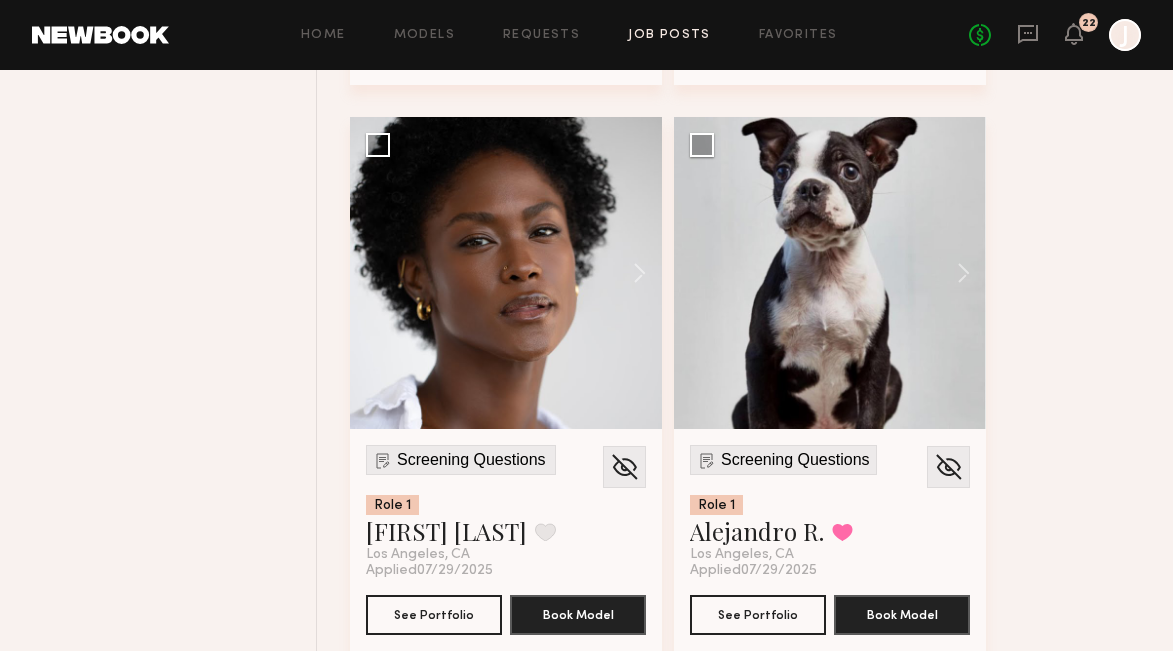 scroll, scrollTop: 3032, scrollLeft: 0, axis: vertical 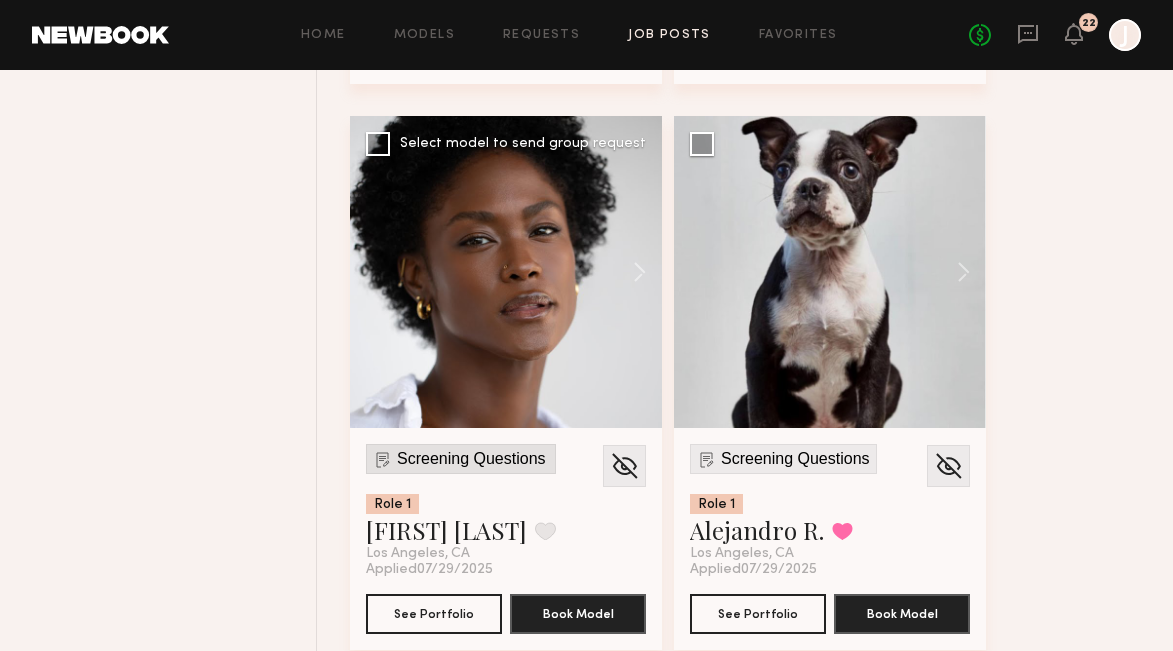 click on "Screening Questions" 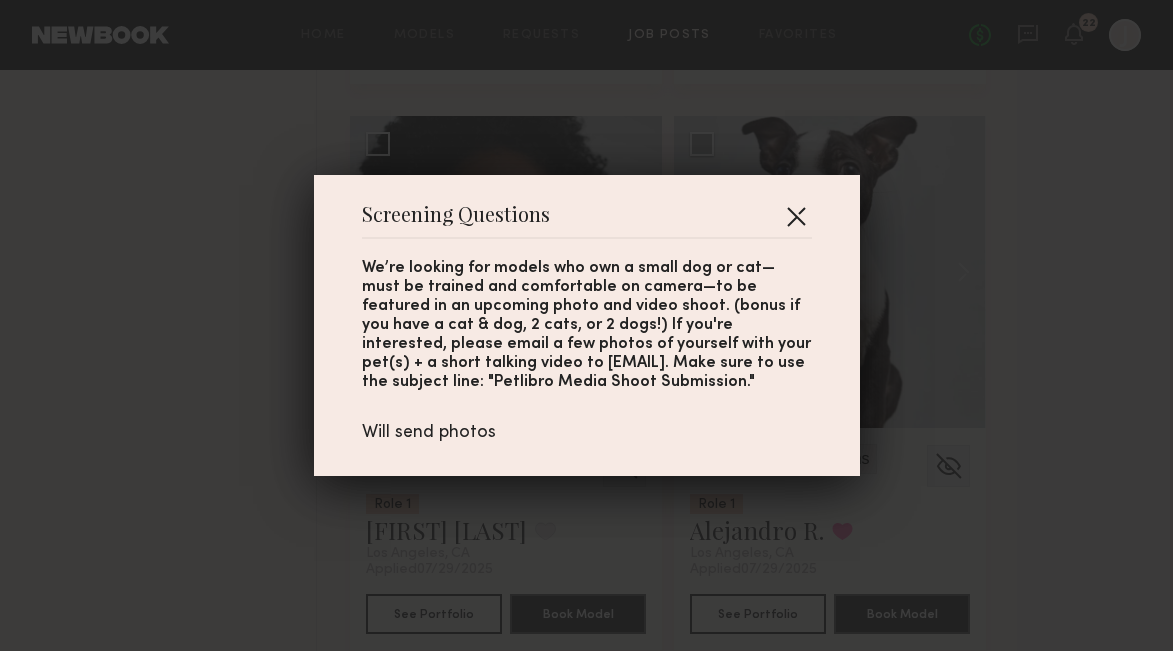 click at bounding box center (796, 216) 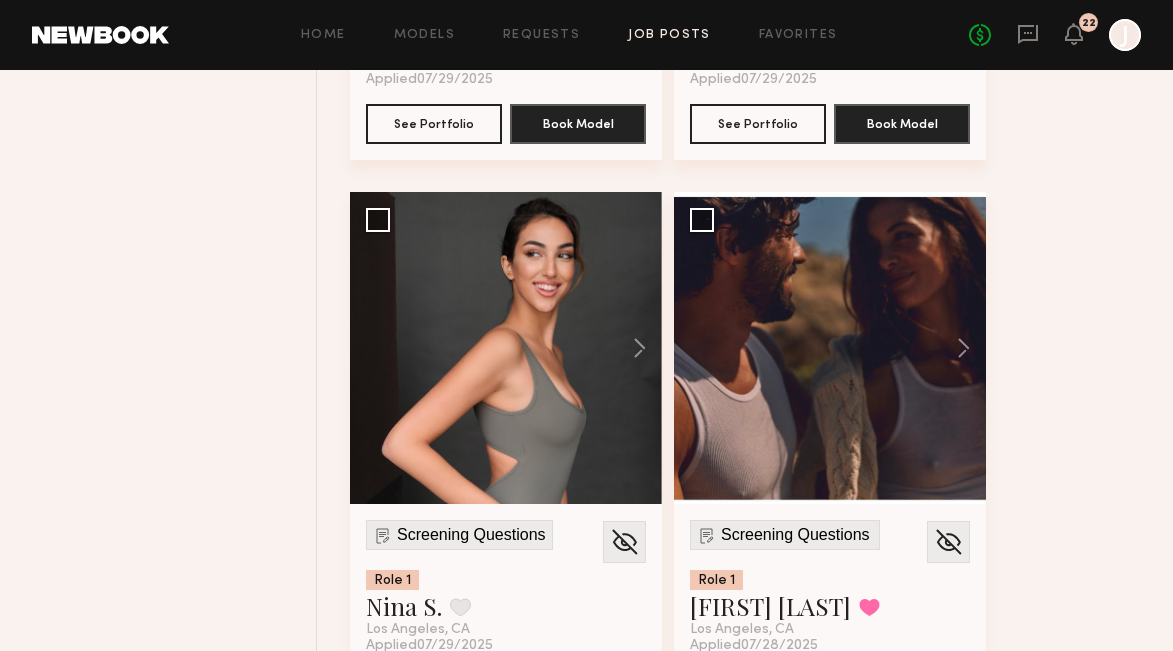 scroll, scrollTop: 3526, scrollLeft: 0, axis: vertical 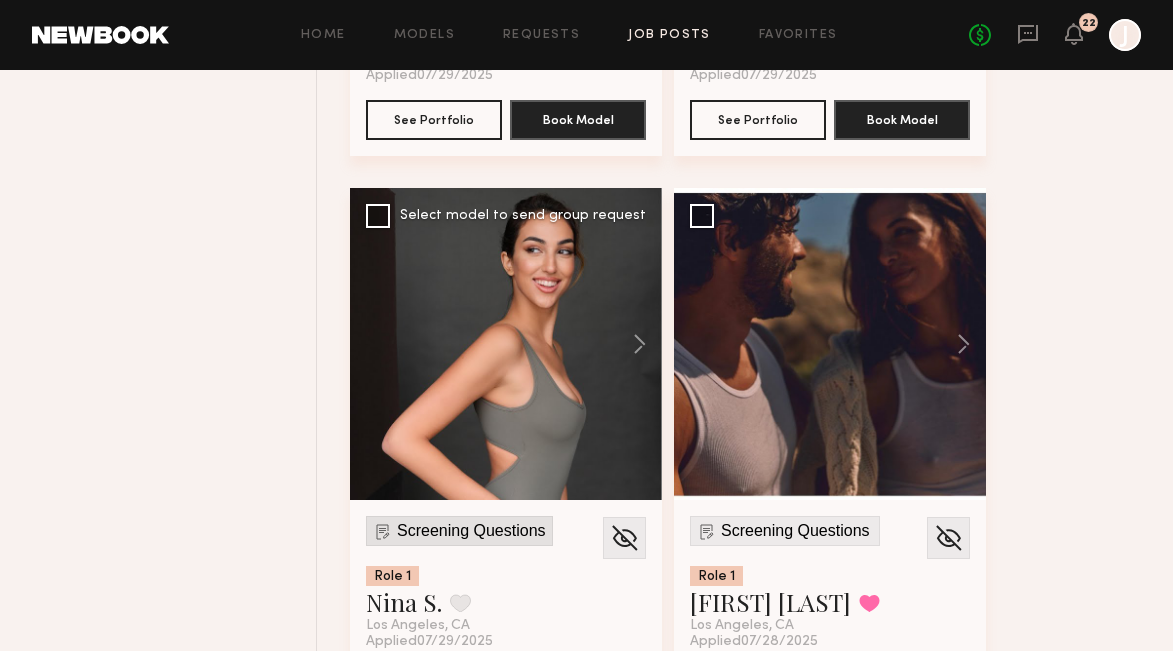 click on "Screening Questions" 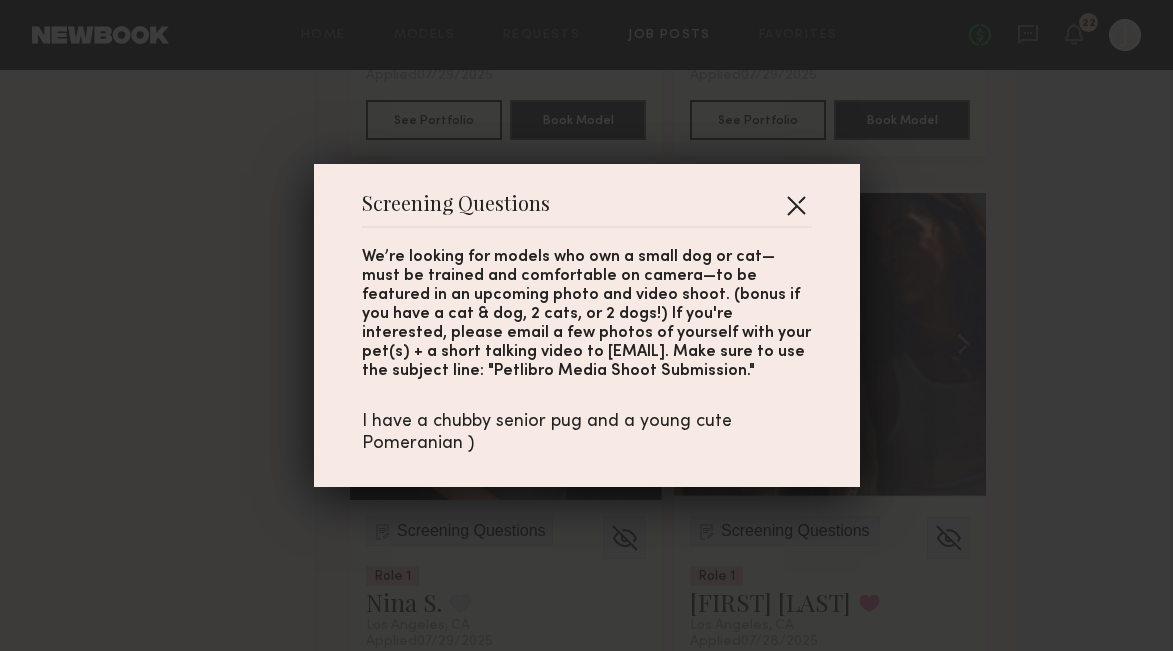 click at bounding box center (796, 205) 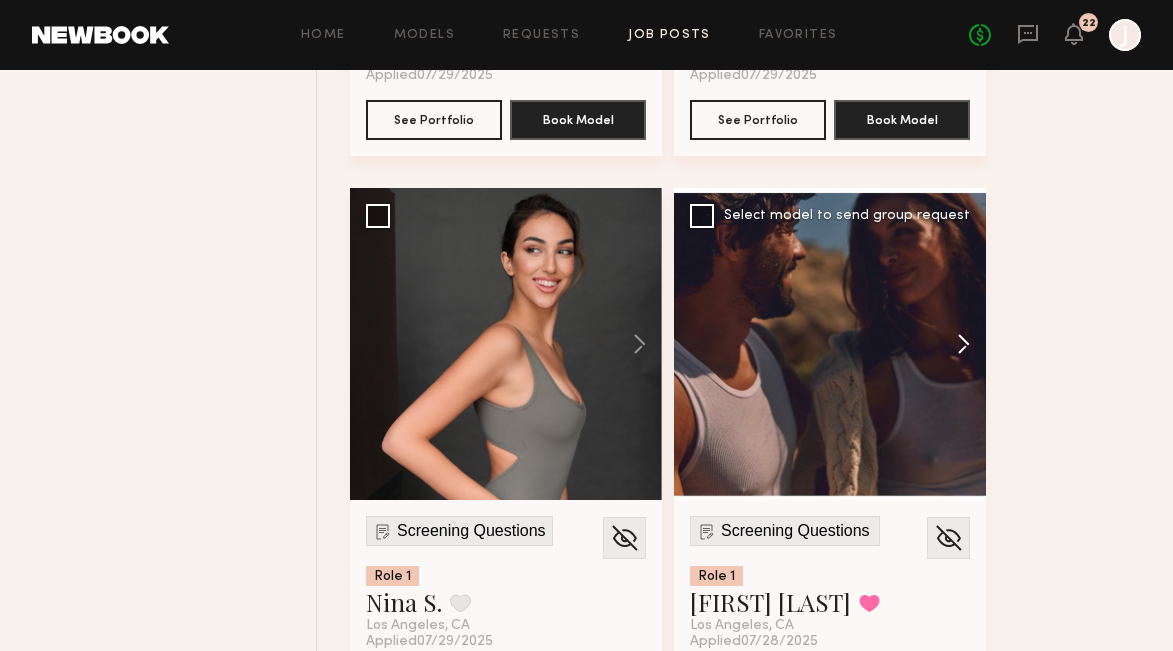 click 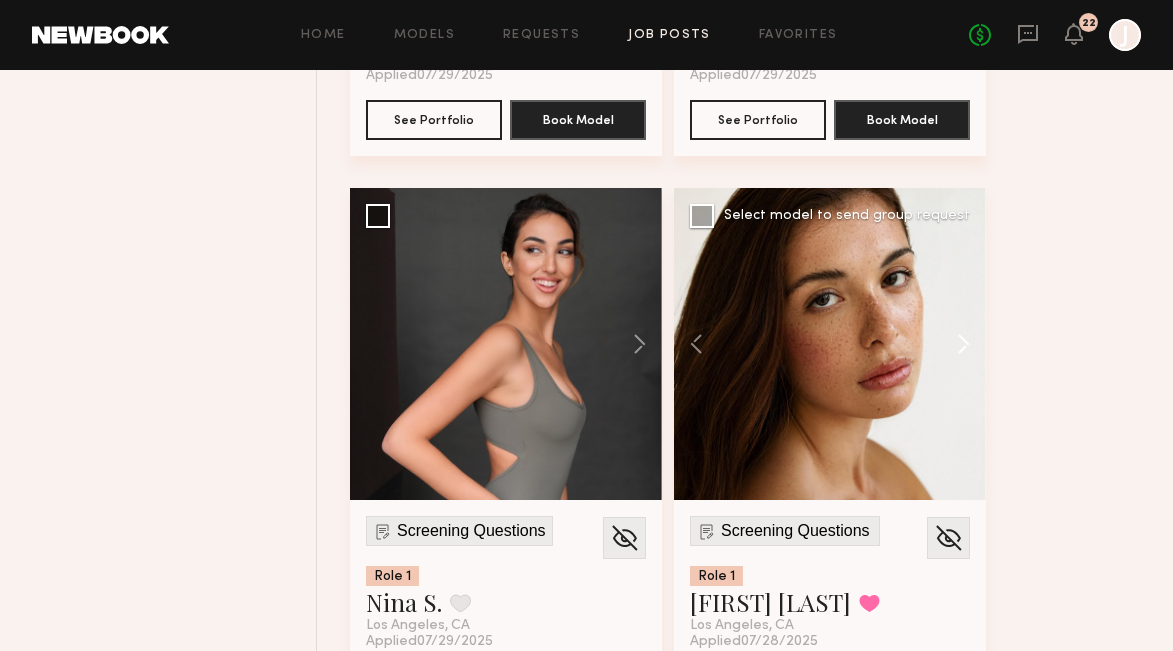 click 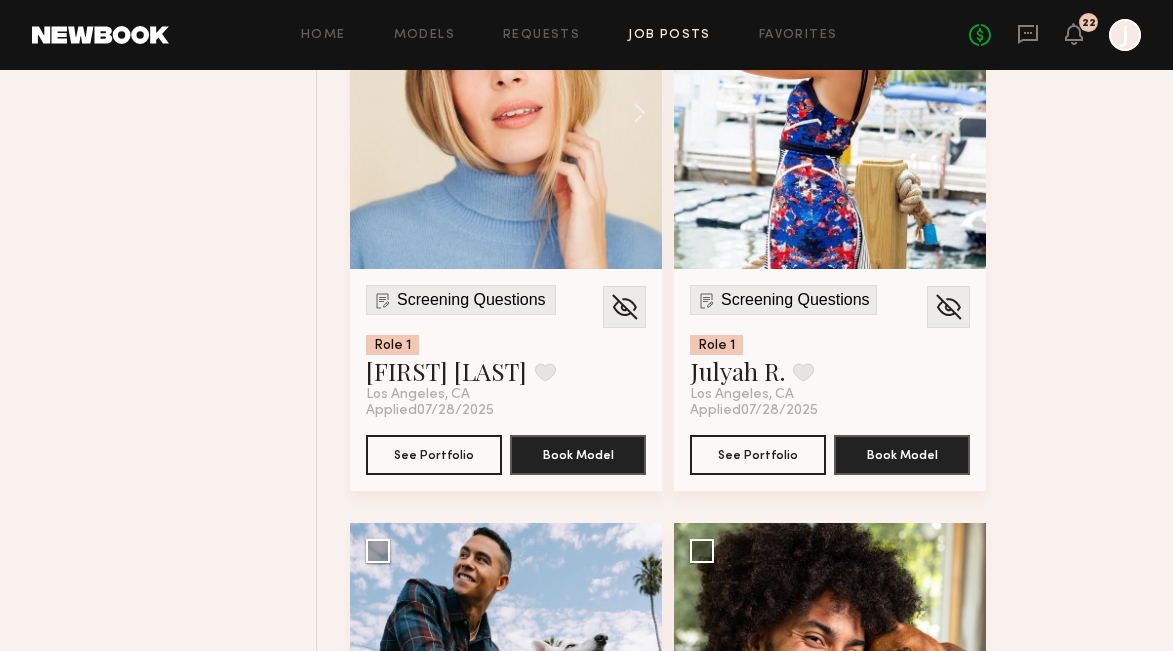 scroll, scrollTop: 4318, scrollLeft: 0, axis: vertical 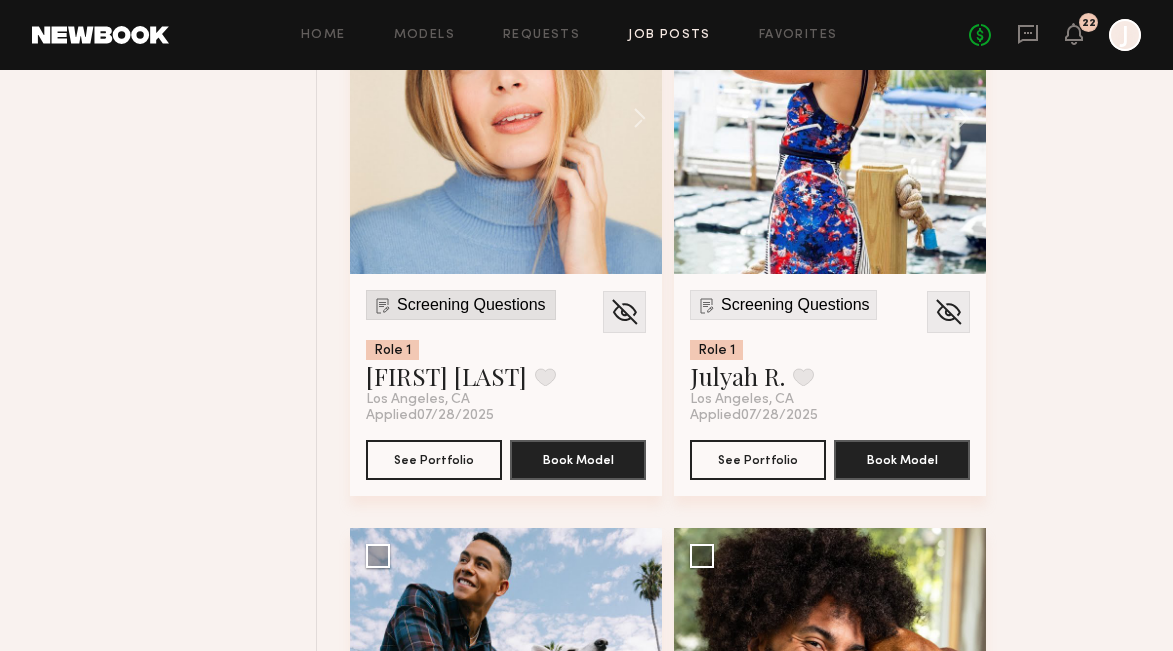 click on "Screening Questions" 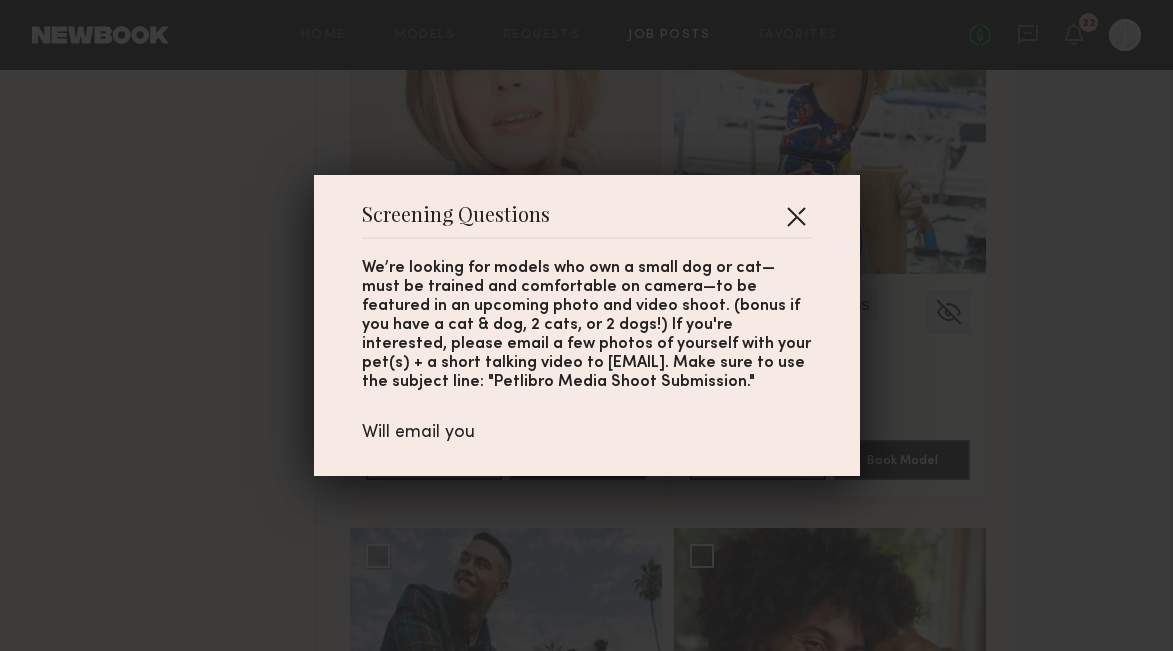 click at bounding box center [796, 216] 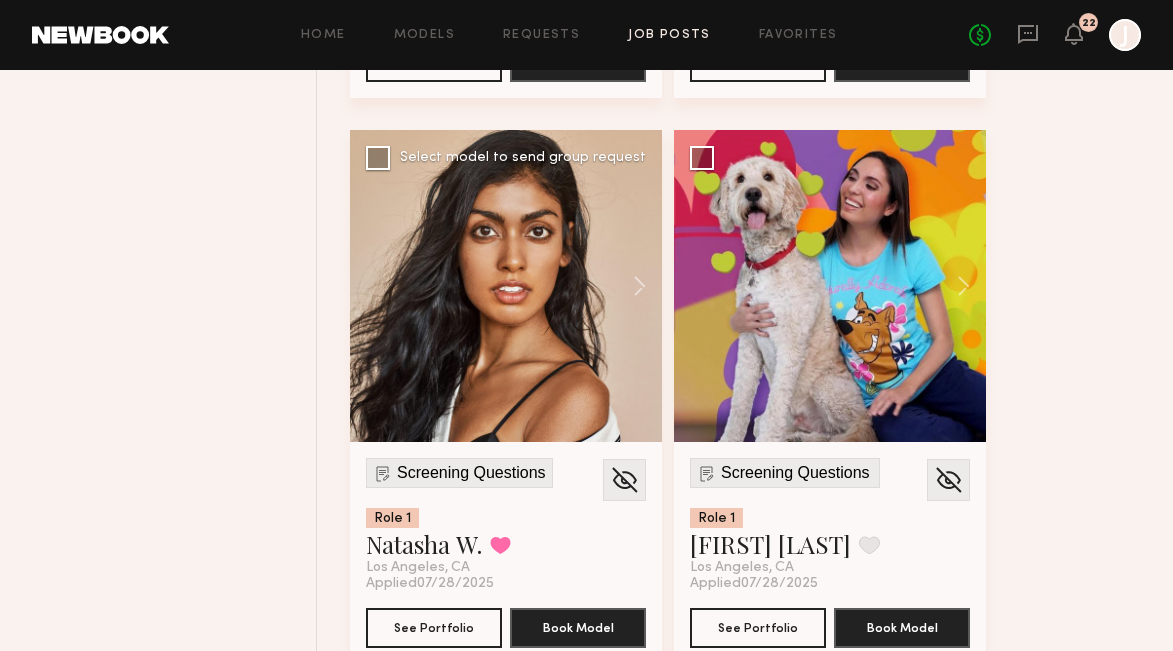 scroll, scrollTop: 5860, scrollLeft: 0, axis: vertical 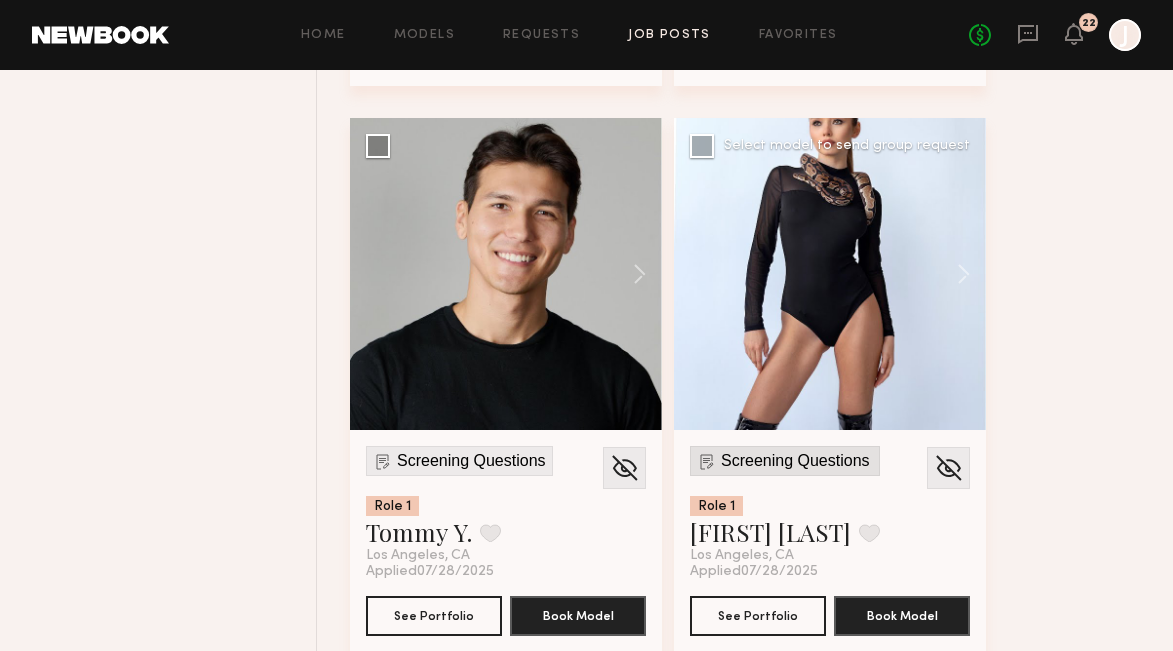 click on "Screening Questions" 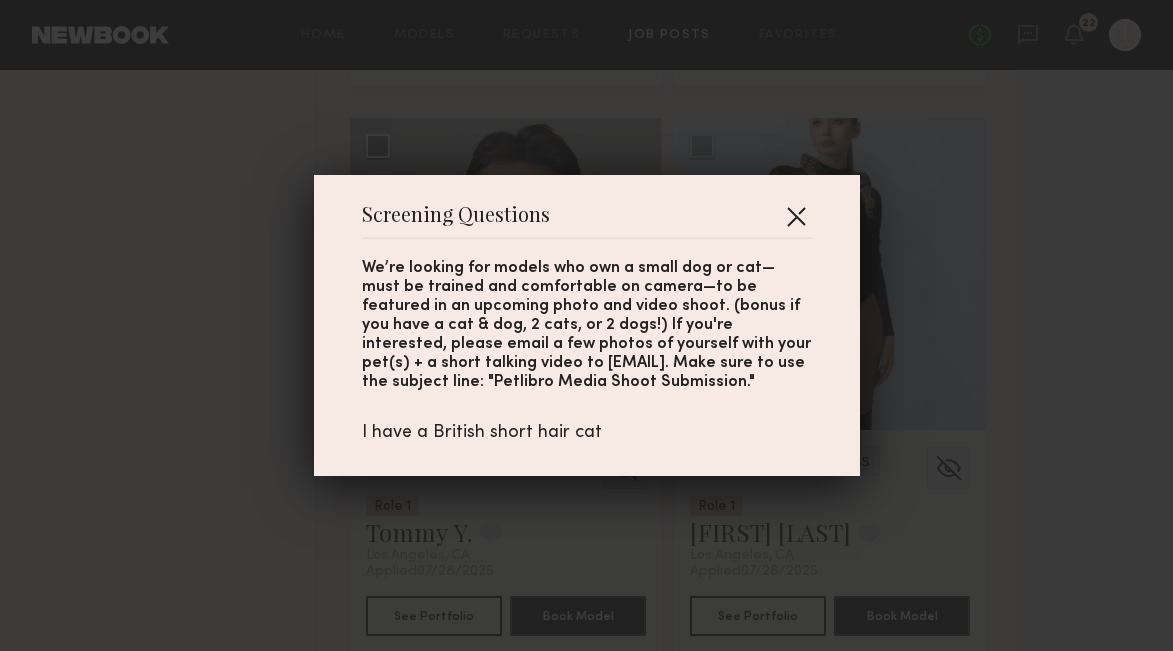 click at bounding box center (796, 216) 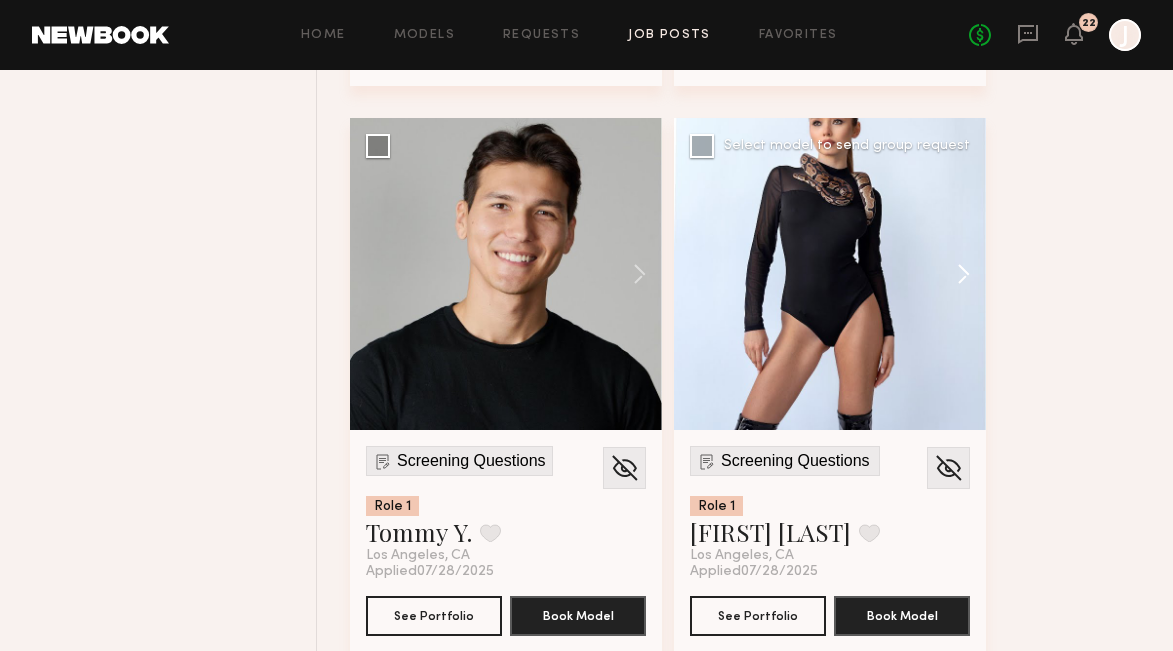 click 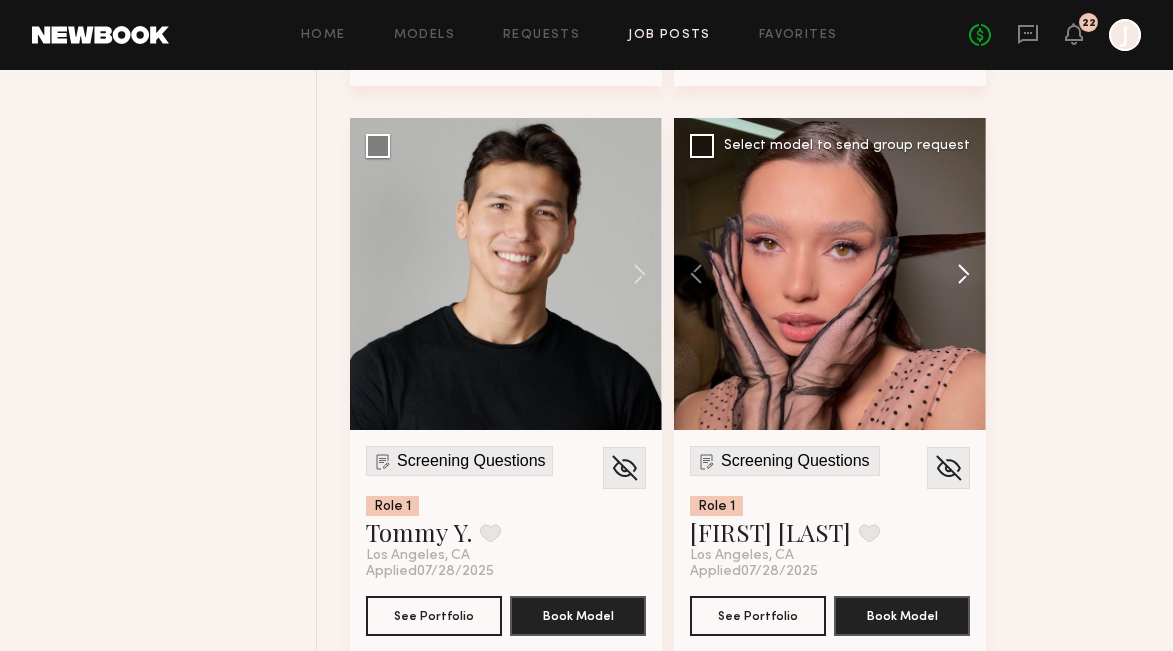 click 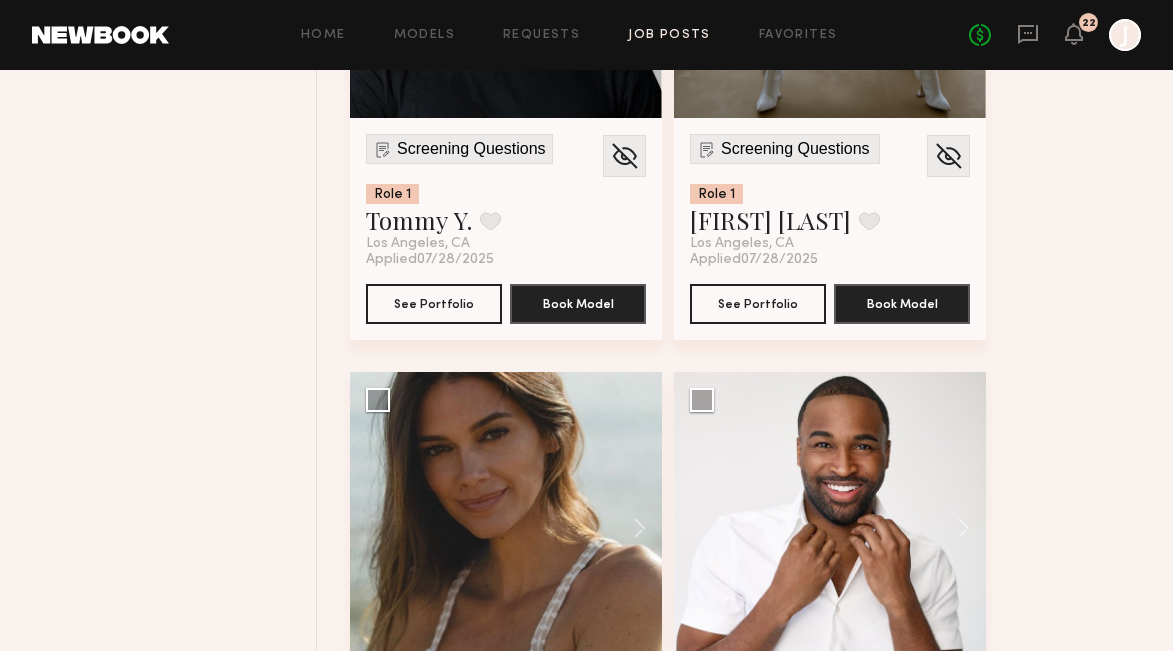 scroll, scrollTop: 6404, scrollLeft: 0, axis: vertical 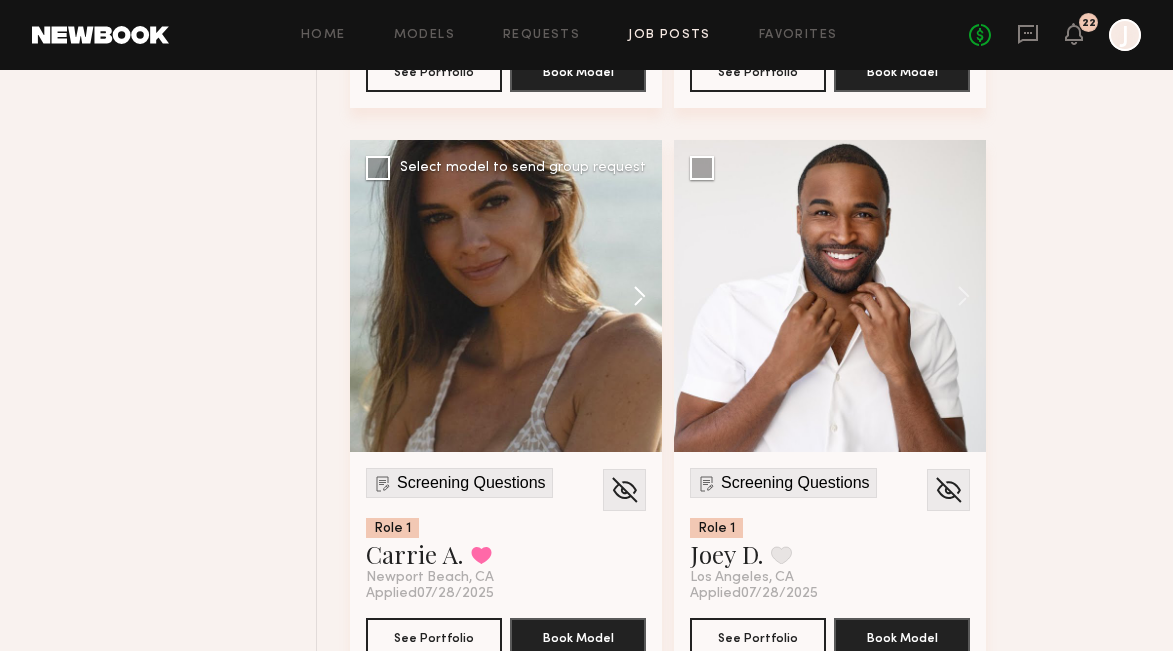 click 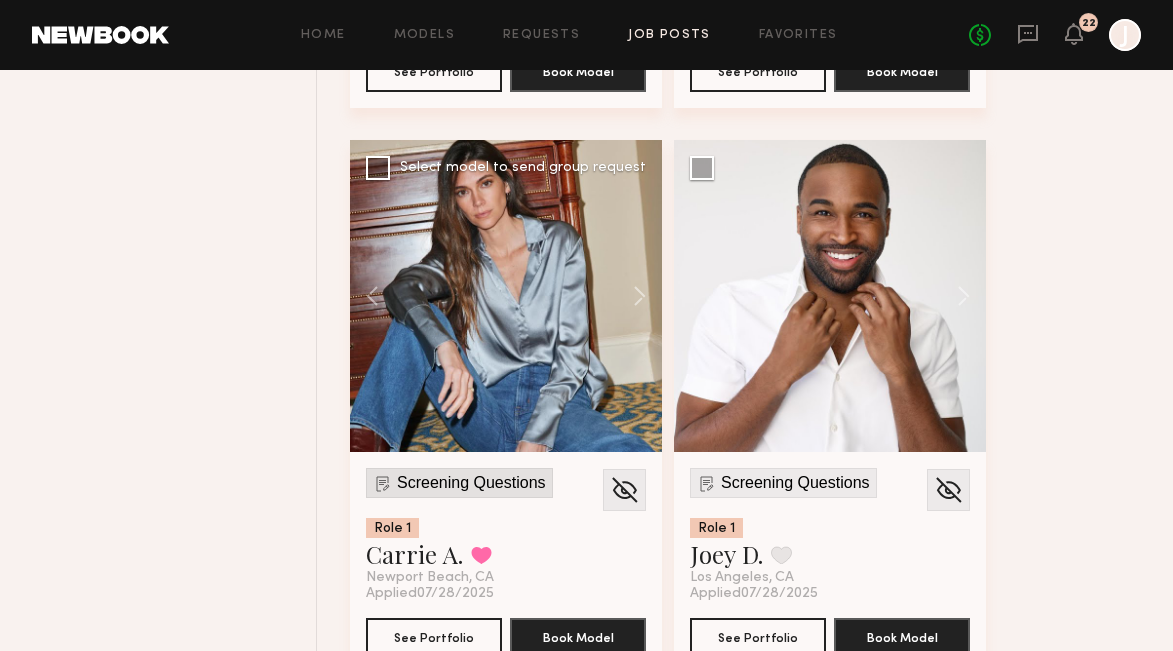 click on "Screening Questions" 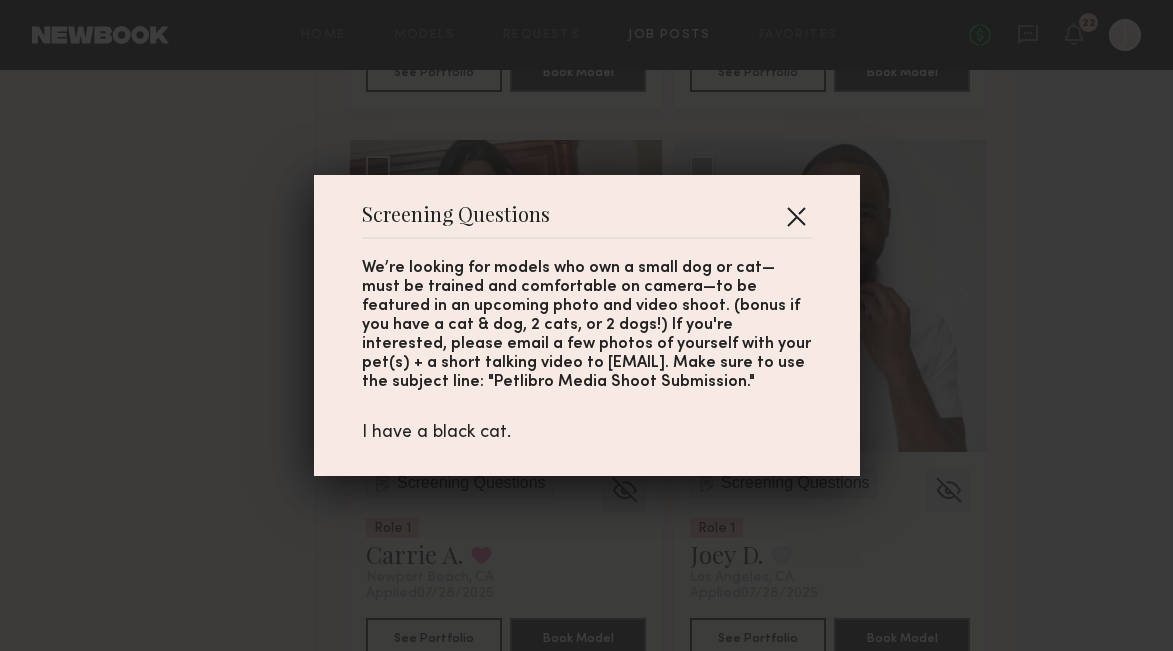 click at bounding box center (796, 216) 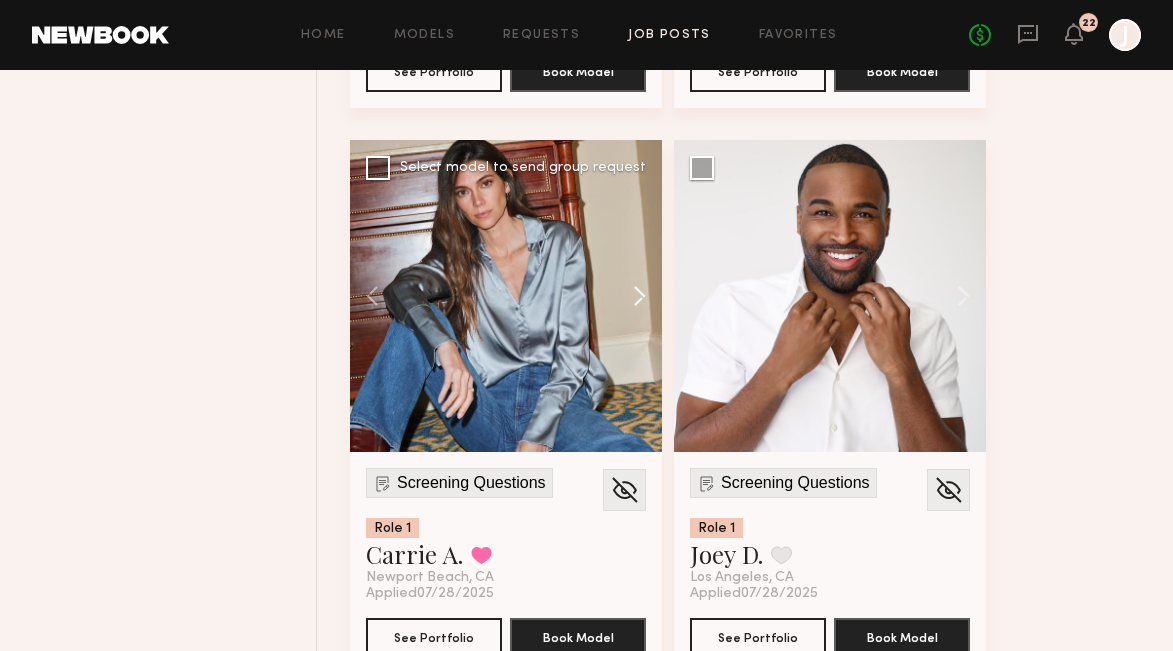 click 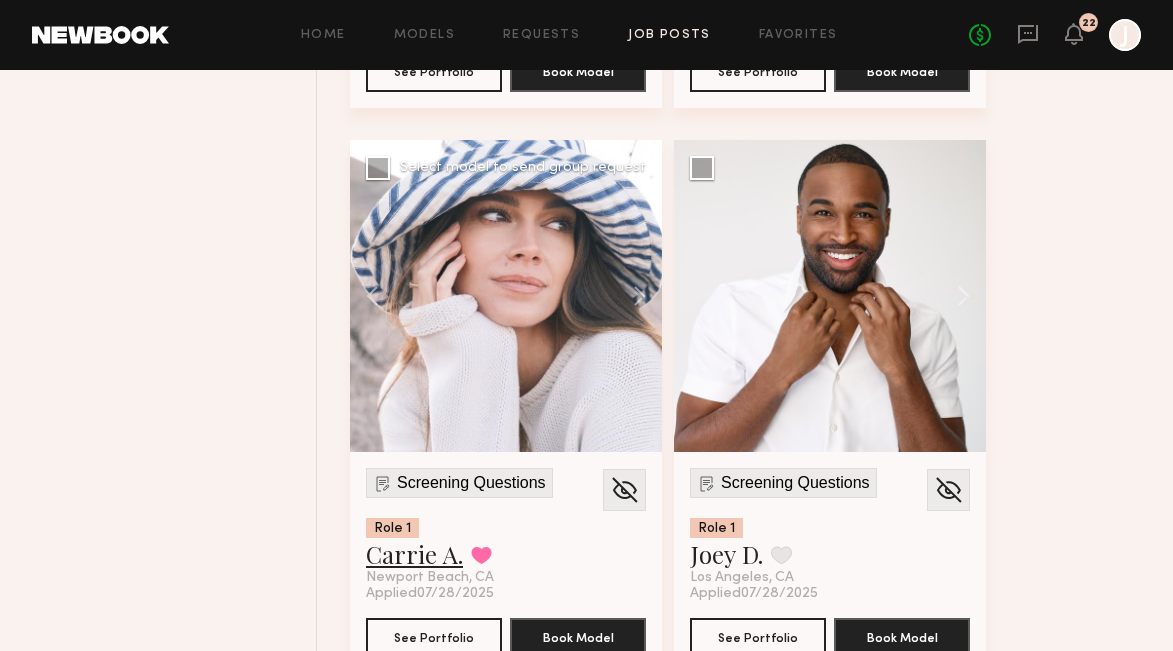click on "Carrie A." 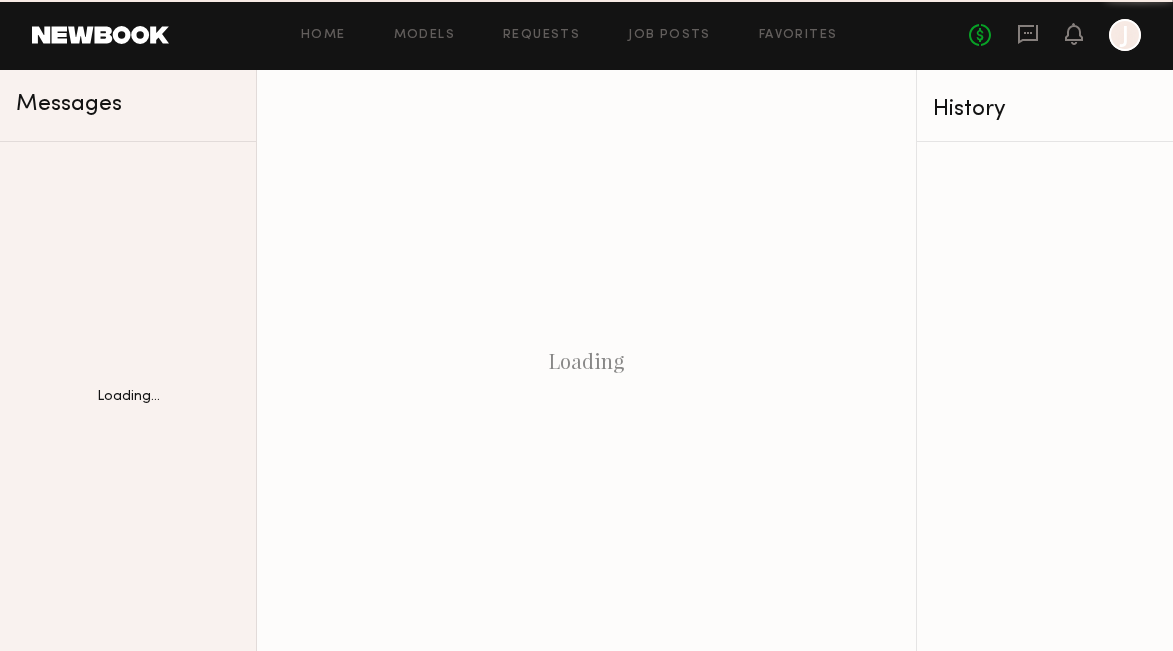 scroll, scrollTop: 0, scrollLeft: 0, axis: both 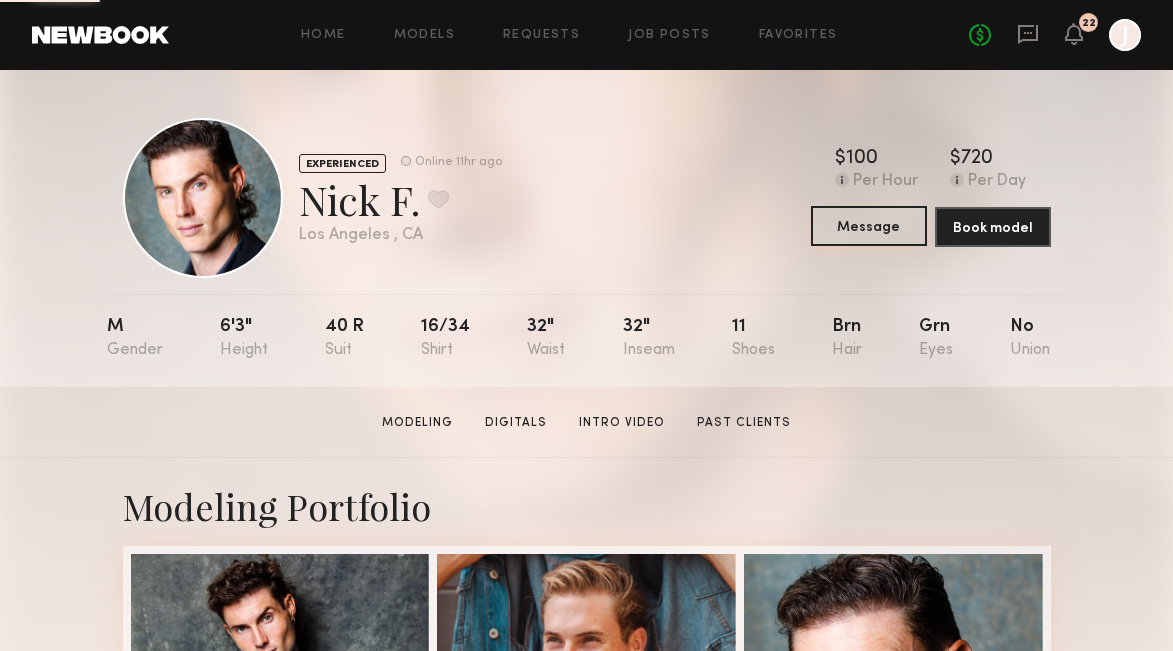 click on "Message" 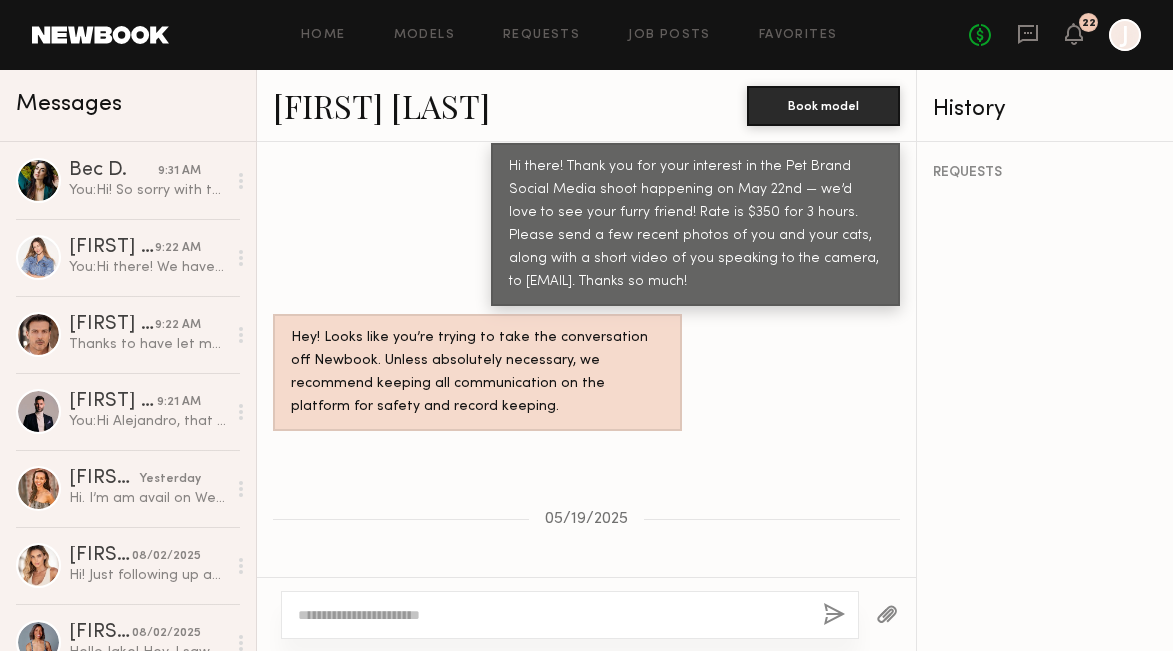 scroll, scrollTop: 812, scrollLeft: 0, axis: vertical 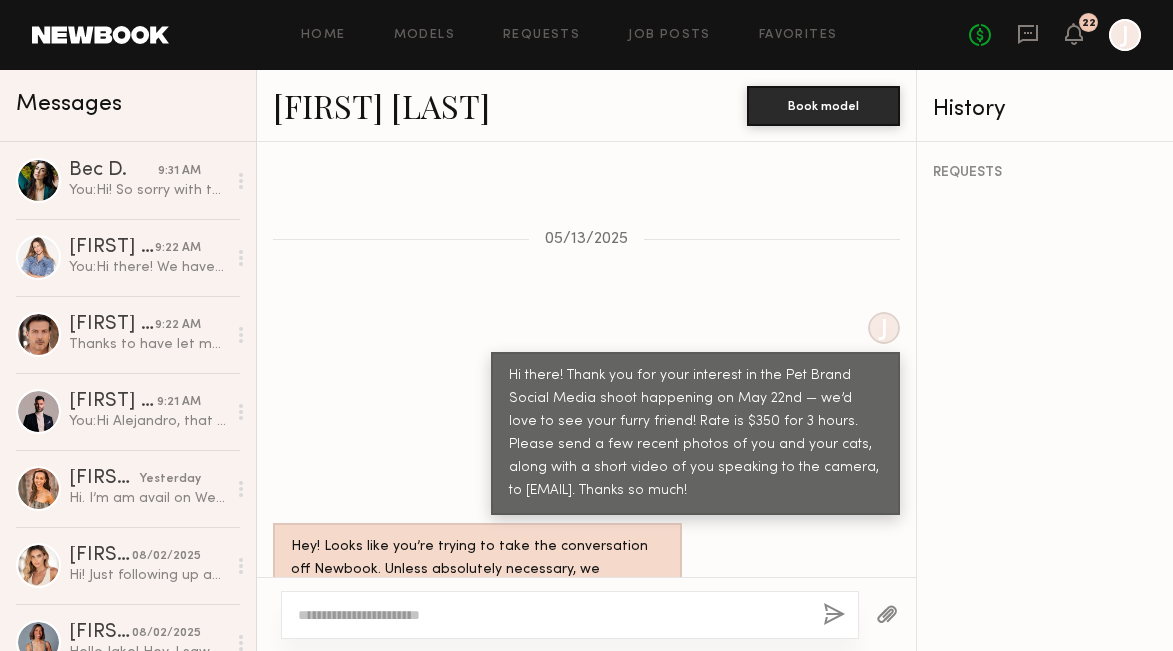 click 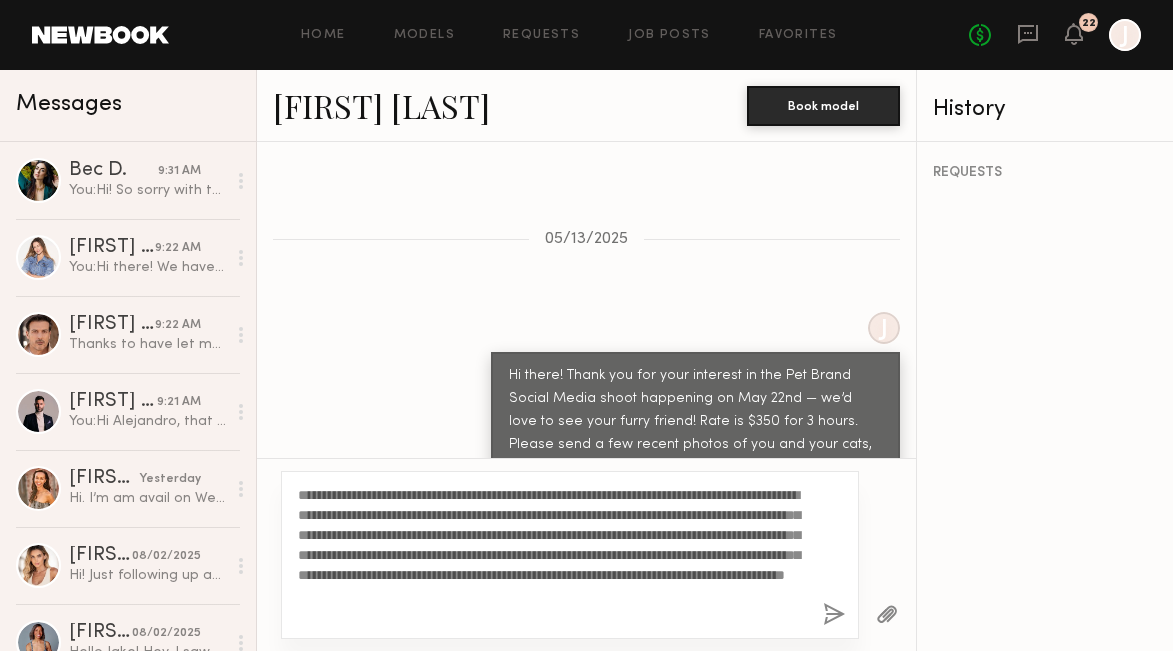 drag, startPoint x: 363, startPoint y: 491, endPoint x: 314, endPoint y: 497, distance: 49.365982 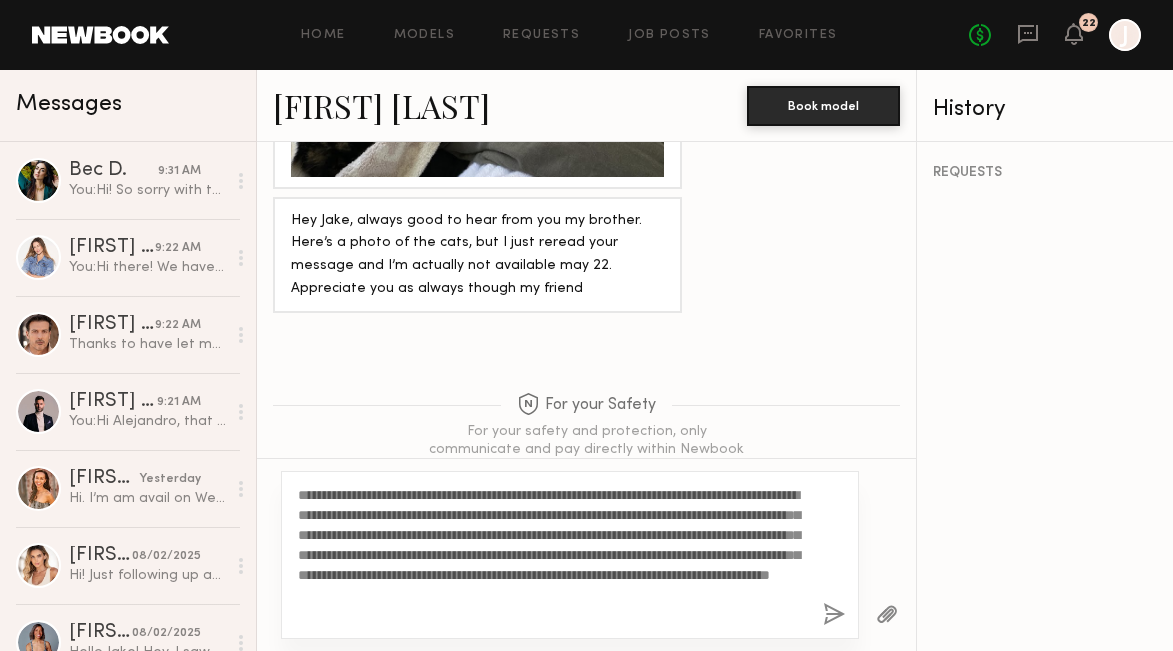 scroll, scrollTop: 1861, scrollLeft: 0, axis: vertical 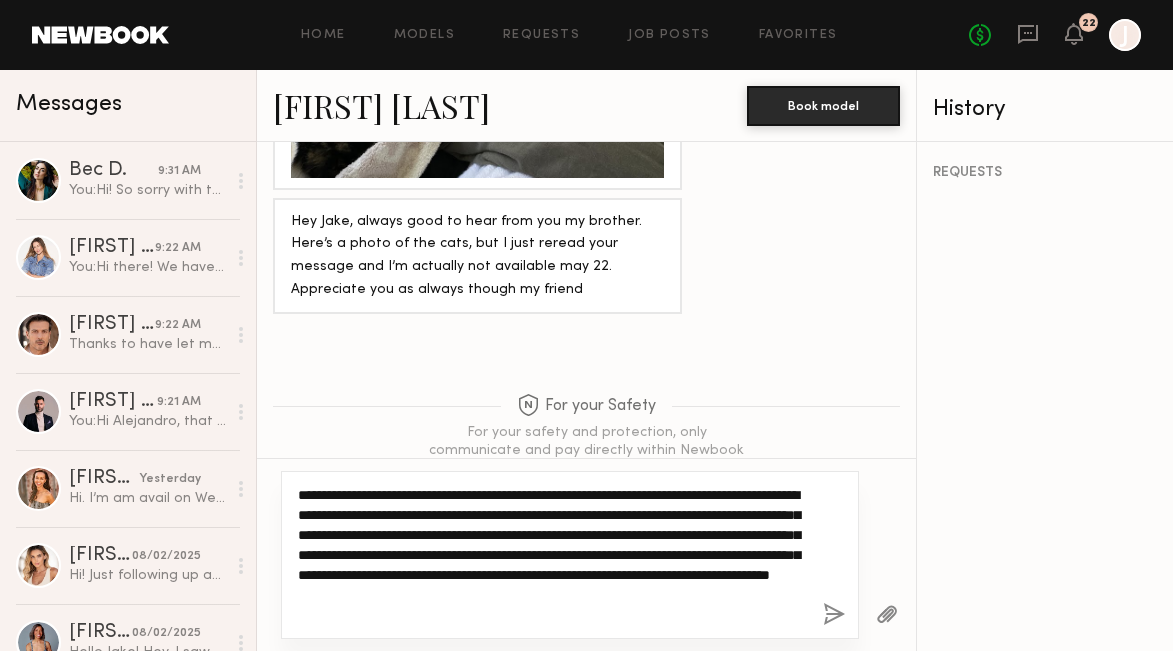 click on "**********" 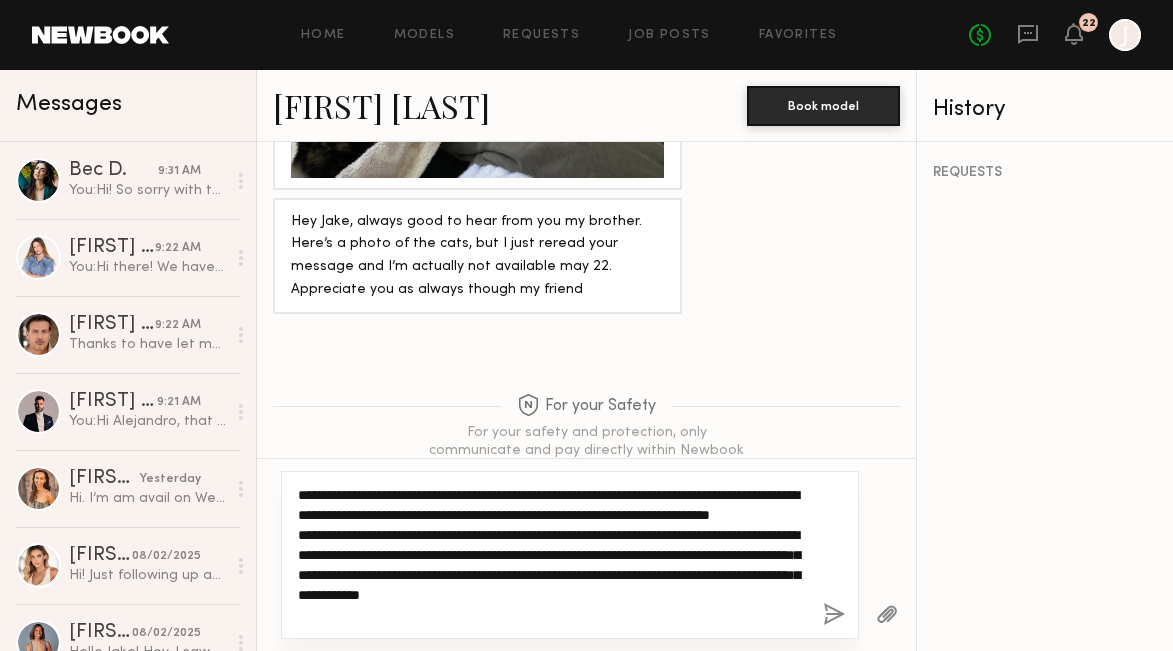 scroll, scrollTop: 1745, scrollLeft: 0, axis: vertical 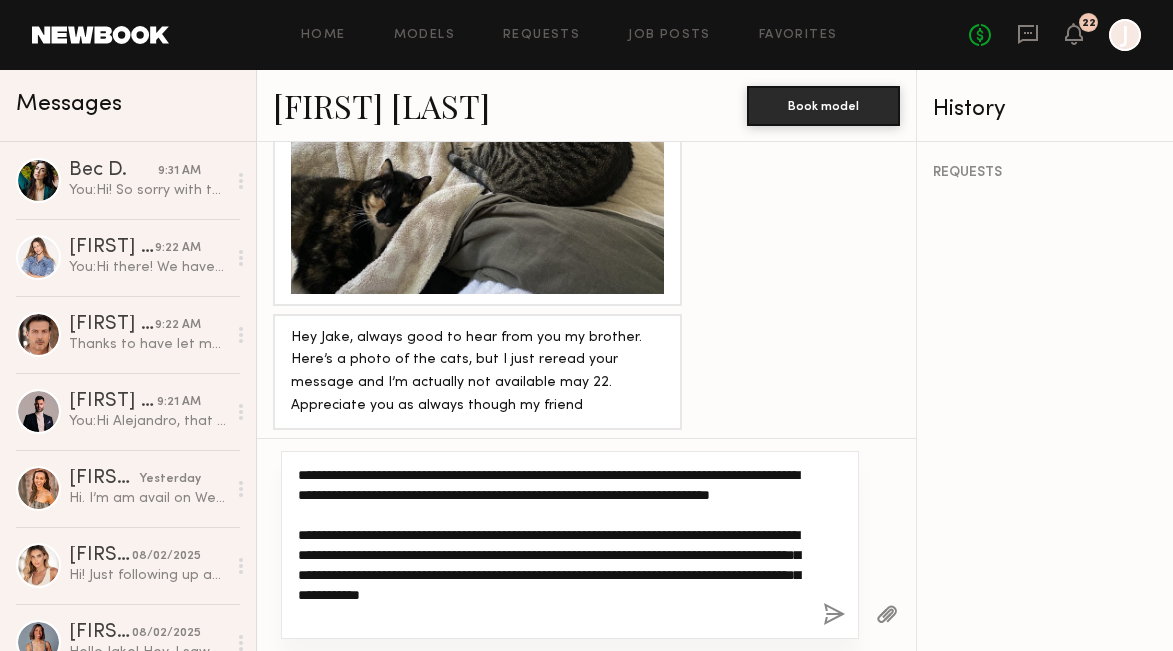 click on "**********" 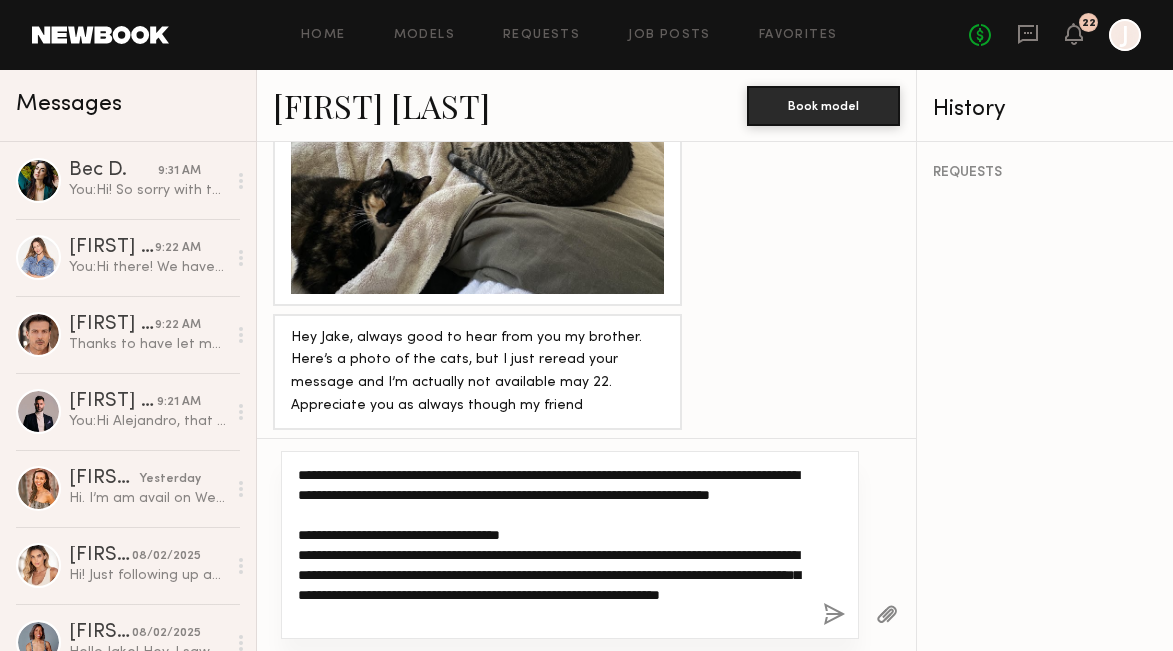 click on "**********" 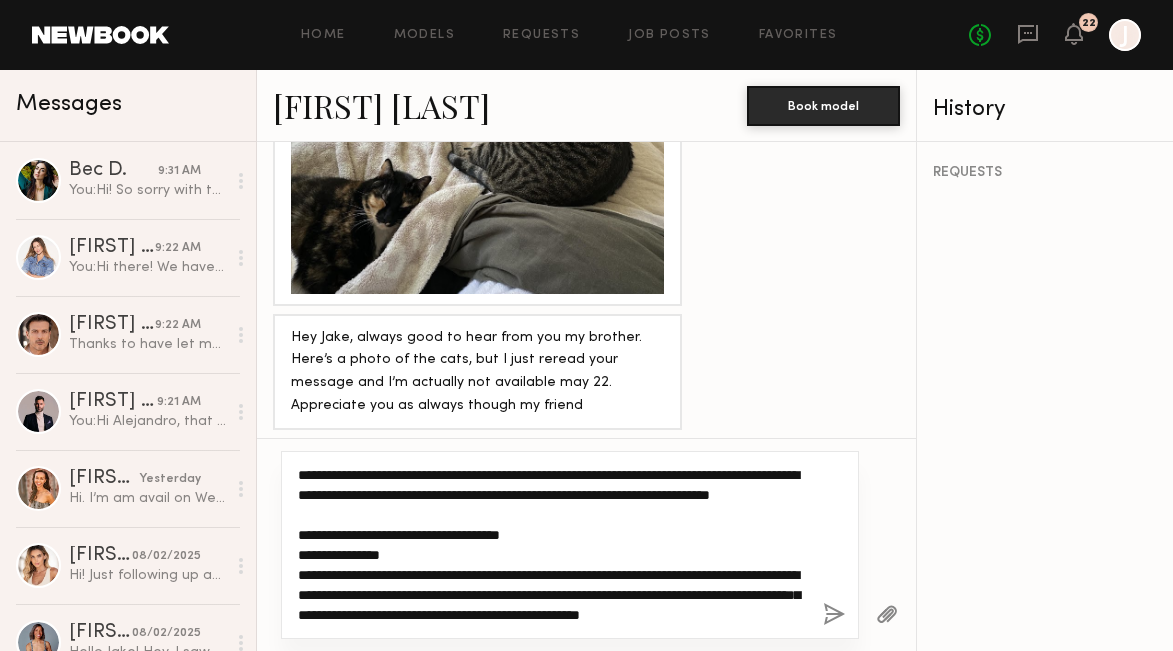 click on "**********" 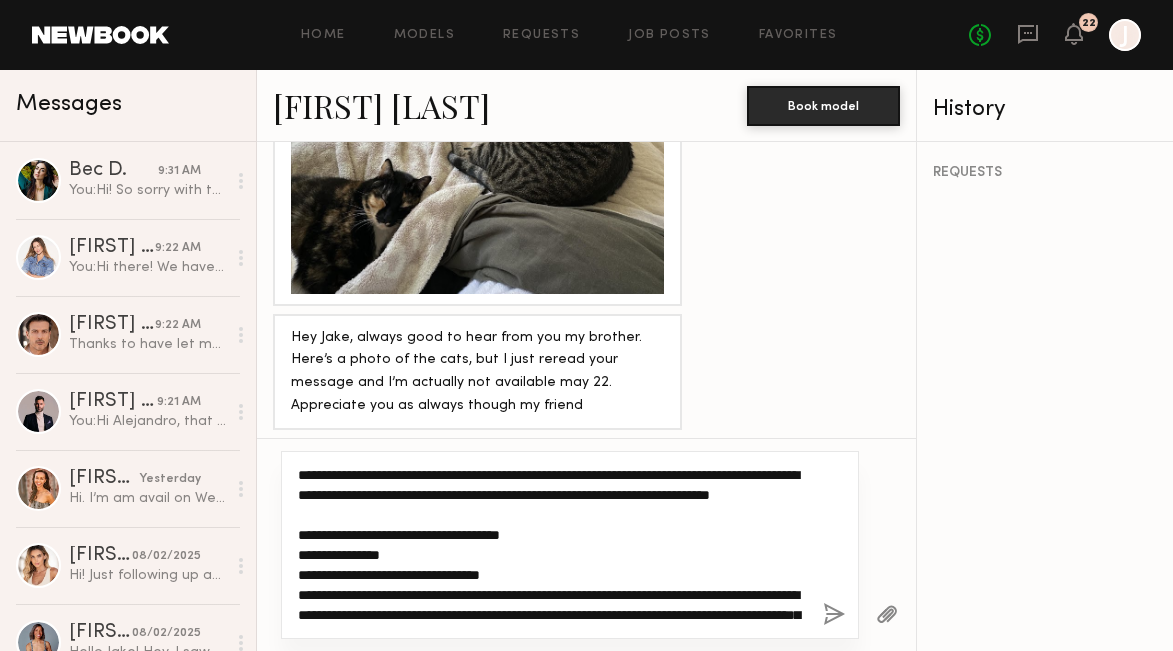 drag, startPoint x: 365, startPoint y: 593, endPoint x: 351, endPoint y: 593, distance: 14 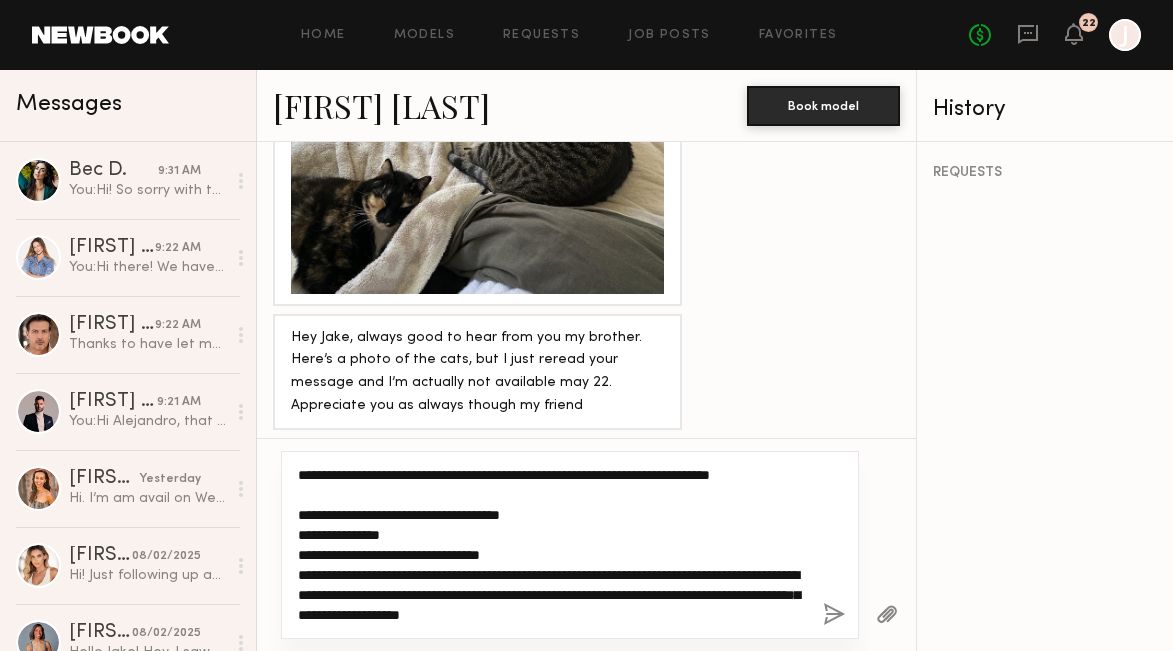 scroll, scrollTop: 40, scrollLeft: 0, axis: vertical 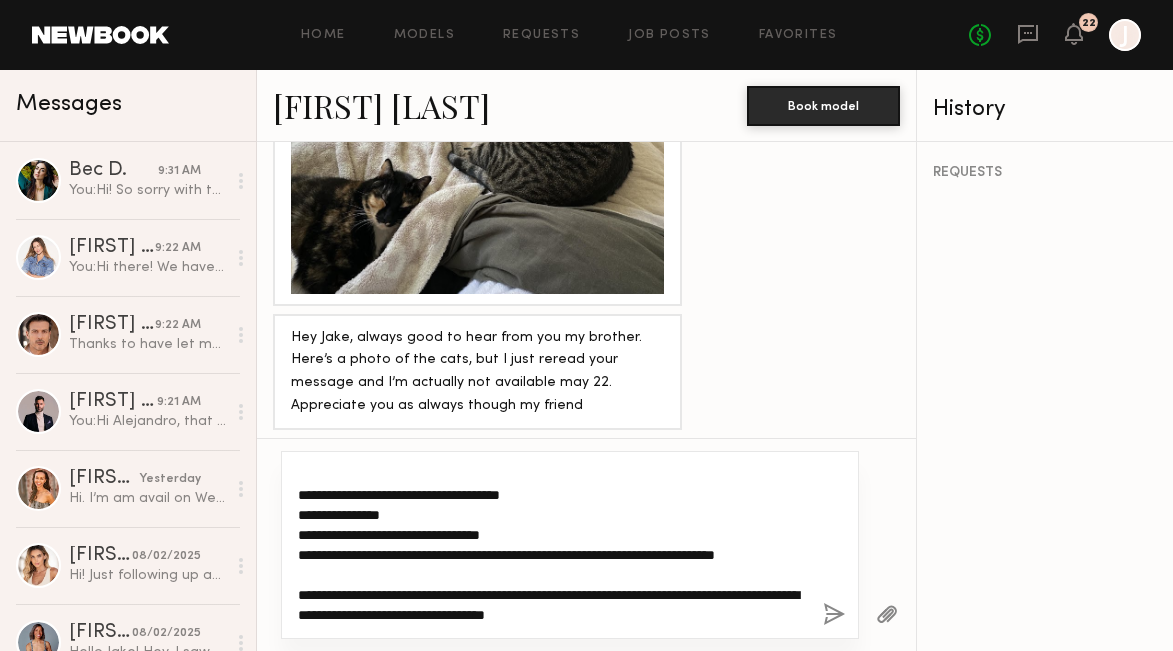 drag, startPoint x: 533, startPoint y: 609, endPoint x: 655, endPoint y: 588, distance: 123.79418 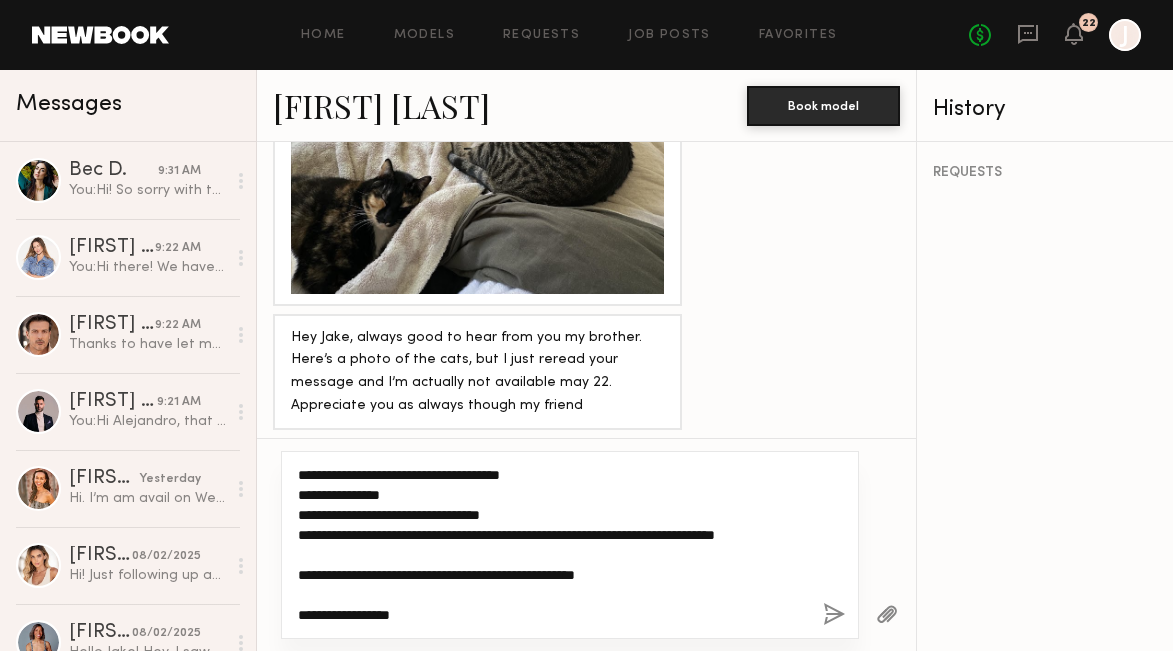 scroll, scrollTop: 100, scrollLeft: 0, axis: vertical 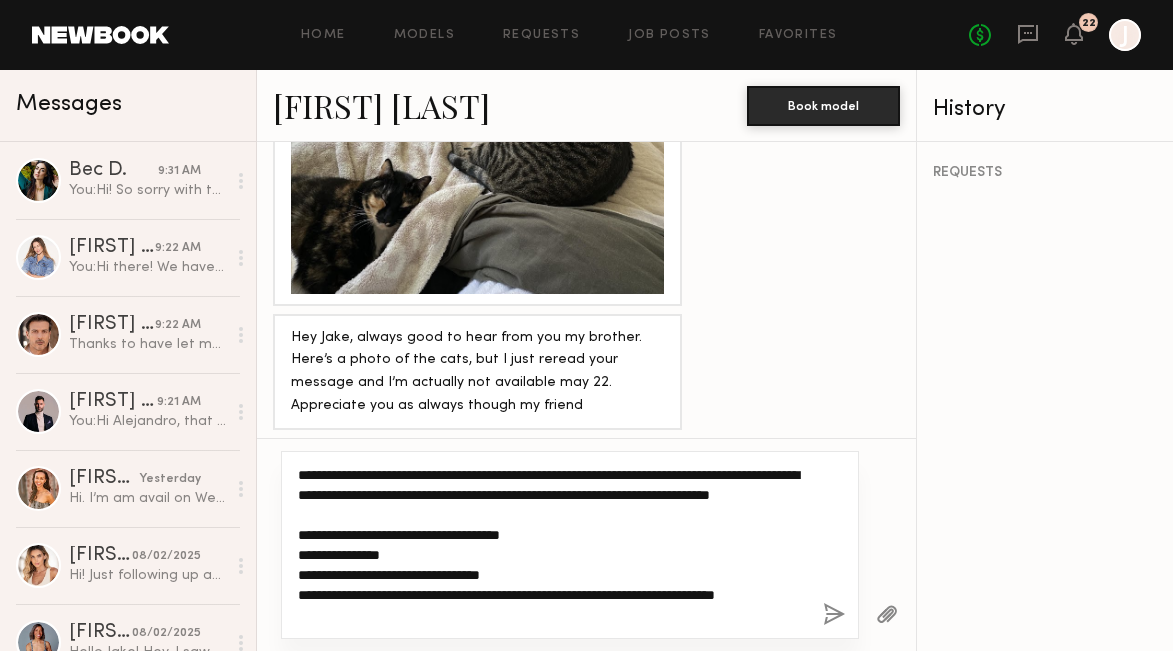 drag, startPoint x: 346, startPoint y: 618, endPoint x: 299, endPoint y: 441, distance: 183.13383 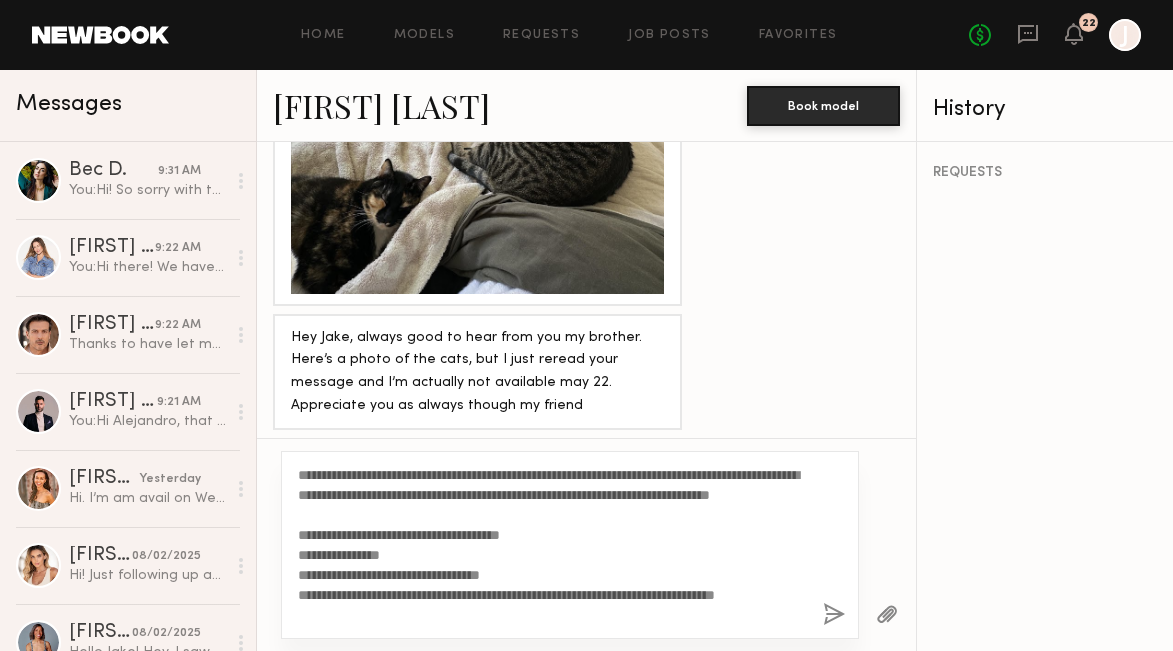 click 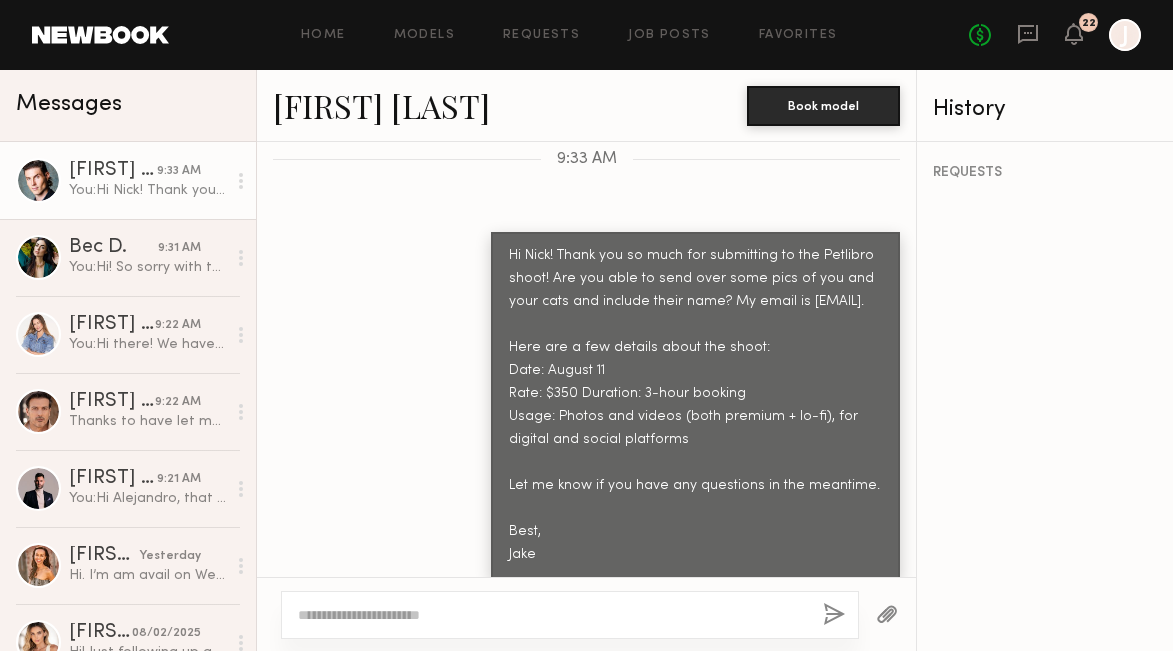 scroll, scrollTop: 2426, scrollLeft: 0, axis: vertical 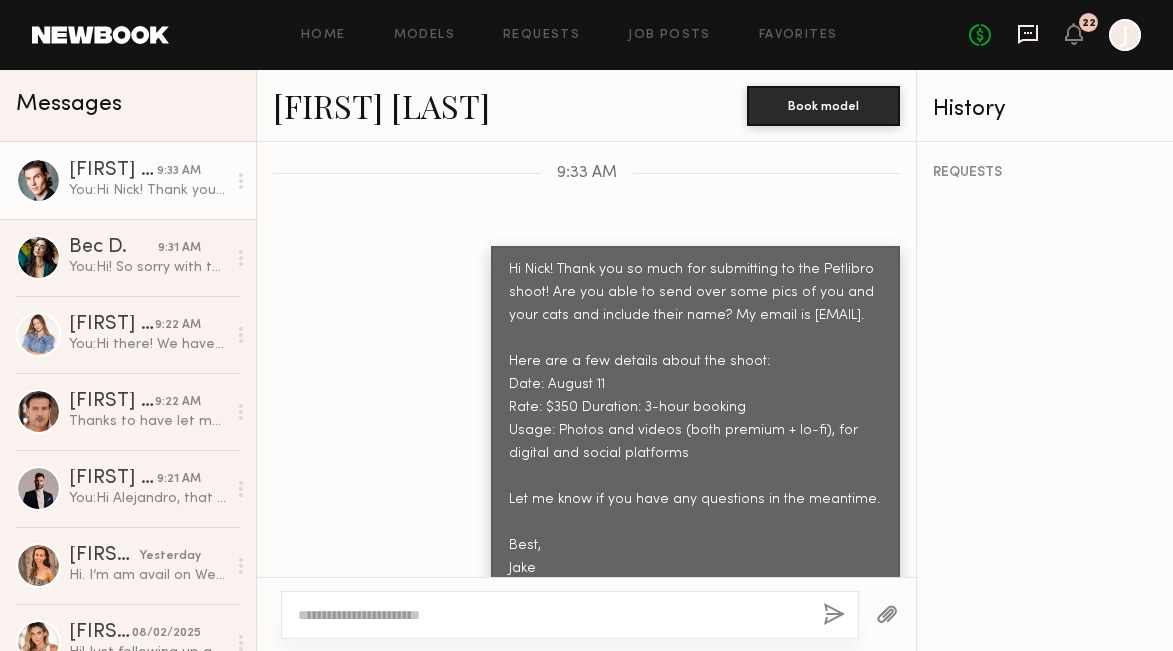 click 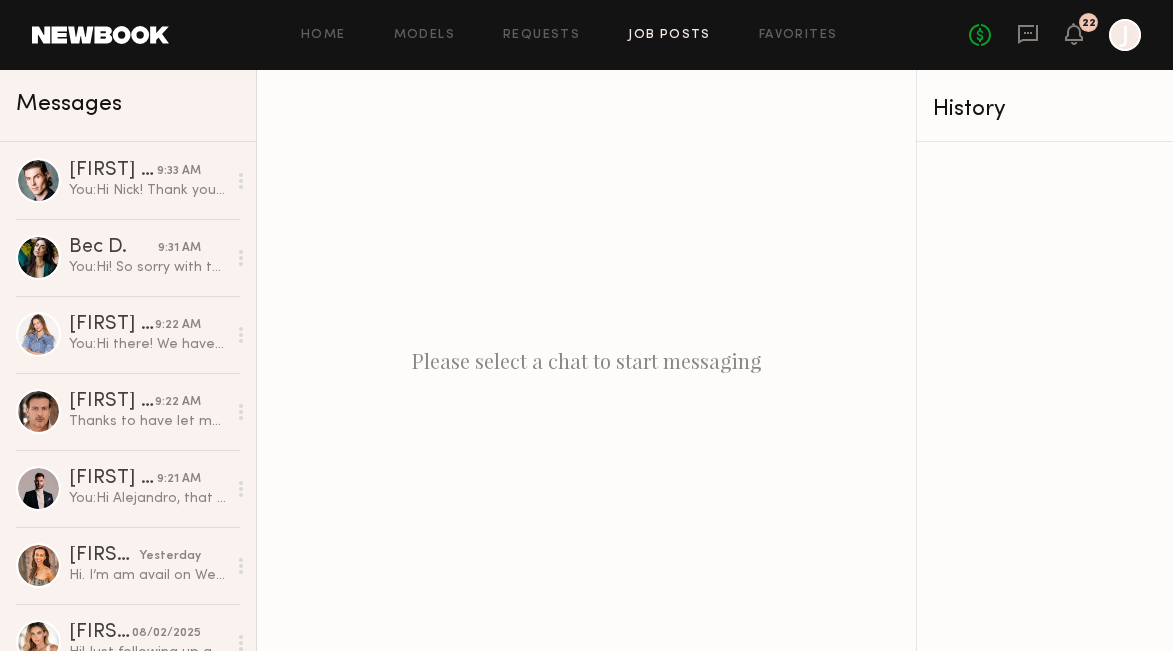 click on "Job Posts" 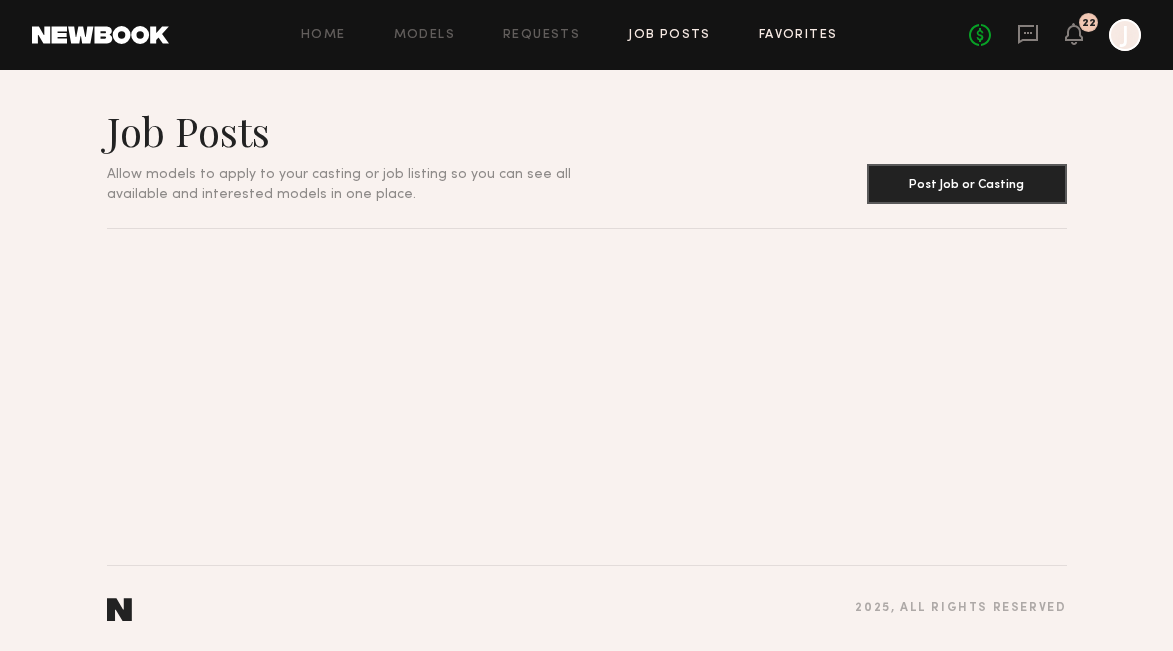 click on "Favorites" 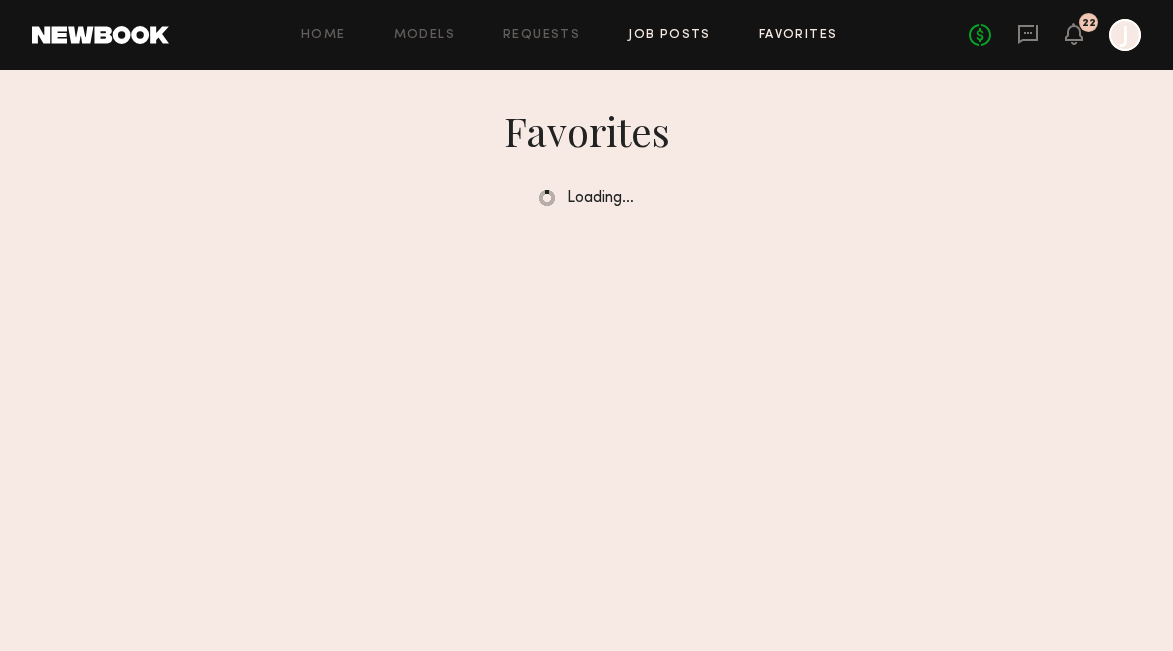 click on "Job Posts" 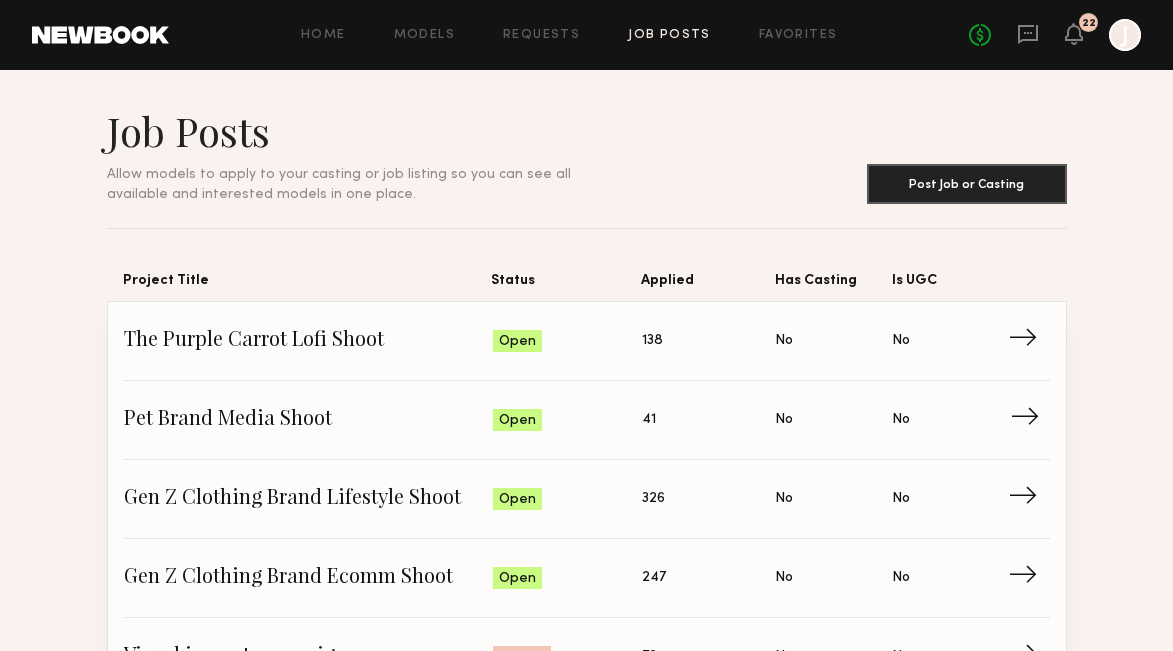 click on "→" 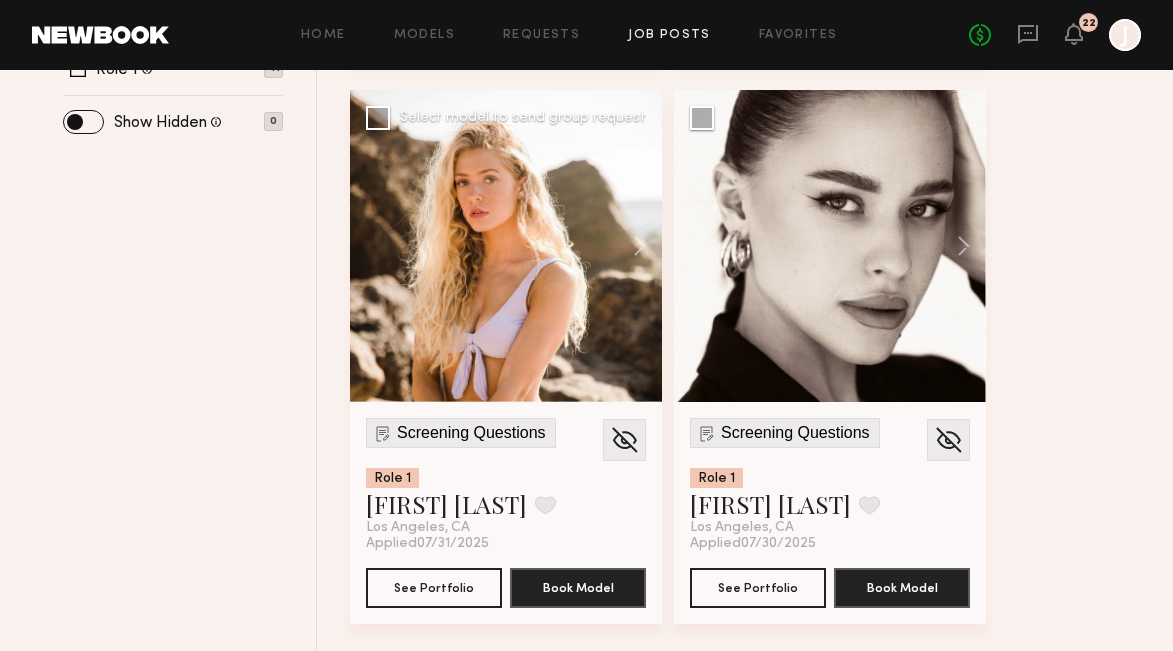 scroll, scrollTop: 797, scrollLeft: 0, axis: vertical 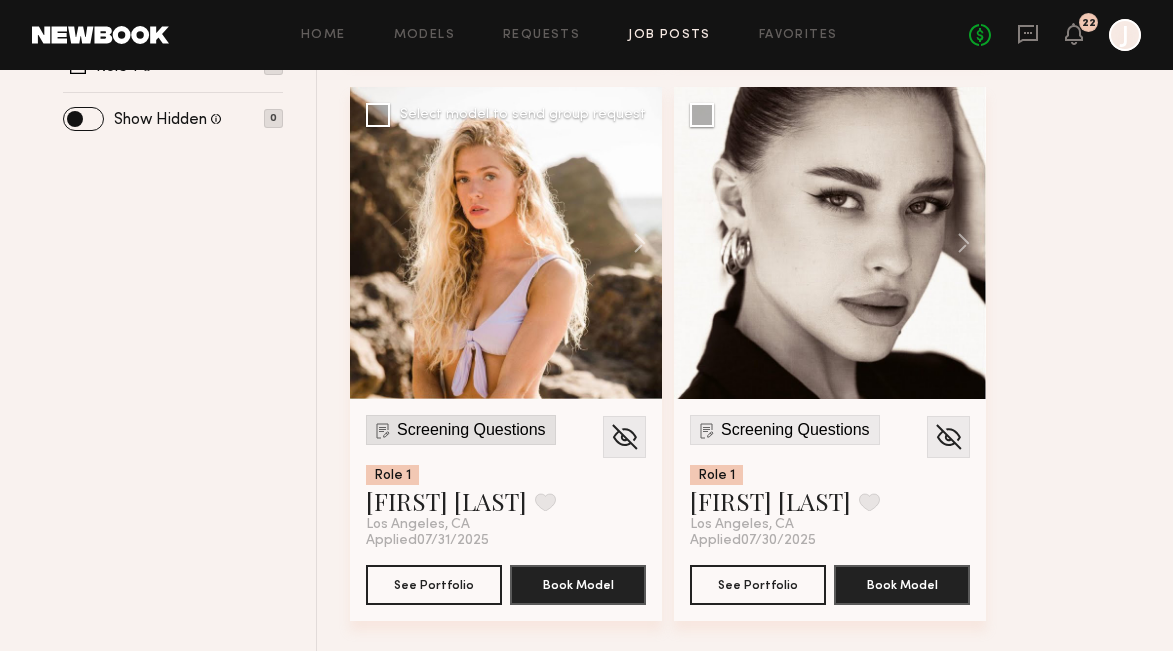 click on "Screening Questions" 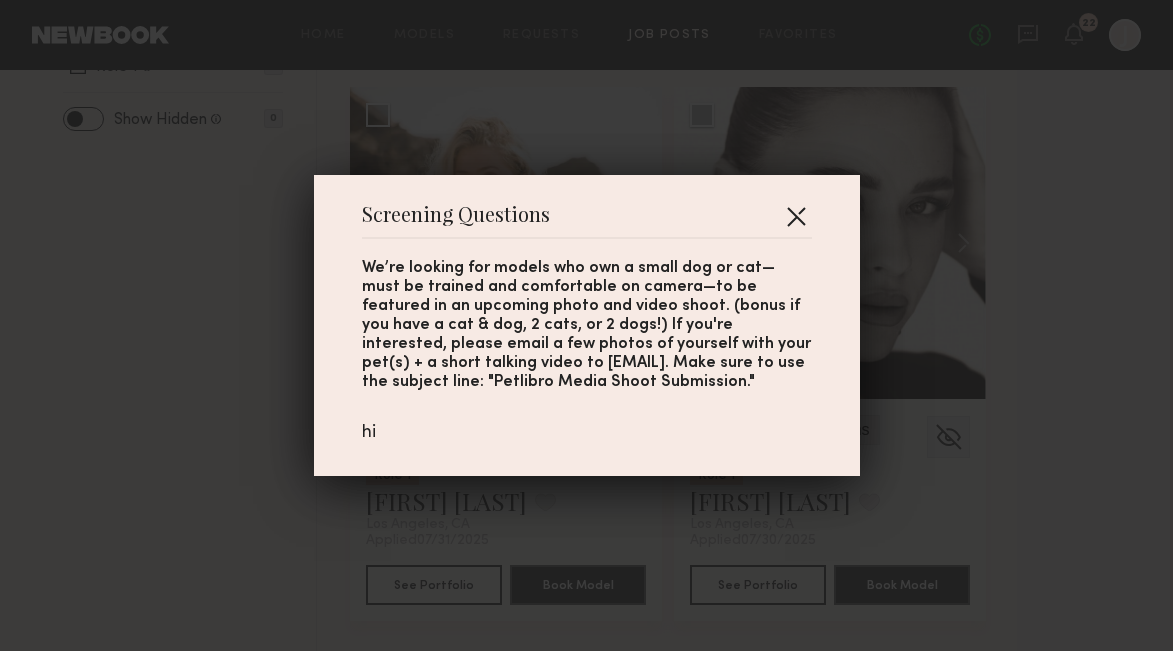 click at bounding box center [796, 216] 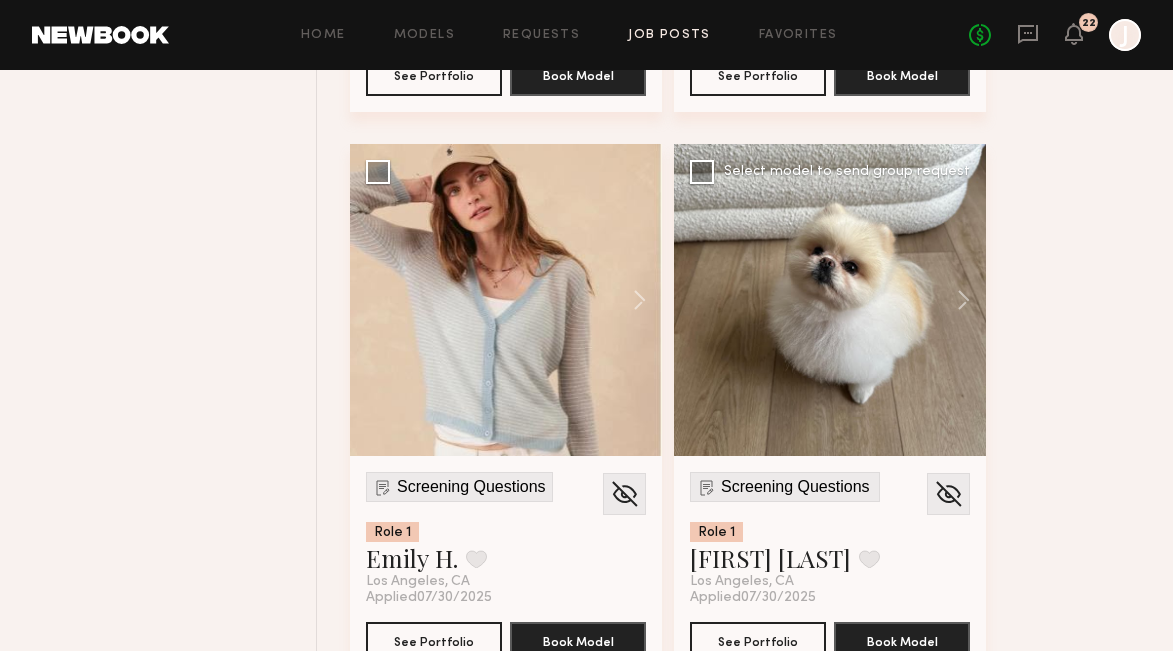 scroll, scrollTop: 1308, scrollLeft: 0, axis: vertical 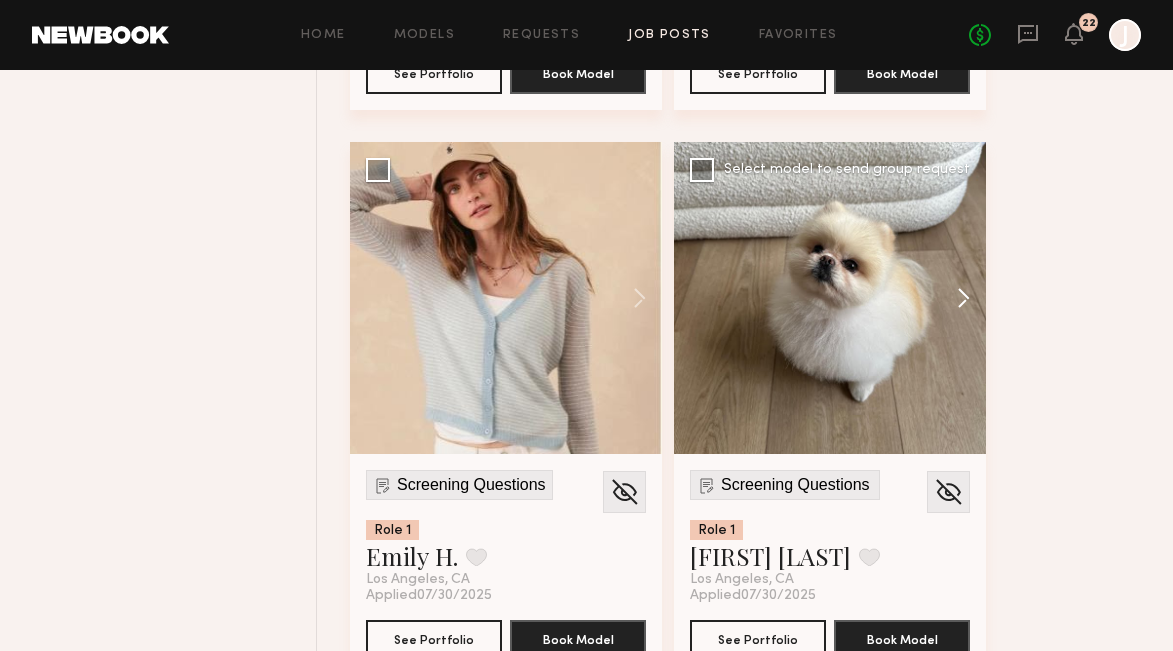 click 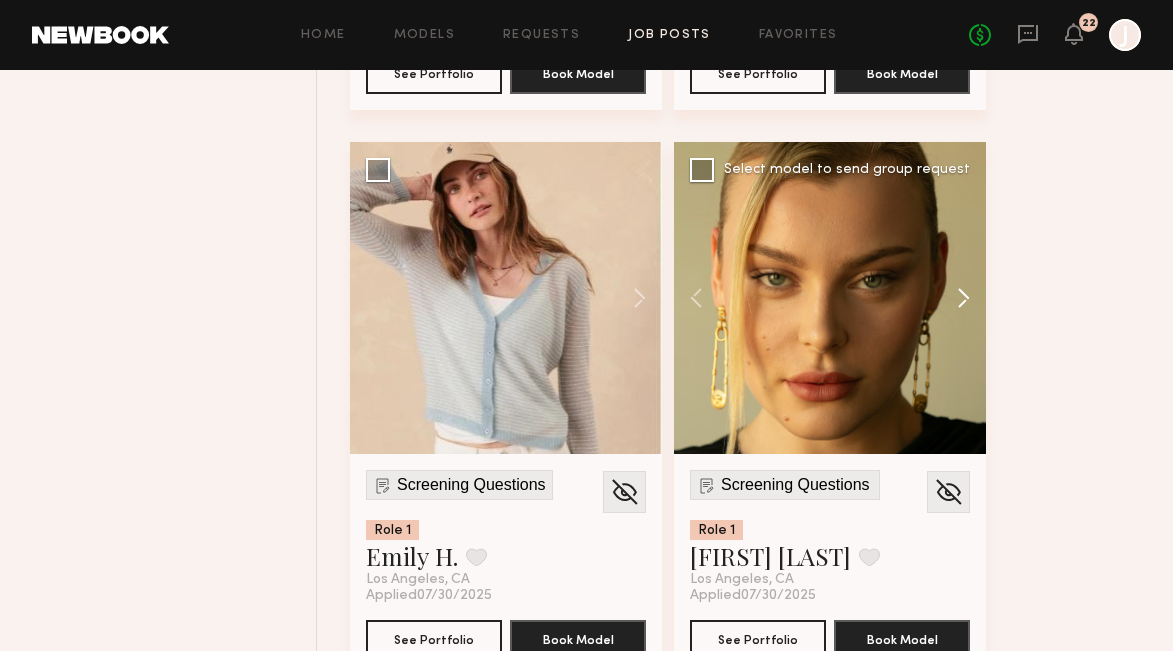 click 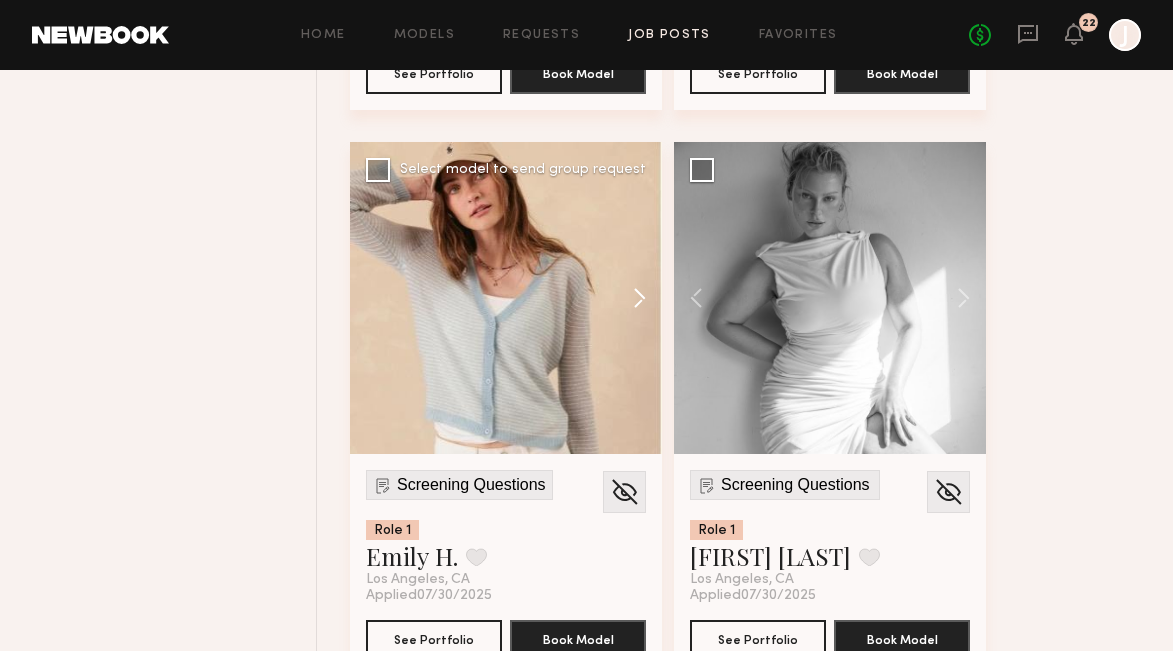 click 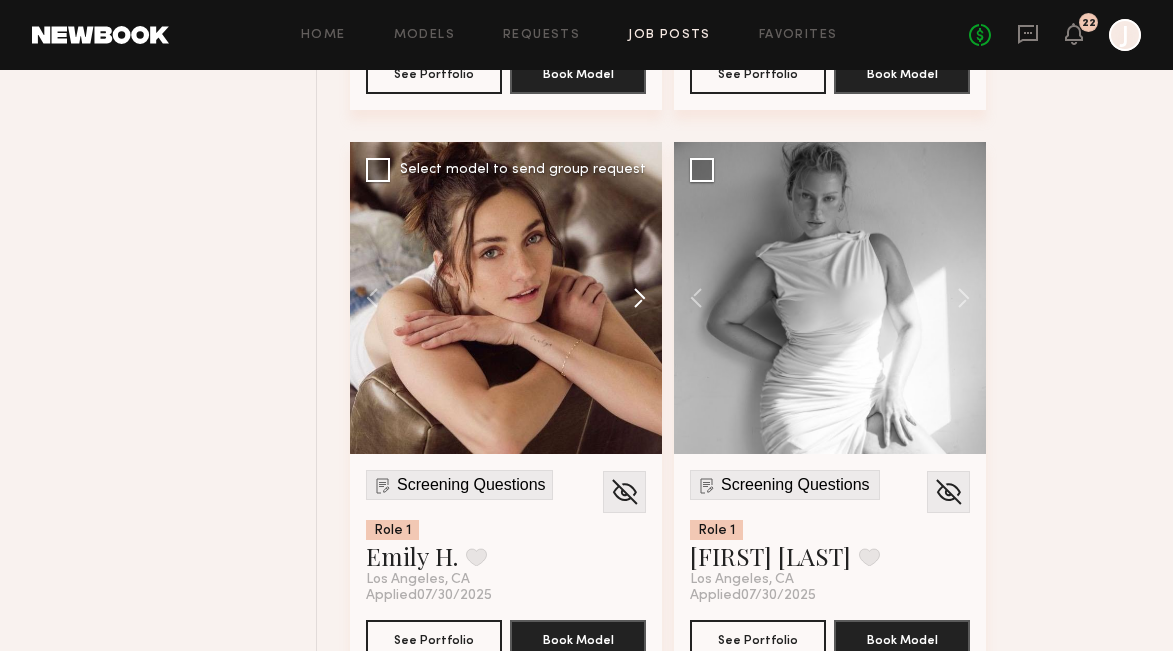 click 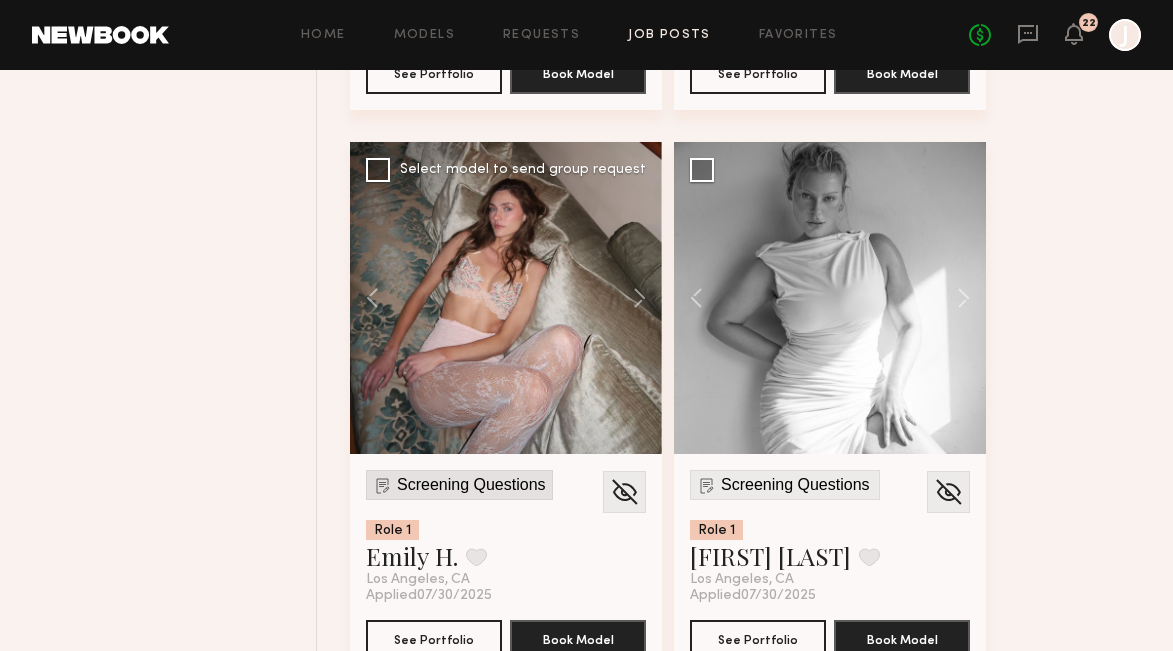 click on "Screening Questions" 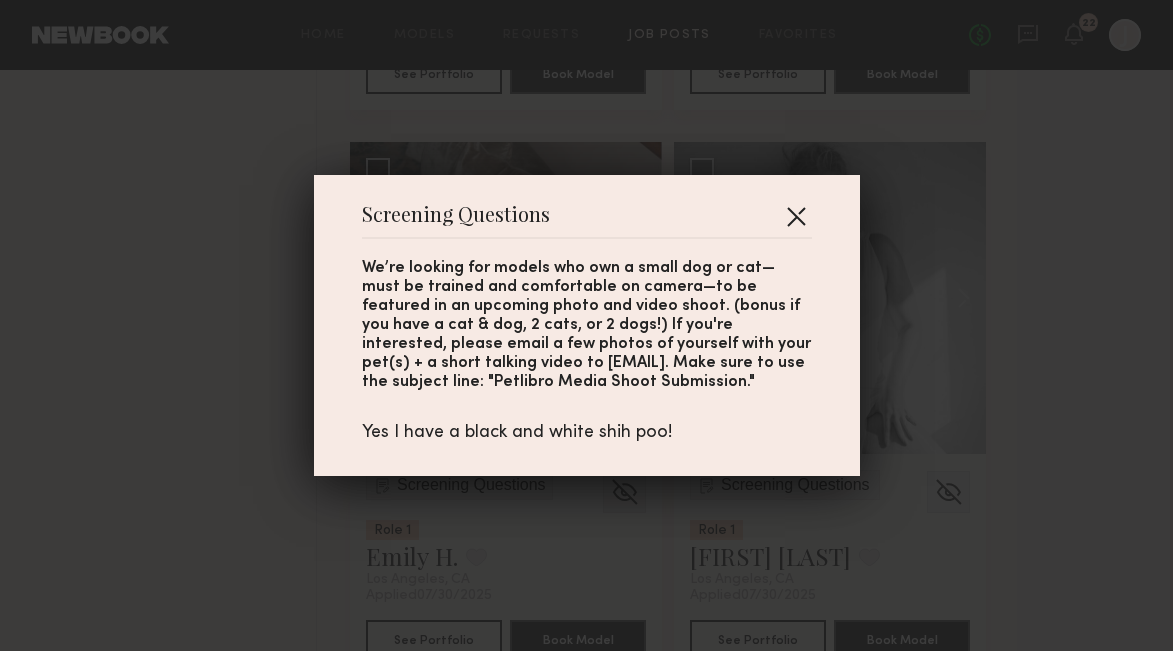 click at bounding box center [796, 216] 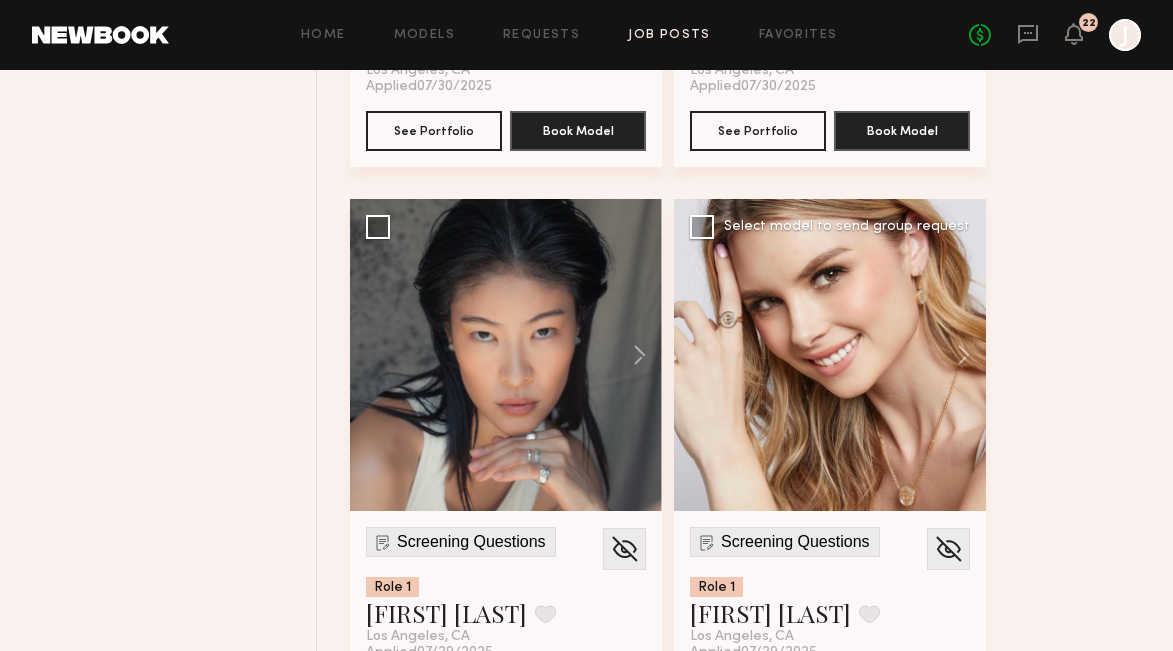 scroll, scrollTop: 1967, scrollLeft: 0, axis: vertical 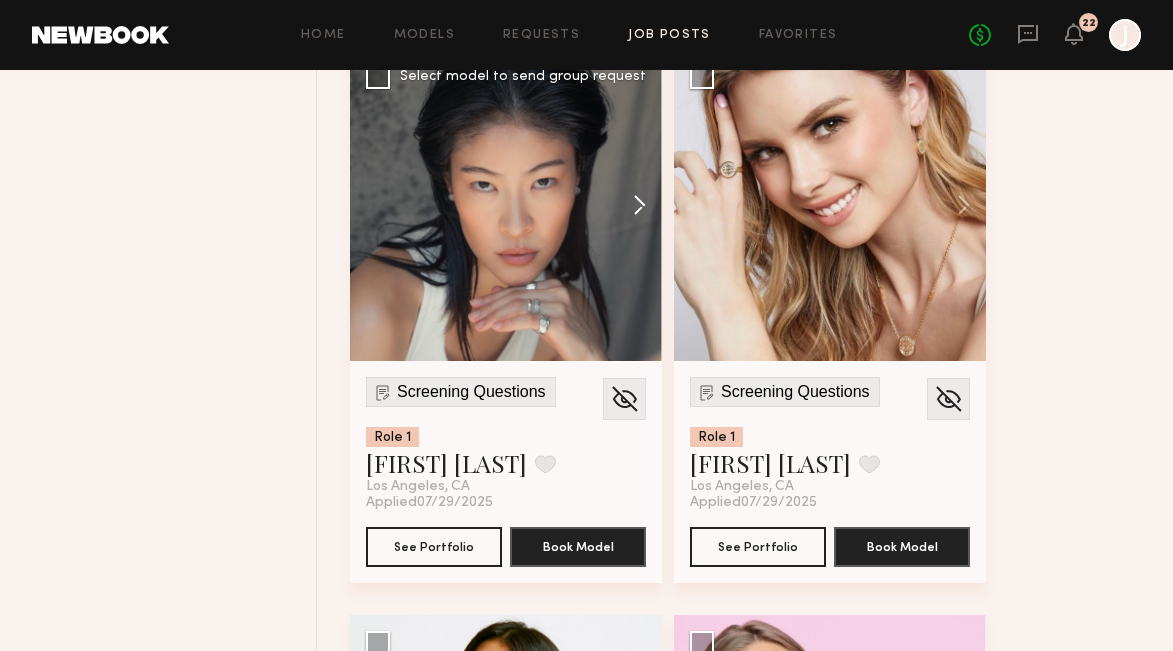click 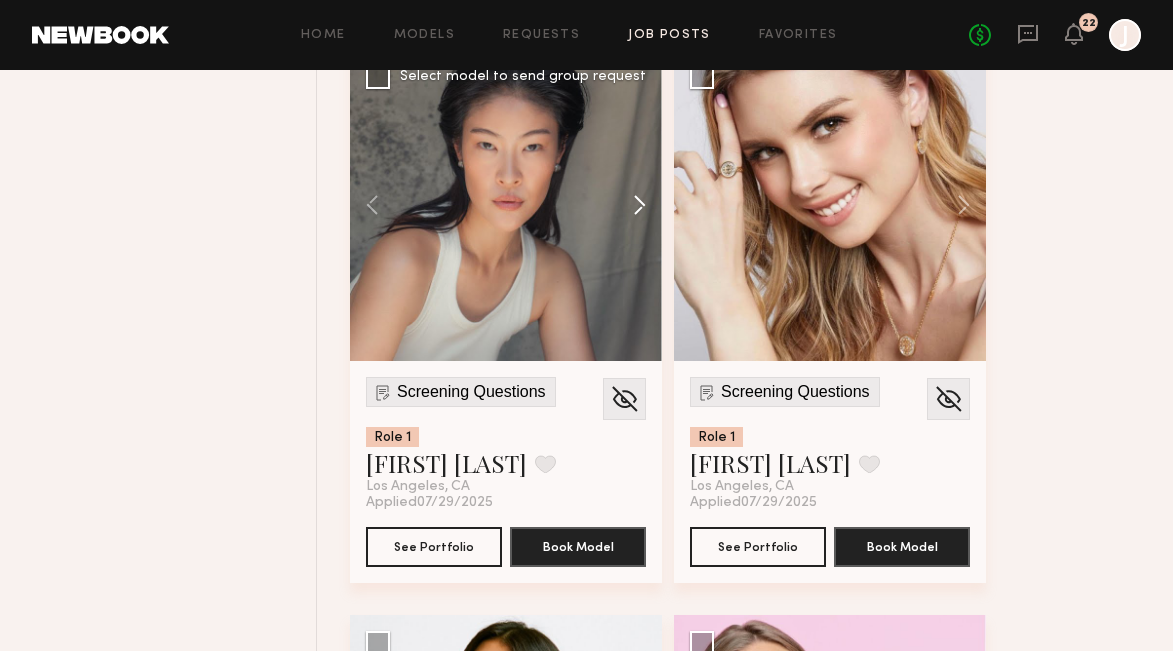 click 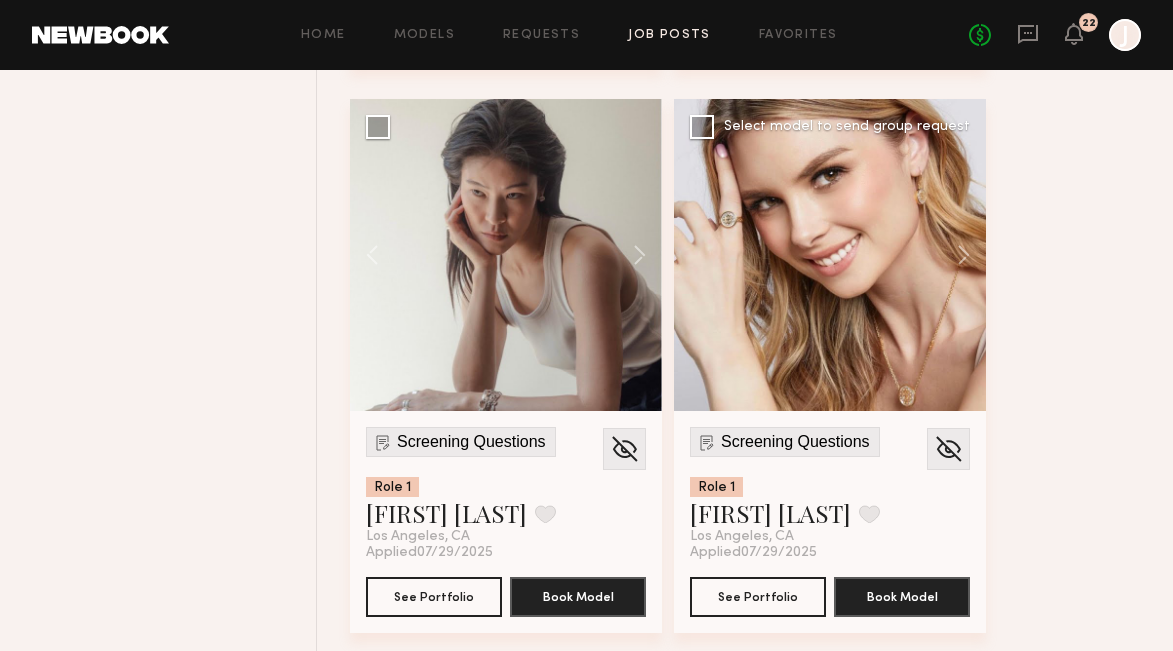 scroll, scrollTop: 1917, scrollLeft: 0, axis: vertical 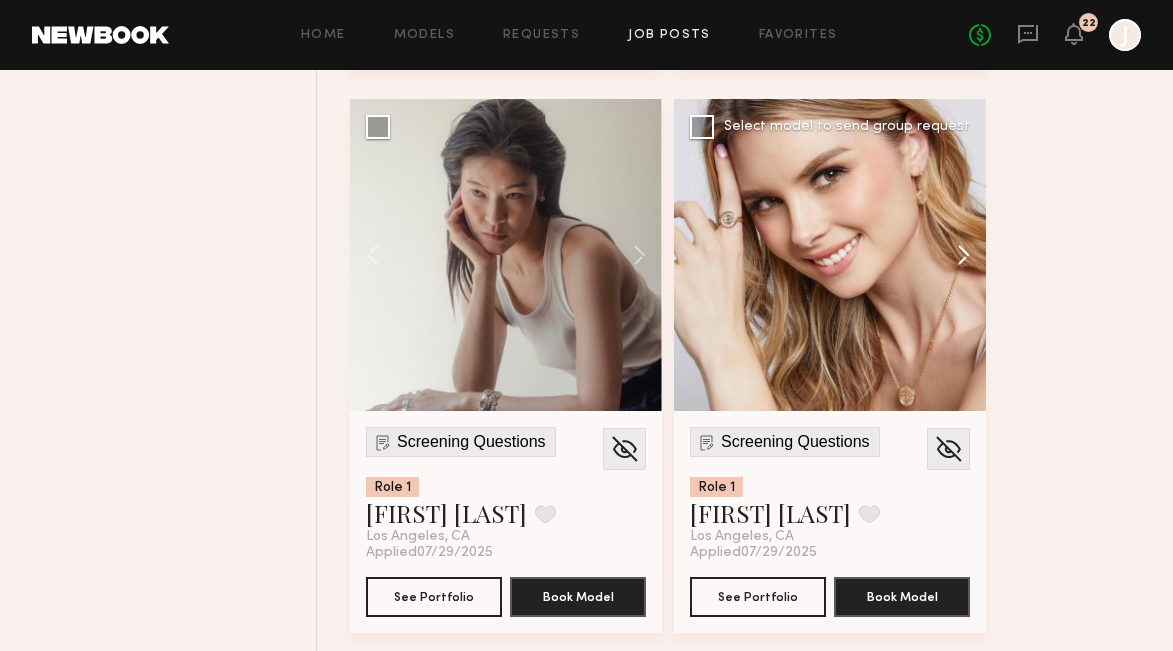 click 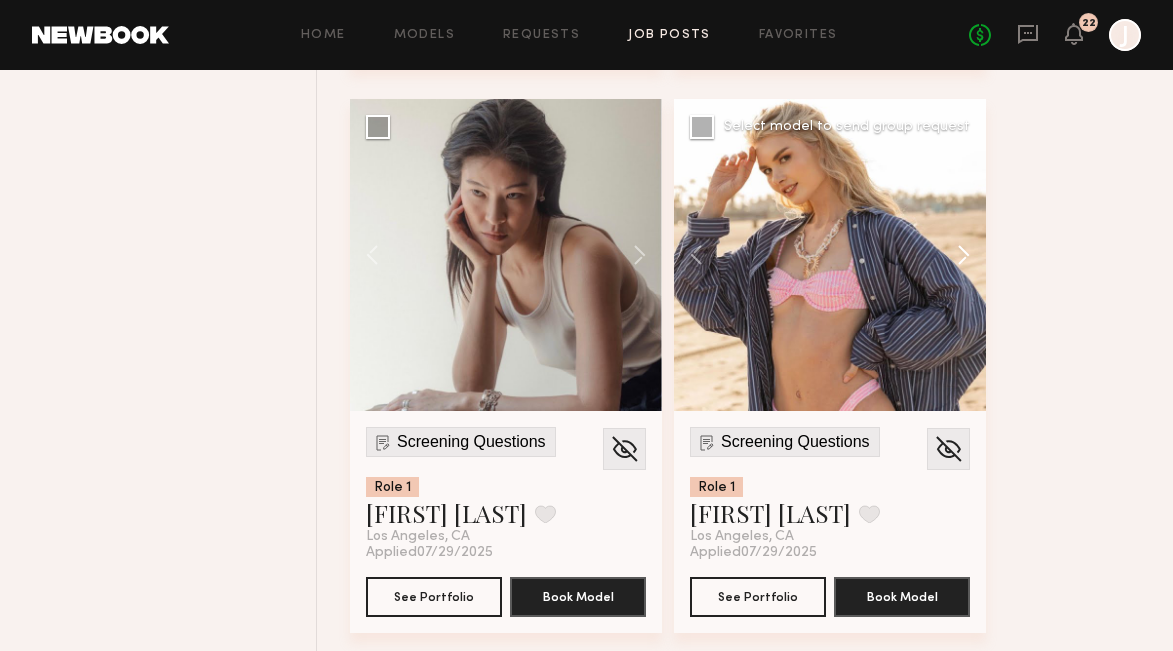 click 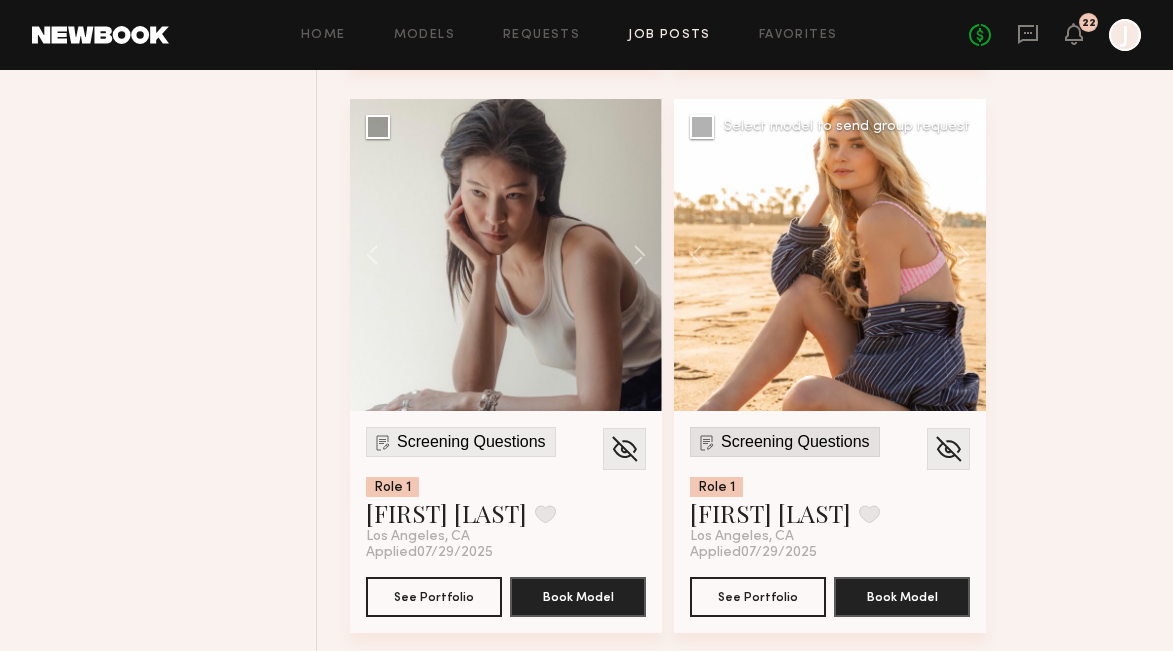 click on "Screening Questions" 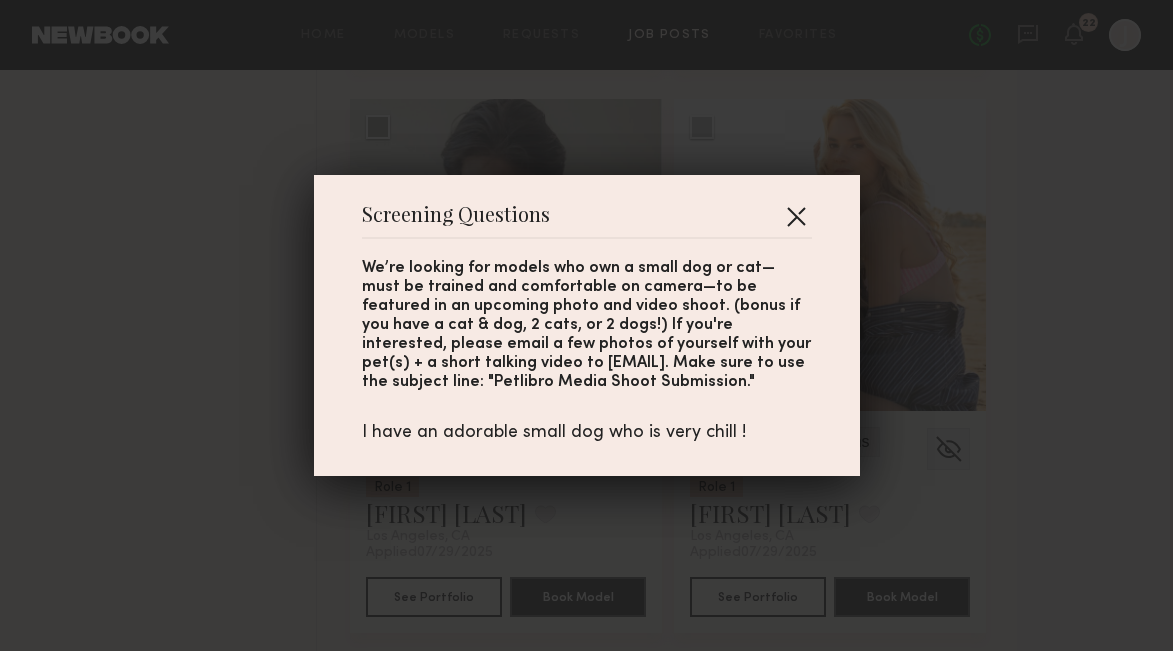 click at bounding box center [796, 216] 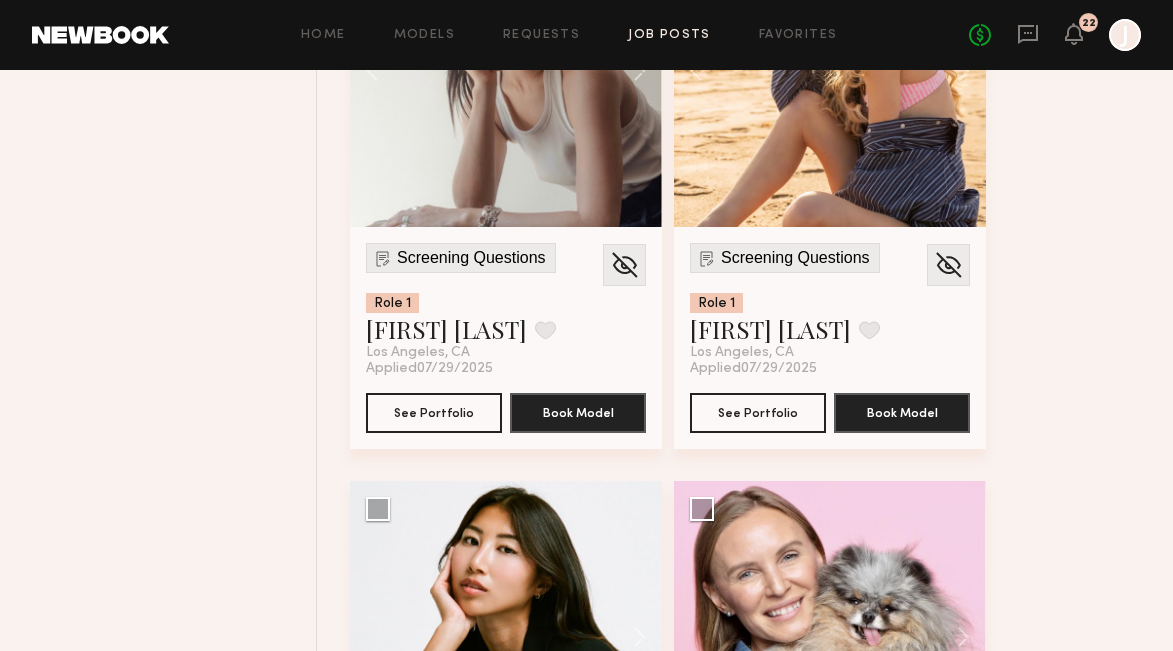 scroll, scrollTop: 2467, scrollLeft: 0, axis: vertical 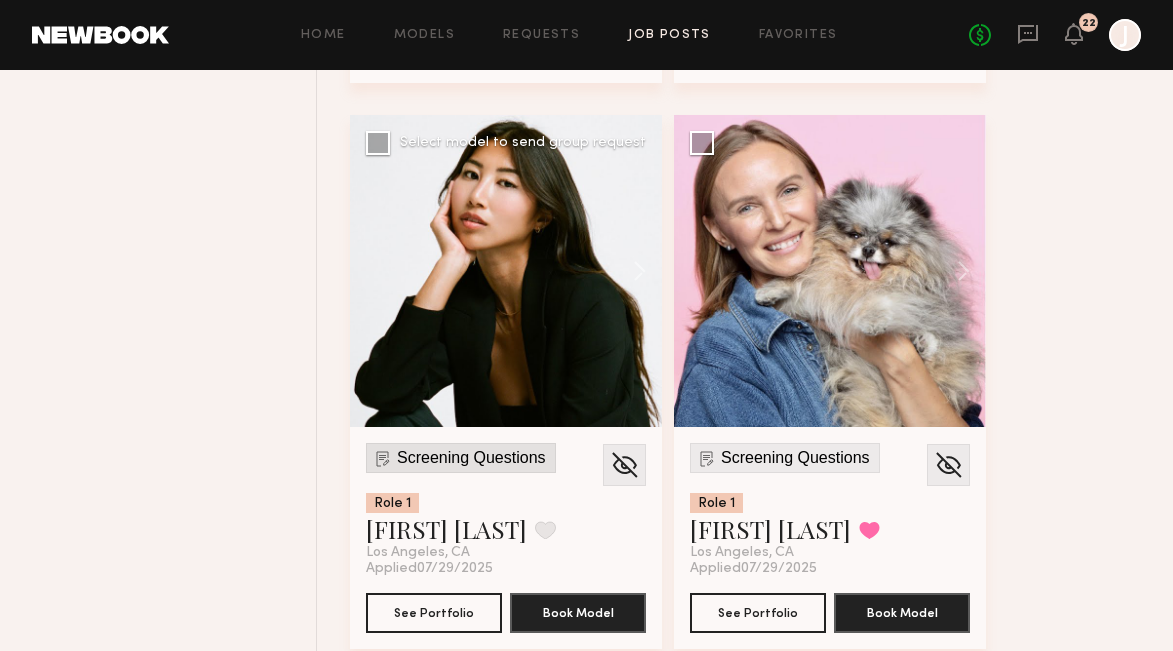 click on "Screening Questions" 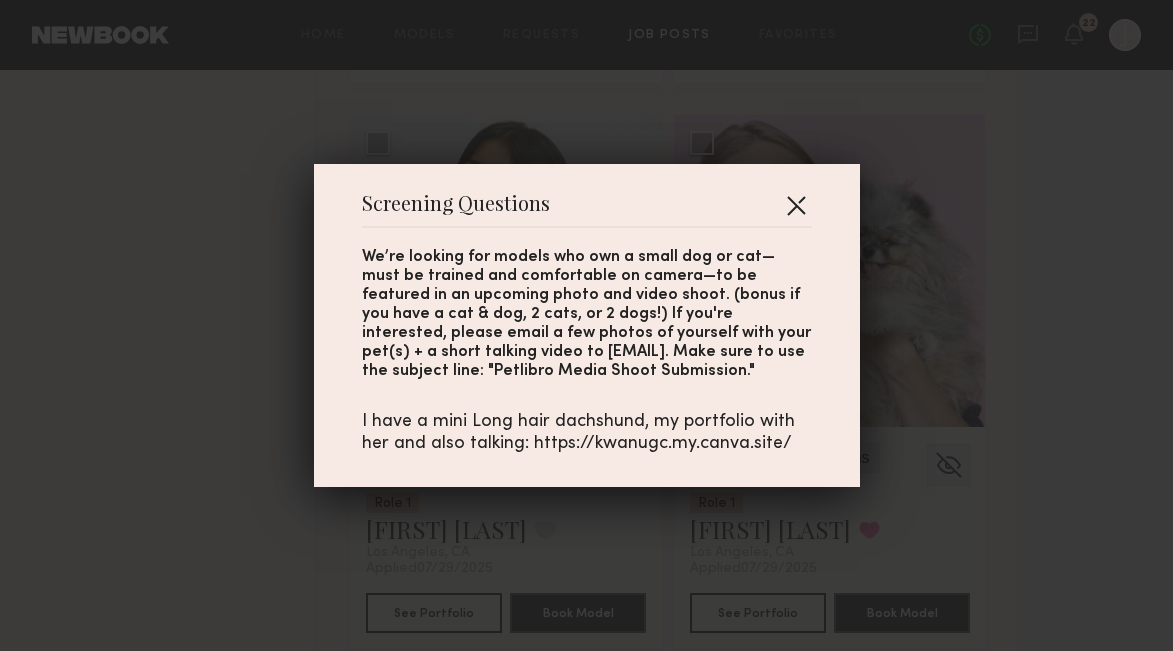 click at bounding box center [796, 205] 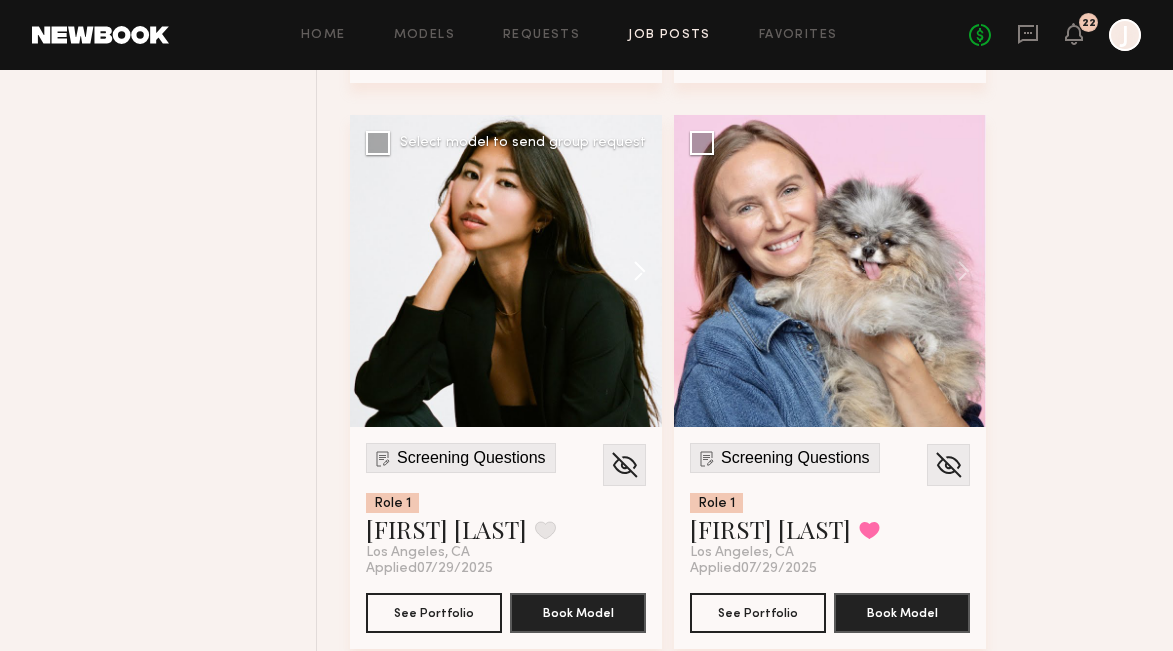 click 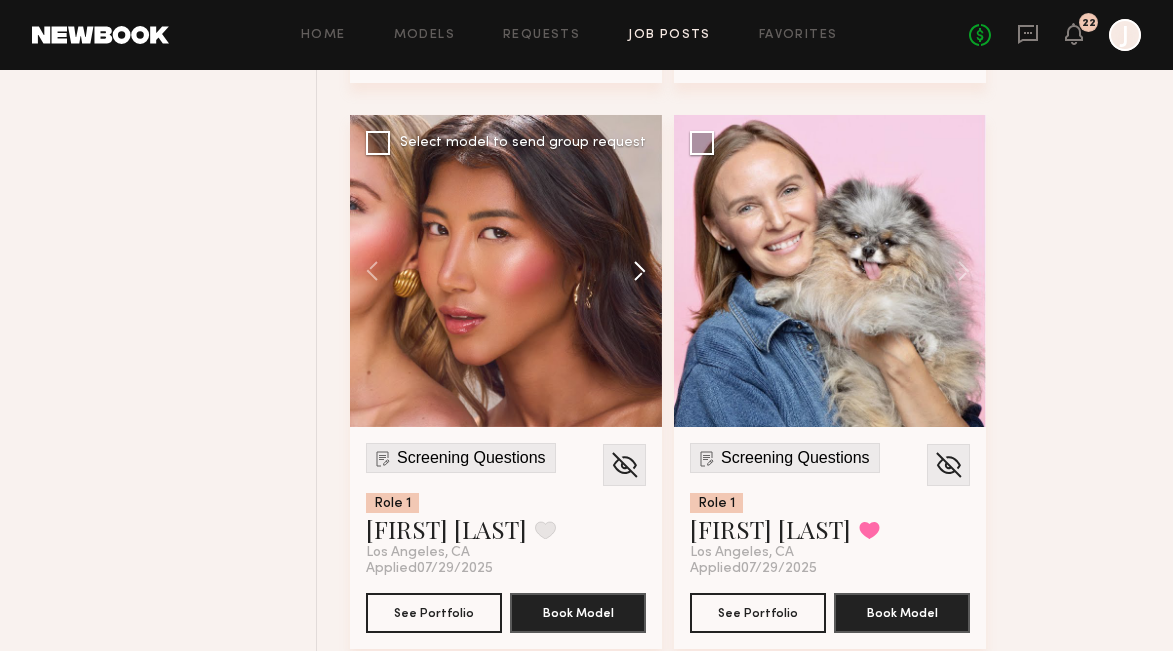 click 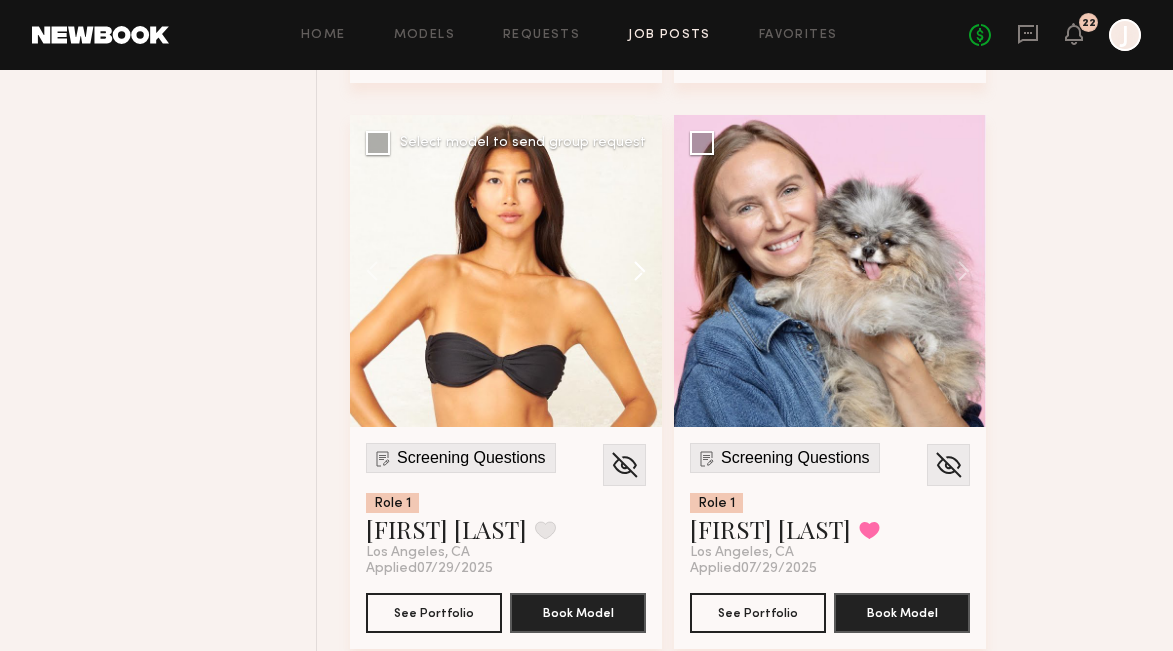 click 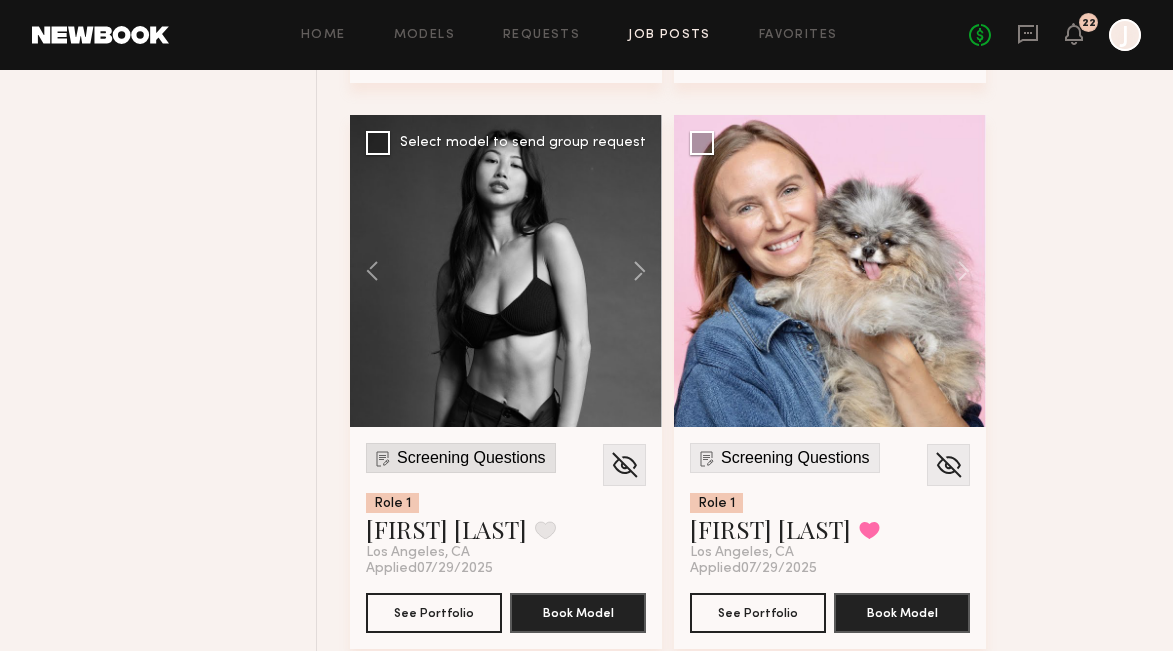 click on "Screening Questions" 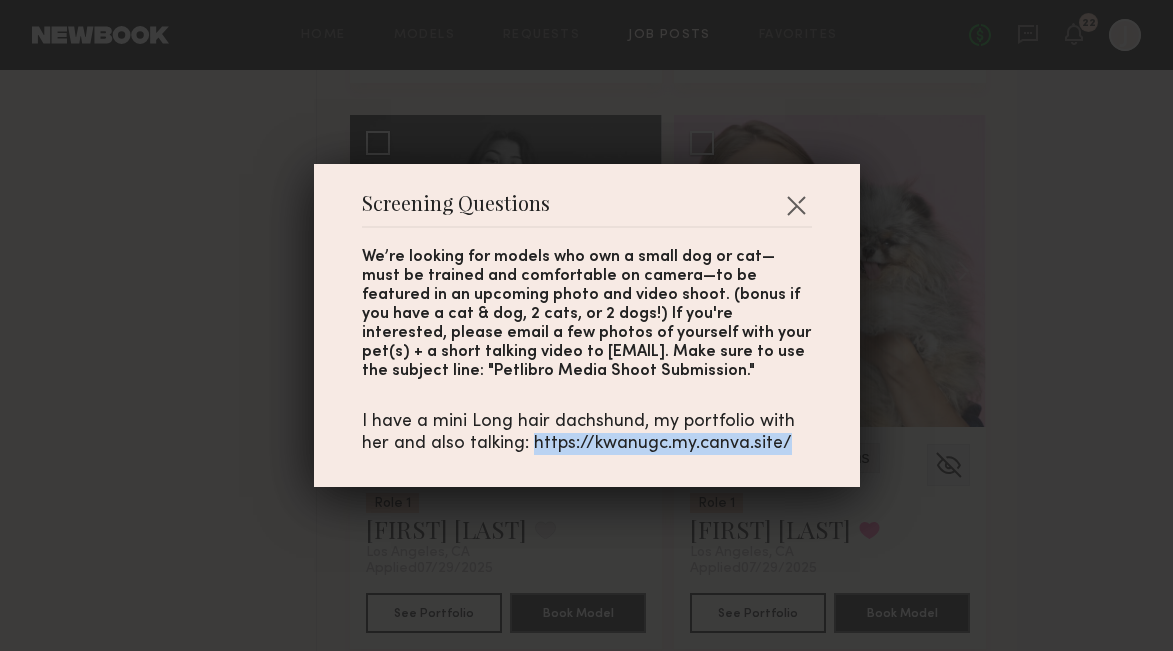 drag, startPoint x: 531, startPoint y: 444, endPoint x: 795, endPoint y: 439, distance: 264.04733 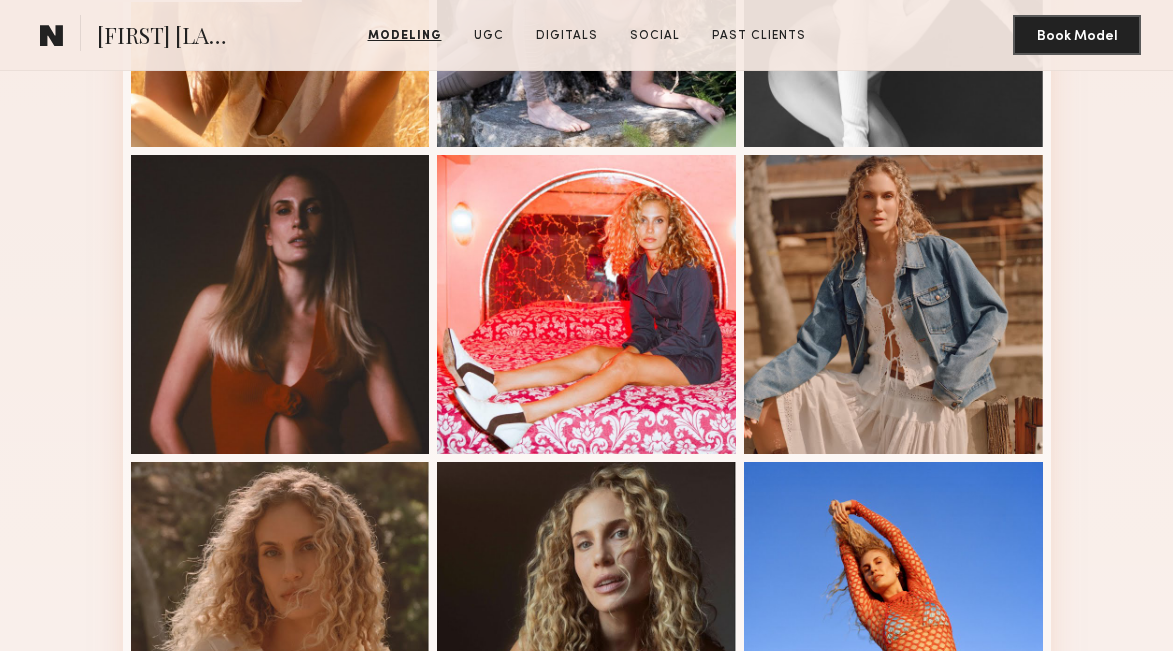 scroll, scrollTop: 1278, scrollLeft: 0, axis: vertical 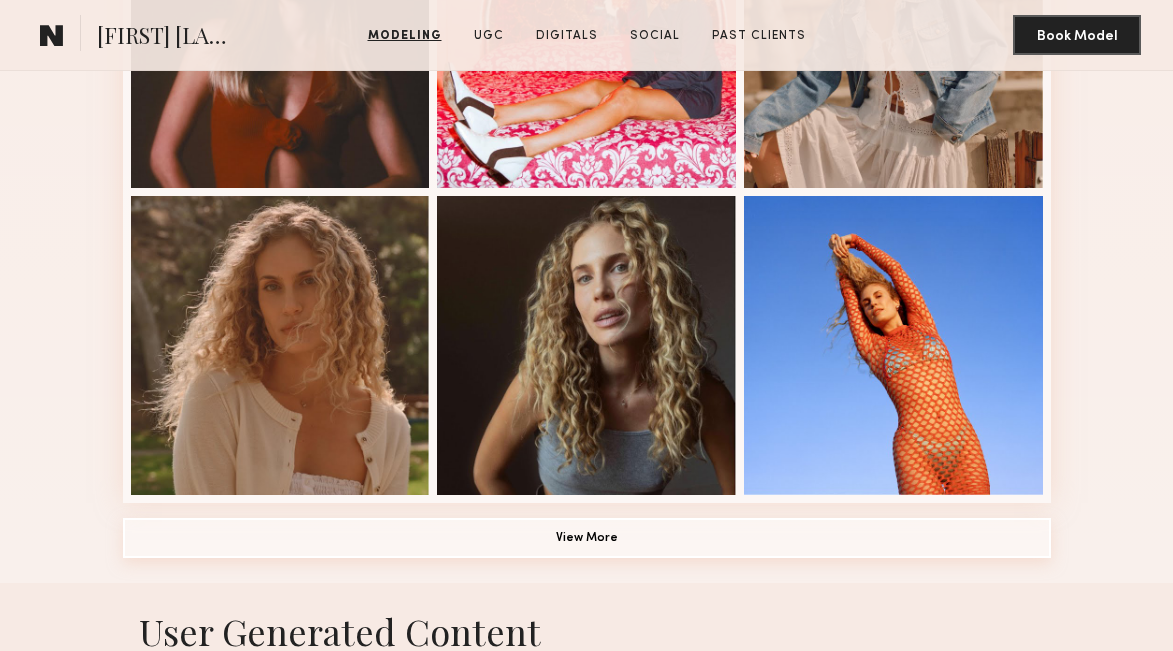 click on "View More" 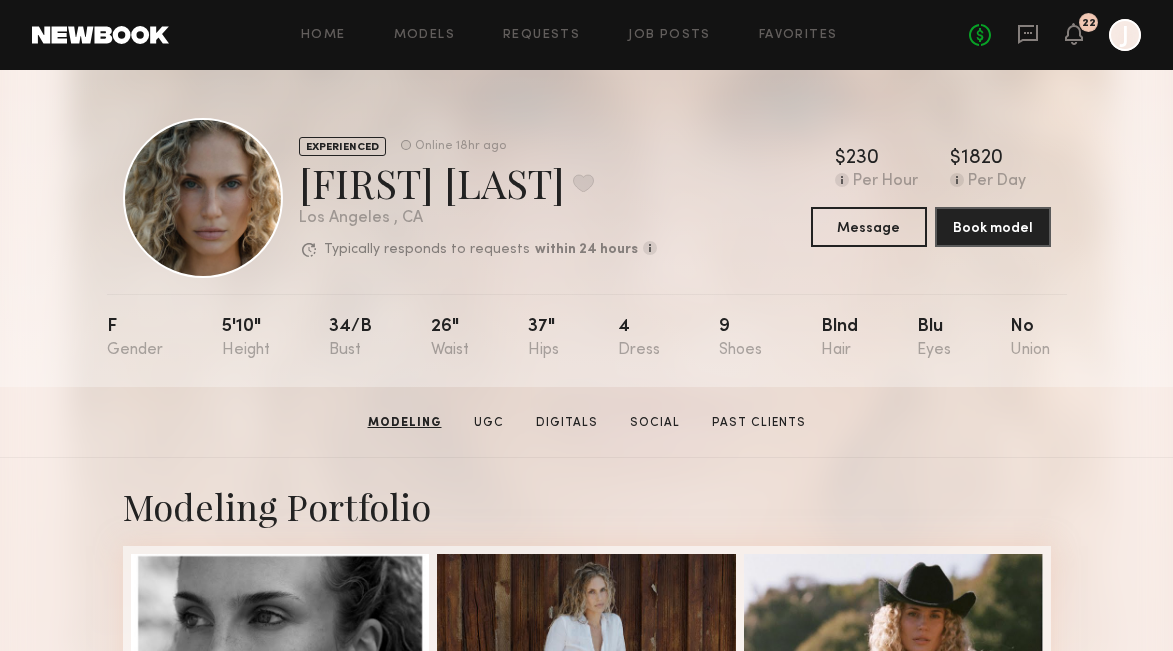 scroll, scrollTop: 0, scrollLeft: 0, axis: both 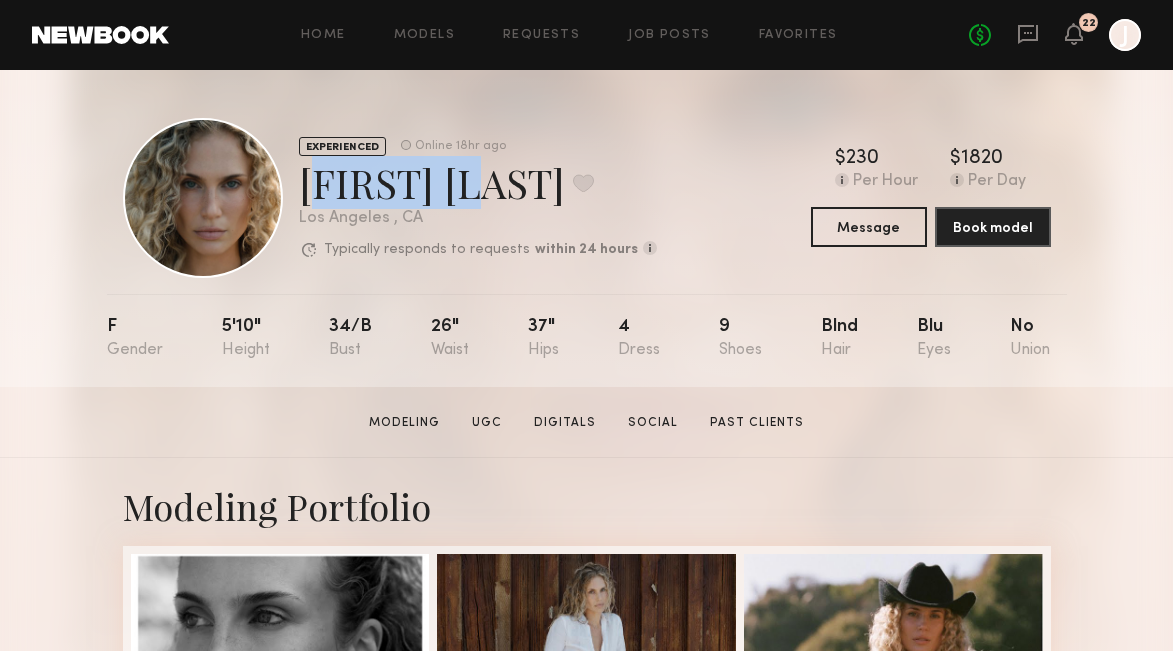 drag, startPoint x: 304, startPoint y: 179, endPoint x: 450, endPoint y: 193, distance: 146.6697 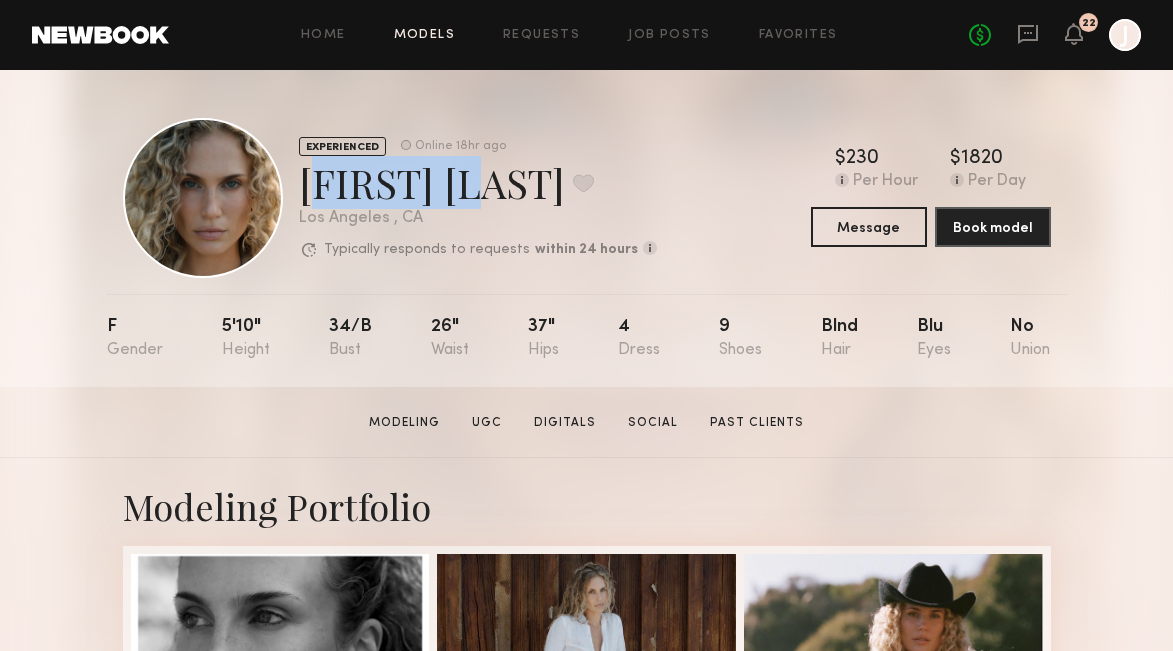 click on "Models" 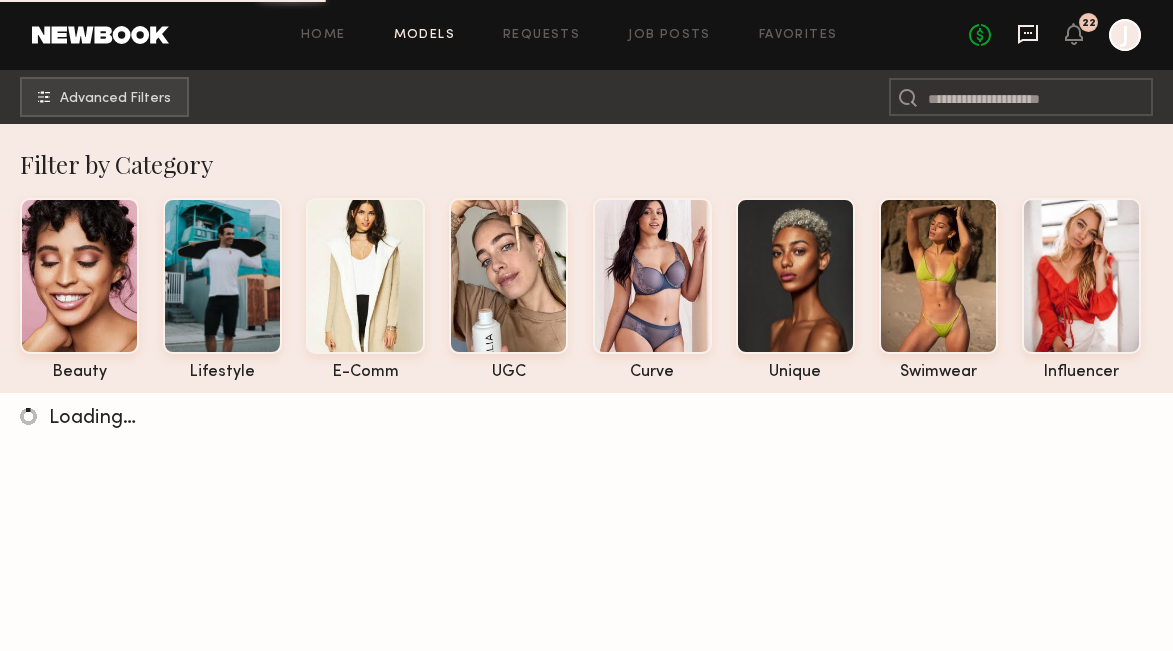 click 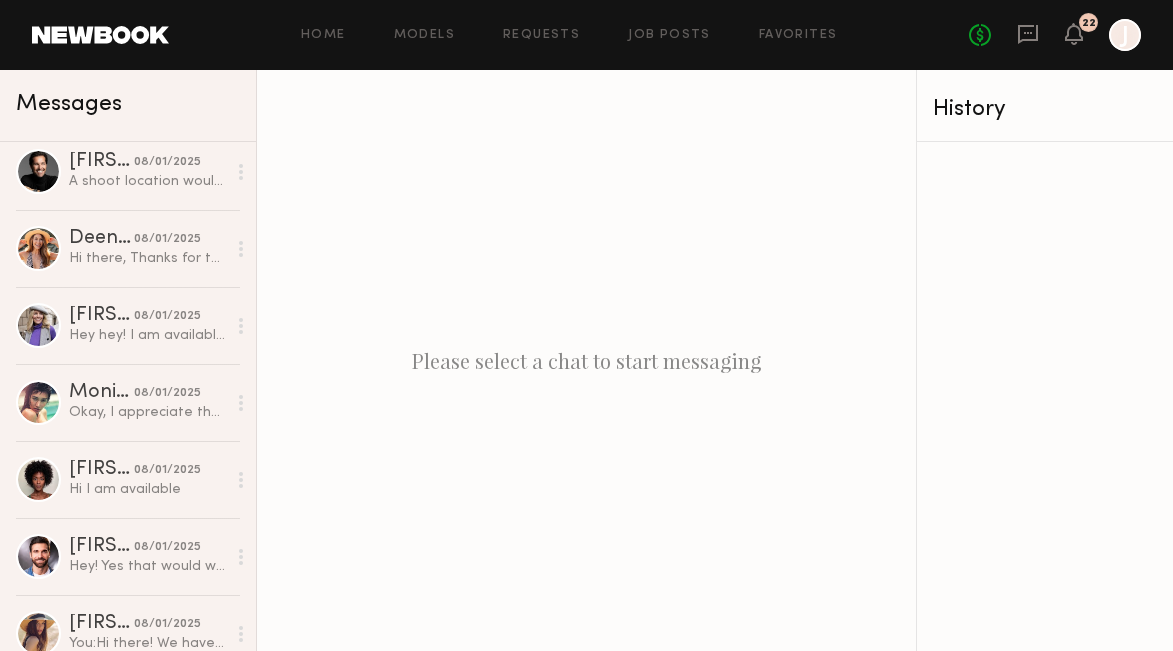 scroll, scrollTop: 1430, scrollLeft: 0, axis: vertical 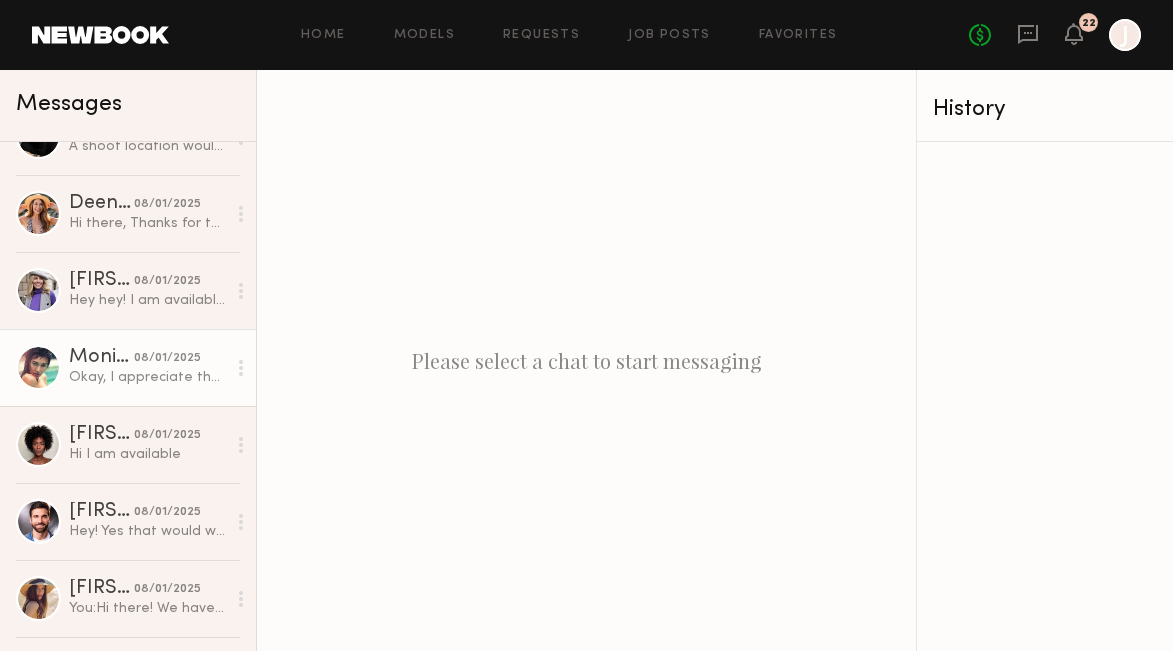 click on "Okay, I appreciate that. Thank you." 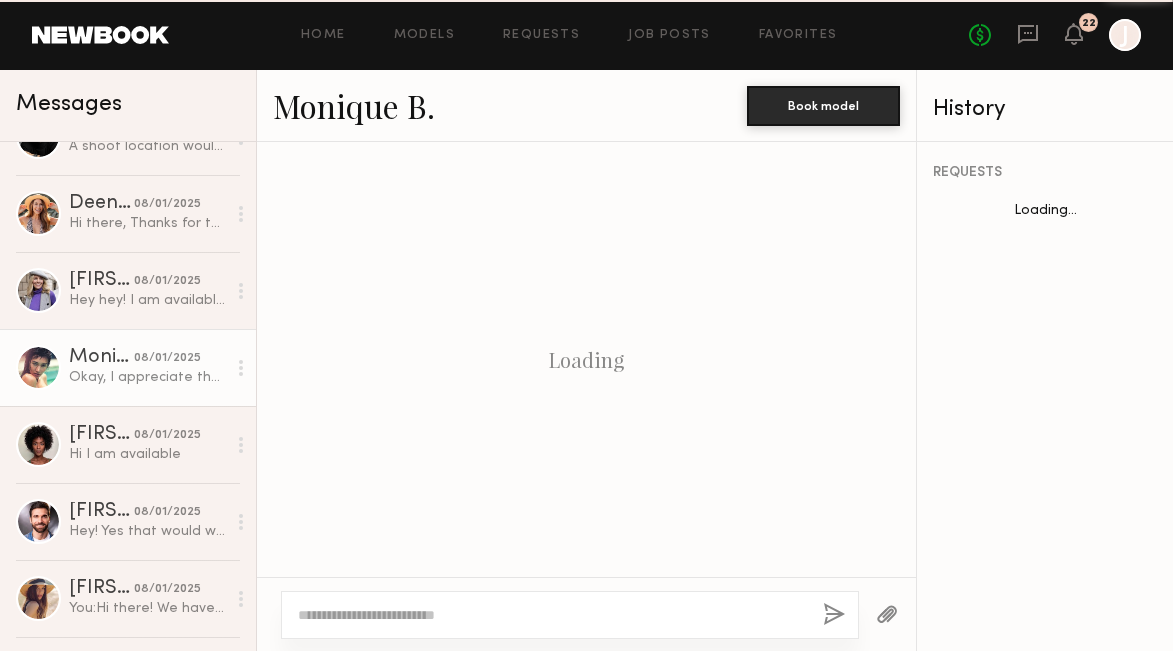 scroll, scrollTop: 2266, scrollLeft: 0, axis: vertical 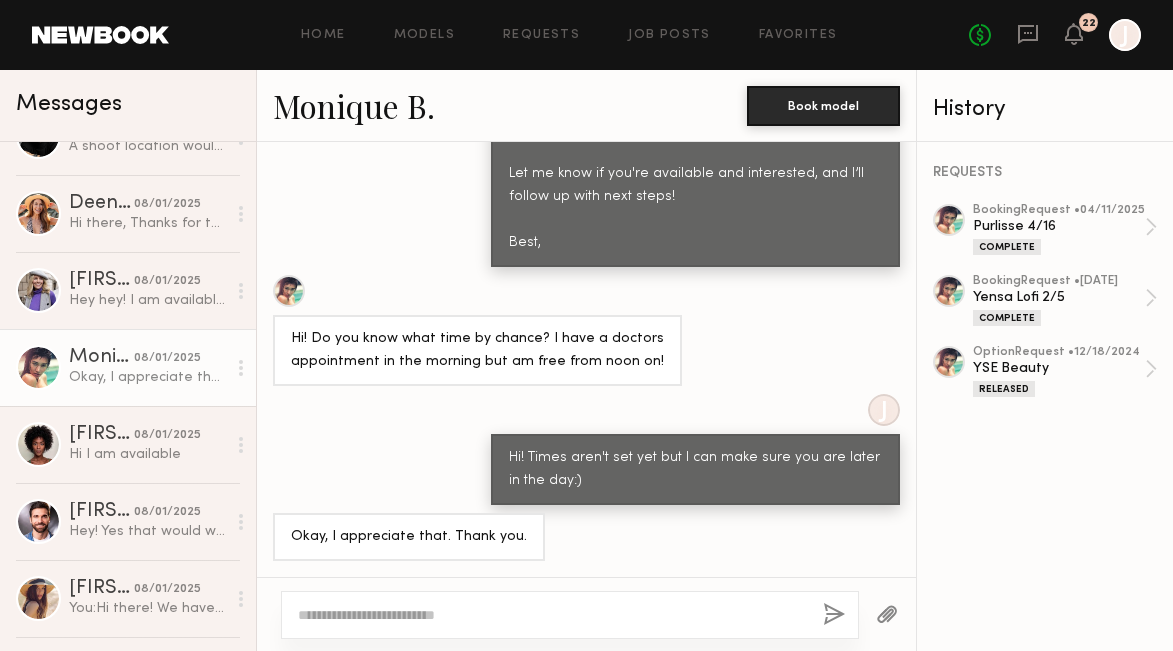 click on "Monique B." 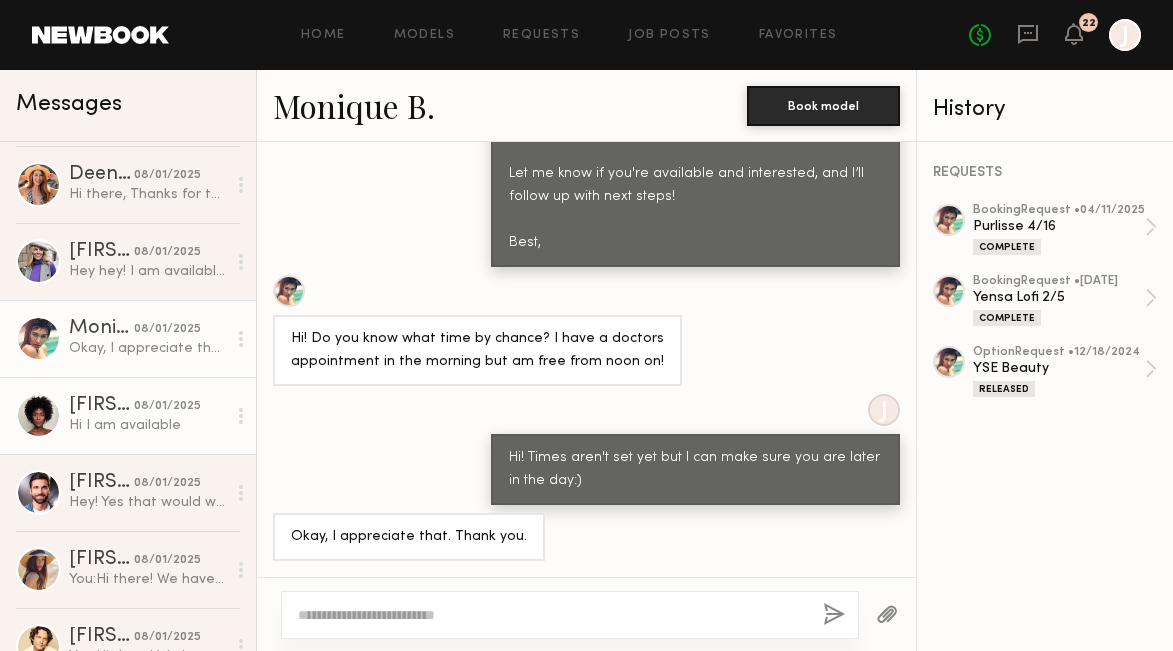 click on "08/01/2025" 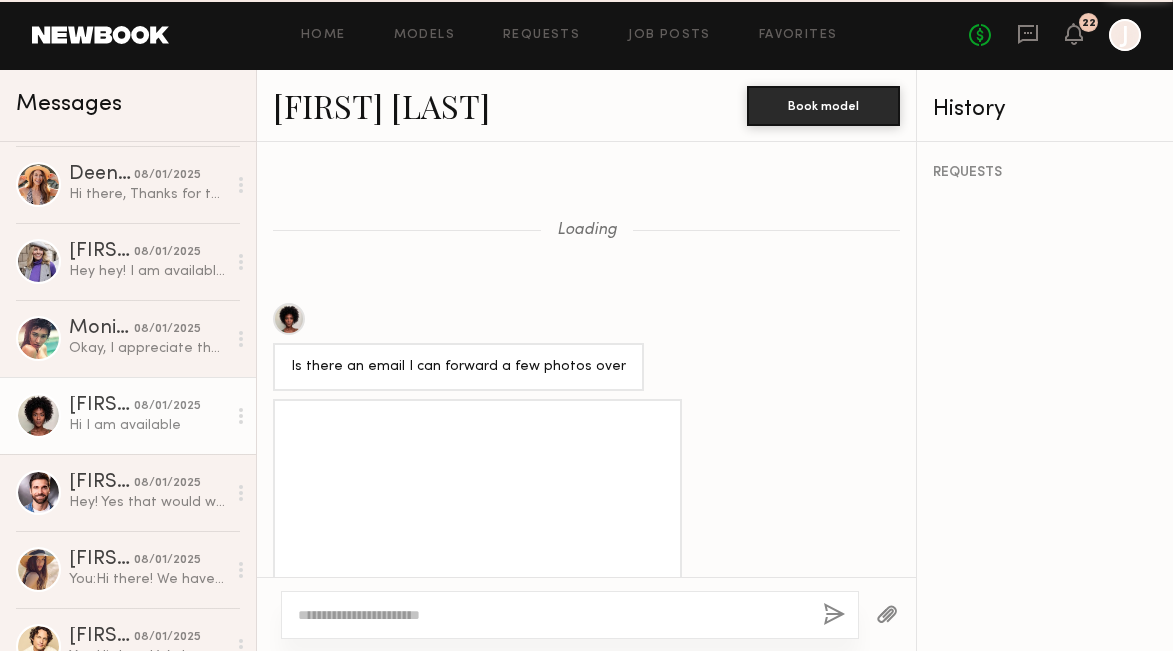 scroll, scrollTop: 2384, scrollLeft: 0, axis: vertical 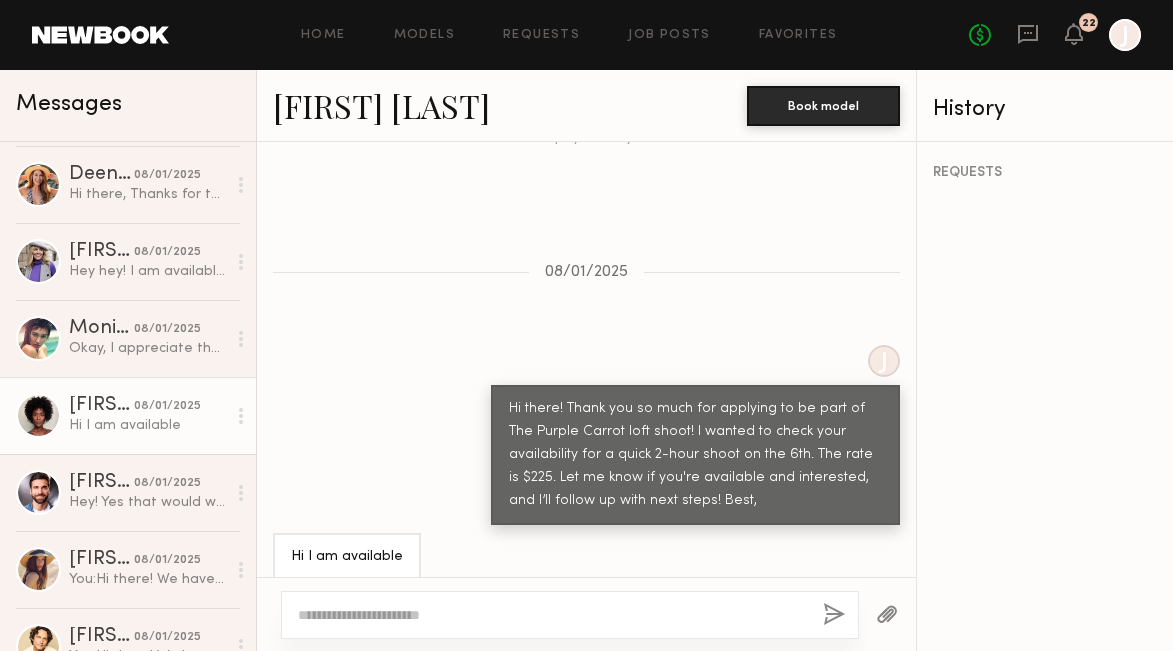click on "Rose L." 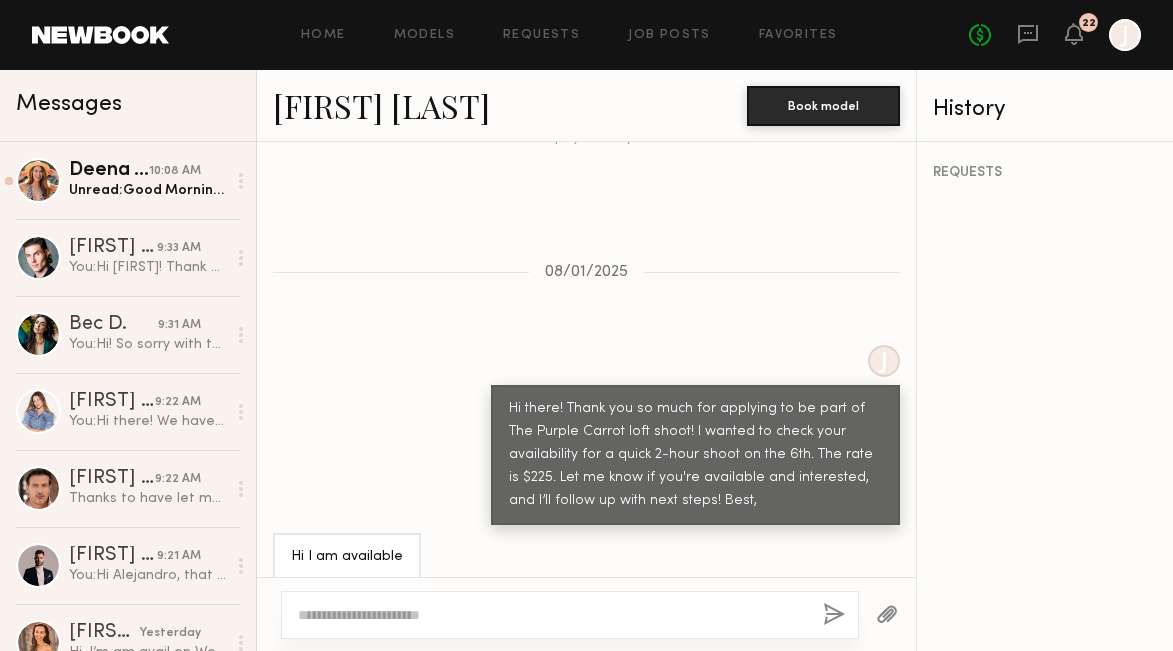 scroll, scrollTop: 0, scrollLeft: 0, axis: both 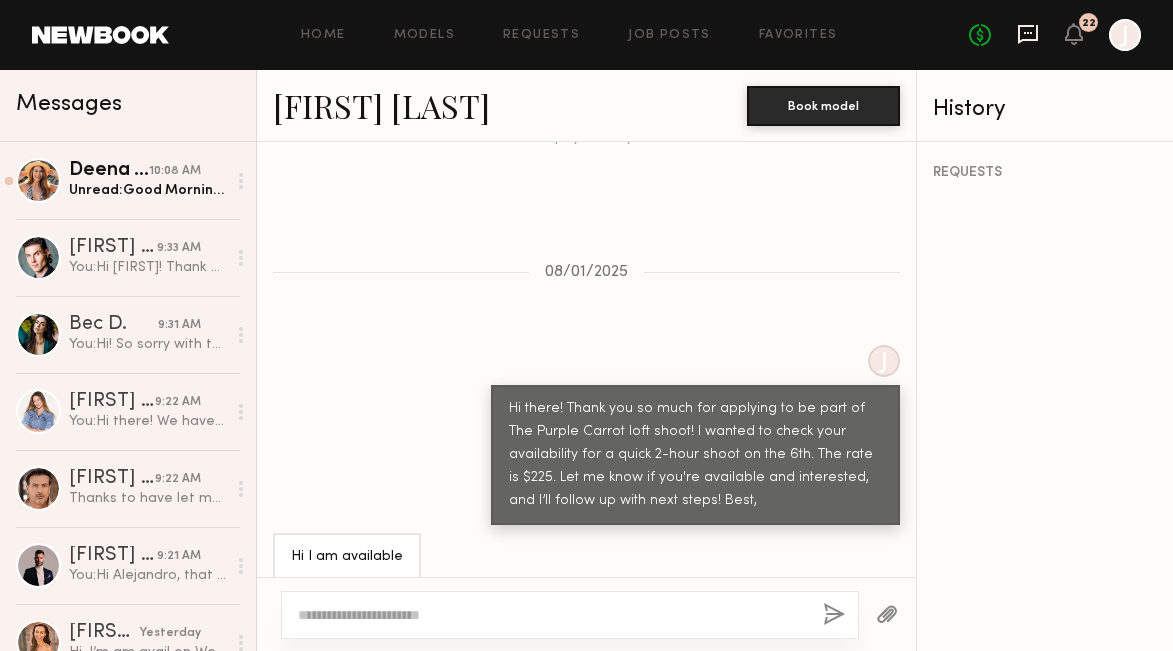 click 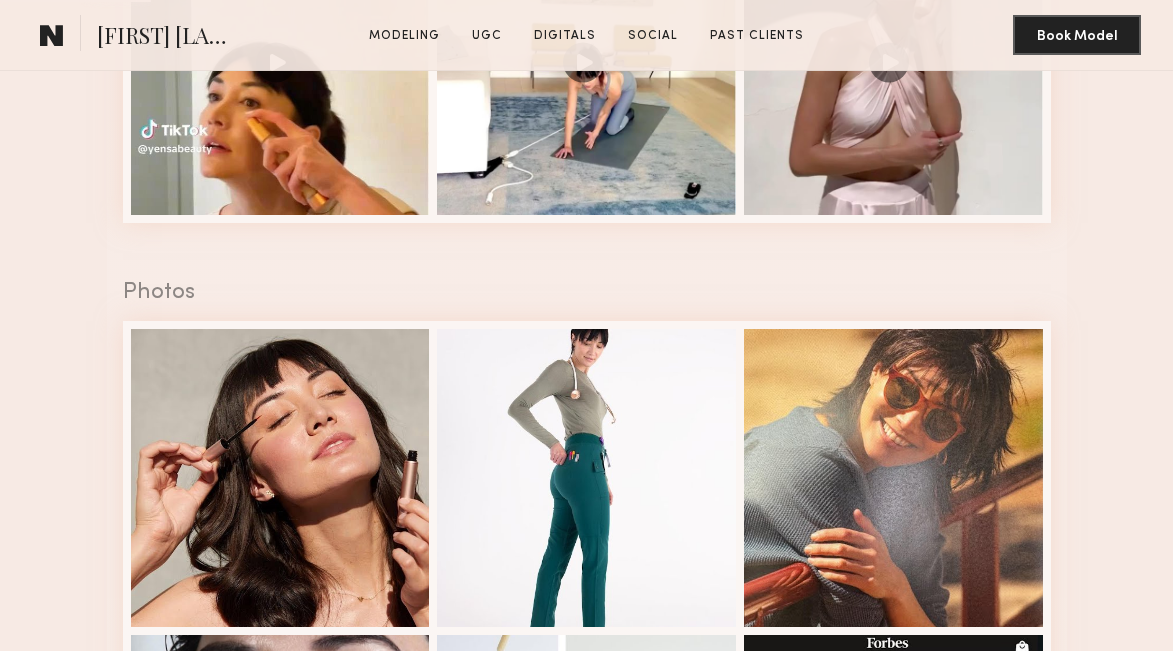 scroll, scrollTop: 2099, scrollLeft: 0, axis: vertical 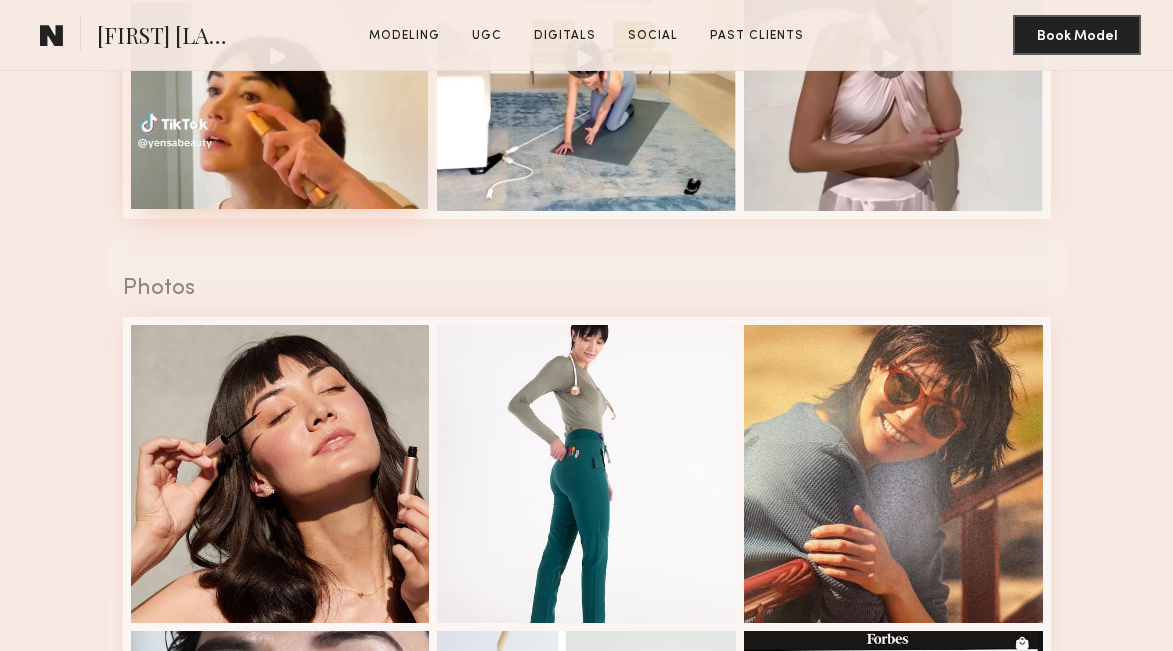 click at bounding box center [280, 59] 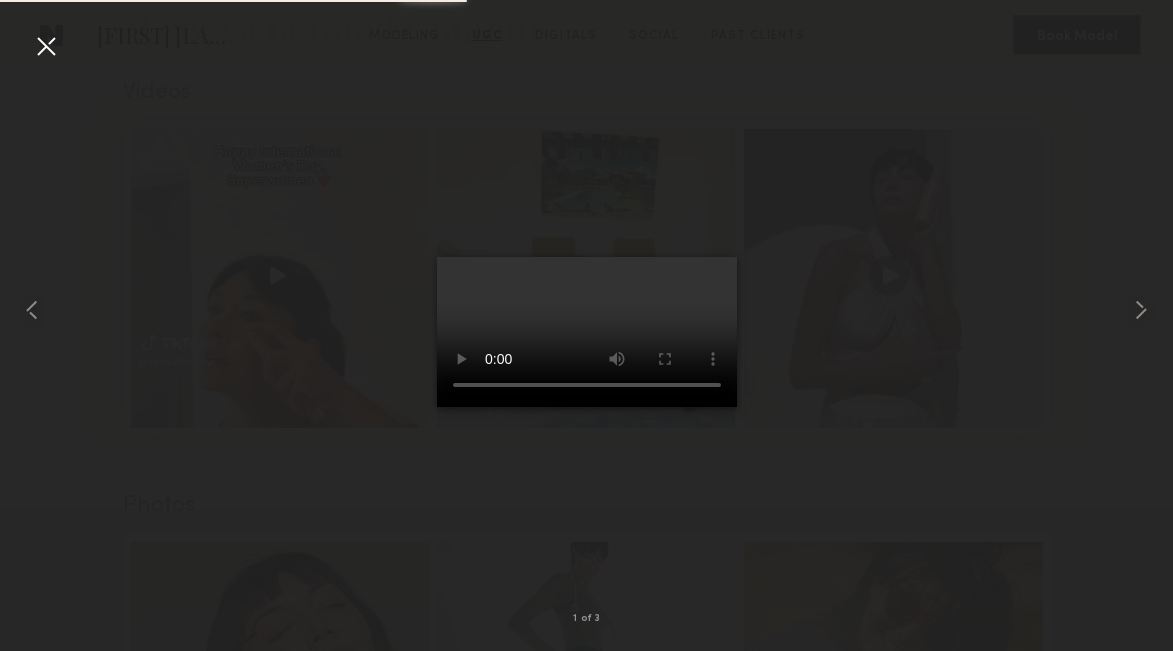 click at bounding box center (587, 332) 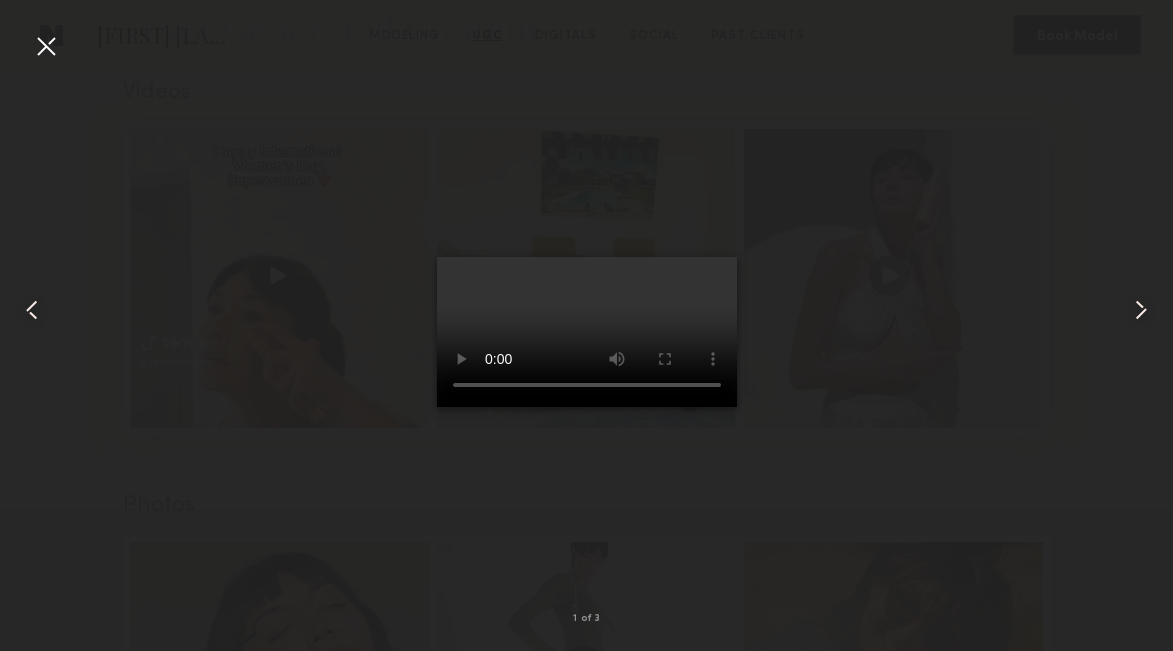 click at bounding box center (1141, 310) 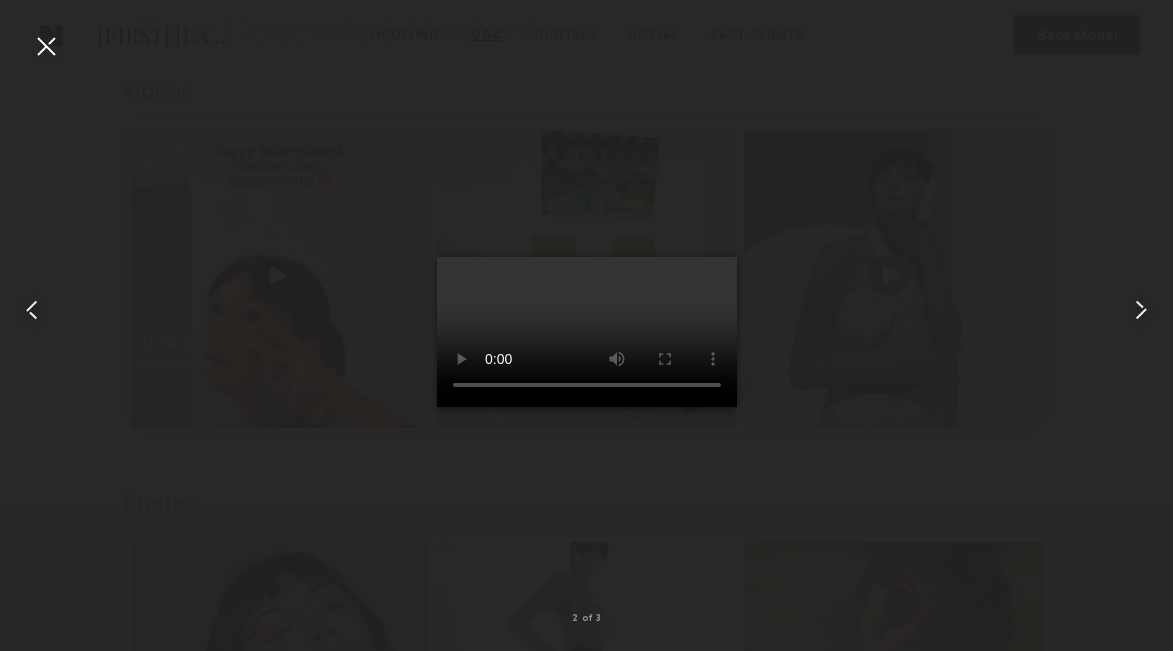 type 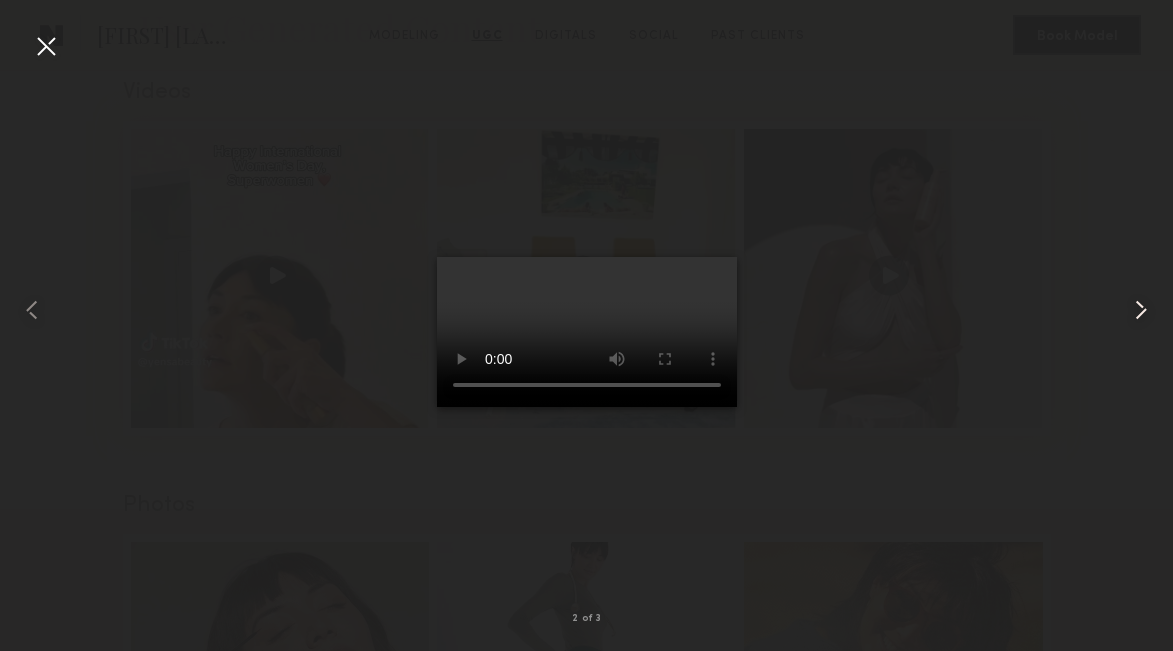 click at bounding box center (1141, 310) 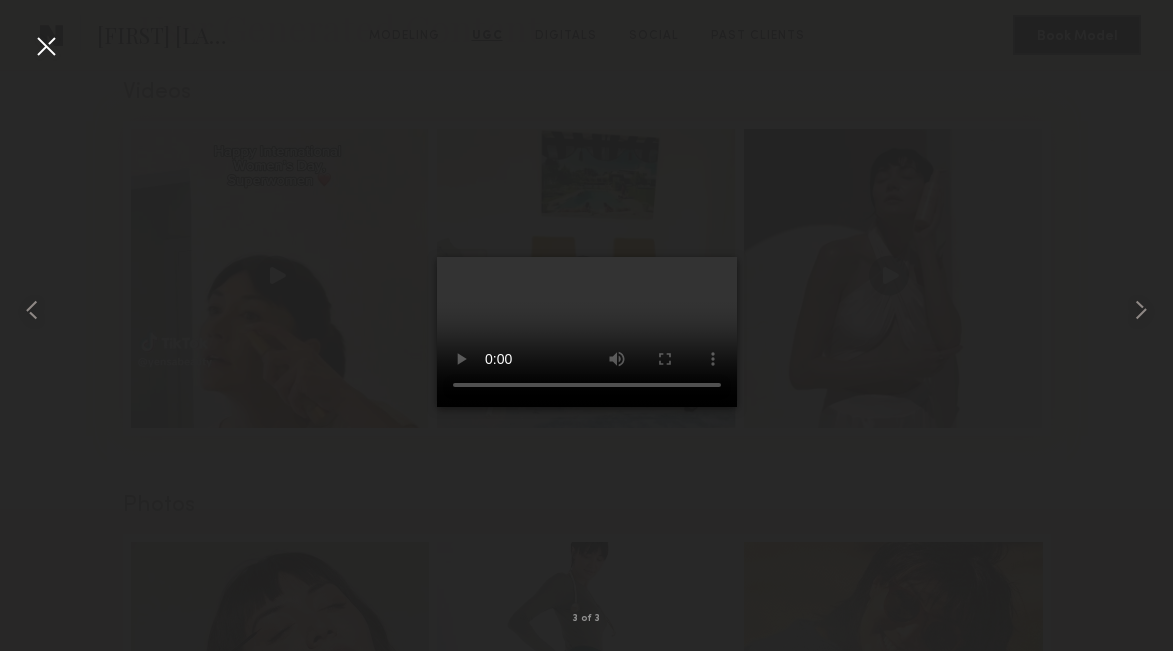 click at bounding box center (587, 332) 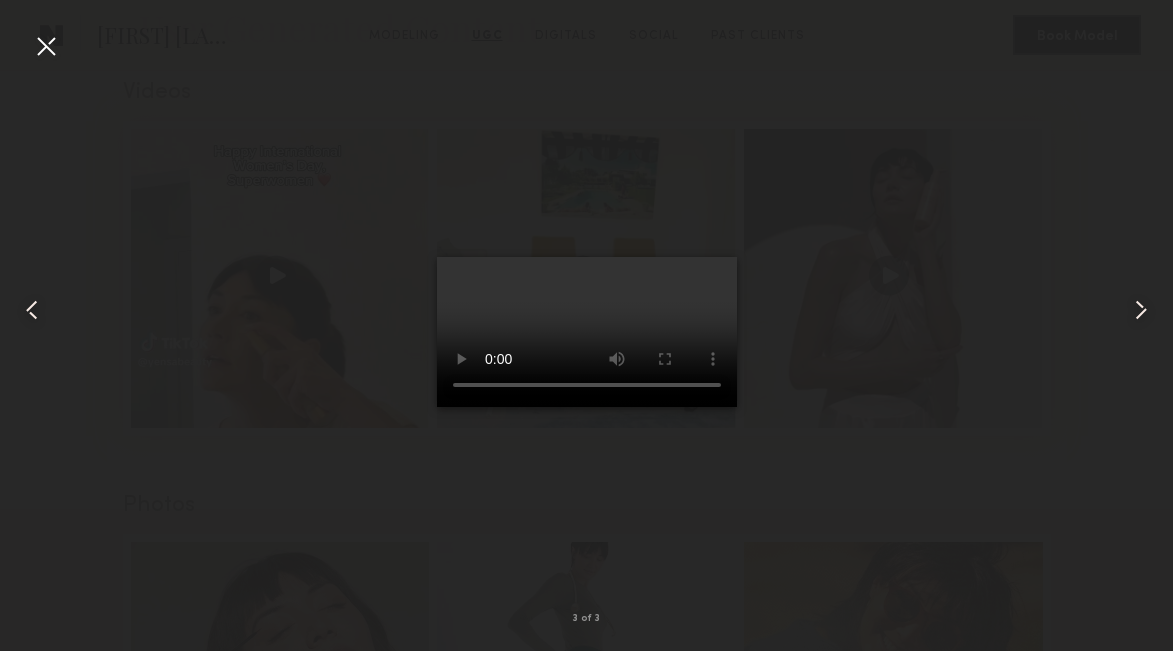 click at bounding box center [46, 46] 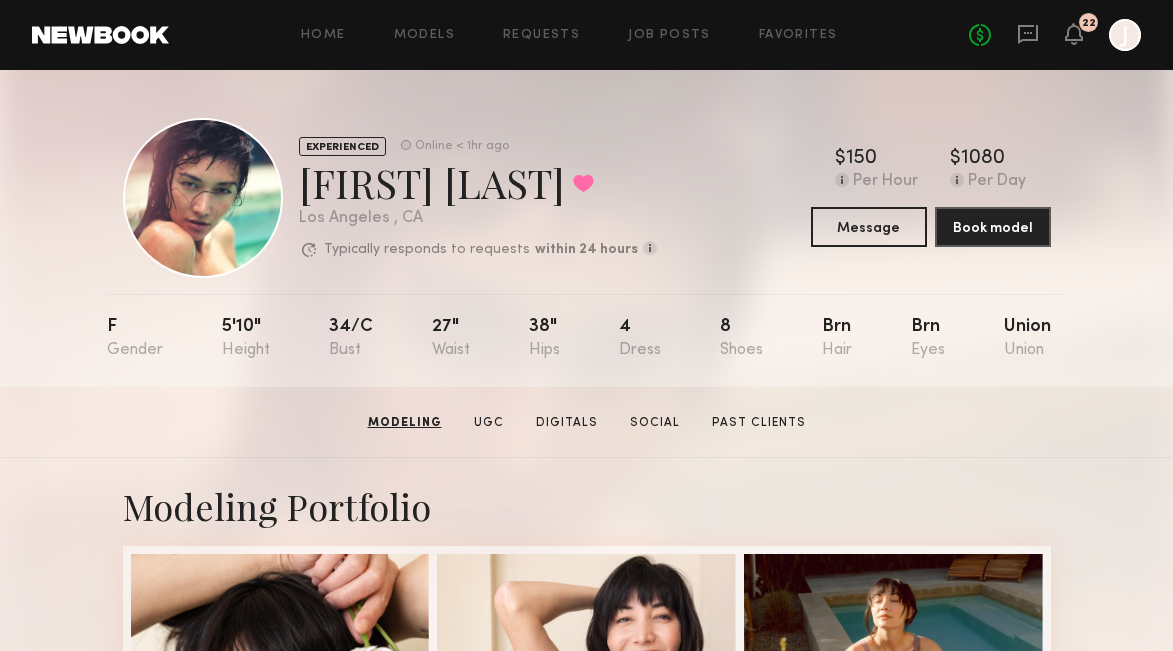 scroll, scrollTop: 0, scrollLeft: 0, axis: both 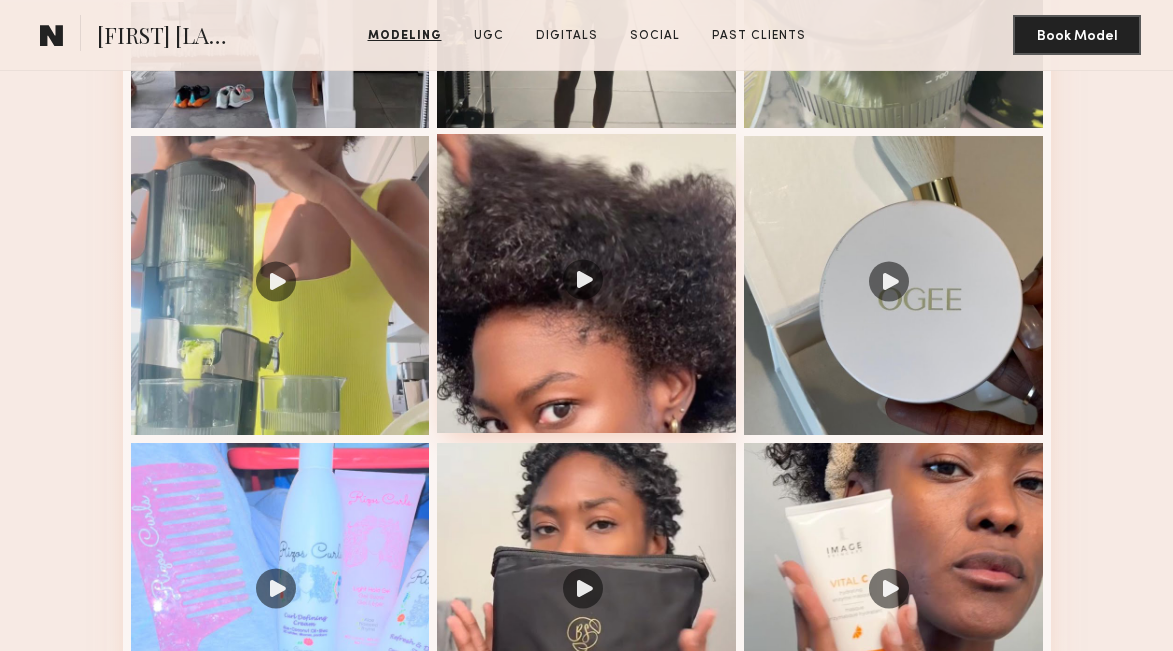 click at bounding box center [586, 283] 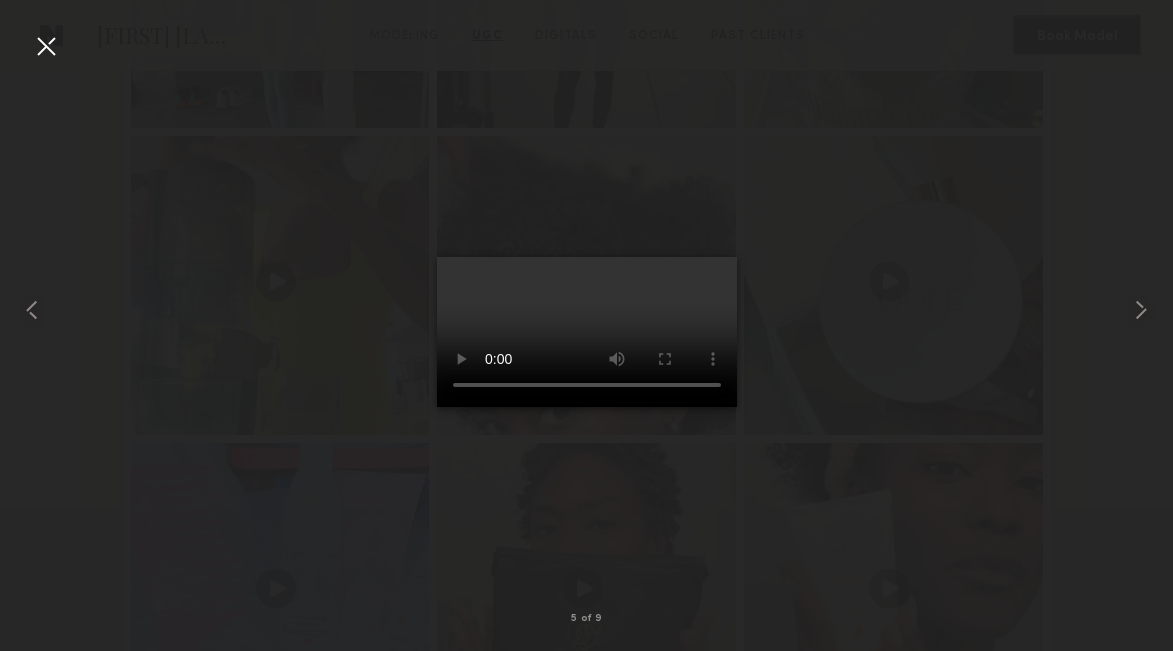 click at bounding box center [587, 332] 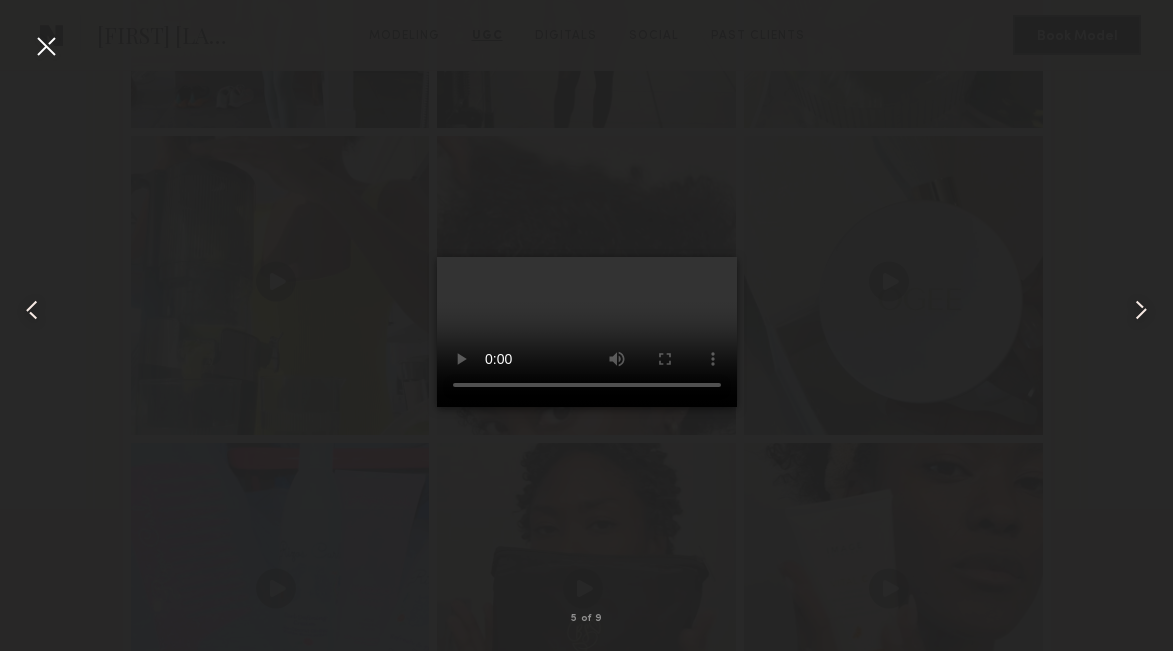 click at bounding box center [587, 332] 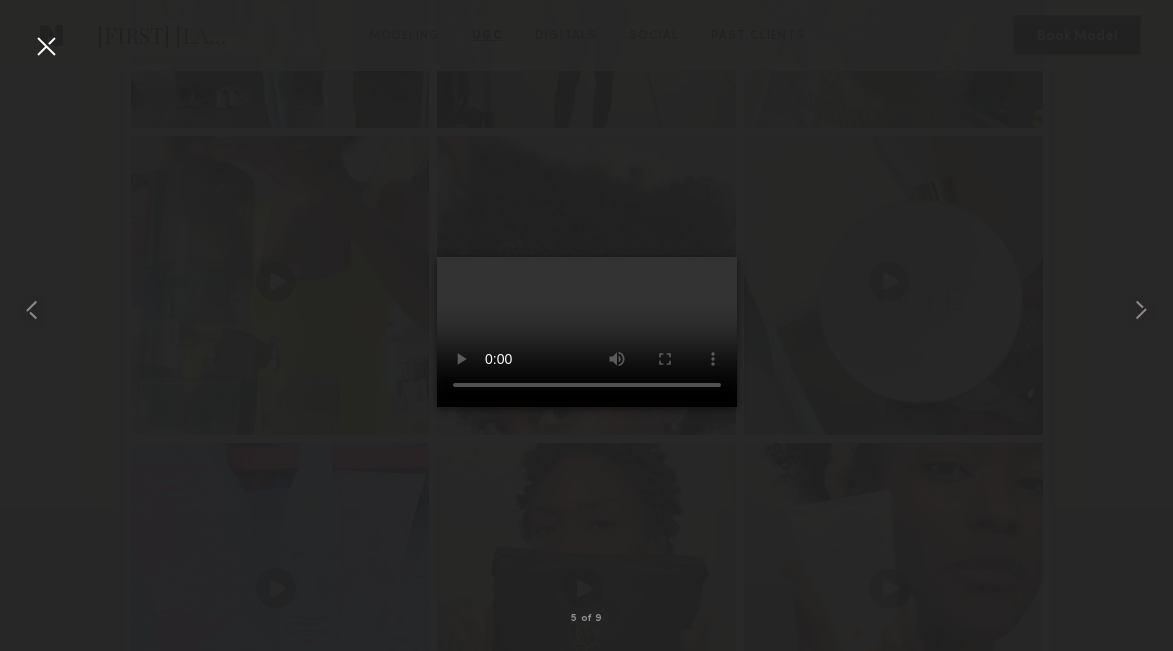 click at bounding box center (587, 332) 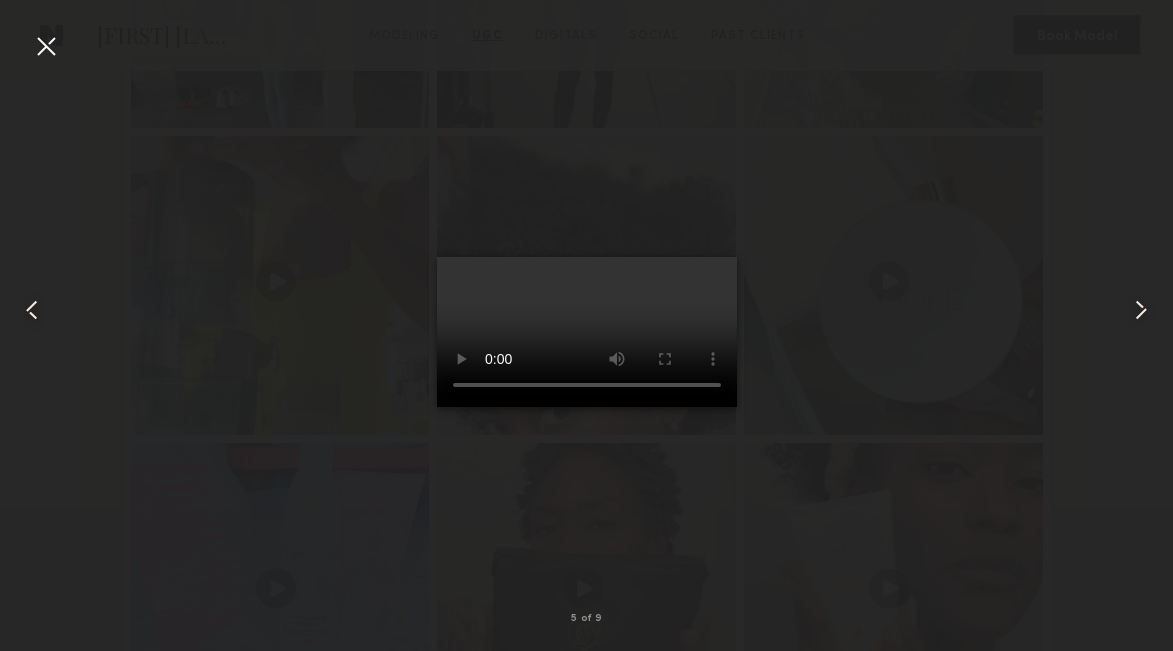 click at bounding box center (1141, 310) 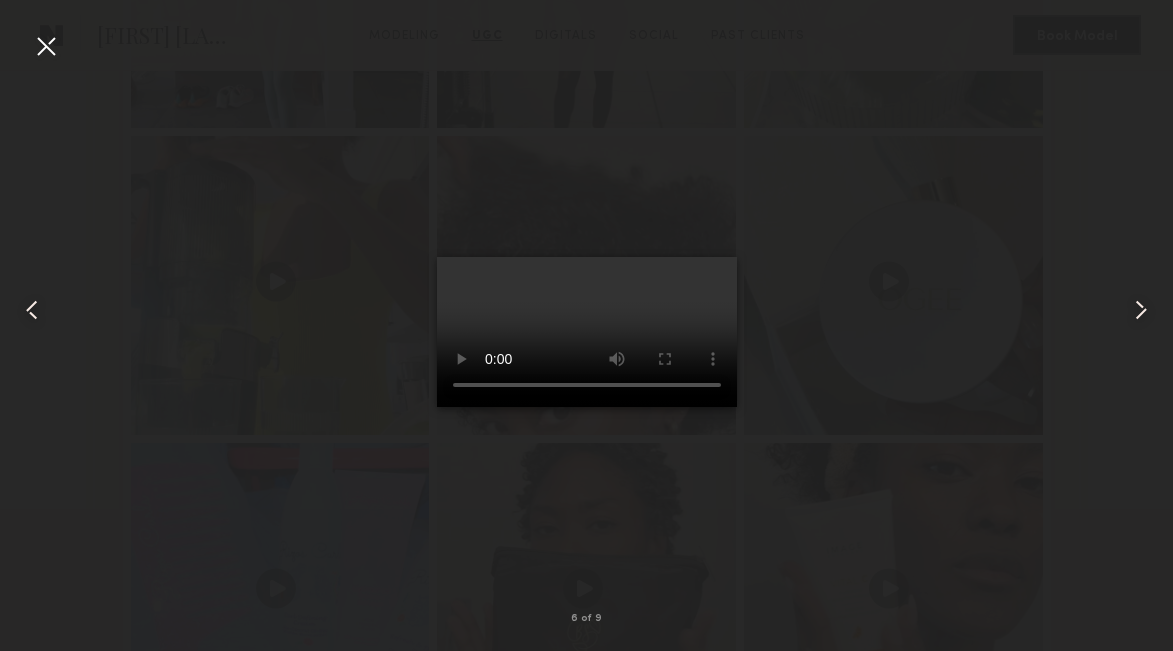 type 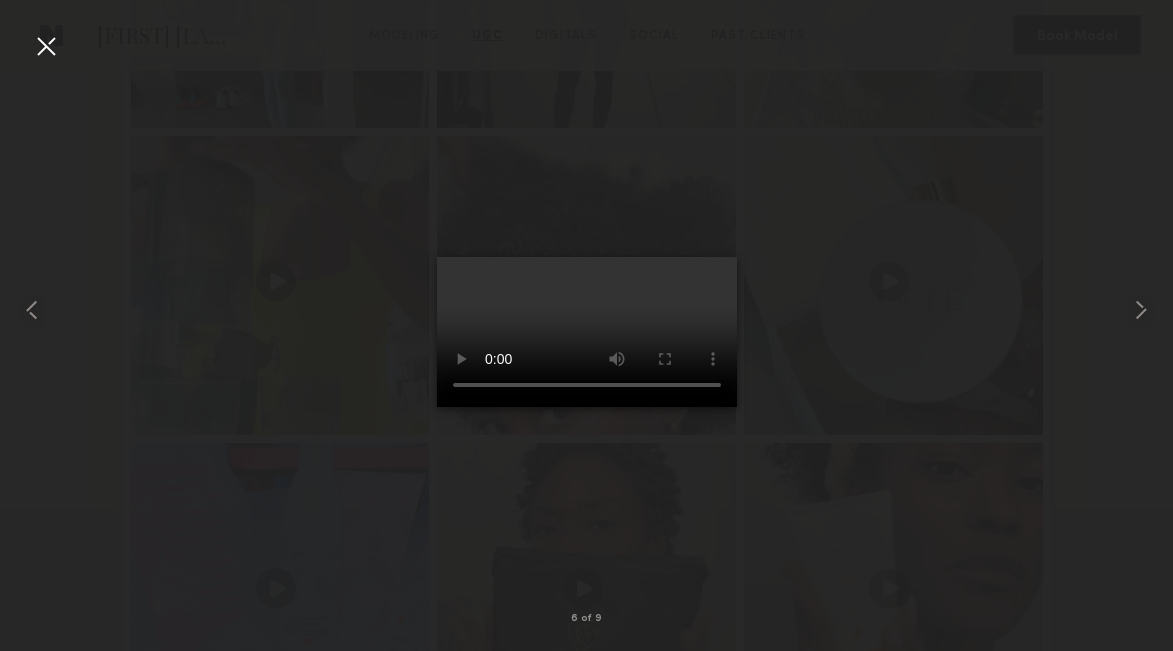 click at bounding box center [46, 46] 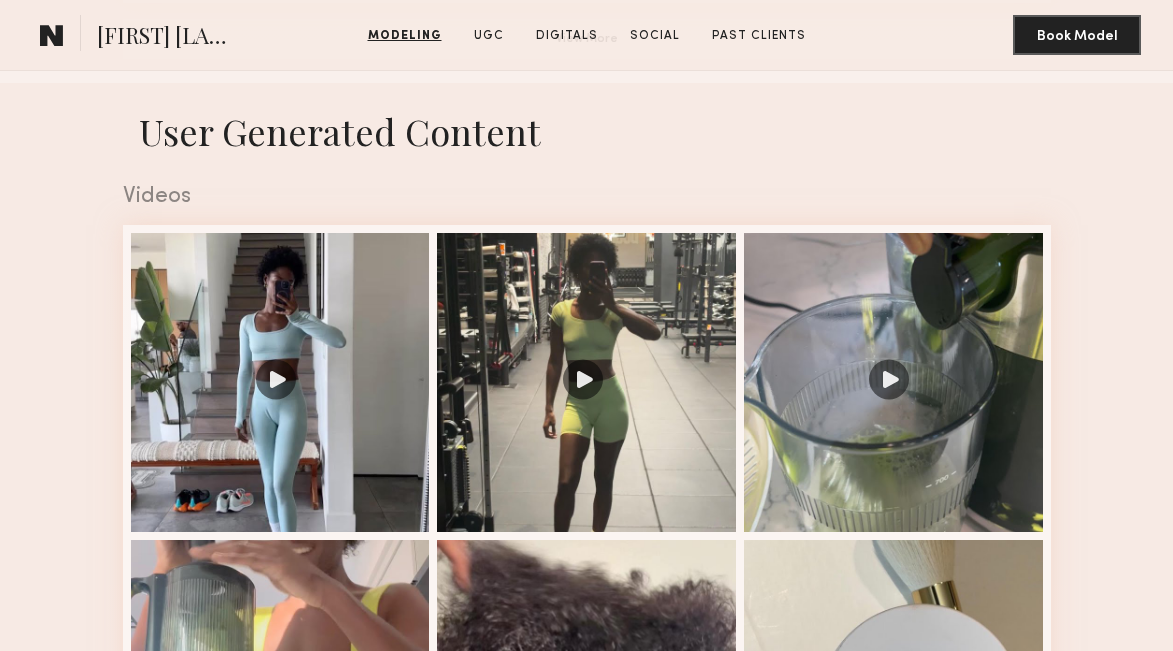 scroll, scrollTop: 1778, scrollLeft: 0, axis: vertical 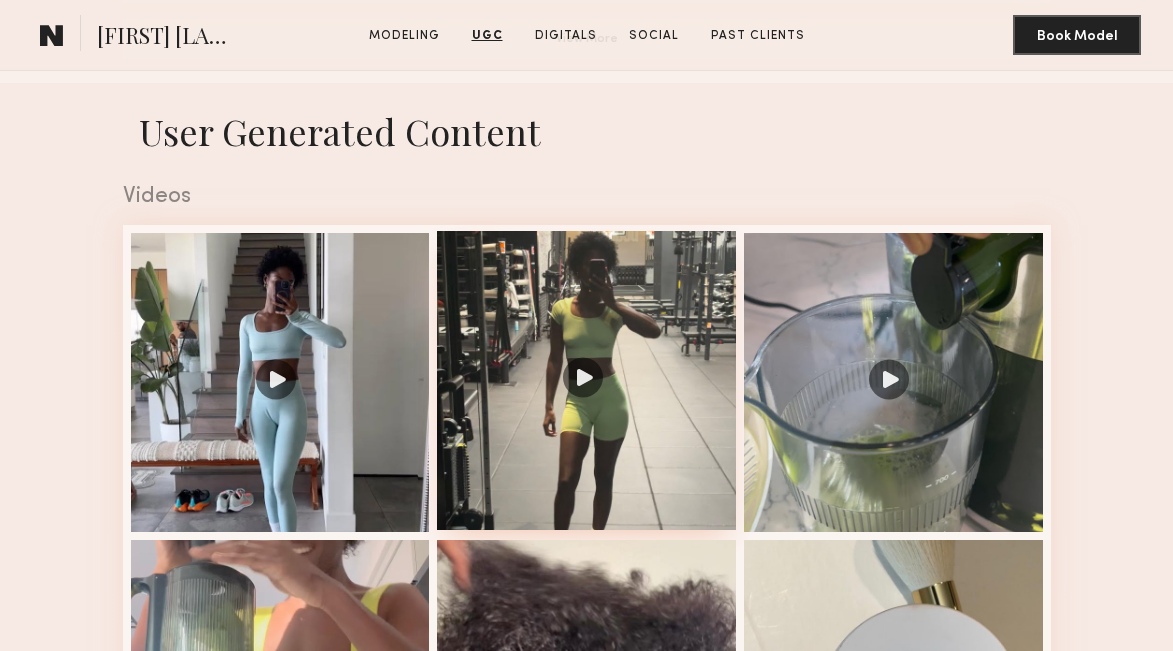 click at bounding box center [586, 380] 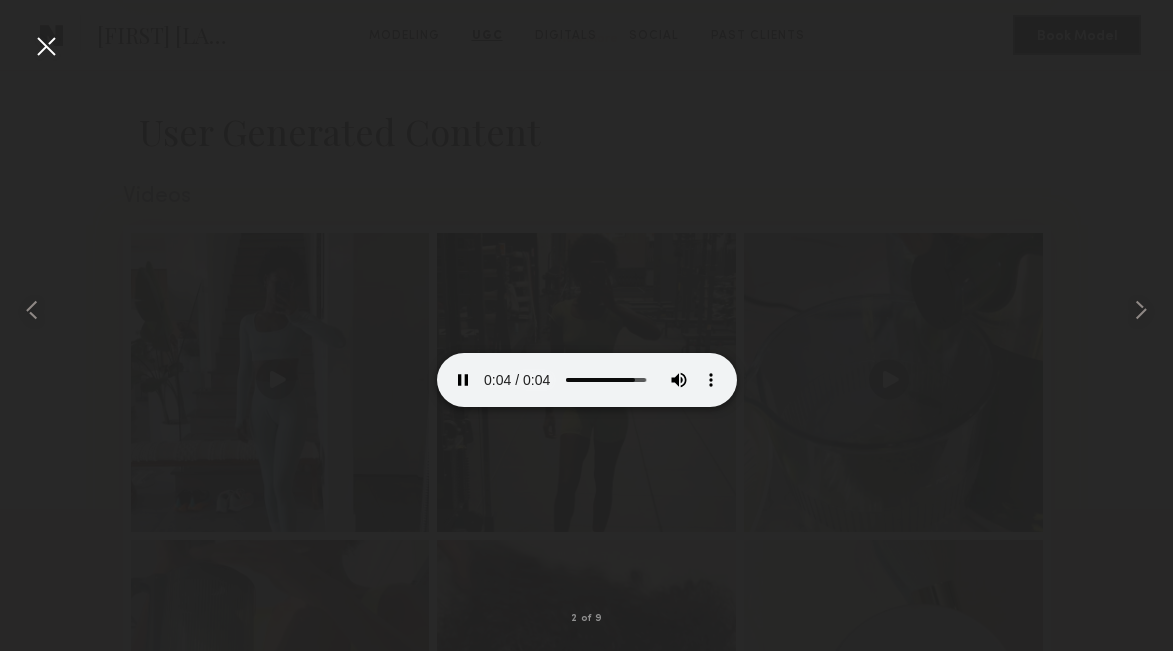 click at bounding box center (587, 332) 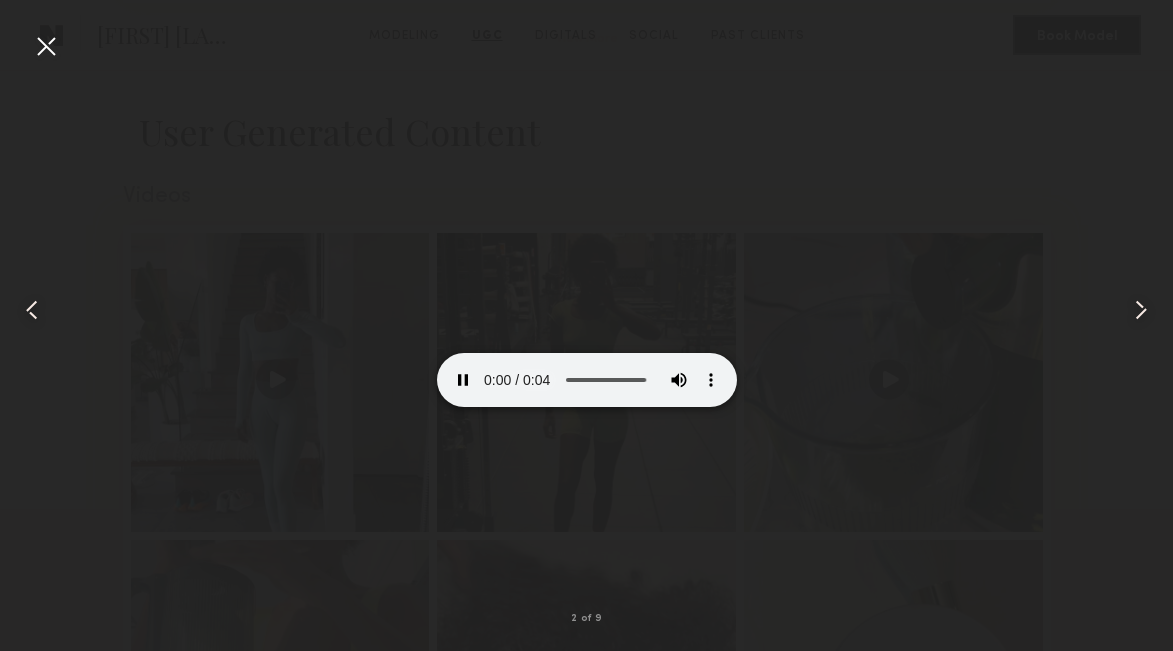 click at bounding box center (32, 310) 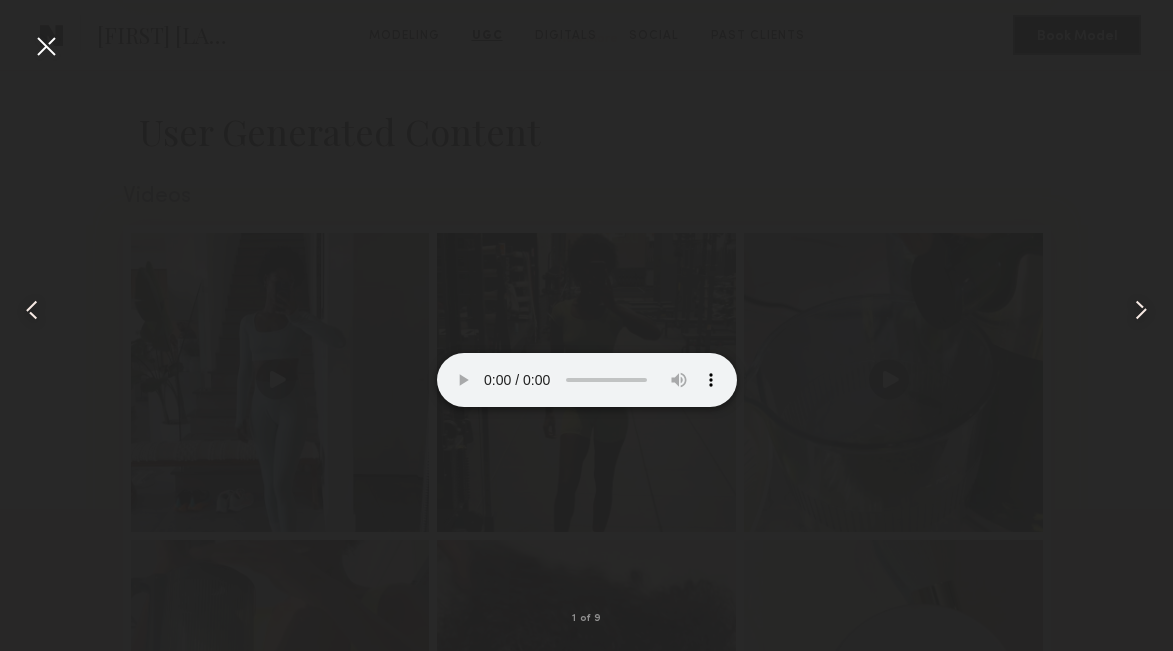 click at bounding box center (46, 46) 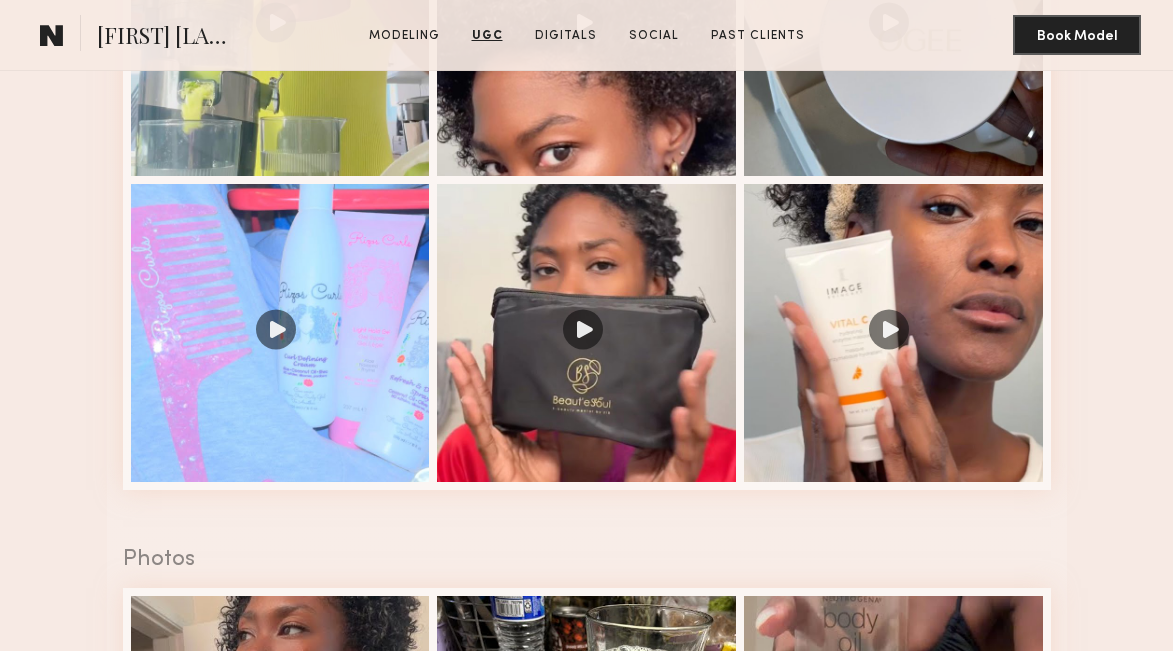 scroll, scrollTop: 2446, scrollLeft: 0, axis: vertical 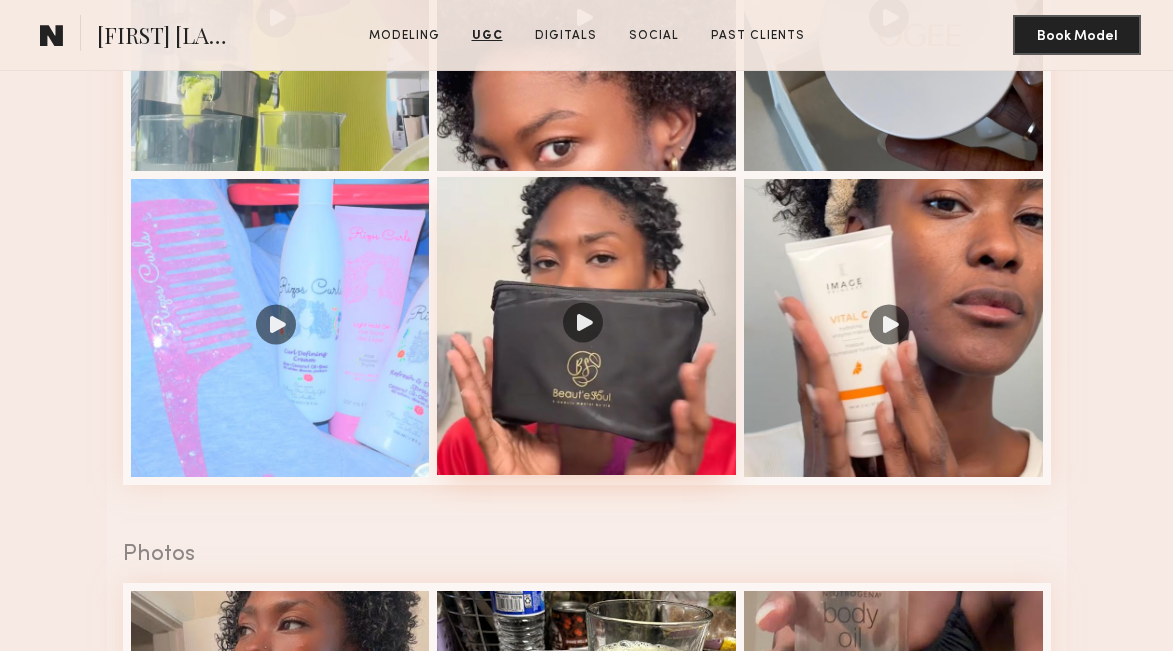 click at bounding box center (586, 326) 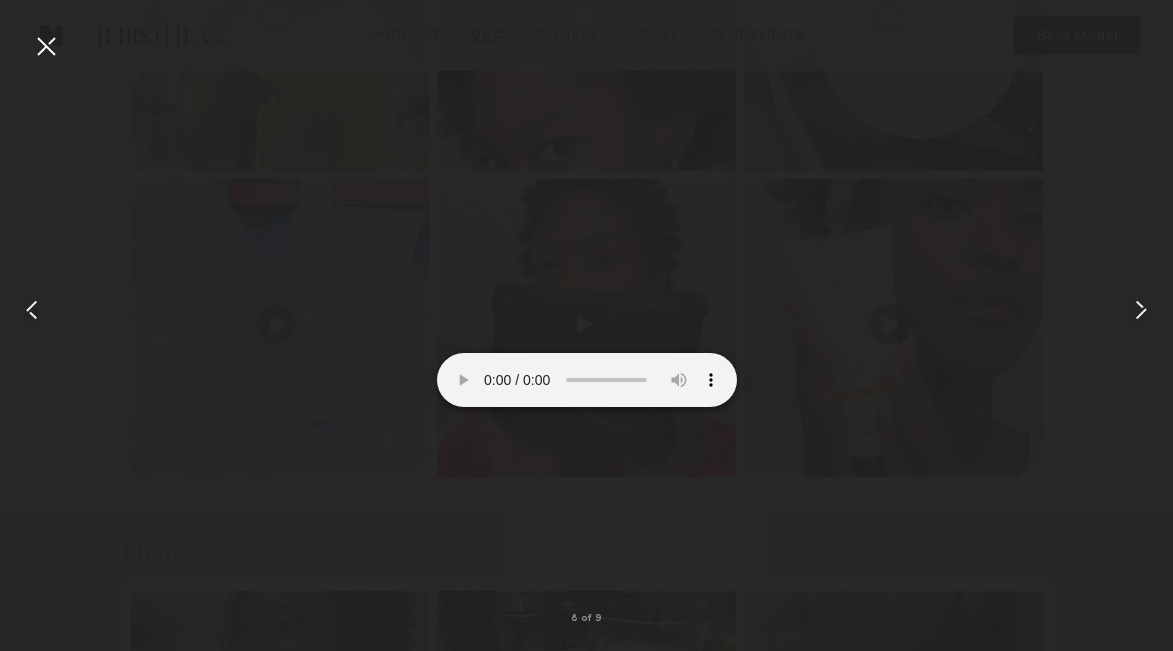 click at bounding box center (587, 332) 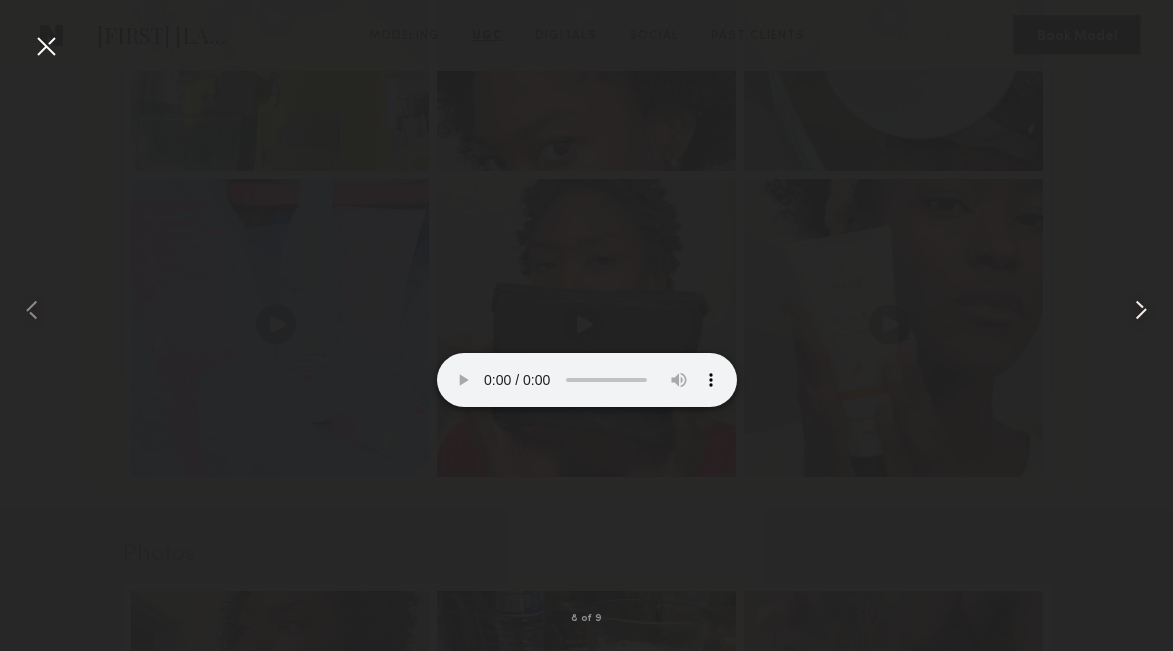 click at bounding box center [1141, 310] 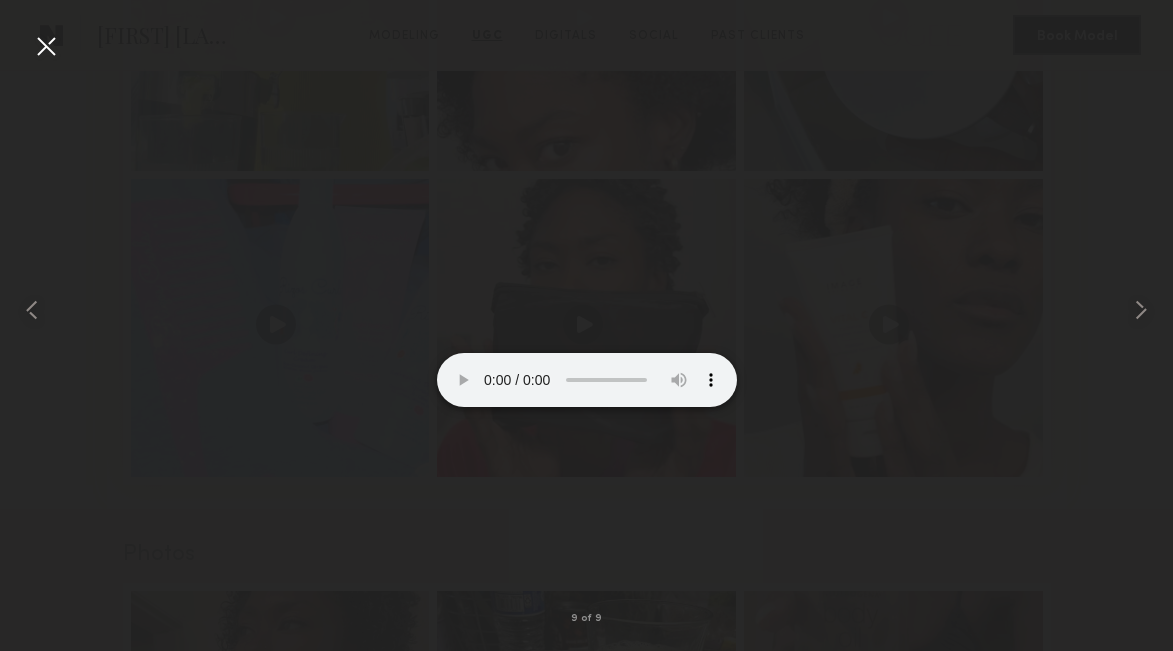 click at bounding box center [587, 332] 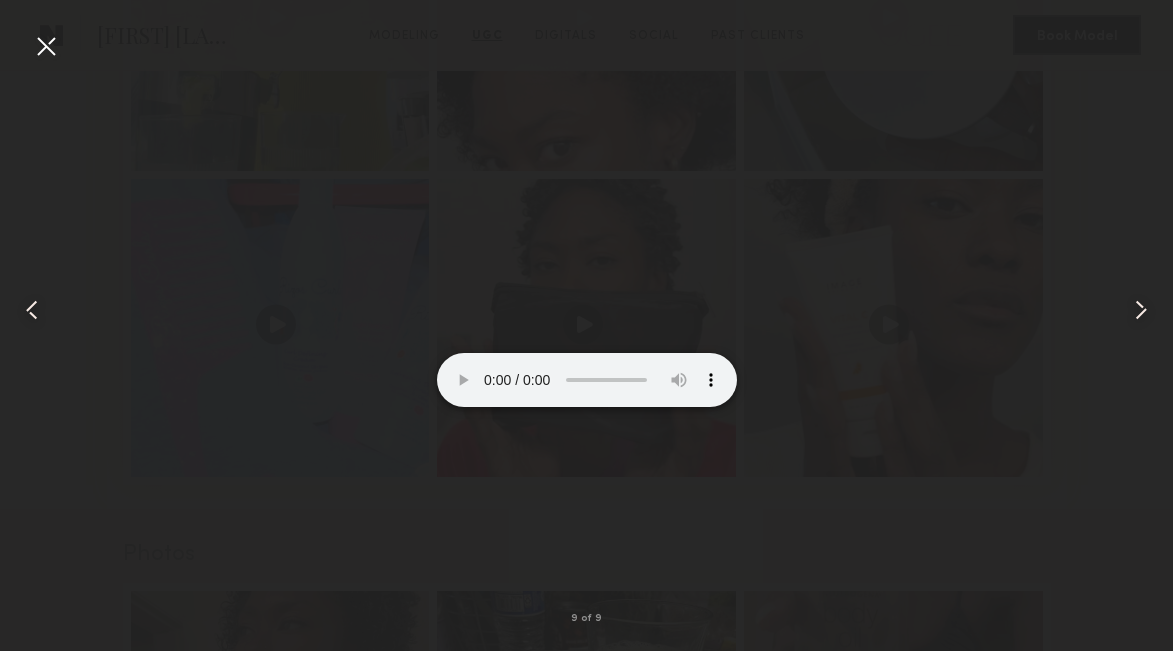 click at bounding box center (46, 46) 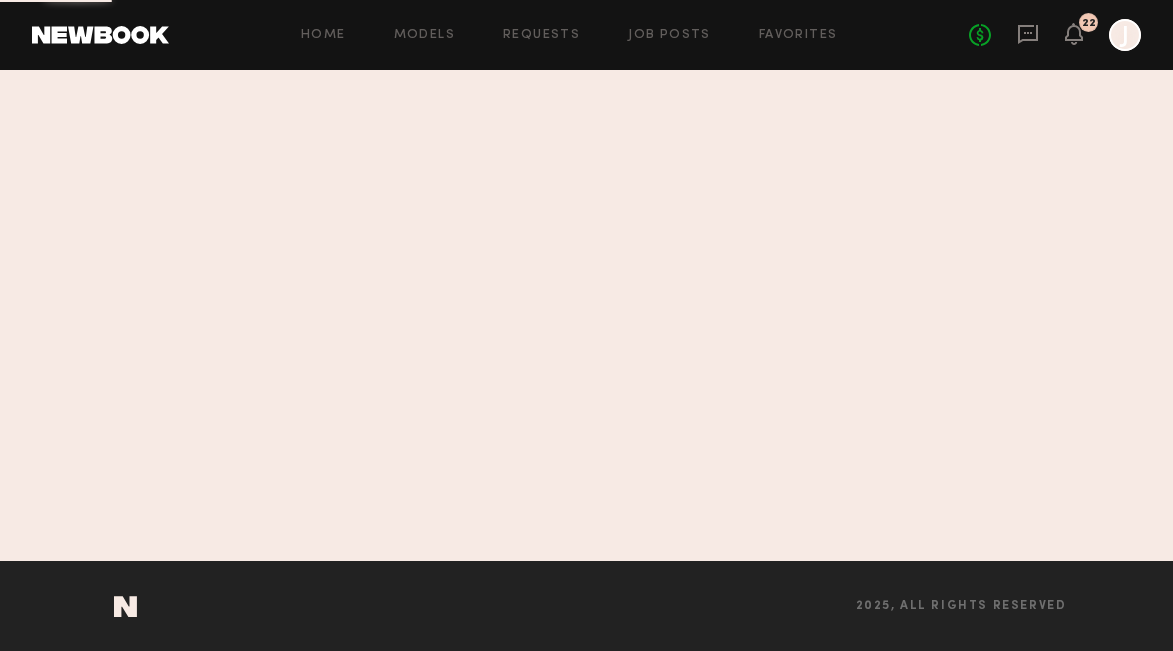 scroll, scrollTop: 0, scrollLeft: 0, axis: both 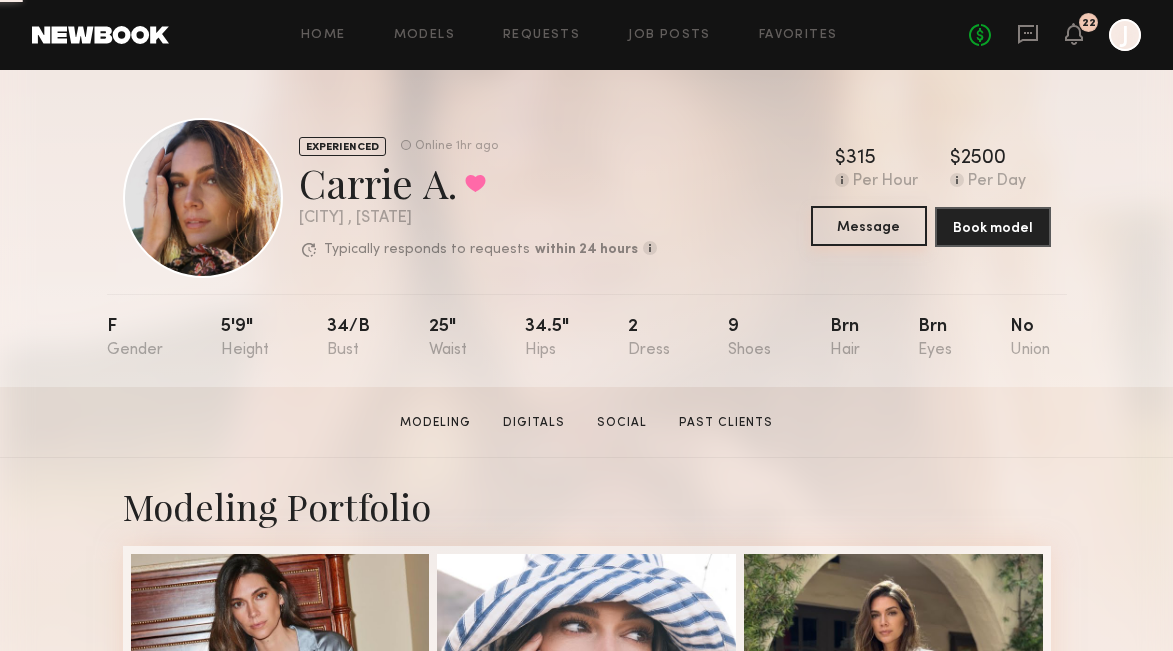 click on "Message" 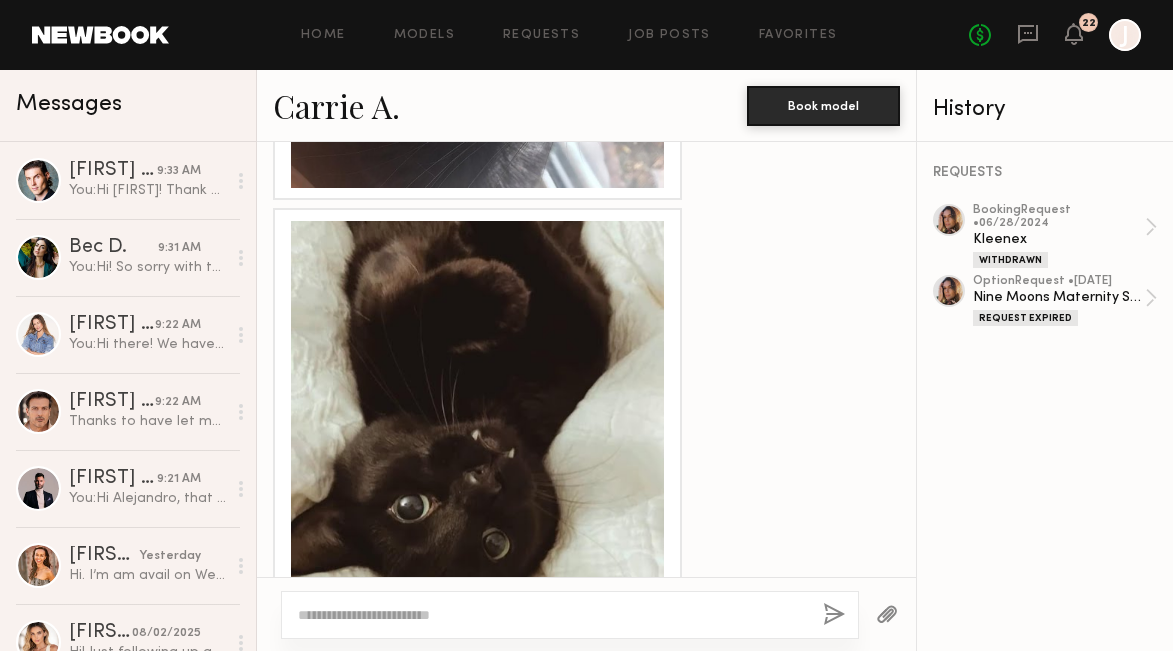 scroll, scrollTop: 1065, scrollLeft: 0, axis: vertical 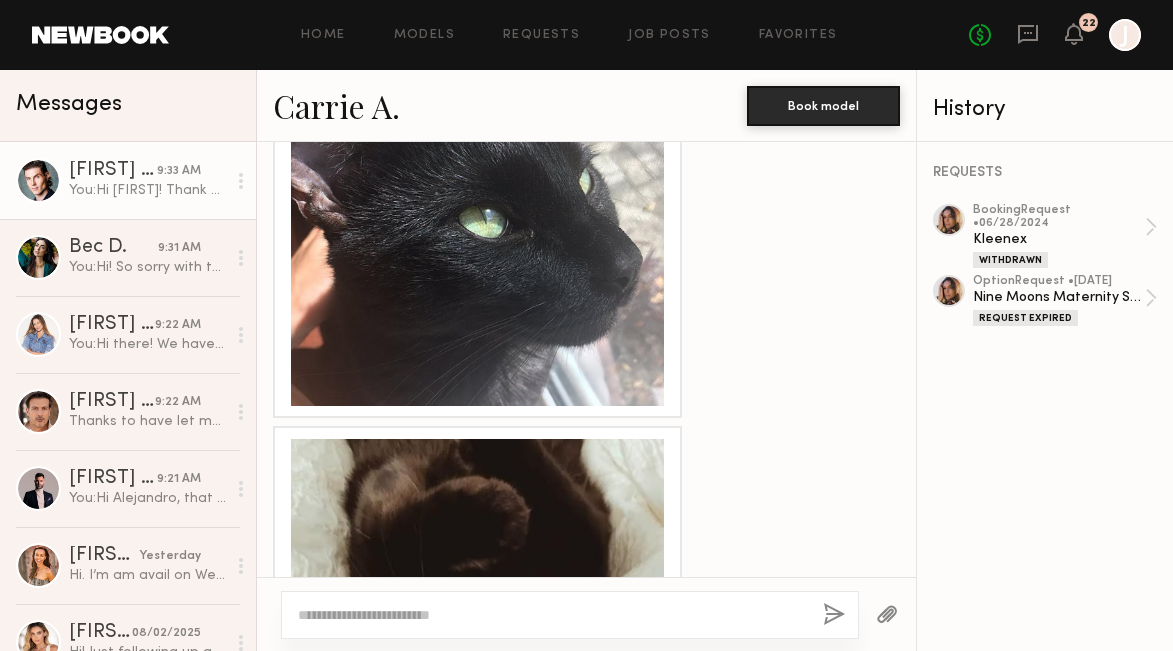 click on "You: Hi [FIRST]! Thank you so much for submitting to the Petlibro shoot! Are you able to send over some pics of you and your cats and include their name? My email is [EMAIL].
Here are a few details about the shoot:
Date: August 11
Rate: $350 Duration: 3-hour booking
Usage: Photos and videos (both premium + lo-fi), for digital and social platforms
Let me know if you have any questions in the meantime.
Best,
[FIRST]" 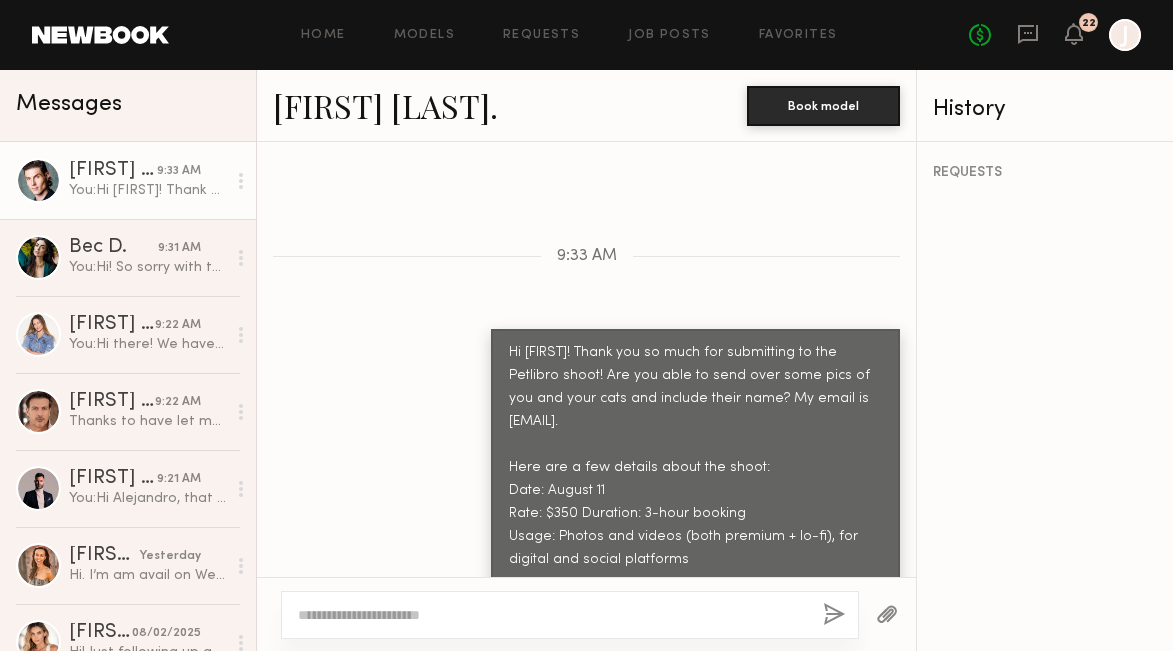 scroll, scrollTop: 2170, scrollLeft: 0, axis: vertical 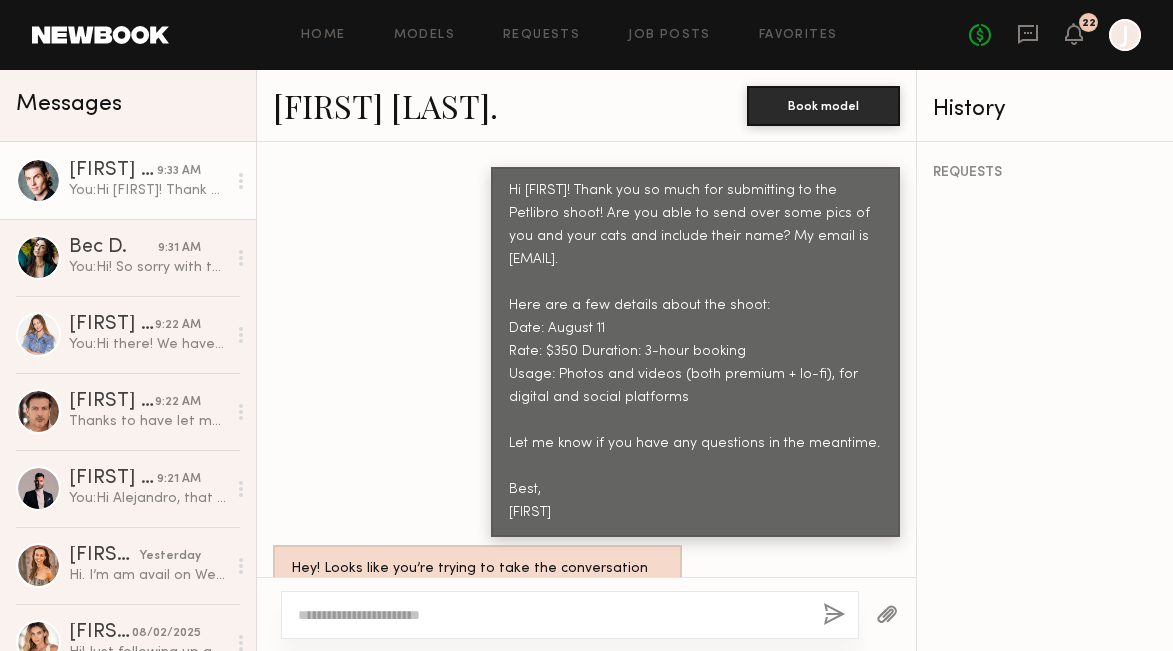 drag, startPoint x: 508, startPoint y: 316, endPoint x: 570, endPoint y: 442, distance: 140.42792 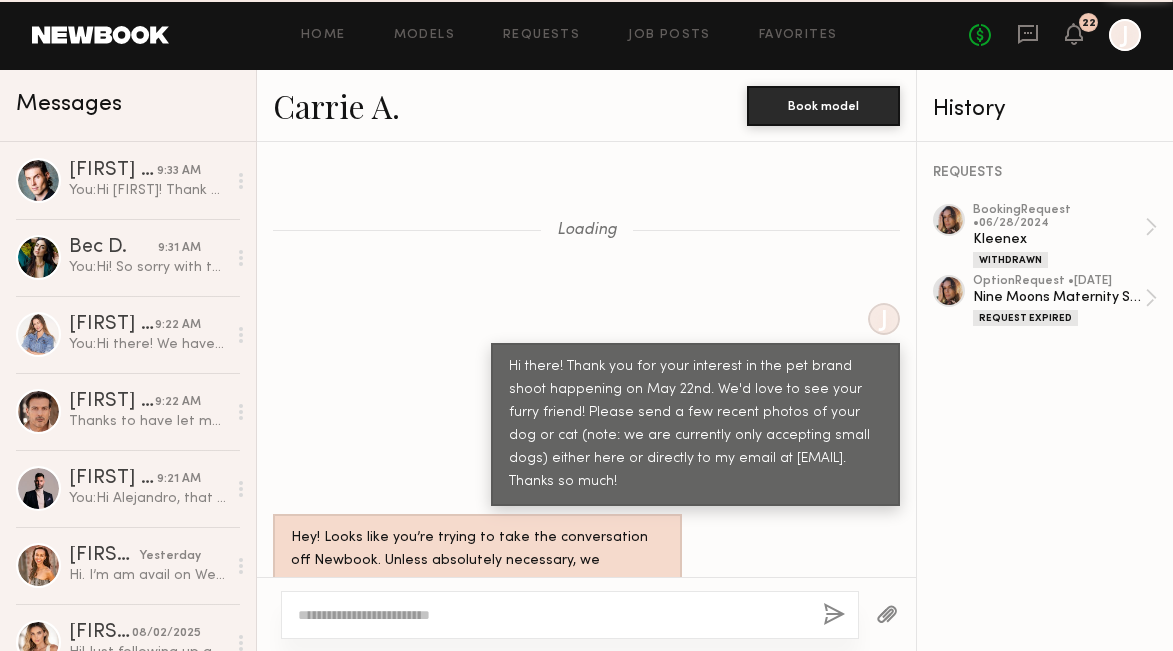 scroll, scrollTop: 5195, scrollLeft: 0, axis: vertical 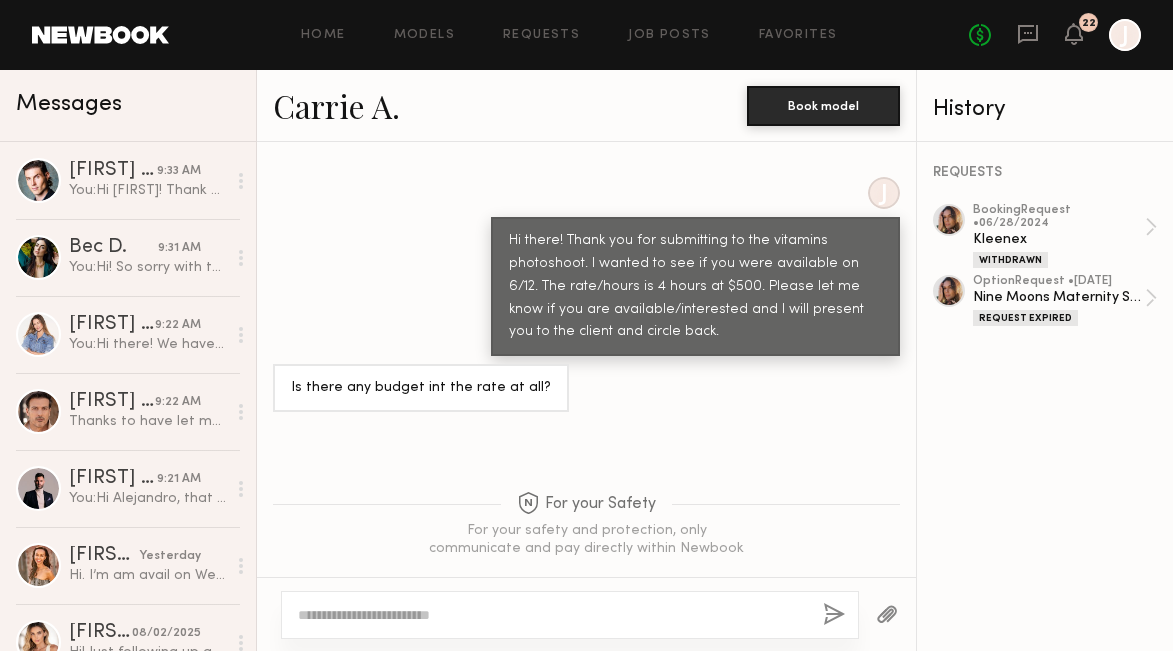 click 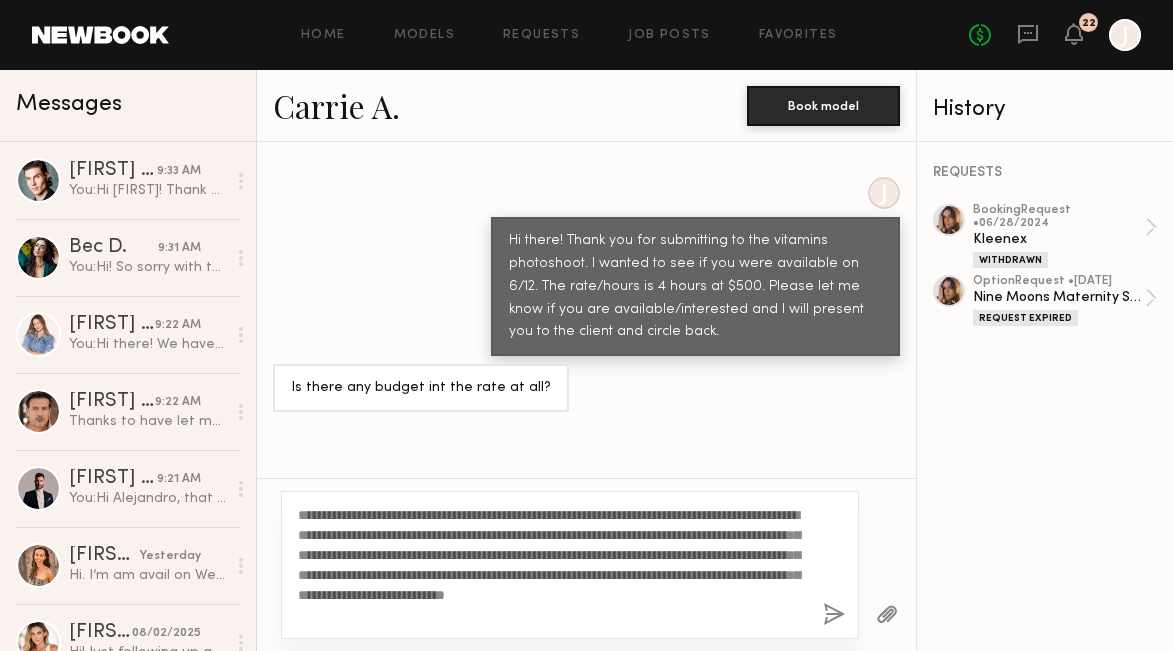 drag, startPoint x: 341, startPoint y: 516, endPoint x: 315, endPoint y: 515, distance: 26.019224 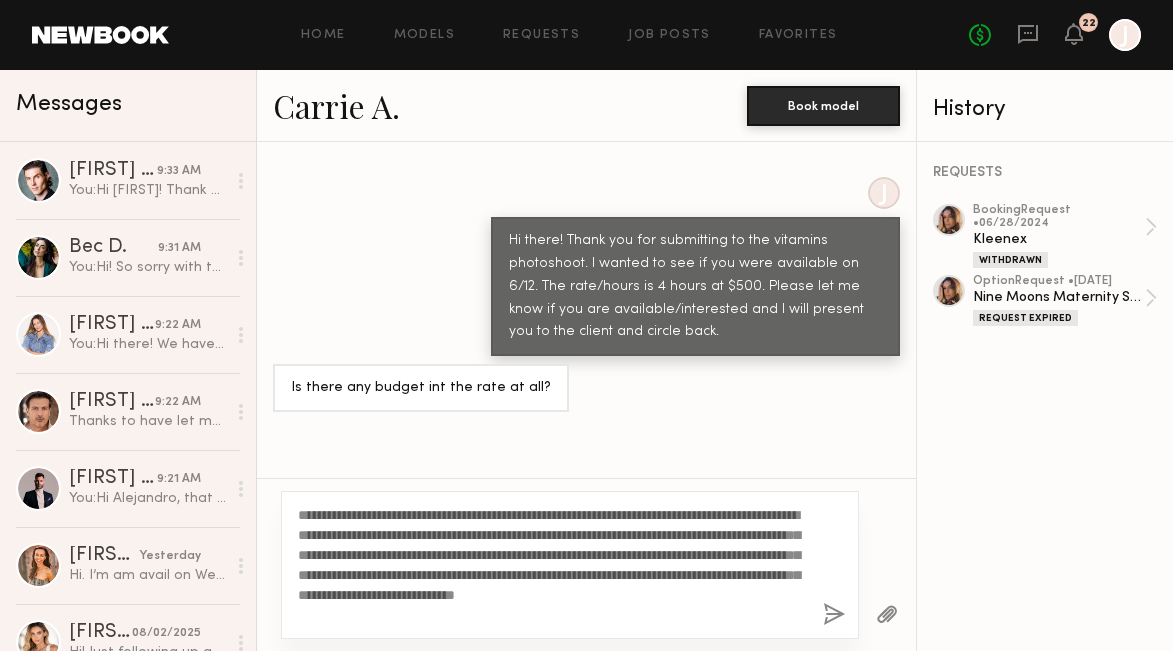 drag, startPoint x: 714, startPoint y: 514, endPoint x: 471, endPoint y: 559, distance: 247.13155 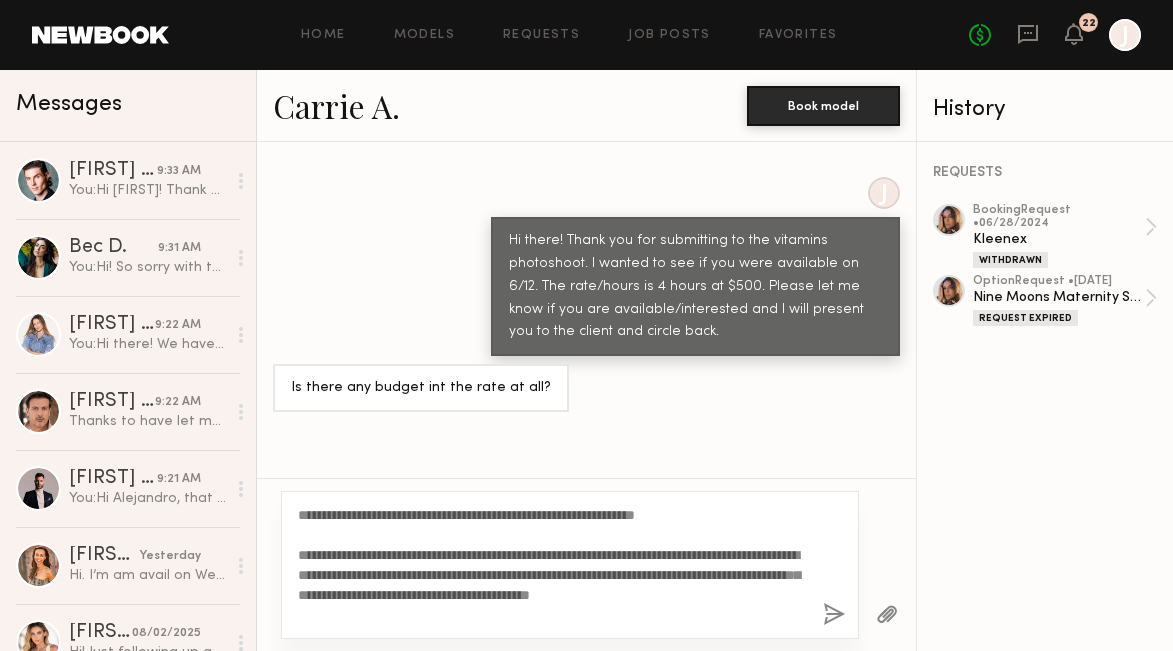 click on "**********" 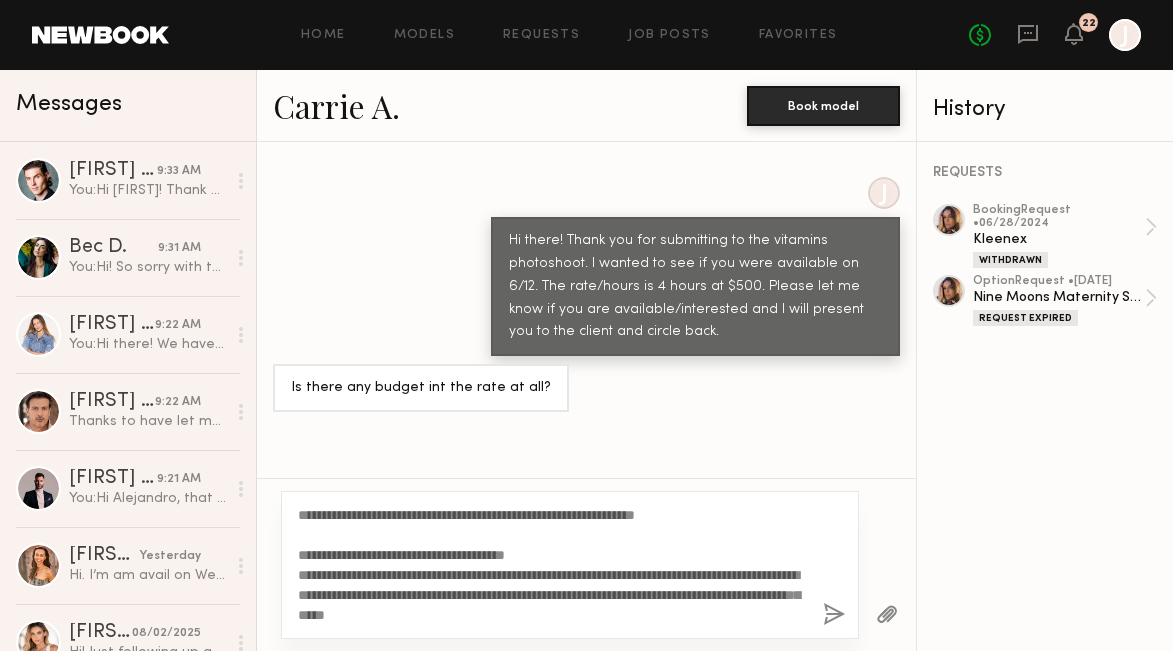 click on "**********" 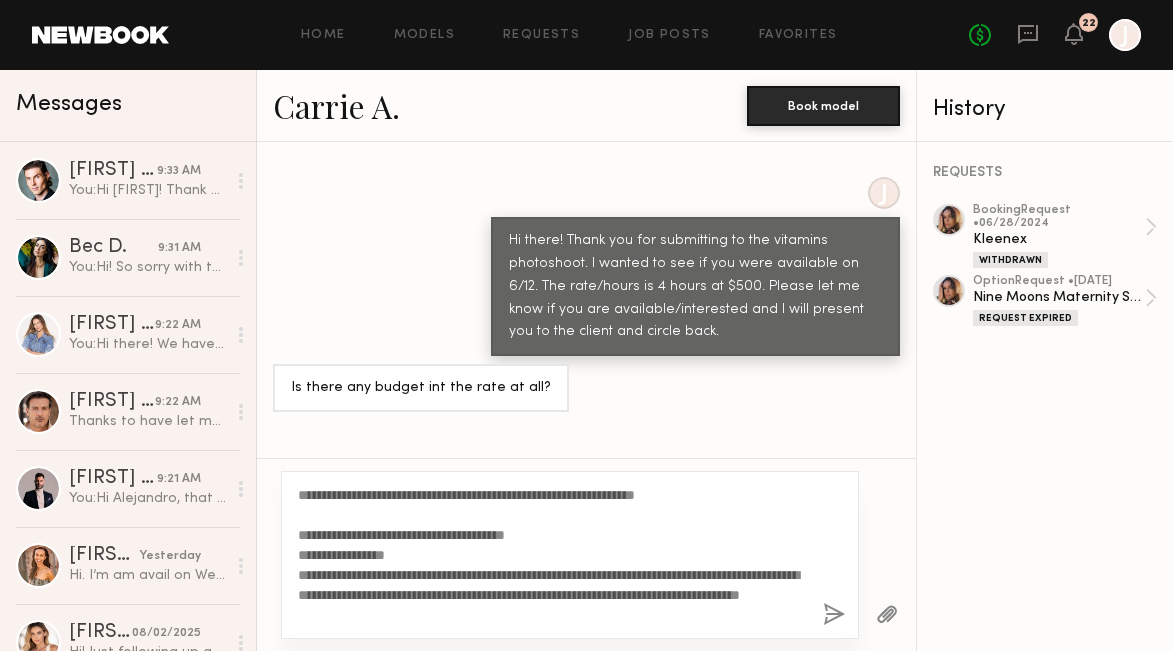 click on "**********" 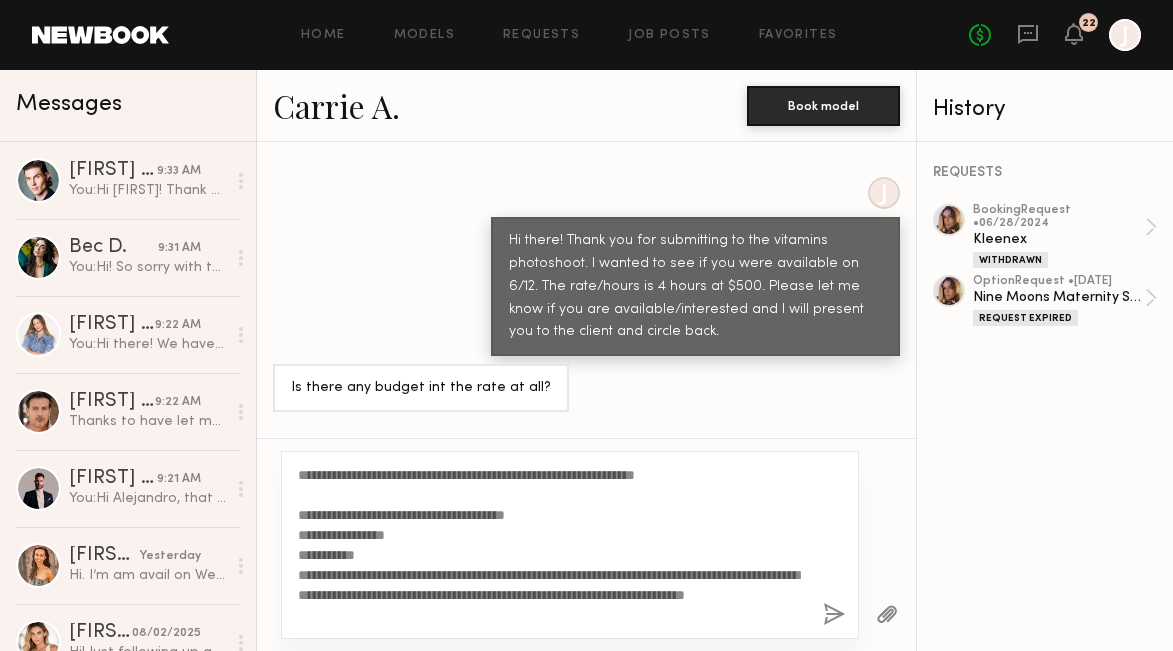 click on "**********" 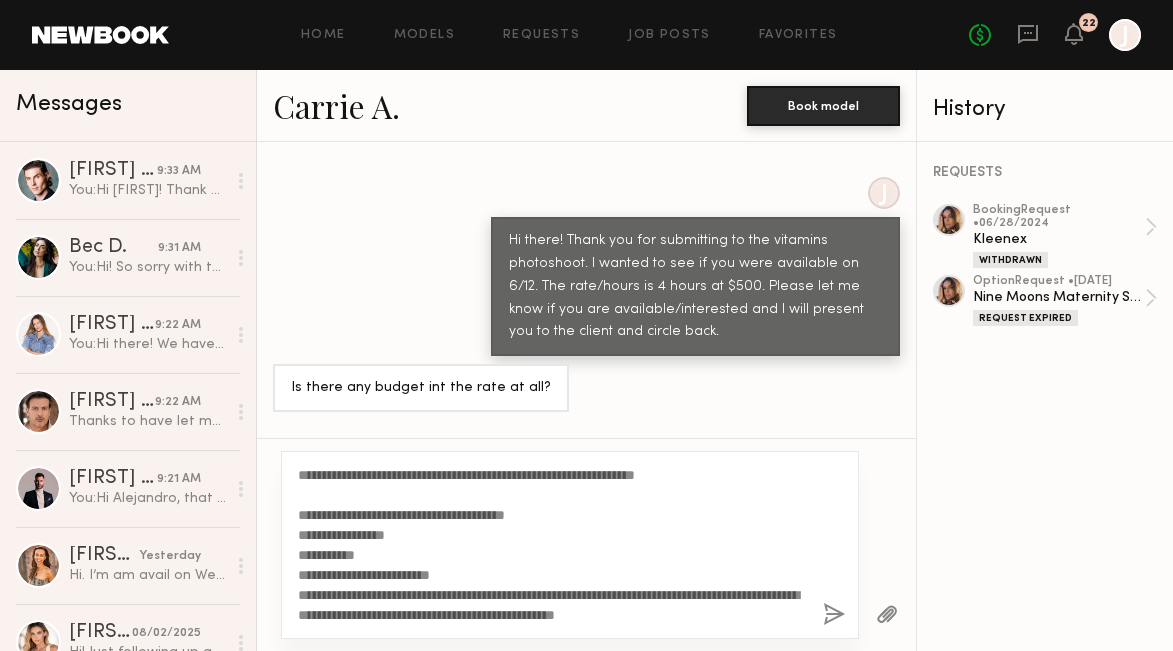 scroll, scrollTop: 0, scrollLeft: 0, axis: both 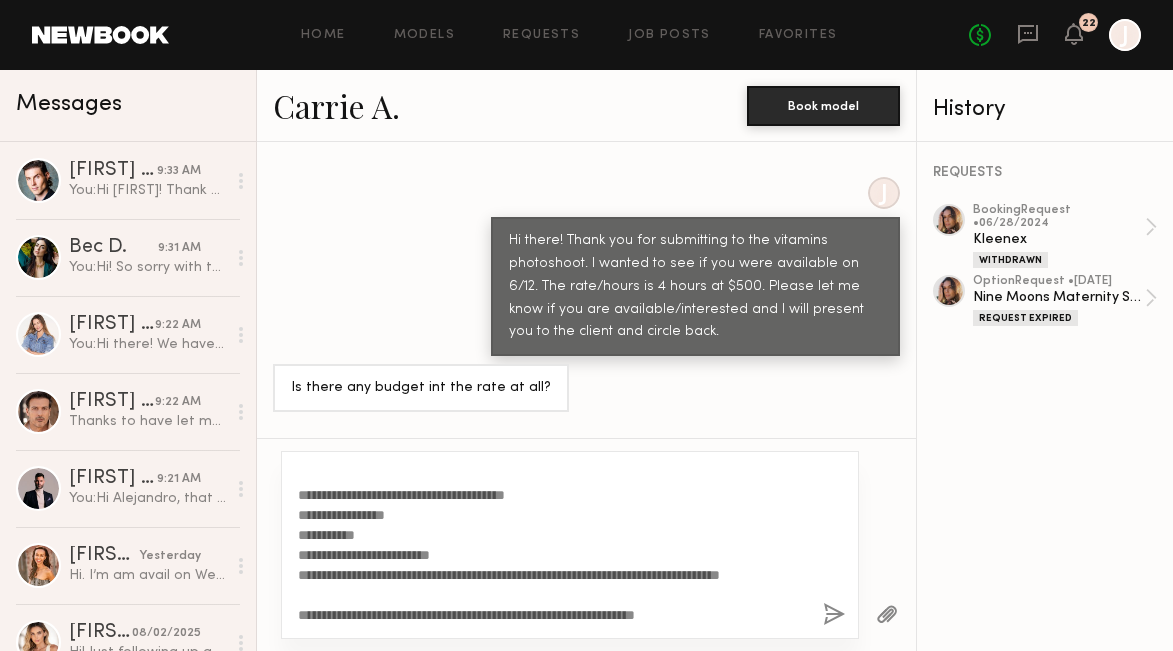 drag, startPoint x: 664, startPoint y: 616, endPoint x: 298, endPoint y: 608, distance: 366.08743 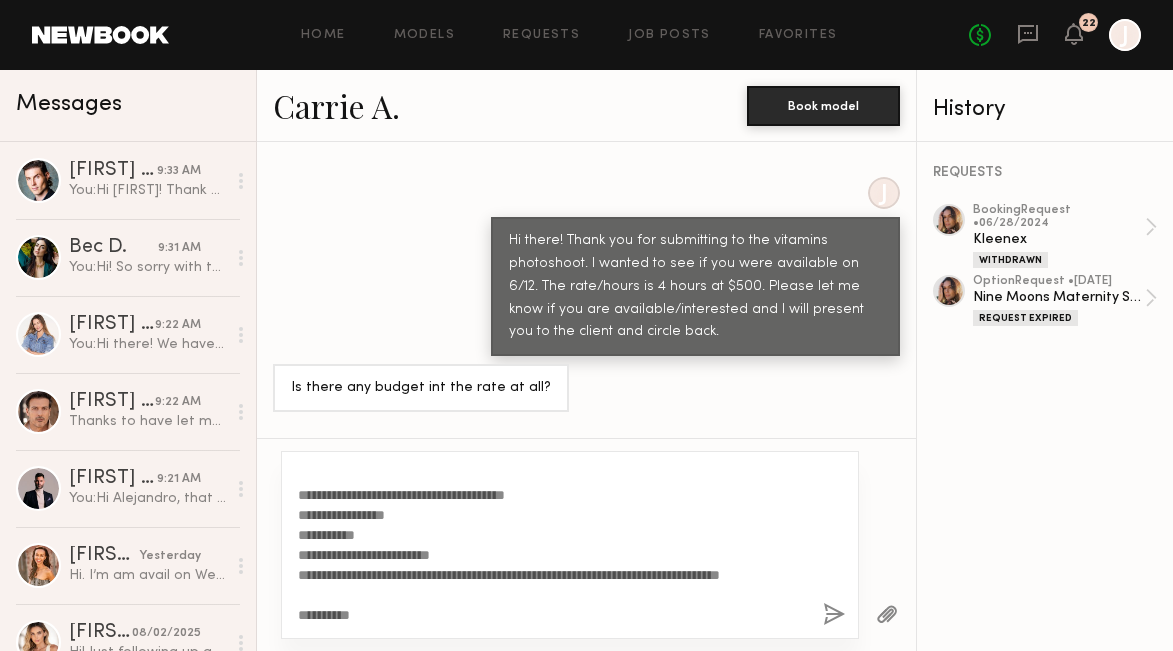 click on "**********" 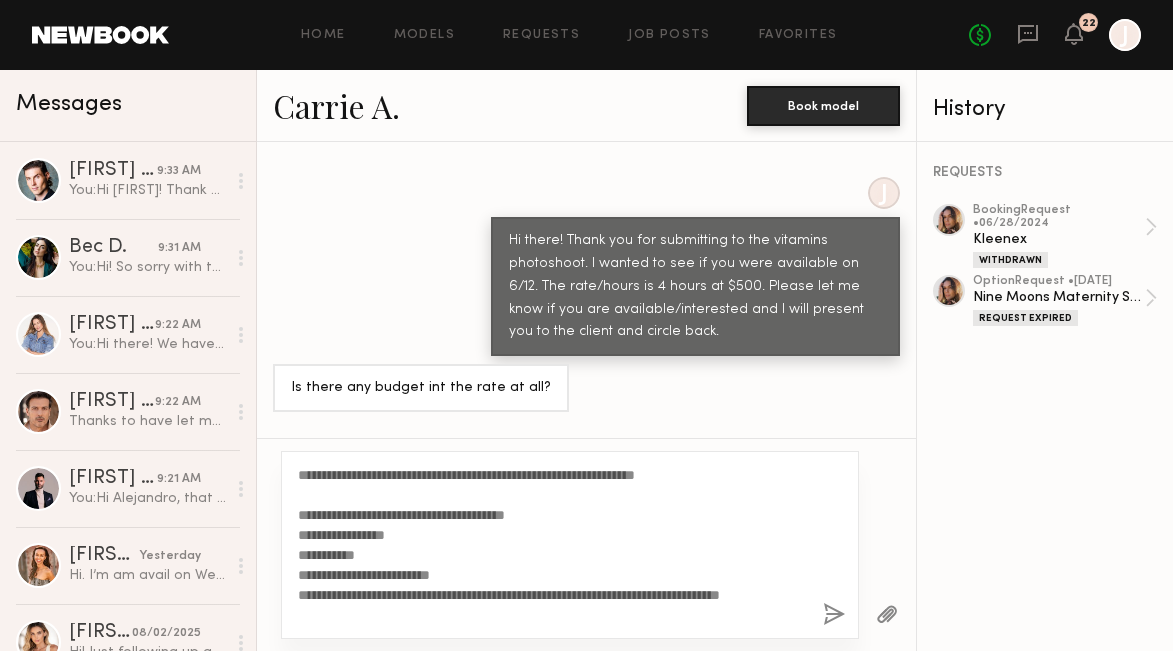 click on "**********" 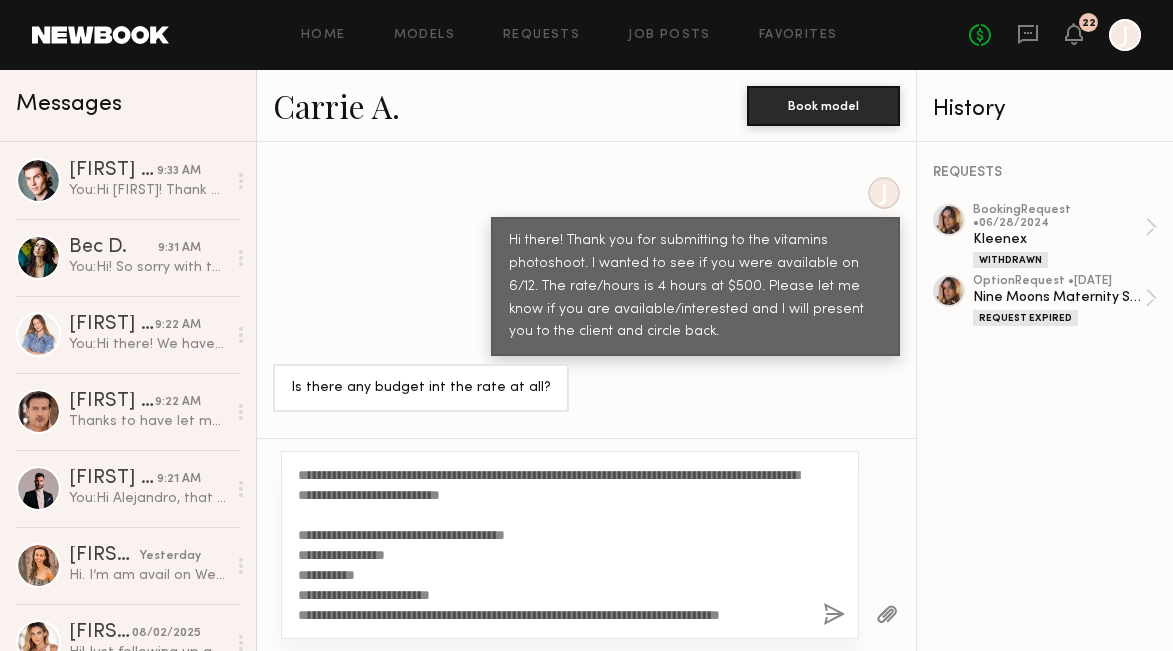 click on "**********" 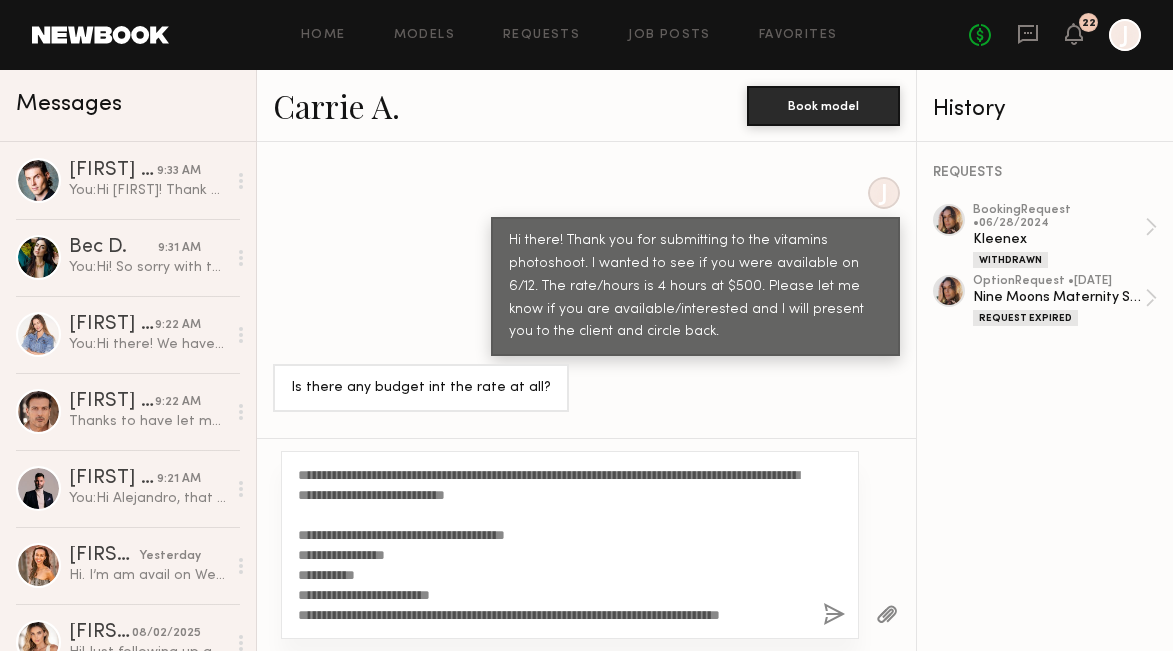 click on "**********" 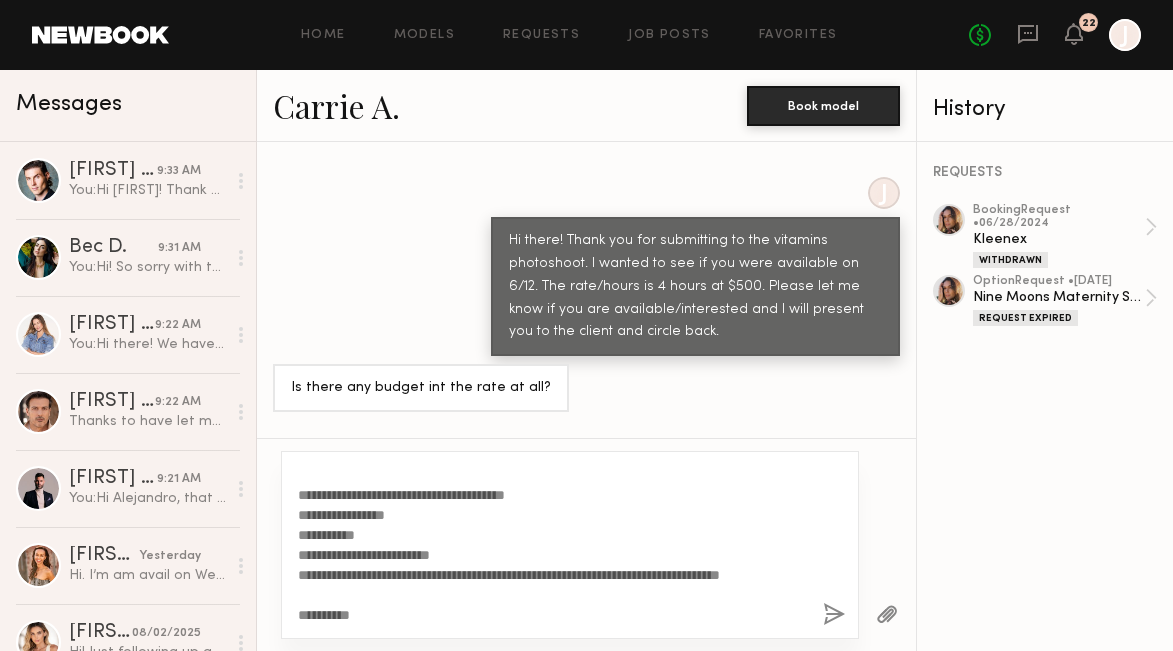 scroll, scrollTop: 60, scrollLeft: 0, axis: vertical 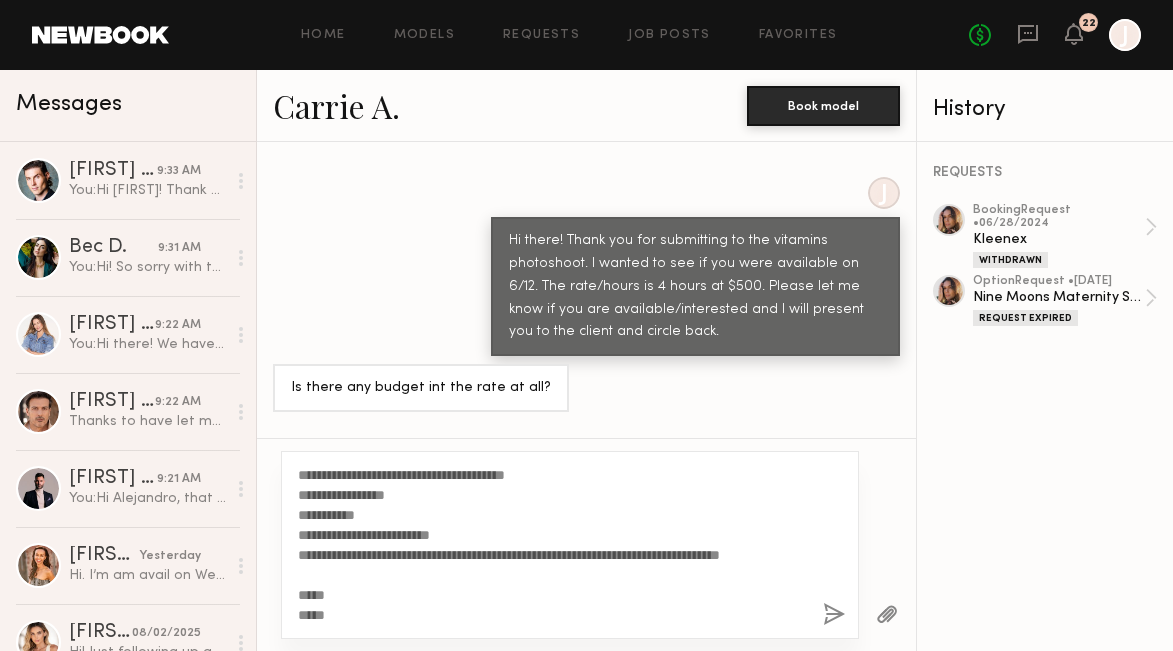 click on "**********" 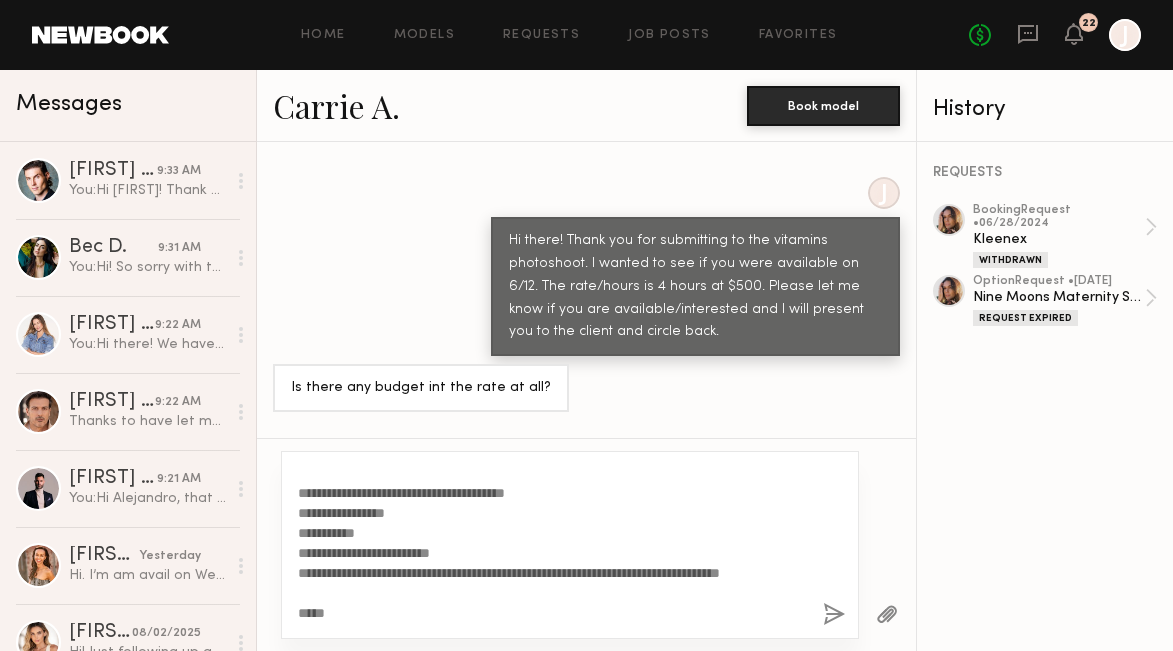 scroll, scrollTop: 0, scrollLeft: 0, axis: both 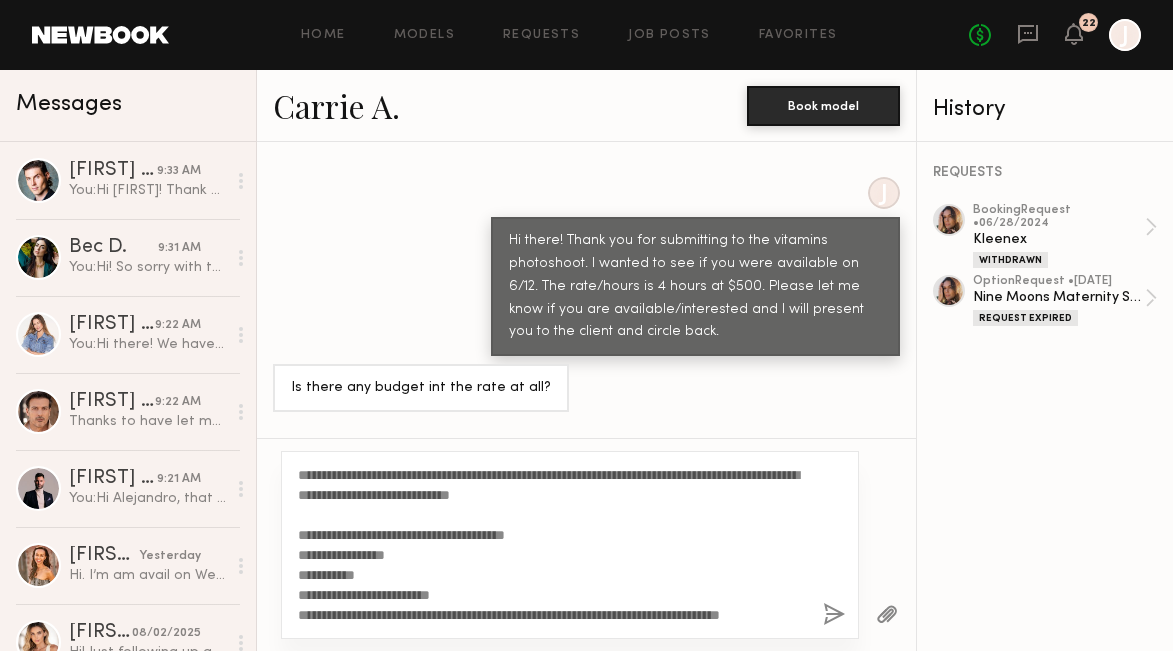 drag, startPoint x: 334, startPoint y: 620, endPoint x: 291, endPoint y: 452, distance: 173.41568 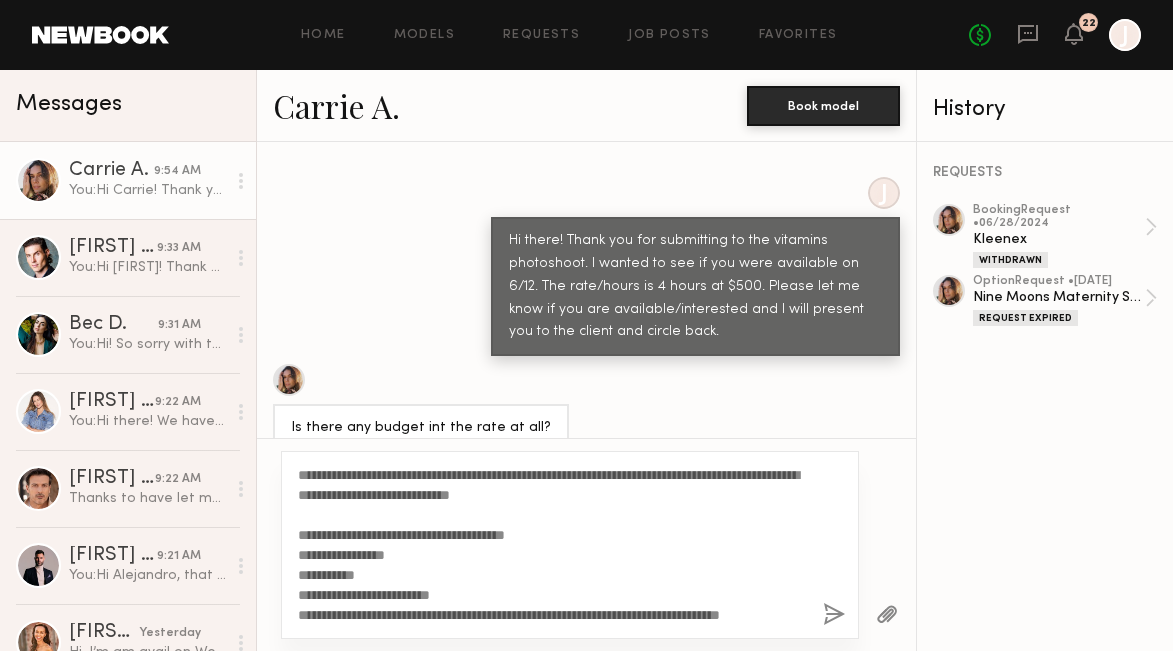 type 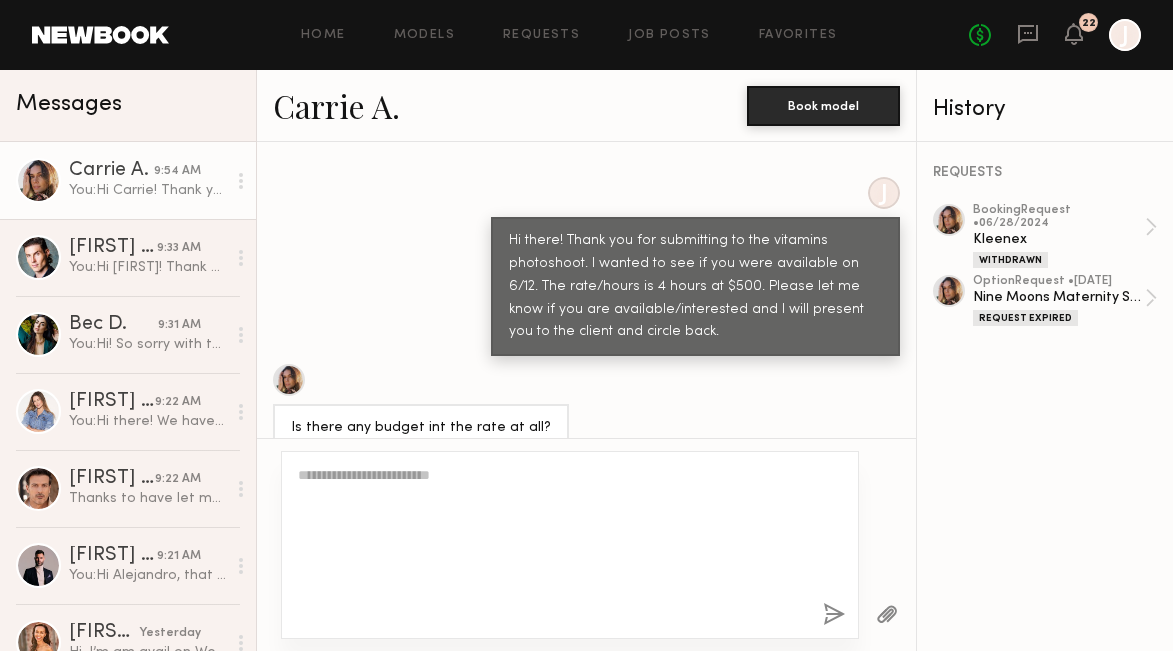 scroll, scrollTop: 5707, scrollLeft: 0, axis: vertical 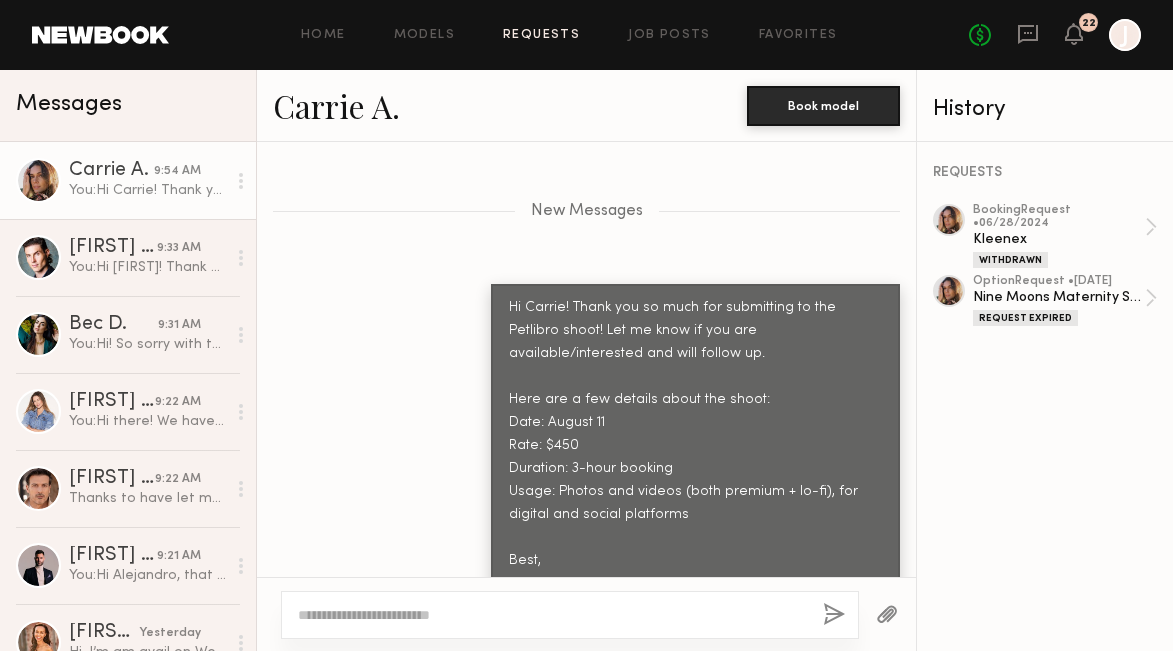 click on "Requests" 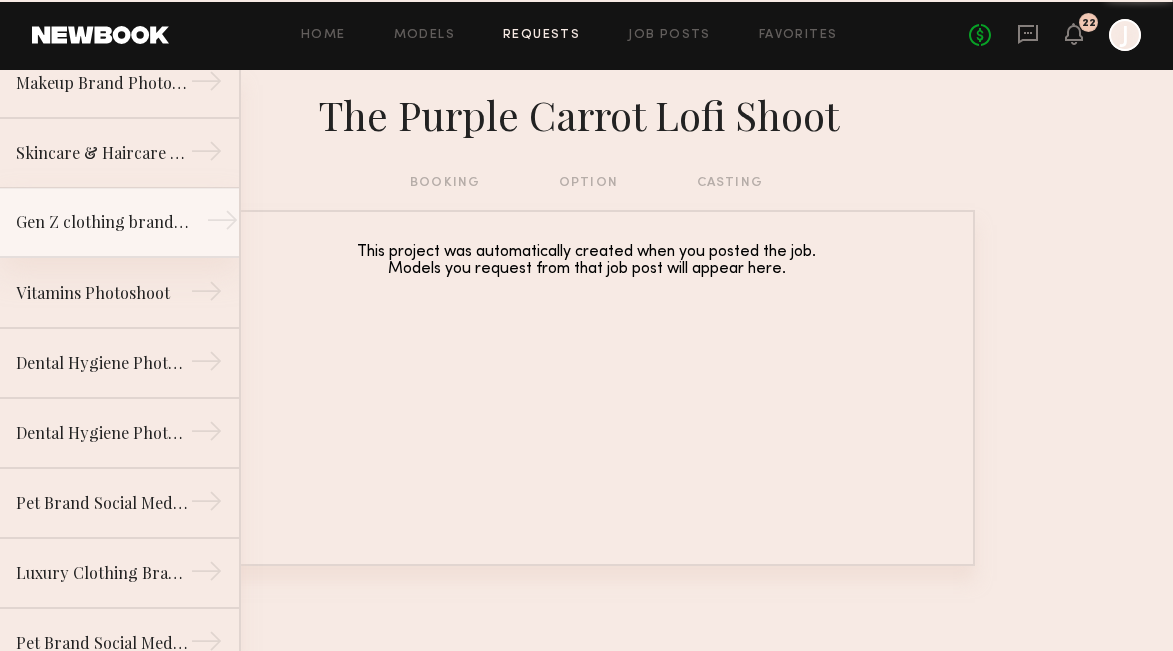 scroll, scrollTop: 516, scrollLeft: 0, axis: vertical 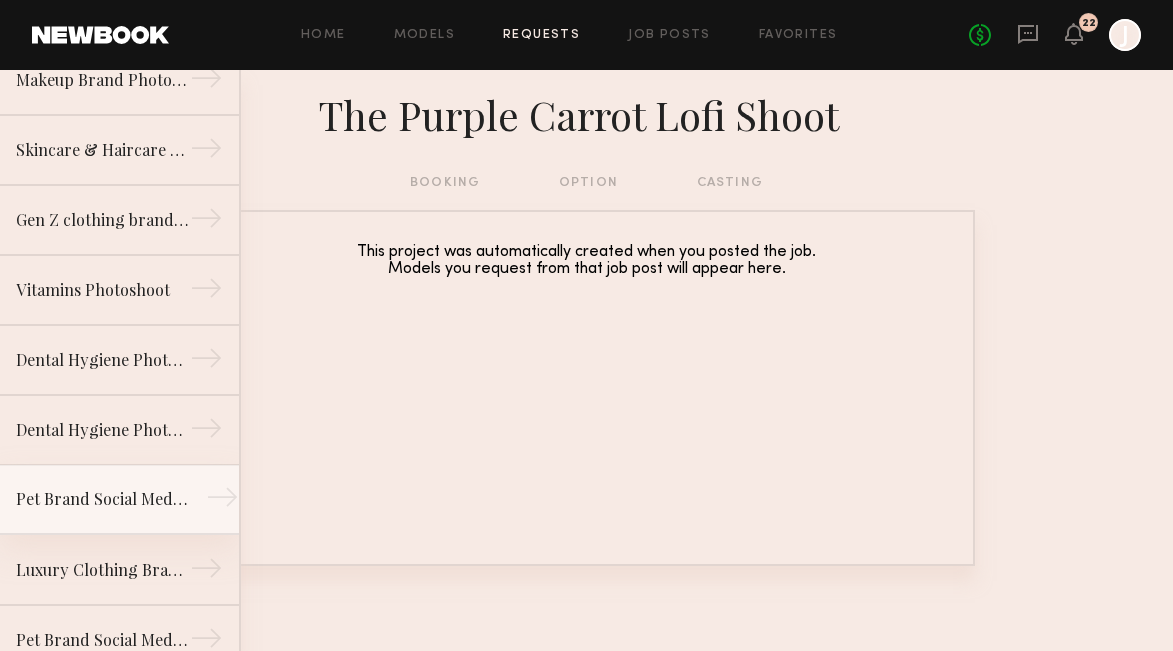 click on "Pet Brand Social Media Shoot →" 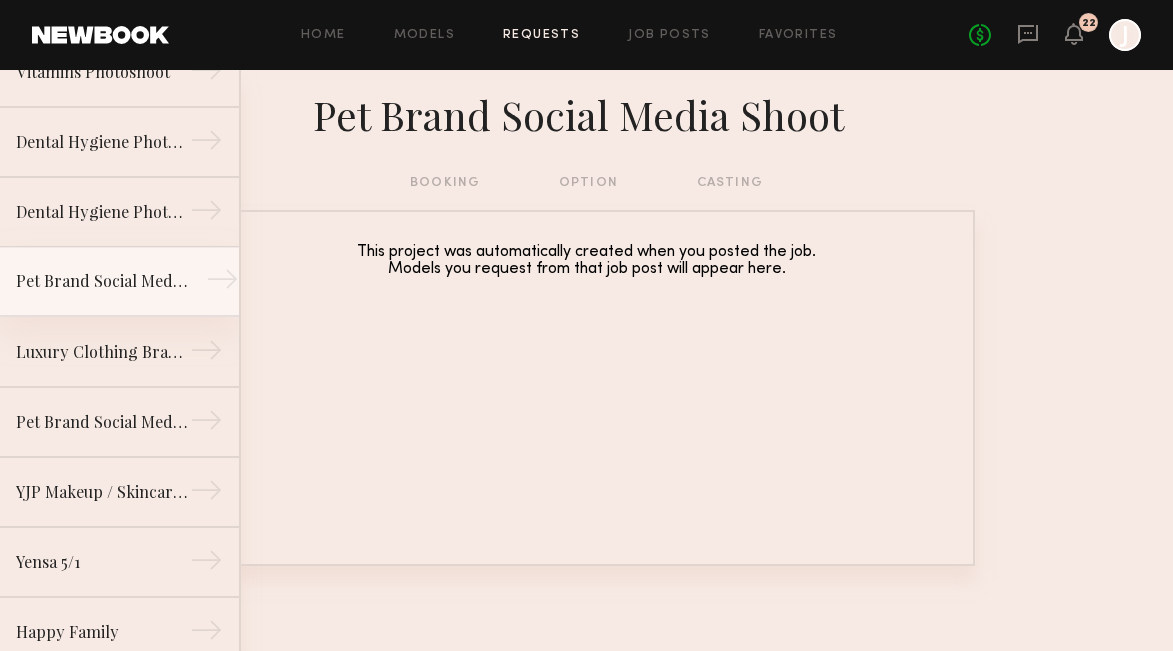 scroll, scrollTop: 747, scrollLeft: 0, axis: vertical 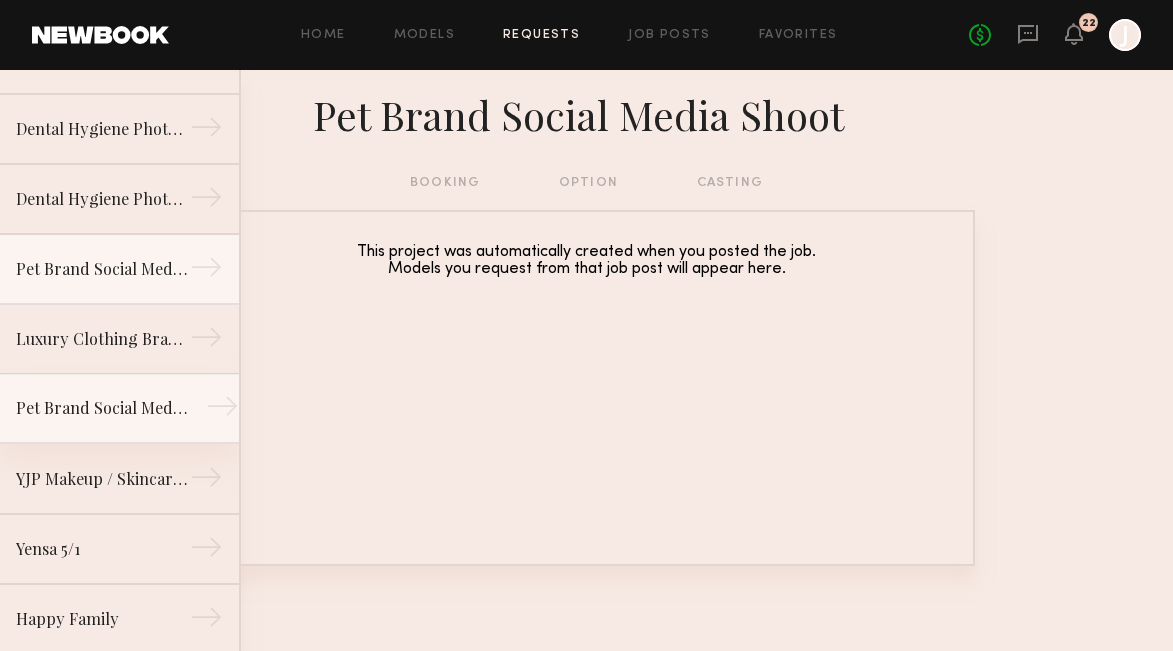 click on "Pet Brand Social Media shoot →" 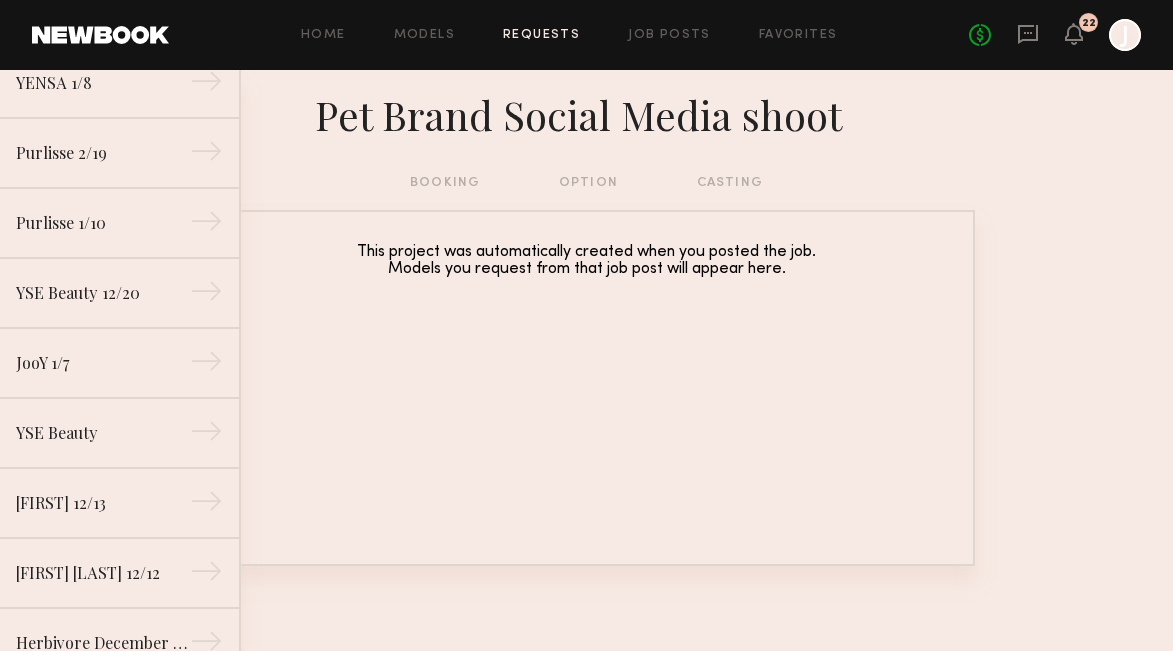 scroll, scrollTop: 3658, scrollLeft: 0, axis: vertical 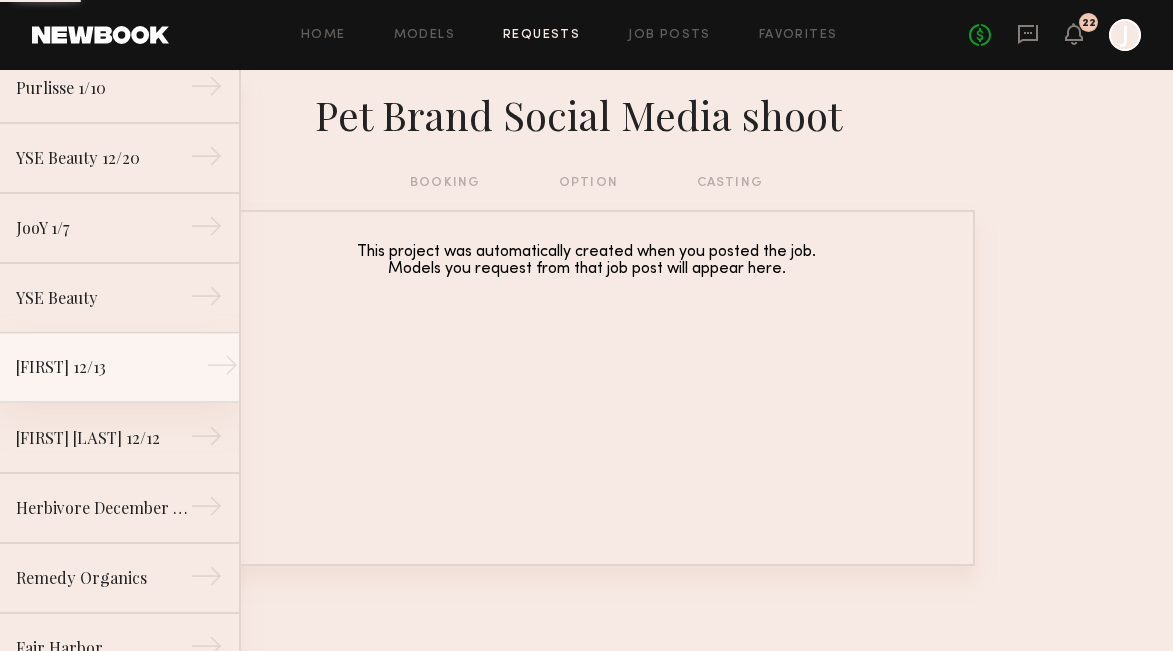 click on "→" 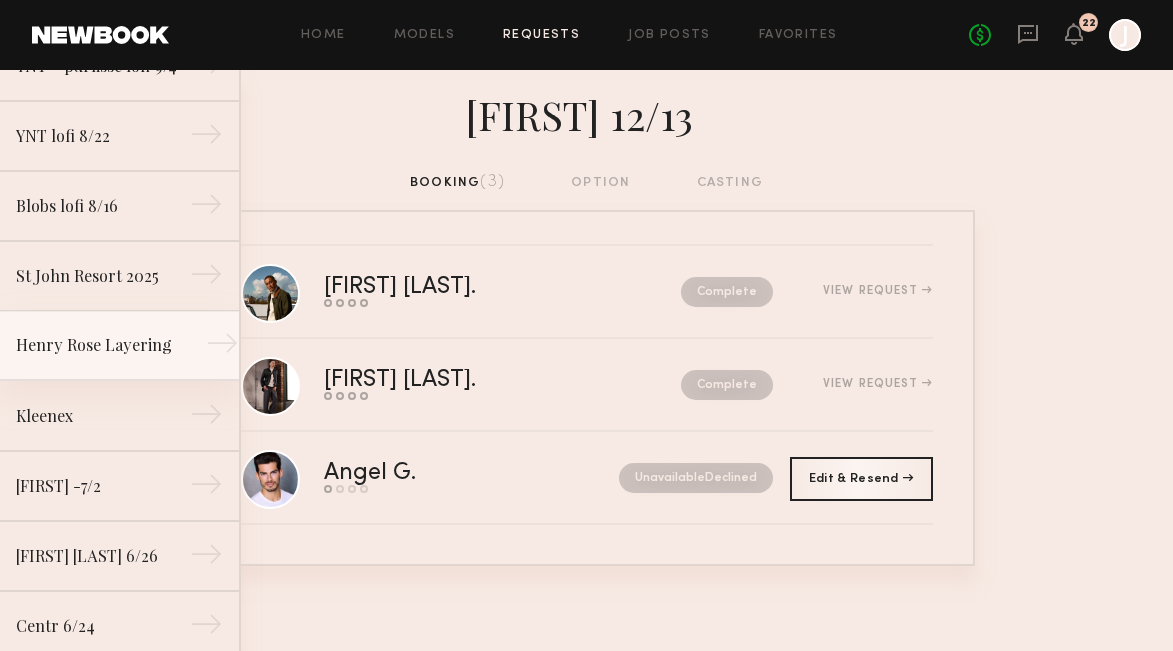 scroll, scrollTop: 5995, scrollLeft: 0, axis: vertical 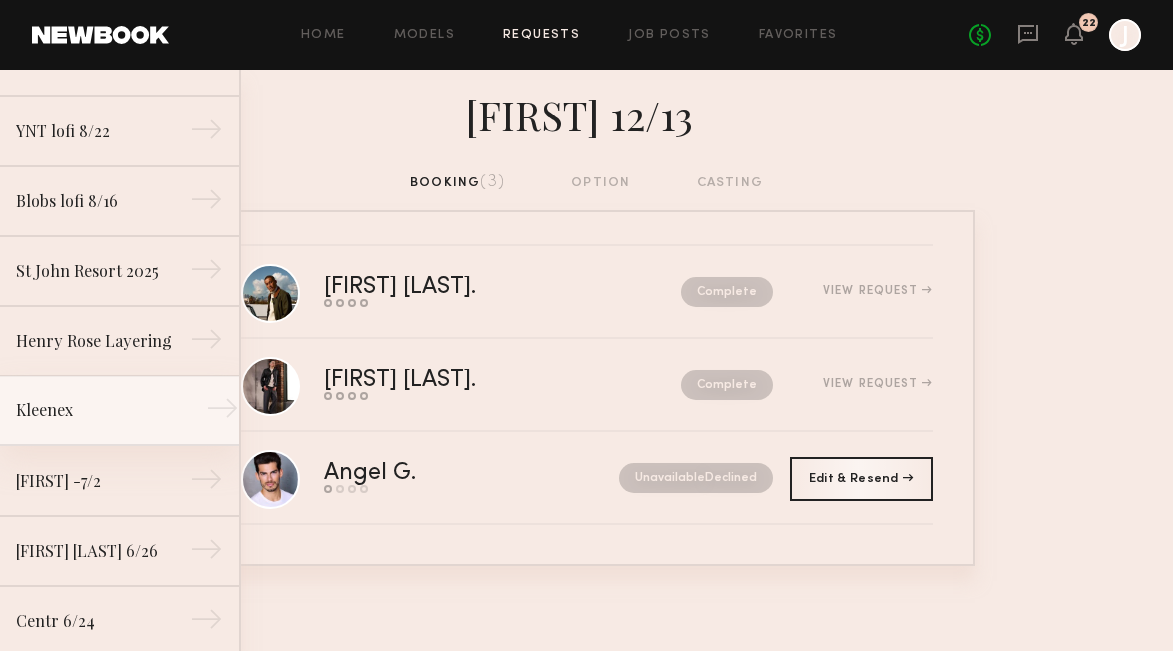 click on "Kleenex →" 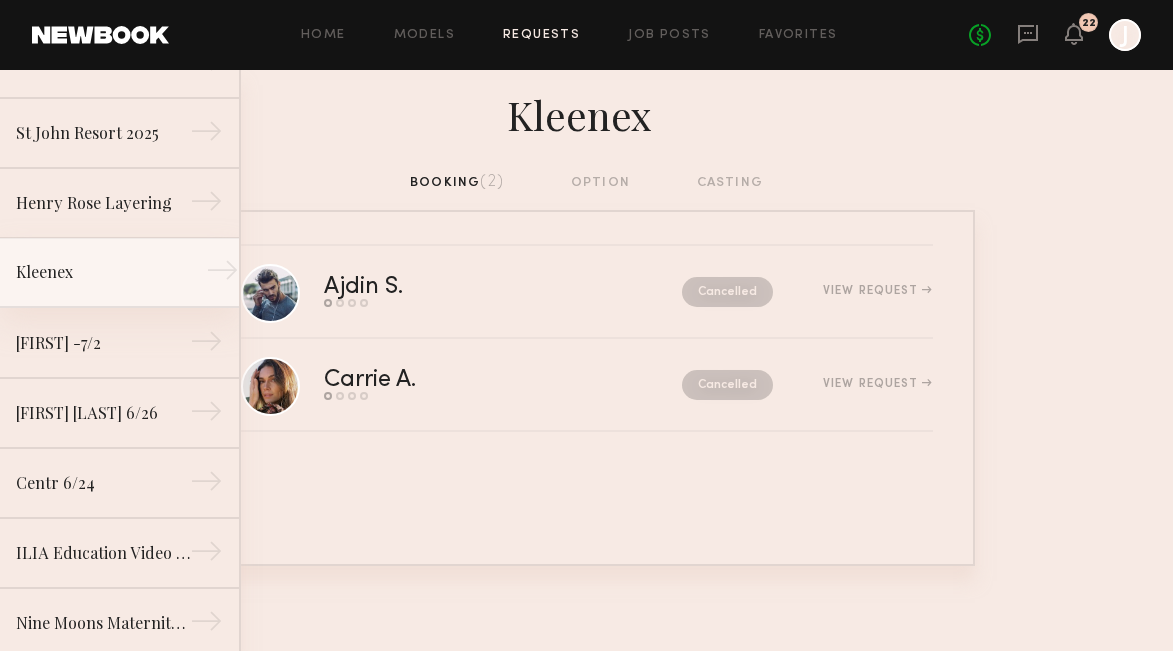 scroll, scrollTop: 6136, scrollLeft: 0, axis: vertical 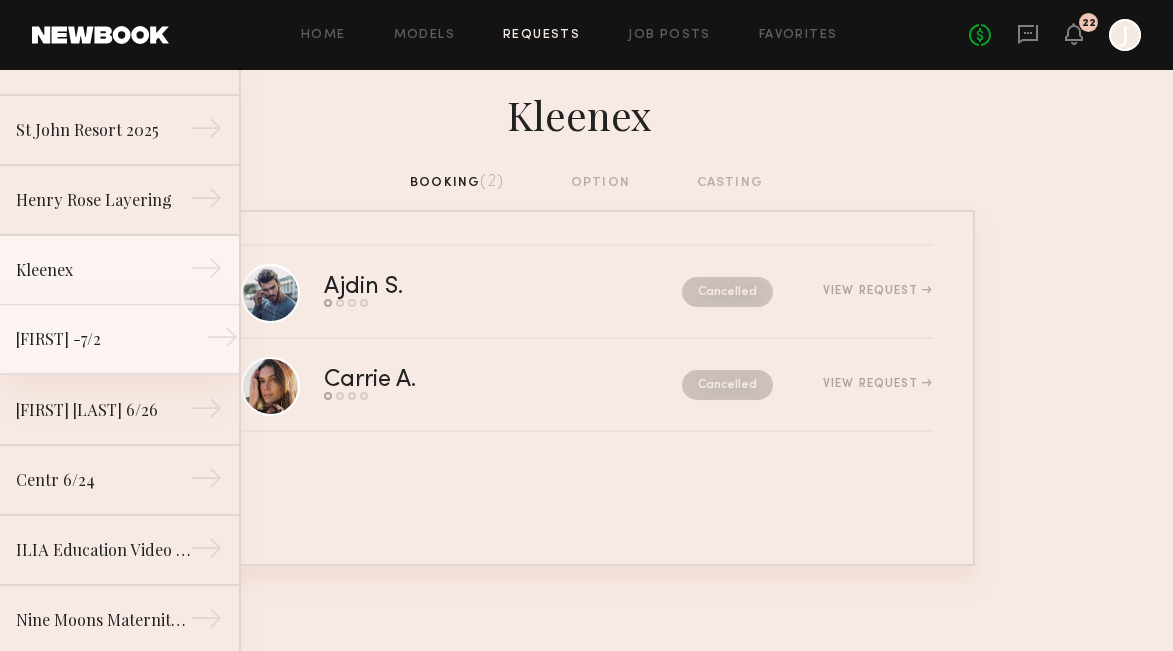 click on "Scott -7/2 →" 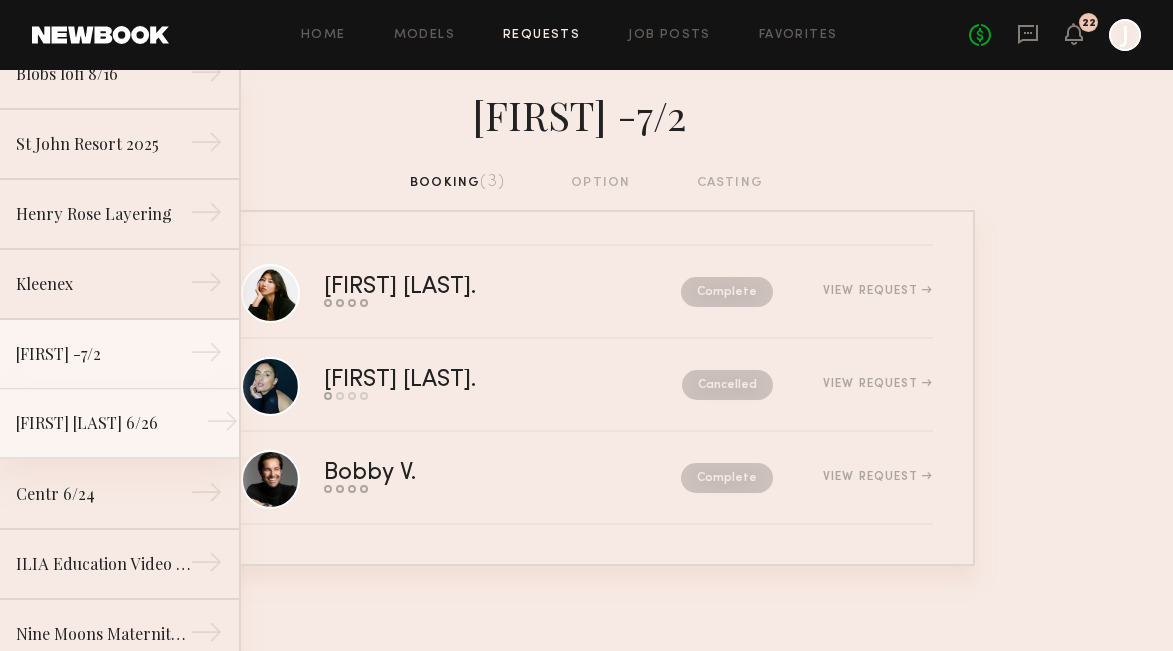 scroll, scrollTop: 6077, scrollLeft: 0, axis: vertical 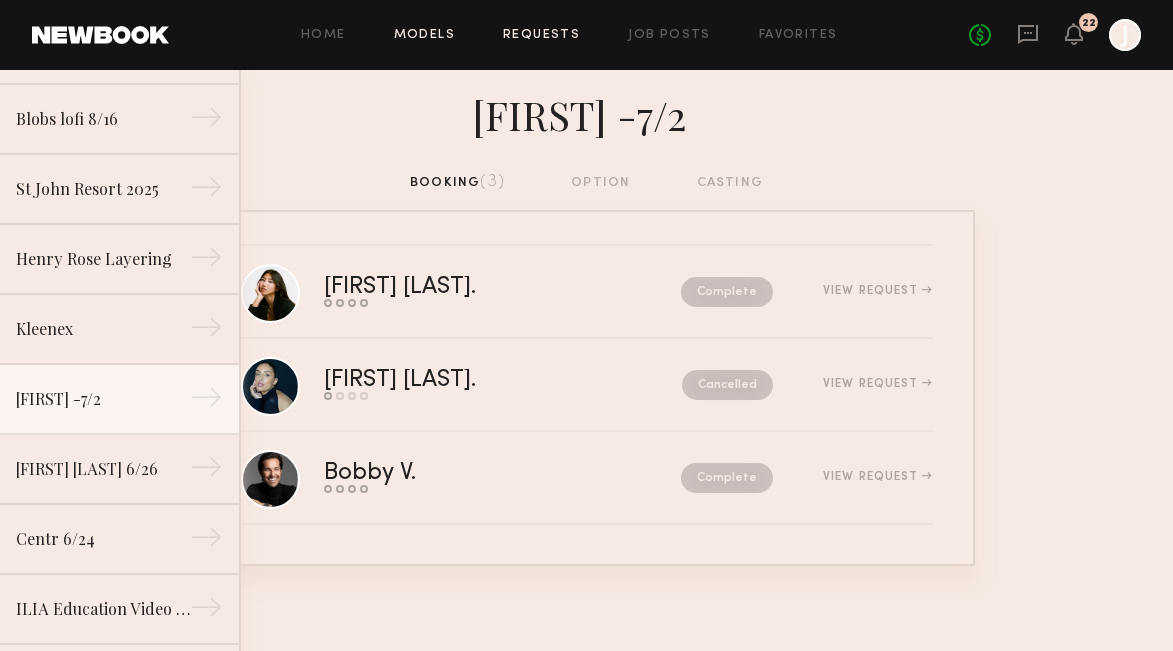 click on "Models" 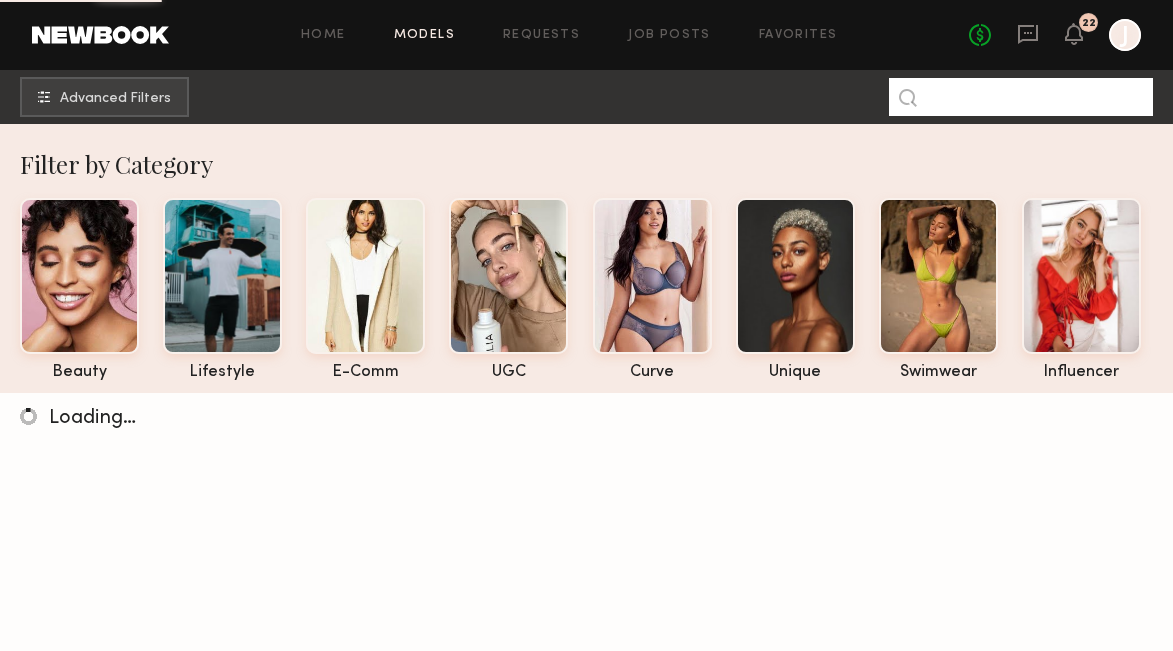 click 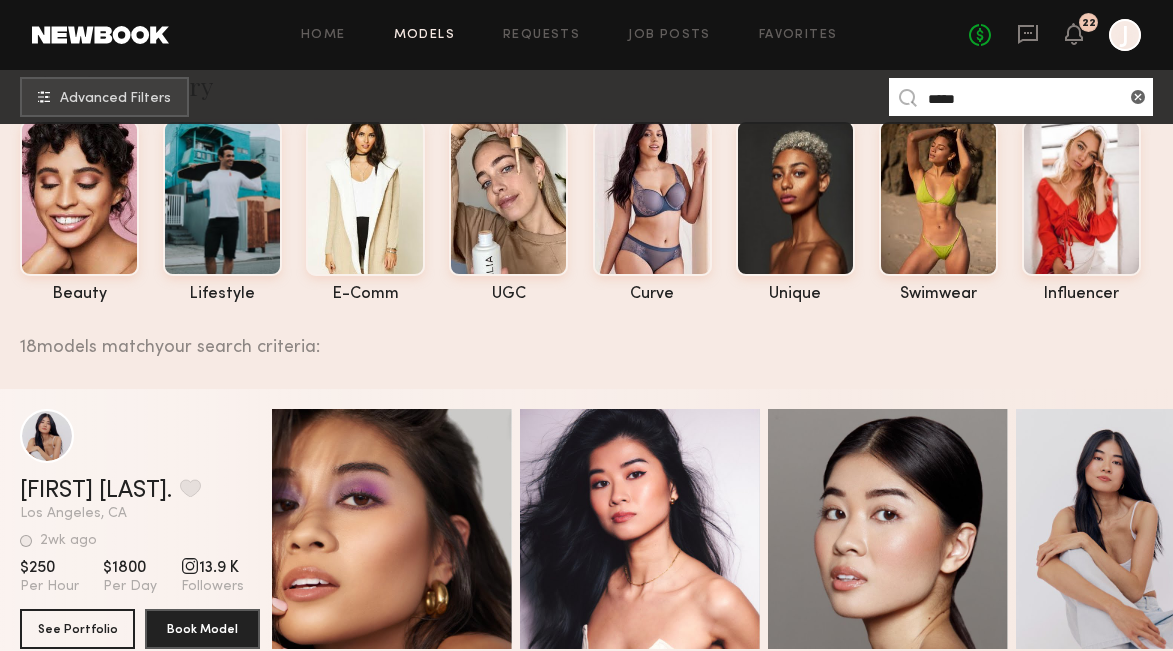scroll, scrollTop: 258, scrollLeft: 0, axis: vertical 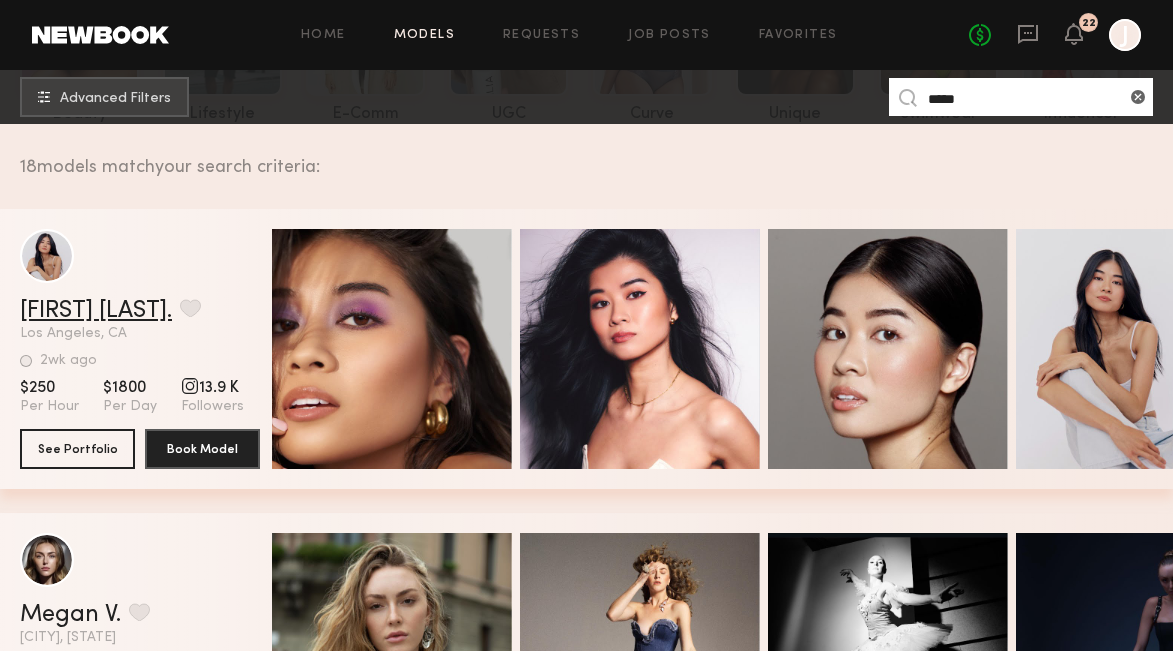 type on "*****" 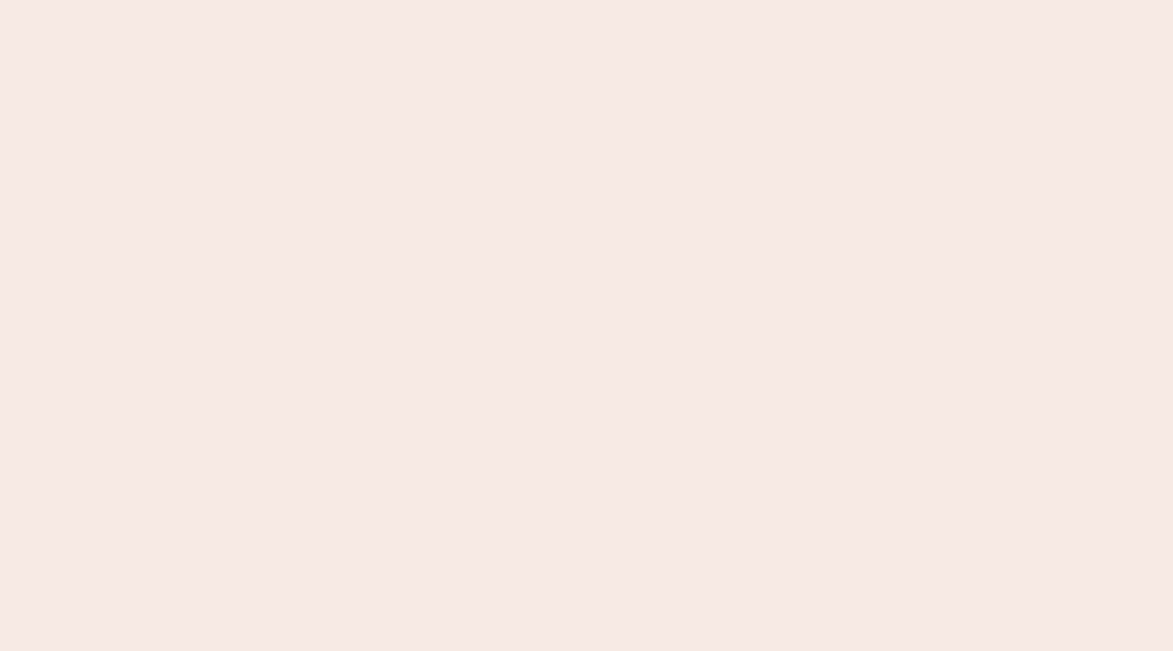 scroll, scrollTop: 0, scrollLeft: 0, axis: both 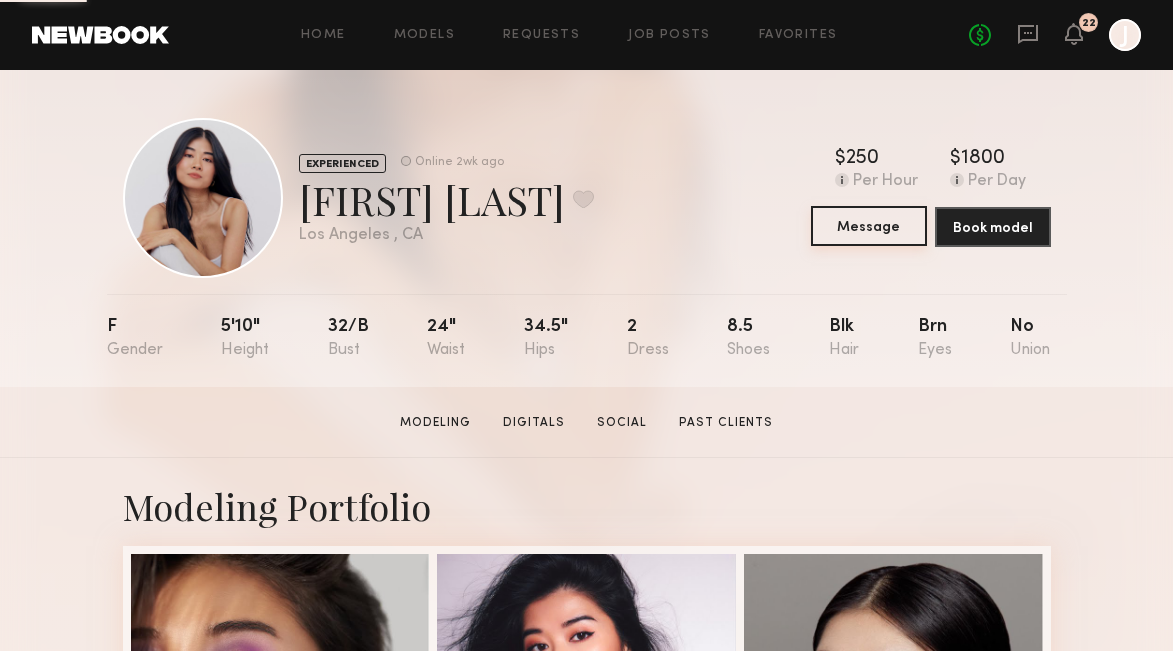 click on "Message" 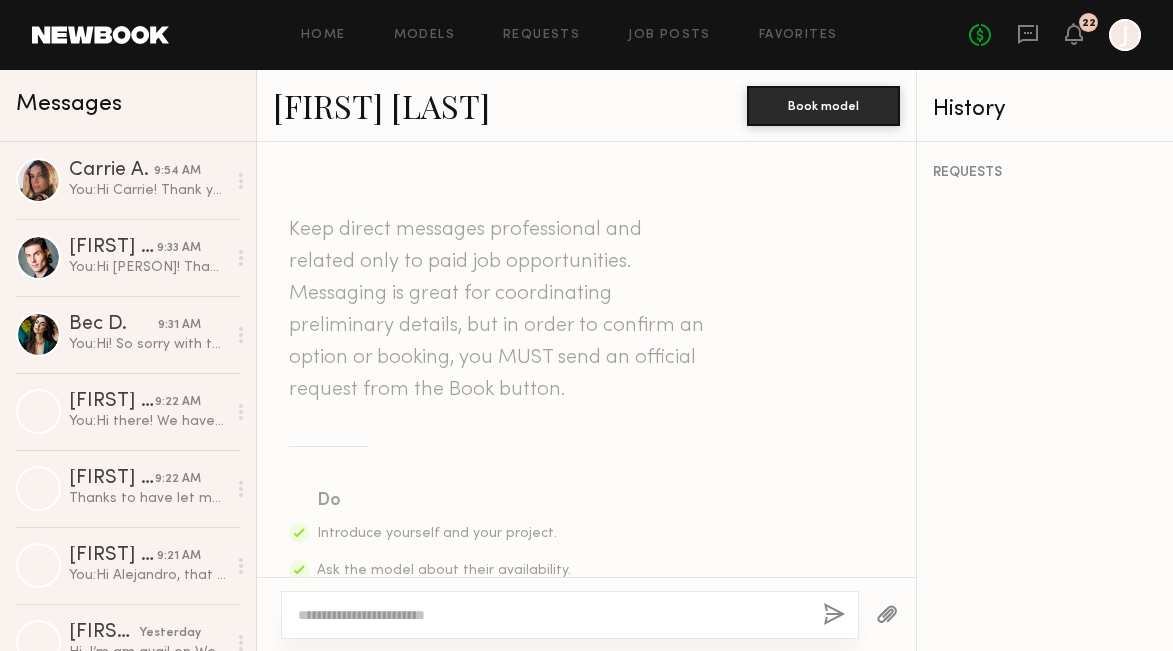 scroll, scrollTop: 0, scrollLeft: 0, axis: both 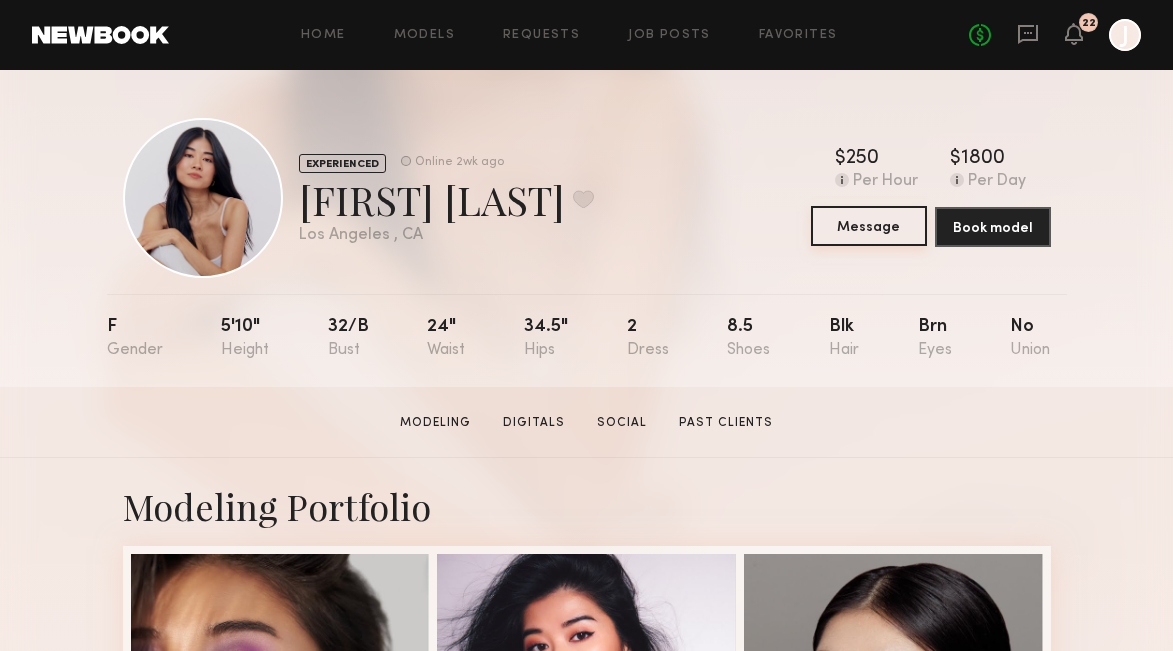 click on "Message" 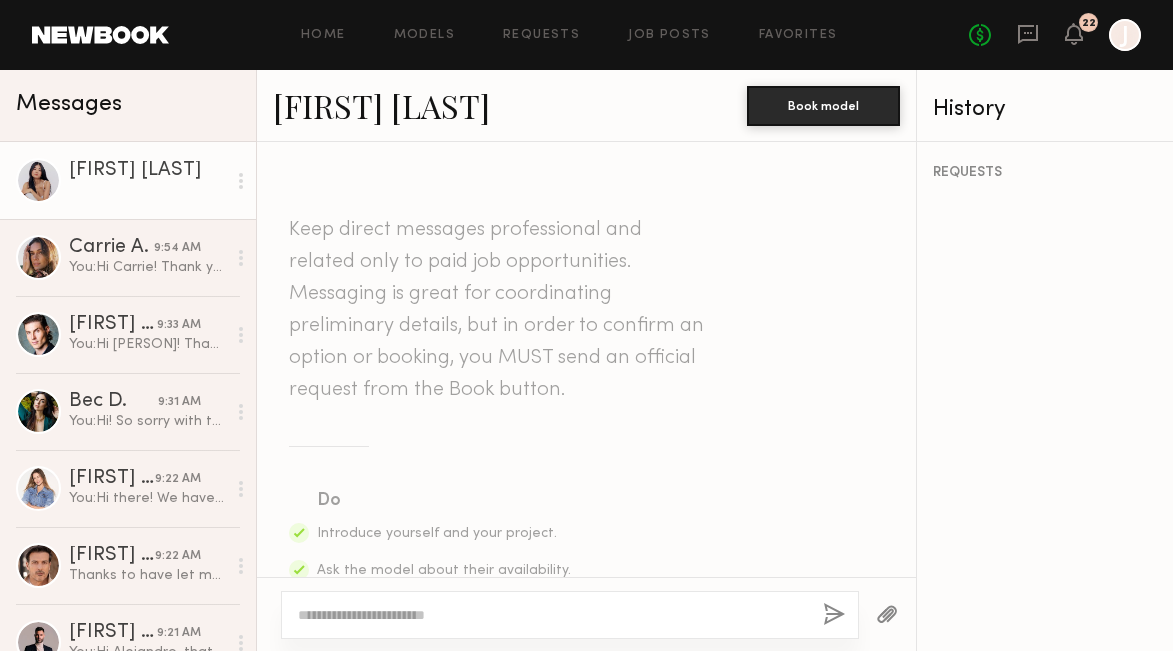 click 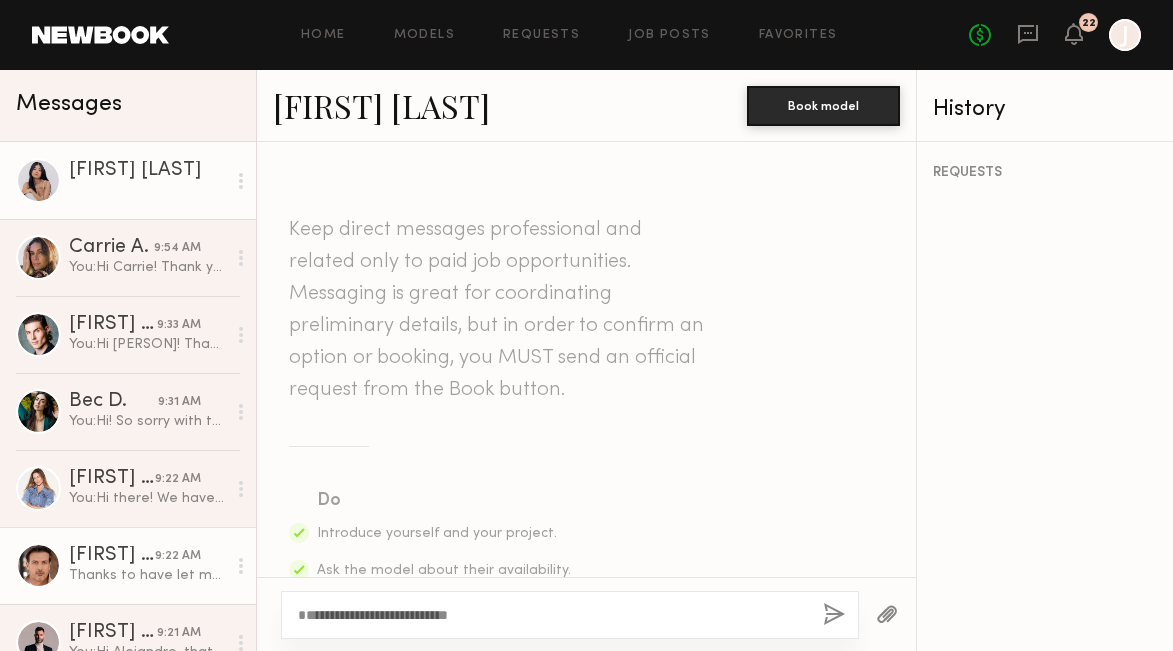 drag, startPoint x: 565, startPoint y: 623, endPoint x: 205, endPoint y: 587, distance: 361.79553 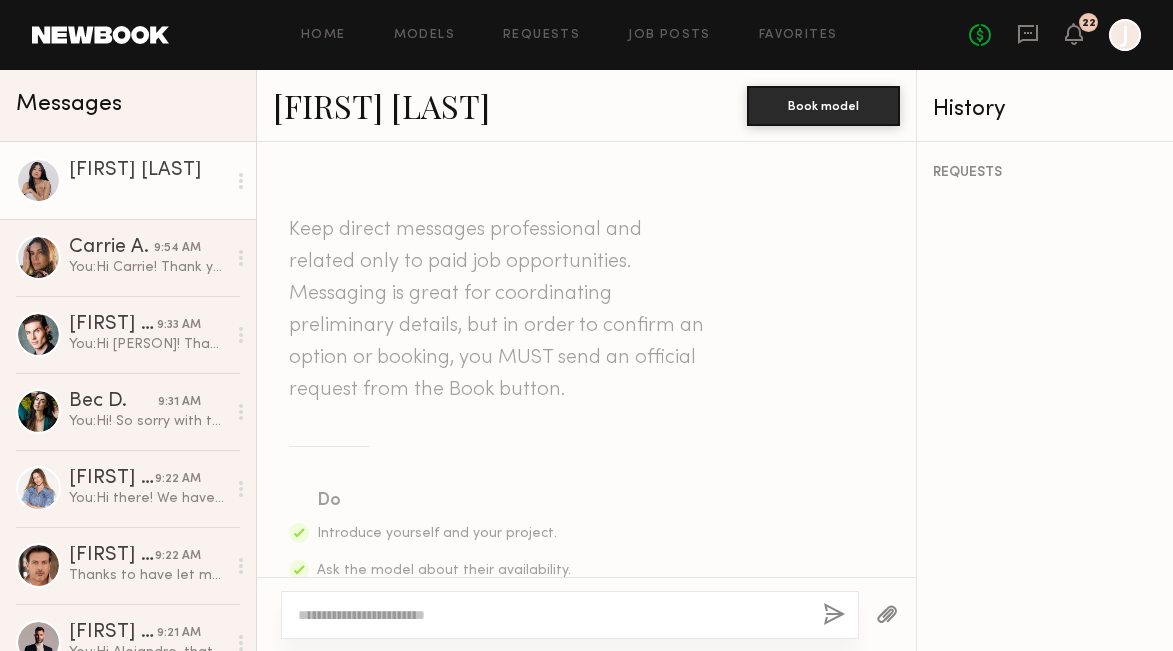 click 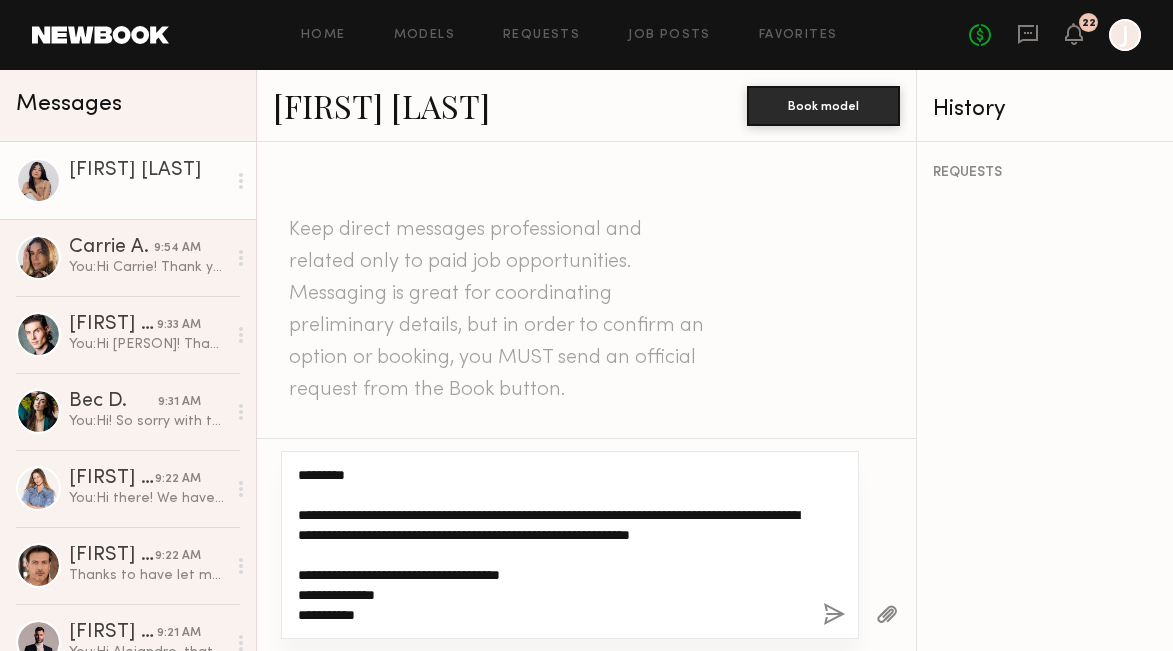 scroll, scrollTop: 0, scrollLeft: 0, axis: both 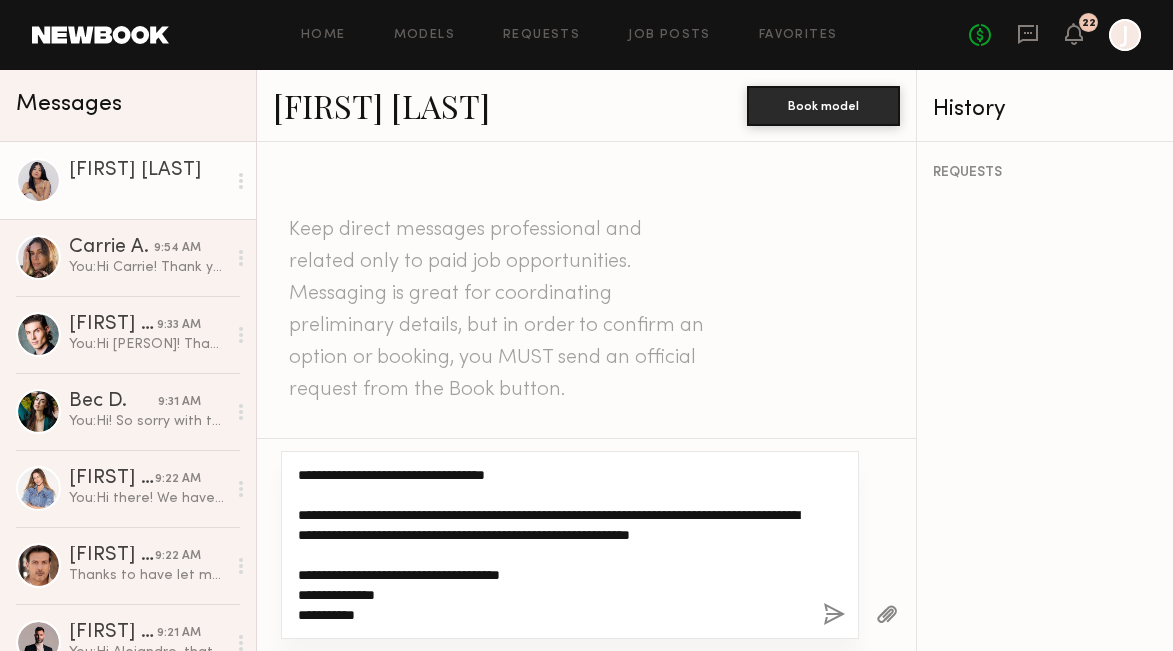 click on "**********" 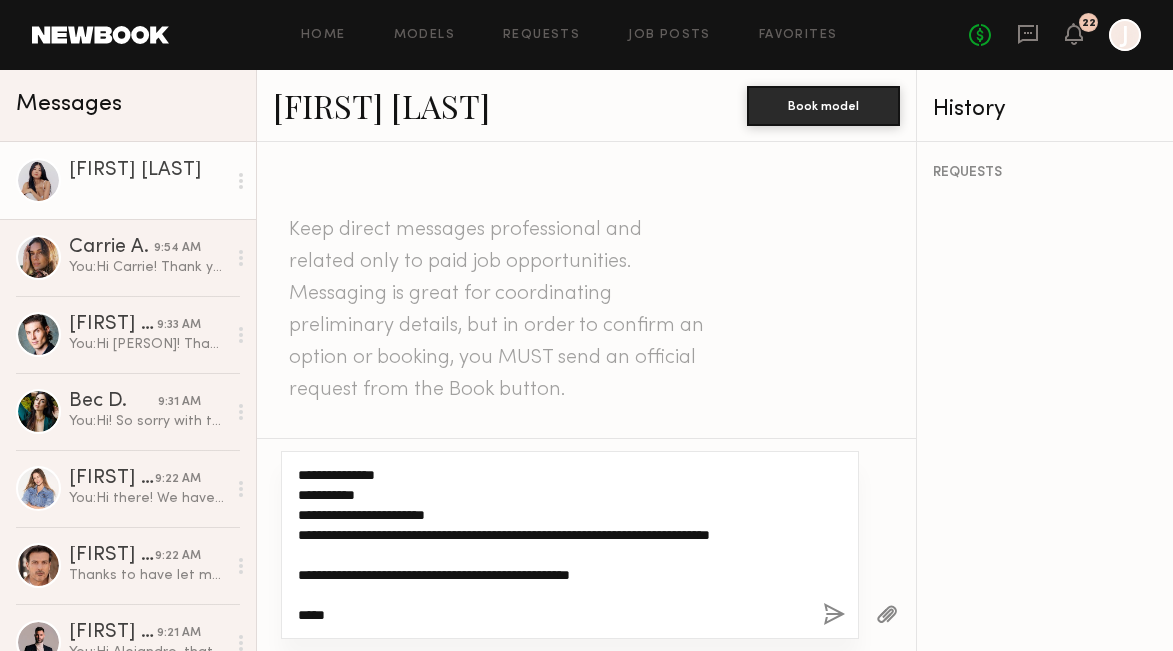 scroll, scrollTop: 120, scrollLeft: 0, axis: vertical 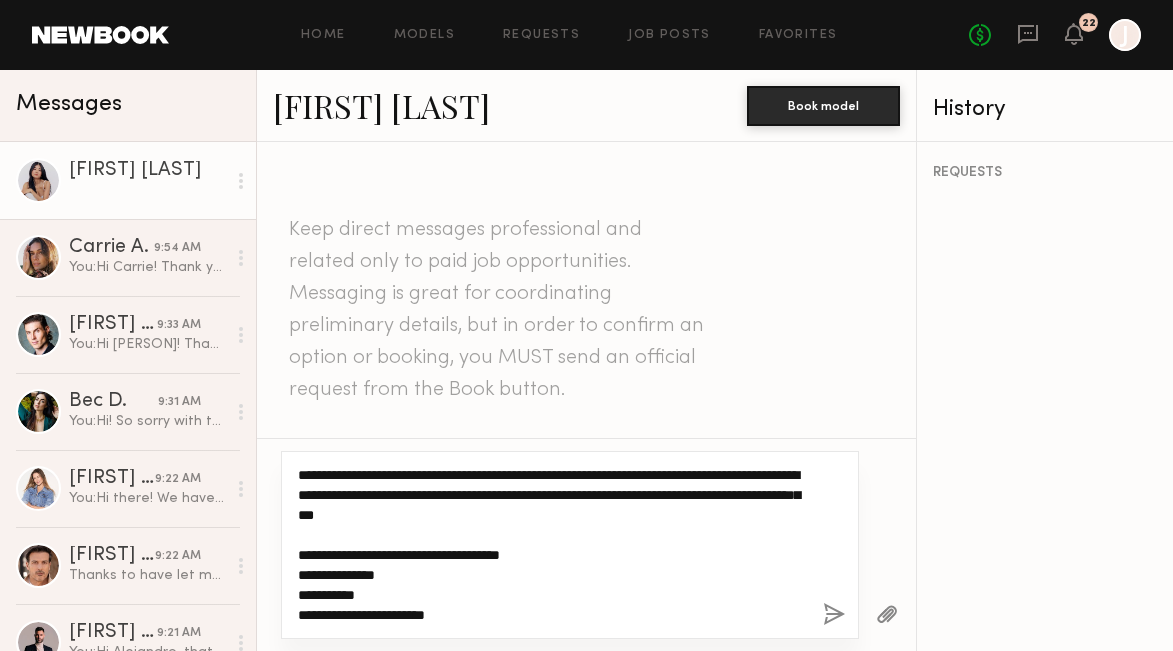 type on "**********" 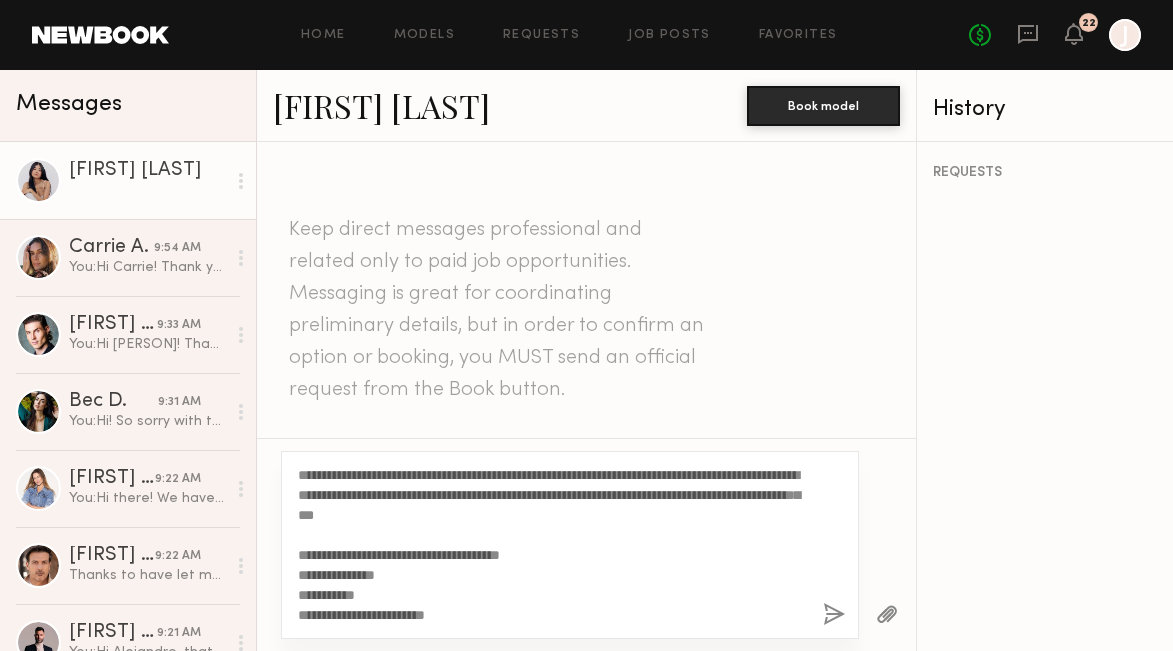 click 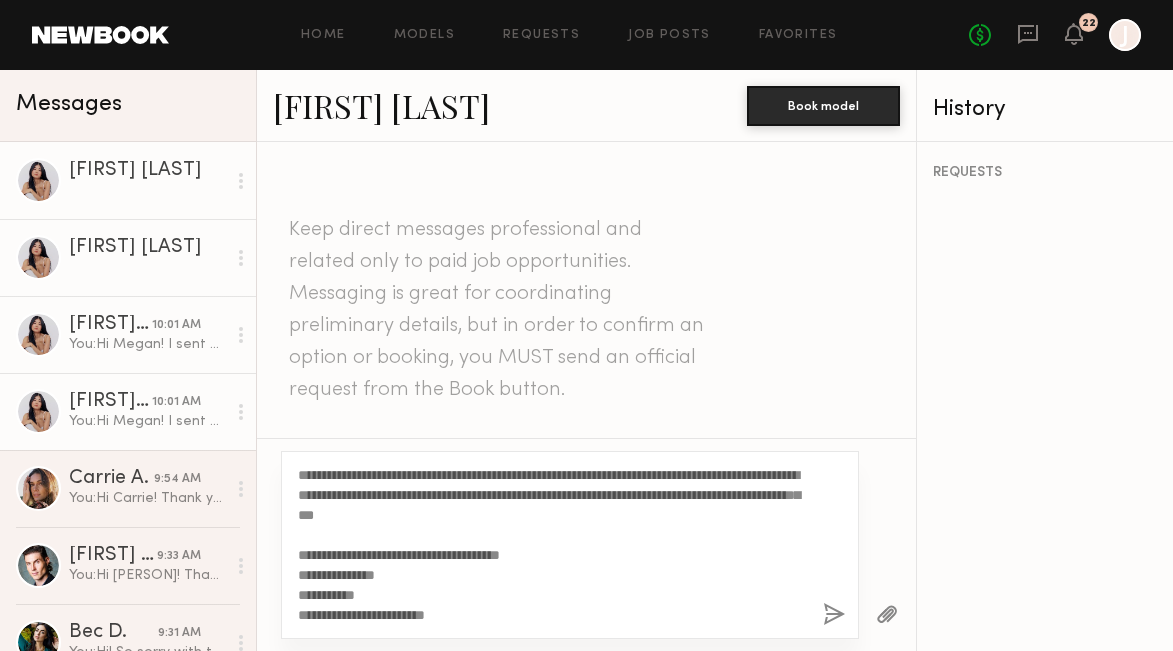 type 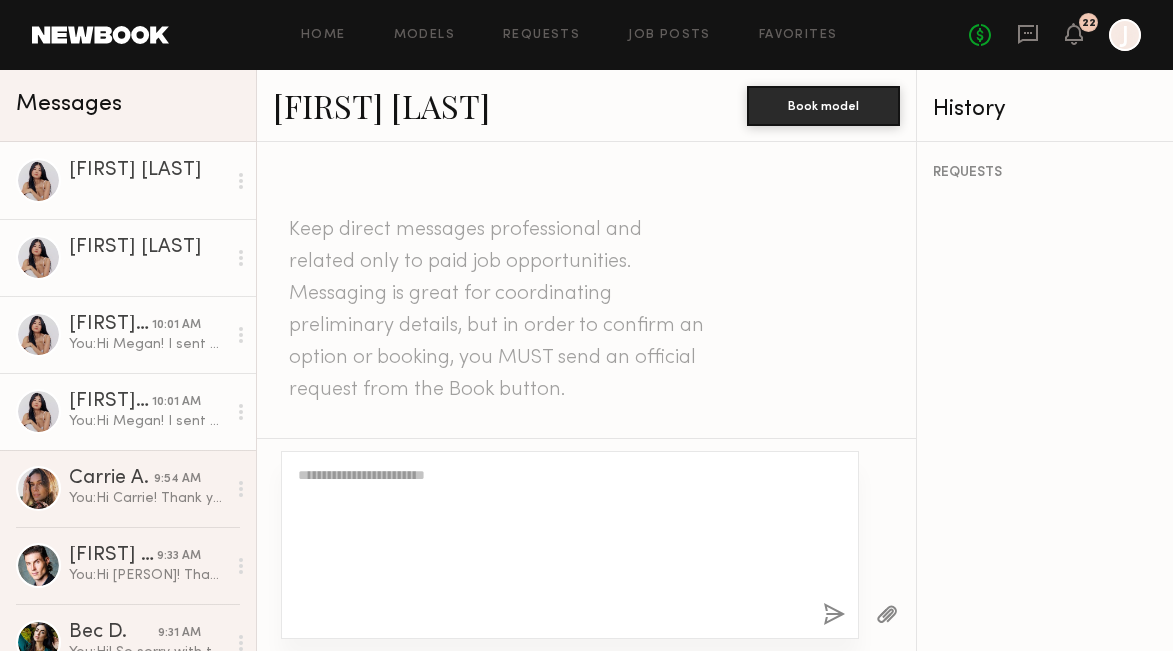 scroll, scrollTop: 827, scrollLeft: 0, axis: vertical 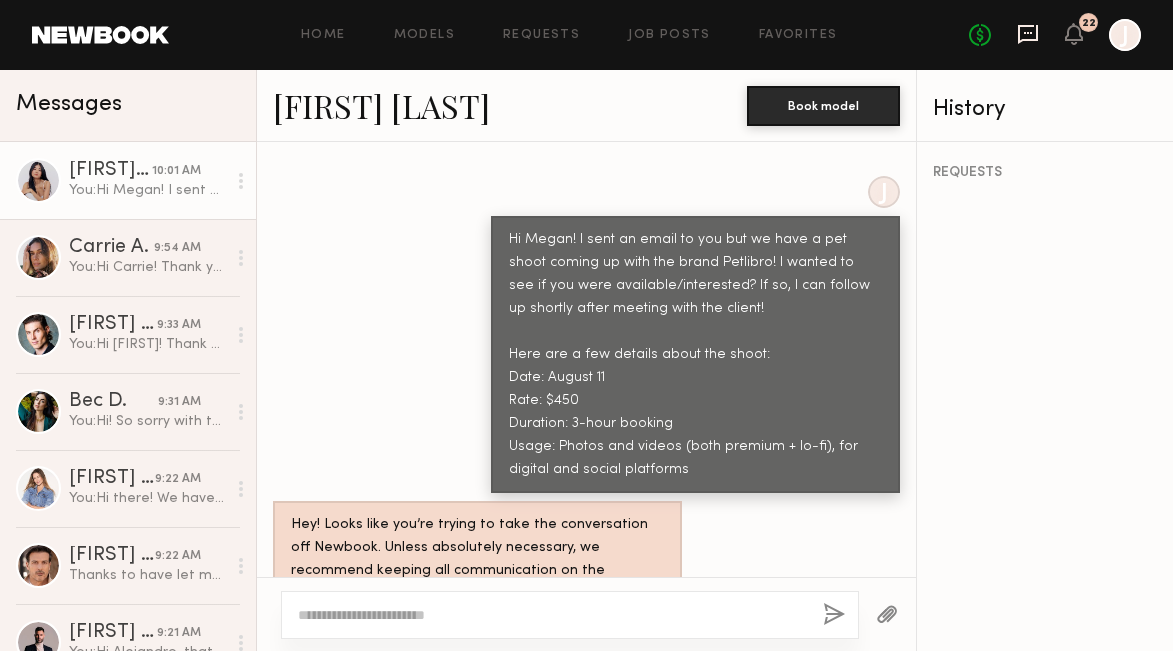click 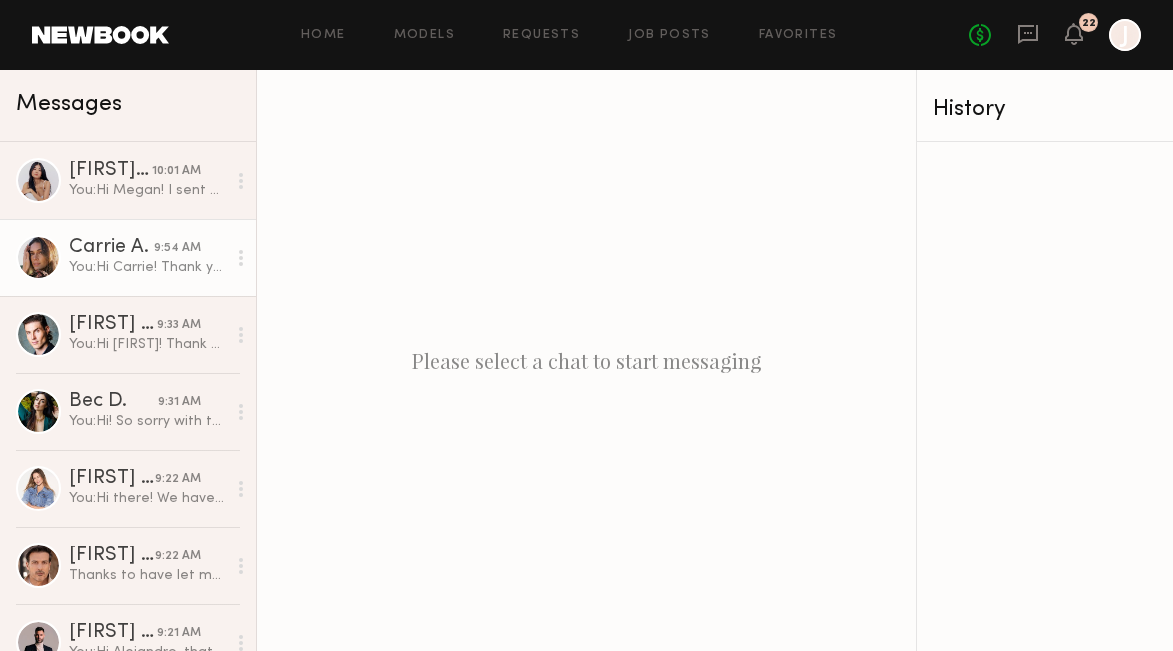 scroll, scrollTop: 0, scrollLeft: 0, axis: both 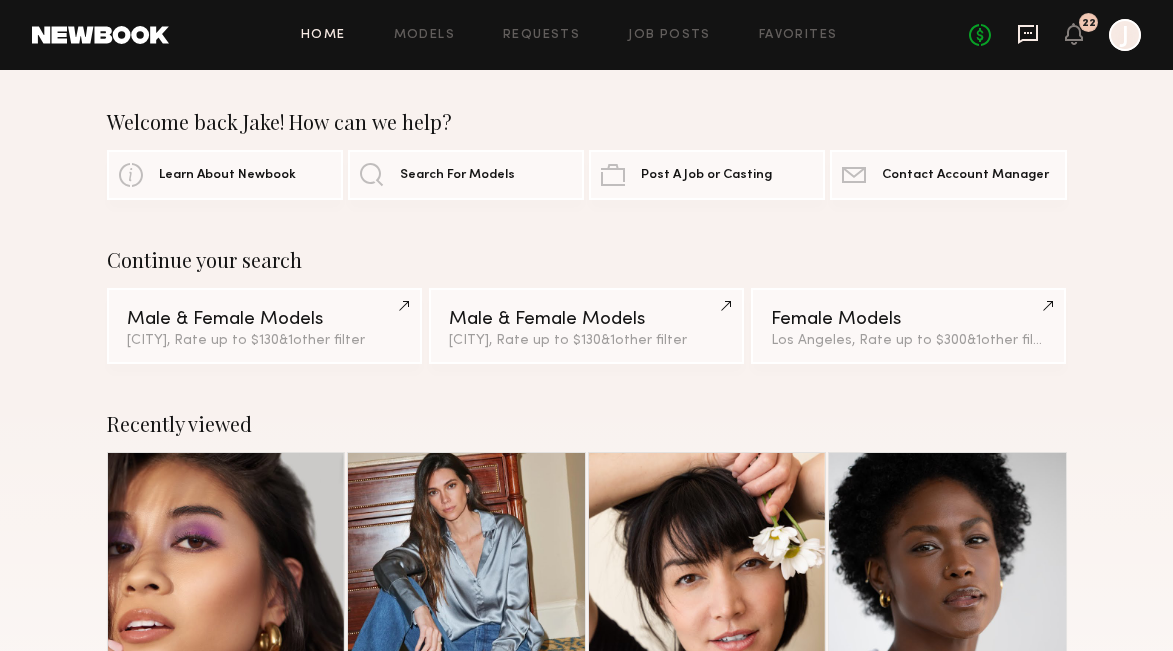 click 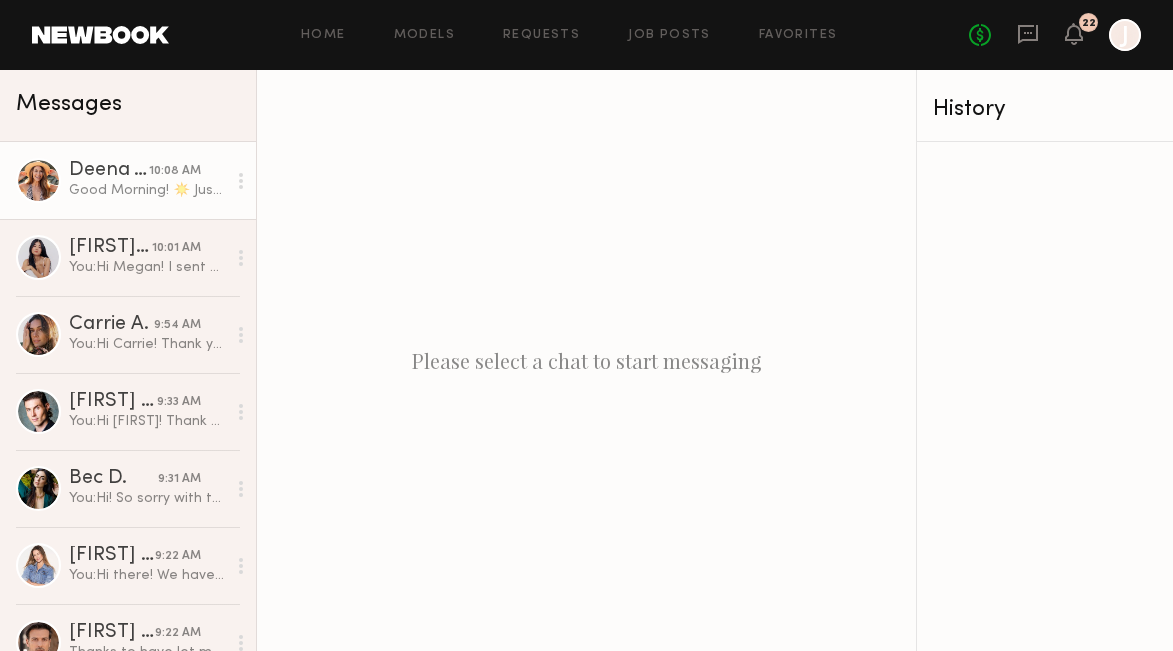 click on "Deena T." 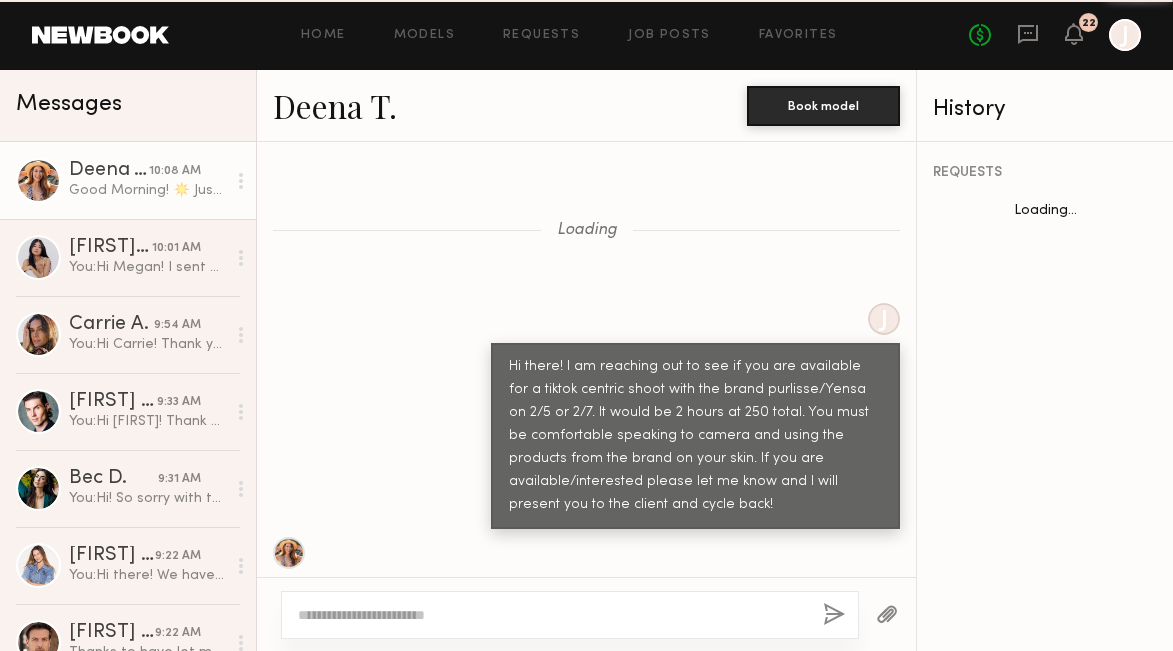scroll, scrollTop: 1993, scrollLeft: 0, axis: vertical 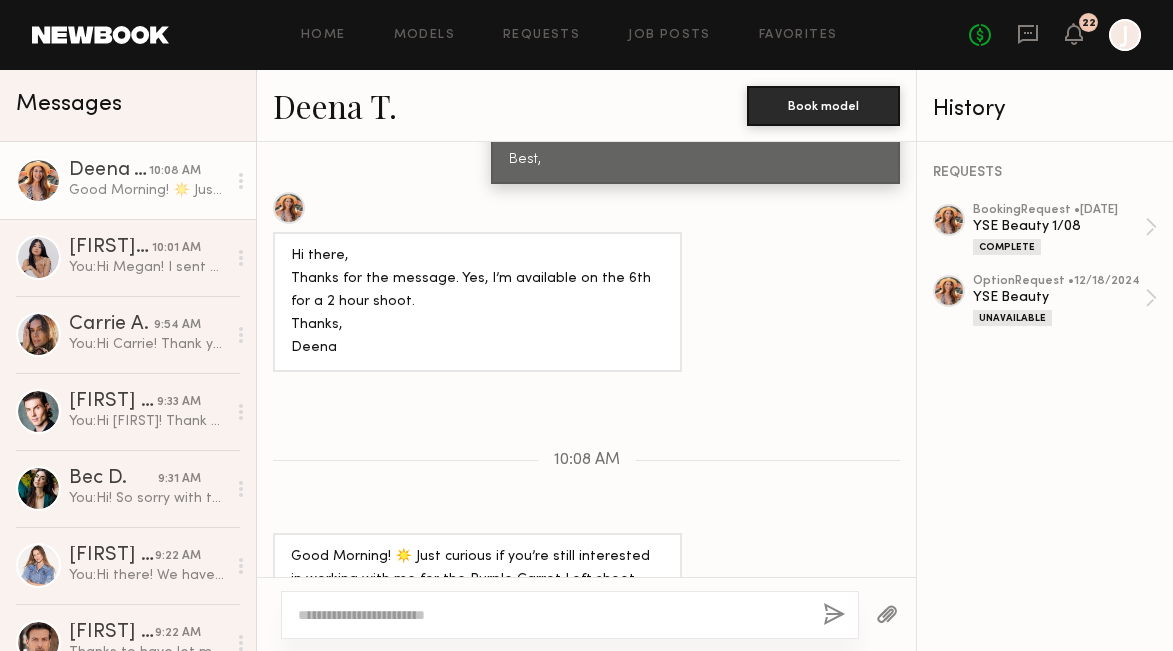 click 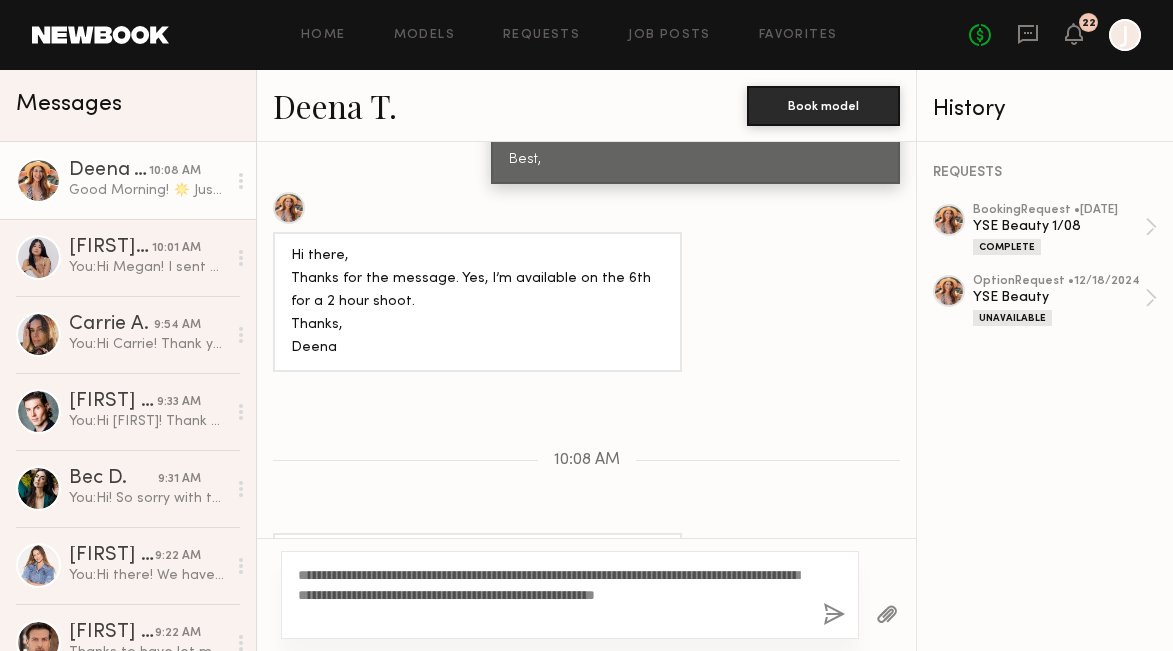 drag, startPoint x: 345, startPoint y: 621, endPoint x: 294, endPoint y: 616, distance: 51.24451 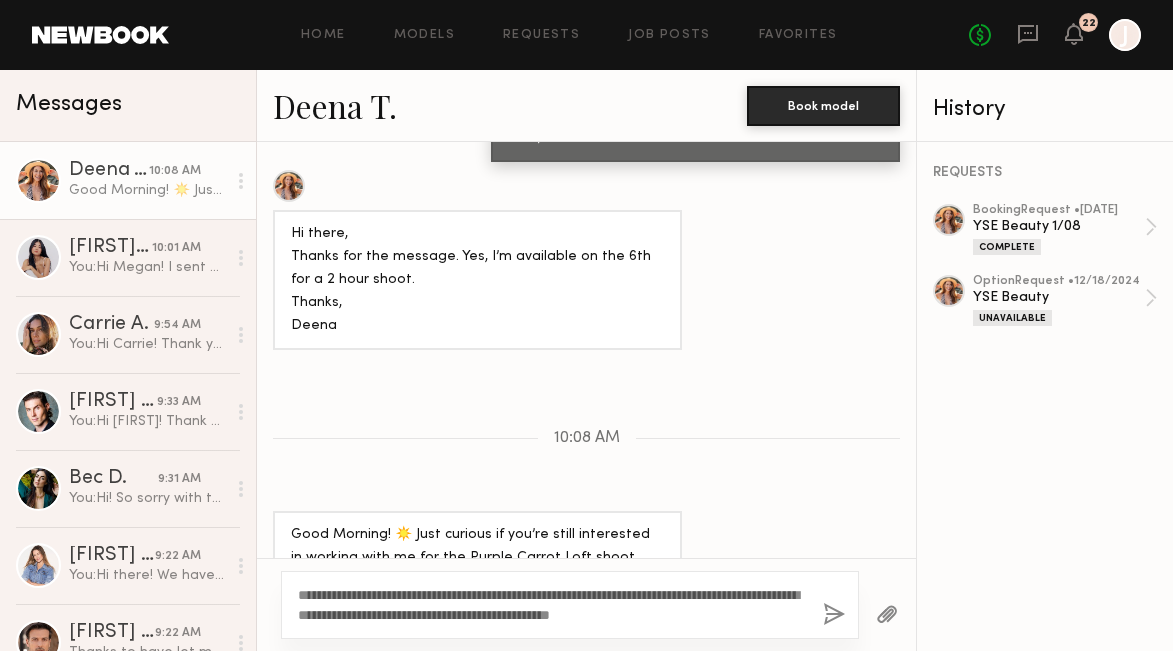 scroll, scrollTop: 2013, scrollLeft: 0, axis: vertical 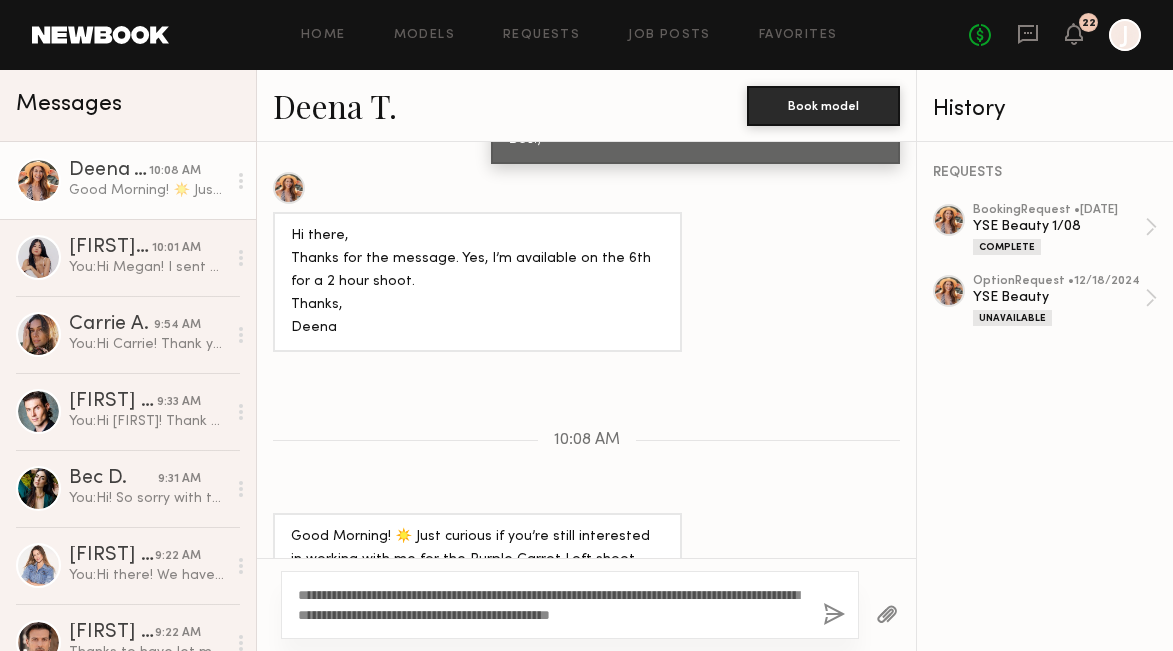 click on "**********" 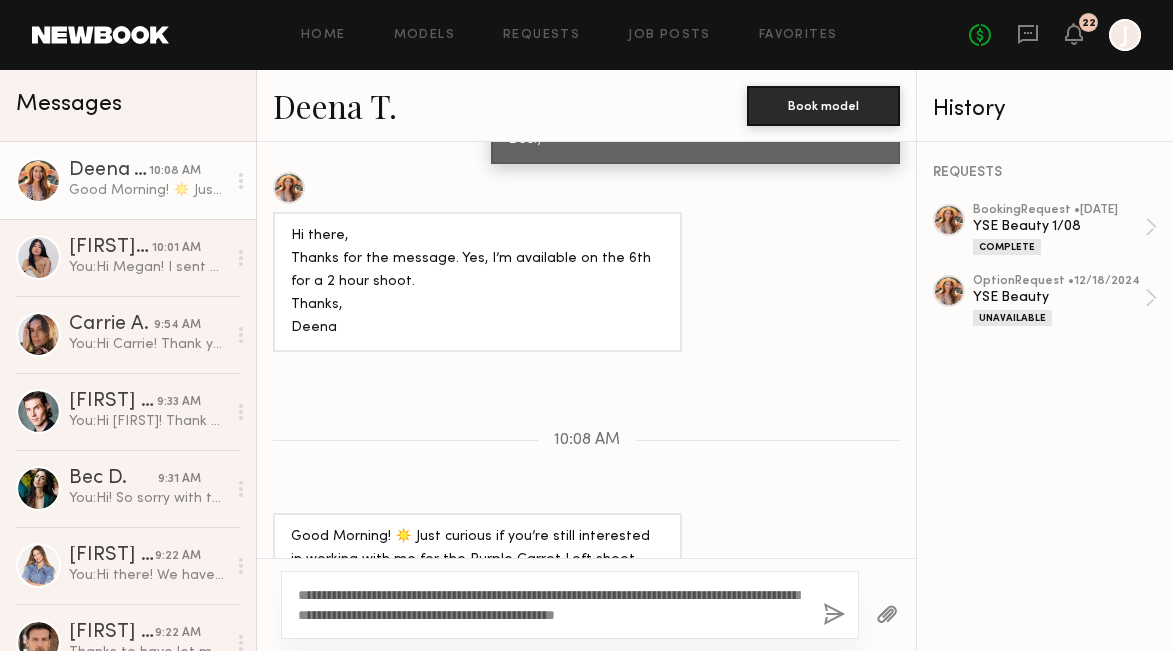scroll, scrollTop: 1997, scrollLeft: 0, axis: vertical 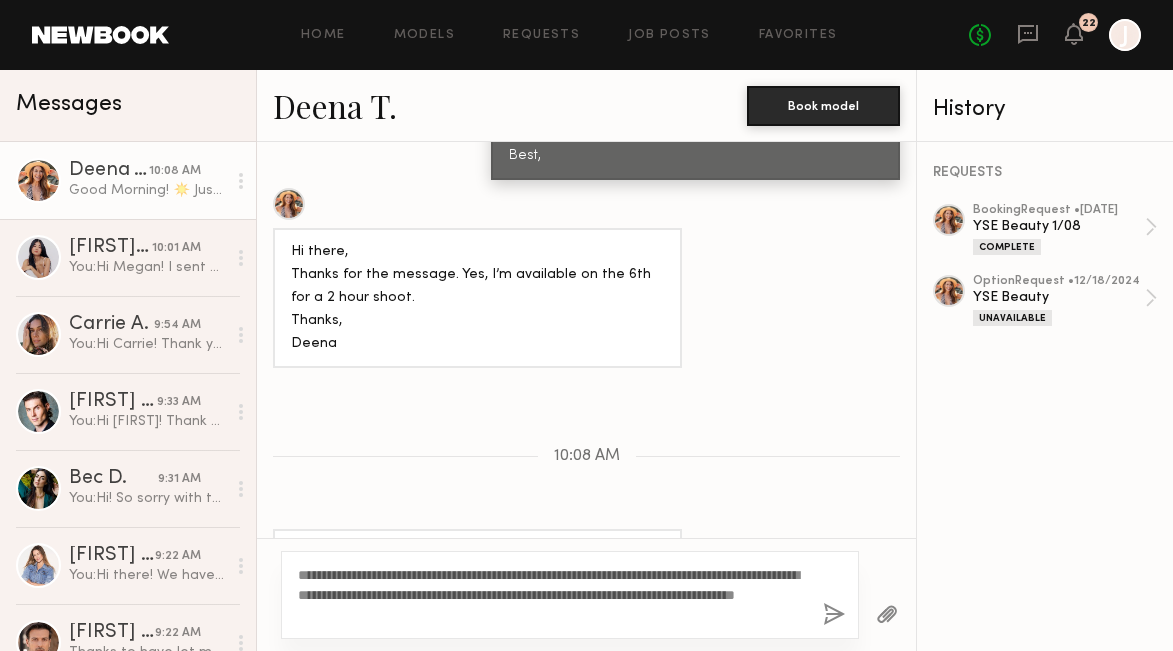 click on "**********" 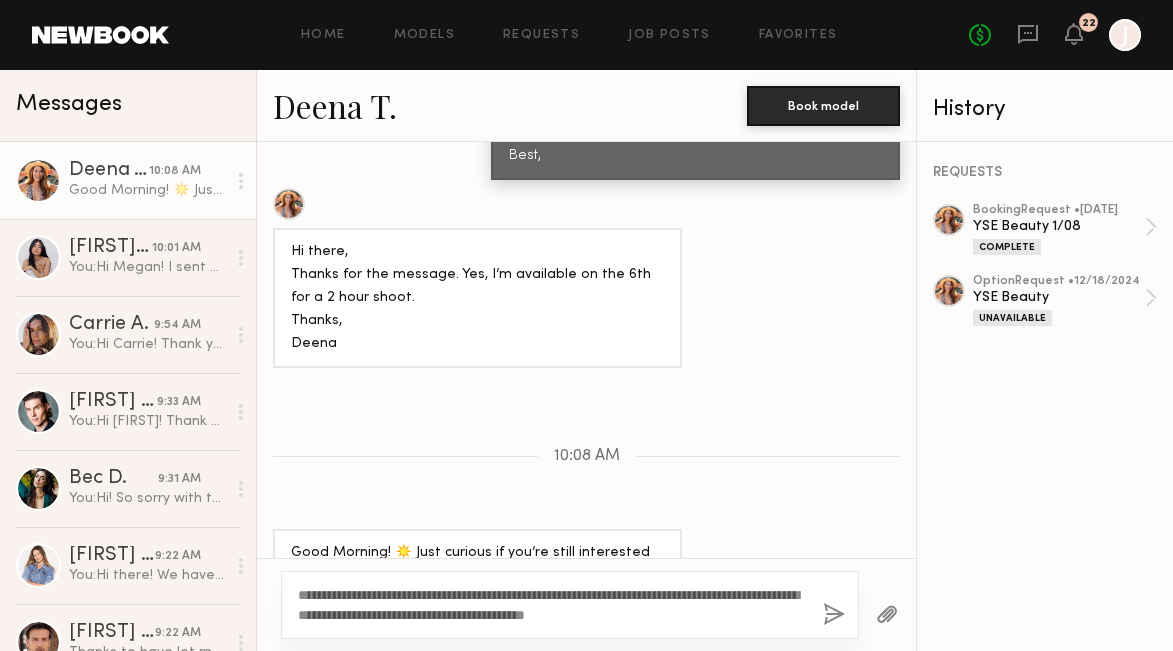 click on "**********" 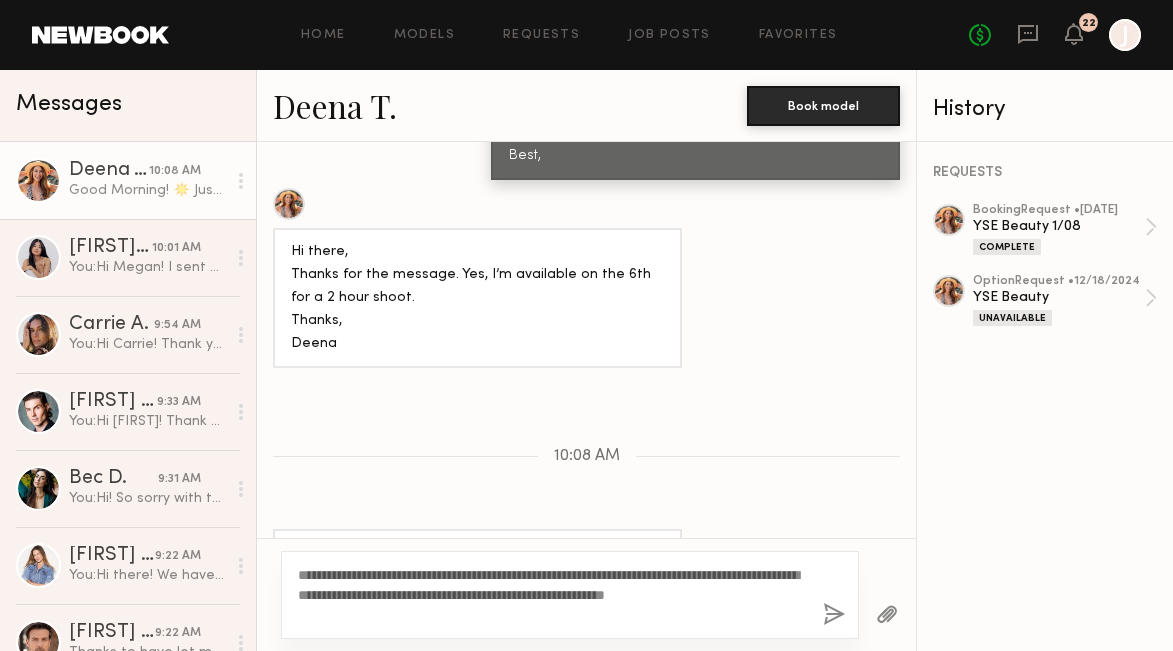 click on "**********" 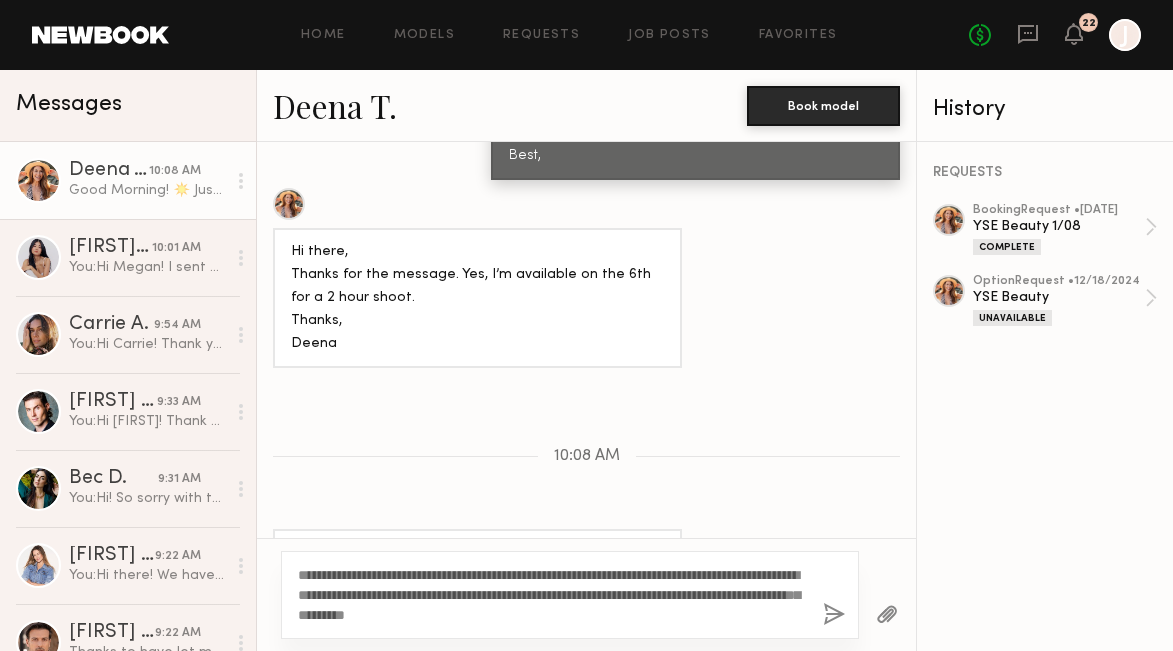 type on "**********" 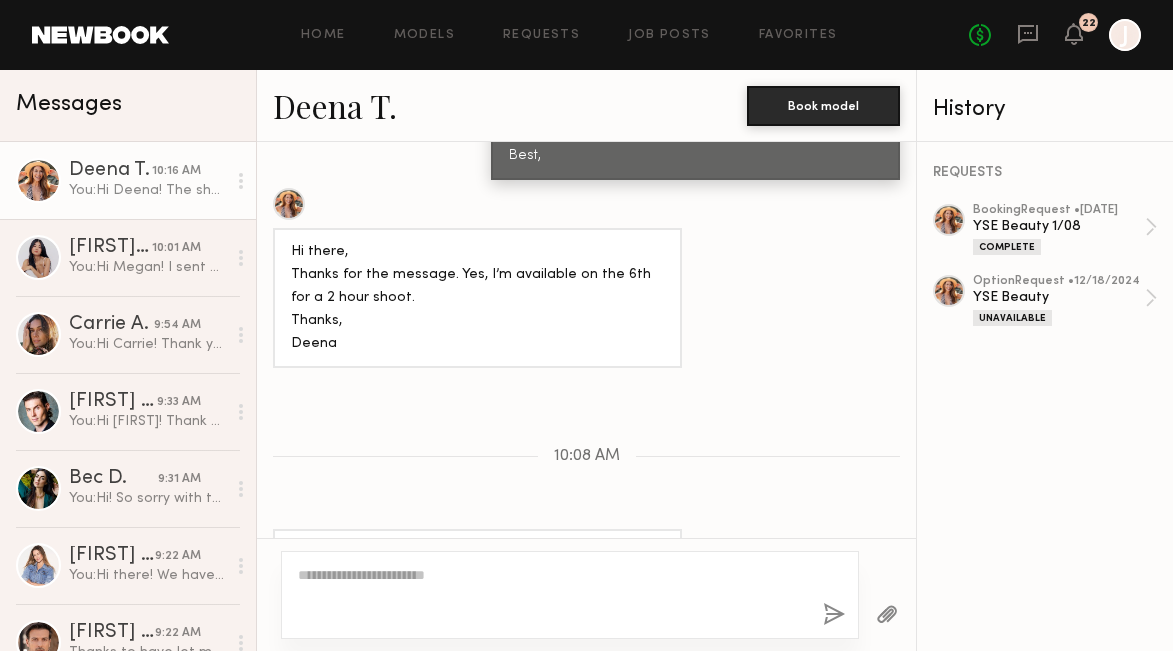 scroll, scrollTop: 2267, scrollLeft: 0, axis: vertical 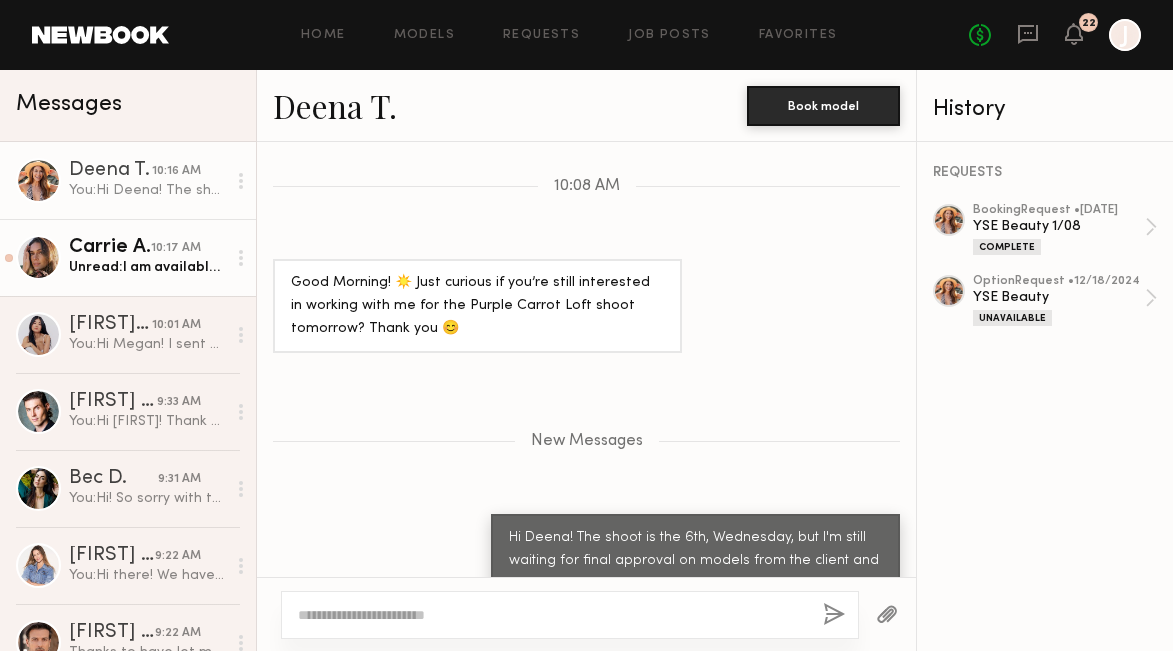 click on "Carrie A." 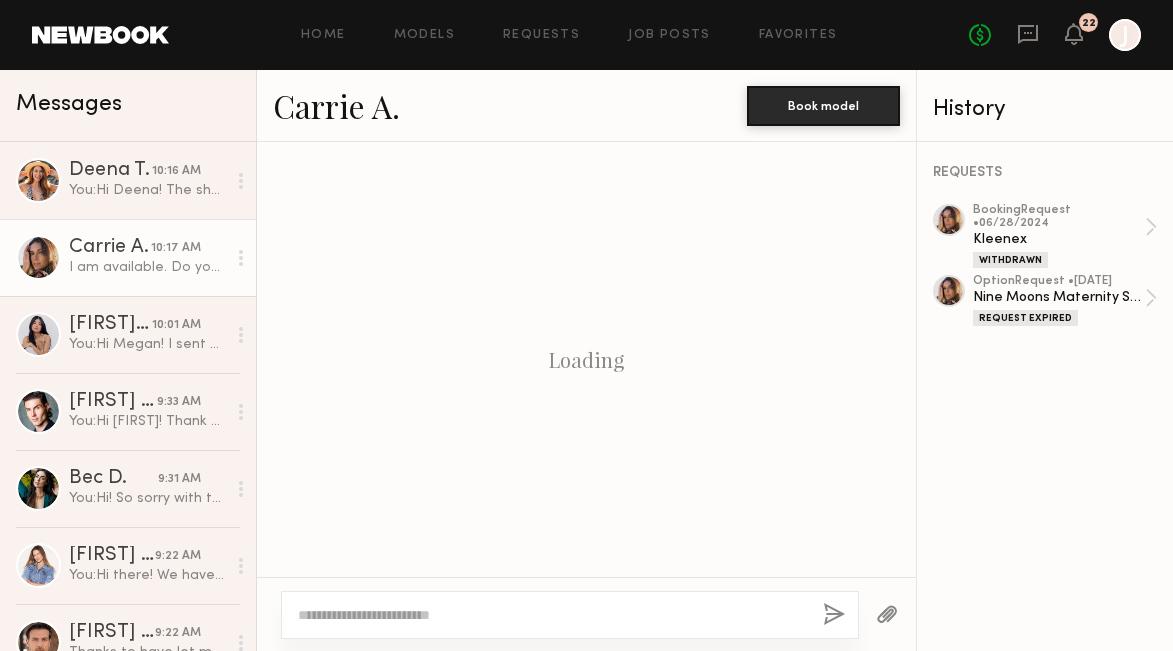 scroll, scrollTop: 1729, scrollLeft: 0, axis: vertical 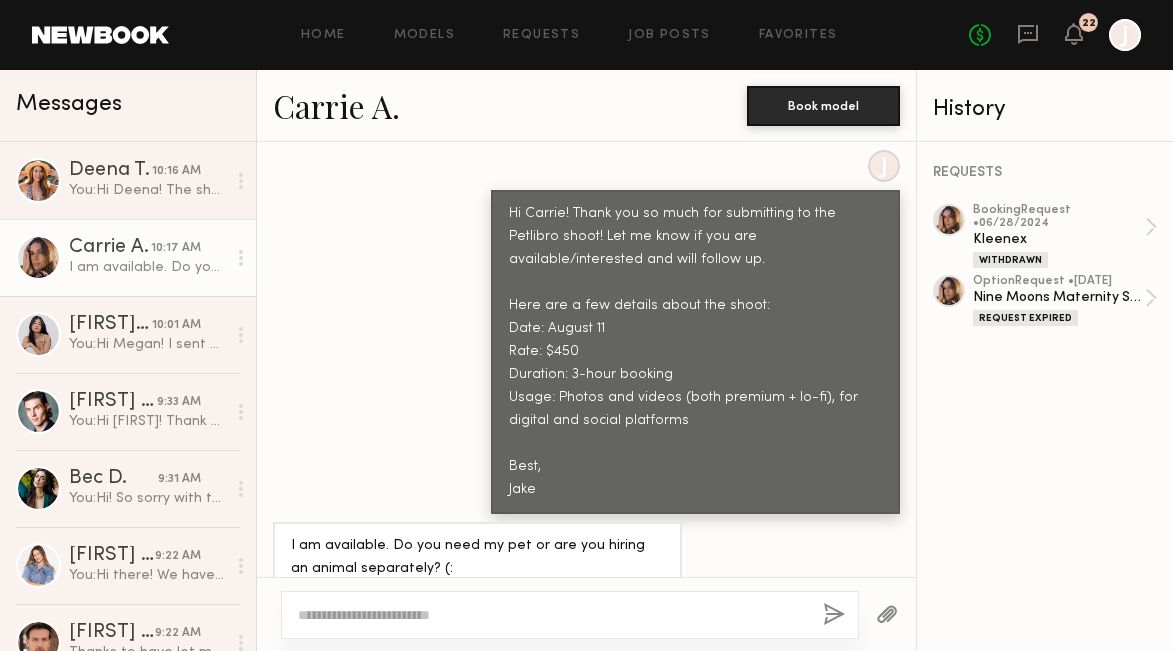 click 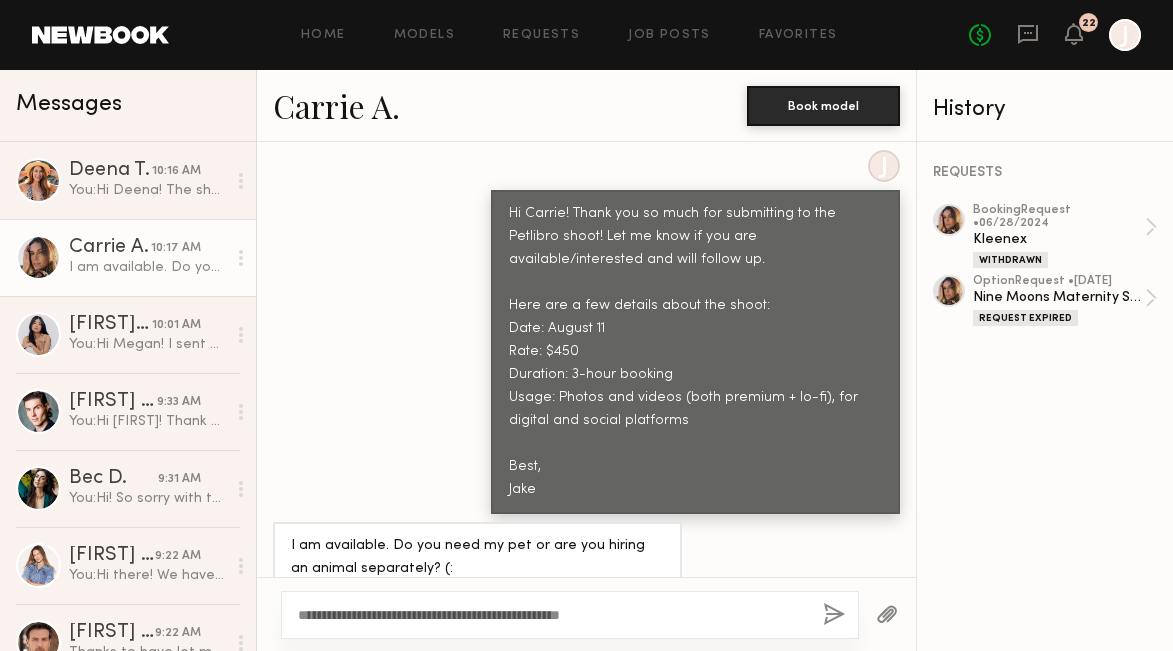 drag, startPoint x: 648, startPoint y: 603, endPoint x: 506, endPoint y: 613, distance: 142.35168 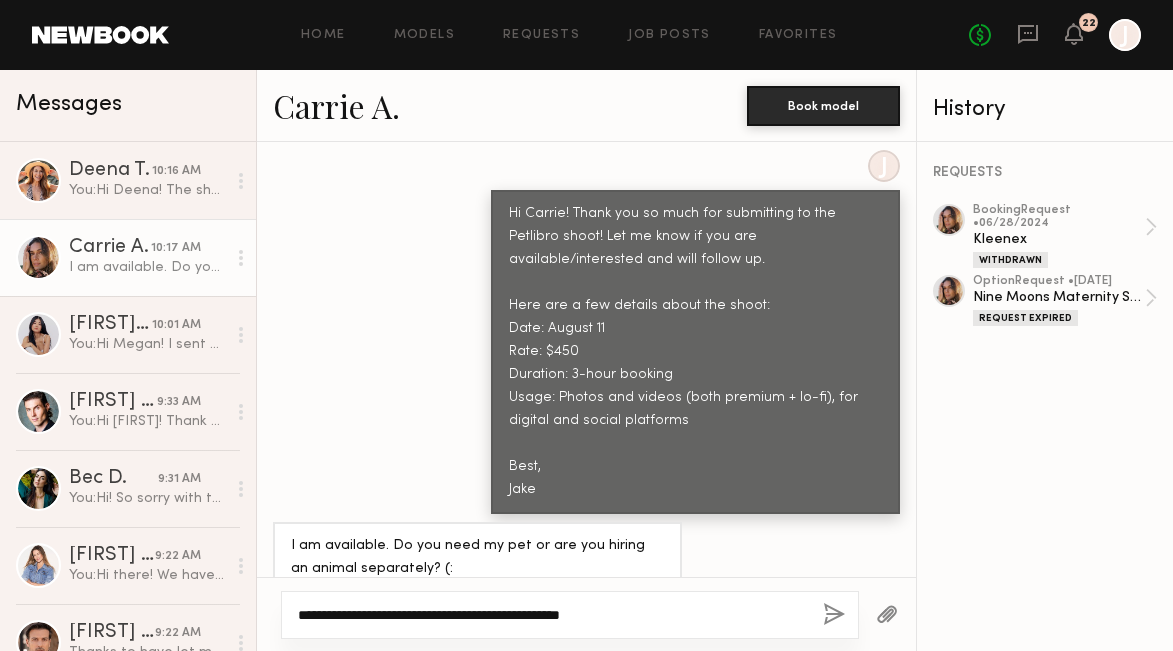 click on "**********" 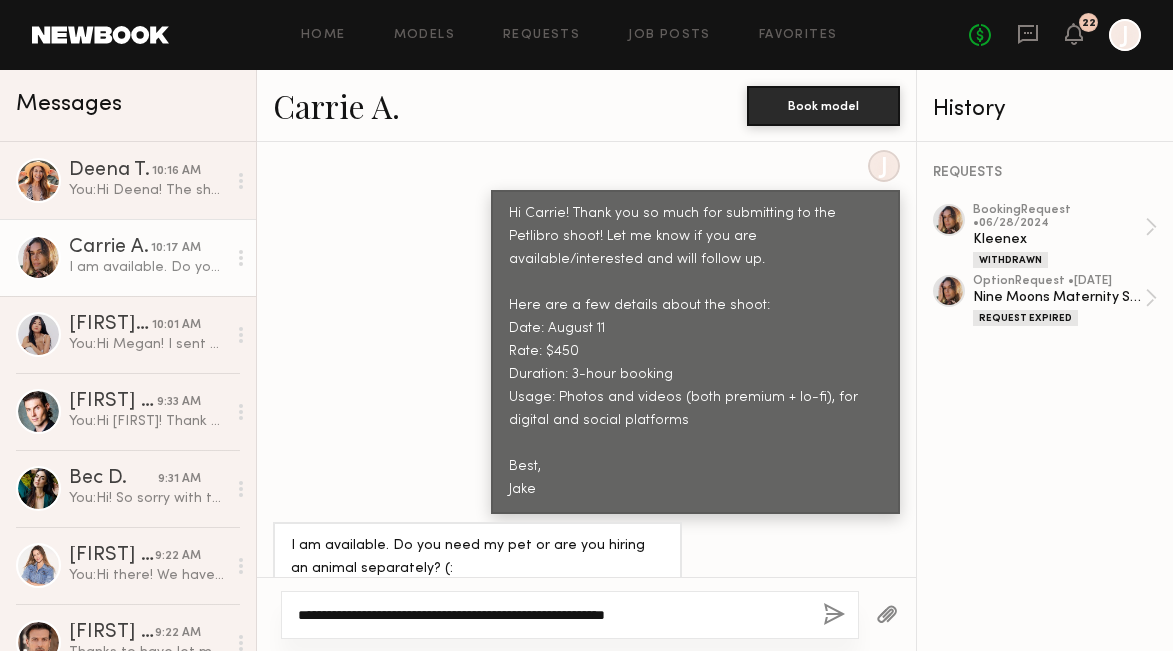 type on "**********" 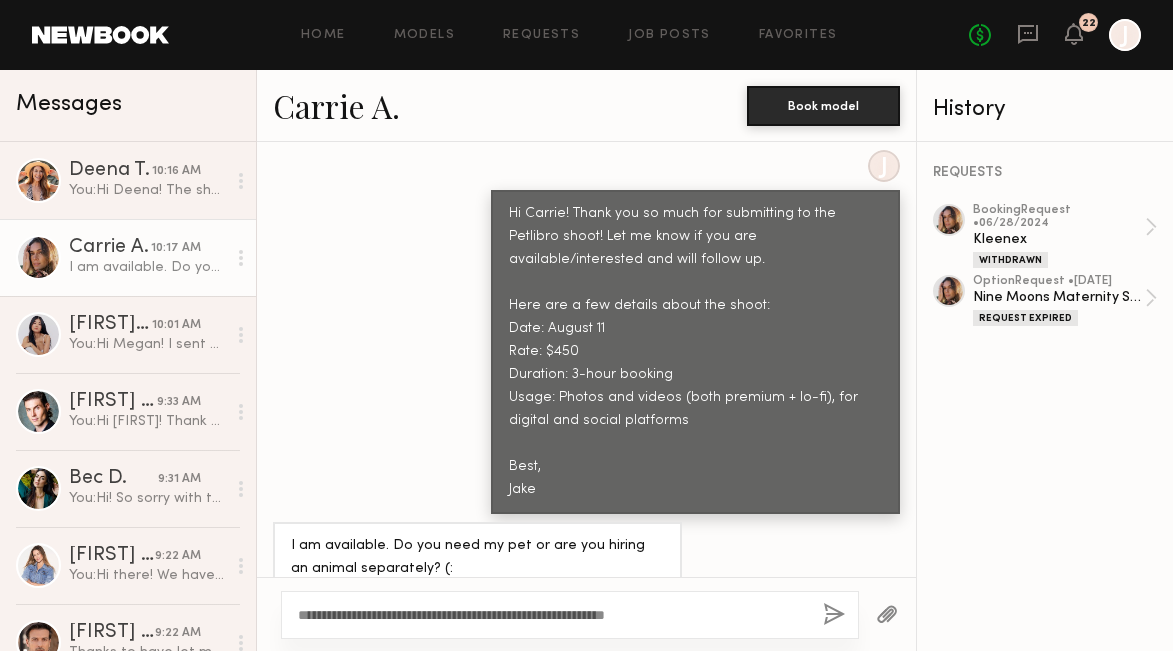 click 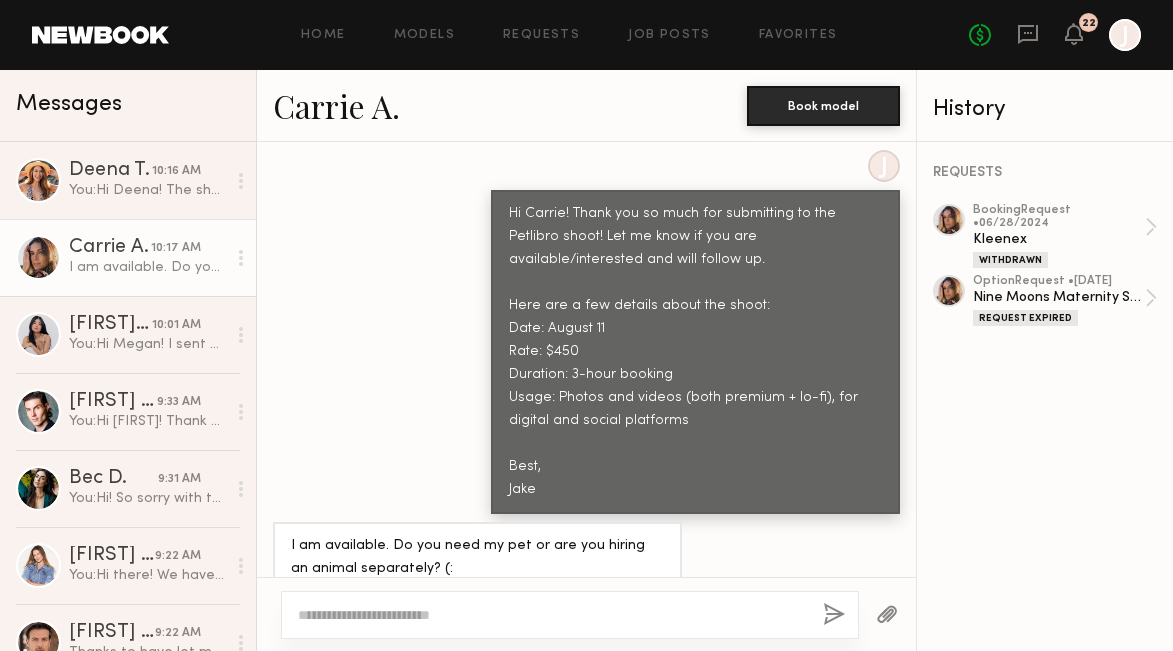 scroll, scrollTop: 1999, scrollLeft: 0, axis: vertical 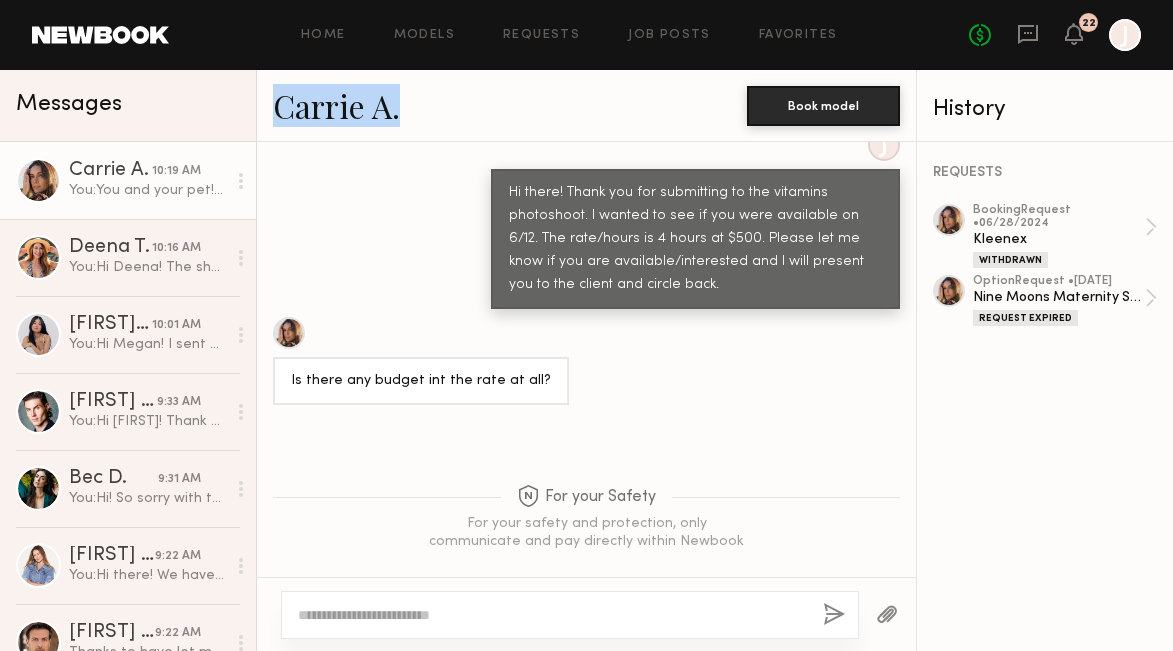 drag, startPoint x: 267, startPoint y: 107, endPoint x: 416, endPoint y: 109, distance: 149.01343 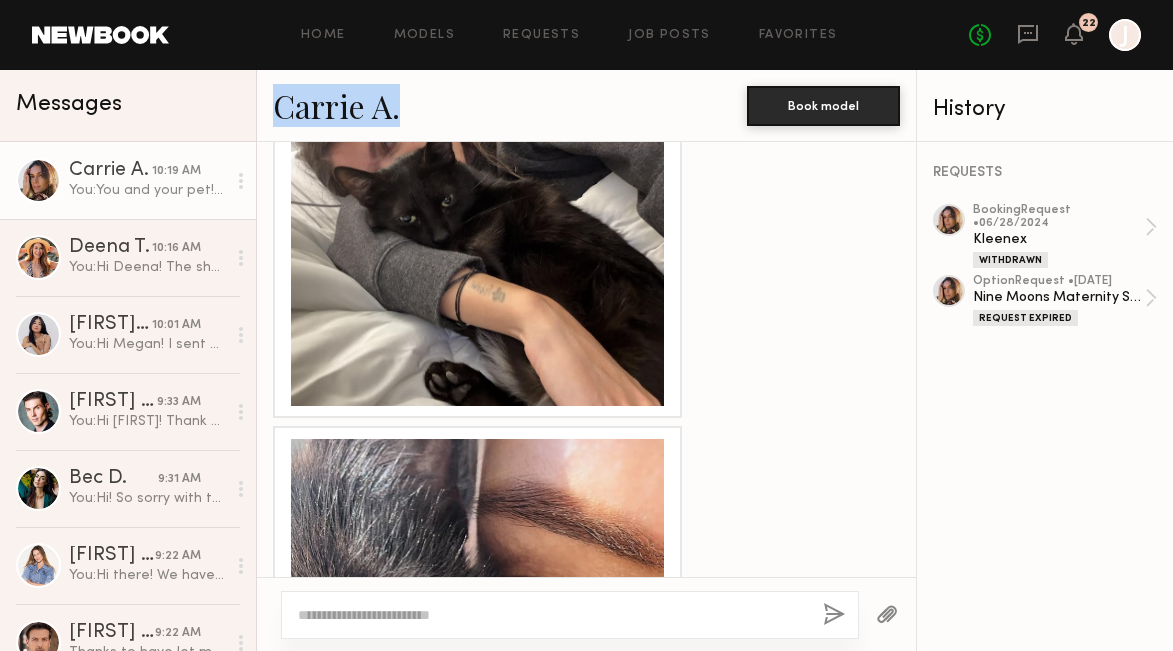 scroll, scrollTop: 4656, scrollLeft: 0, axis: vertical 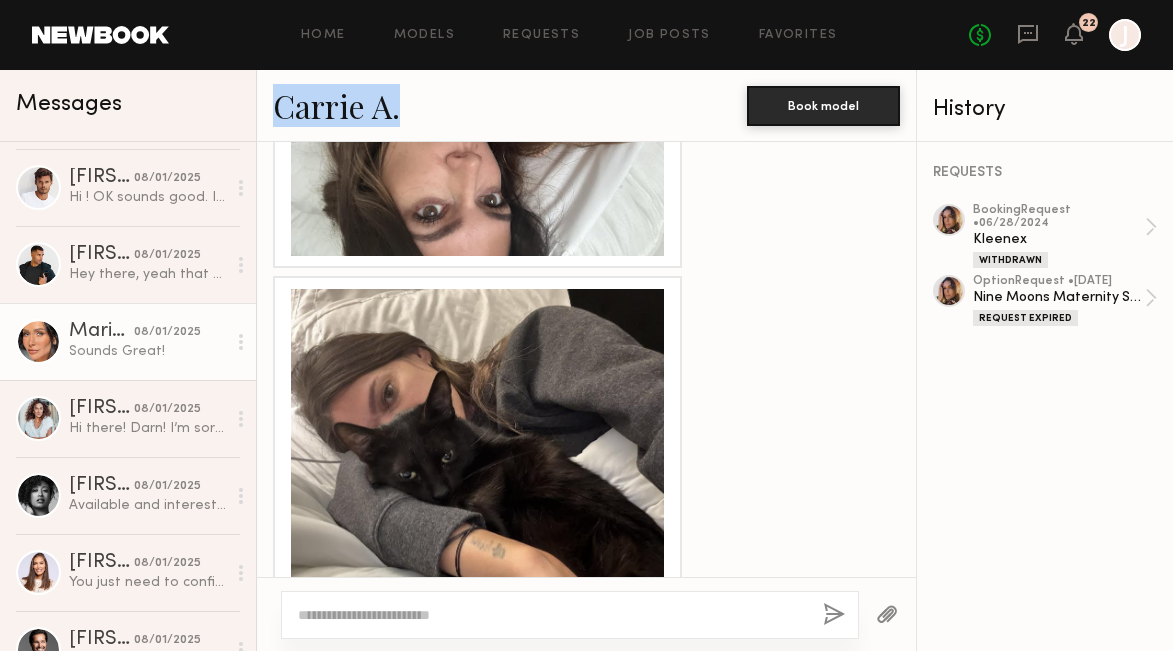 click on "Sounds Great!" 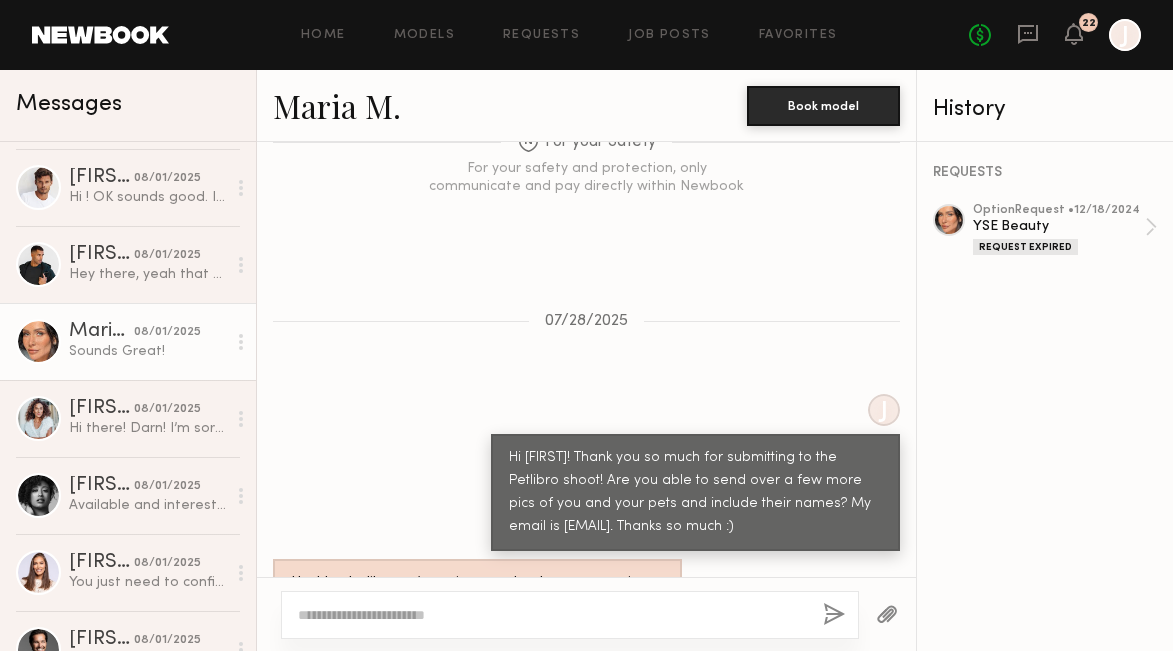 scroll, scrollTop: 2224, scrollLeft: 0, axis: vertical 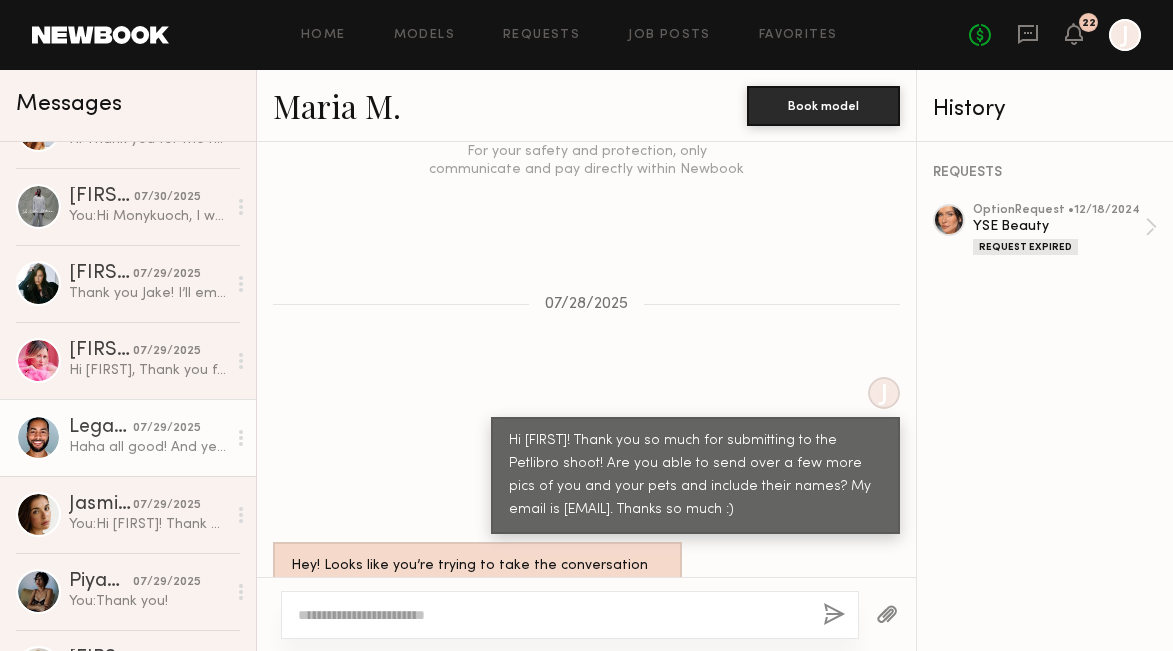 click on "07/29/2025" 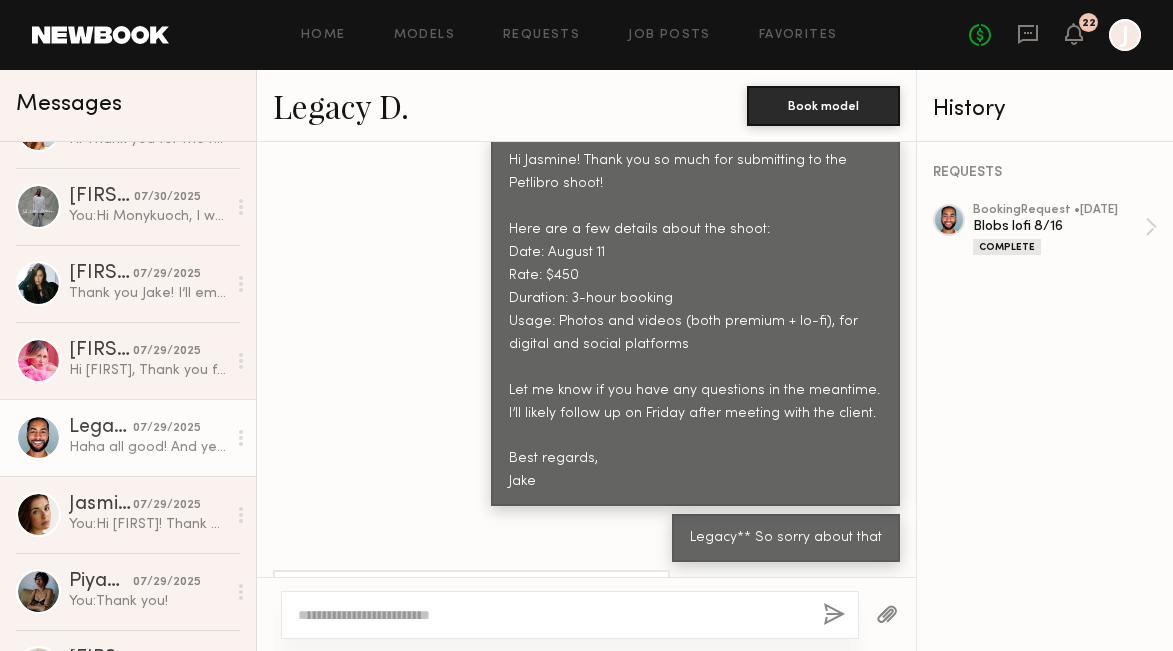scroll, scrollTop: 1786, scrollLeft: 0, axis: vertical 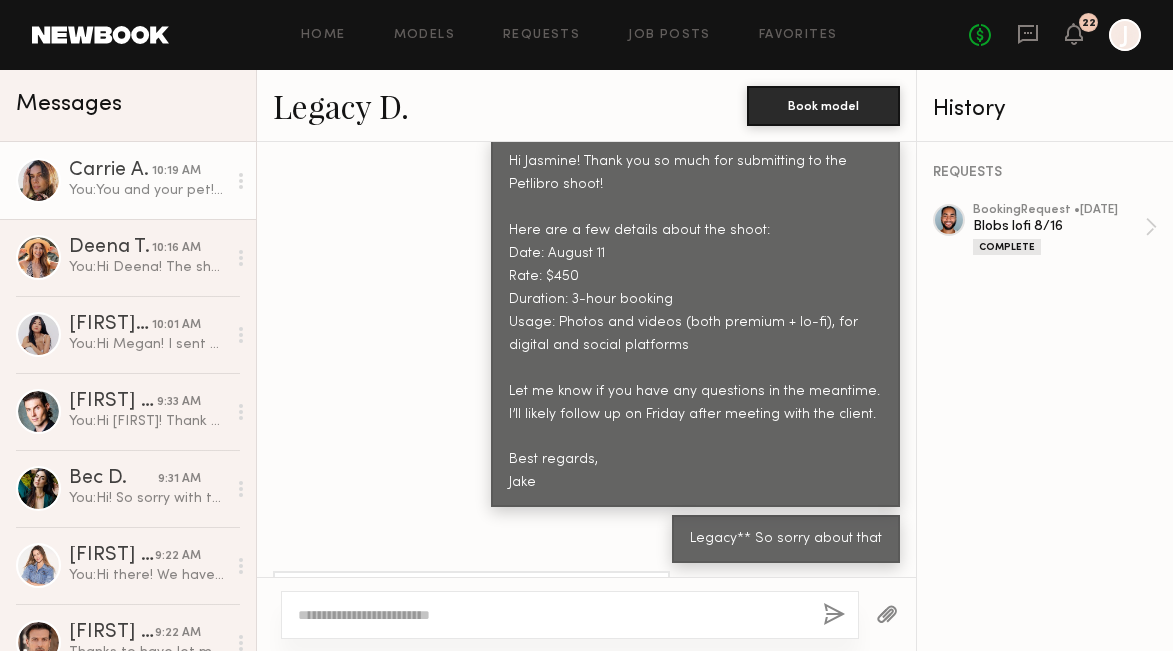 click on "[FIRST] [LAST] [TIME] You:  You and your pet! I forgot is your cat comfortable on camera?" 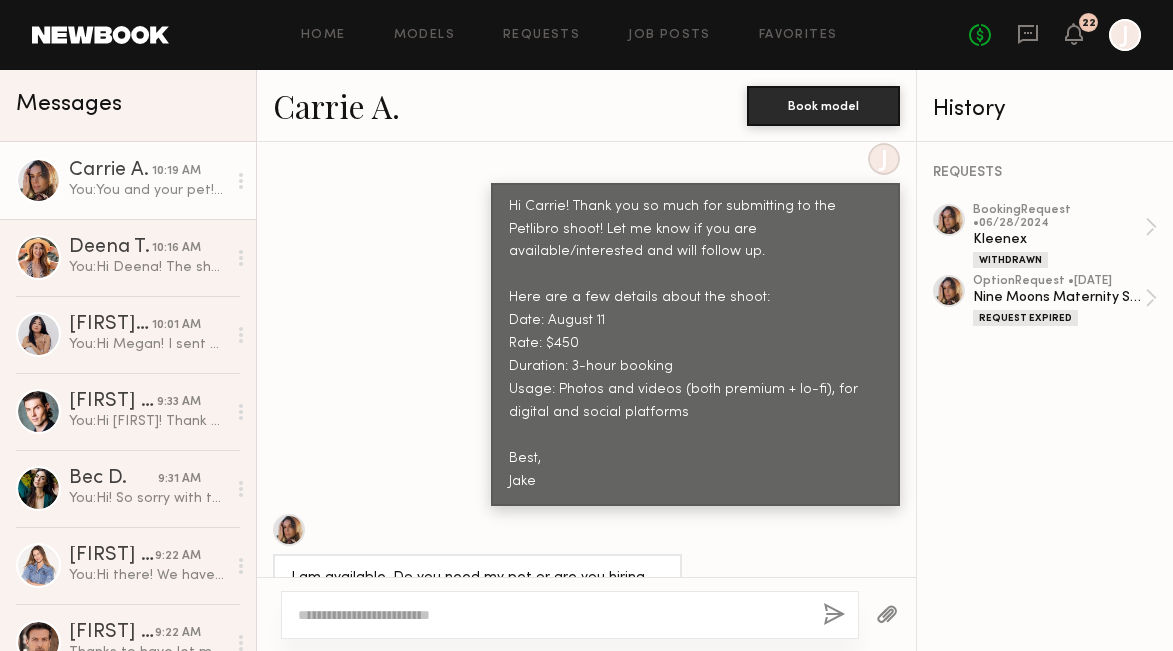 scroll, scrollTop: 7949, scrollLeft: 0, axis: vertical 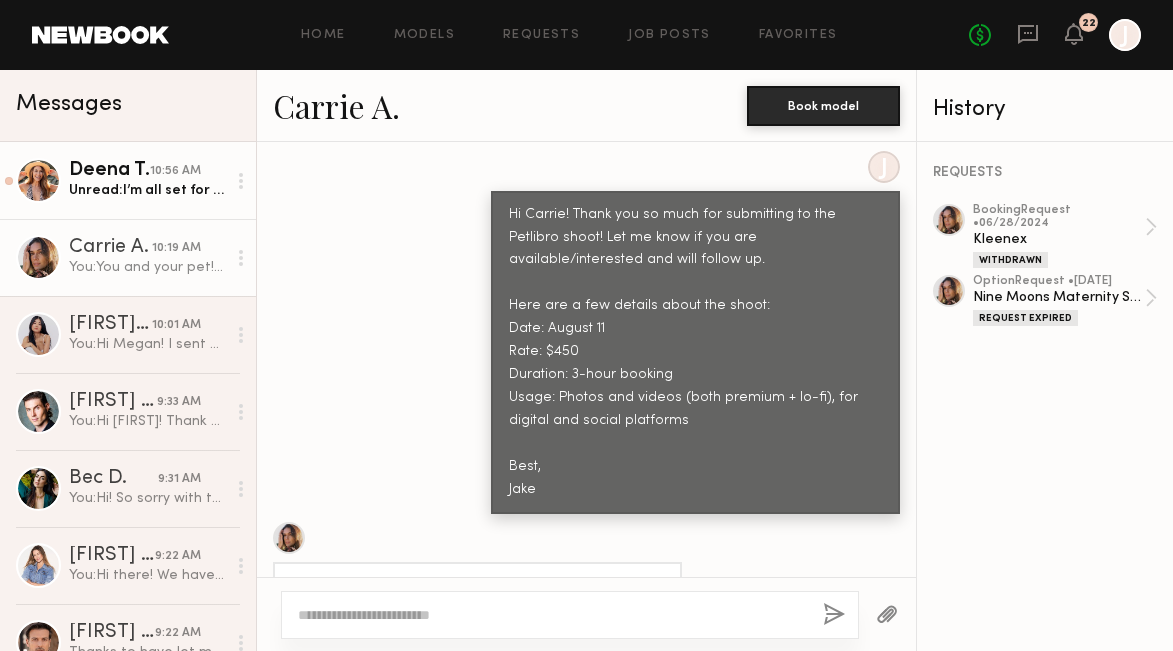 click on "Unread:  I’m all set for Wednesday if the client is interested in booking me- for some reason I was thinking it was tmrw. But I’m totally free Wednesday. Thanks!" 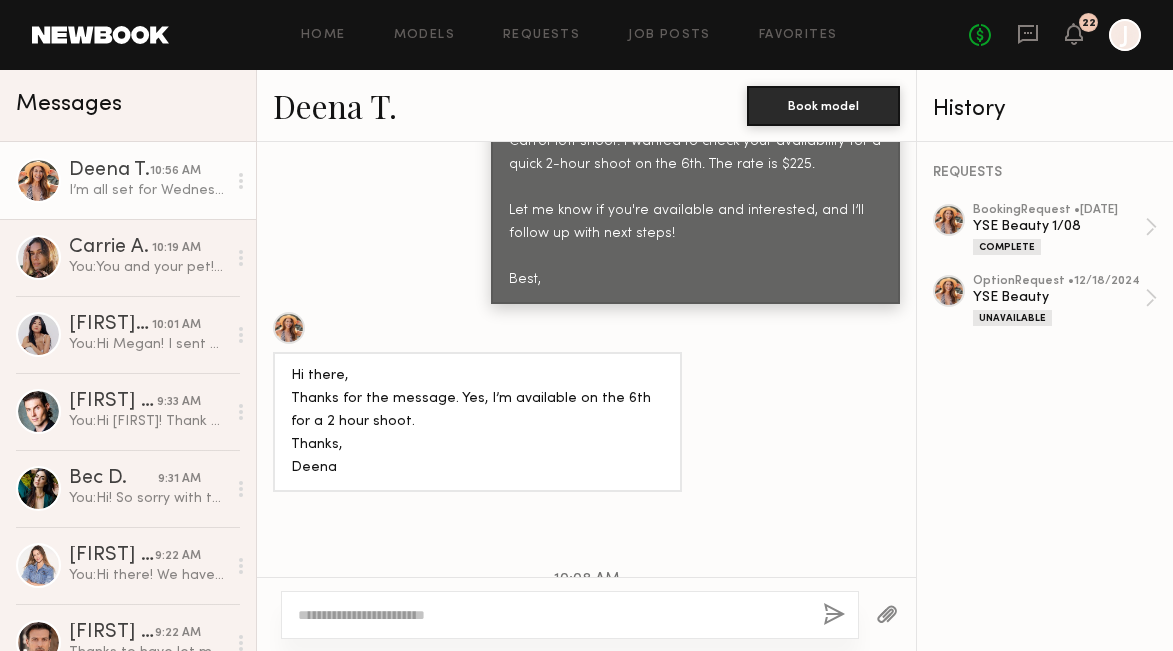 scroll, scrollTop: 1008, scrollLeft: 0, axis: vertical 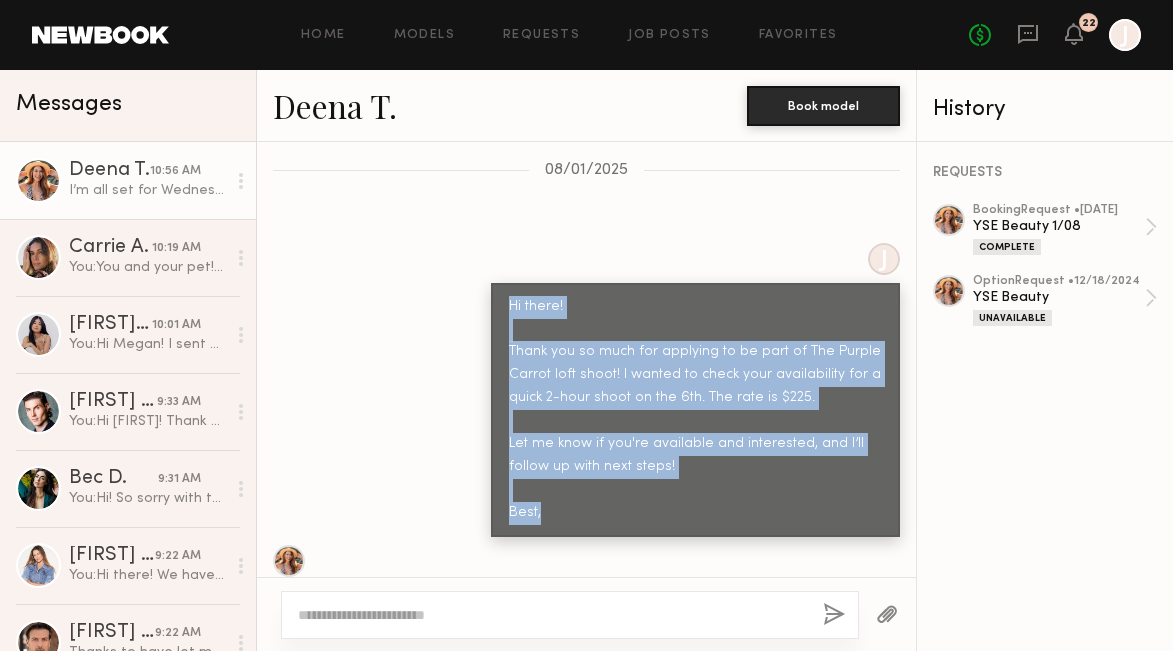 drag, startPoint x: 508, startPoint y: 295, endPoint x: 628, endPoint y: 505, distance: 241.86774 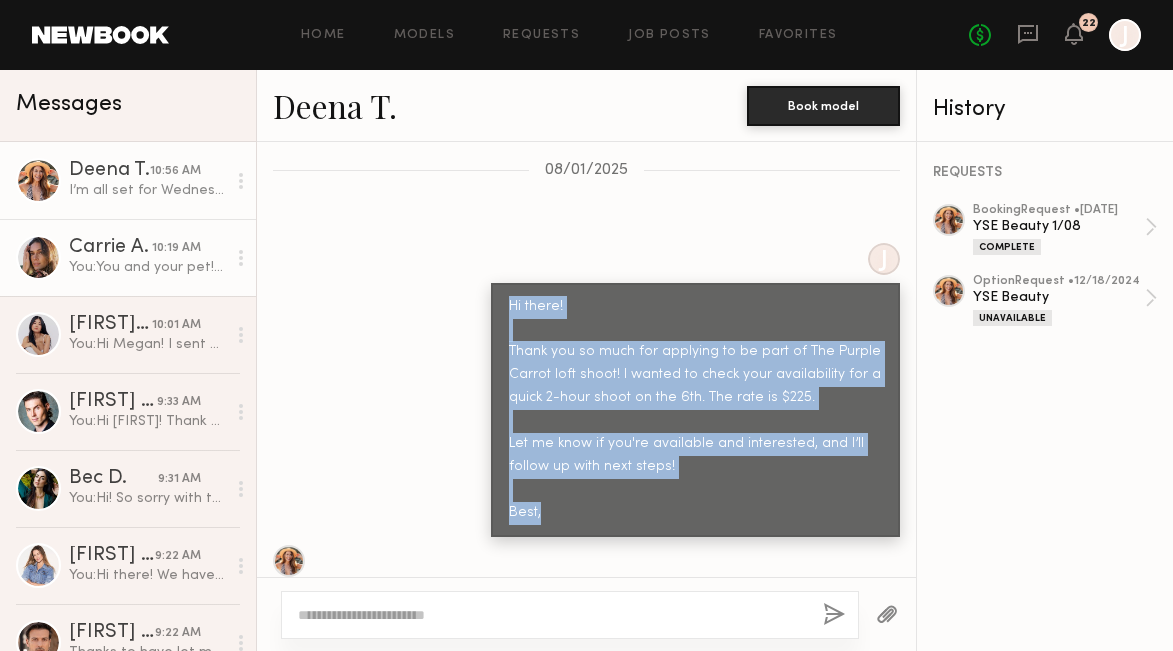 scroll, scrollTop: 0, scrollLeft: 0, axis: both 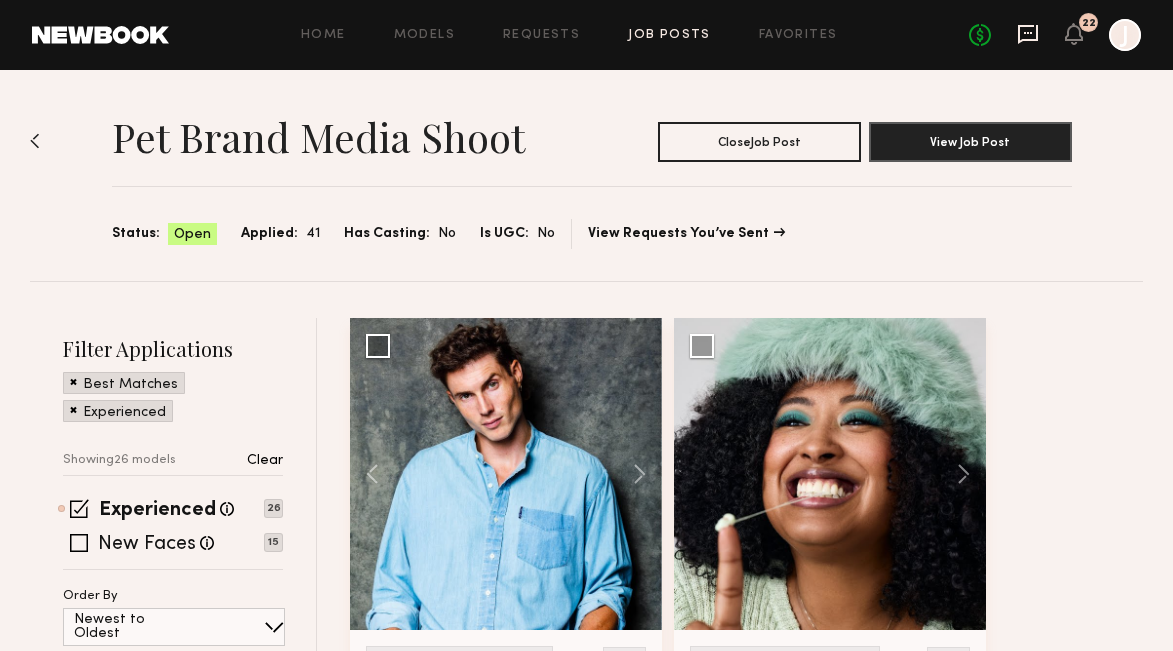 click 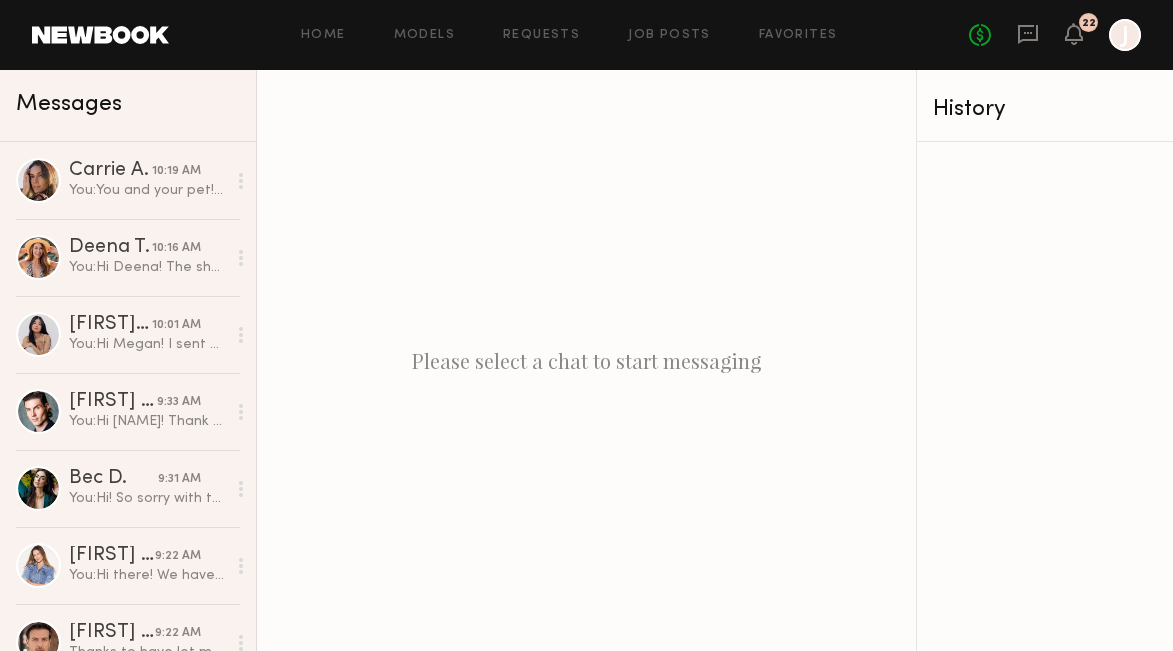 click on "Home Models Requests Job Posts Favorites Sign Out No fees up to $5,000 22 J" 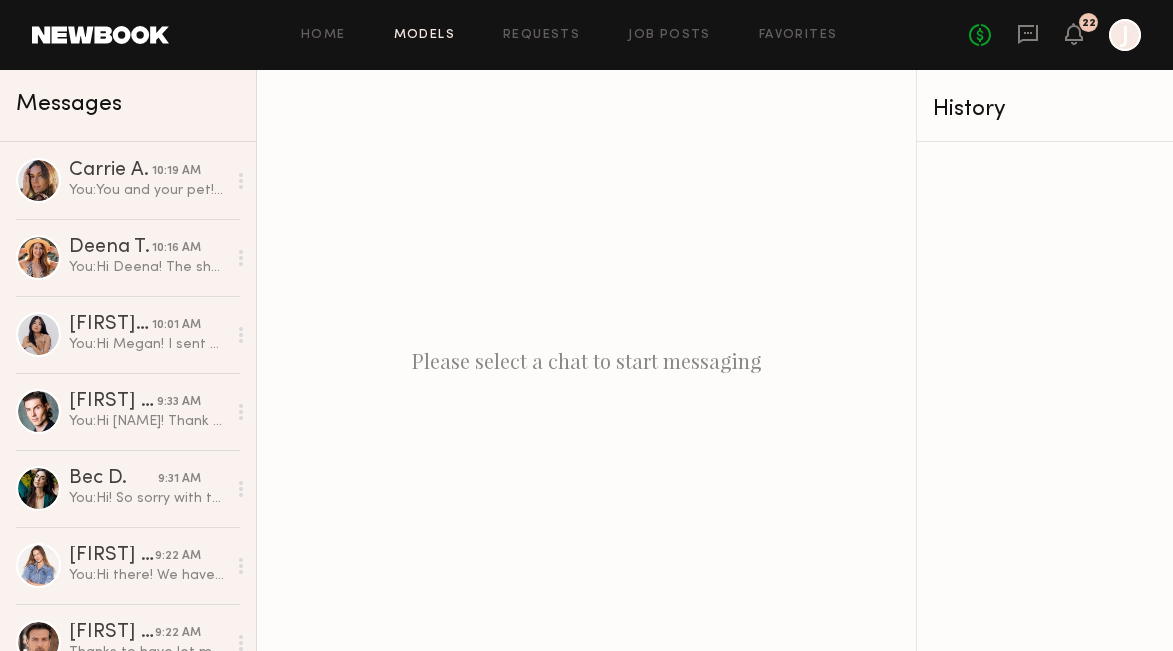 click on "Models" 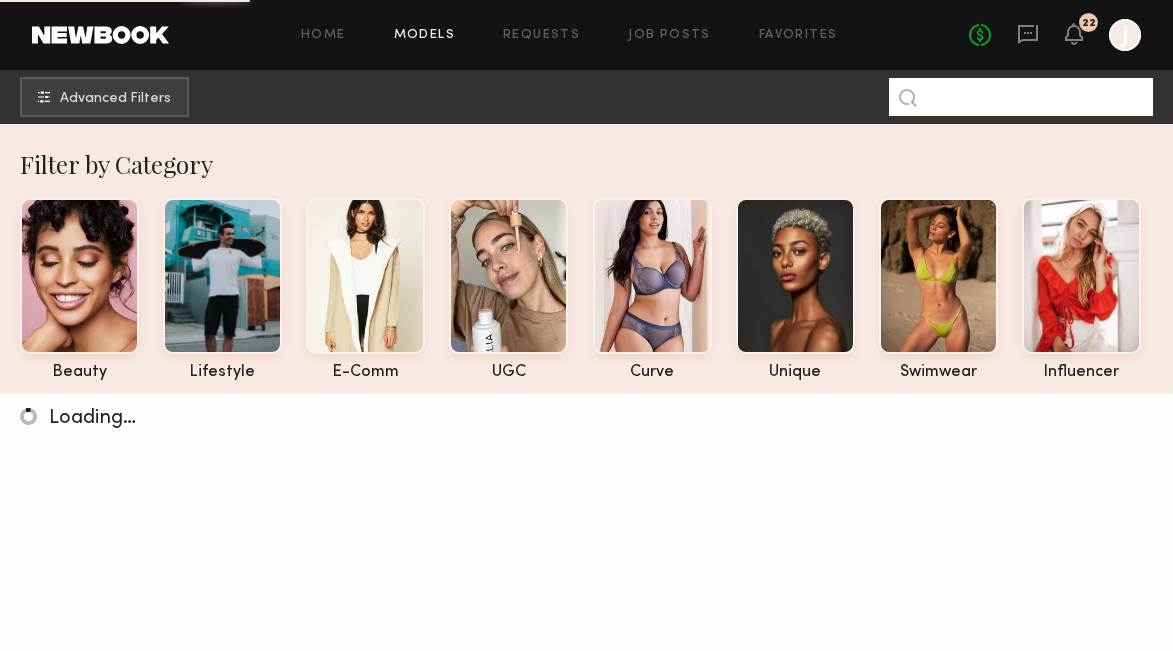 click 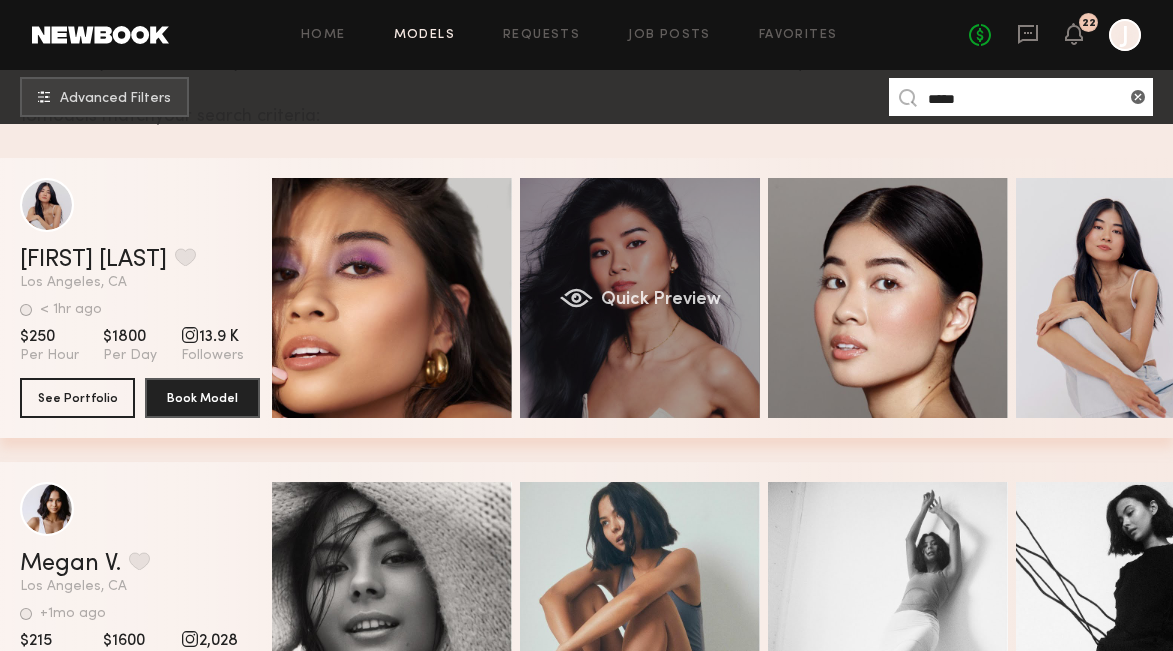 scroll, scrollTop: 310, scrollLeft: 0, axis: vertical 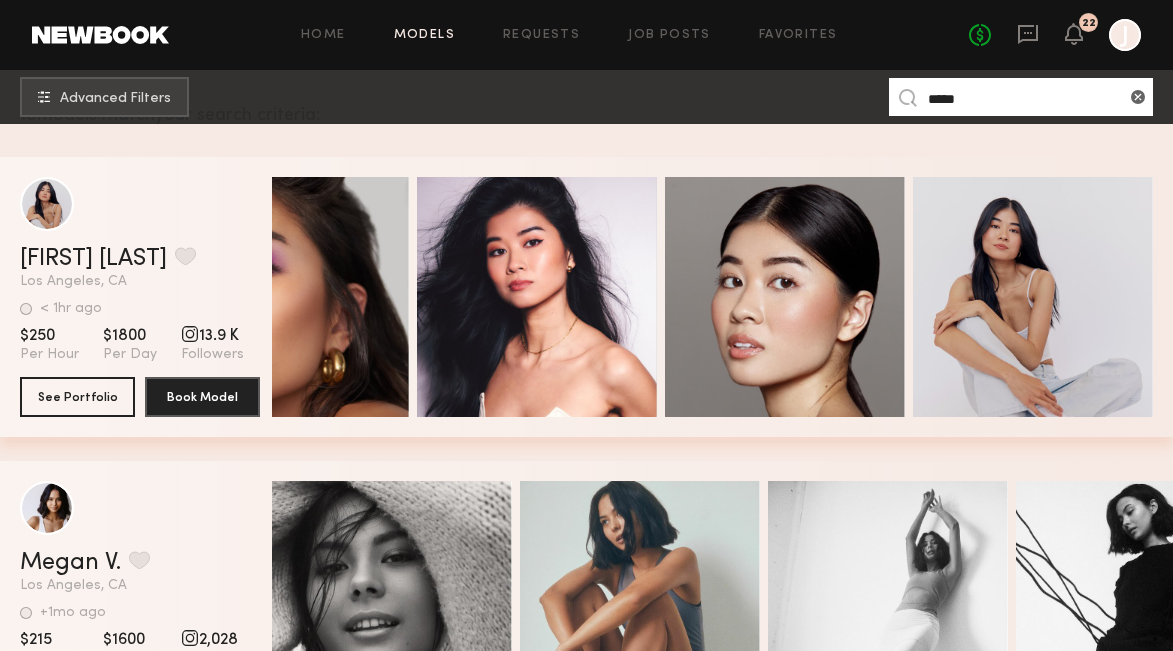 drag, startPoint x: 991, startPoint y: 101, endPoint x: 906, endPoint y: 95, distance: 85.2115 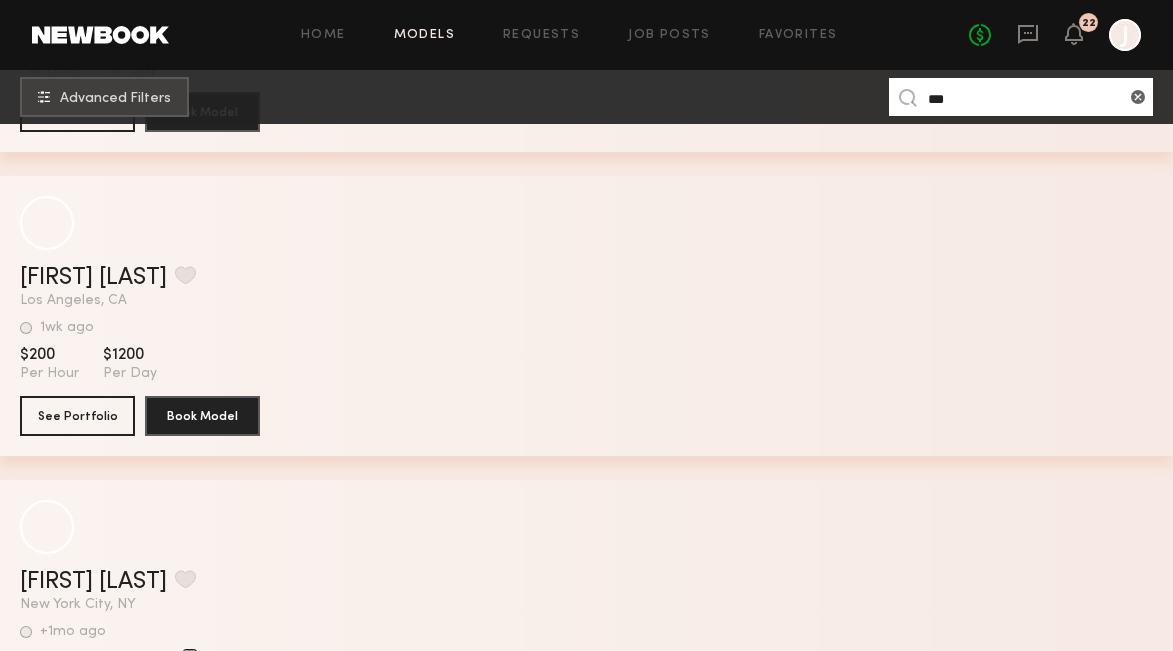 scroll, scrollTop: 5459, scrollLeft: 0, axis: vertical 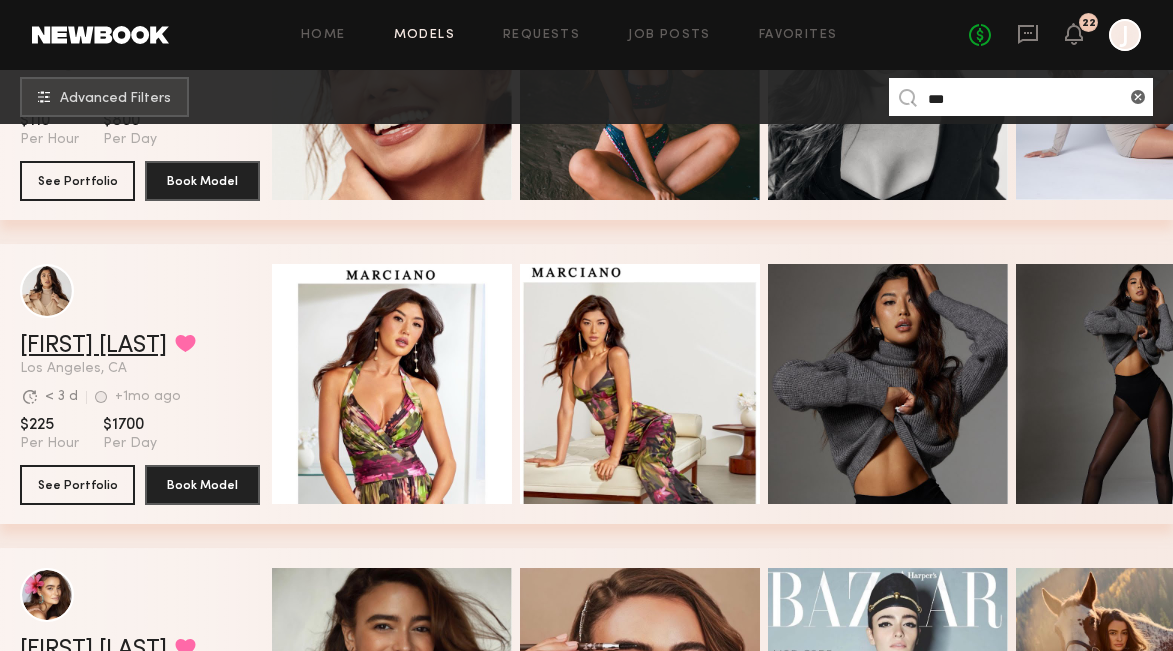 type on "***" 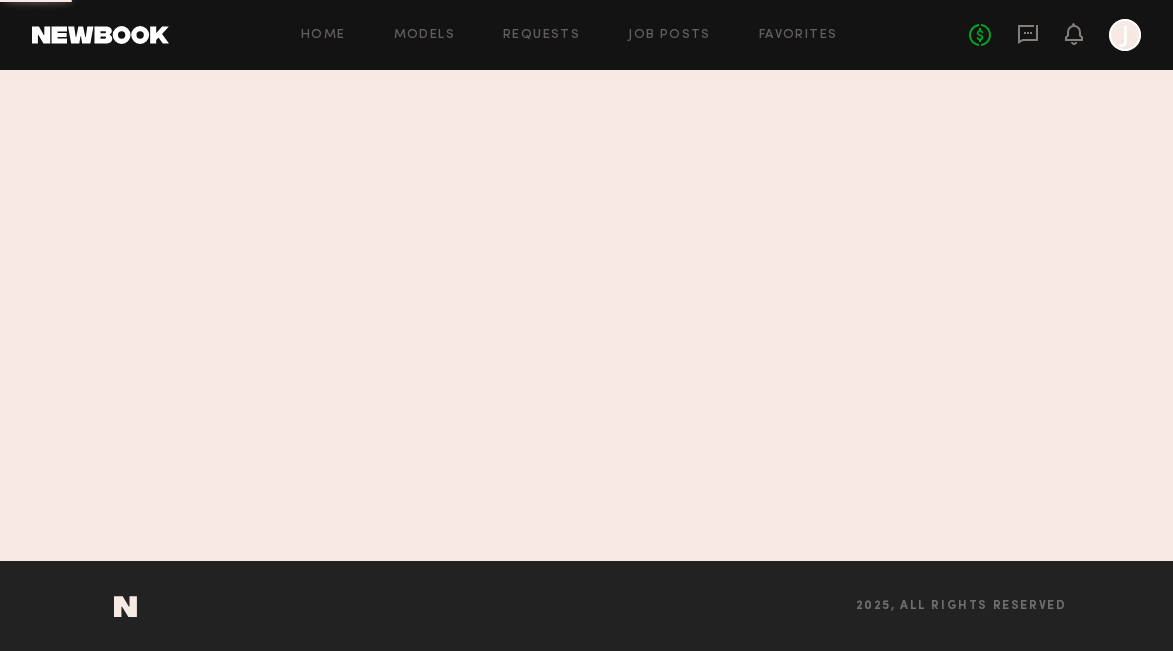 scroll, scrollTop: 0, scrollLeft: 0, axis: both 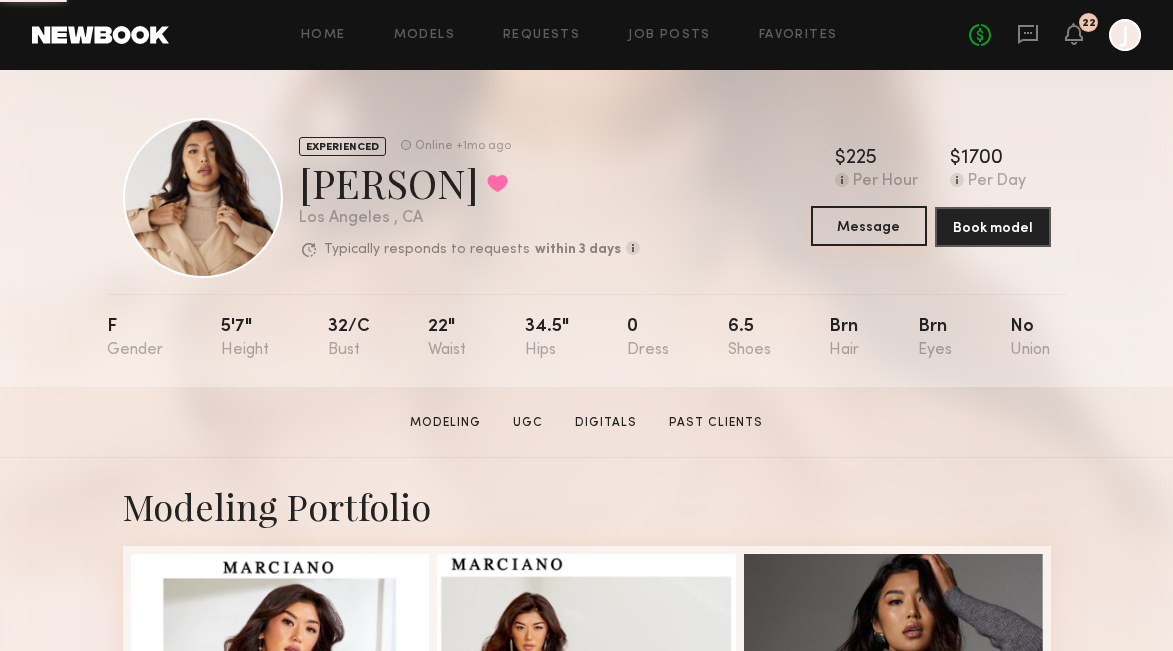 click on "Message" 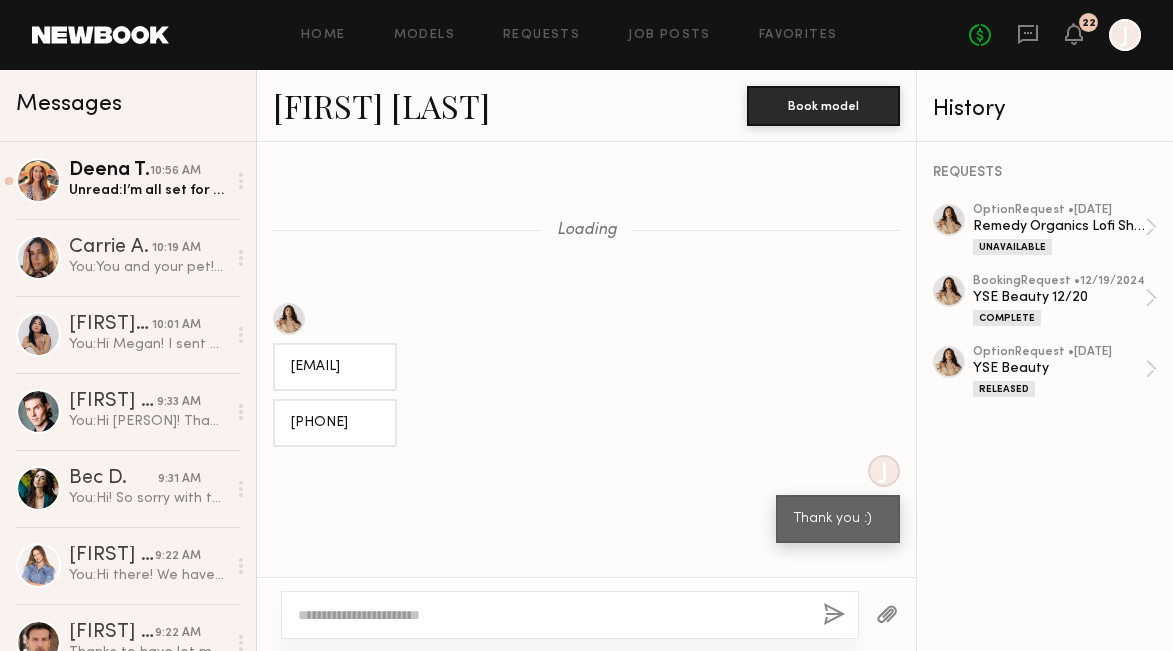 scroll, scrollTop: 1429, scrollLeft: 0, axis: vertical 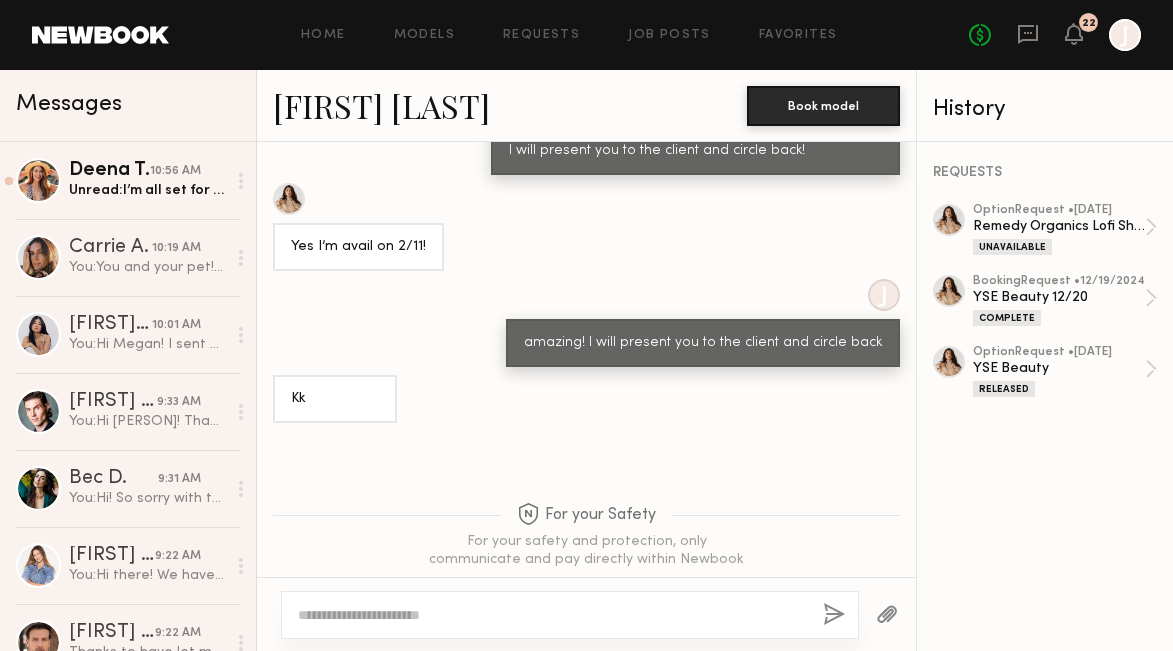click 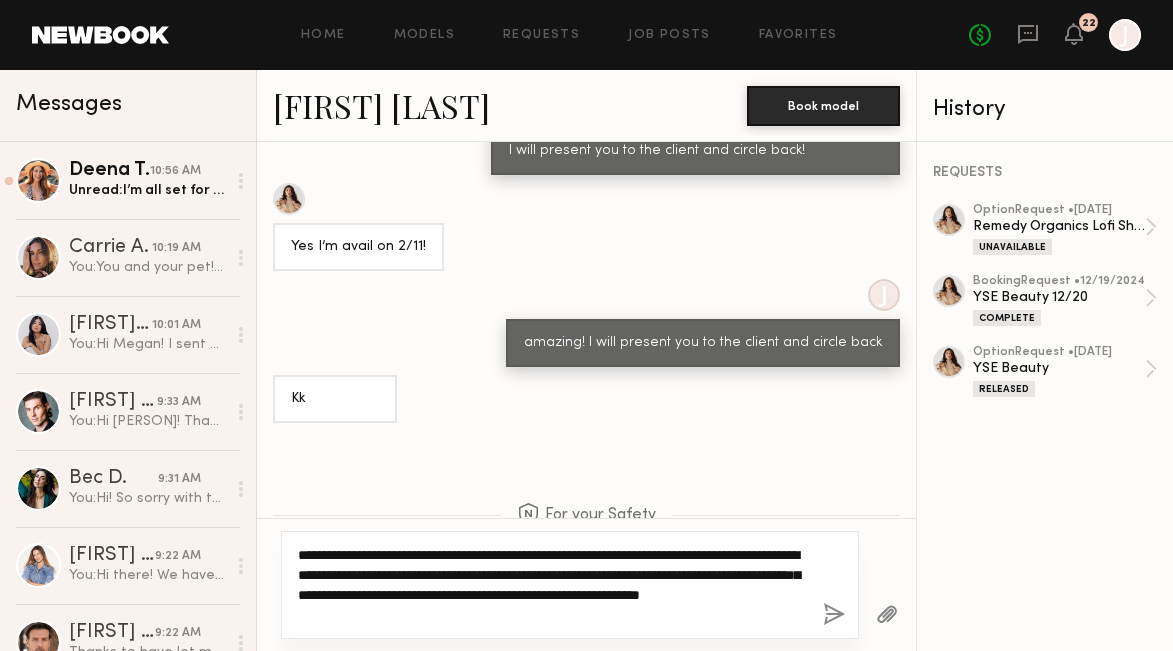 drag, startPoint x: 349, startPoint y: 557, endPoint x: 314, endPoint y: 555, distance: 35.057095 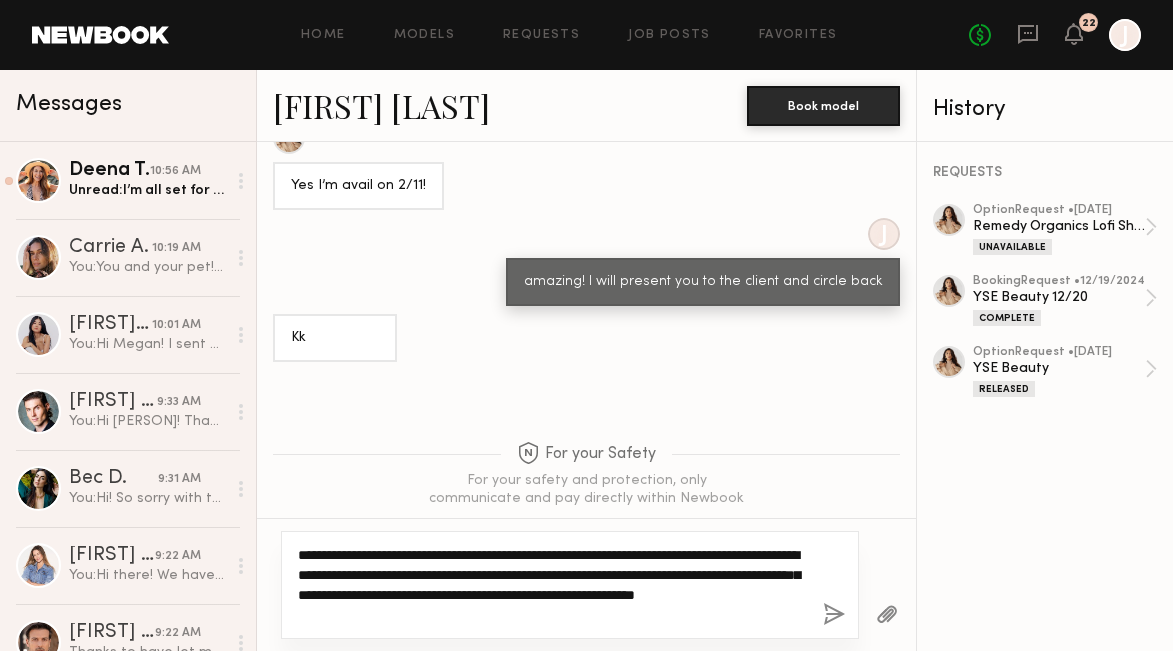 scroll, scrollTop: 1489, scrollLeft: 0, axis: vertical 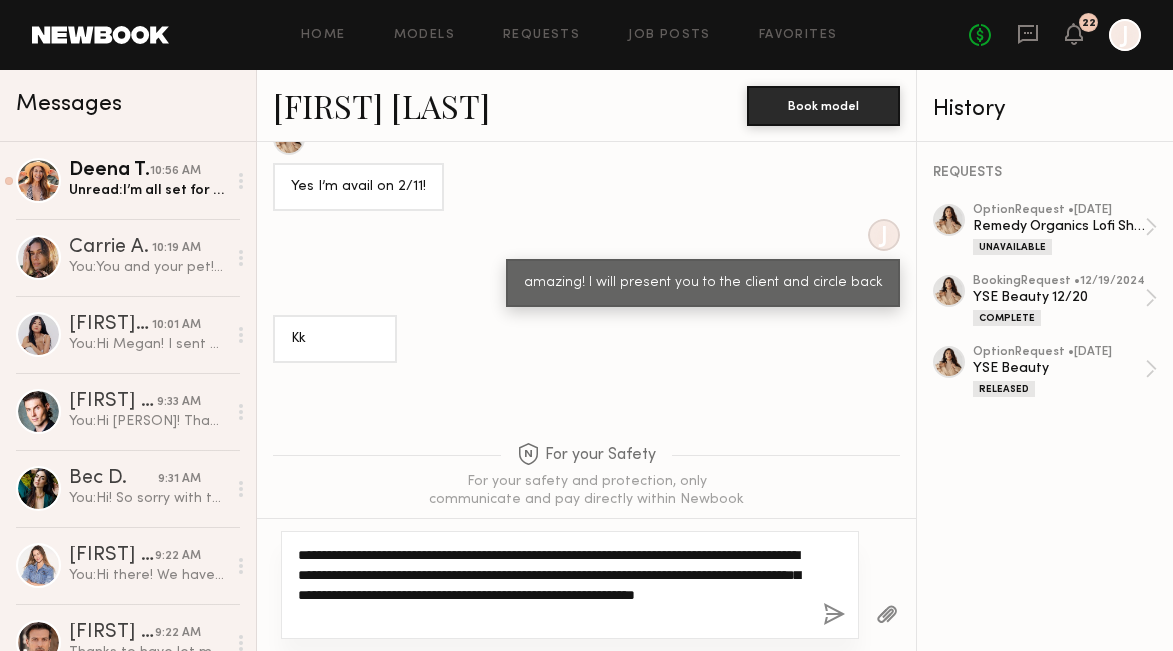 drag, startPoint x: 356, startPoint y: 552, endPoint x: 639, endPoint y: 560, distance: 283.11304 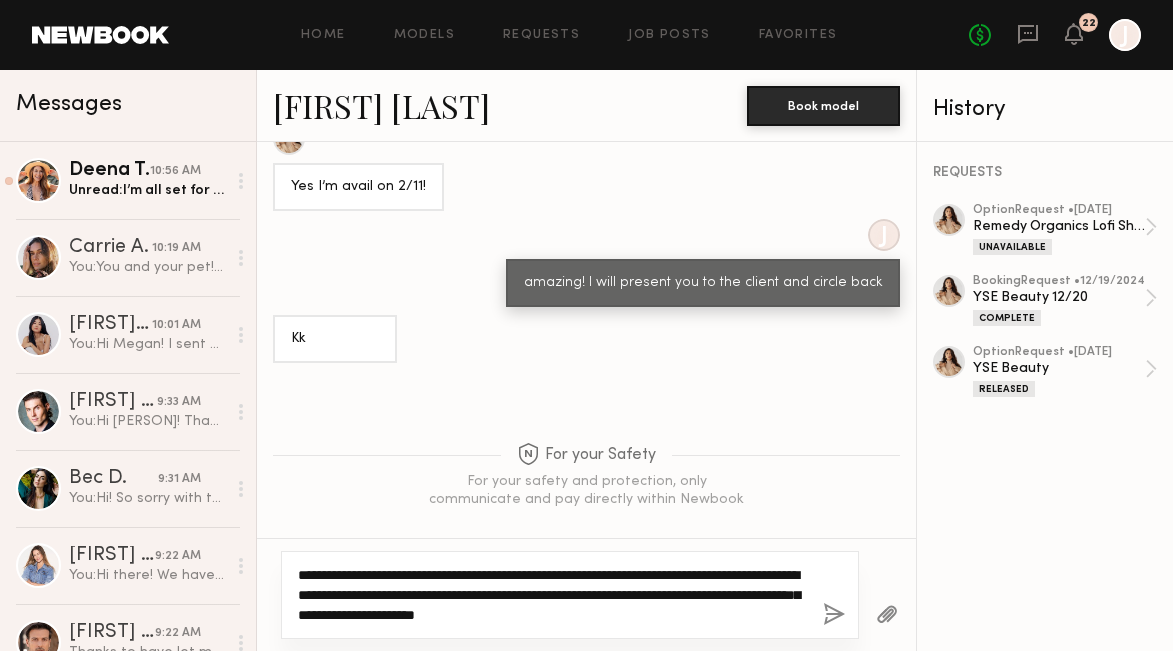 scroll, scrollTop: 1433, scrollLeft: 0, axis: vertical 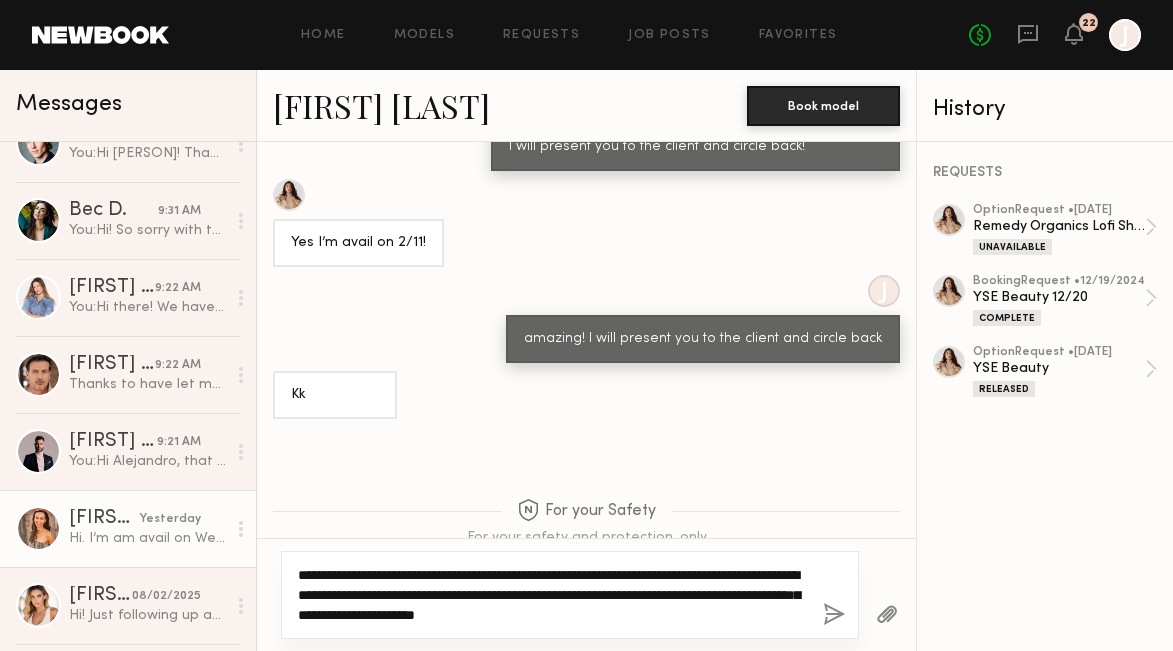 type on "**********" 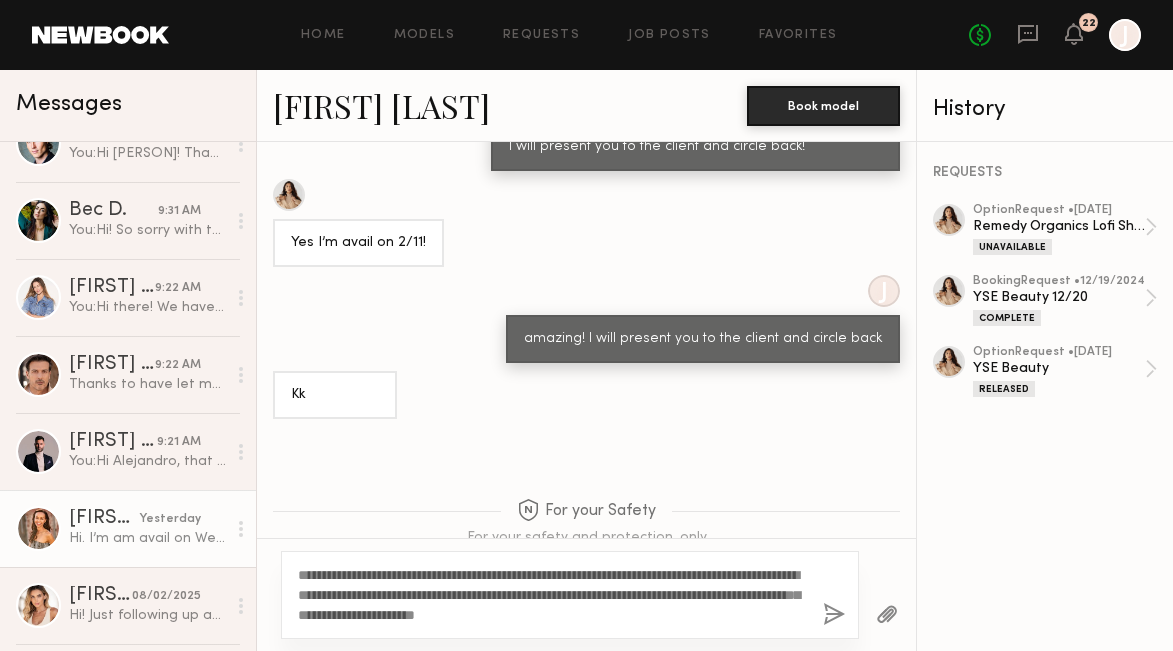 click on "[FIRST] [LAST]" 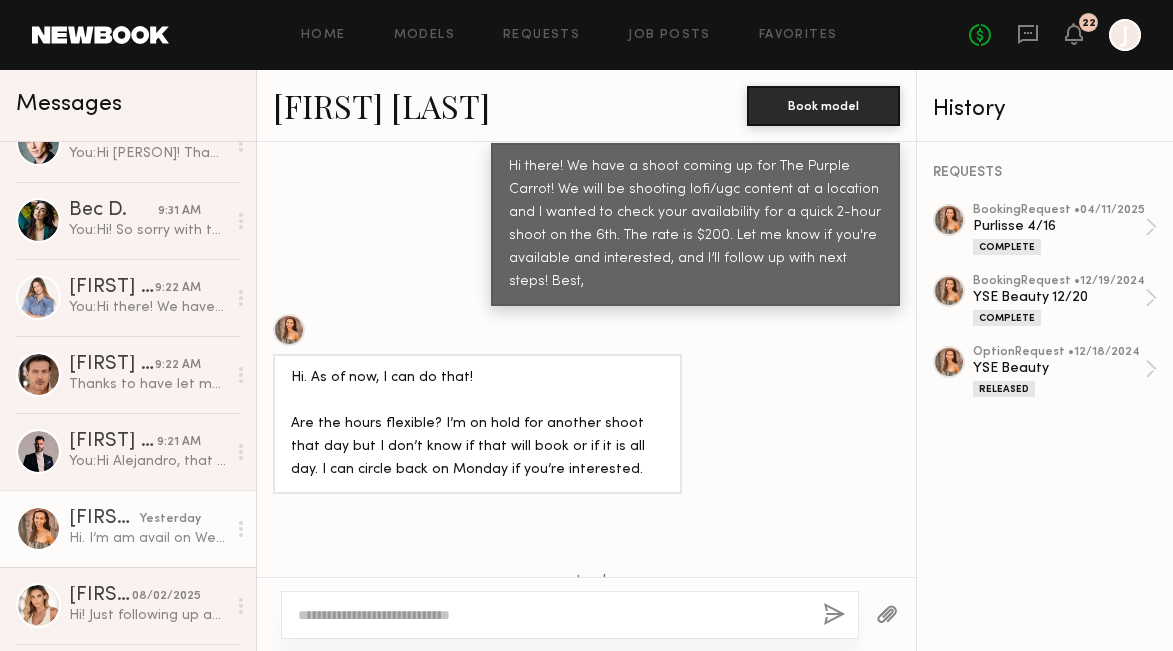scroll, scrollTop: 1275, scrollLeft: 0, axis: vertical 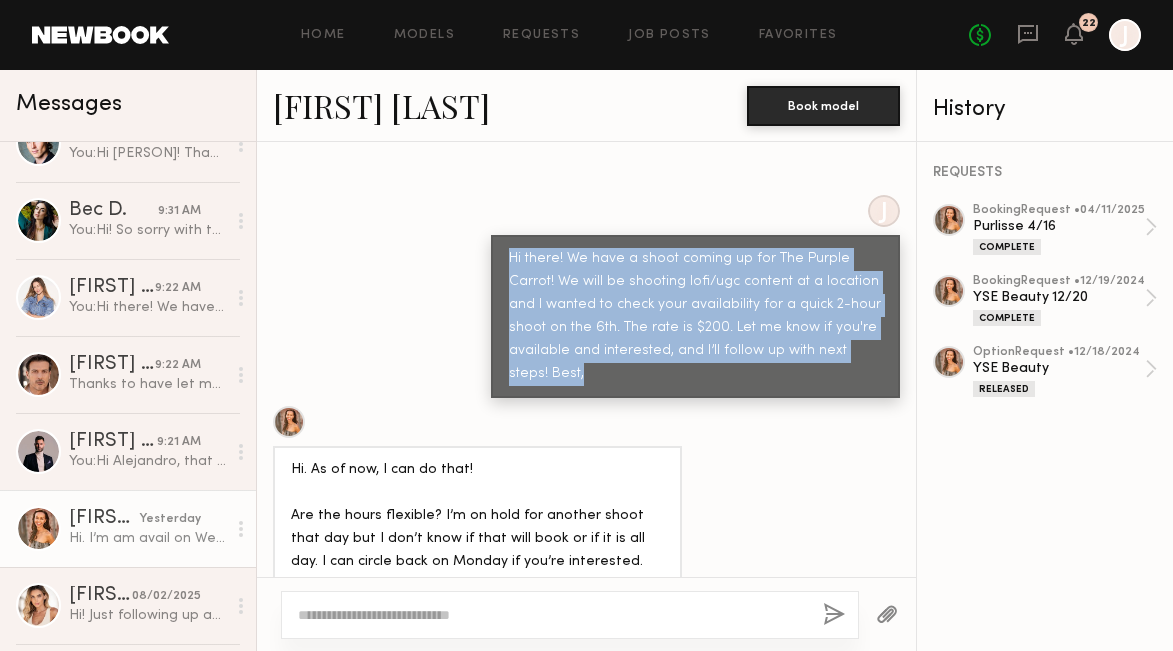 drag, startPoint x: 510, startPoint y: 243, endPoint x: 621, endPoint y: 365, distance: 164.93938 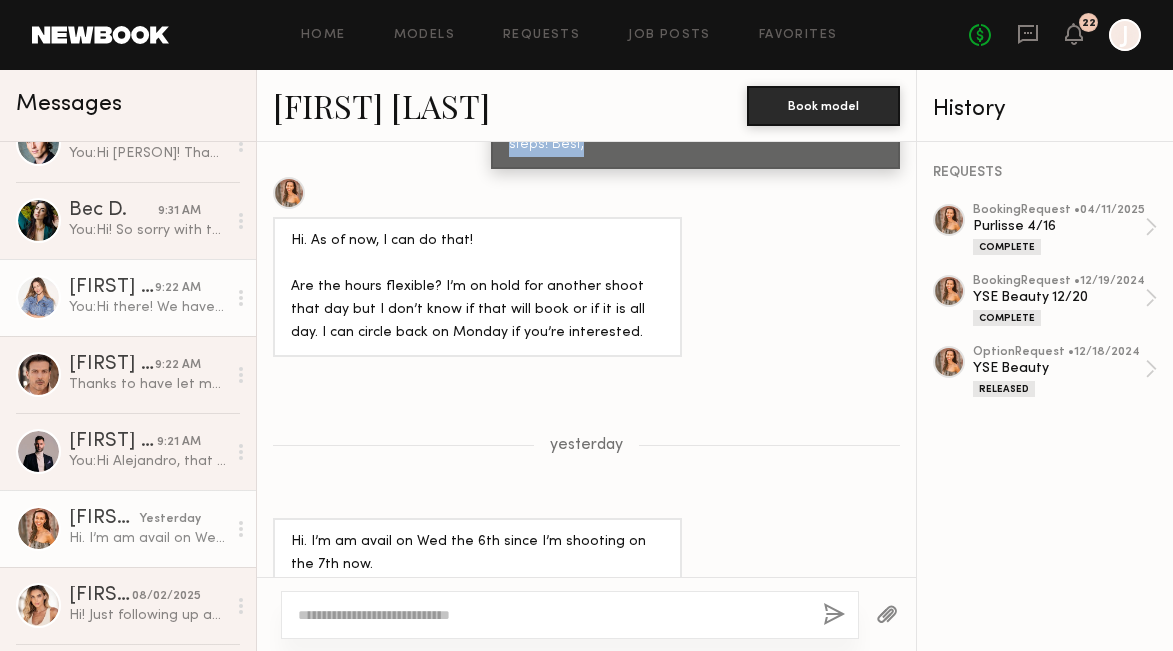 scroll, scrollTop: 1503, scrollLeft: 0, axis: vertical 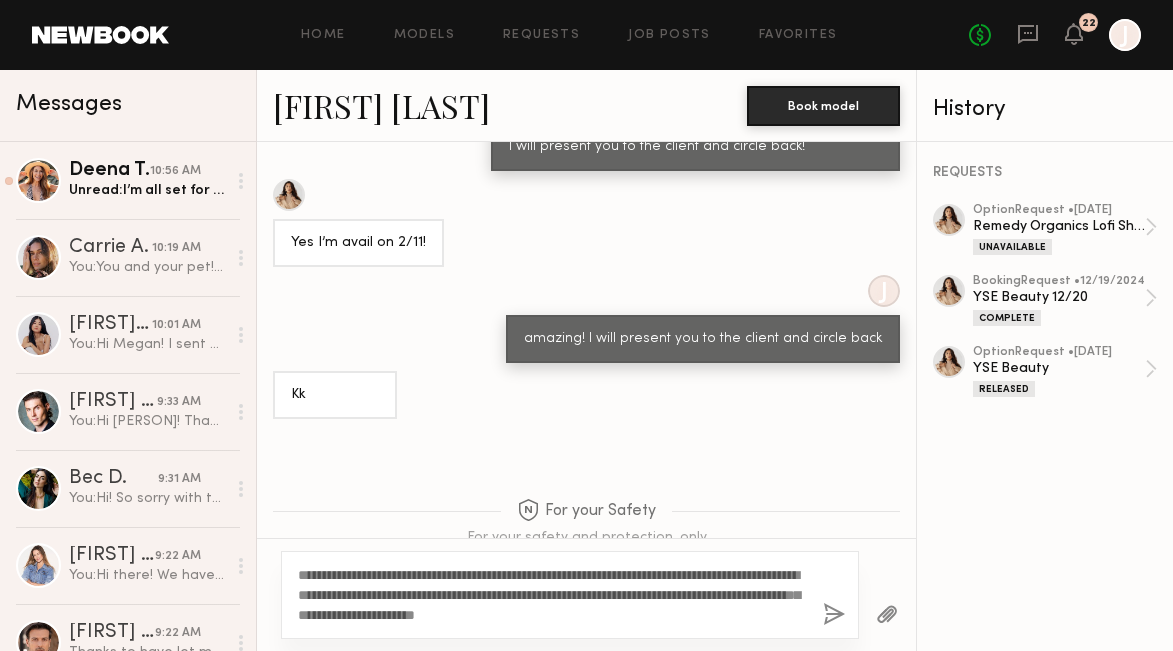 drag, startPoint x: 670, startPoint y: 613, endPoint x: 283, endPoint y: 565, distance: 389.9654 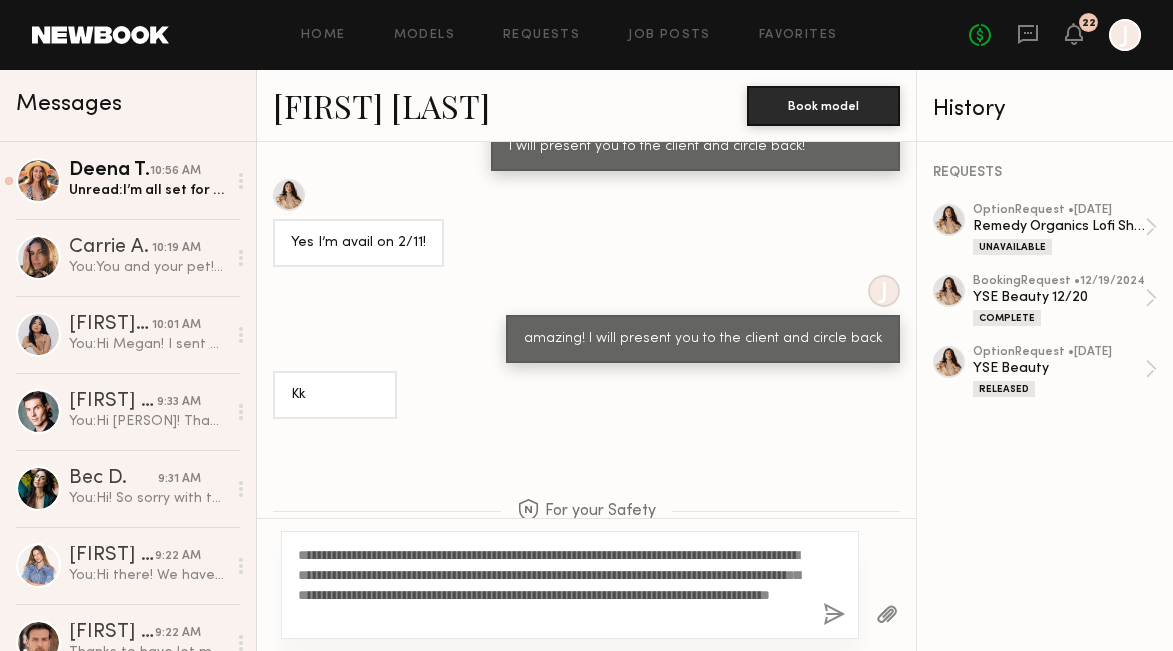 drag, startPoint x: 349, startPoint y: 552, endPoint x: 315, endPoint y: 552, distance: 34 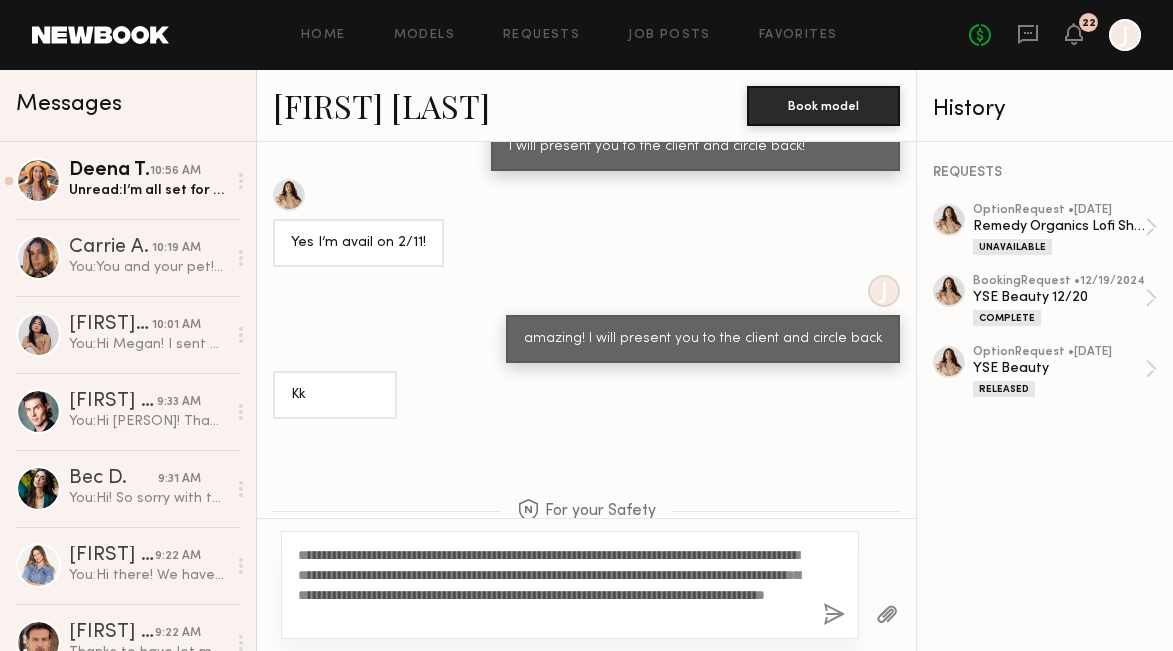 drag, startPoint x: 555, startPoint y: 595, endPoint x: 540, endPoint y: 595, distance: 15 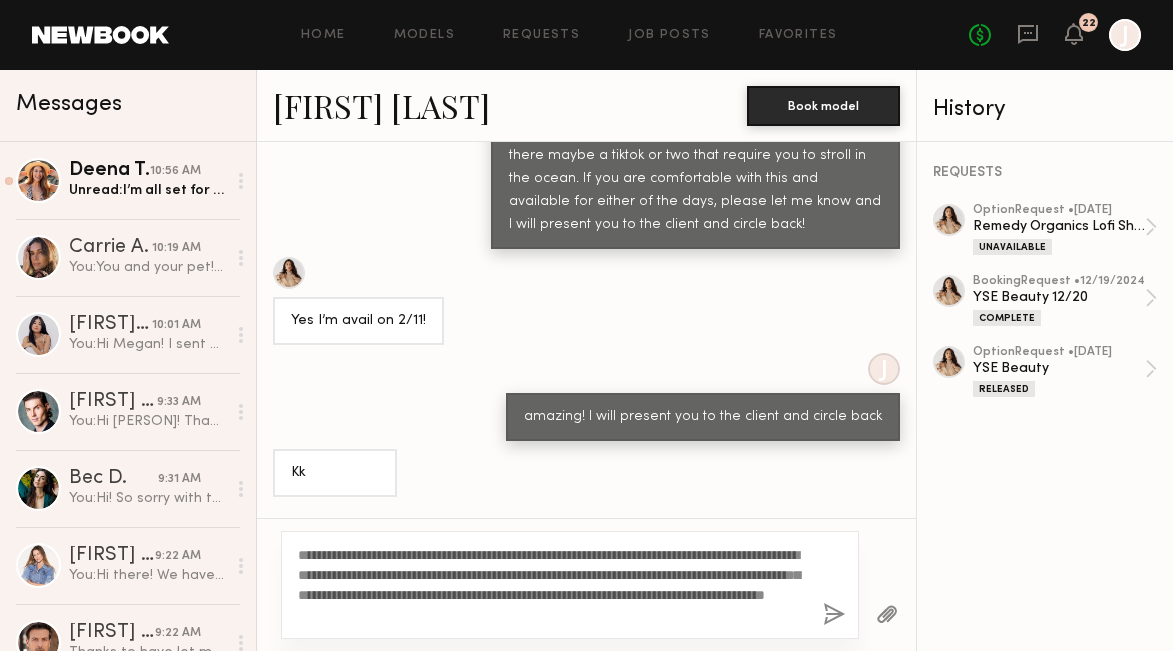 scroll, scrollTop: 1428, scrollLeft: 0, axis: vertical 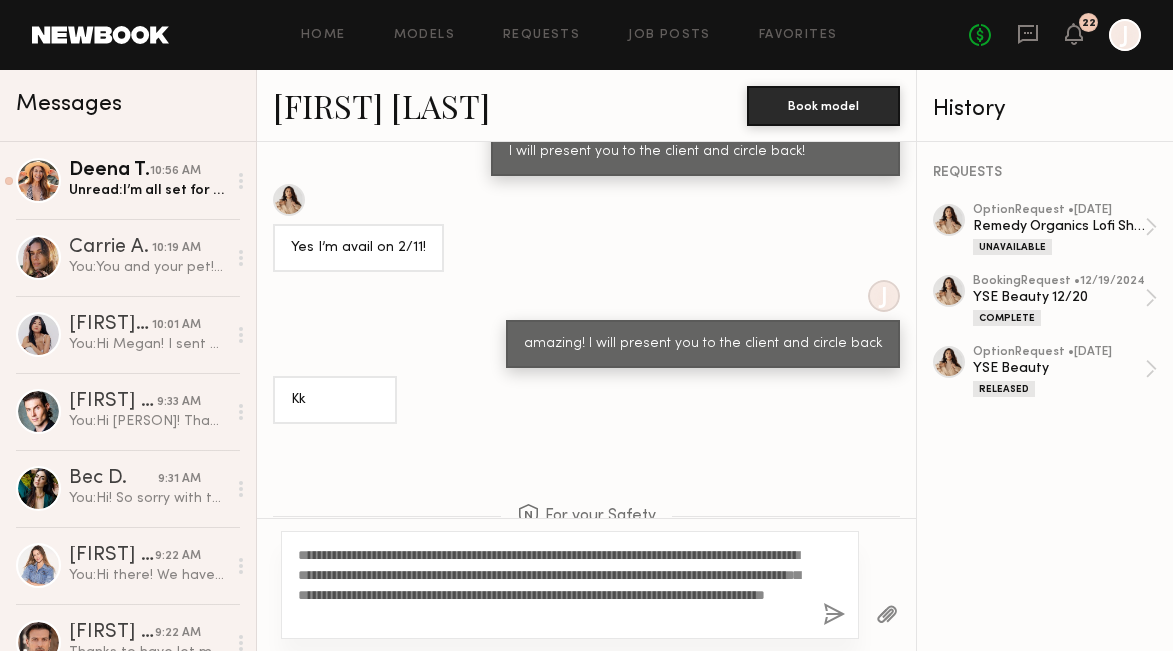 click on "**********" 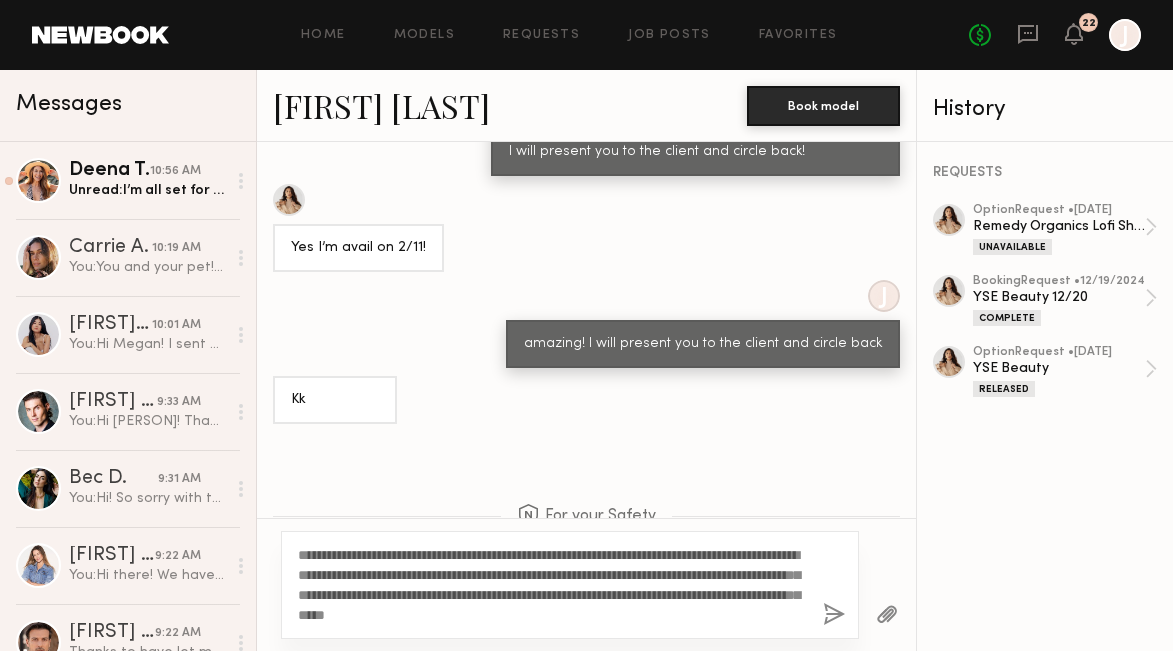 click on "**********" 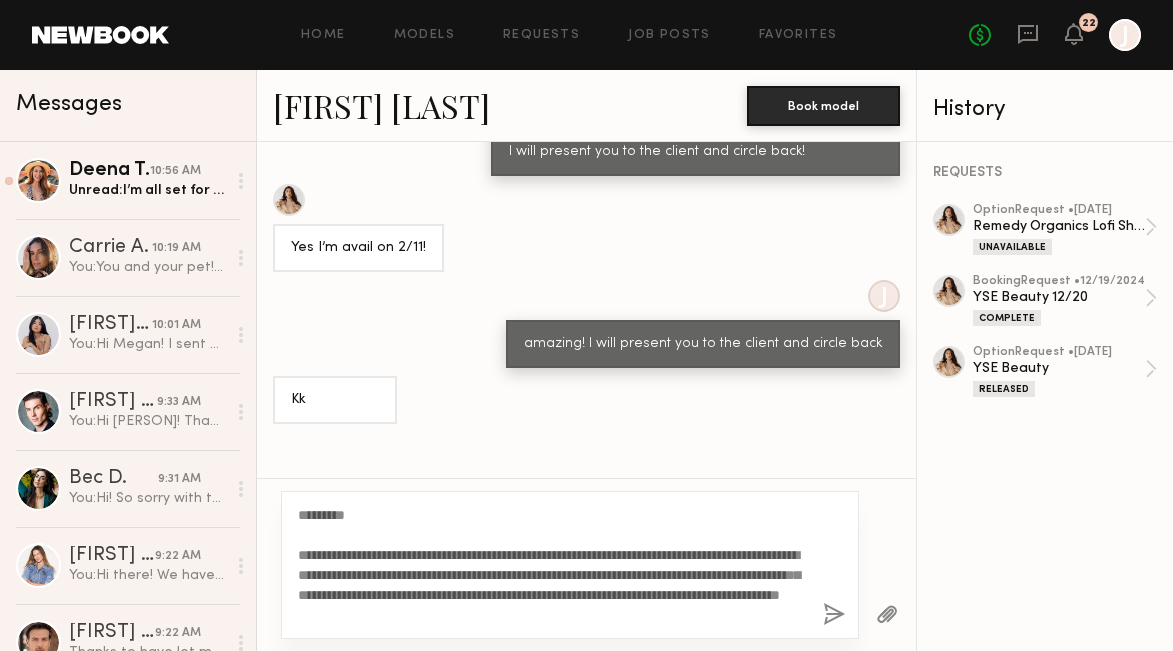 click on "**********" 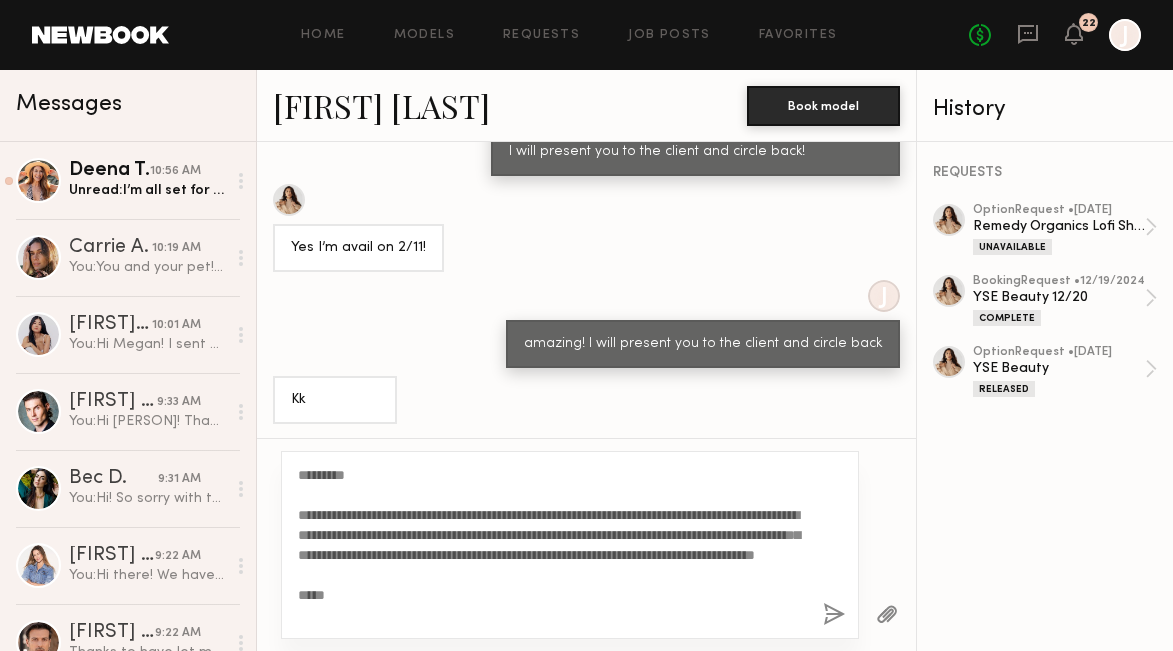 click on "**********" 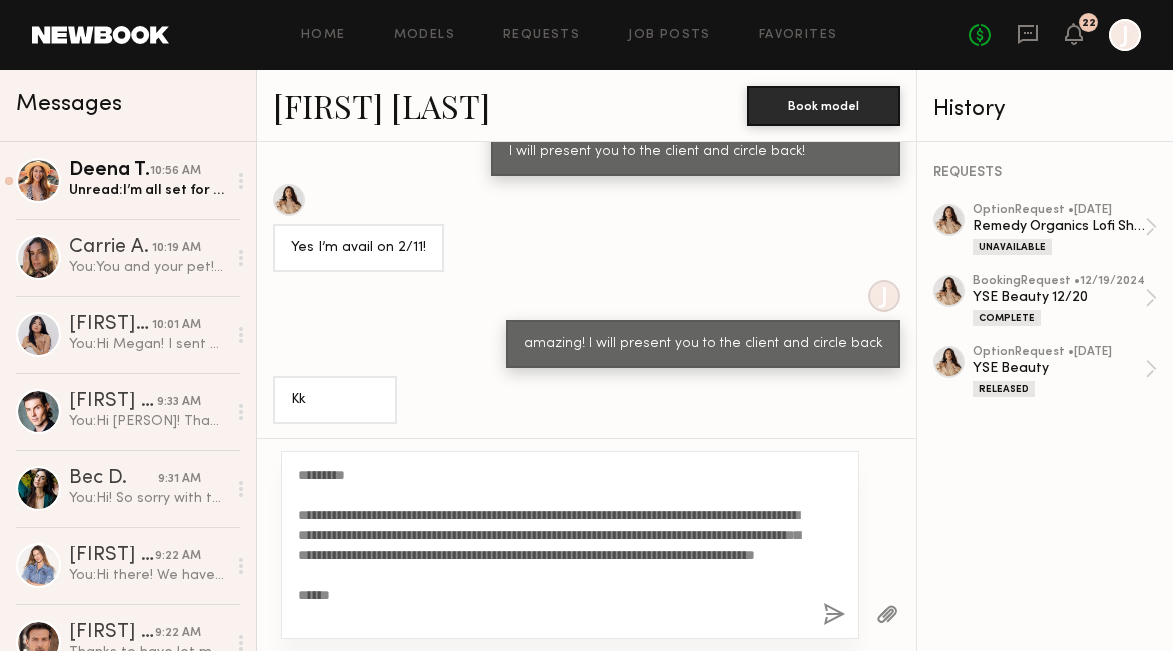 scroll, scrollTop: 16, scrollLeft: 0, axis: vertical 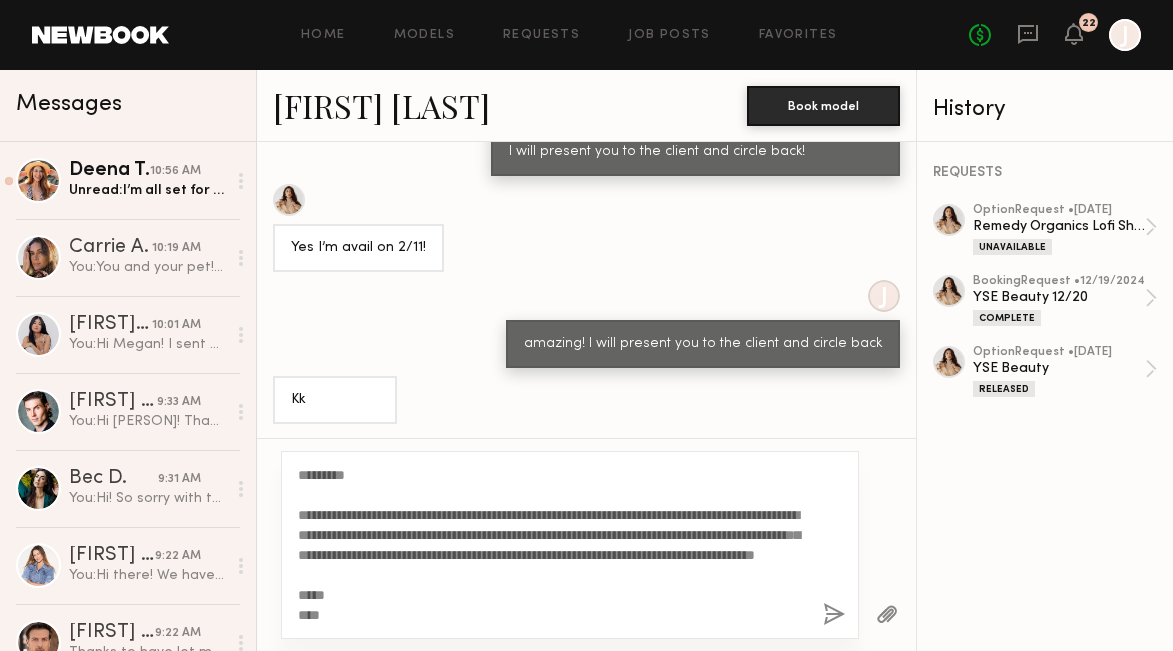 type on "**********" 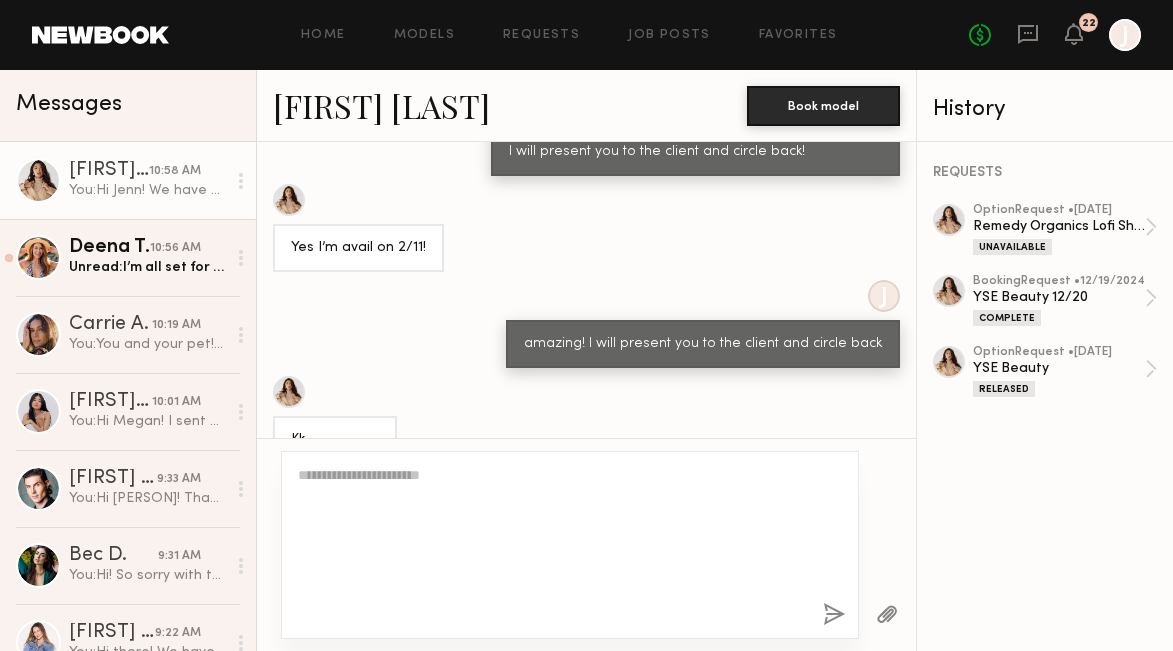 scroll, scrollTop: 0, scrollLeft: 0, axis: both 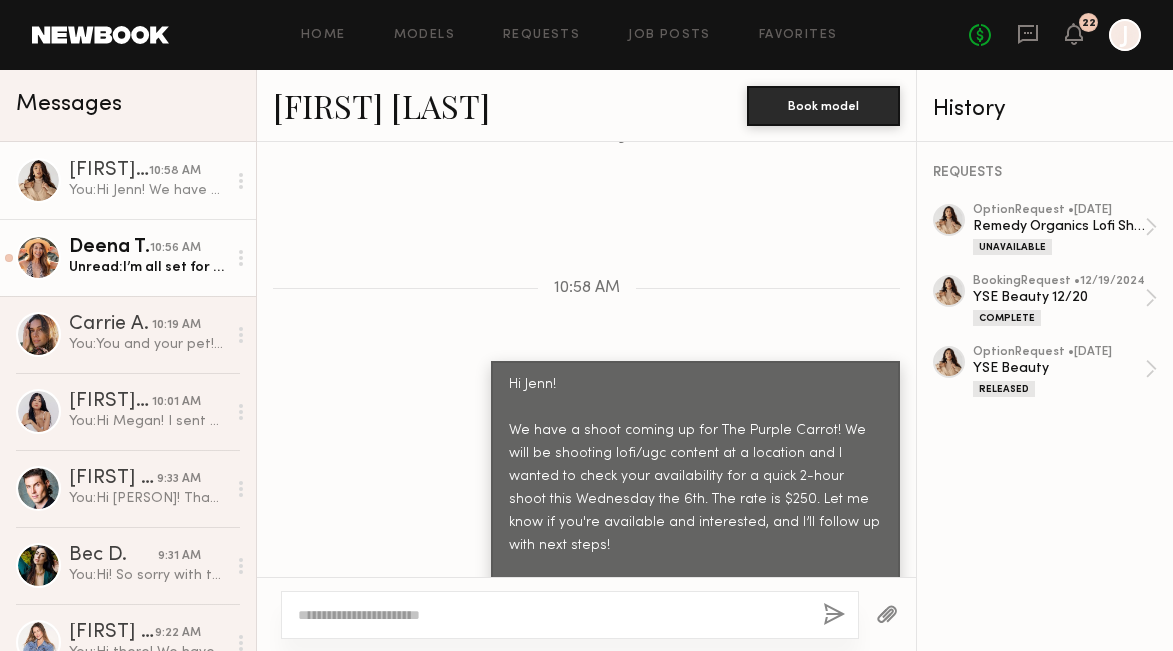 click on "Unread:  I’m all set for Wednesday if the client is interested in booking me- for some reason I was thinking it was tmrw. But I’m totally free Wednesday. Thanks!" 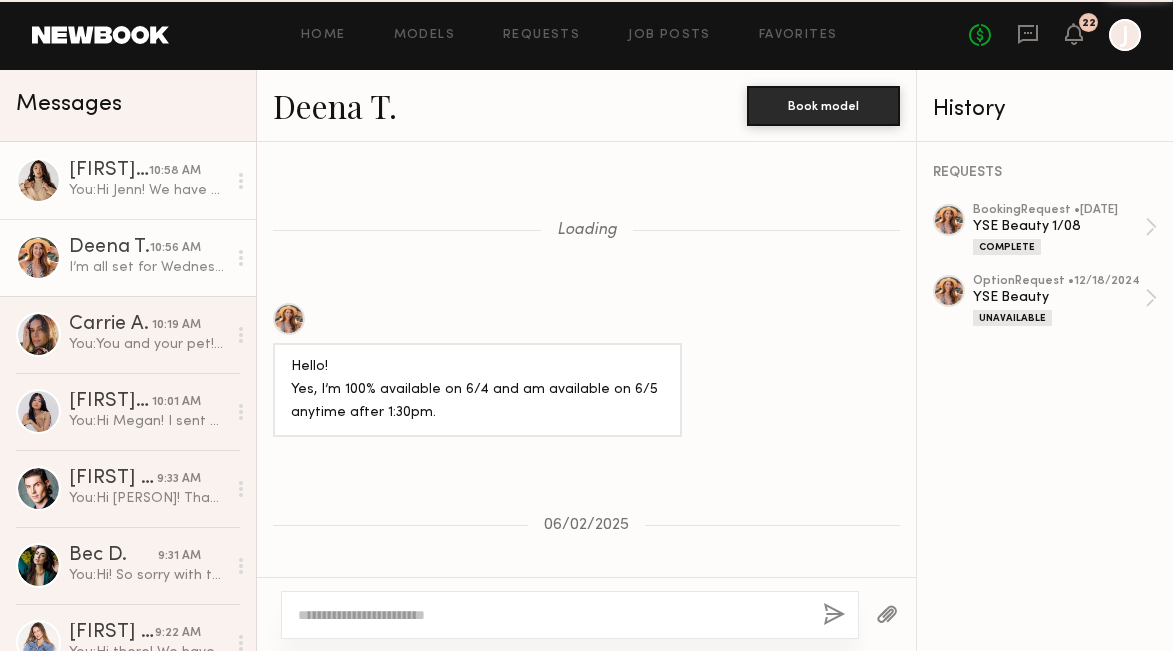 scroll, scrollTop: 1755, scrollLeft: 0, axis: vertical 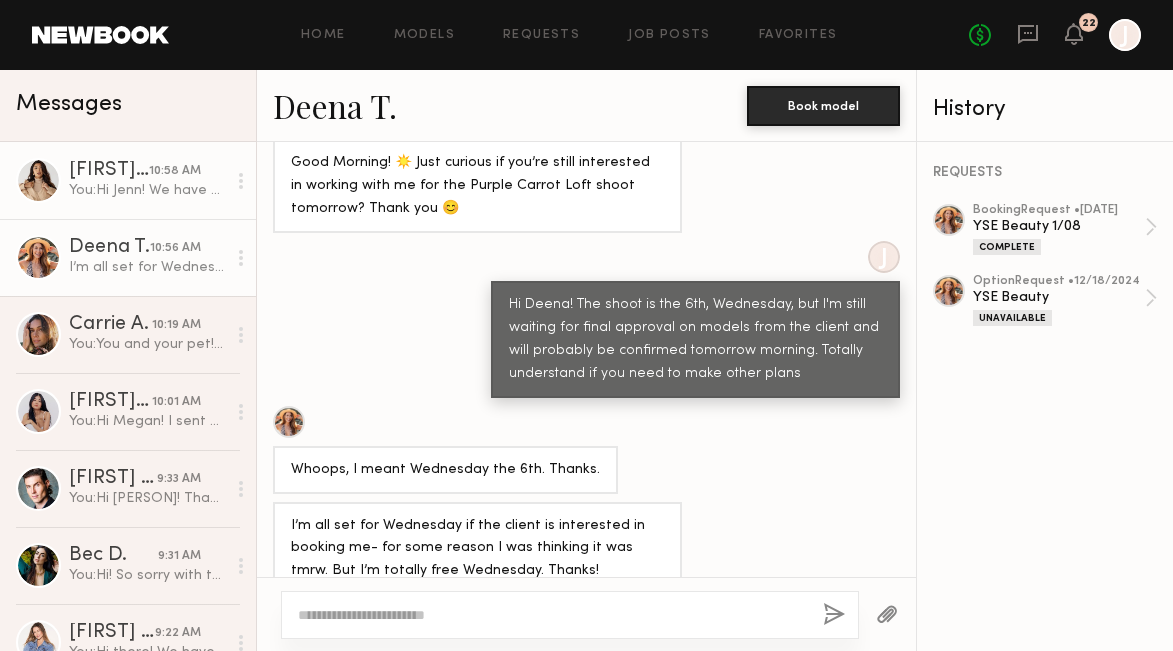 click on "You:  Hi Jenn!
We have a shoot coming up for The Purple Carrot! We will be shooting lofi/ugc content at a location and I wanted to check your availability for a quick 2-hour shoot this Wednesday the 6th. The rate is $250. Let me know if you're available and interested, and I’ll follow up with next steps!
Best,
Jake" 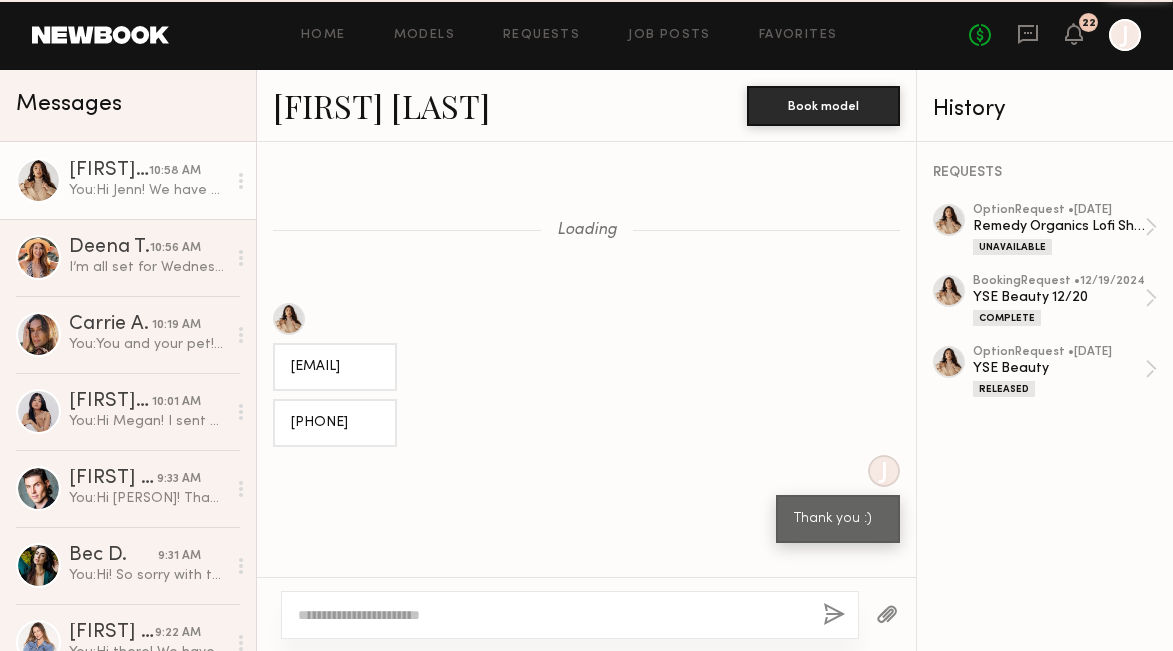 scroll, scrollTop: 1875, scrollLeft: 0, axis: vertical 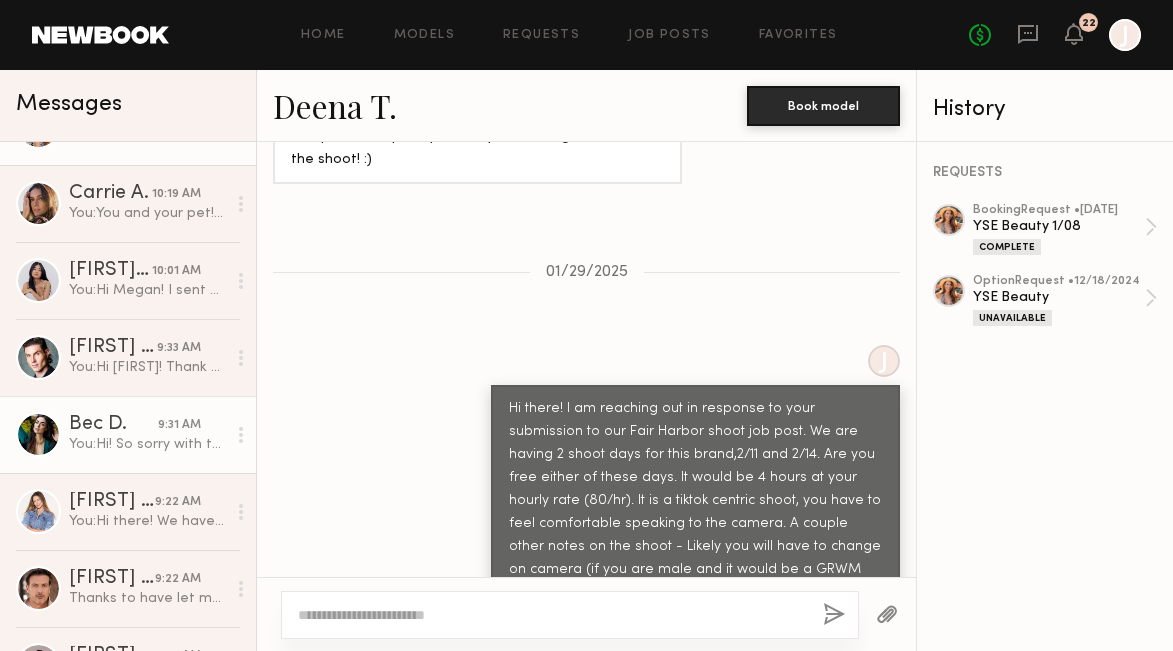 click on "You:  Hi! So sorry with the long delay with this shoot. I am hoping to hear back today and will let you know asap" 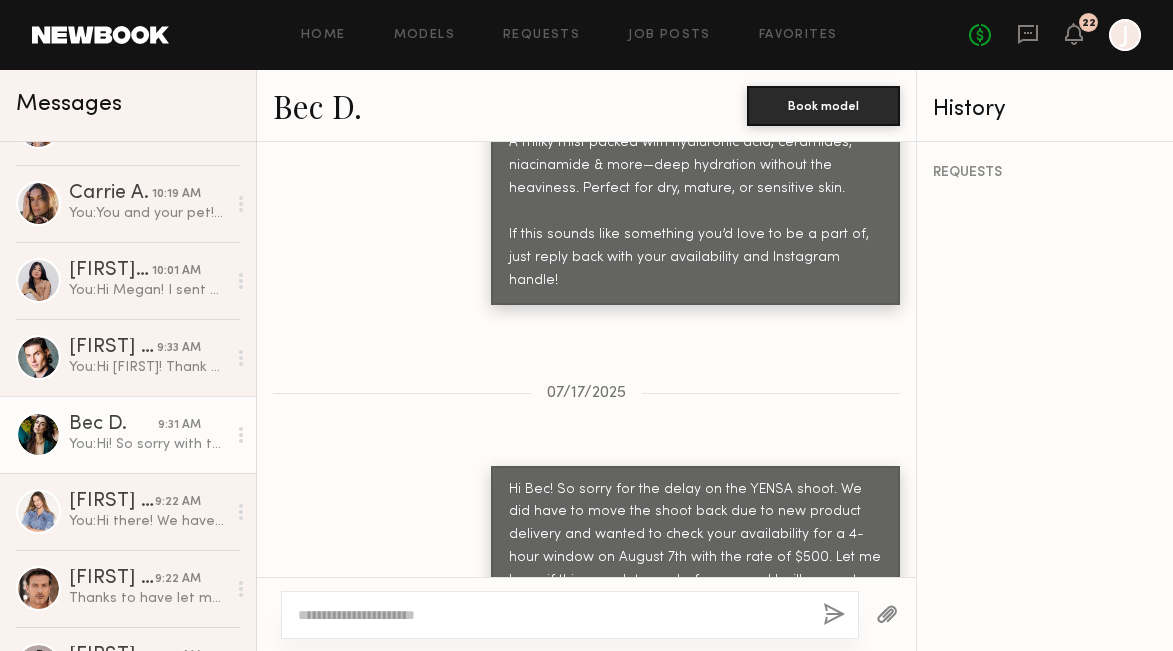 scroll, scrollTop: 1728, scrollLeft: 0, axis: vertical 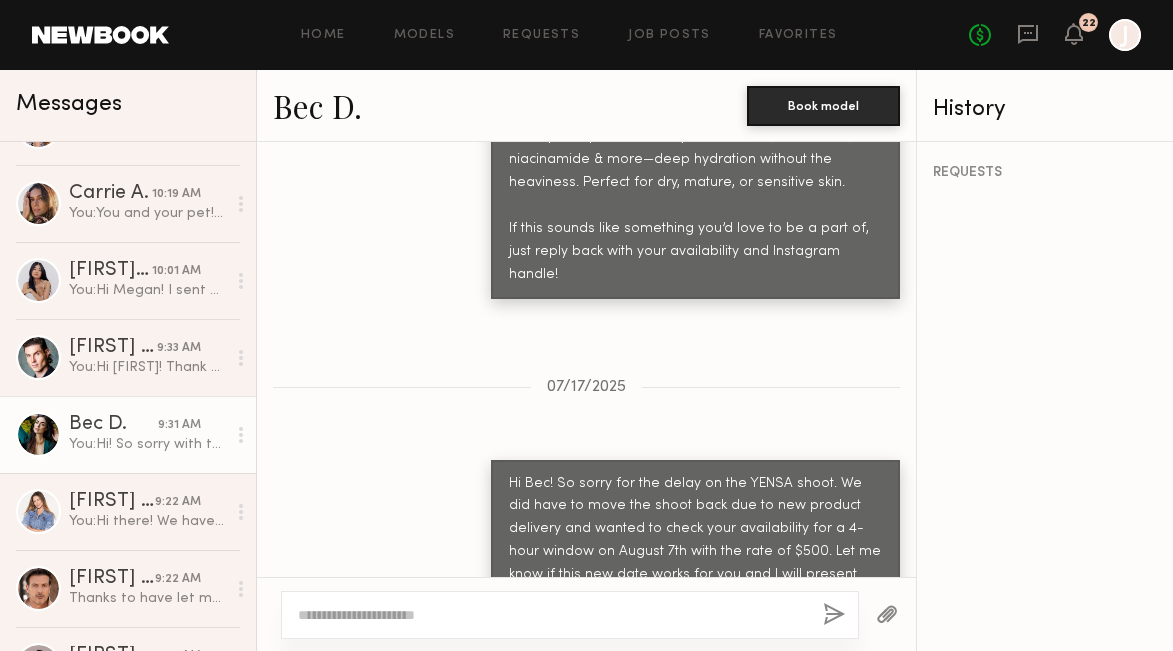 click on "Hi Bec! So sorry for the delay on the YENSA shoot. We did have to move the shoot back due to new product delivery and wanted to check your availability for a 4-hour window on August 7th with the rate of $500. Let me know if this new date works for you and I will present you to the client:)" 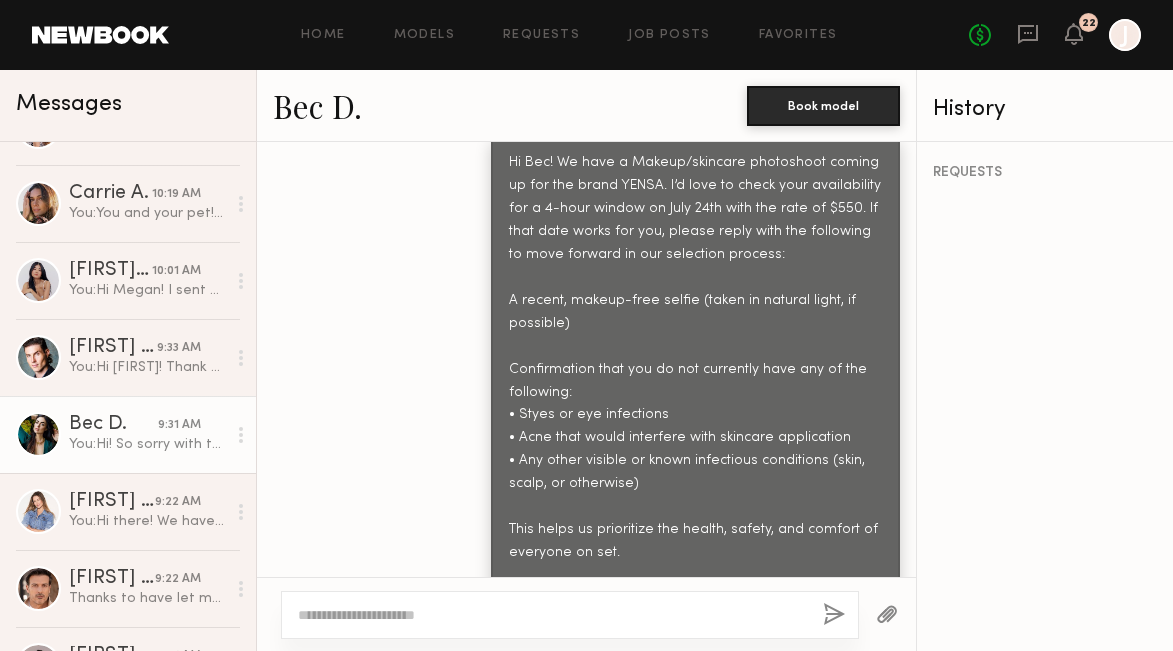 scroll, scrollTop: 898, scrollLeft: 0, axis: vertical 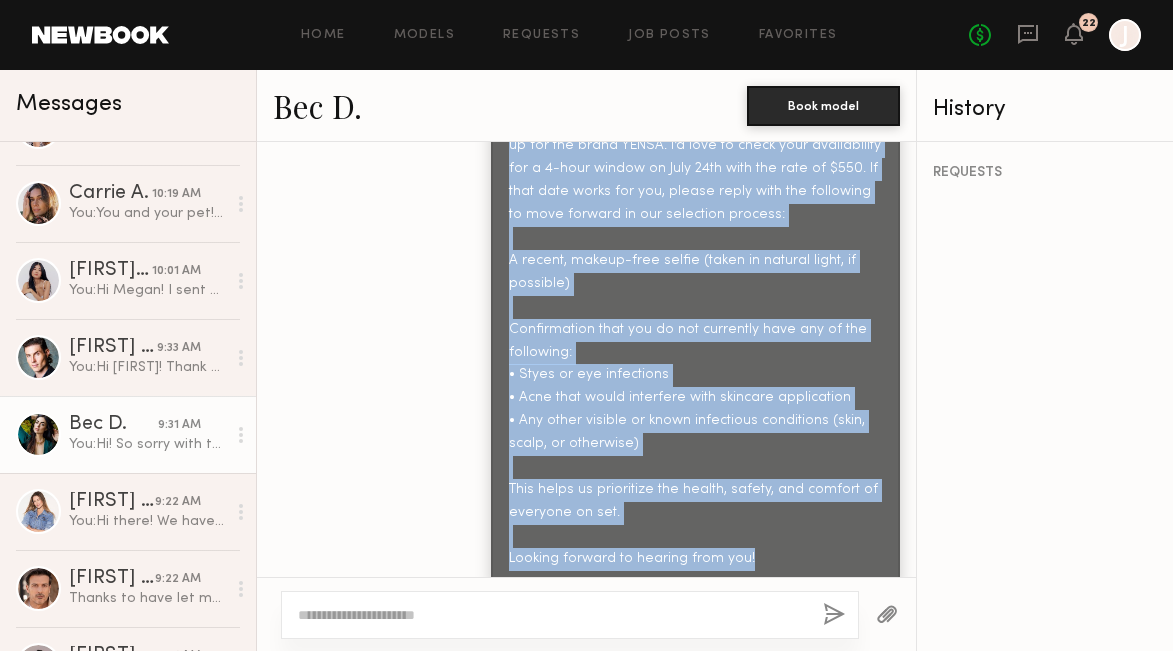 drag, startPoint x: 510, startPoint y: 247, endPoint x: 776, endPoint y: 513, distance: 376.18082 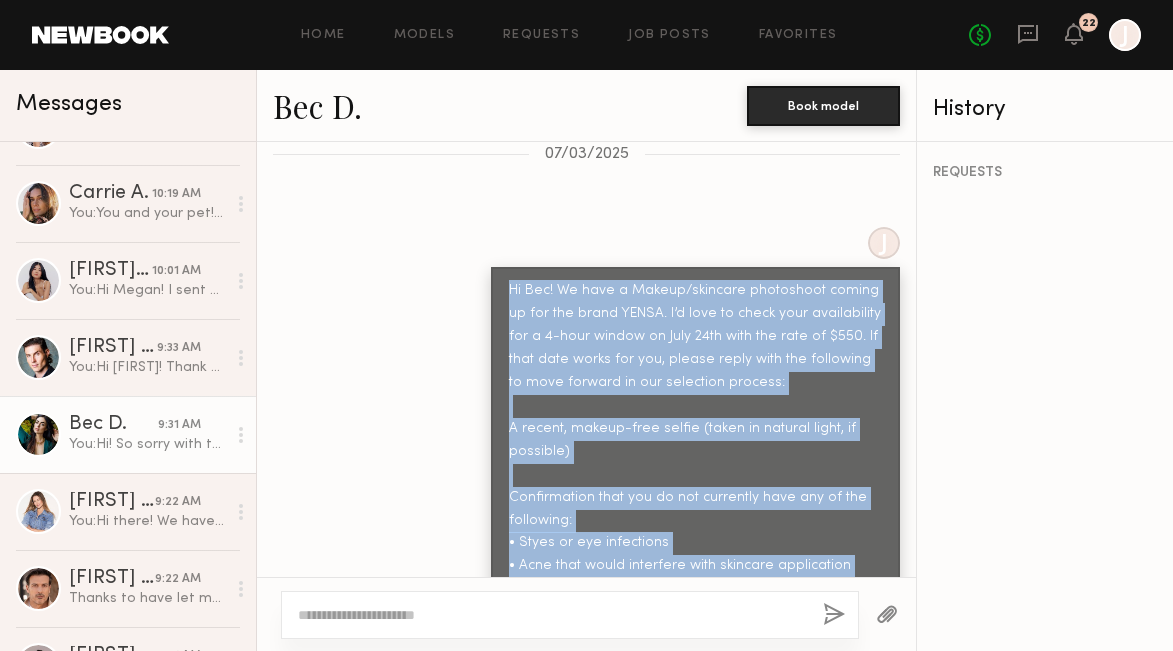 scroll, scrollTop: 890, scrollLeft: 0, axis: vertical 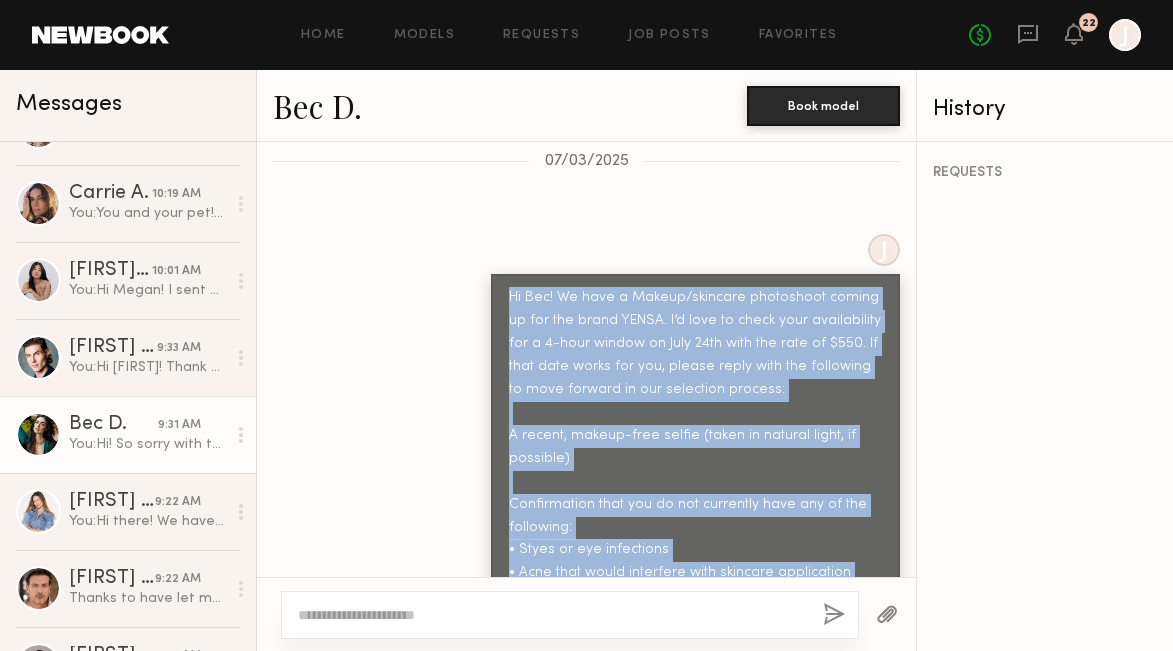 click on "Hi Bec! We have a Makeup/skincare photoshoot coming up for the brand YENSA. I’d love to check your availability for a 4-hour window on July 24th with the rate of $550. If that date works for you, please reply with the following to move forward in our selection process:
A recent, makeup-free selfie (taken in natural light, if possible)
Confirmation that you do not currently have any of the following:
• Styes or eye infections
• Acne that would interfere with skincare application
• Any other visible or known infectious conditions (skin, scalp, or otherwise)
This helps us prioritize the health, safety, and comfort of everyone on set.
Looking forward to hearing from you!" 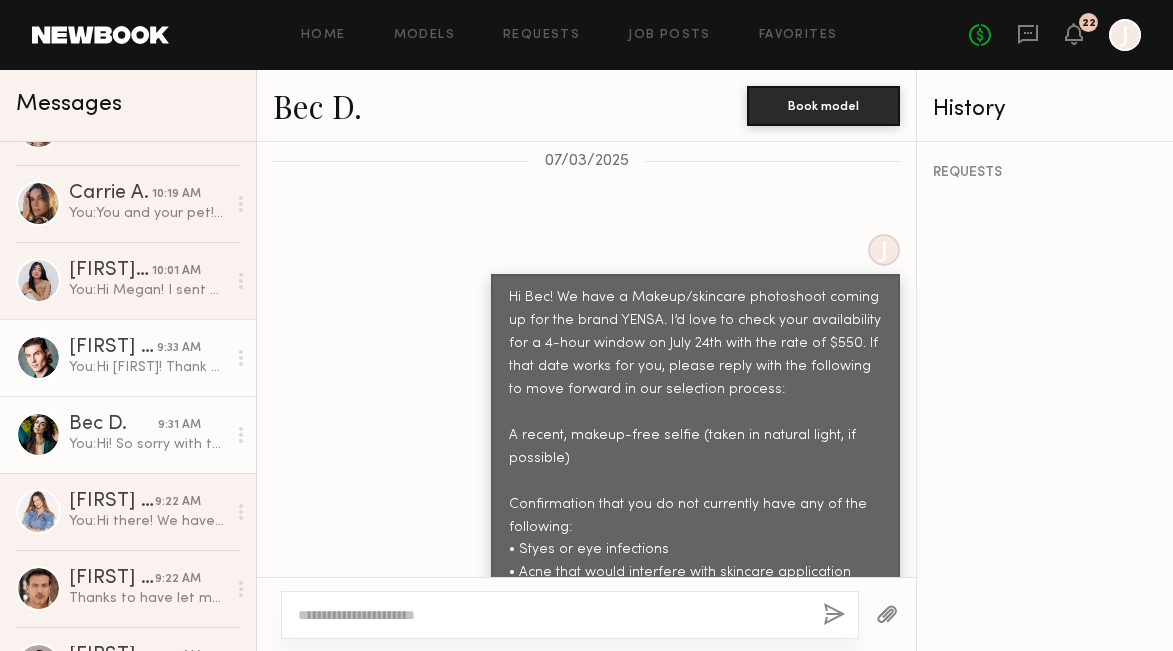 scroll, scrollTop: 244, scrollLeft: 0, axis: vertical 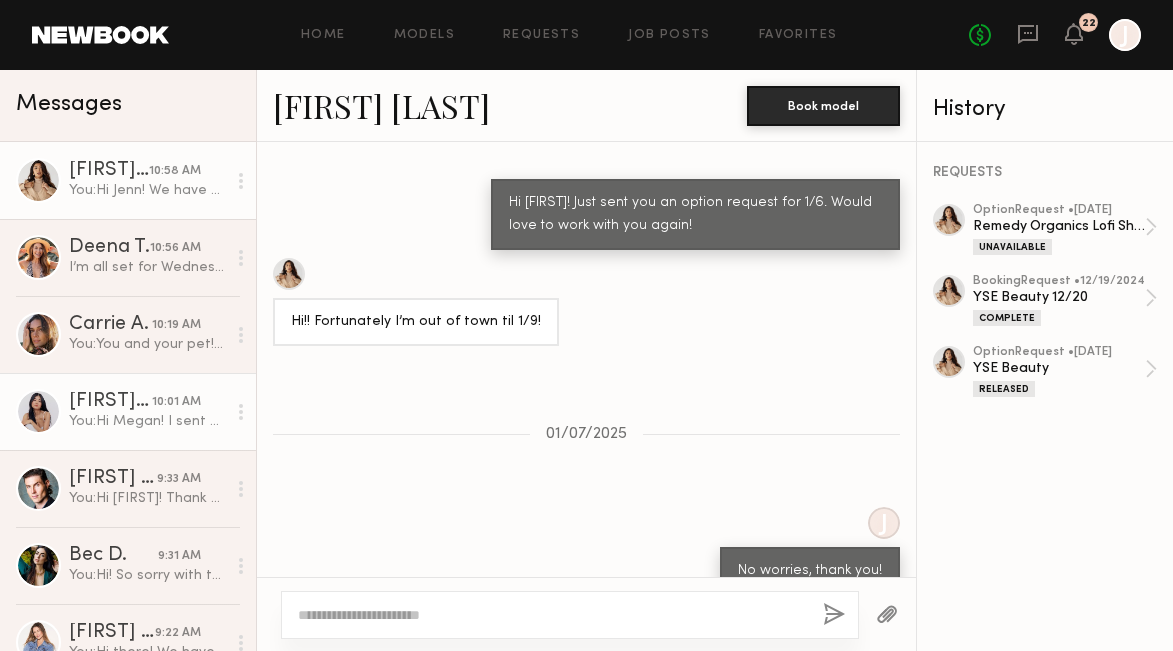 click on "[FIRST] [LAST]" 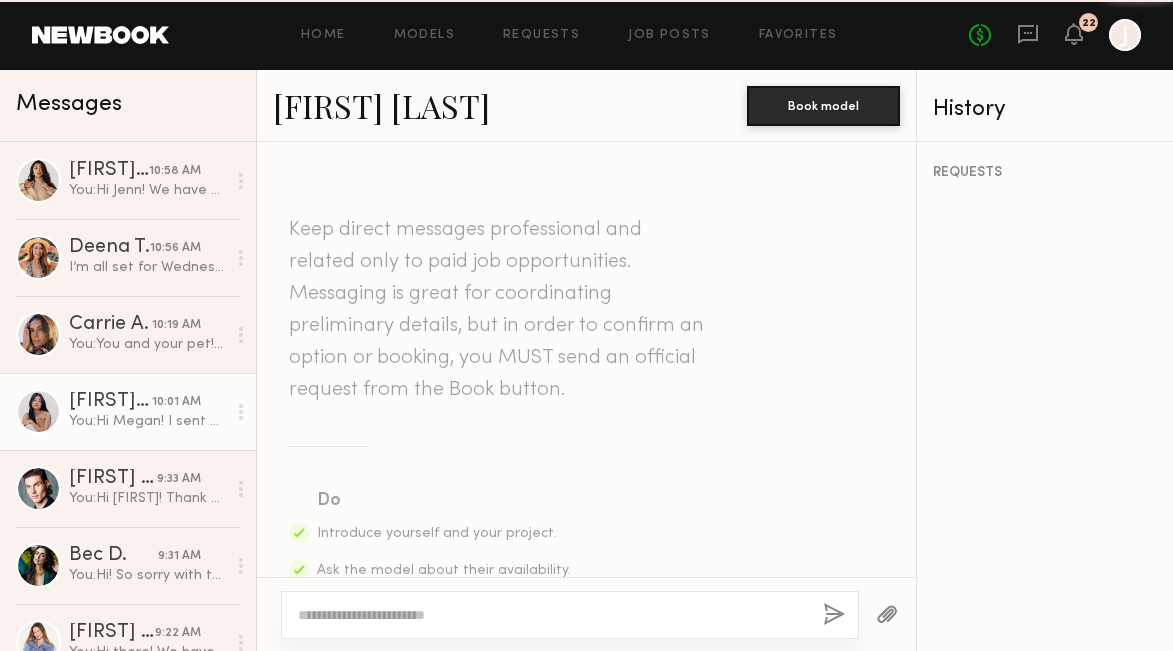 scroll, scrollTop: 948, scrollLeft: 0, axis: vertical 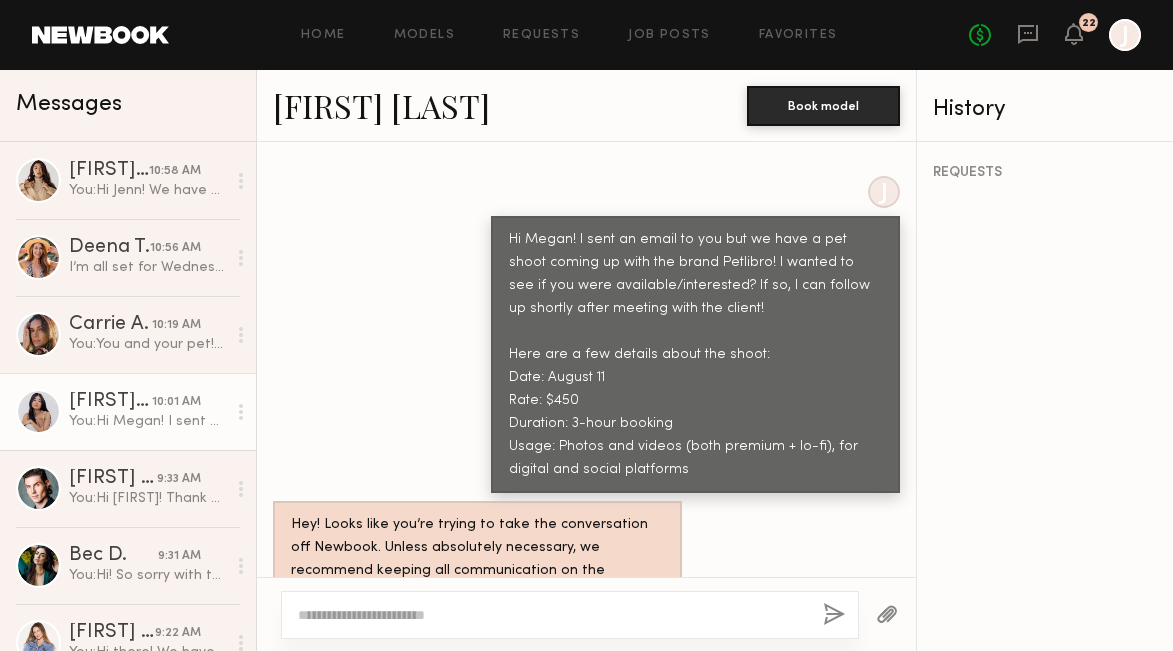 click on "[FIRST] [LAST]" 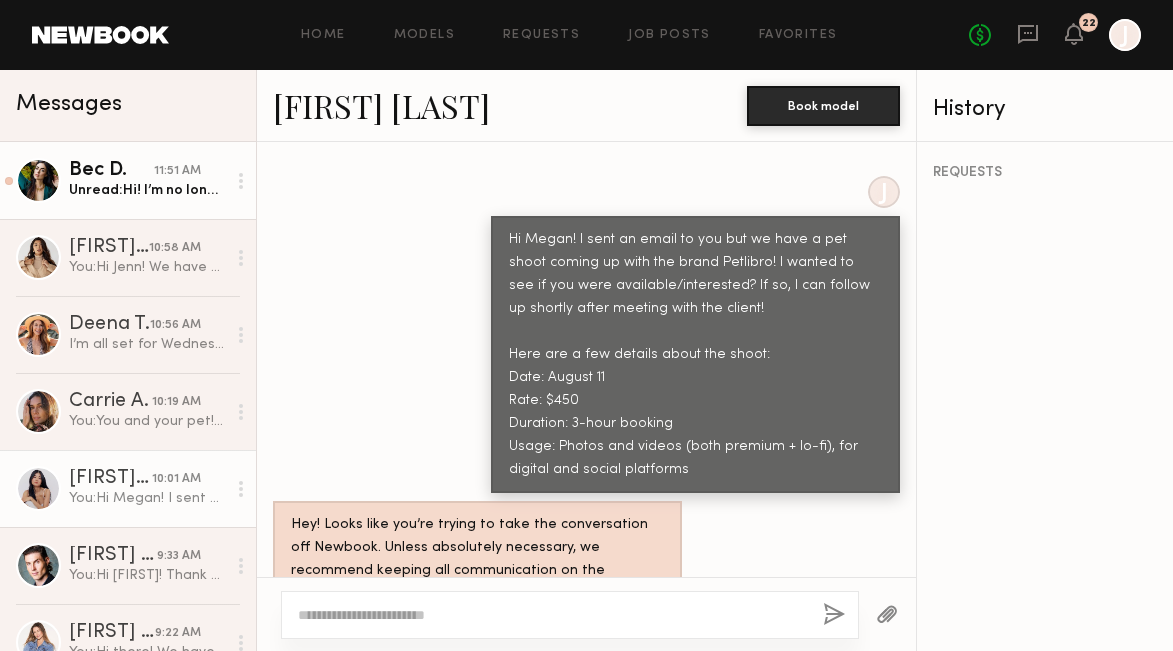 click on "Unread:  Hi! I’m no longer available in the morning 10-1:30. I have a client in the afternoon that I could potential change with enough notice, if the afternoon worked for you guys. Just wanted to give you a heads up. Thx." 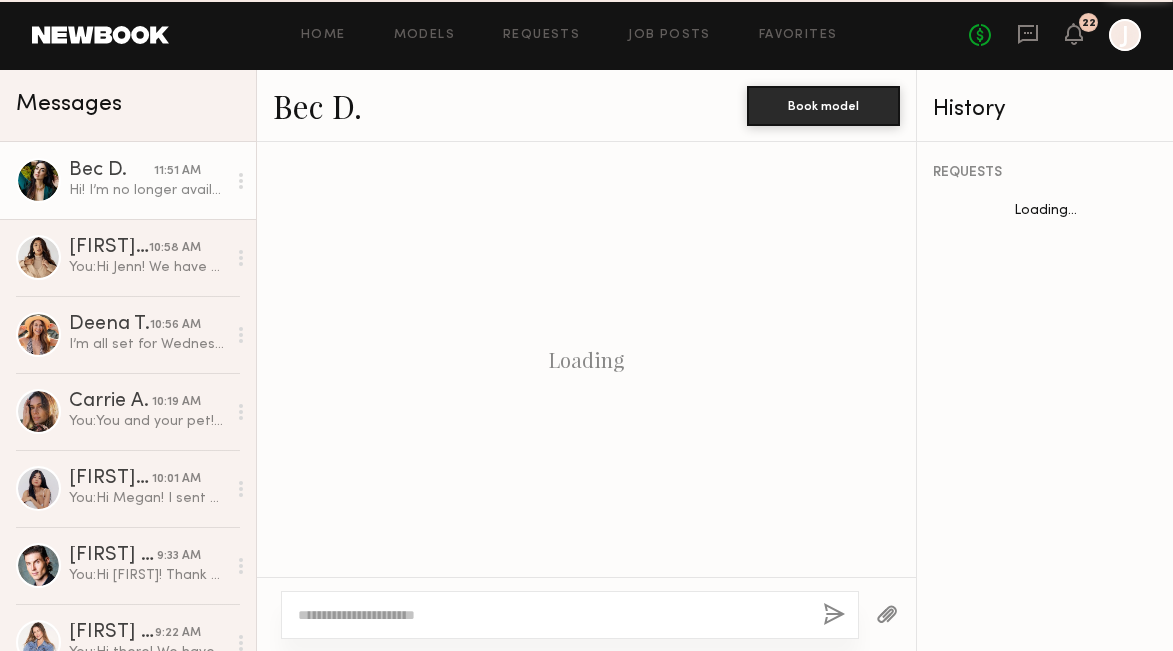 scroll, scrollTop: 2285, scrollLeft: 0, axis: vertical 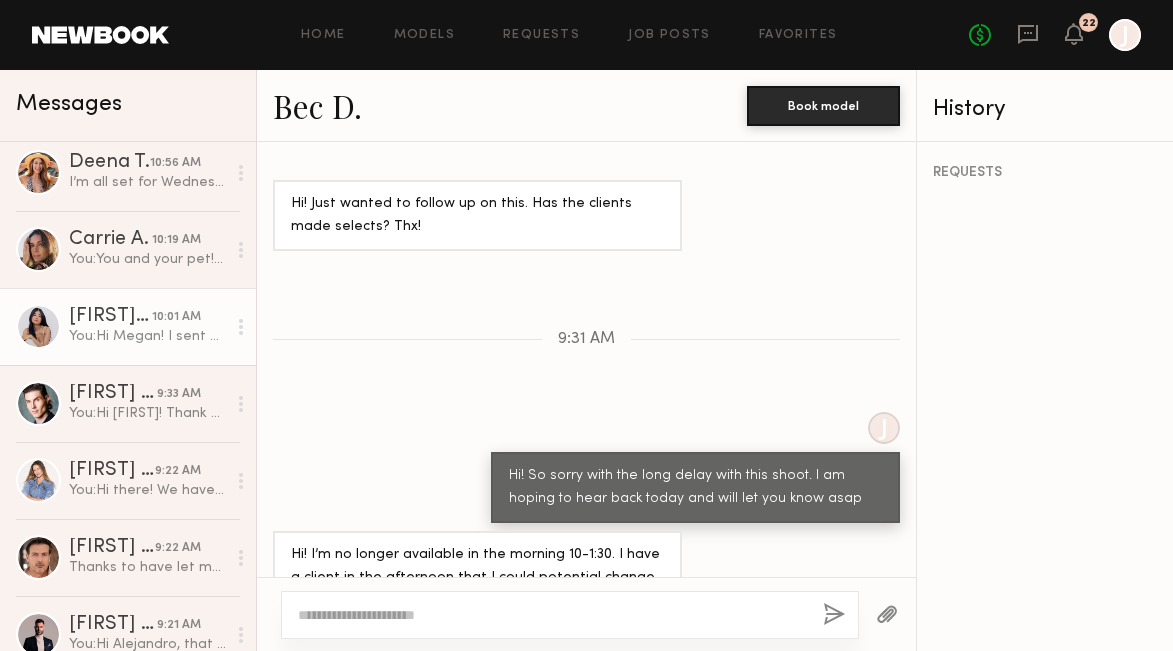 click on "You:  Hi Megan! I sent an email to you but we have a pet shoot coming up with the brand Petlibro! I wanted to see if you were available/interested? If so, I can follow up shortly after meeting with the client!
Here are a few details about the shoot:
Date: August 11
Rate: $450
Duration: 3-hour booking
Usage: Photos and videos (both premium + lo-fi), for digital and social platforms" 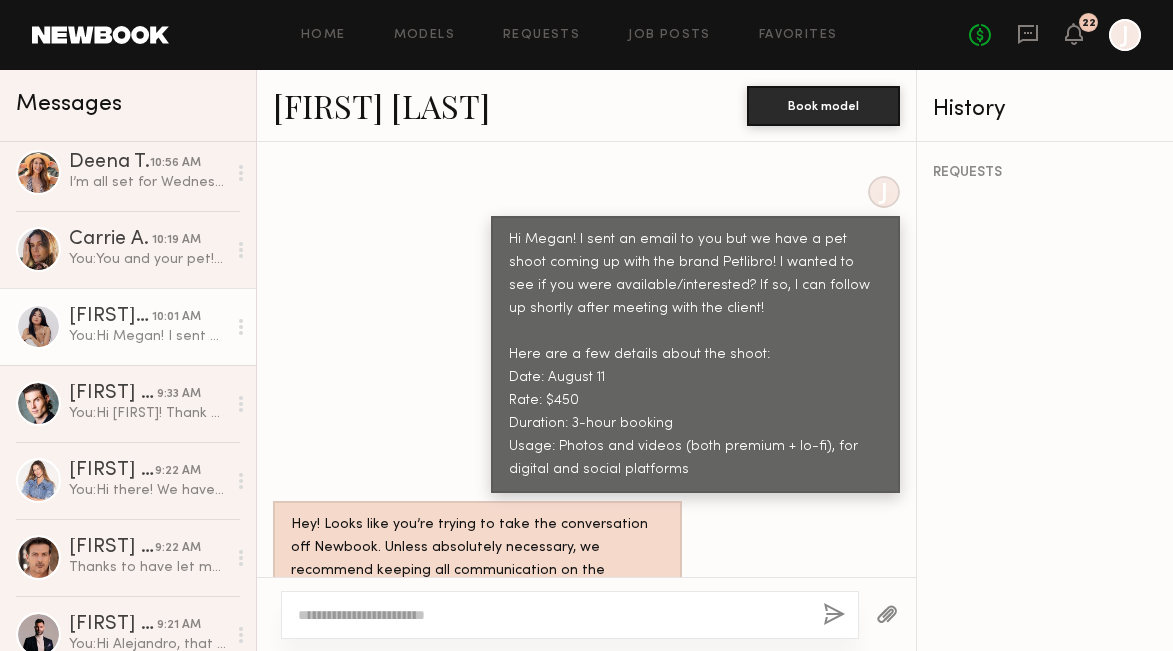 scroll, scrollTop: 913, scrollLeft: 0, axis: vertical 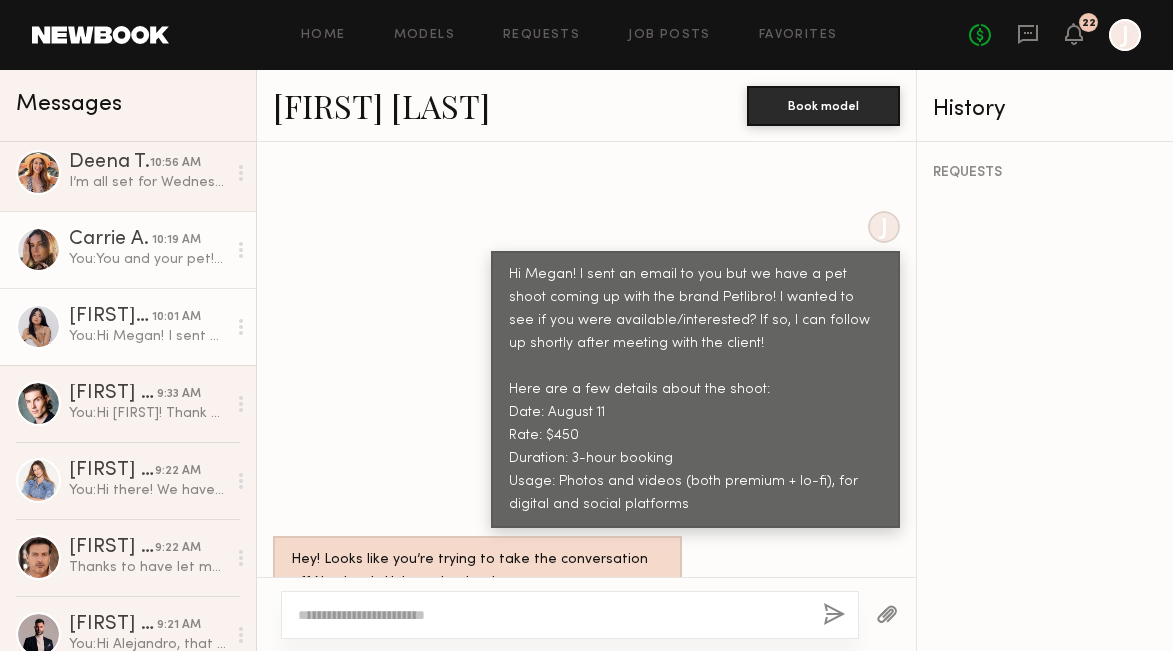 click on "Carrie A." 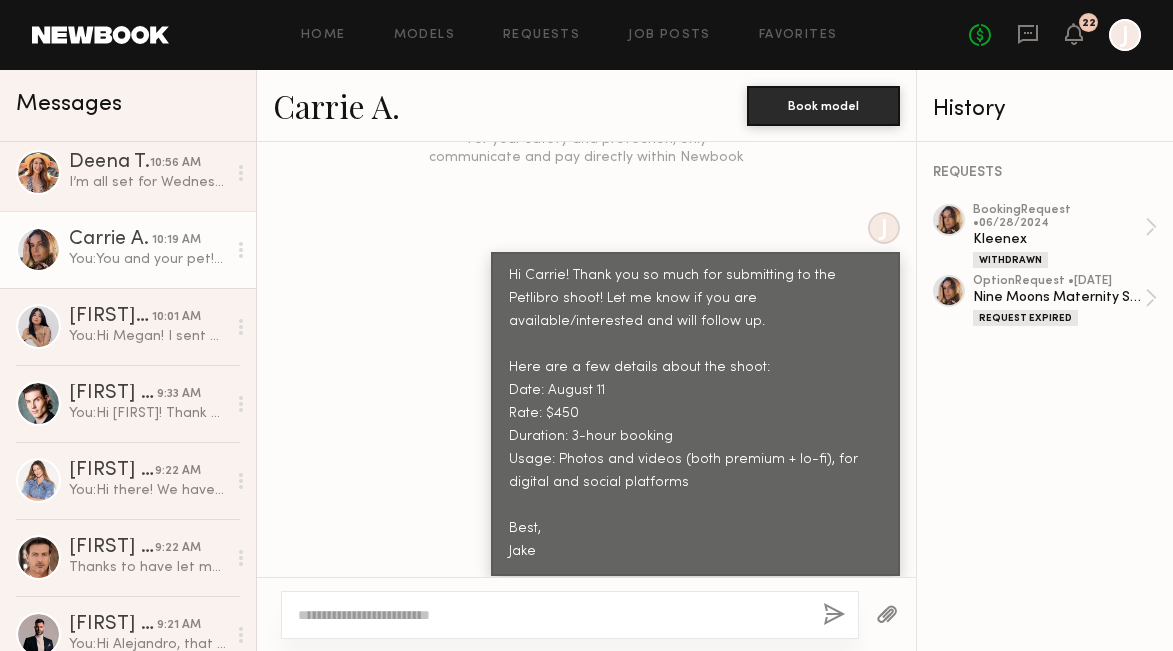 scroll, scrollTop: 1613, scrollLeft: 0, axis: vertical 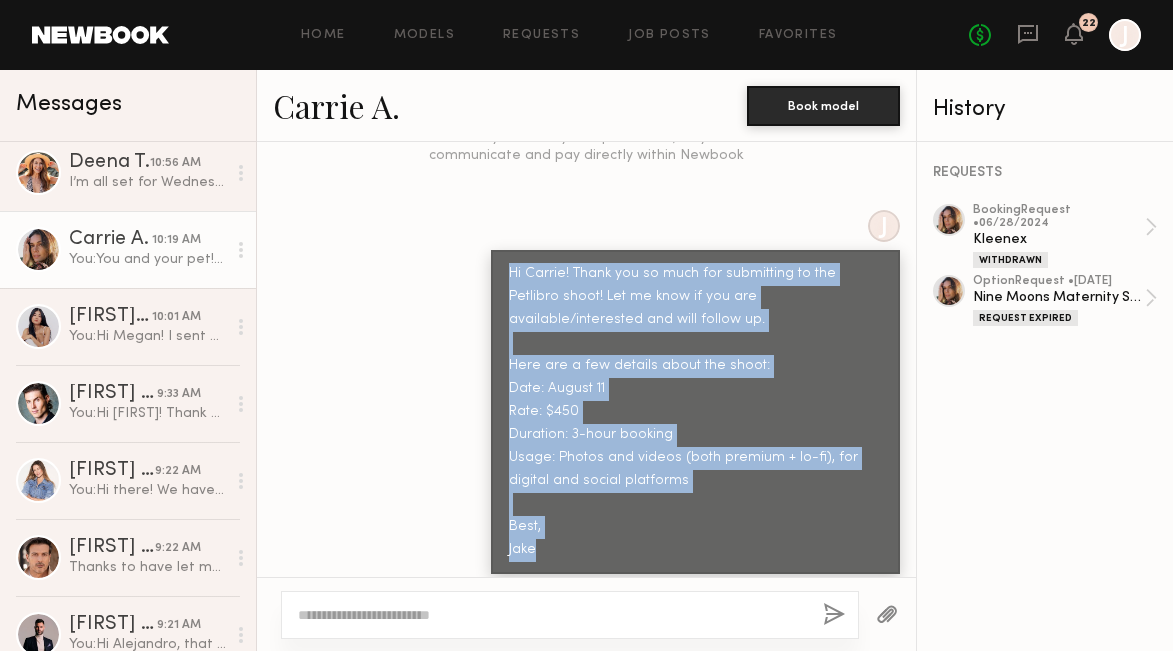copy on "Hi Carrie! Thank you so much for submitting to the Petlibro shoot! Let me know if you are available/interested and will follow up.
Here are a few details about the shoot:
Date: August 11
Rate: $450
Duration: 3-hour booking
Usage: Photos and videos (both premium + lo-fi), for digital and social platforms
Best,
Jake" 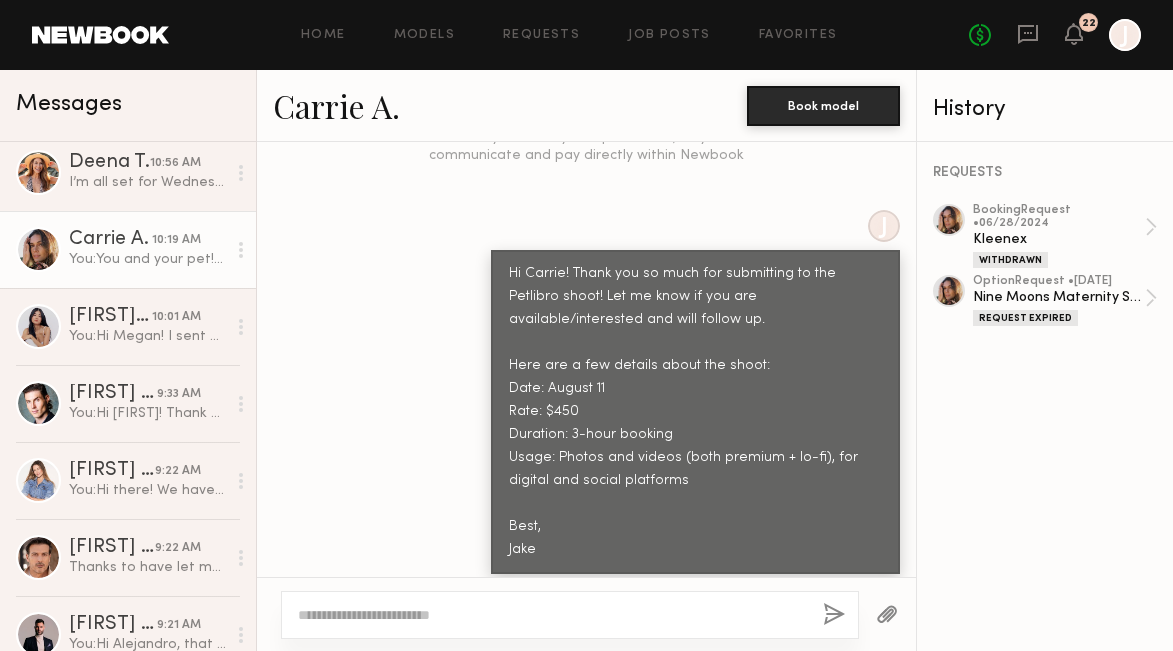 click on "Hi Carrie! Thank you so much for submitting to the Petlibro shoot! Let me know if you are available/interested and will follow up.
Here are a few details about the shoot:
Date: August 11
Rate: $450
Duration: 3-hour booking
Usage: Photos and videos (both premium + lo-fi), for digital and social platforms
Best,
Jake" 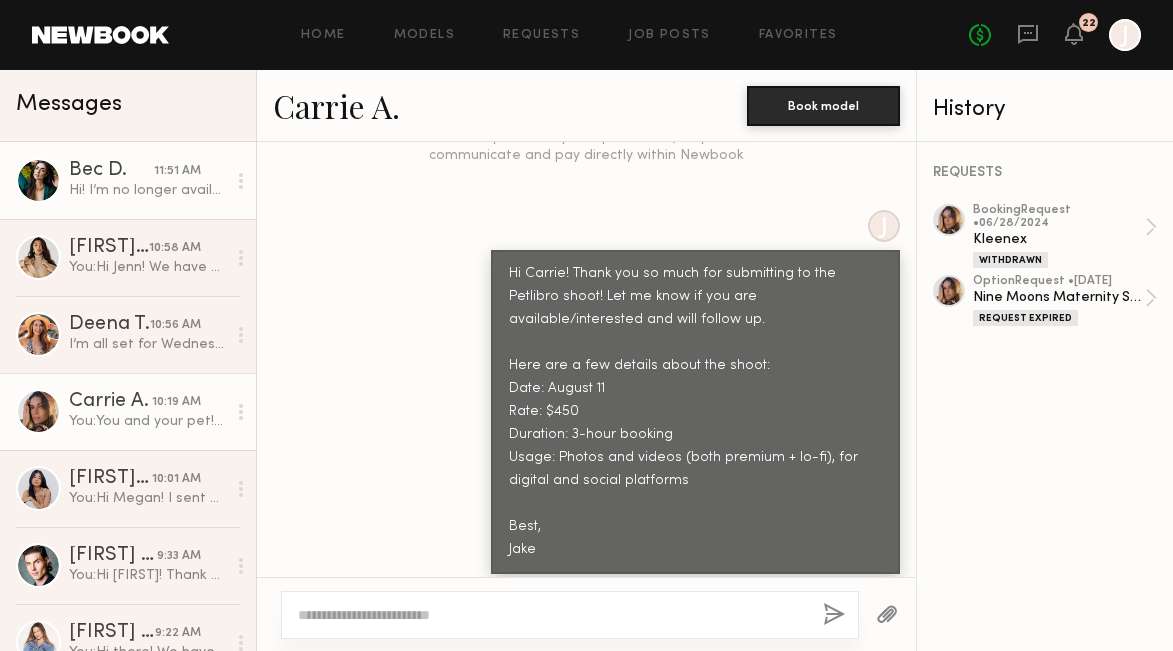 scroll, scrollTop: 0, scrollLeft: 0, axis: both 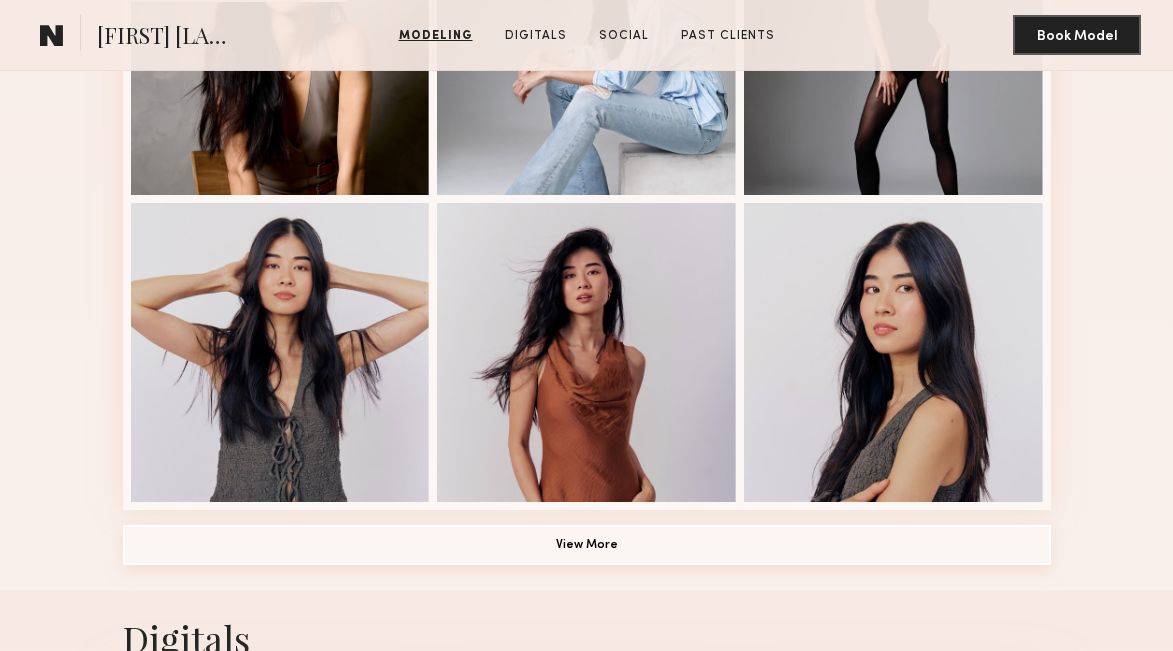 click on "View More" 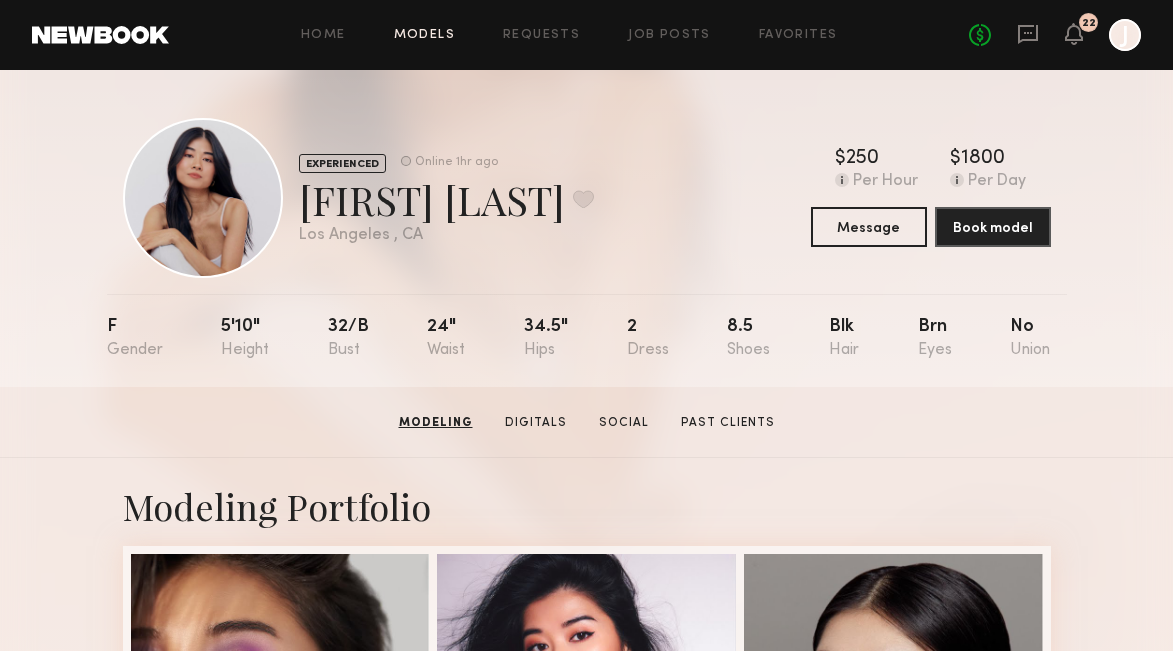 scroll, scrollTop: 0, scrollLeft: 0, axis: both 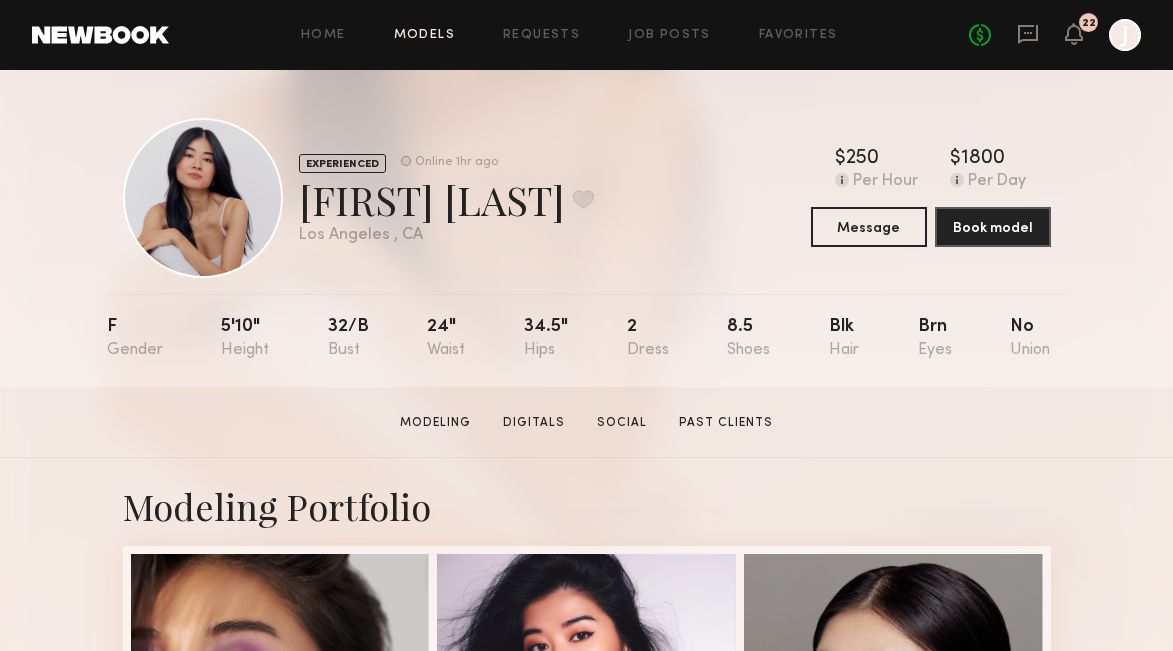 click on "Models" 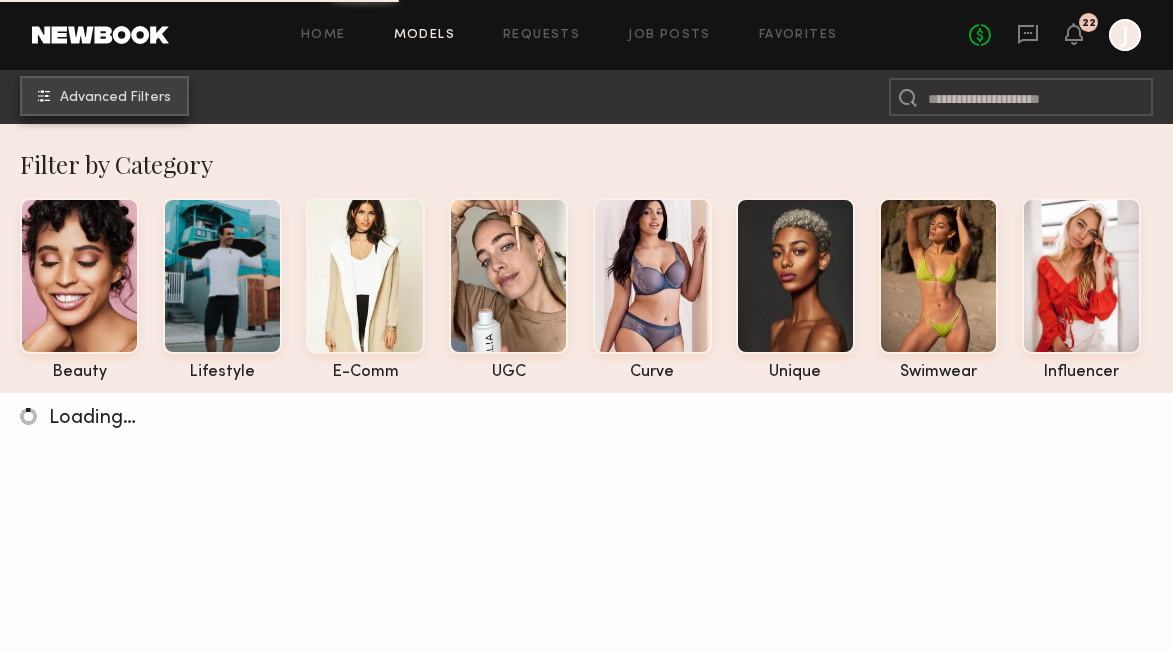 click on "Advanced Filters" 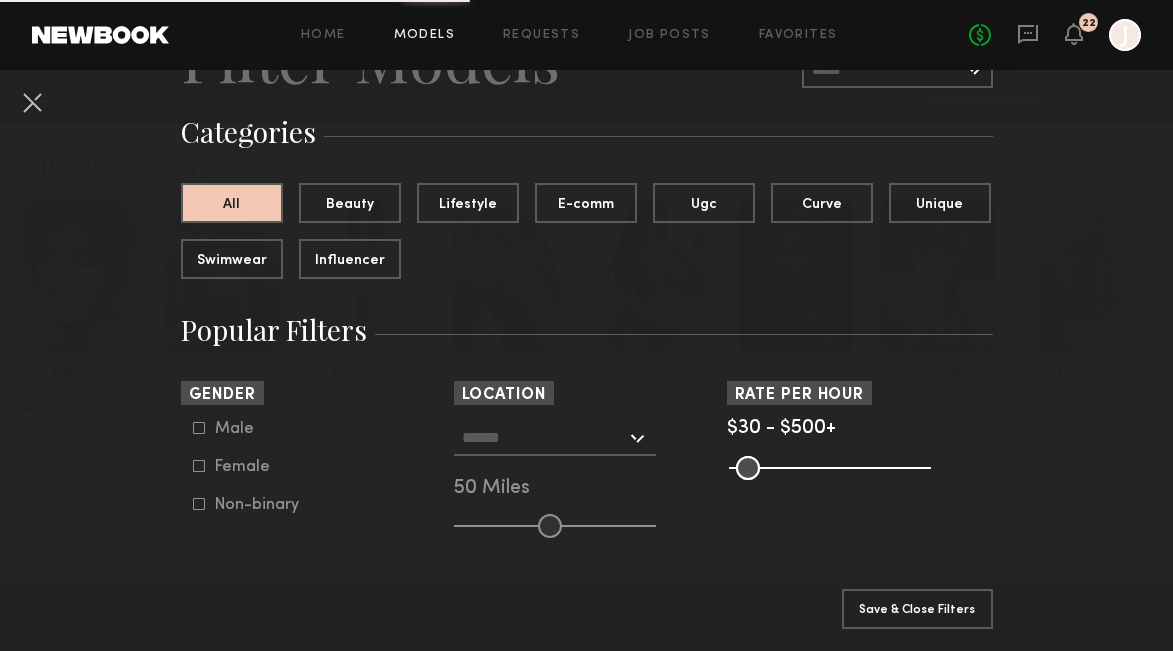 scroll, scrollTop: 136, scrollLeft: 0, axis: vertical 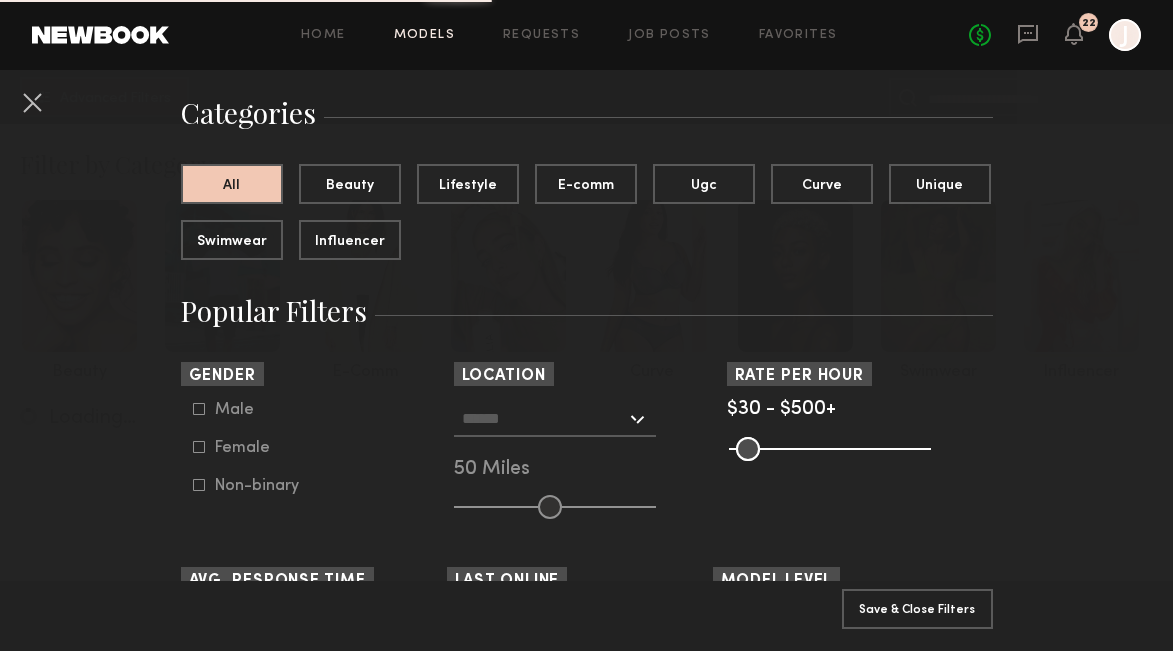 click 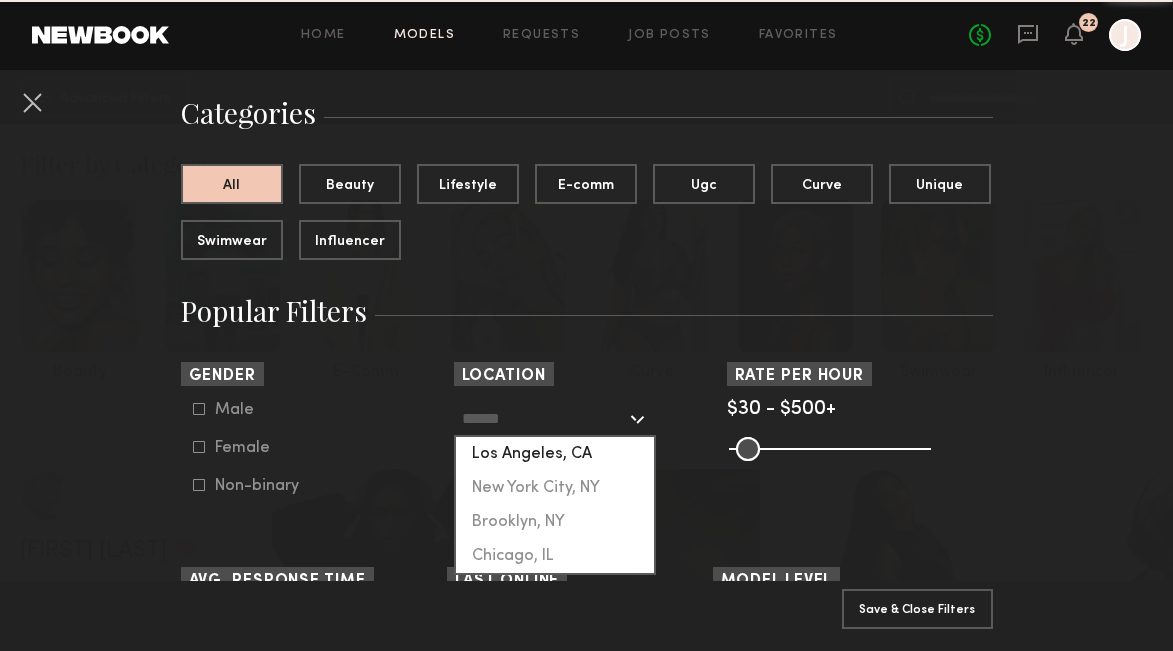click on "Los Angeles, CA" 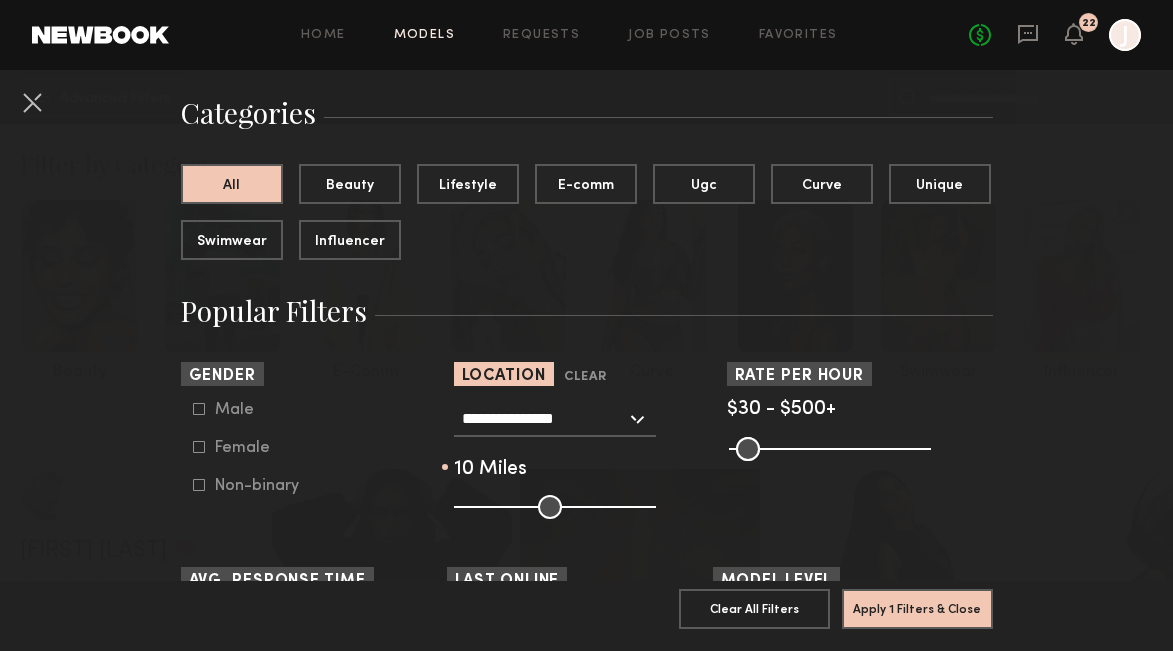 drag, startPoint x: 552, startPoint y: 508, endPoint x: 473, endPoint y: 509, distance: 79.00633 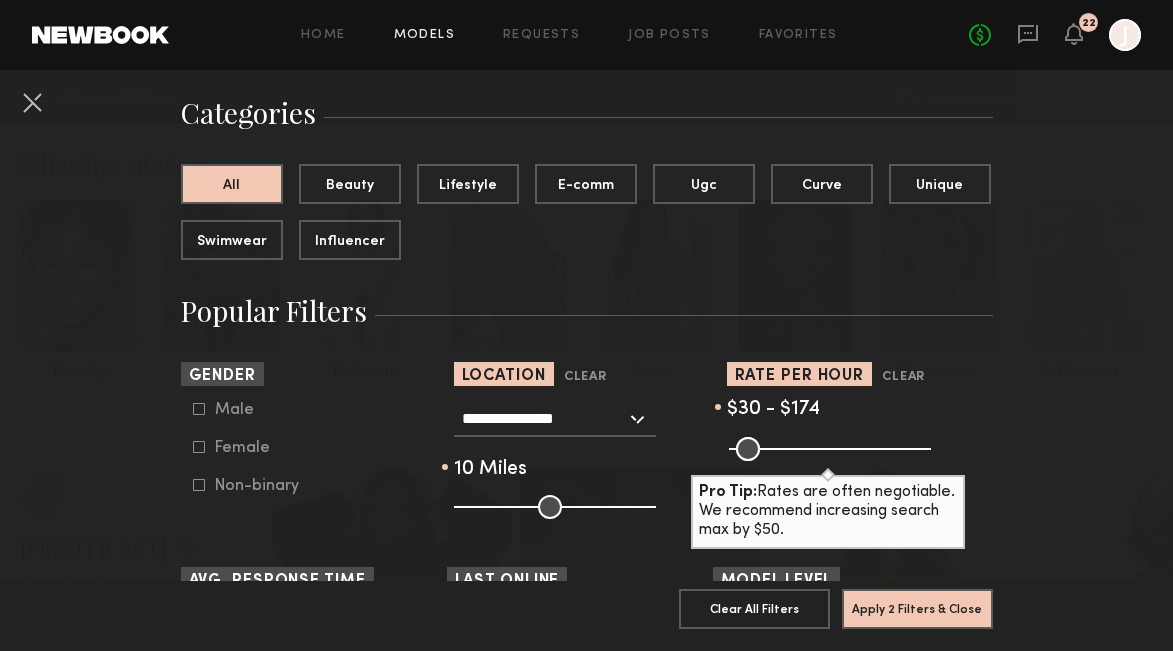 drag, startPoint x: 921, startPoint y: 449, endPoint x: 795, endPoint y: 449, distance: 126 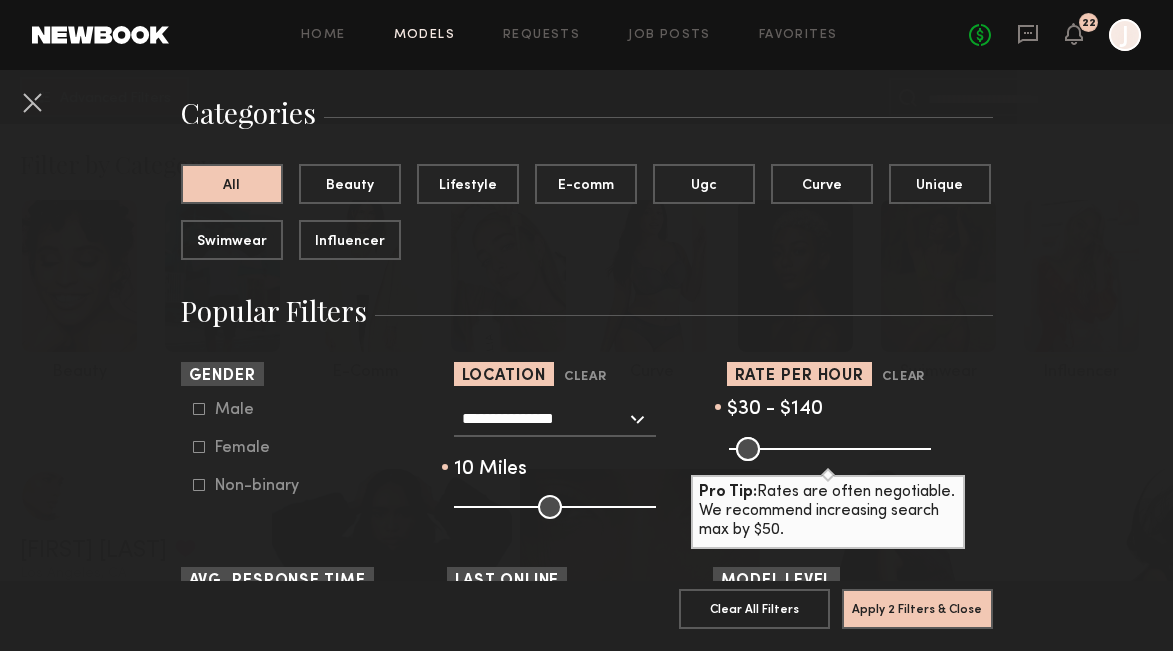 drag, startPoint x: 795, startPoint y: 449, endPoint x: 782, endPoint y: 449, distance: 13 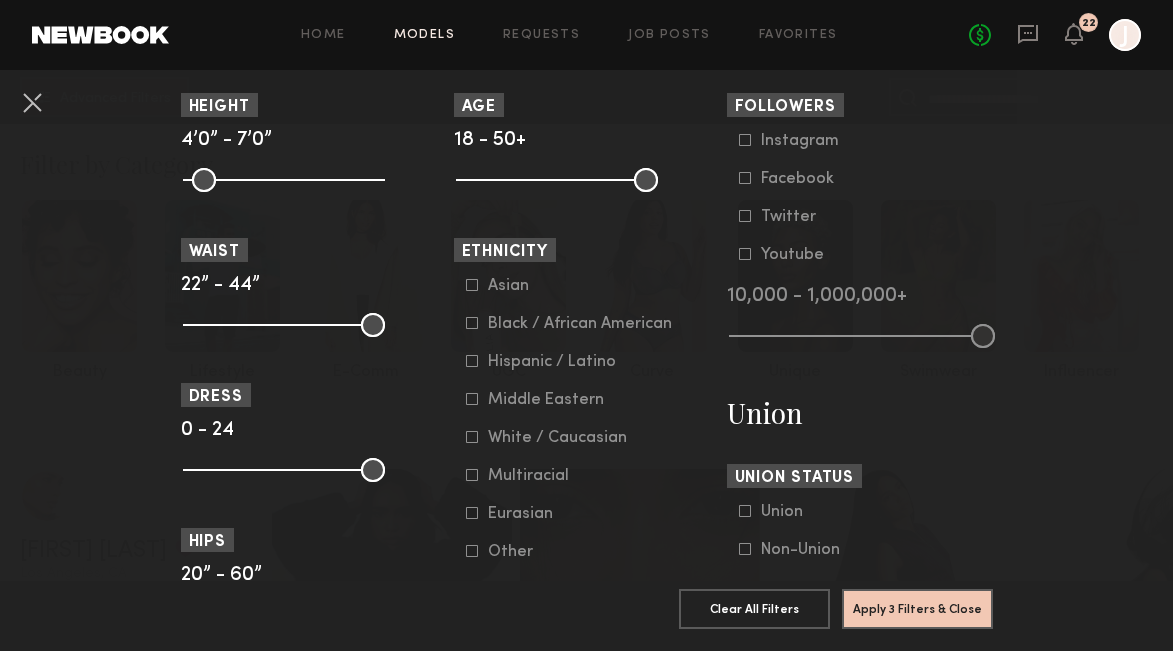 scroll, scrollTop: 943, scrollLeft: 0, axis: vertical 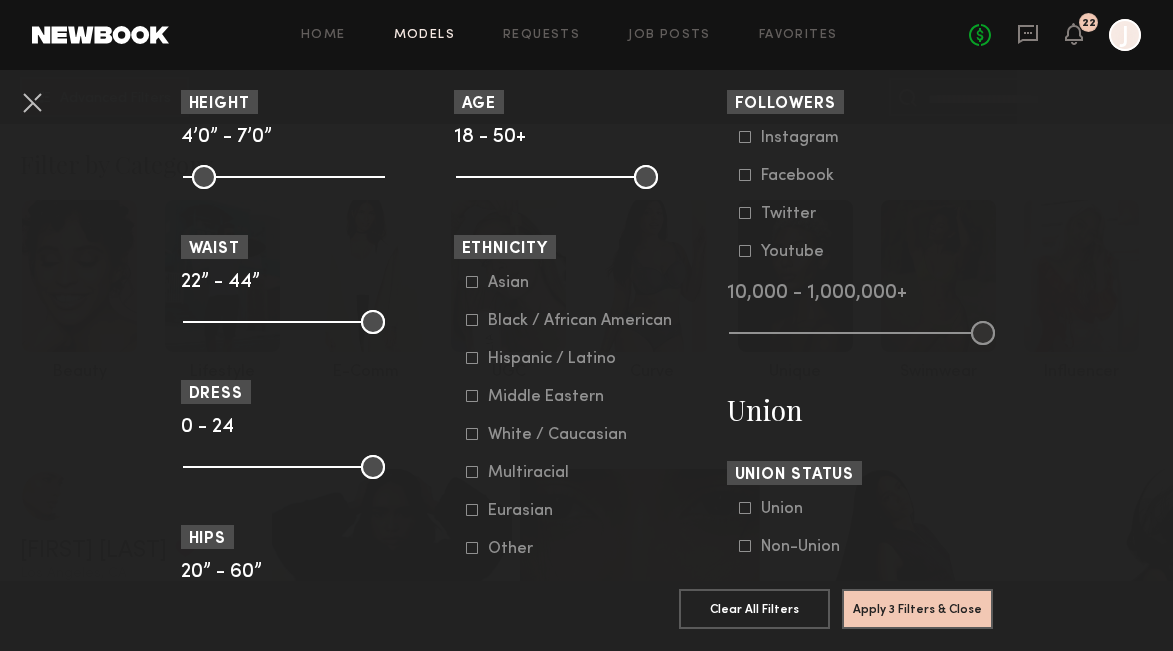 click 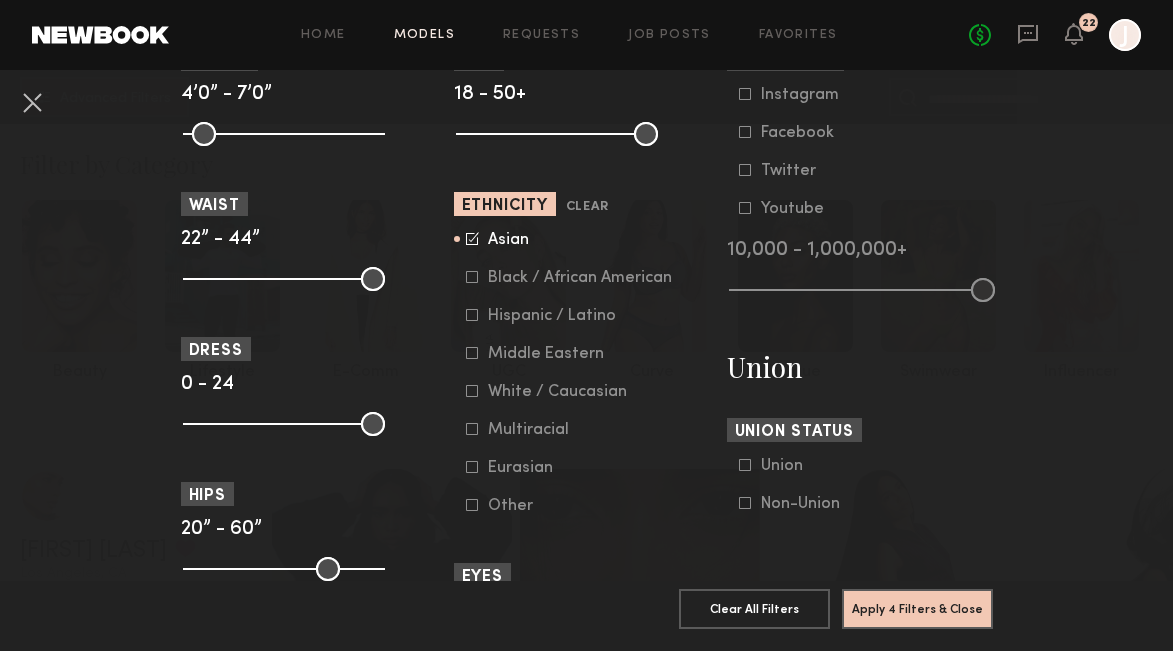 scroll, scrollTop: 988, scrollLeft: 0, axis: vertical 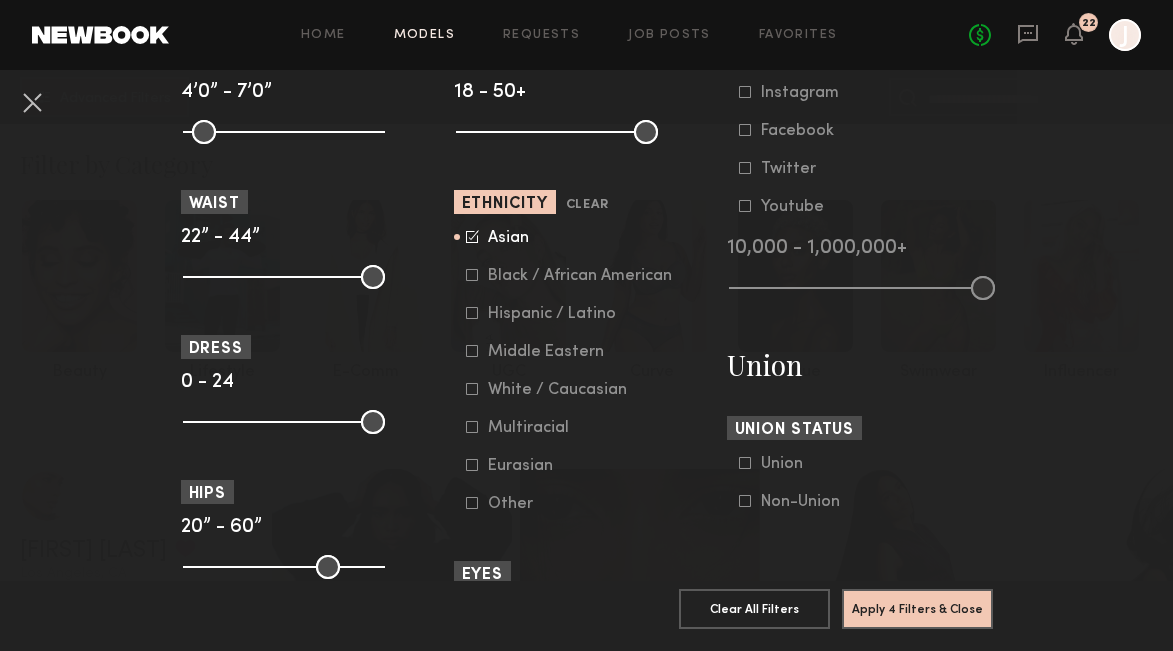 click 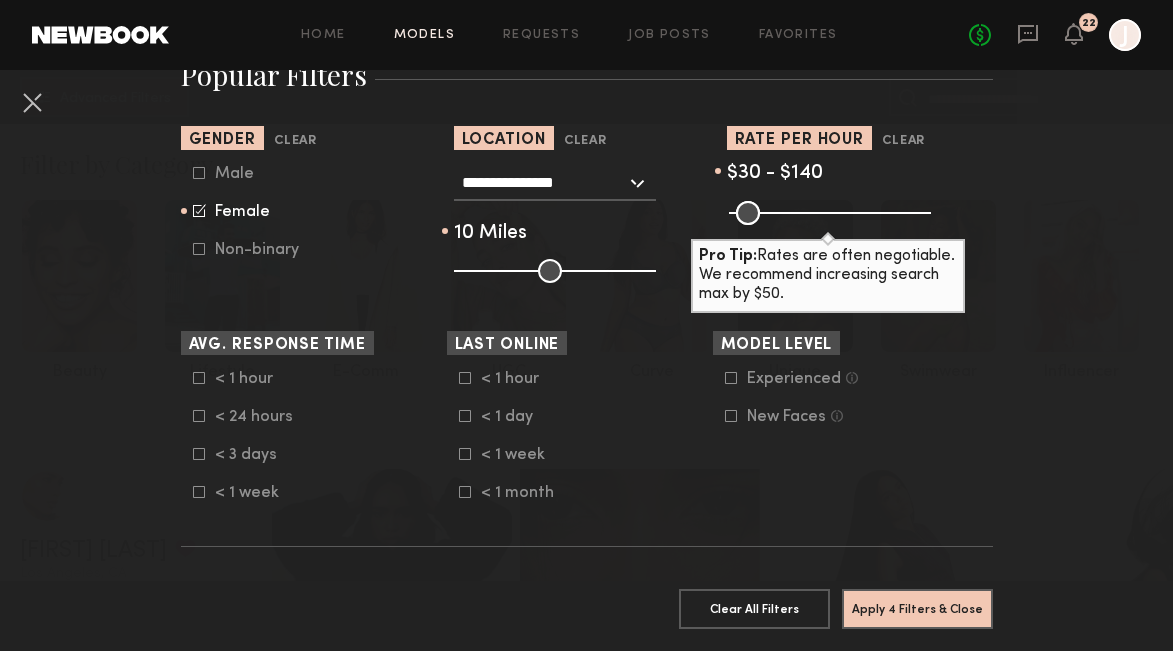 scroll, scrollTop: 373, scrollLeft: 0, axis: vertical 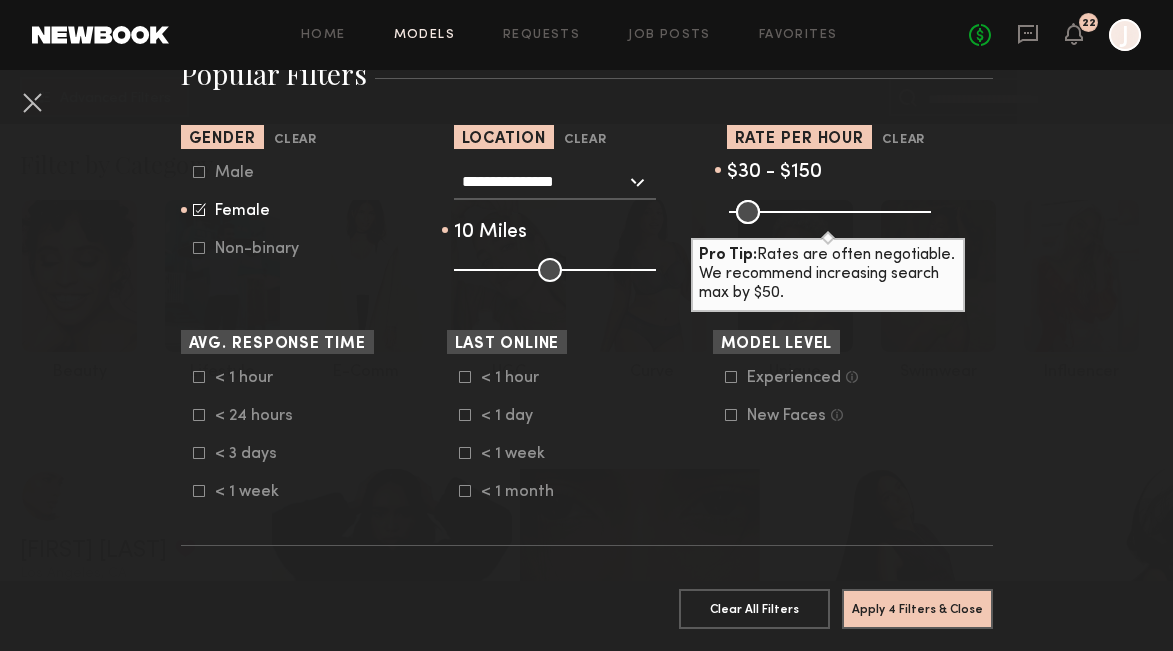 type on "***" 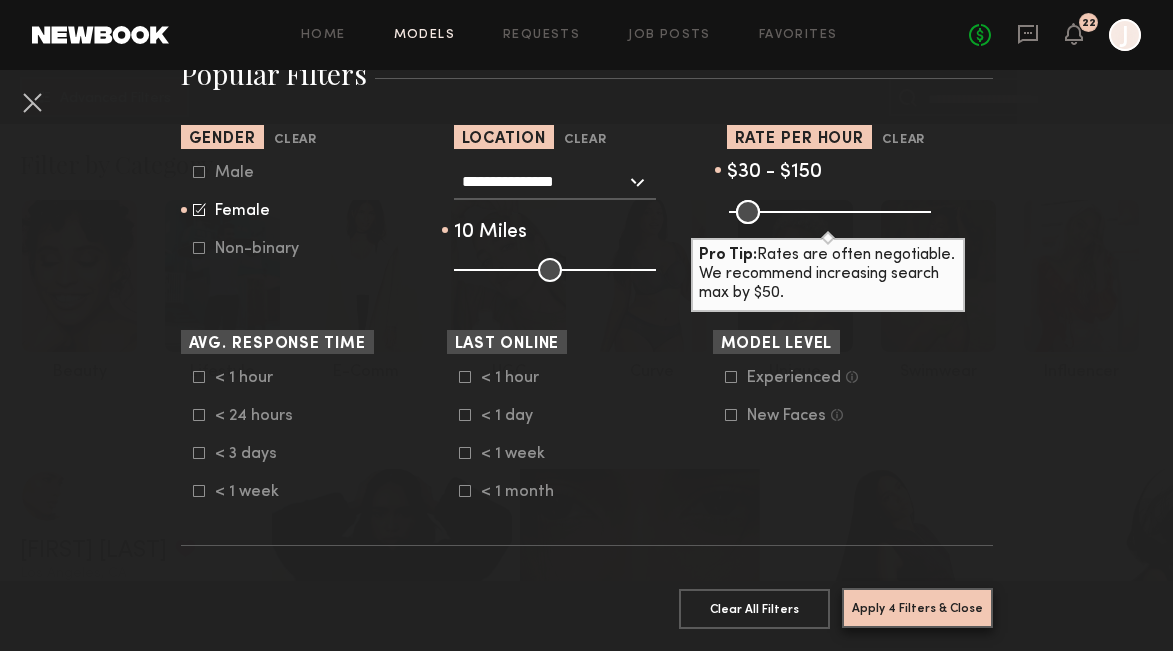 click on "Apply 4 Filters & Close" 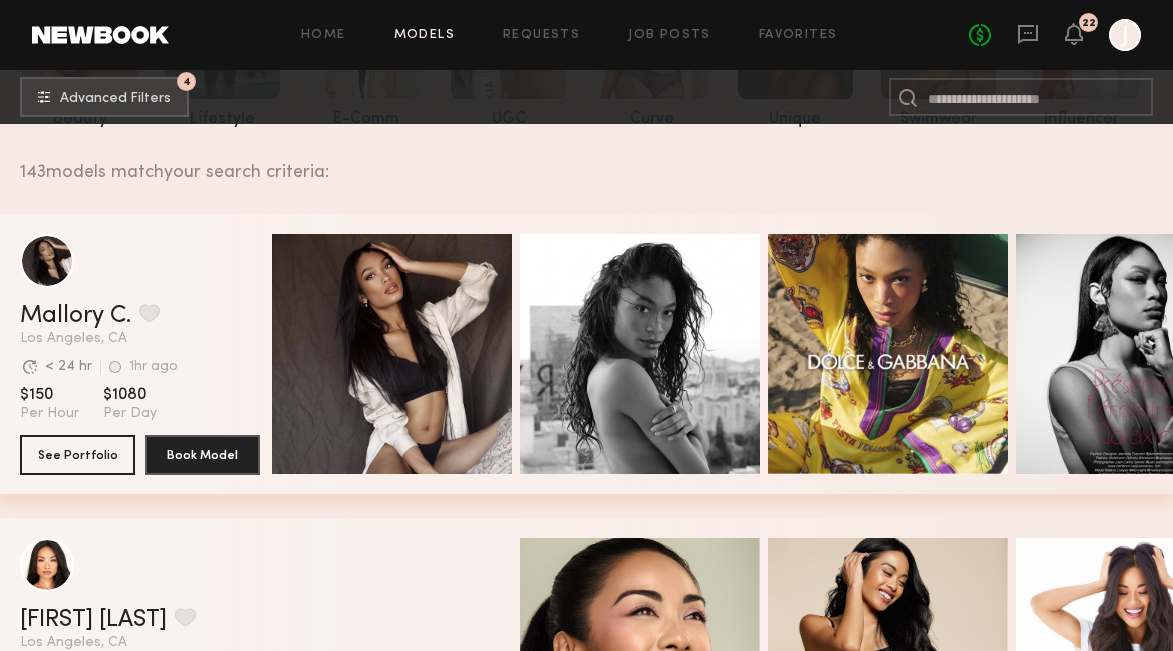 scroll, scrollTop: 256, scrollLeft: 0, axis: vertical 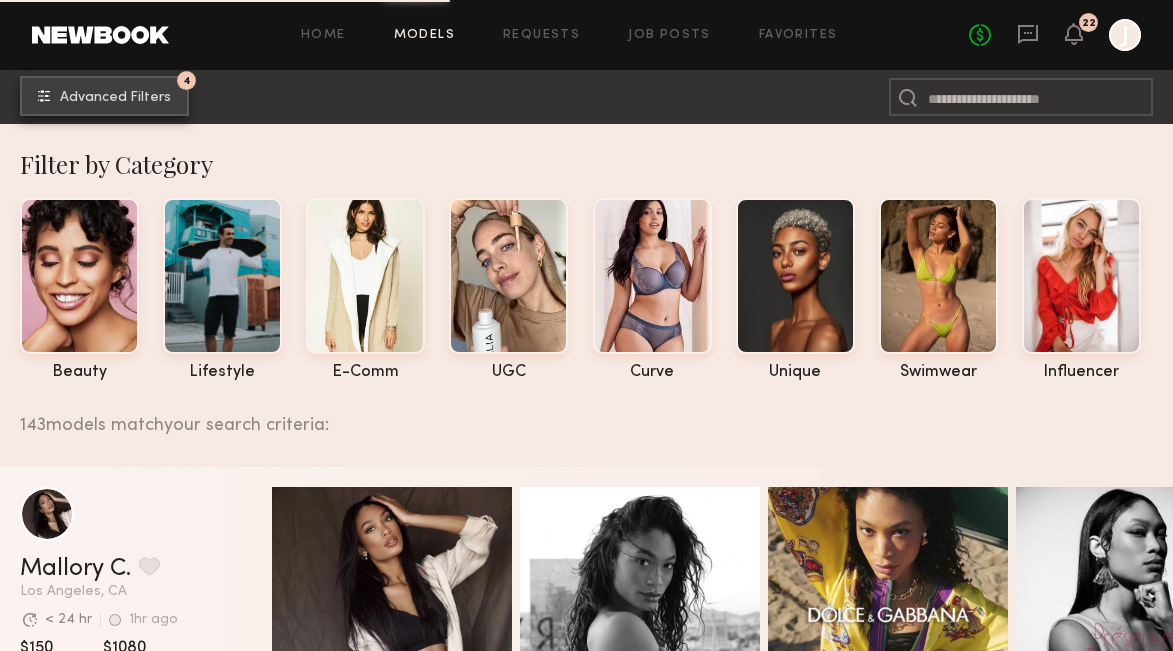 click on "Advanced Filters" 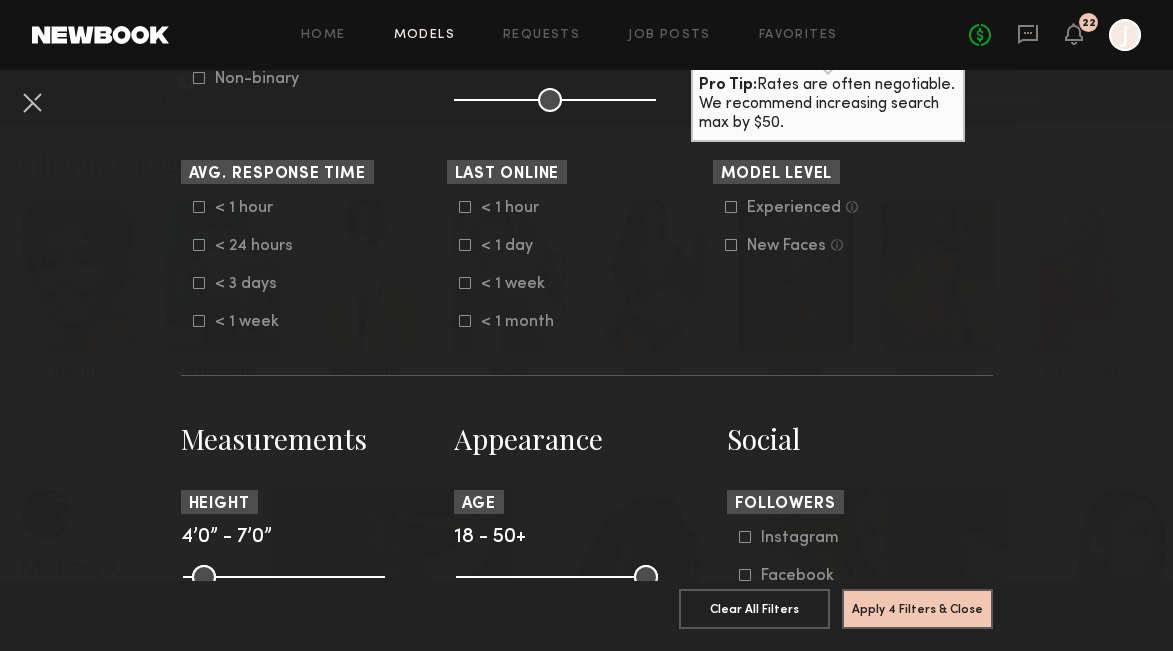 scroll, scrollTop: 852, scrollLeft: 0, axis: vertical 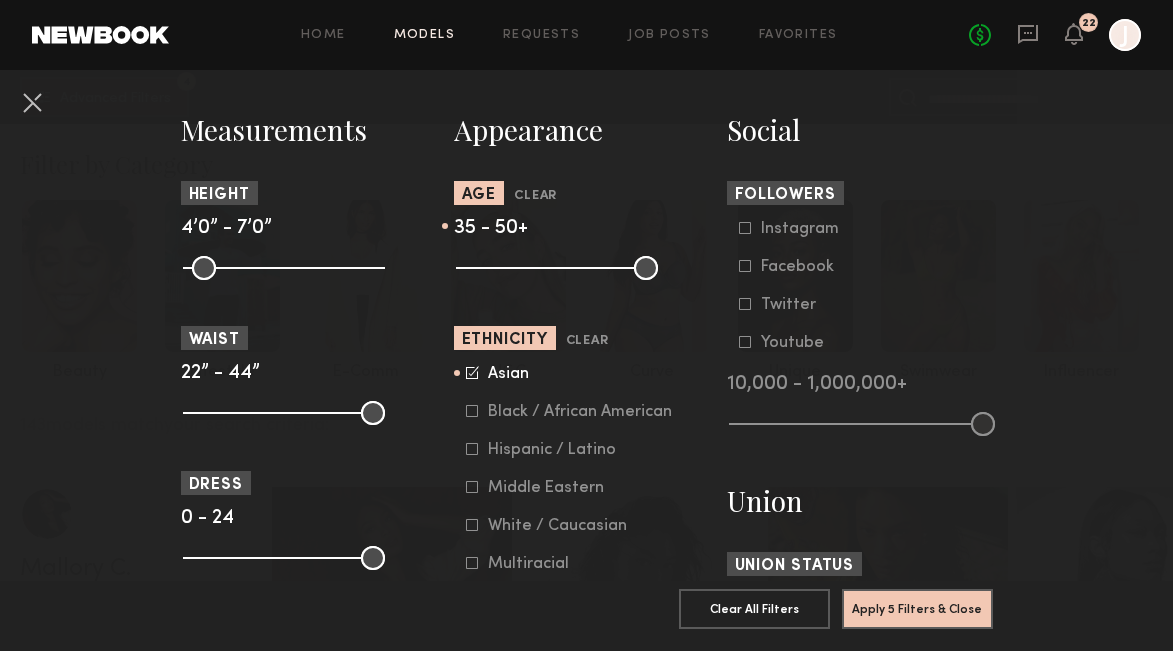 drag, startPoint x: 462, startPoint y: 263, endPoint x: 560, endPoint y: 268, distance: 98.12747 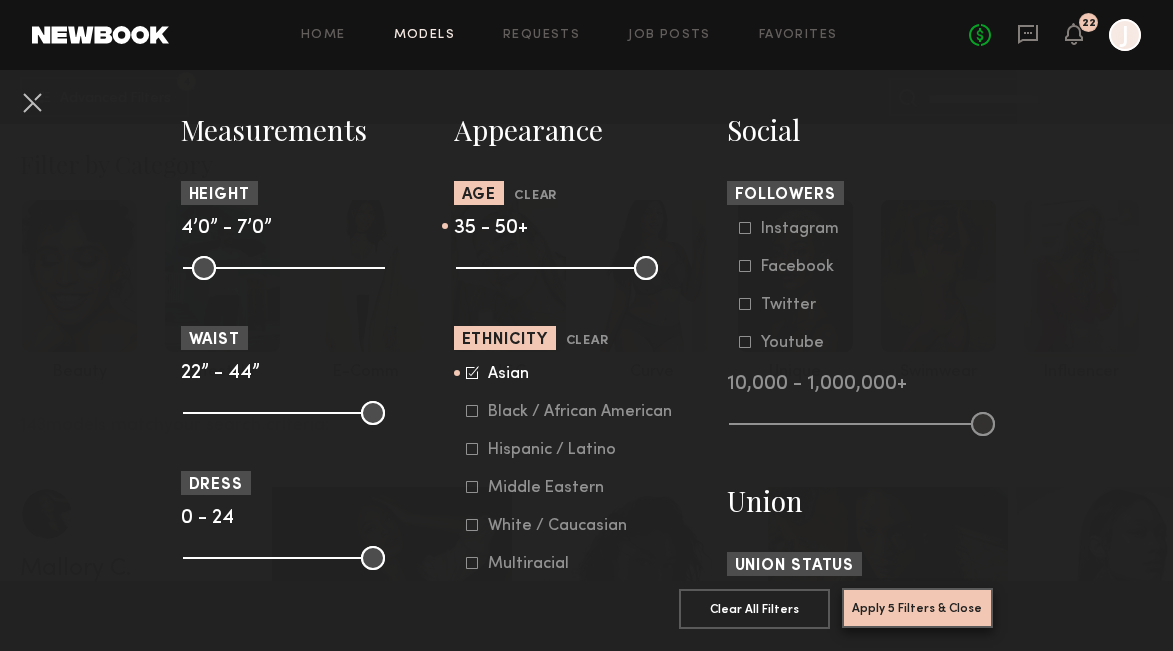 click on "Apply 5 Filters & Close" 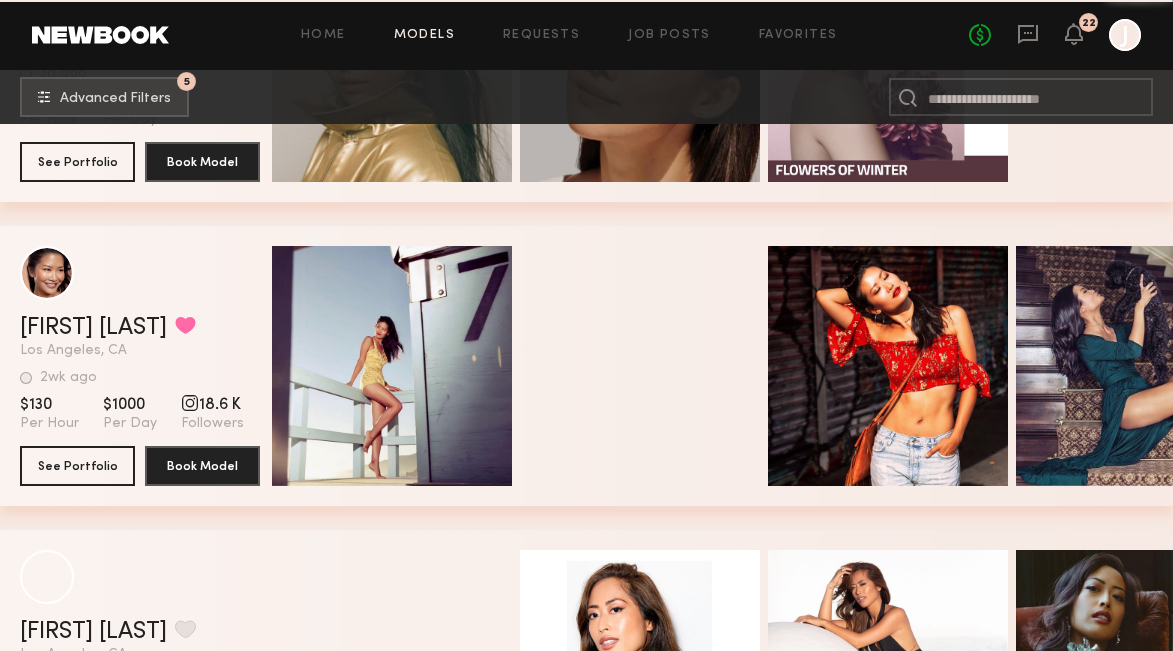 scroll, scrollTop: 2692, scrollLeft: 0, axis: vertical 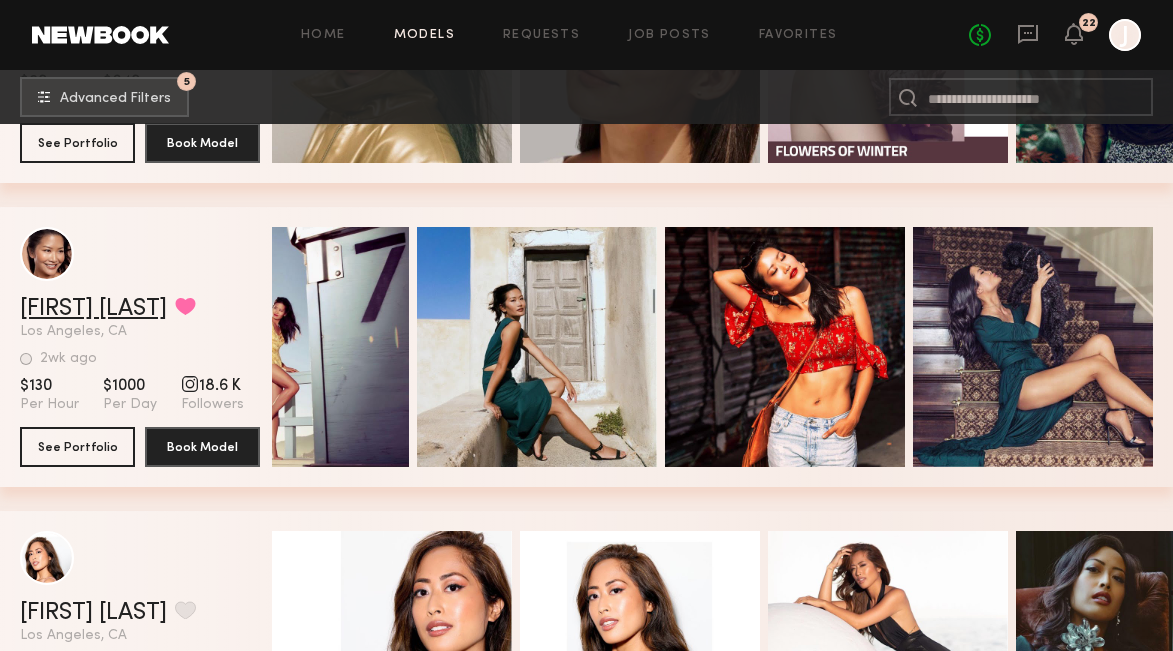 click on "Danielle Y." 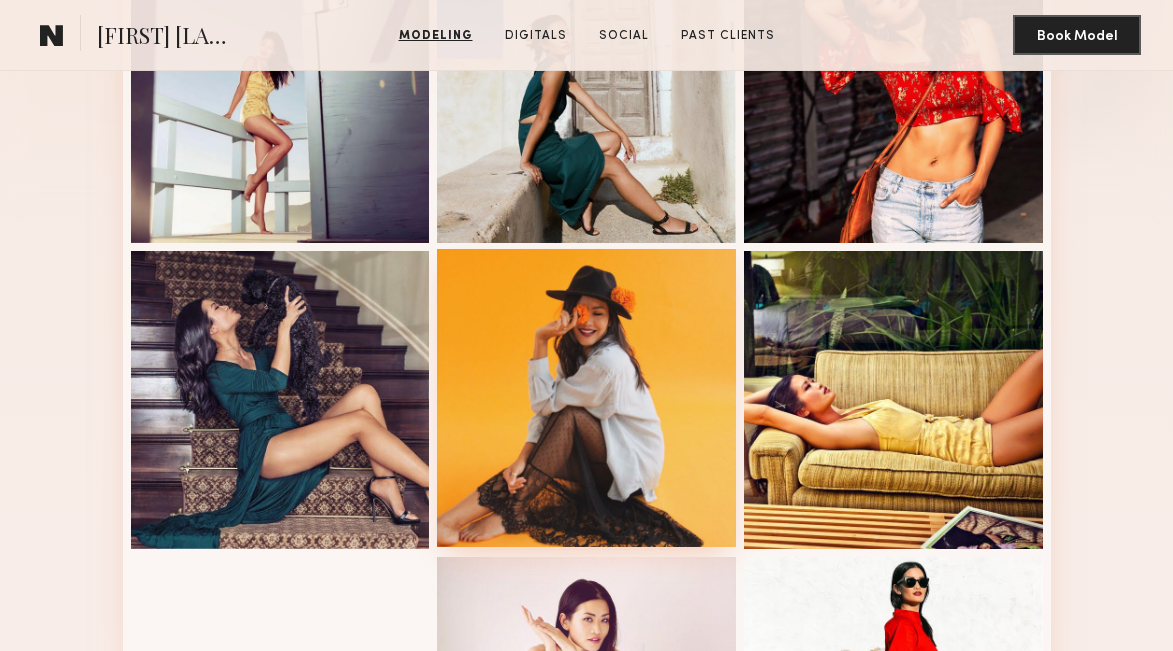 scroll, scrollTop: 1287, scrollLeft: 0, axis: vertical 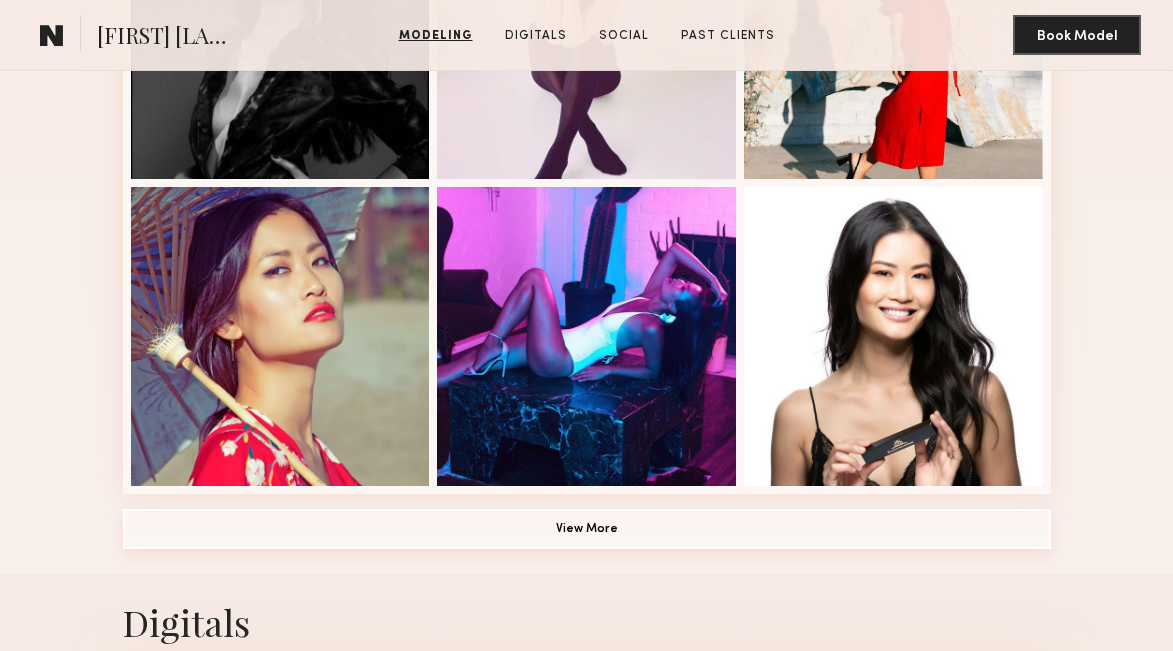 click on "View More" 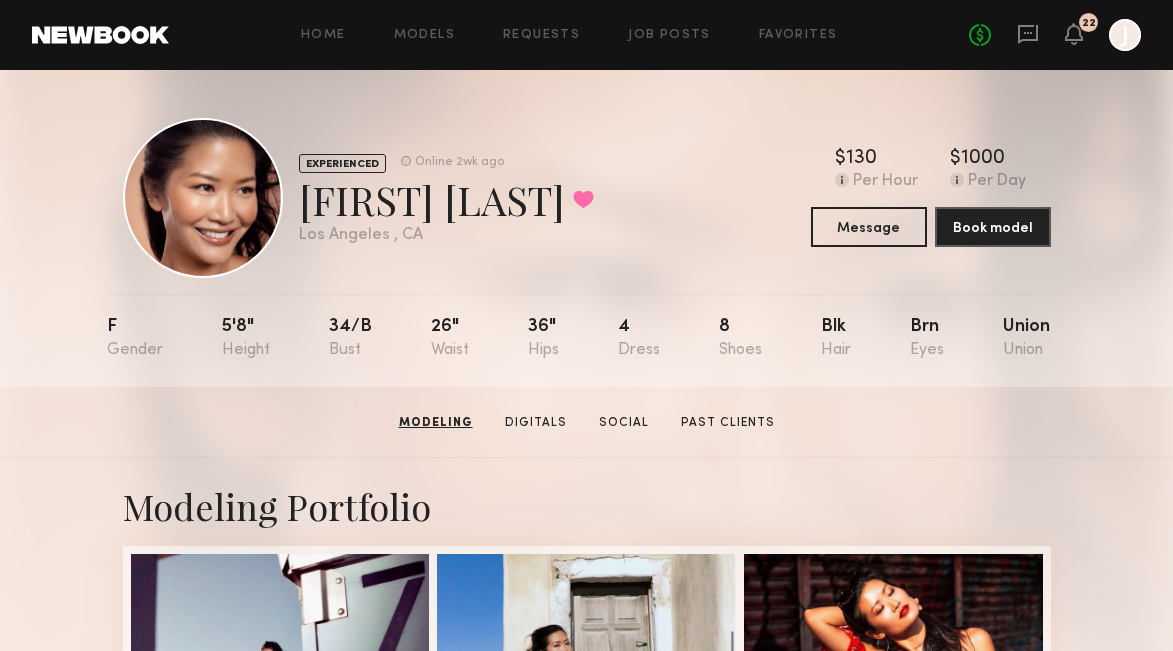 scroll, scrollTop: 0, scrollLeft: 0, axis: both 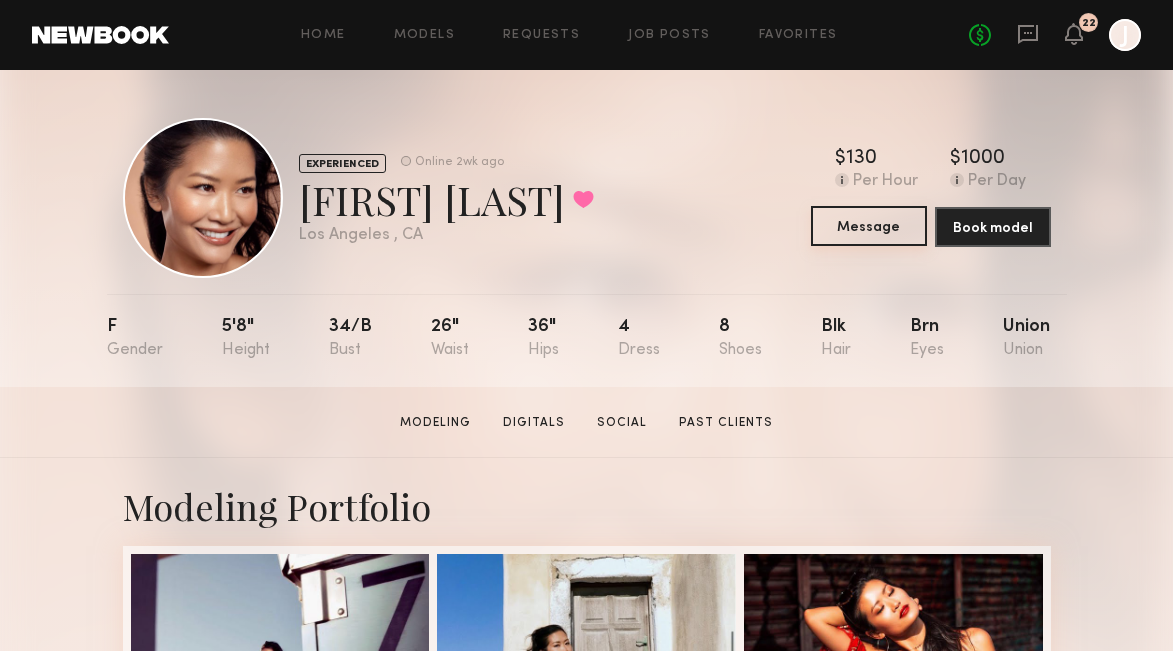 click on "Message" 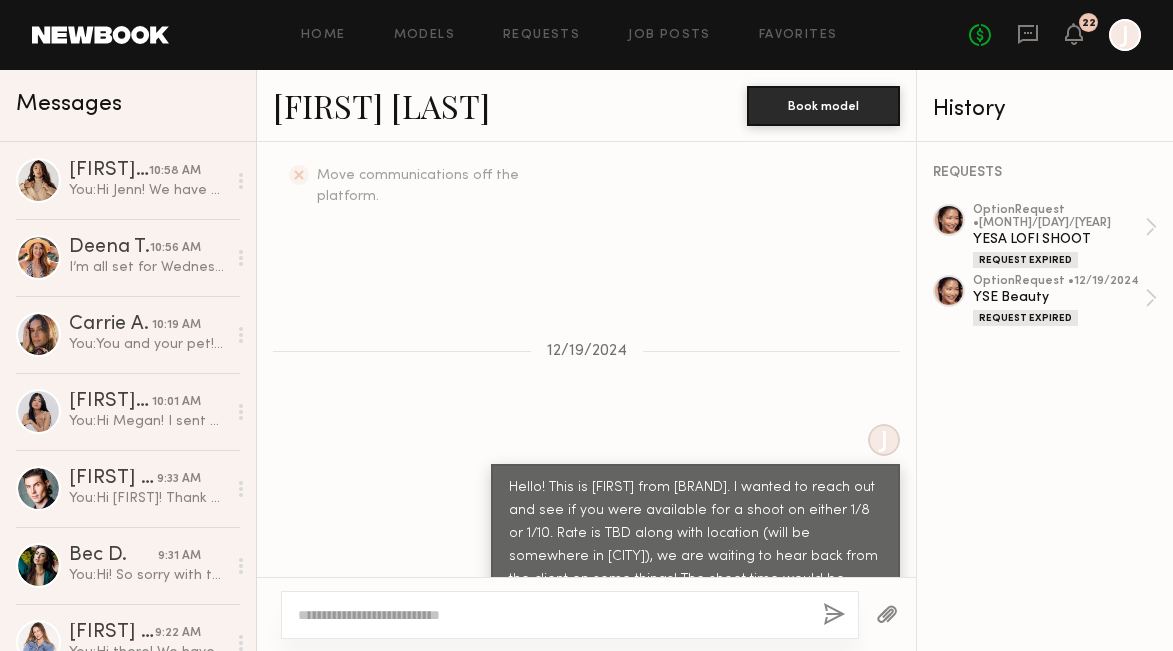 scroll, scrollTop: 825, scrollLeft: 0, axis: vertical 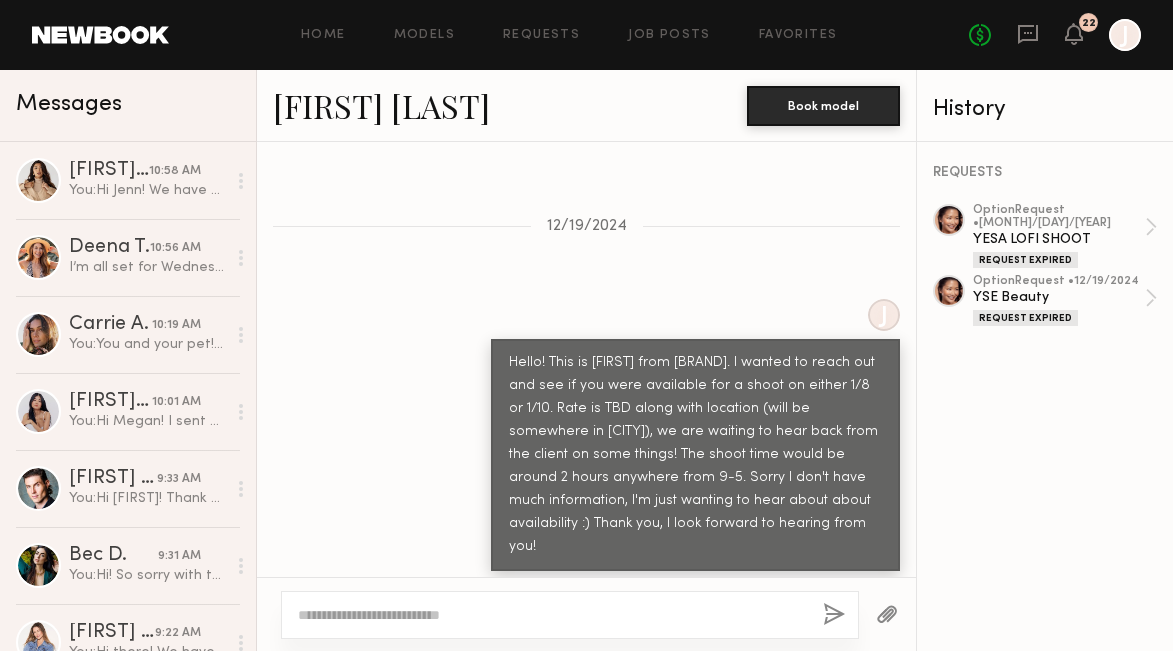 click 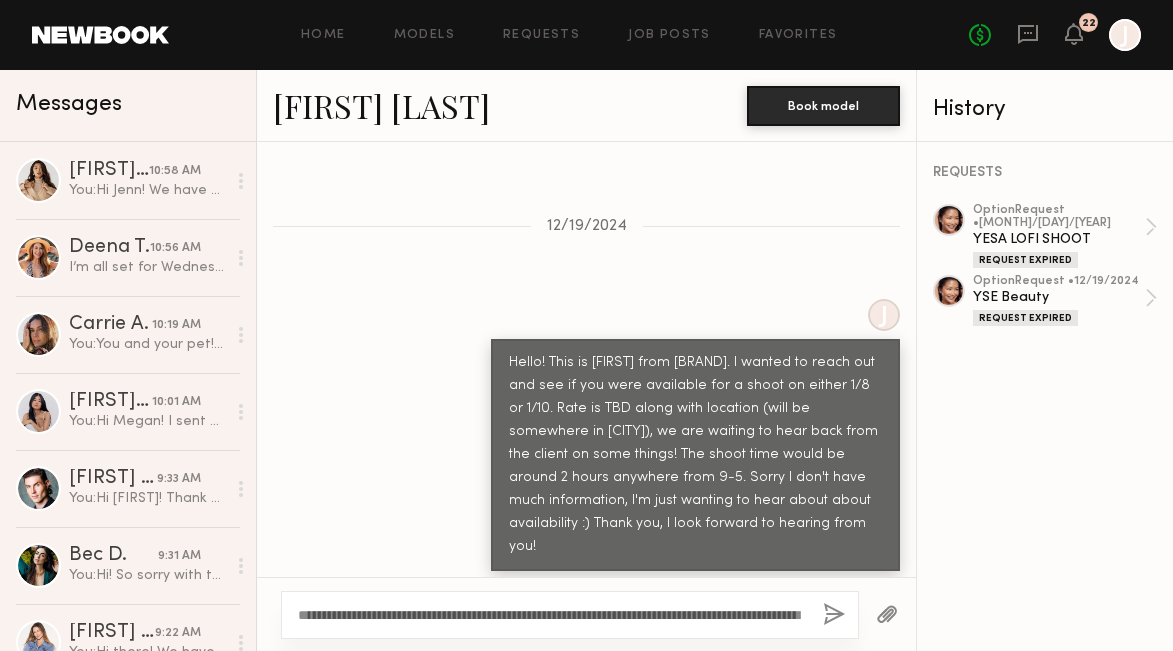 scroll, scrollTop: 16, scrollLeft: 0, axis: vertical 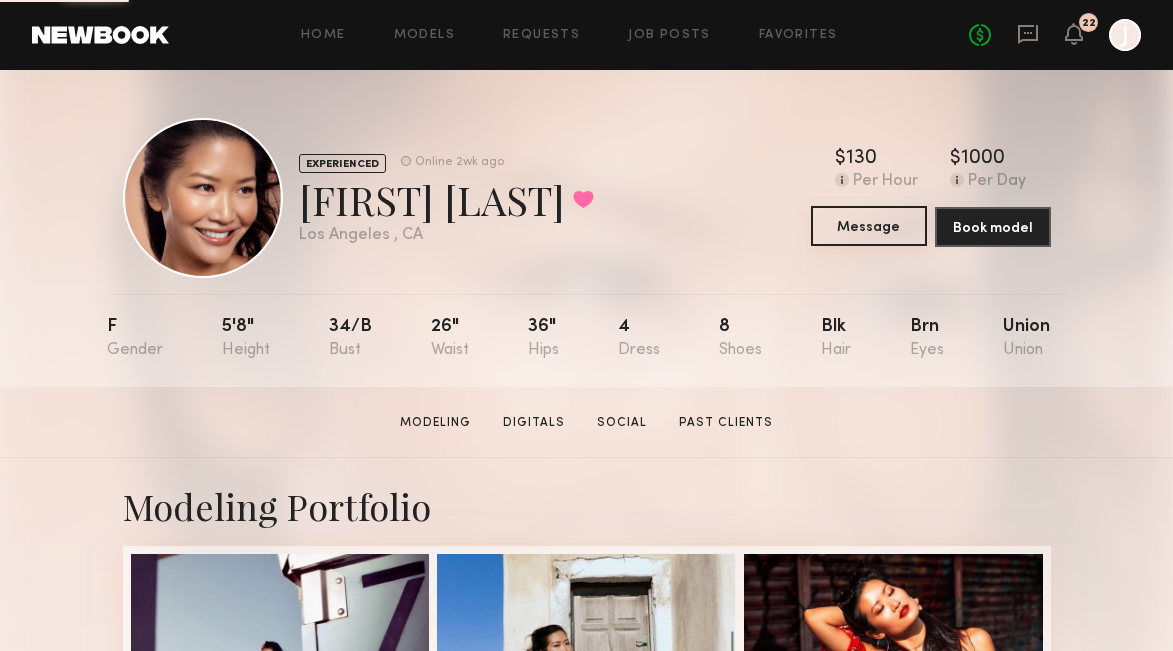click on "Message" 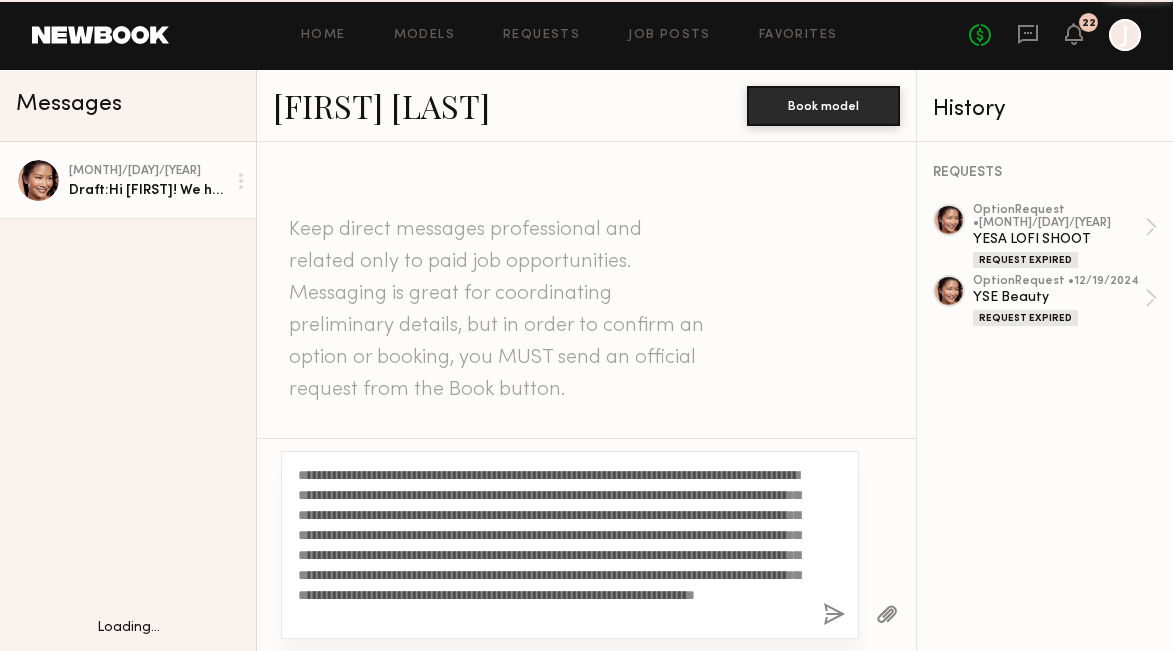 scroll, scrollTop: 1288, scrollLeft: 0, axis: vertical 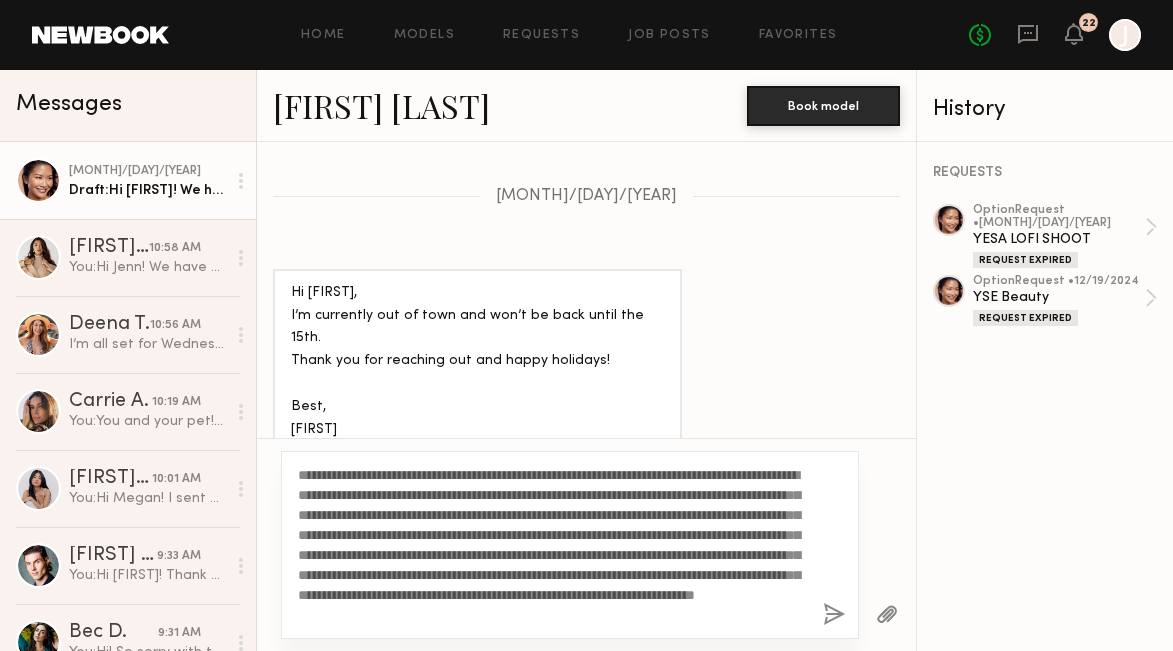 drag, startPoint x: 338, startPoint y: 470, endPoint x: 315, endPoint y: 470, distance: 23 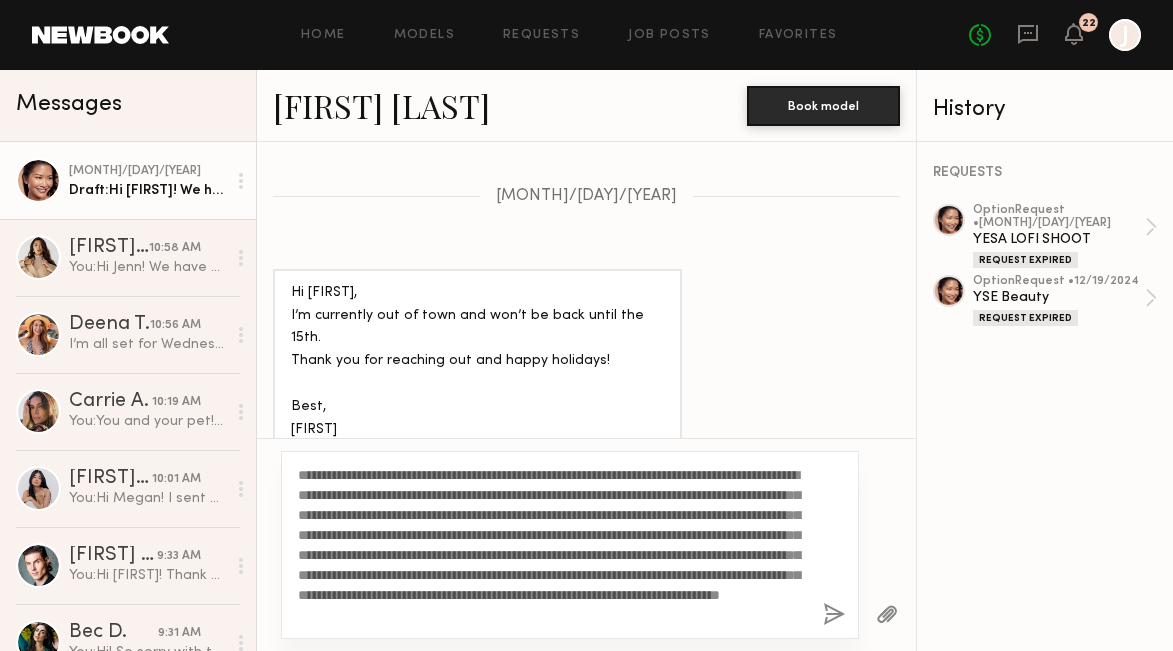 scroll, scrollTop: 10, scrollLeft: 0, axis: vertical 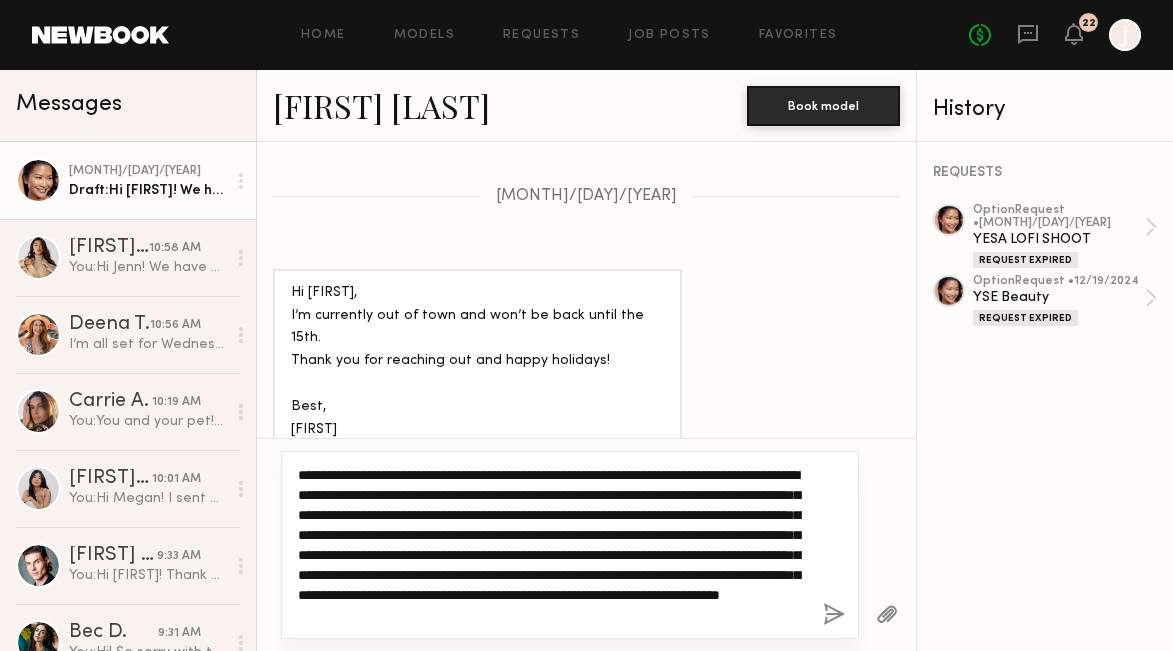 click on "**********" 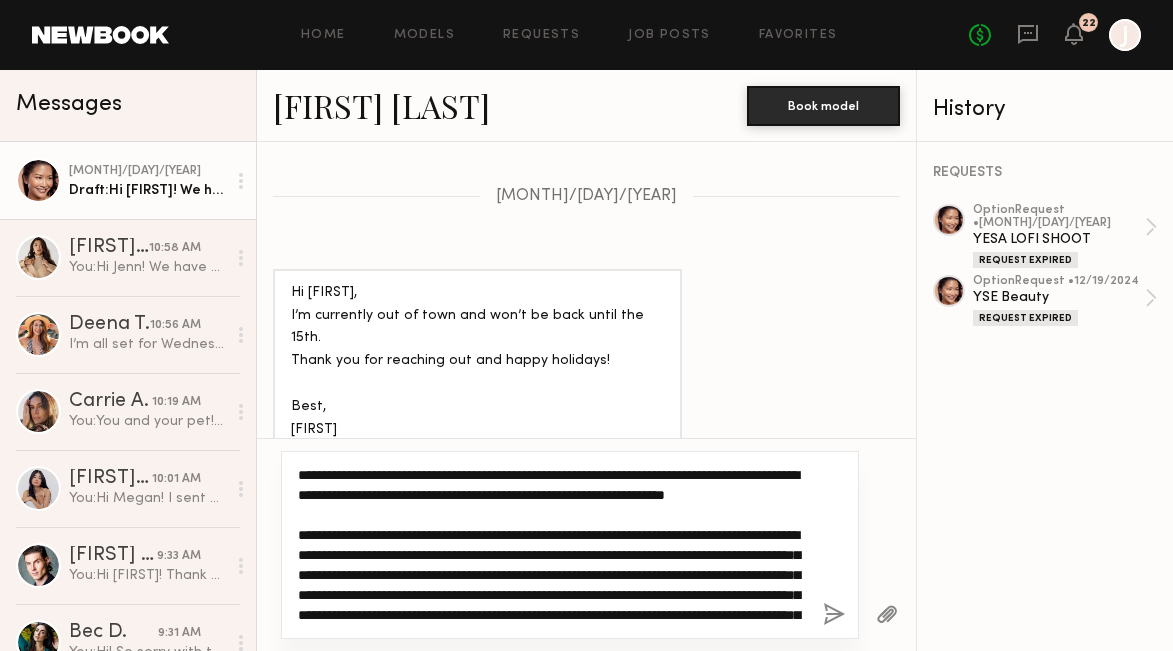 click on "**********" 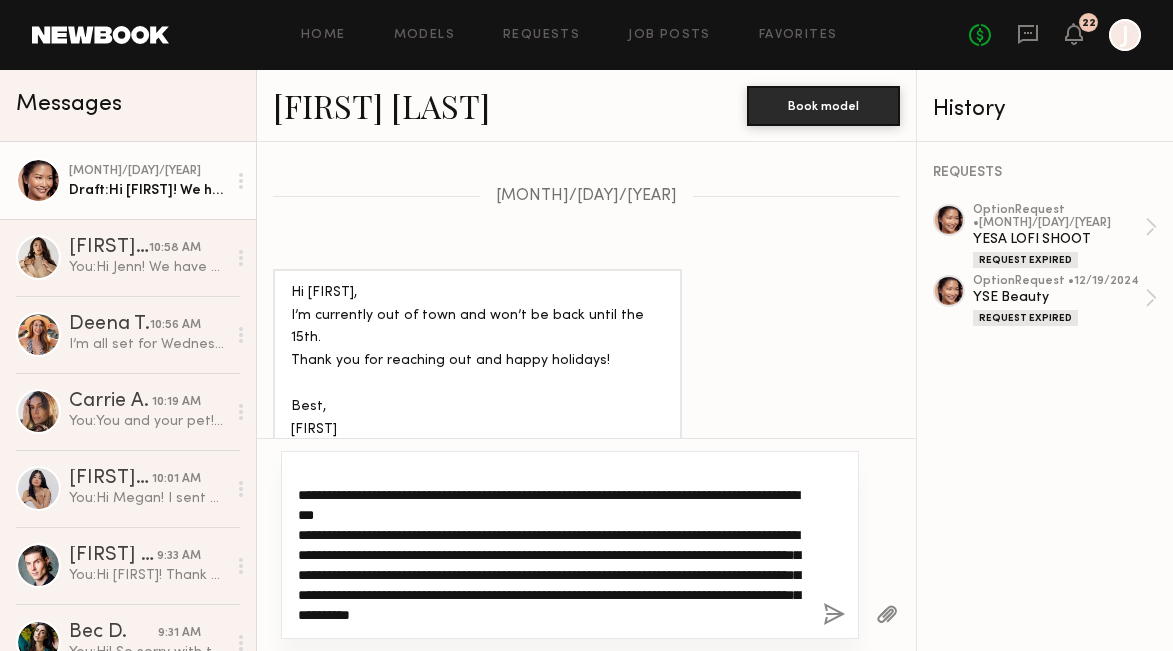 scroll, scrollTop: 53, scrollLeft: 0, axis: vertical 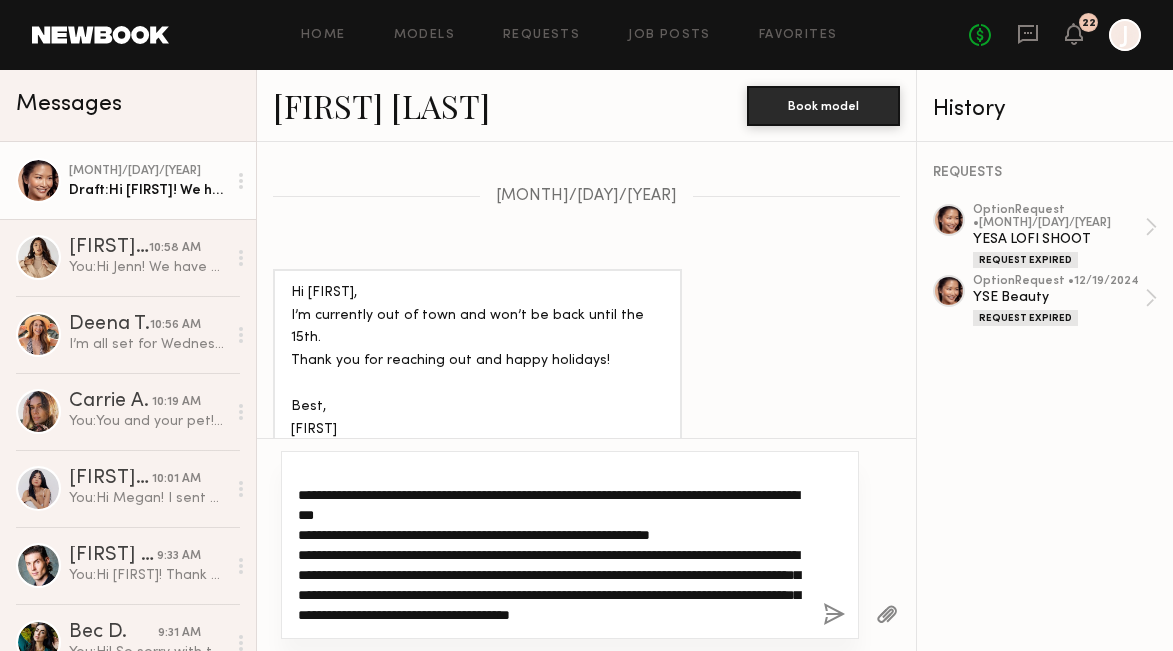 click on "**********" 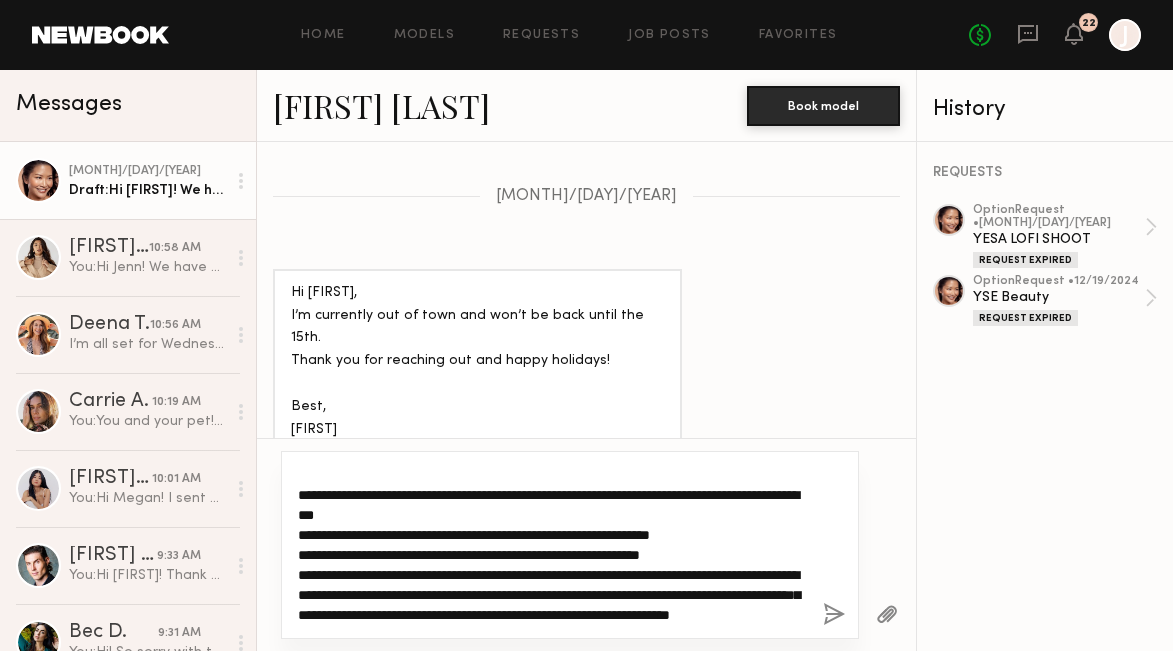 click on "**********" 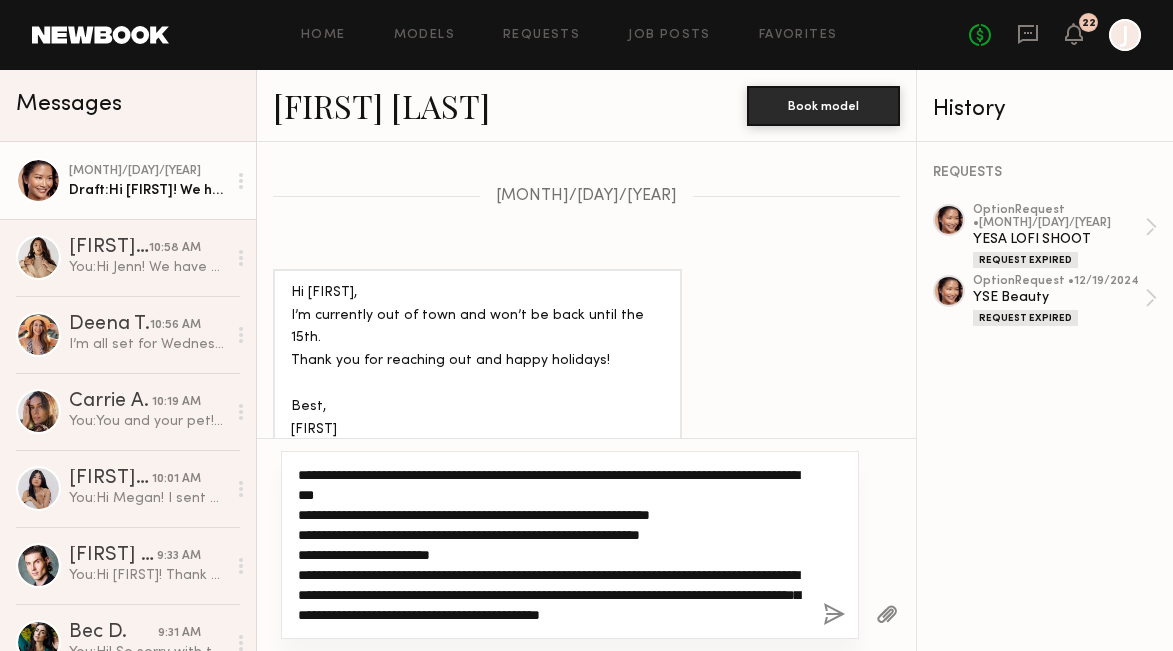click on "**********" 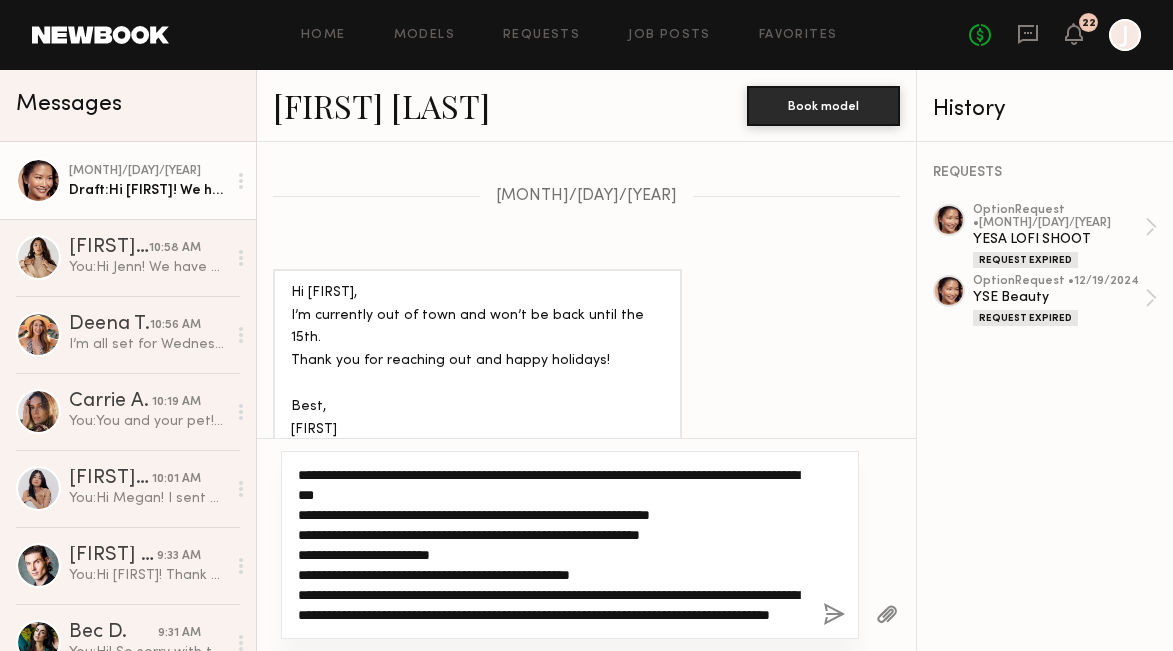 scroll, scrollTop: 100, scrollLeft: 0, axis: vertical 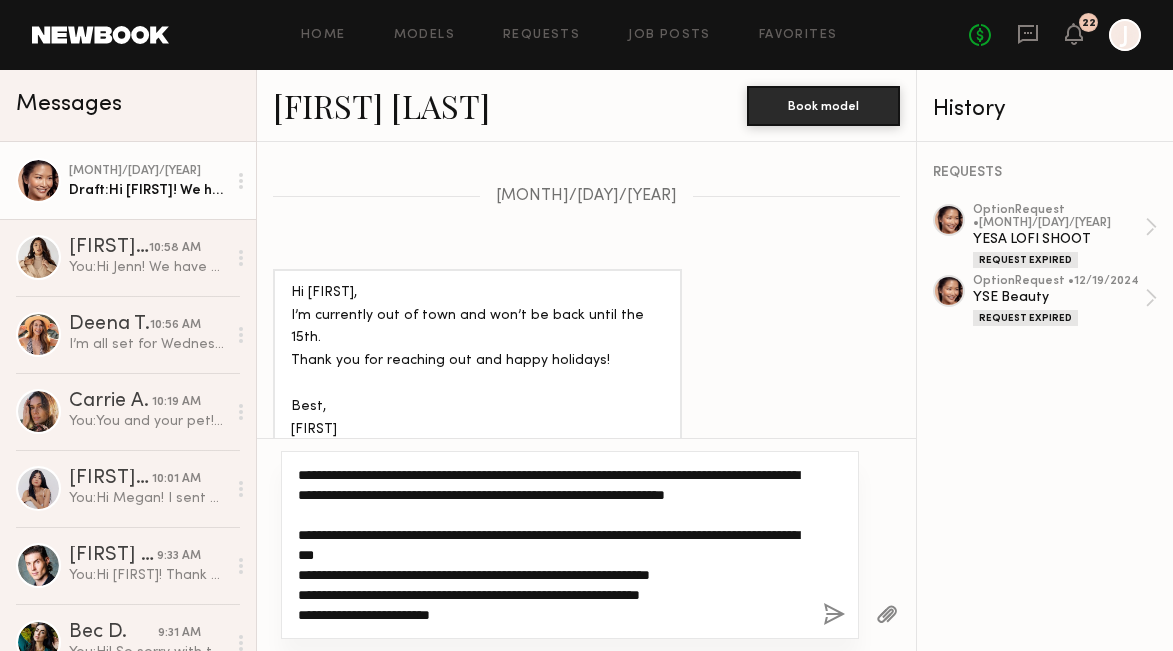 drag, startPoint x: 764, startPoint y: 497, endPoint x: 710, endPoint y: 497, distance: 54 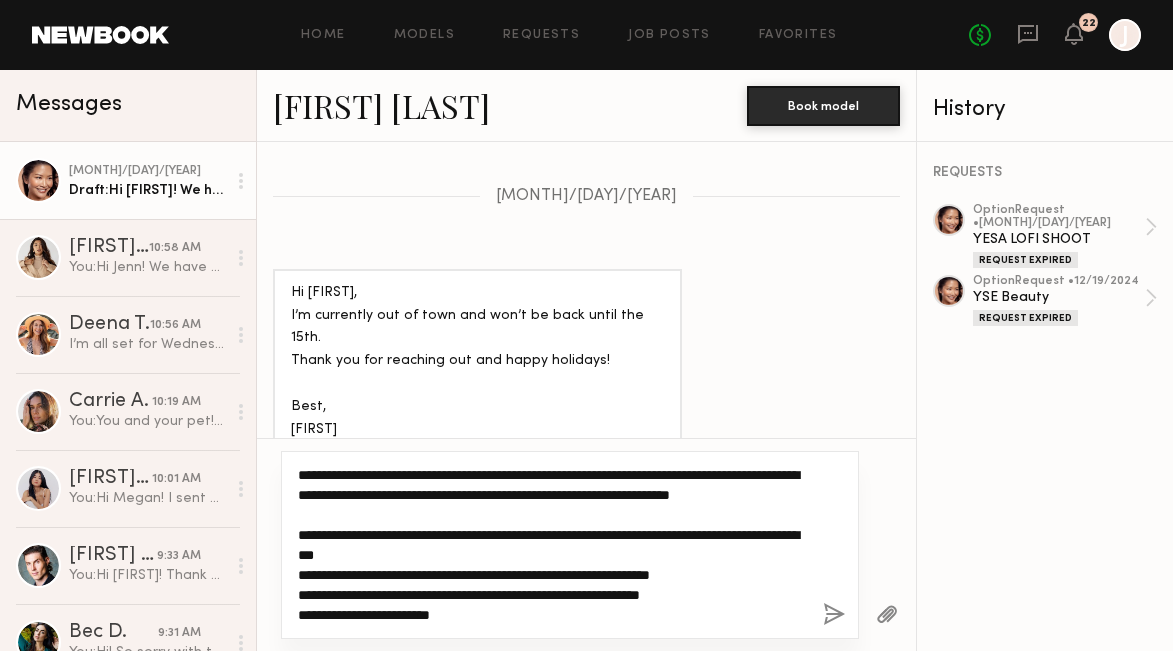 drag, startPoint x: 763, startPoint y: 491, endPoint x: 710, endPoint y: 491, distance: 53 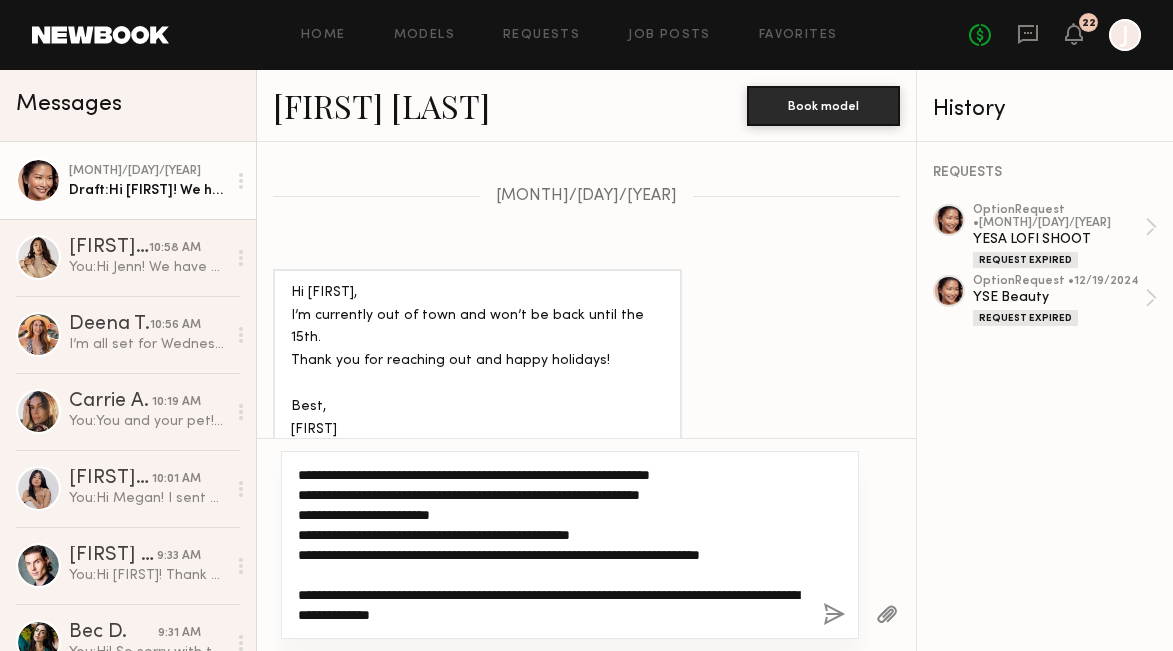 scroll, scrollTop: 120, scrollLeft: 0, axis: vertical 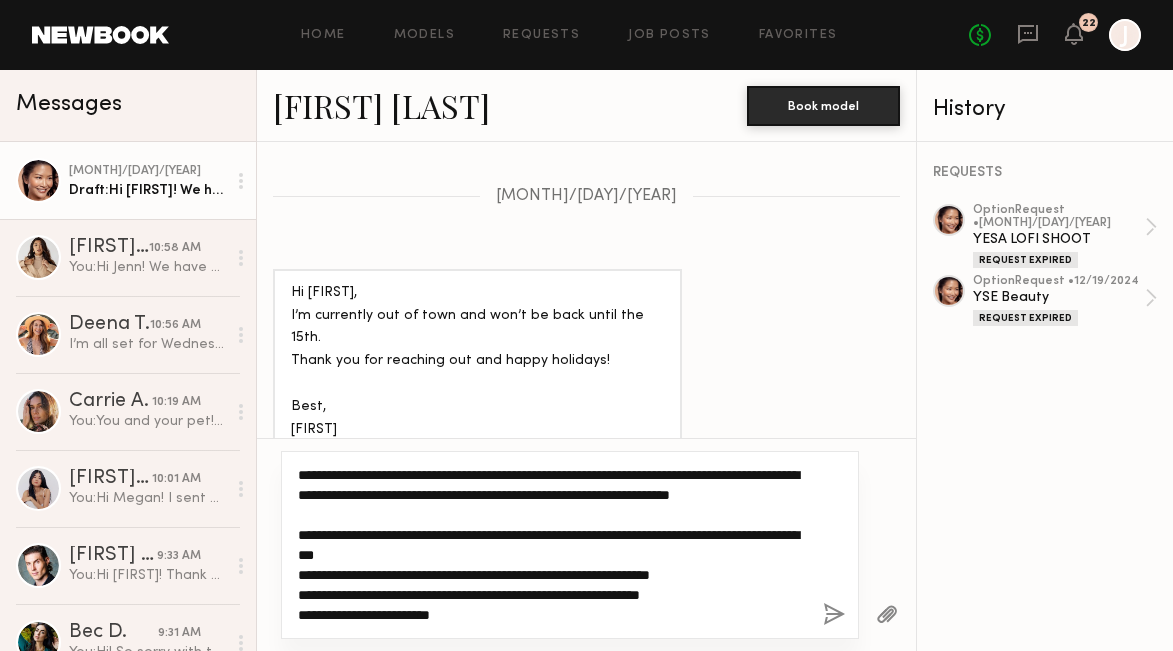 drag, startPoint x: 569, startPoint y: 618, endPoint x: 280, endPoint y: 437, distance: 341.00146 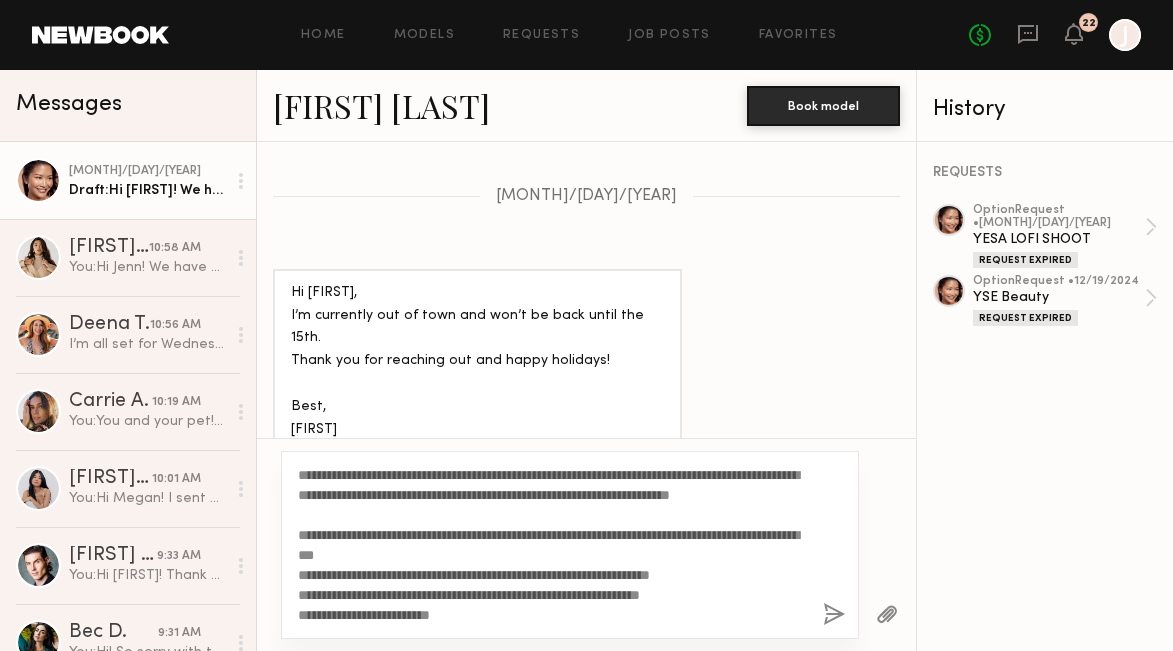 click 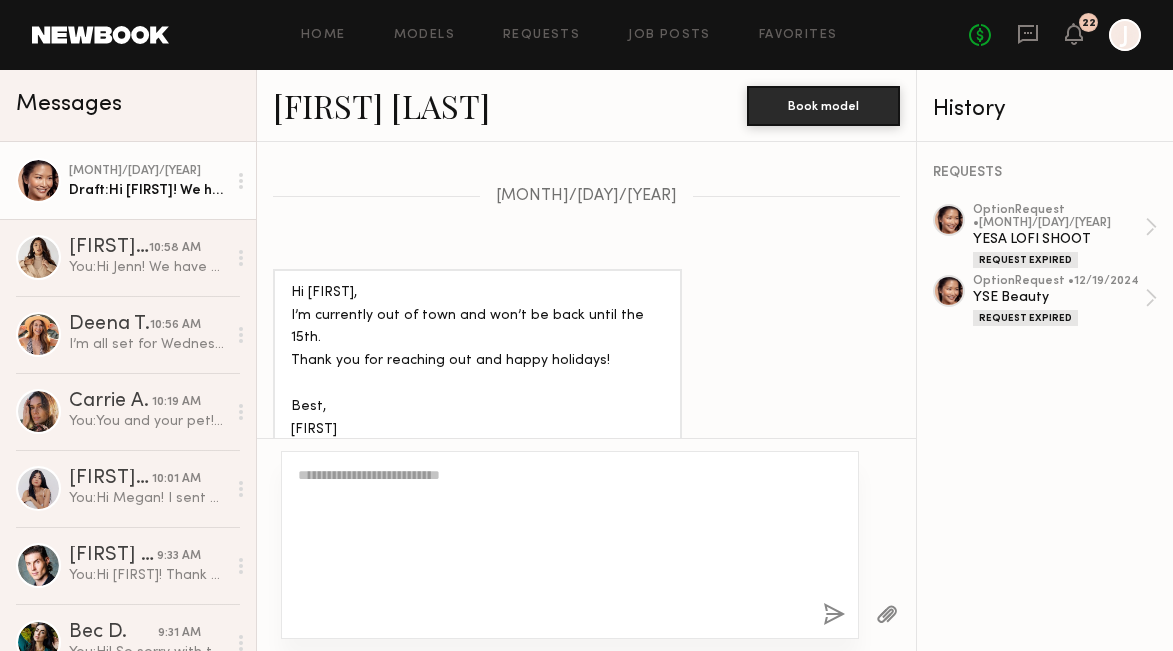 scroll, scrollTop: 2059, scrollLeft: 0, axis: vertical 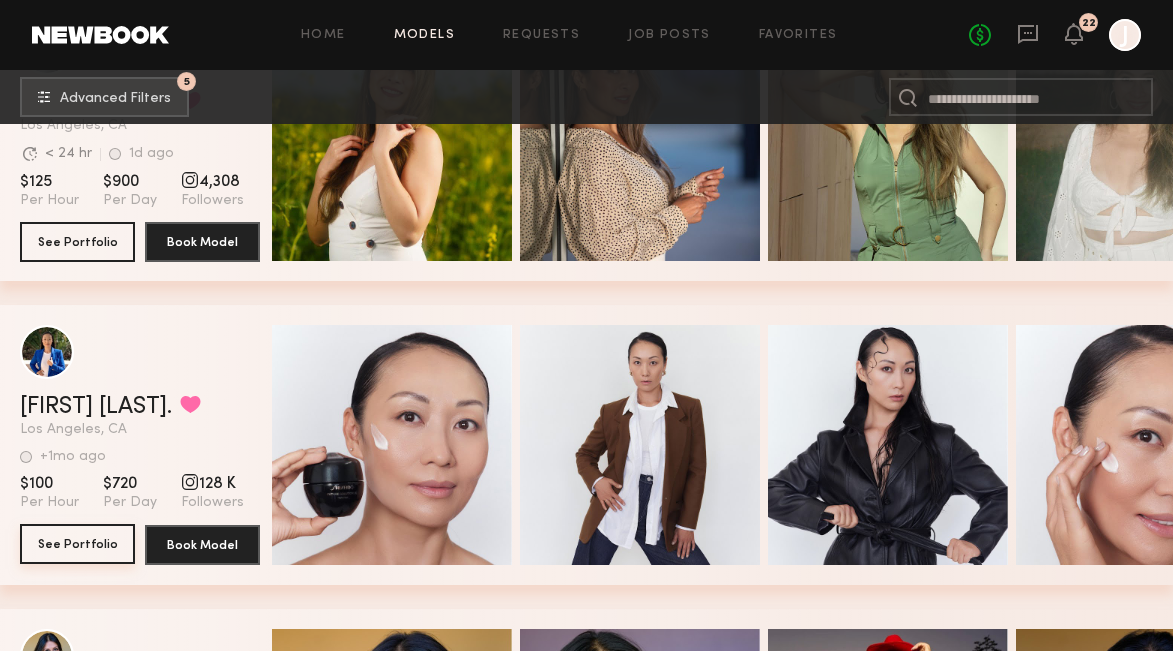 click on "See Portfolio" 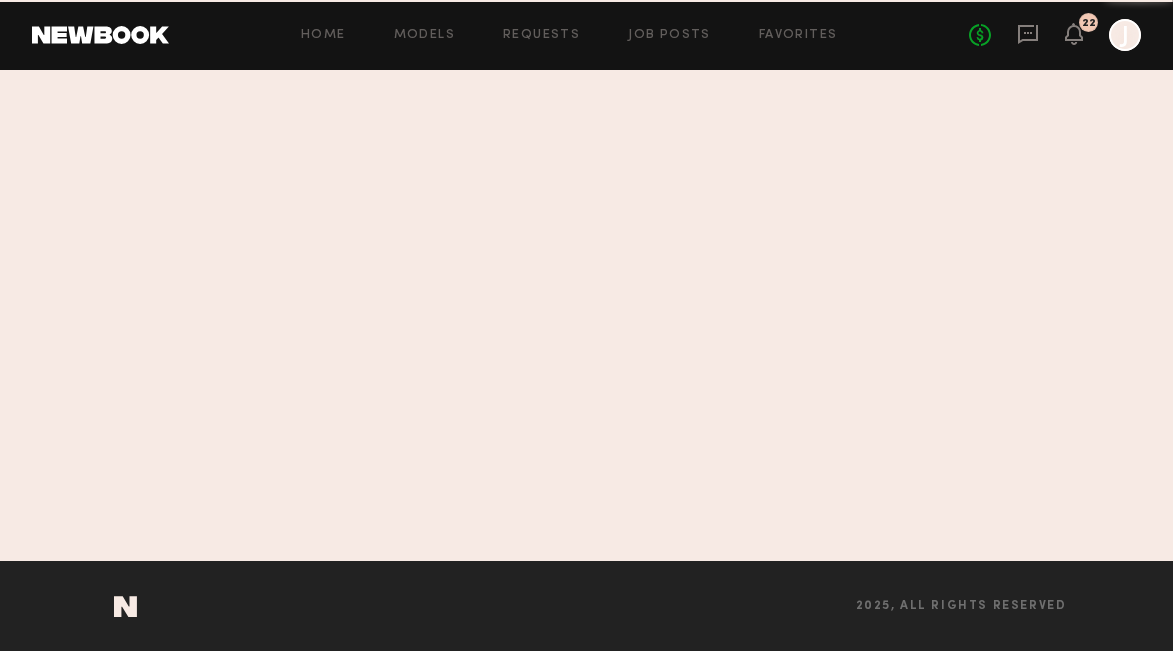 scroll, scrollTop: 0, scrollLeft: 0, axis: both 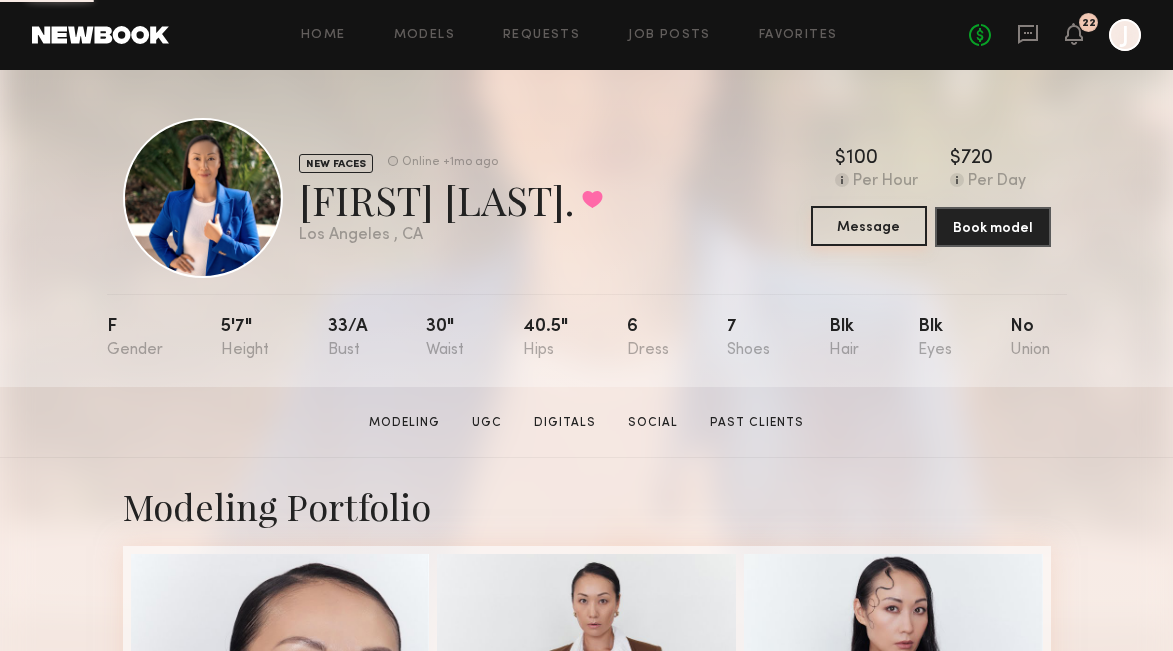 click on "Message" 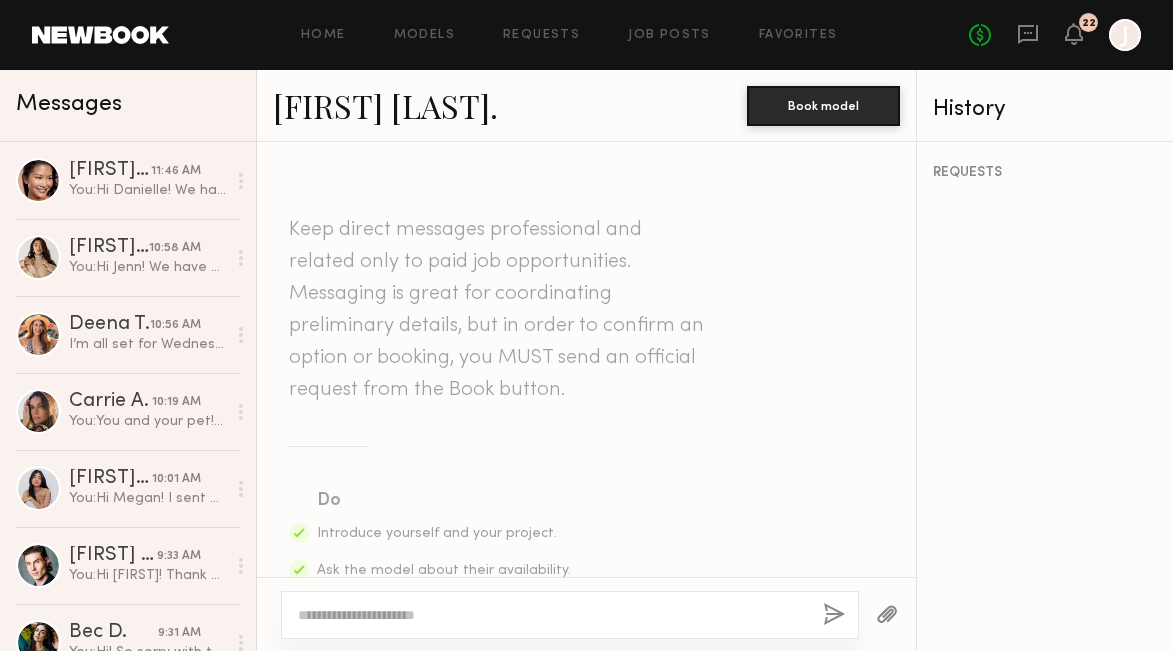 click 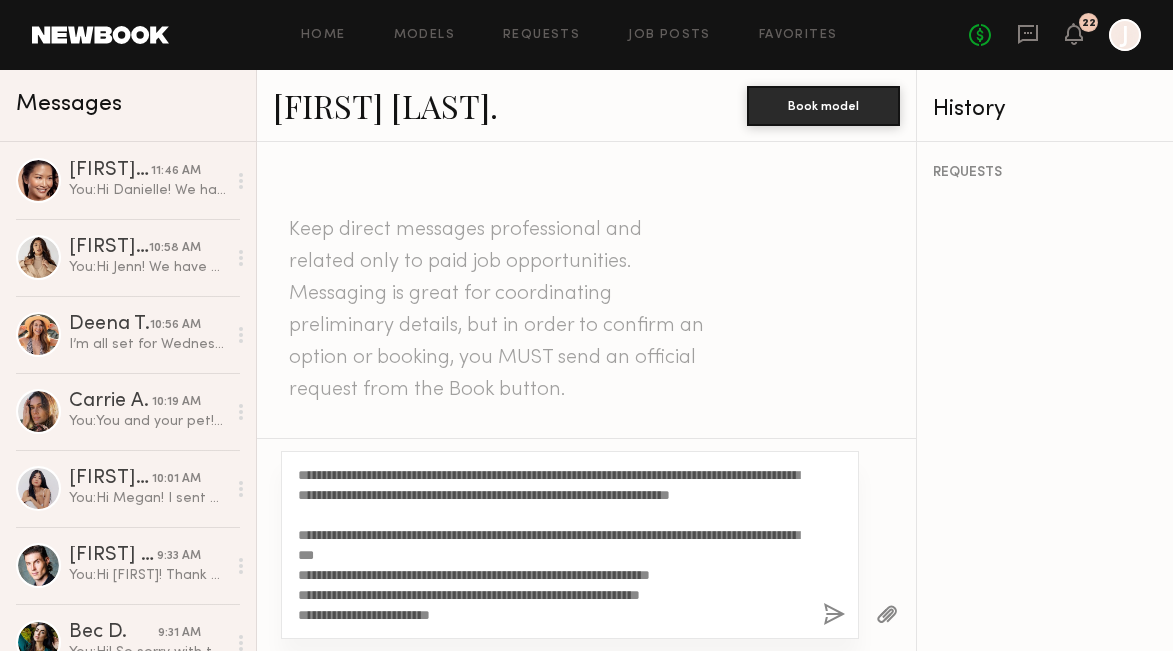 scroll, scrollTop: 0, scrollLeft: 0, axis: both 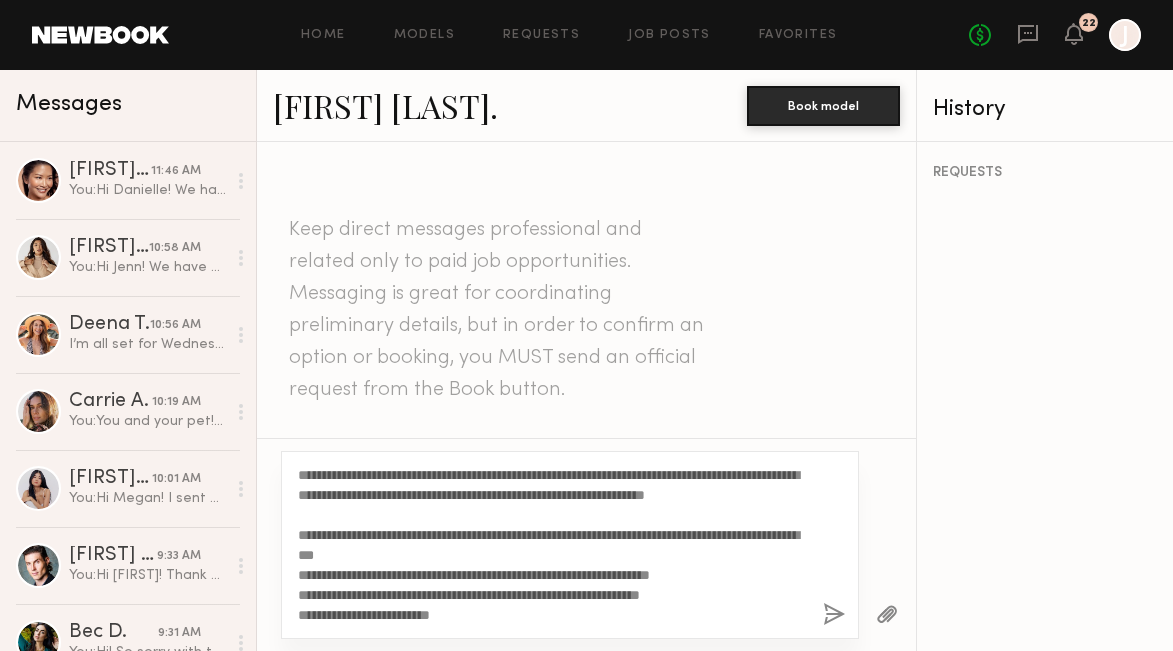 click on "**********" 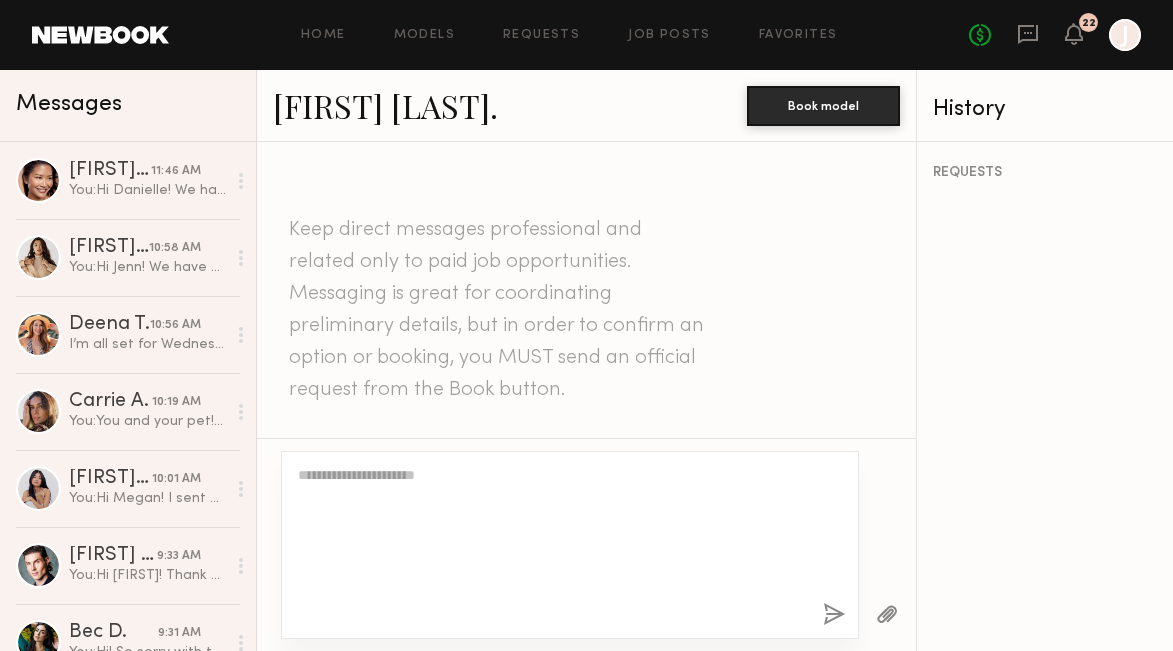 scroll, scrollTop: 959, scrollLeft: 0, axis: vertical 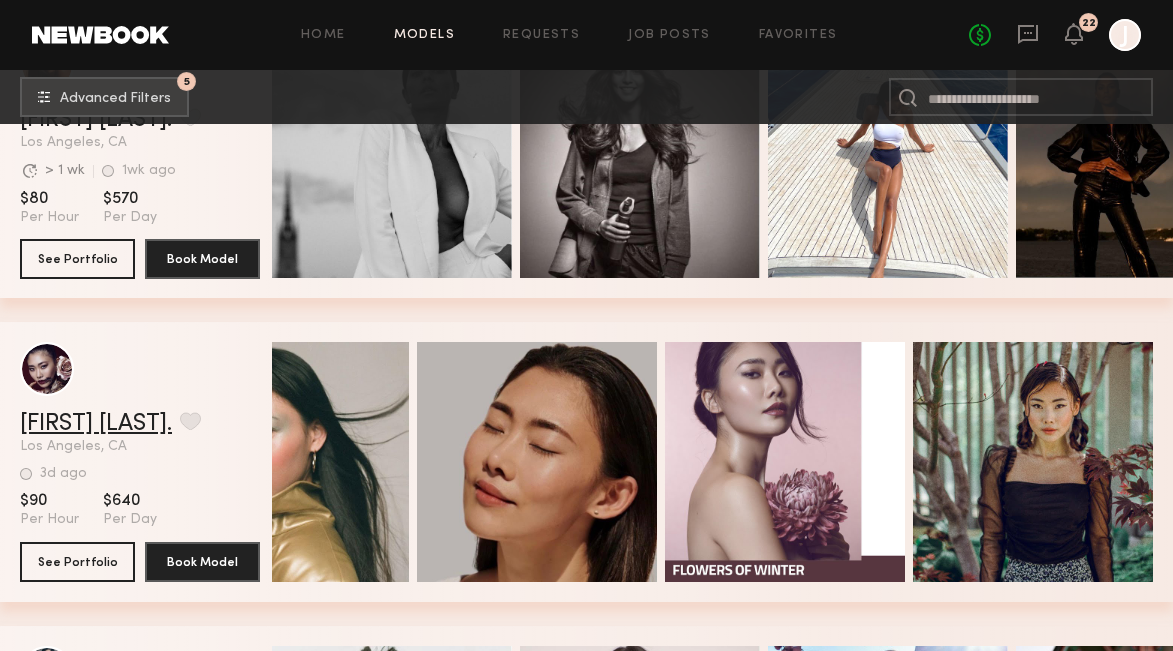 click on "Leah K." 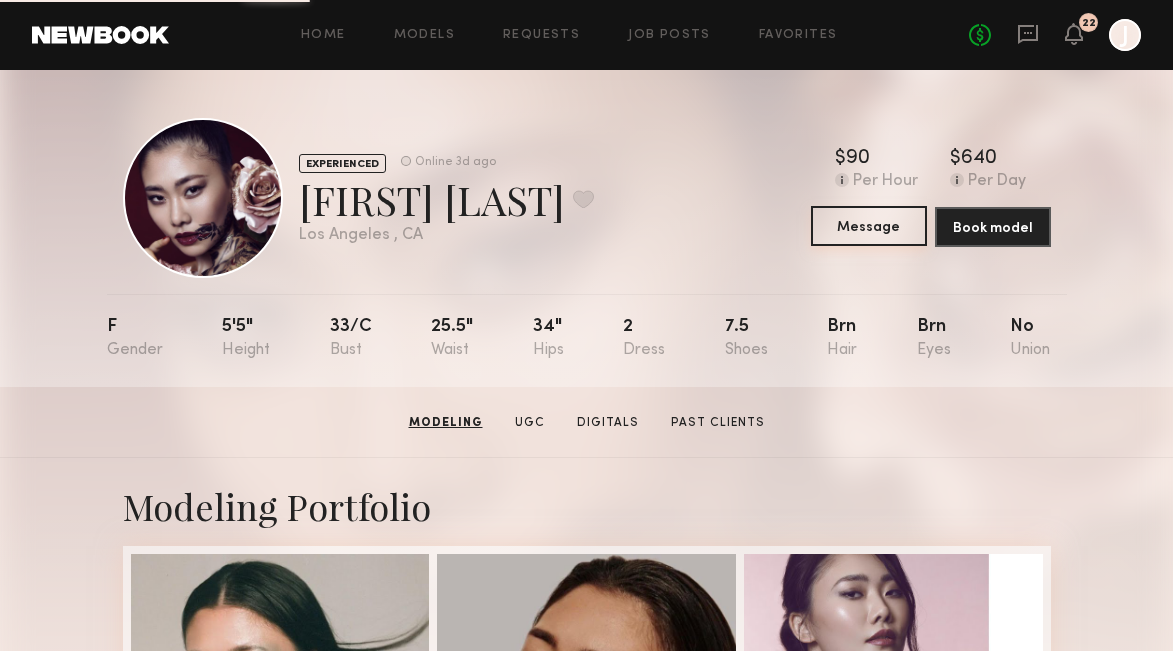 scroll, scrollTop: 0, scrollLeft: 0, axis: both 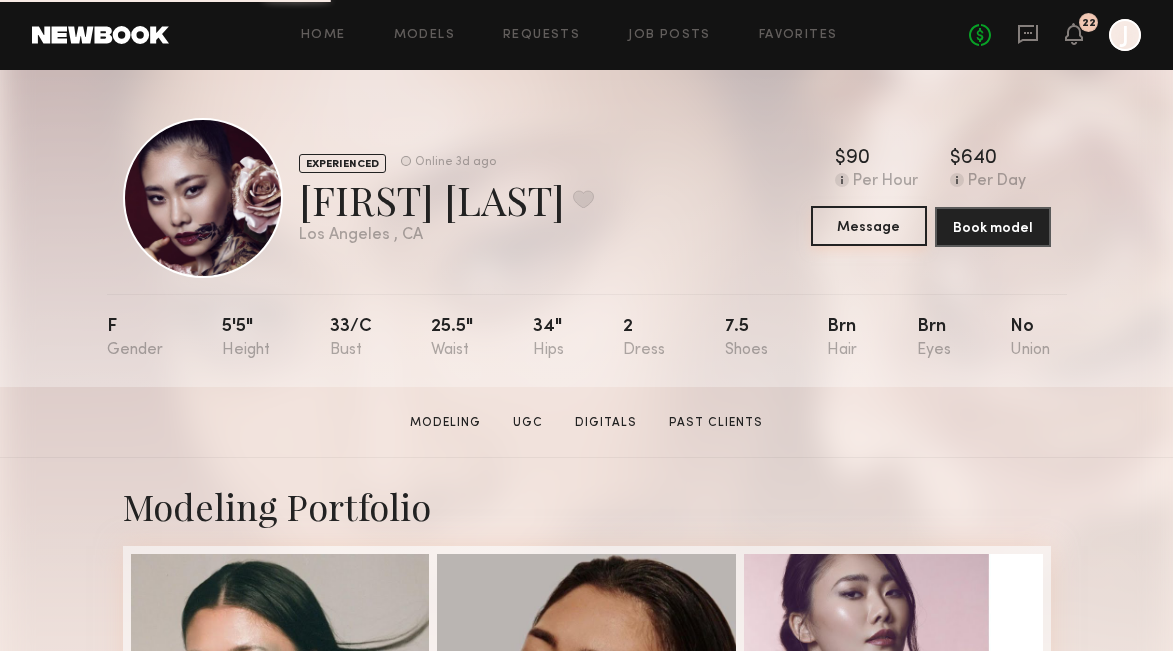 click on "Message" 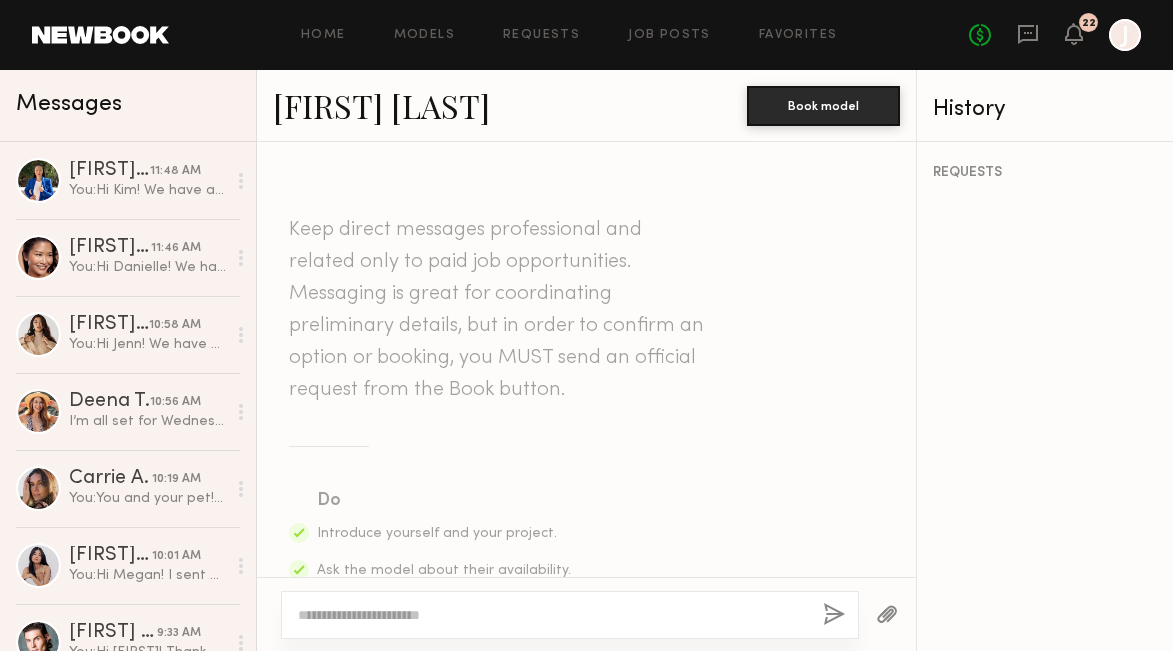 click 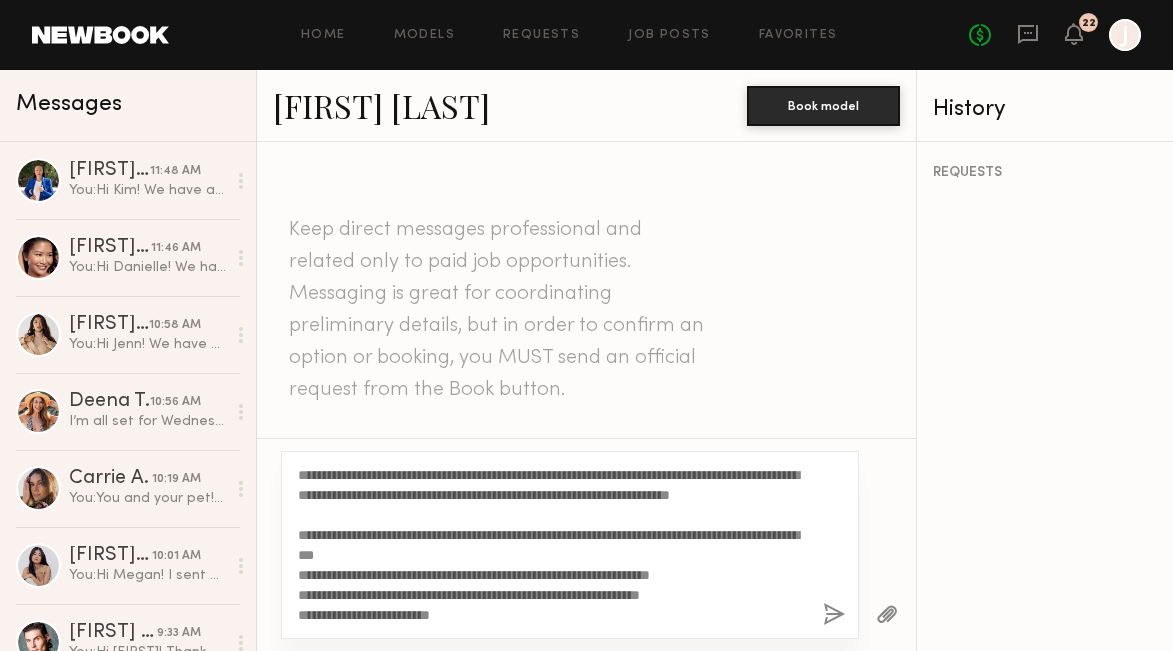 scroll, scrollTop: 0, scrollLeft: 0, axis: both 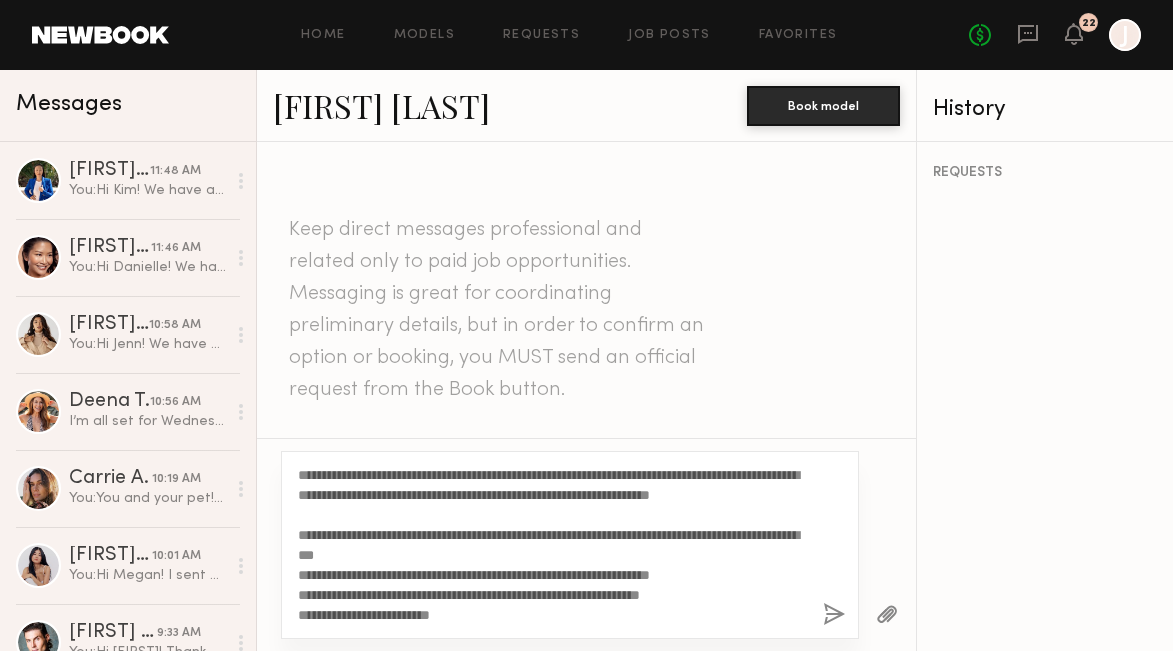 drag, startPoint x: 429, startPoint y: 513, endPoint x: 405, endPoint y: 513, distance: 24 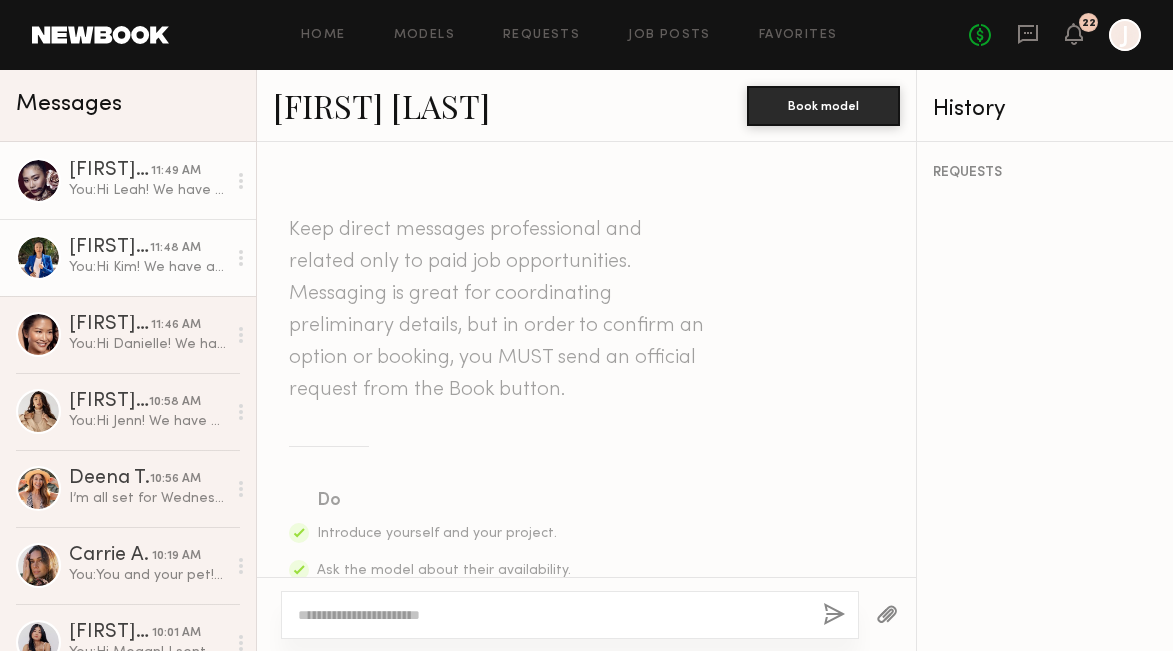 scroll, scrollTop: 0, scrollLeft: 0, axis: both 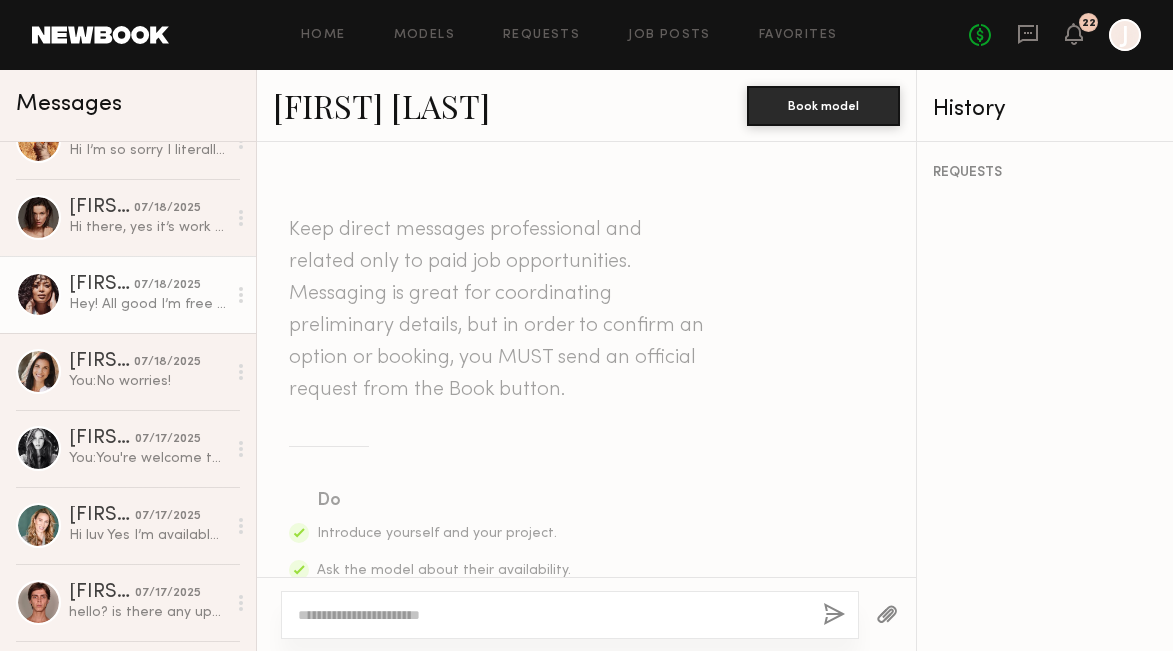 click on "07/18/2025" 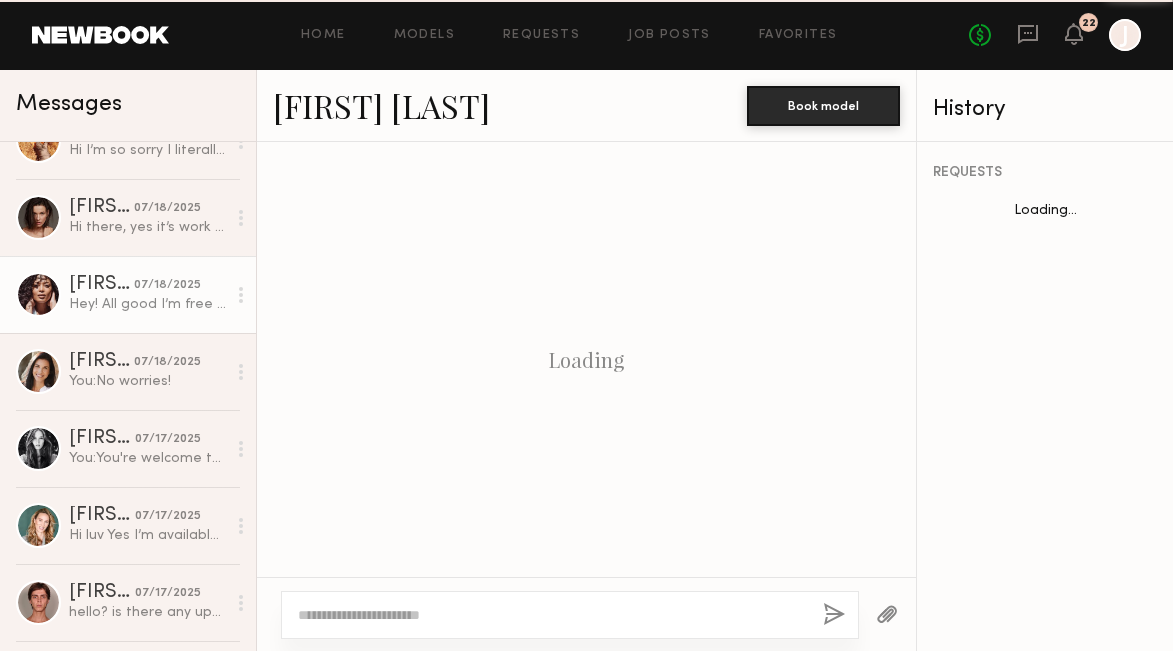 scroll, scrollTop: 3094, scrollLeft: 0, axis: vertical 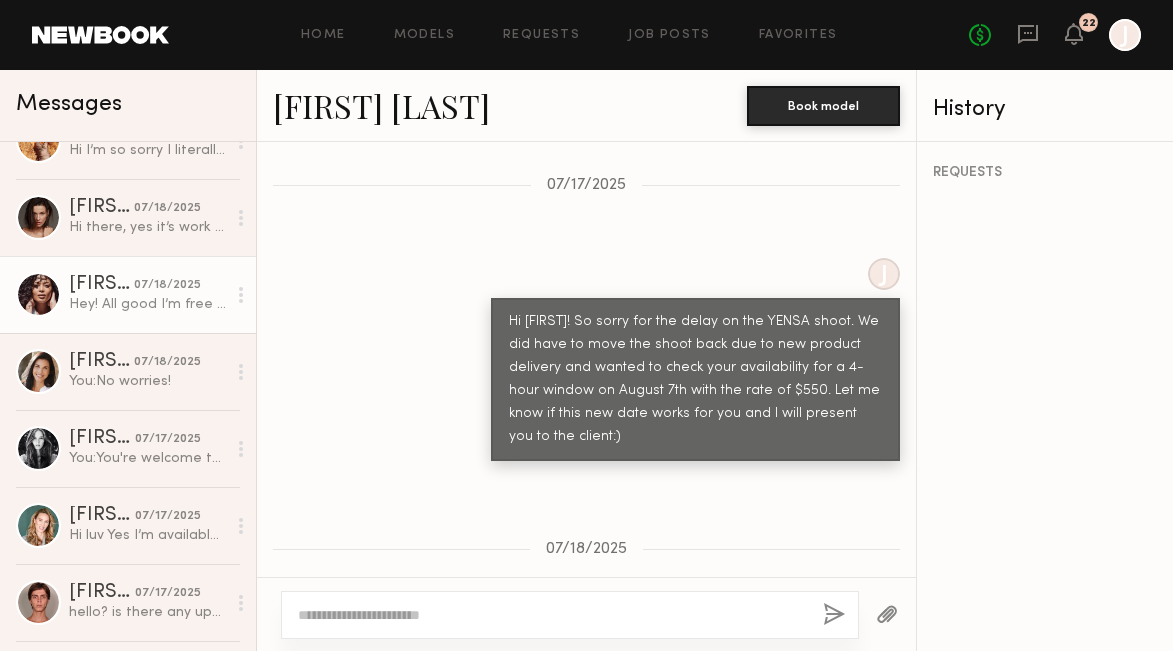 click 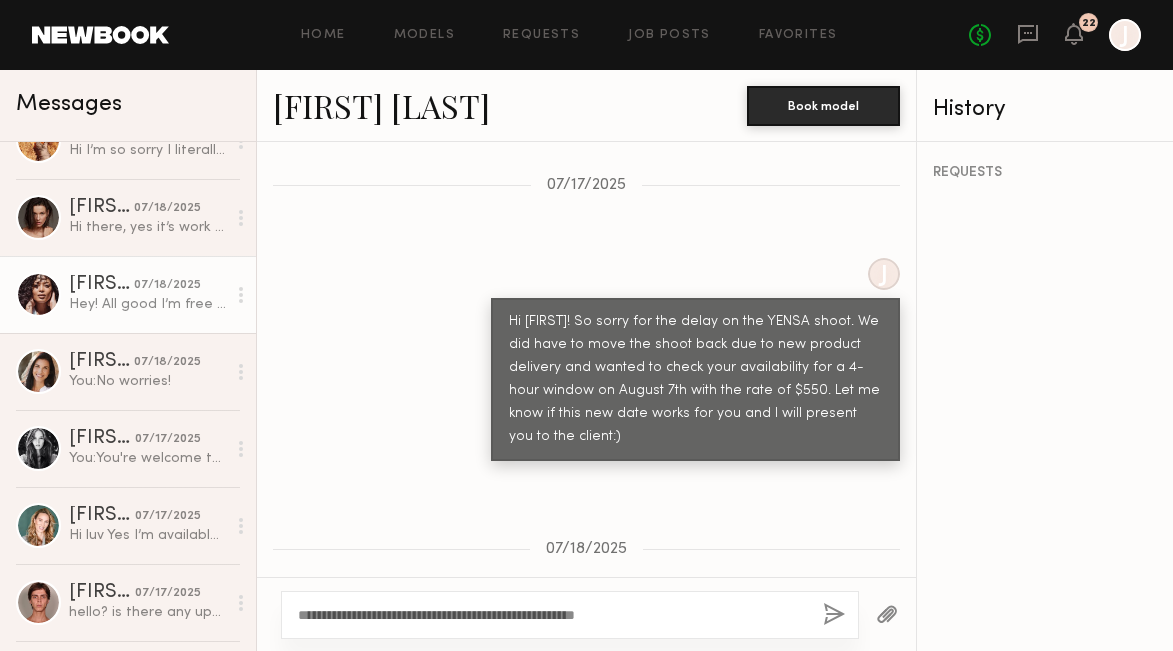 click on "**********" 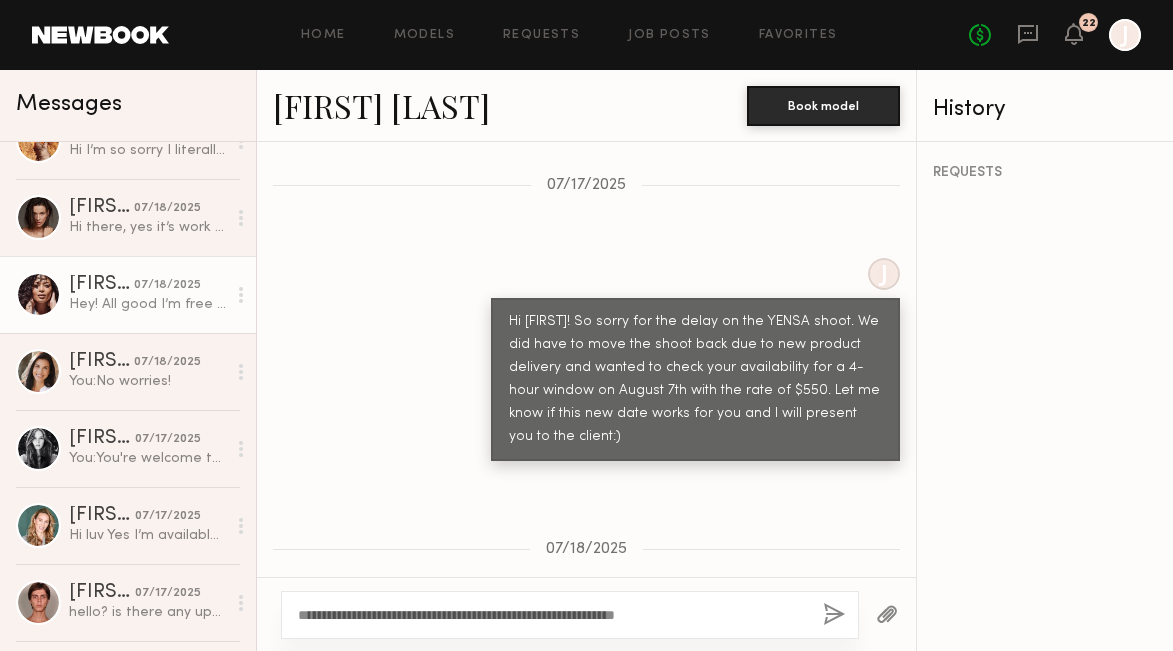 click on "**********" 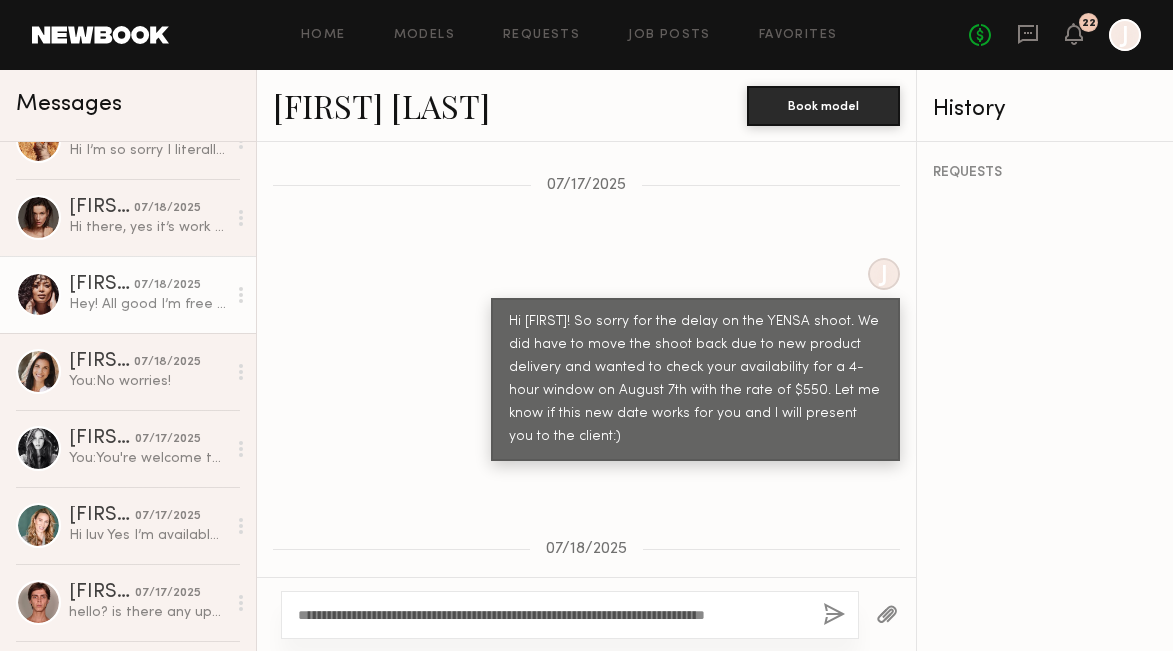 click on "**********" 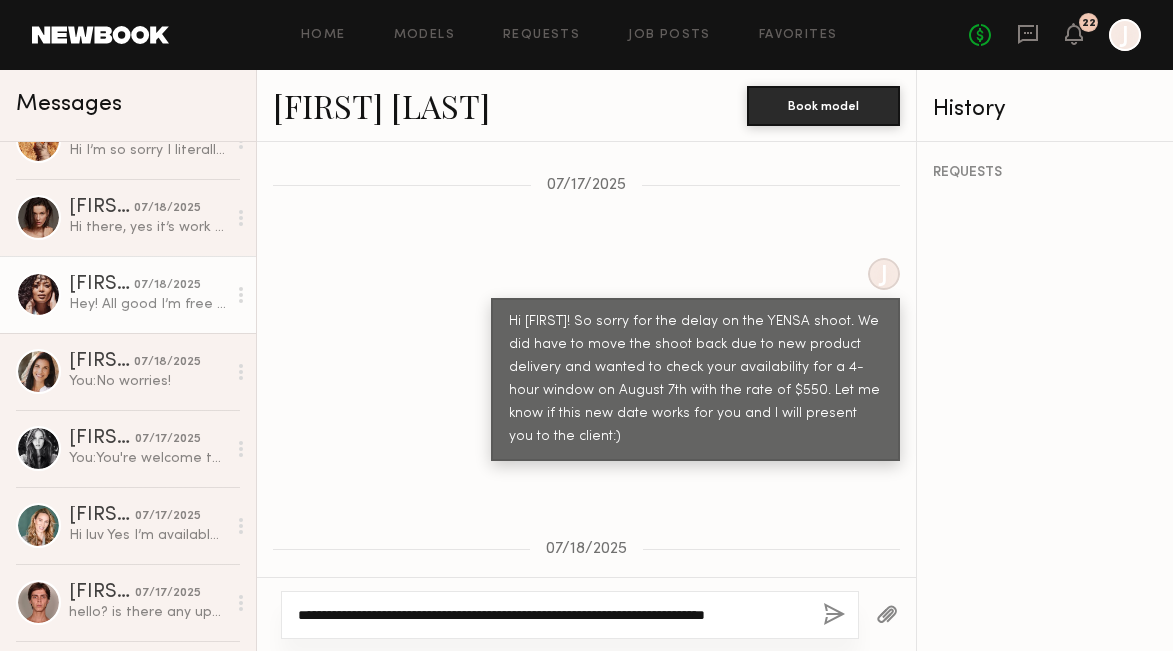 click on "**********" 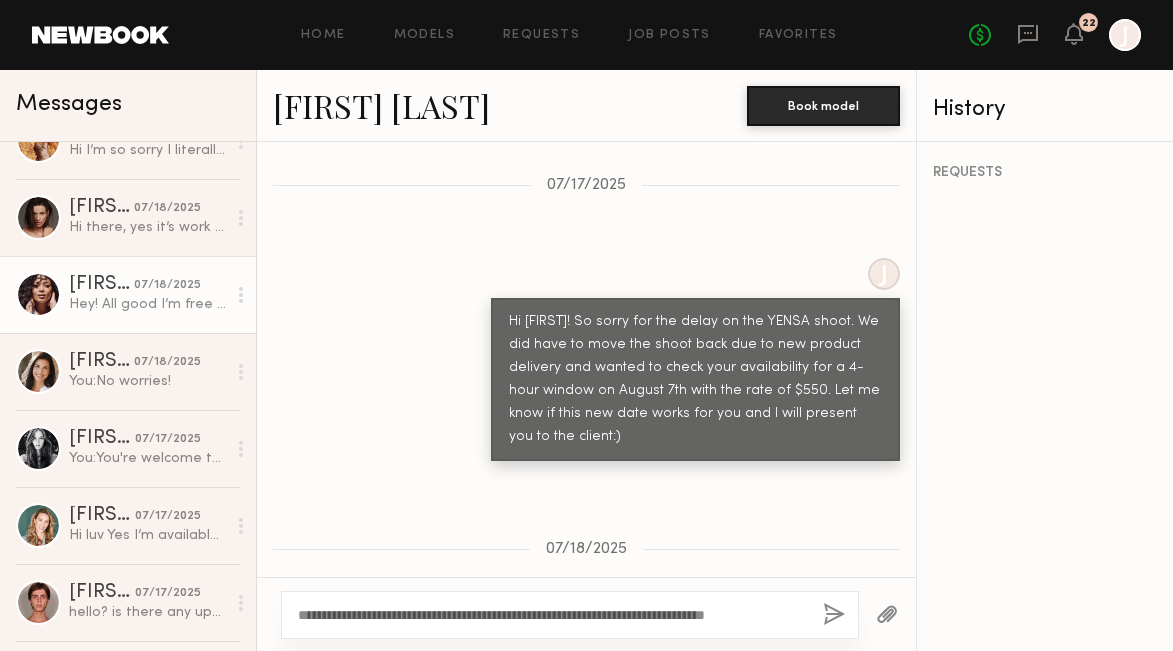 click on "**********" 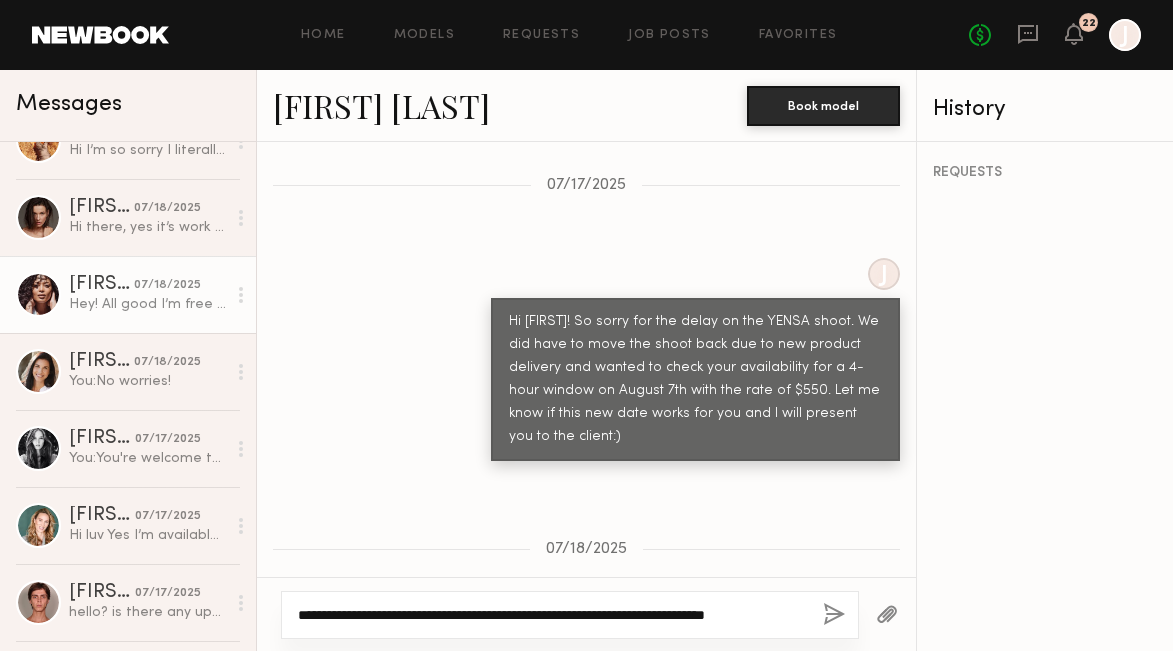 click on "**********" 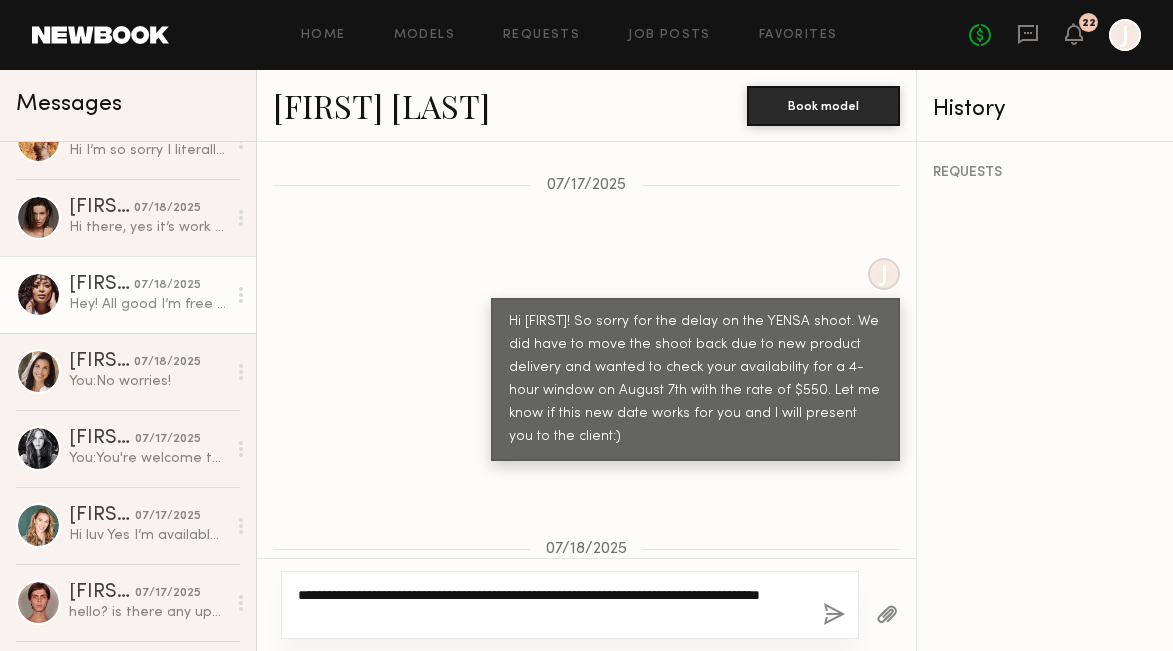 drag, startPoint x: 395, startPoint y: 615, endPoint x: 293, endPoint y: 578, distance: 108.503456 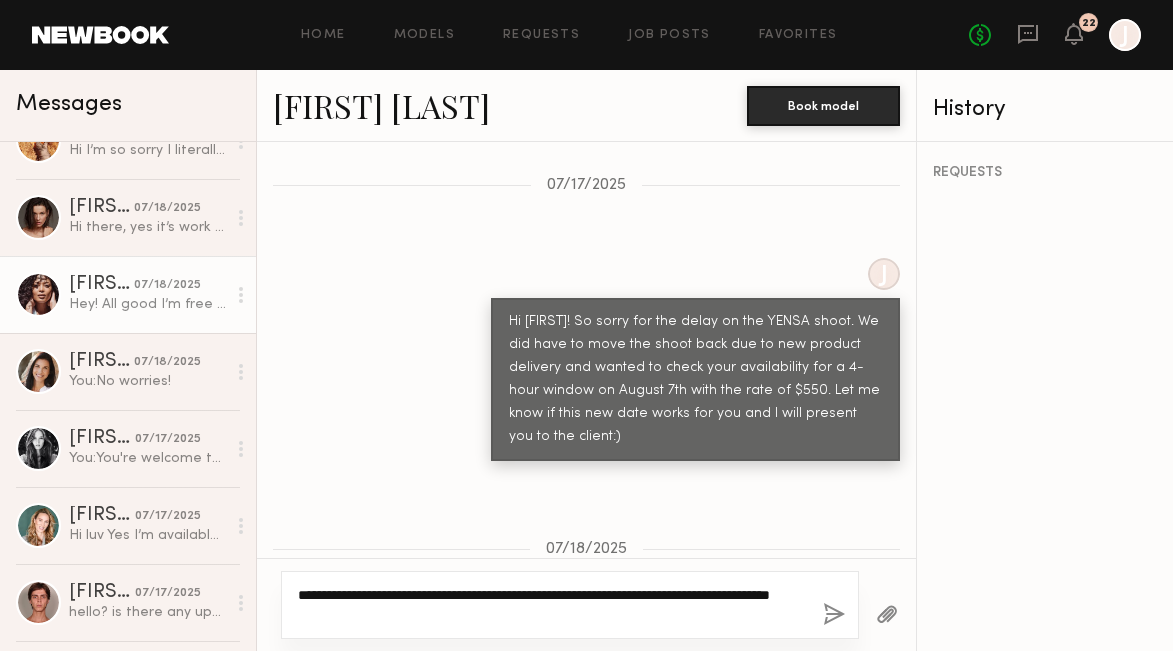 drag, startPoint x: 368, startPoint y: 593, endPoint x: 328, endPoint y: 592, distance: 40.012497 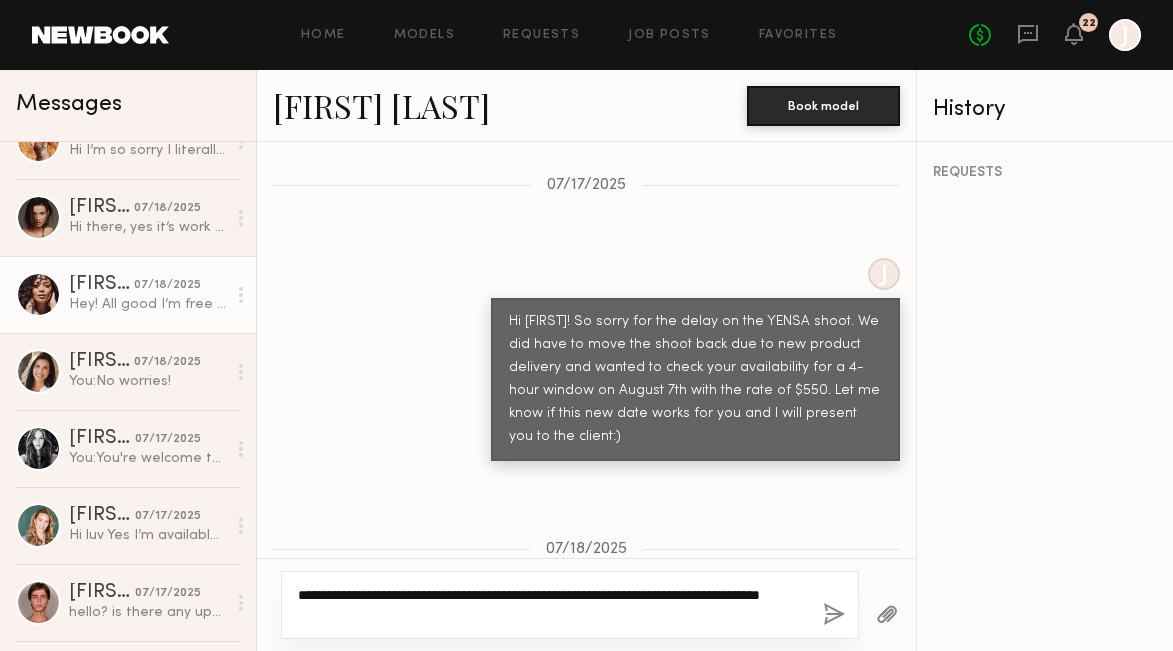 drag, startPoint x: 369, startPoint y: 613, endPoint x: 296, endPoint y: 595, distance: 75.18643 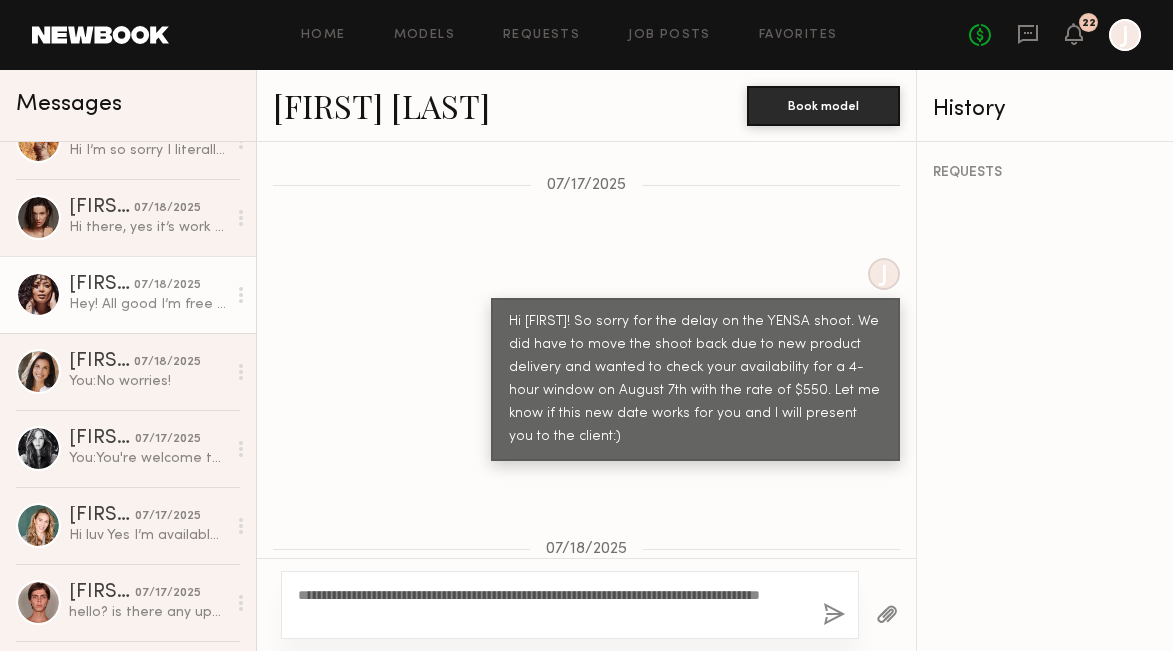 click 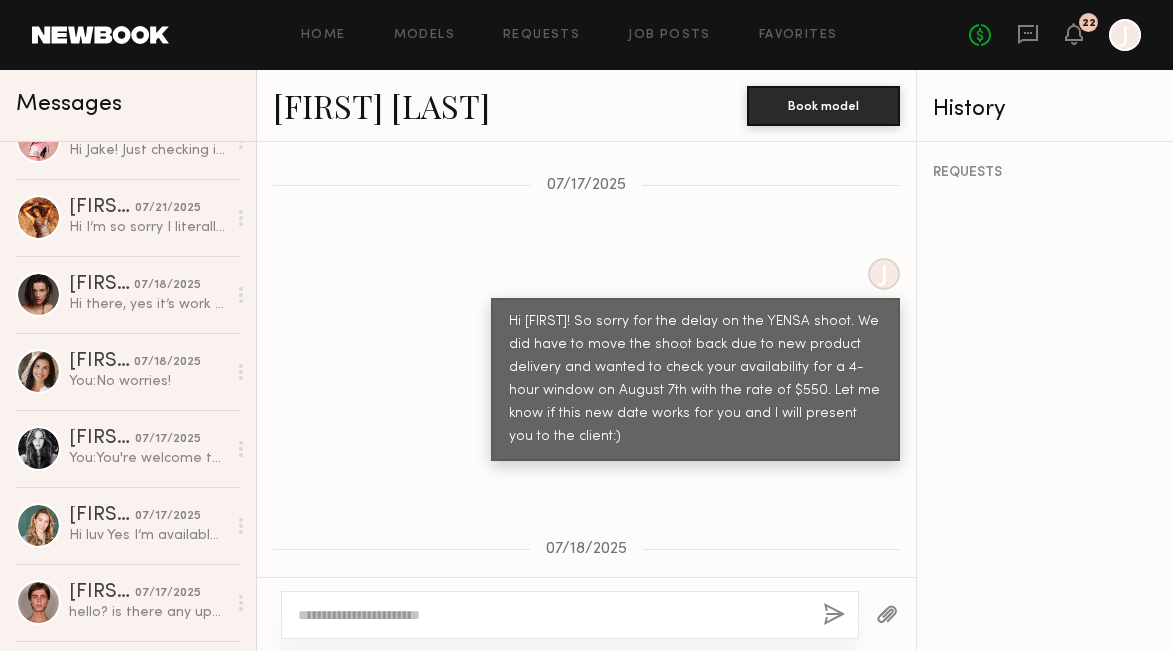 scroll, scrollTop: 3517, scrollLeft: 0, axis: vertical 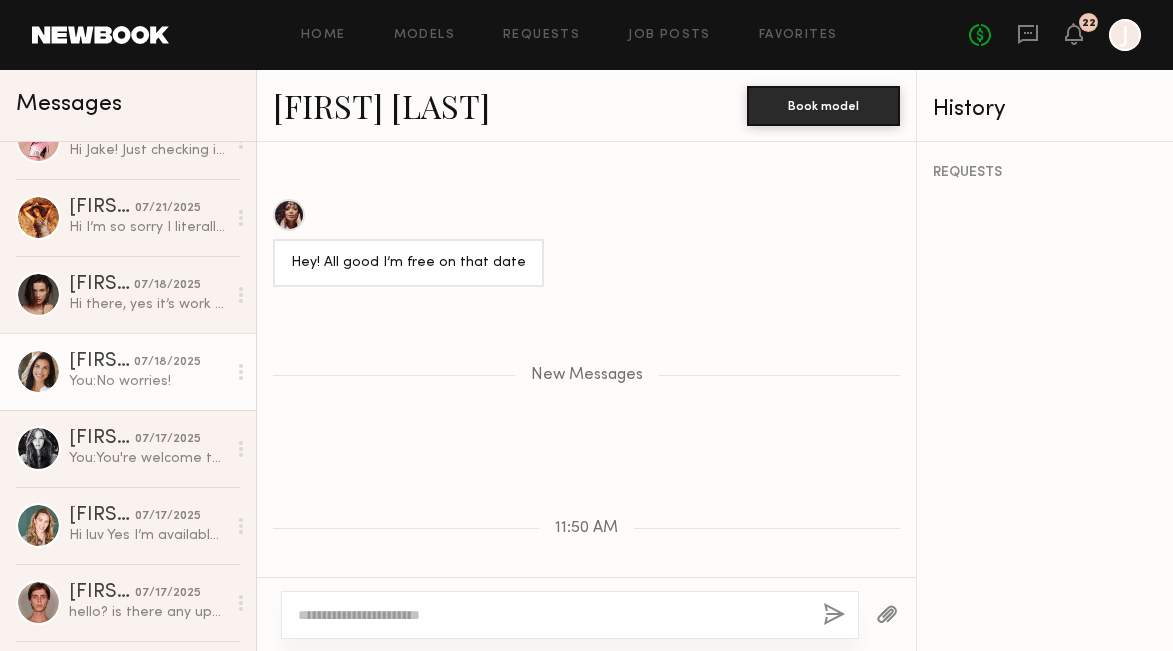 click on "Cristina D. 07/18/2025 You:  No worries!" 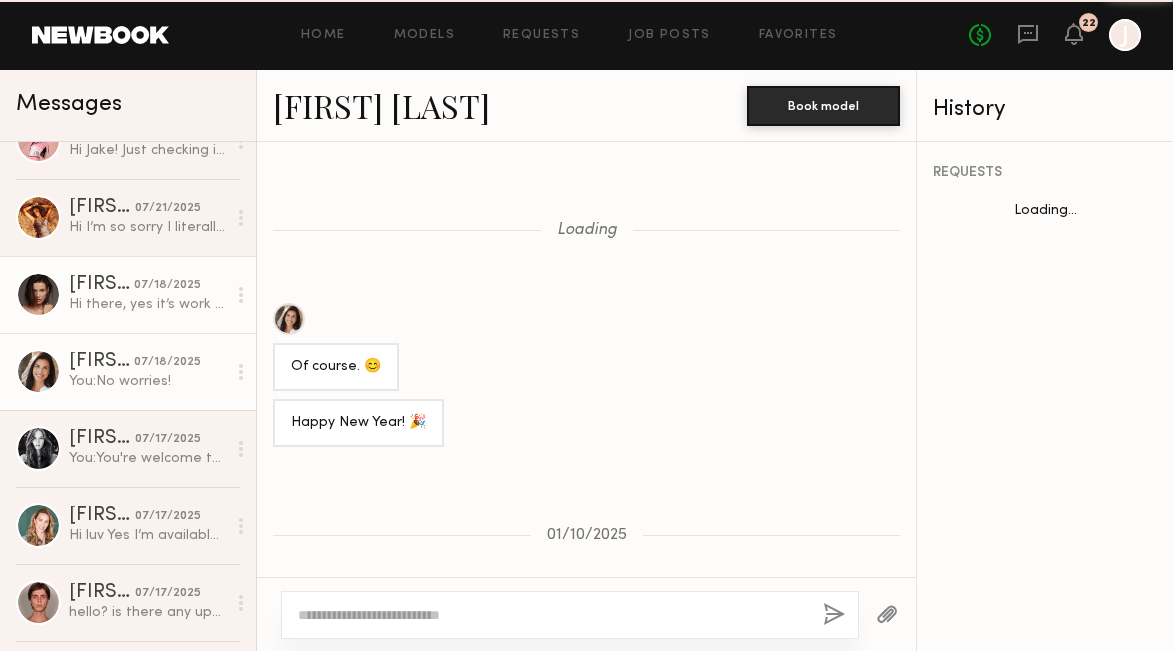 scroll, scrollTop: 2216, scrollLeft: 0, axis: vertical 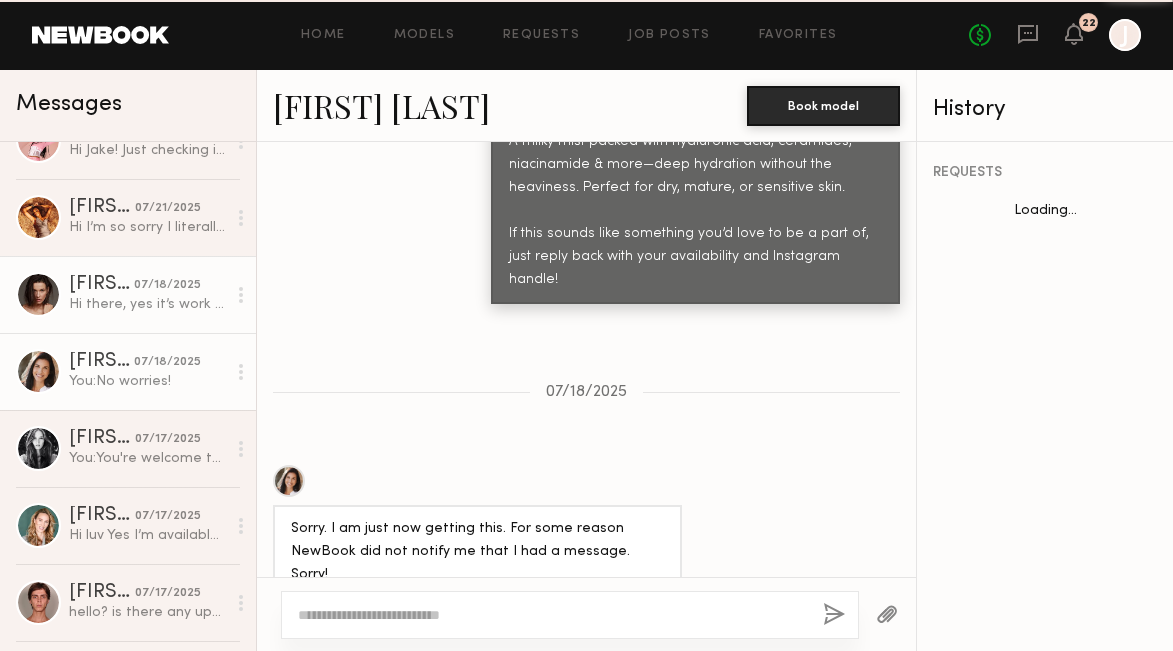 click on "Hi there, yes it’s work for me. Thank you ✨" 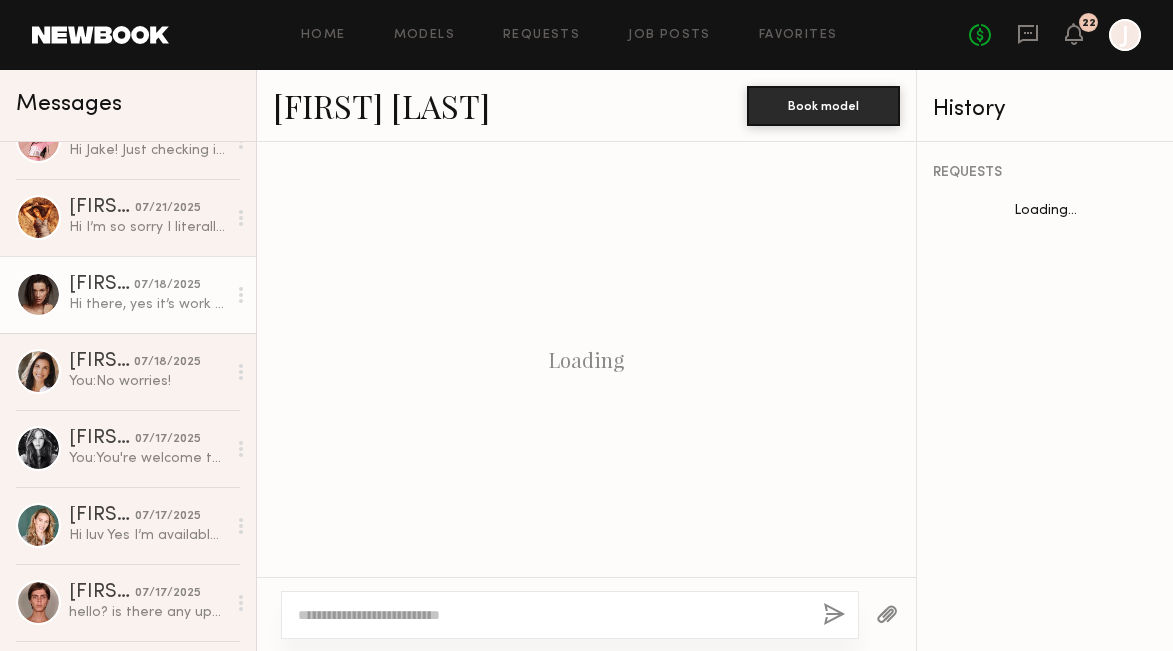 scroll, scrollTop: 3032, scrollLeft: 0, axis: vertical 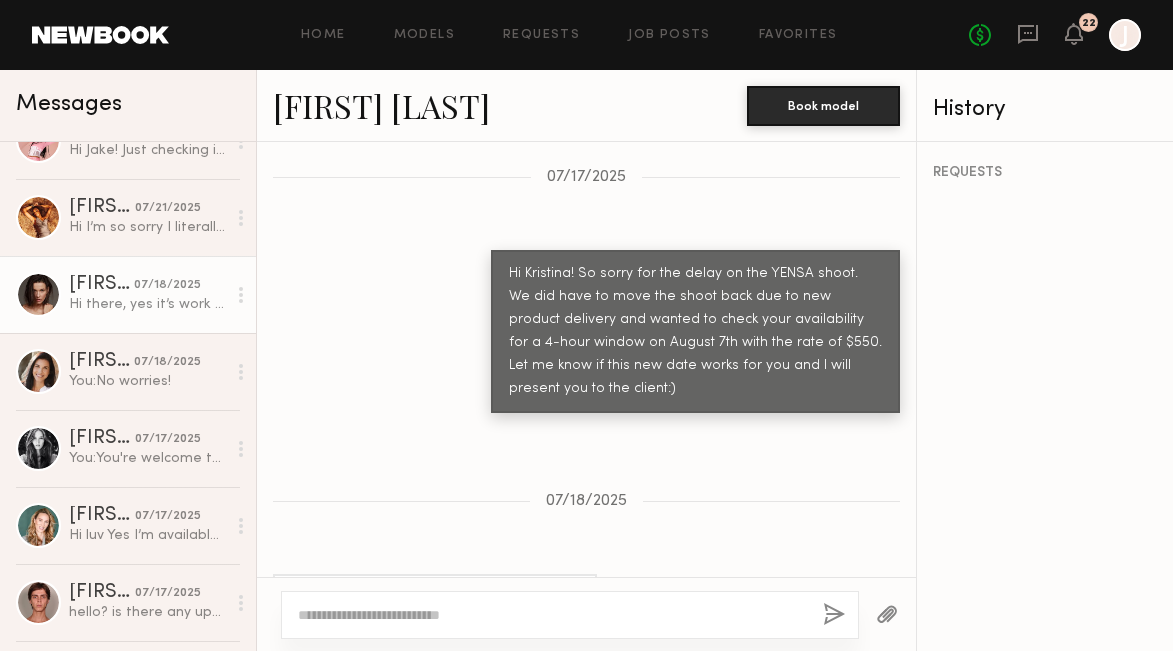 click 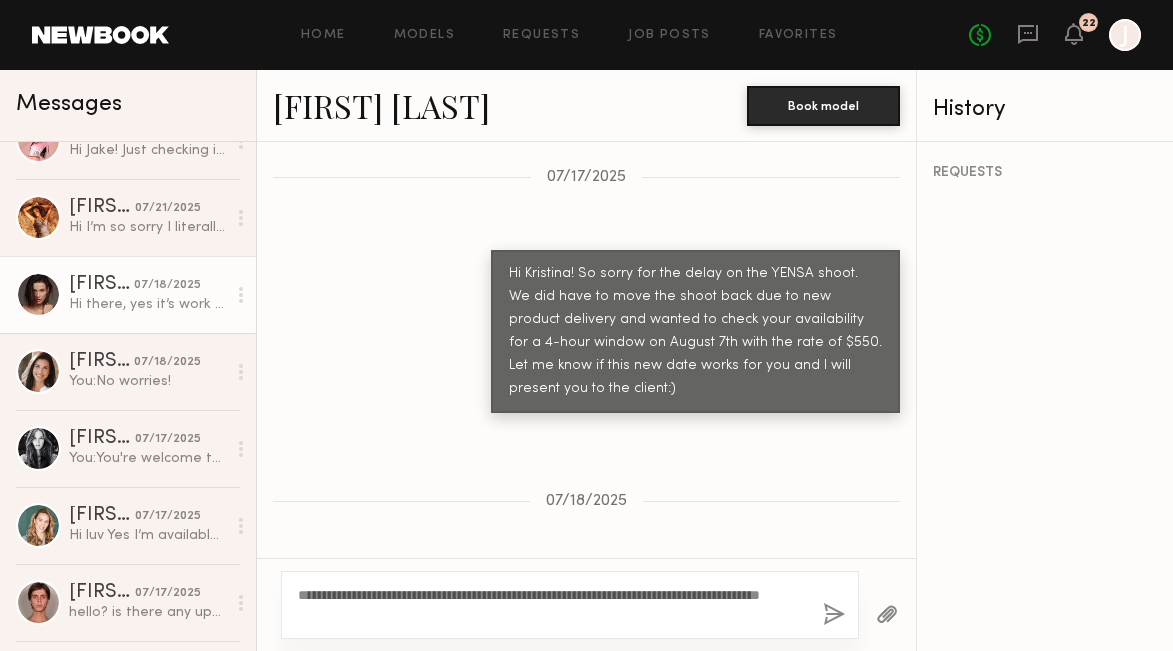 type on "**********" 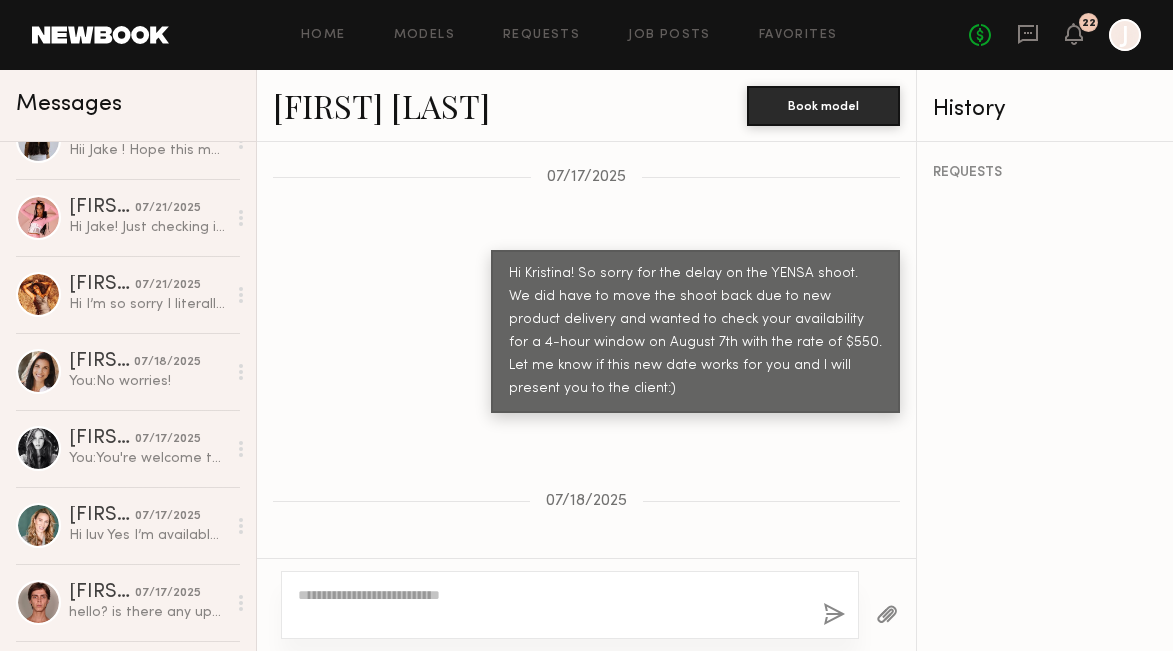 scroll, scrollTop: 3455, scrollLeft: 0, axis: vertical 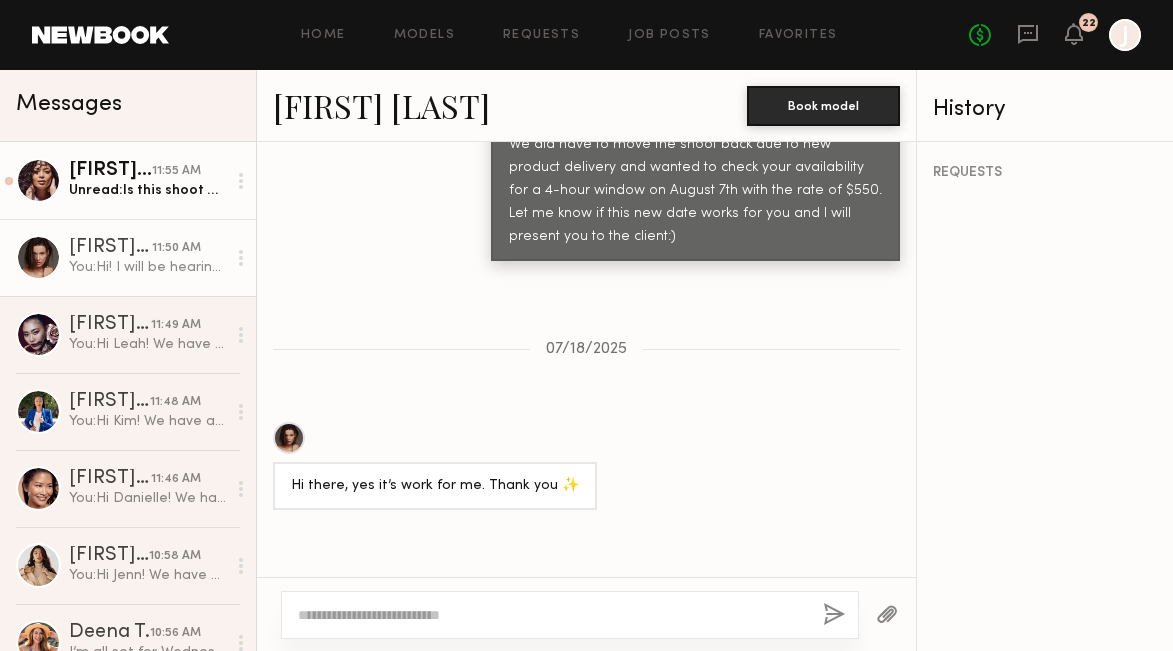 click on "11:55 AM" 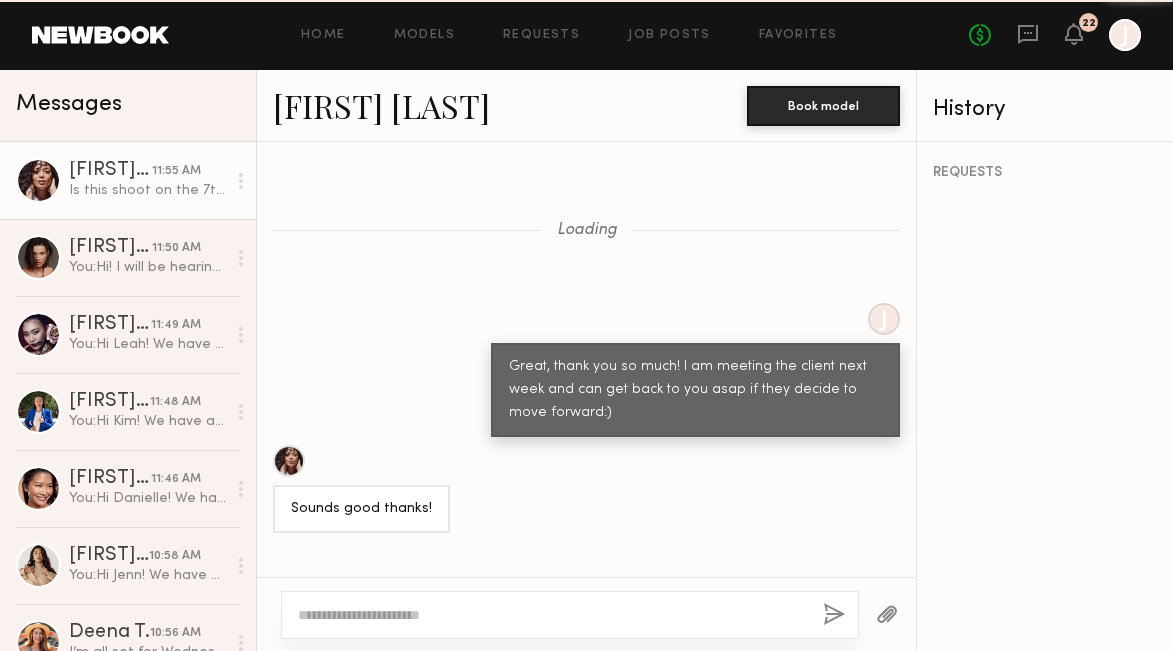 scroll, scrollTop: 2094, scrollLeft: 0, axis: vertical 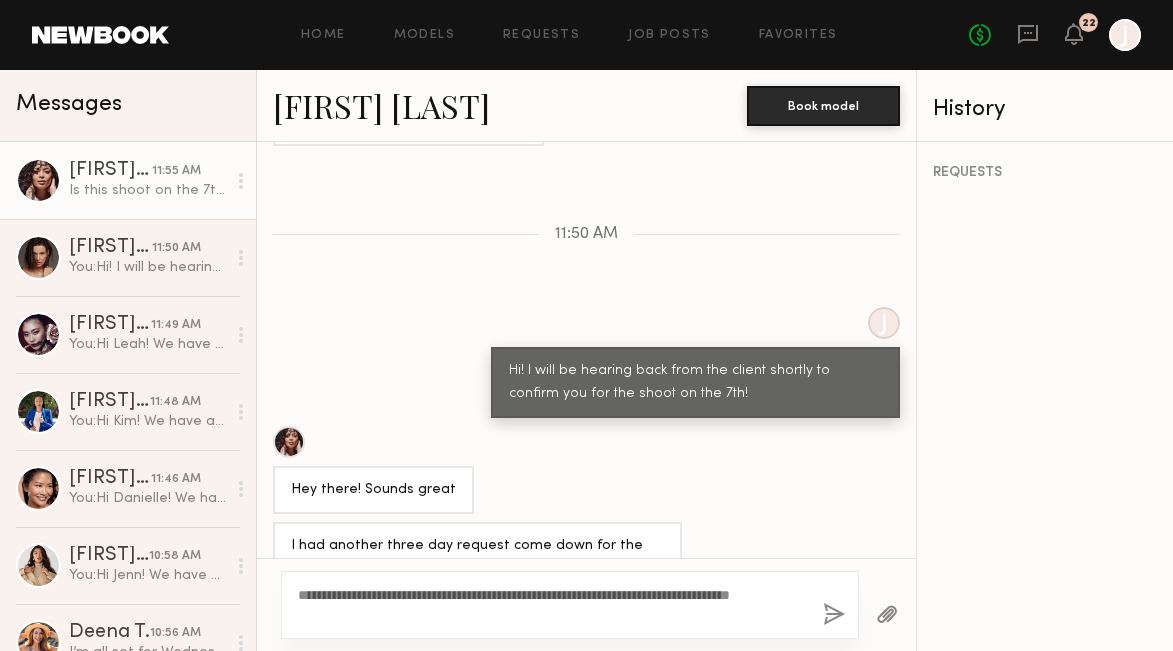 type on "**********" 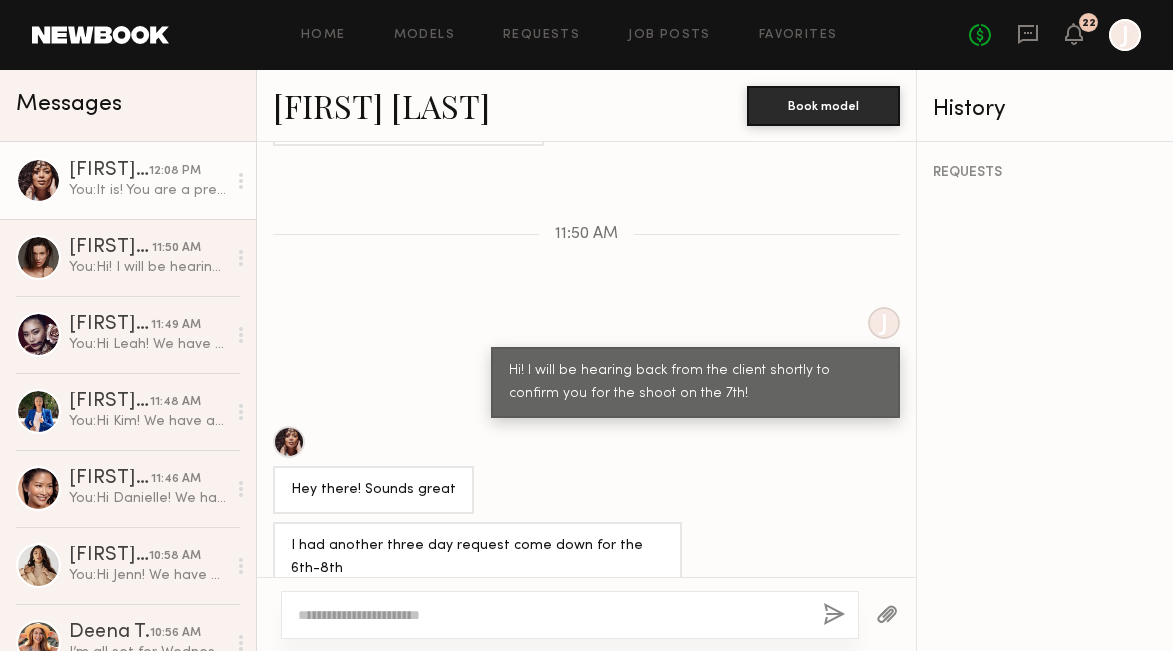 scroll, scrollTop: 2324, scrollLeft: 0, axis: vertical 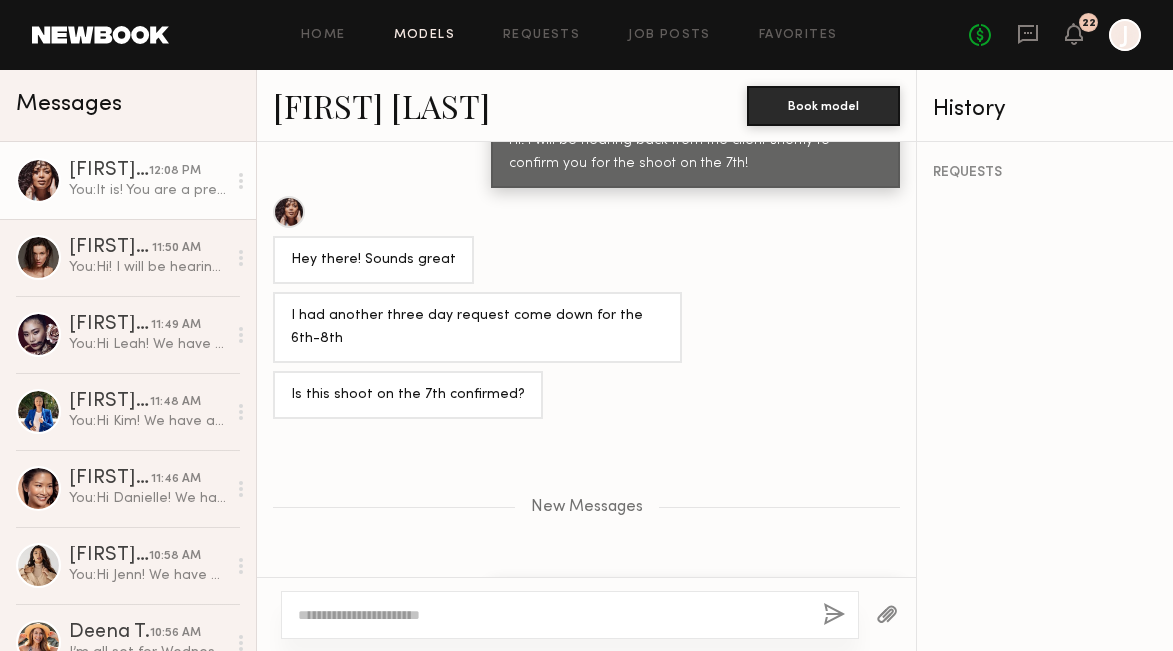 click on "Models" 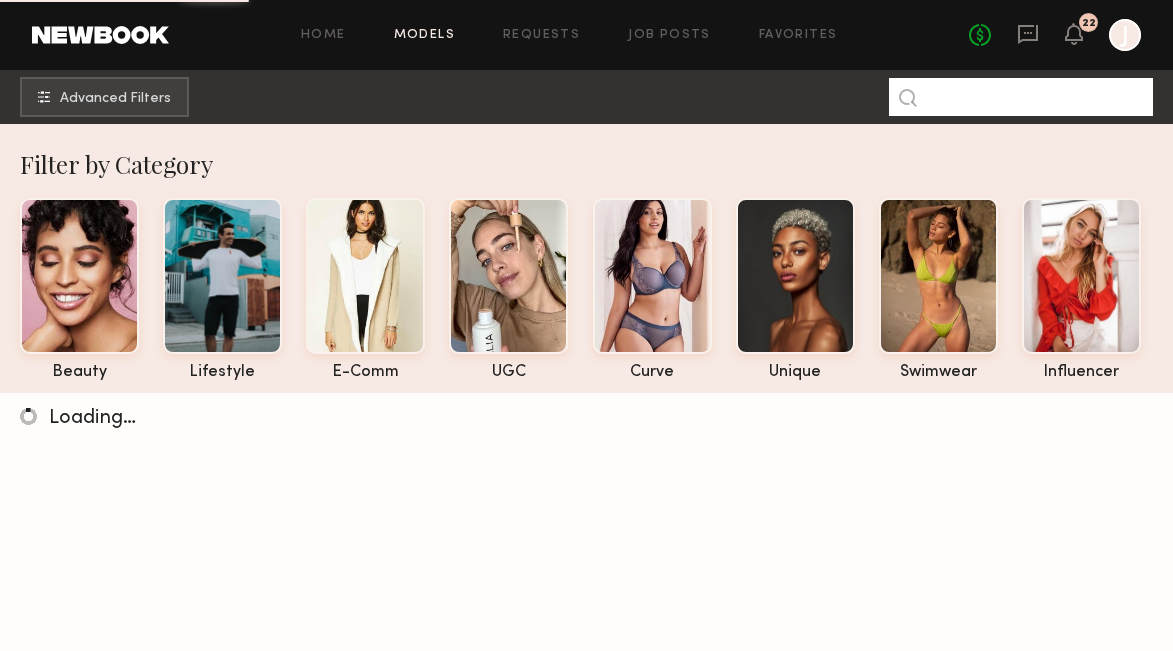 click 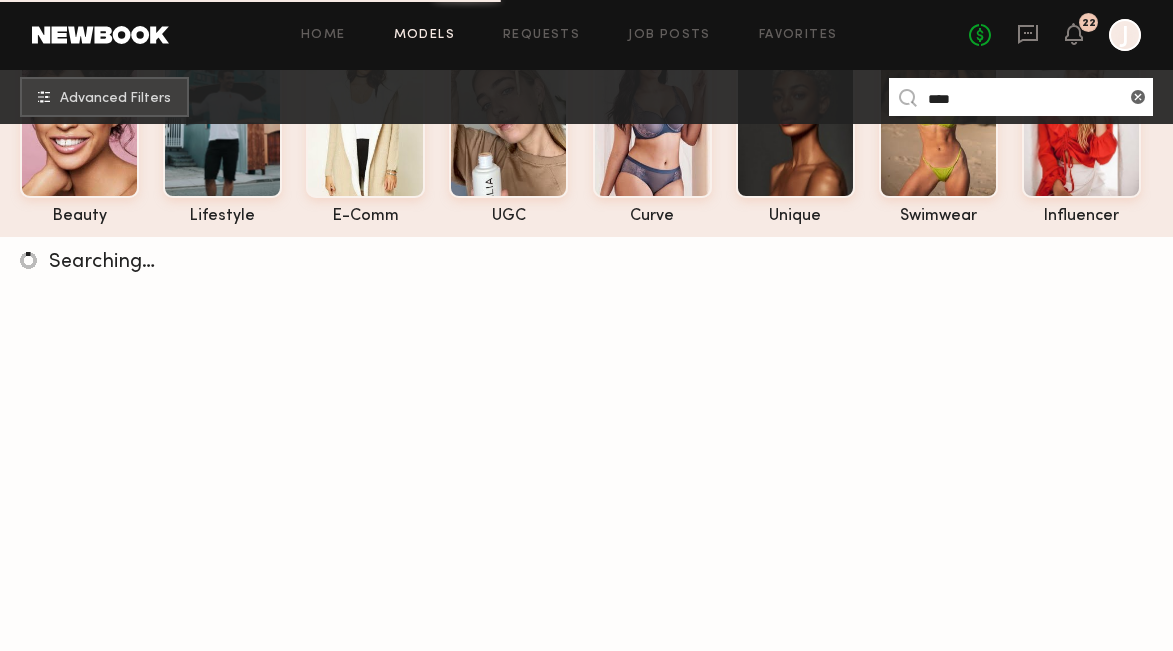 scroll, scrollTop: 156, scrollLeft: 0, axis: vertical 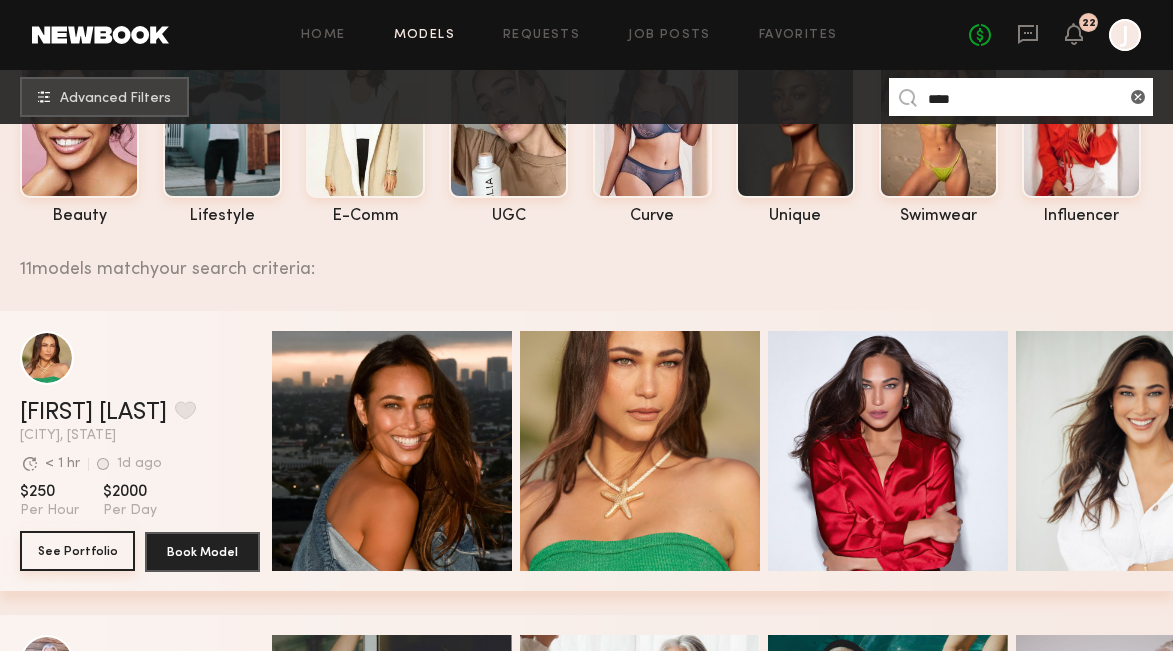 type on "****" 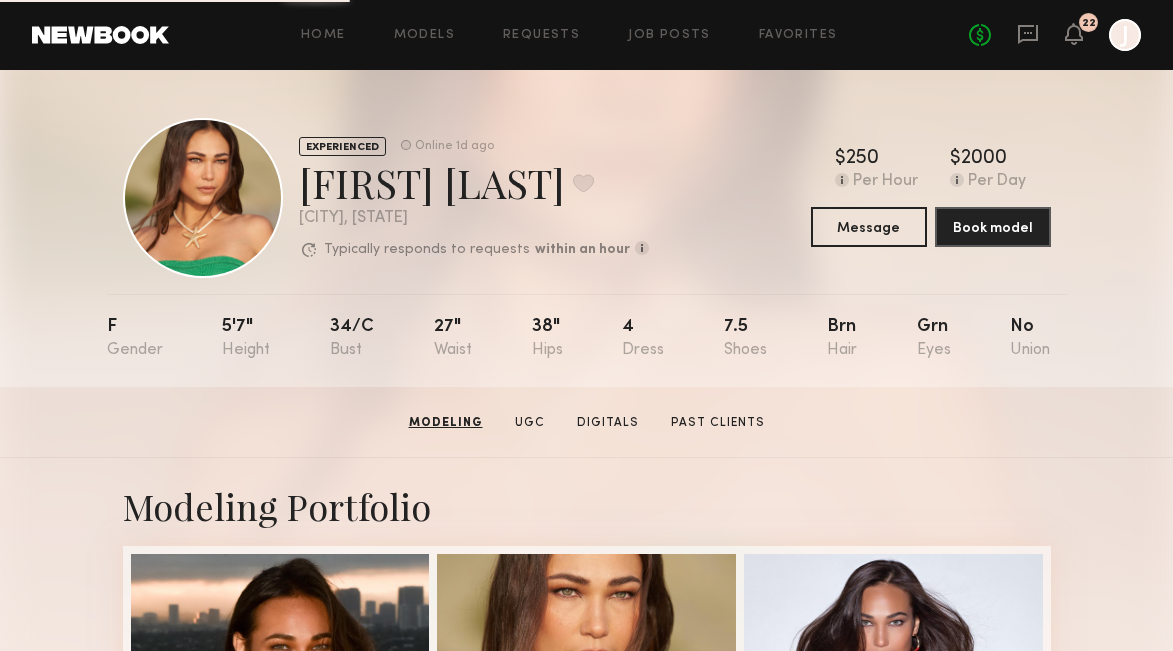 scroll, scrollTop: 0, scrollLeft: 0, axis: both 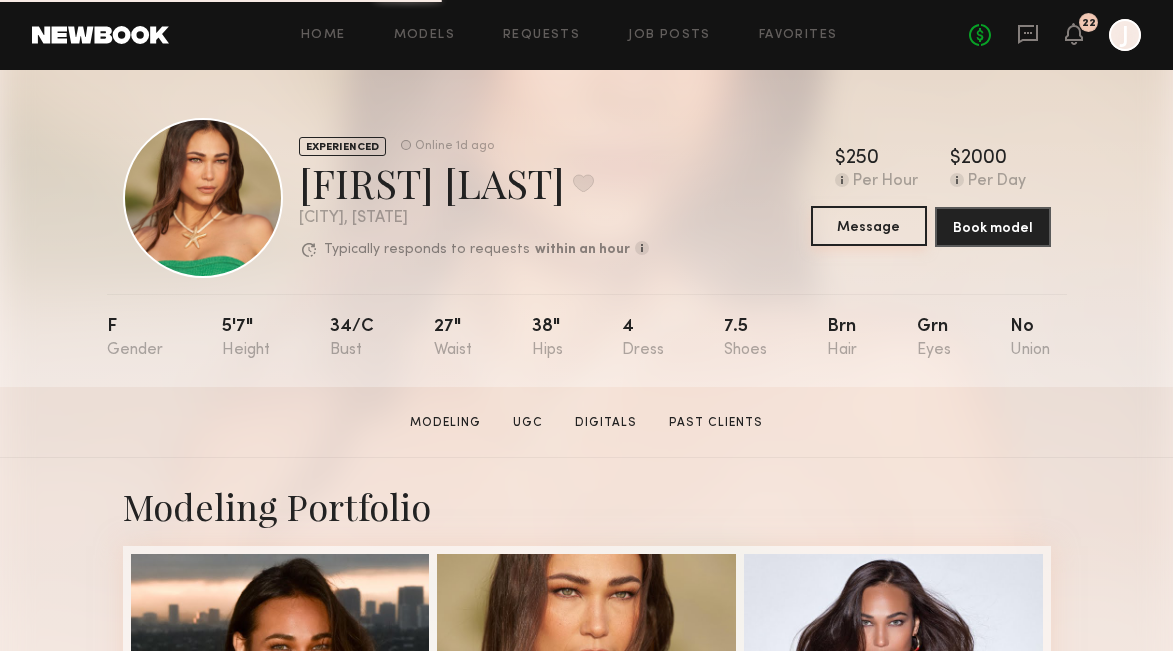 click on "Message" 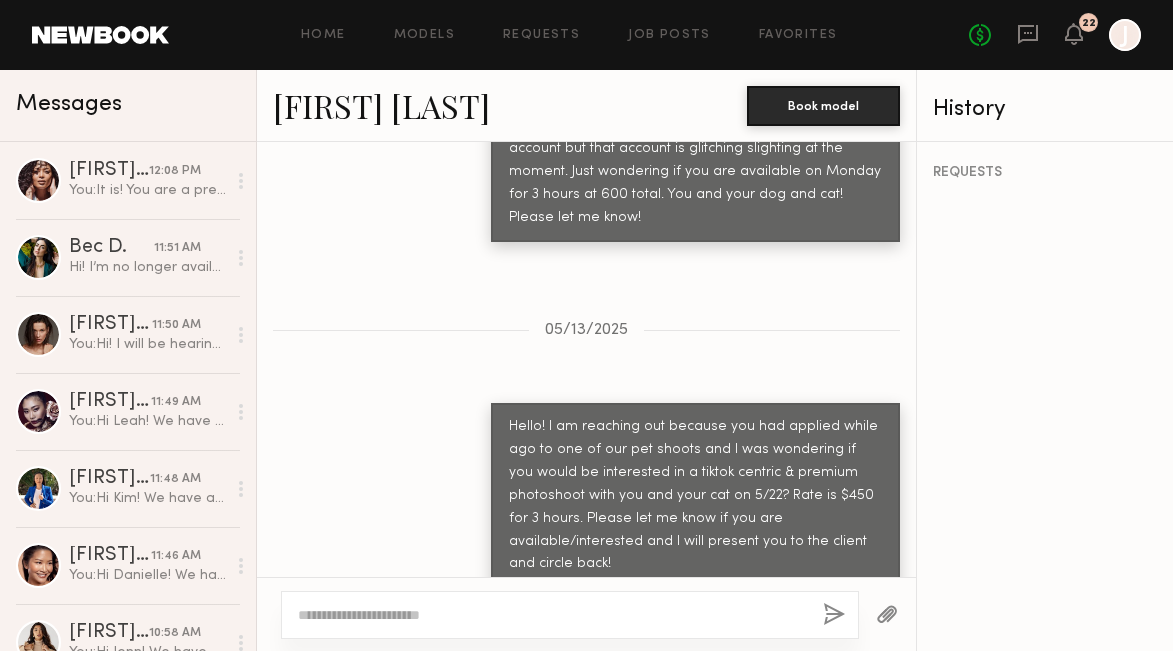 scroll, scrollTop: 799, scrollLeft: 0, axis: vertical 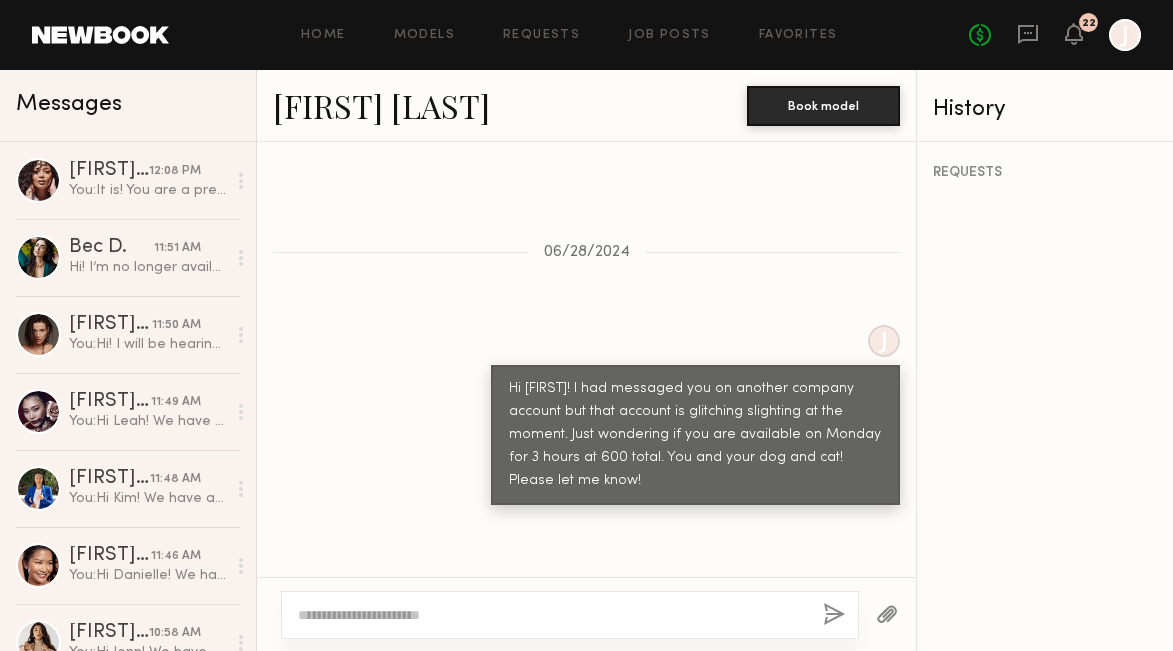 click 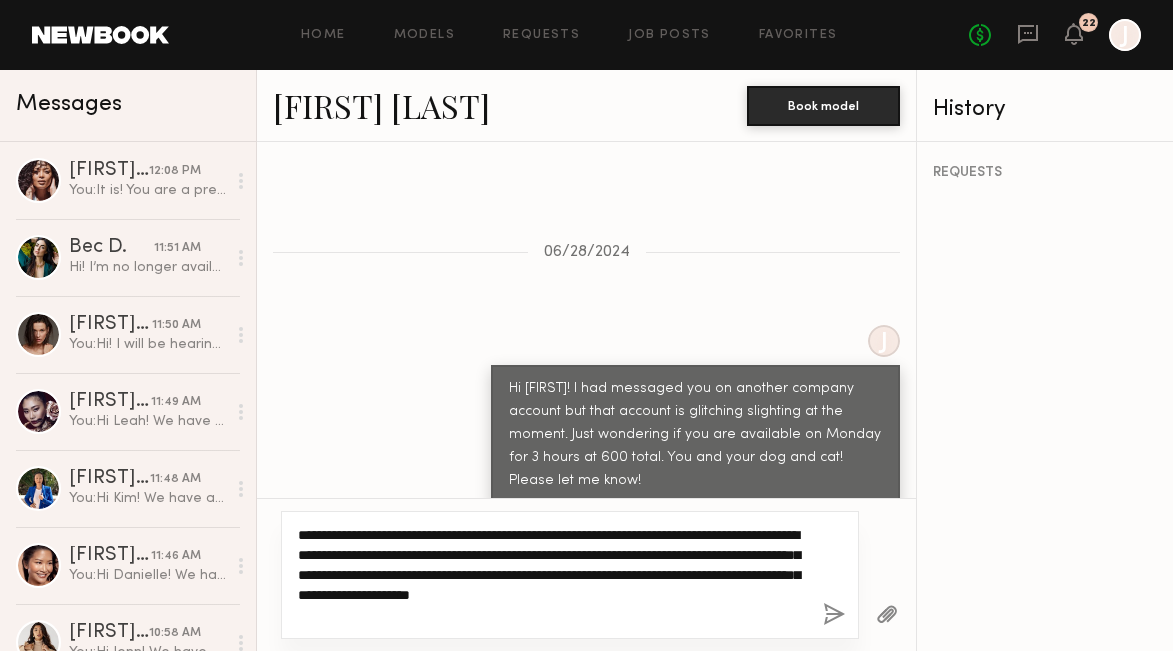 drag, startPoint x: 353, startPoint y: 535, endPoint x: 317, endPoint y: 535, distance: 36 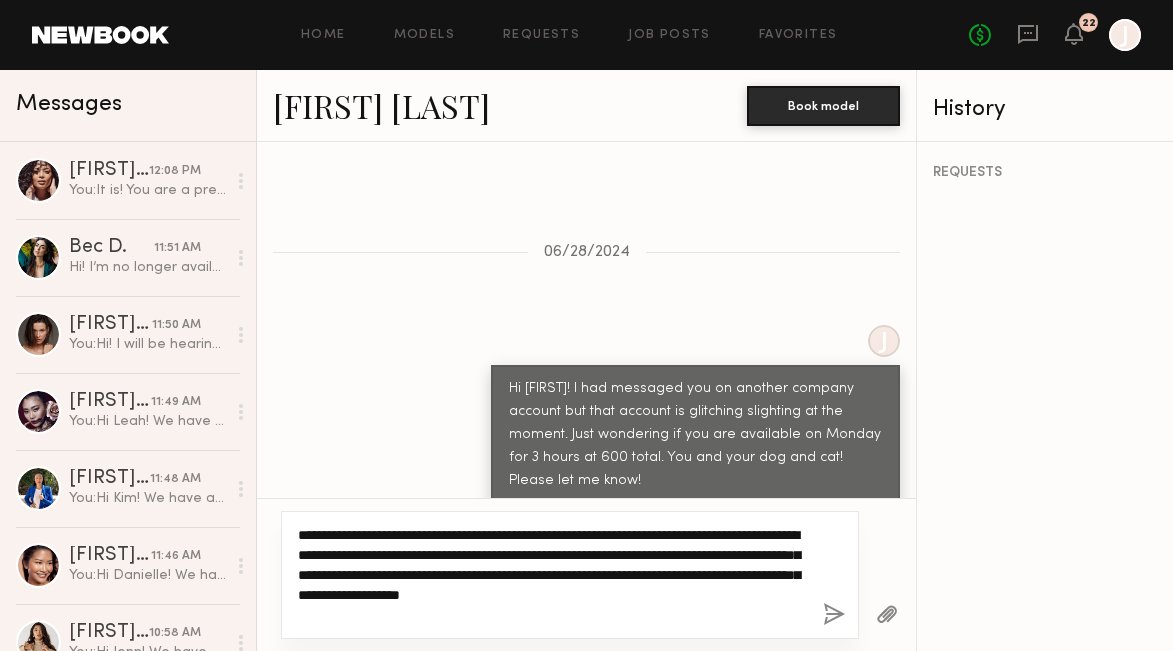 drag, startPoint x: 347, startPoint y: 534, endPoint x: 599, endPoint y: 538, distance: 252.03174 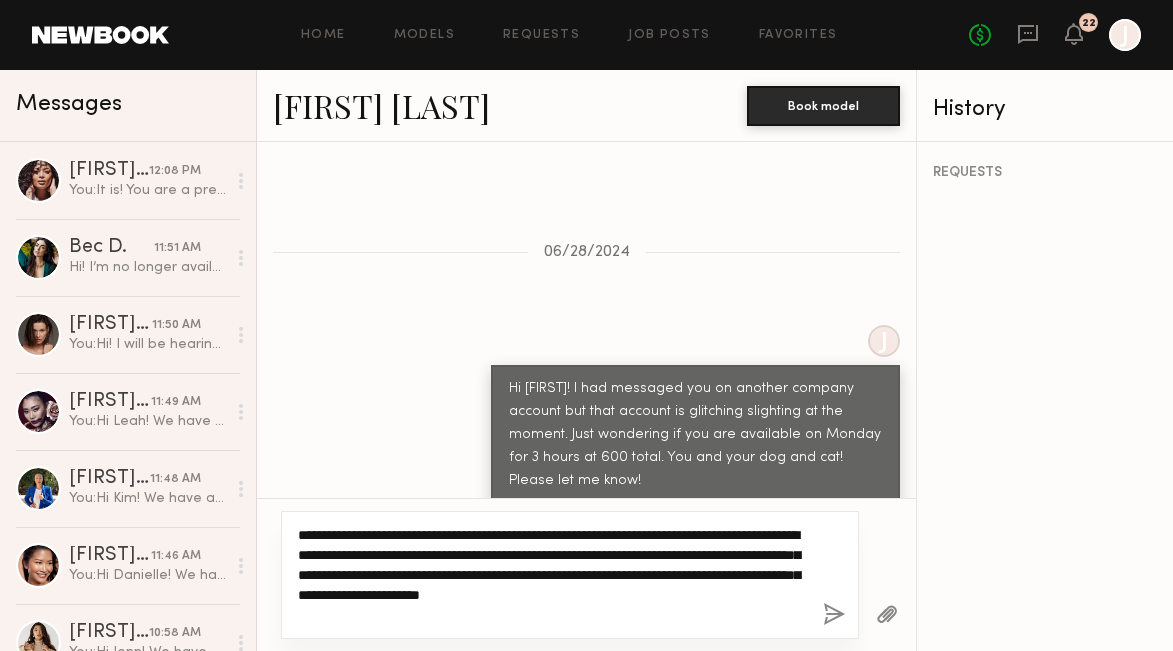 drag, startPoint x: 727, startPoint y: 536, endPoint x: 695, endPoint y: 535, distance: 32.01562 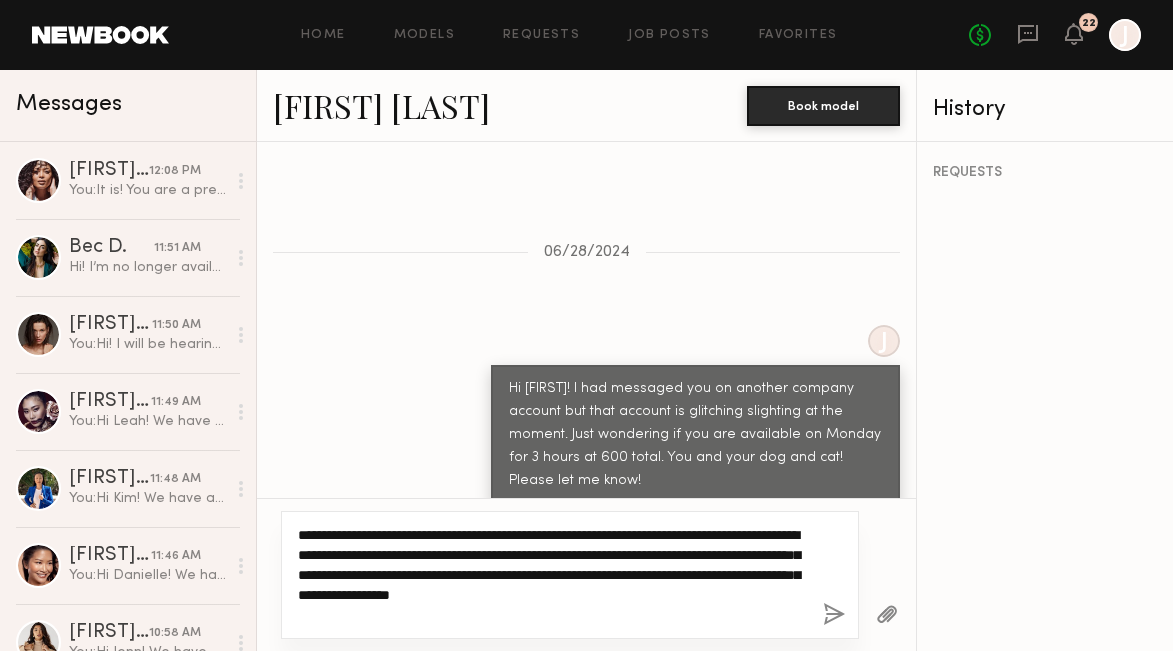 drag, startPoint x: 695, startPoint y: 532, endPoint x: 776, endPoint y: 534, distance: 81.02469 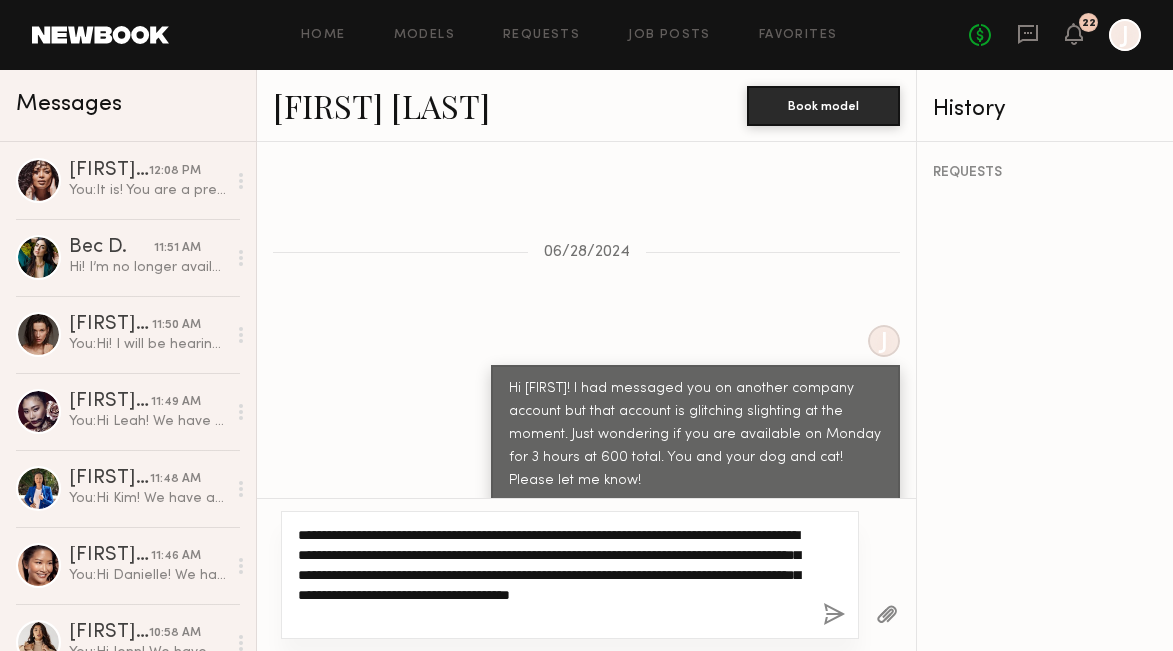 drag, startPoint x: 444, startPoint y: 555, endPoint x: 407, endPoint y: 555, distance: 37 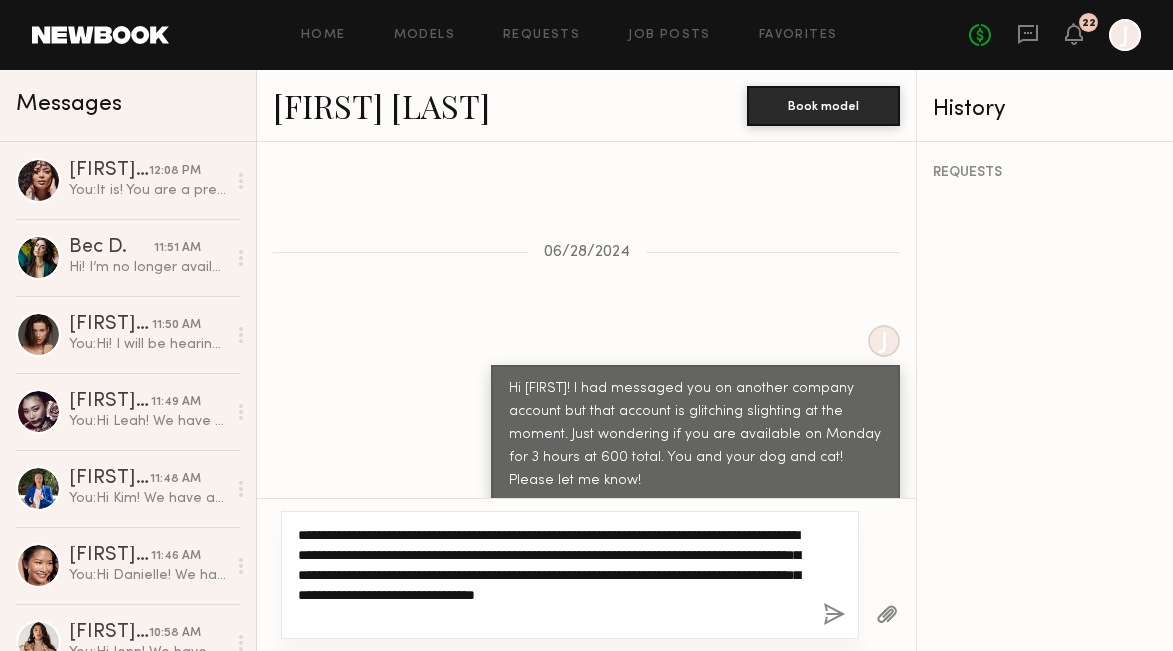 drag, startPoint x: 676, startPoint y: 558, endPoint x: 561, endPoint y: 560, distance: 115.01739 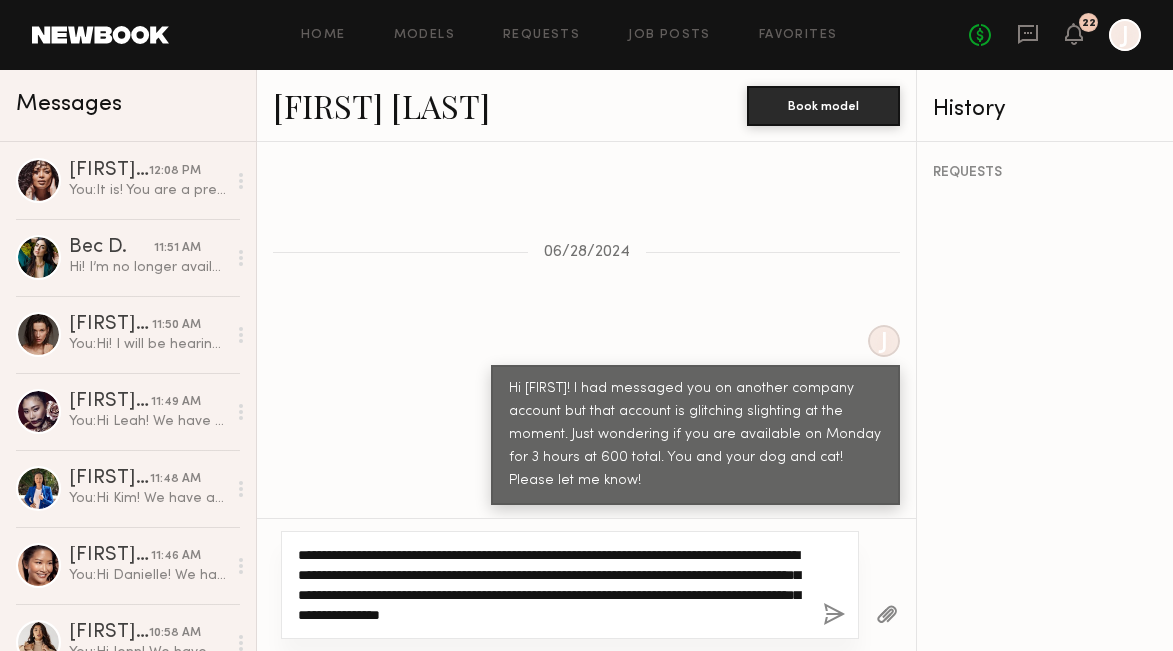scroll, scrollTop: 0, scrollLeft: 0, axis: both 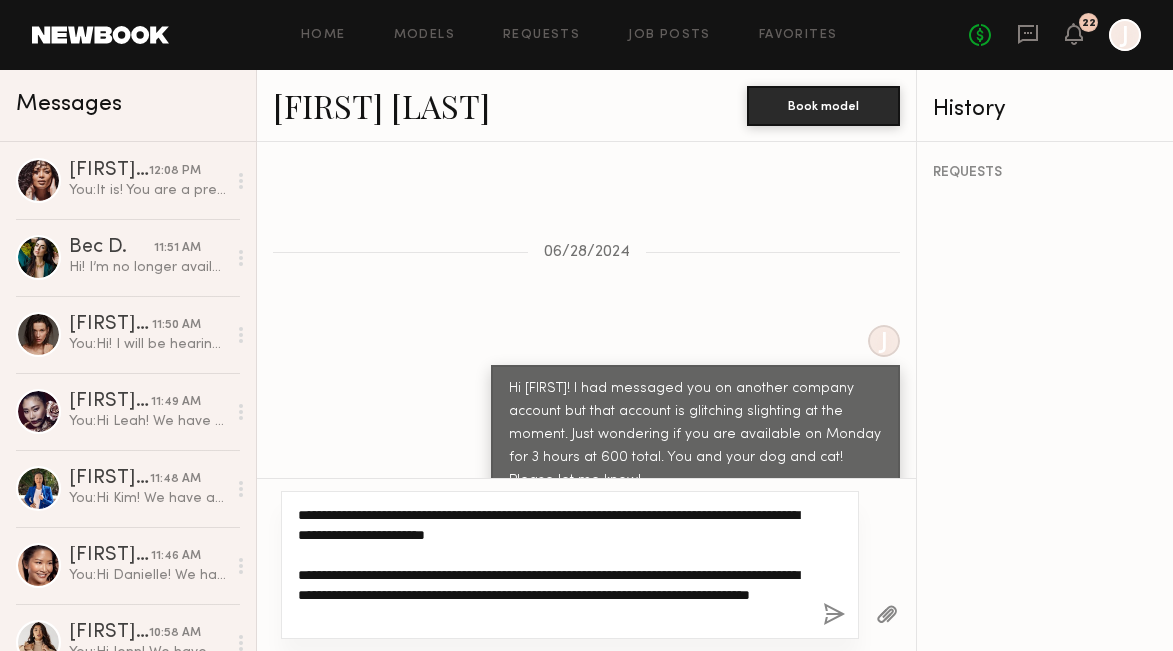 click on "**********" 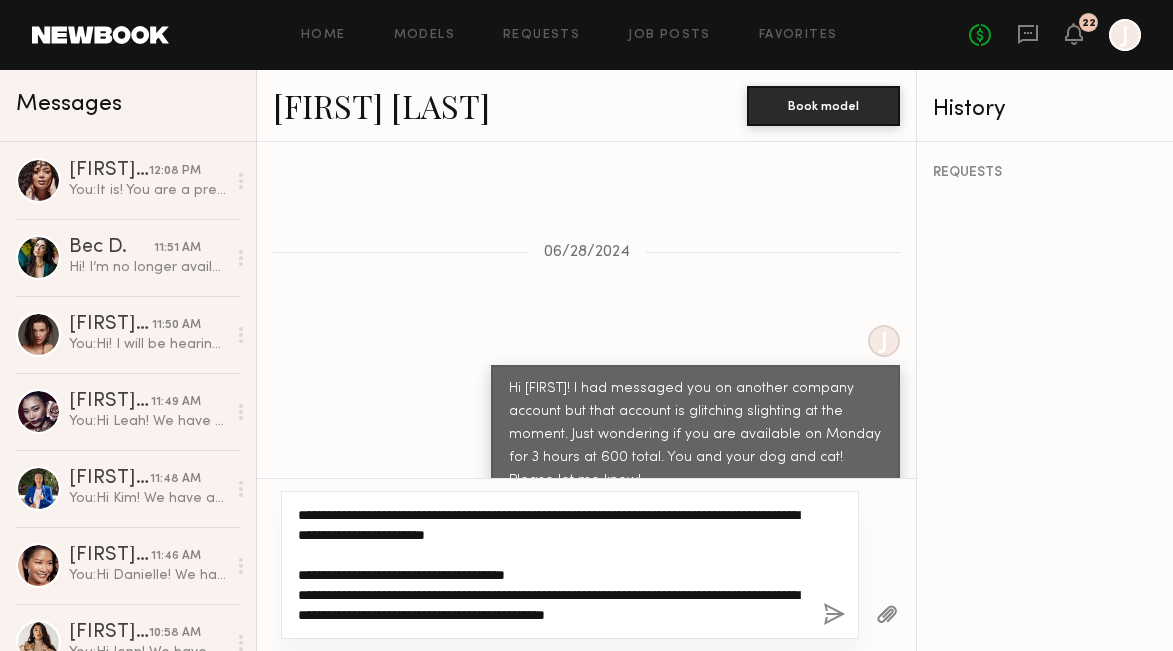 click on "**********" 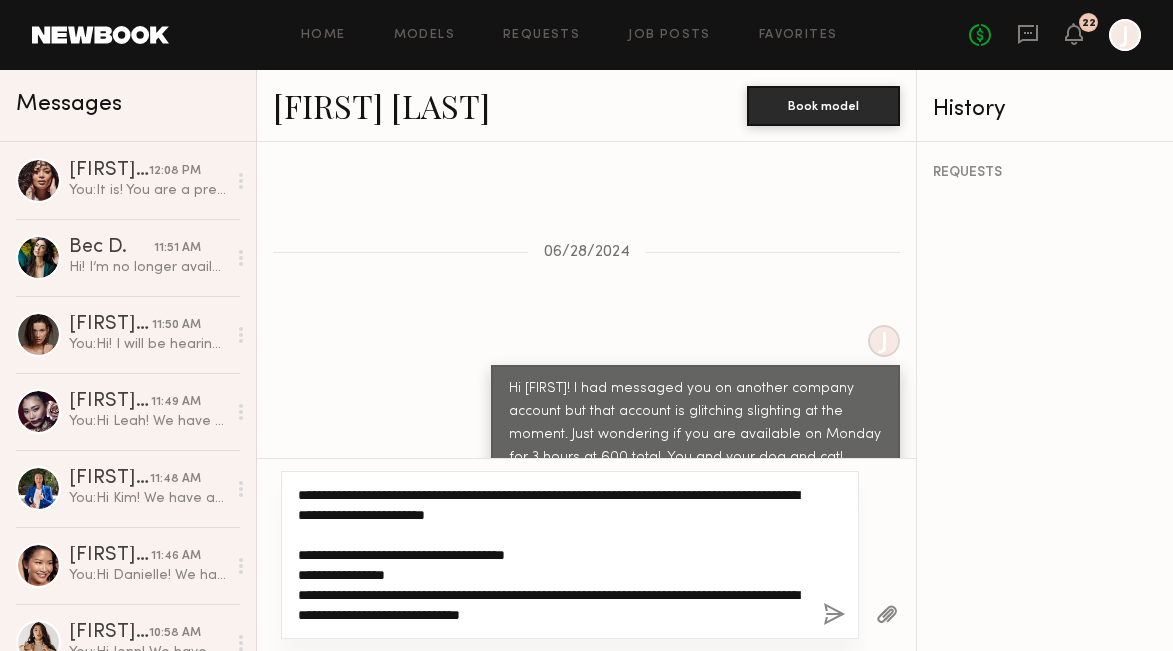 click on "**********" 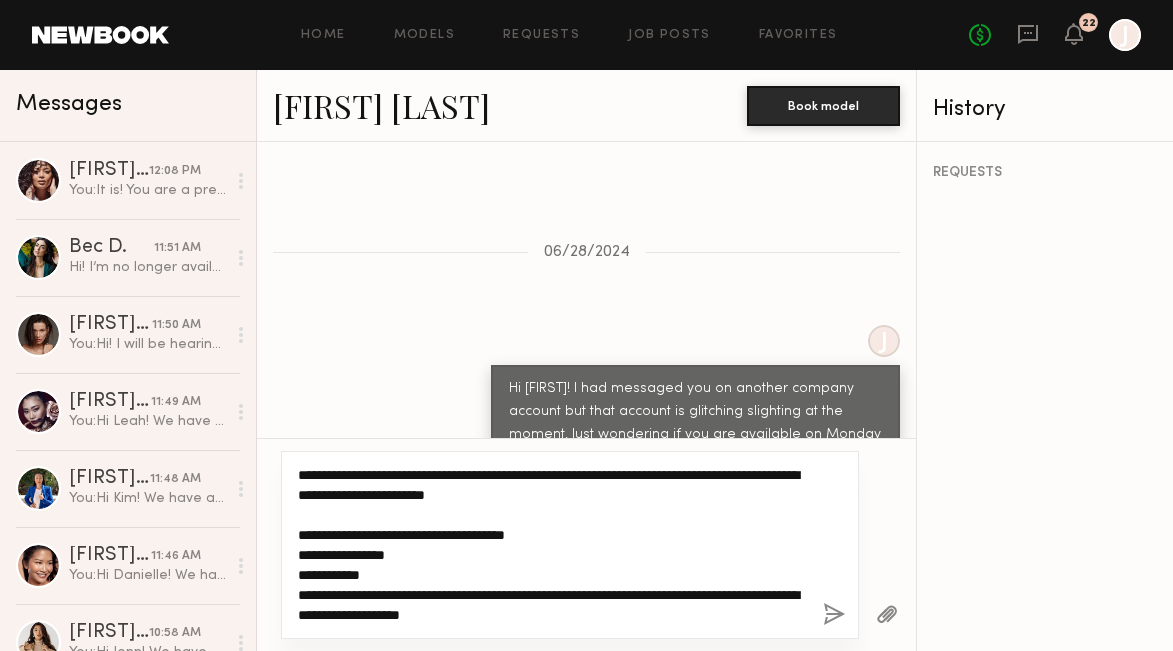 click on "**********" 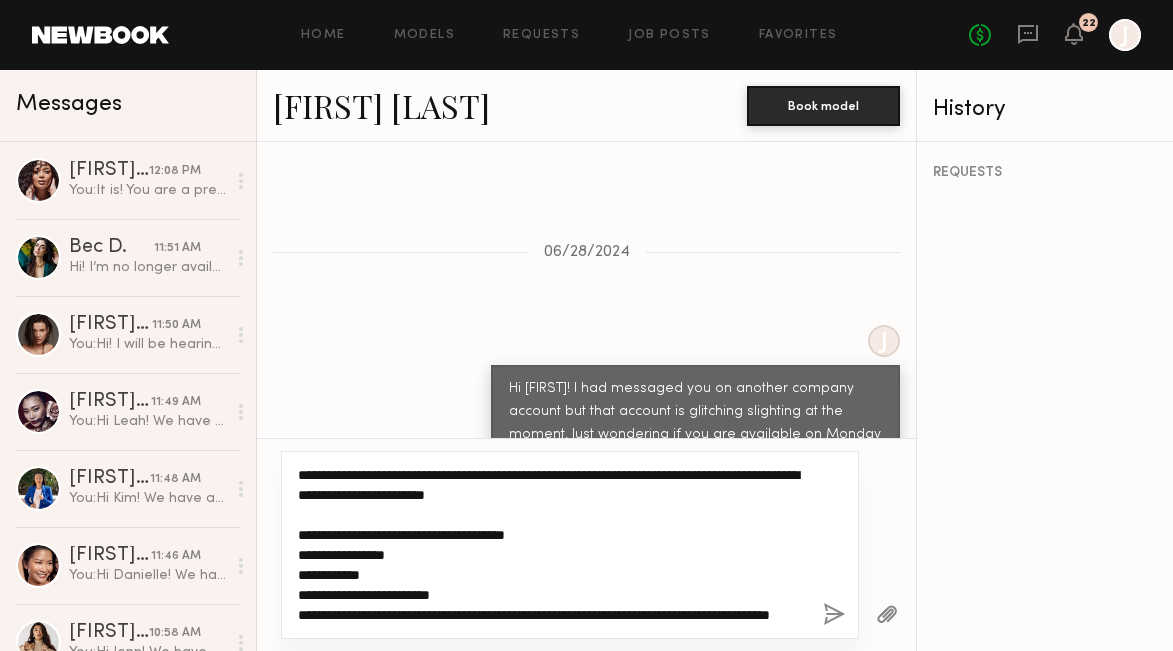 scroll, scrollTop: 20, scrollLeft: 0, axis: vertical 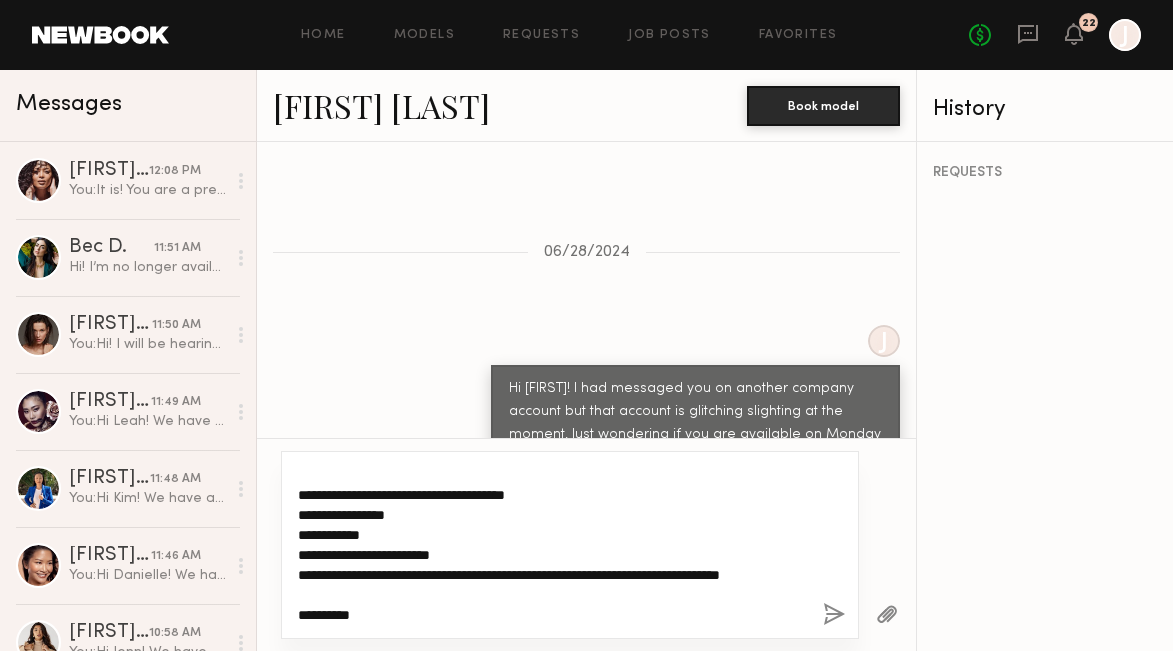 click on "**********" 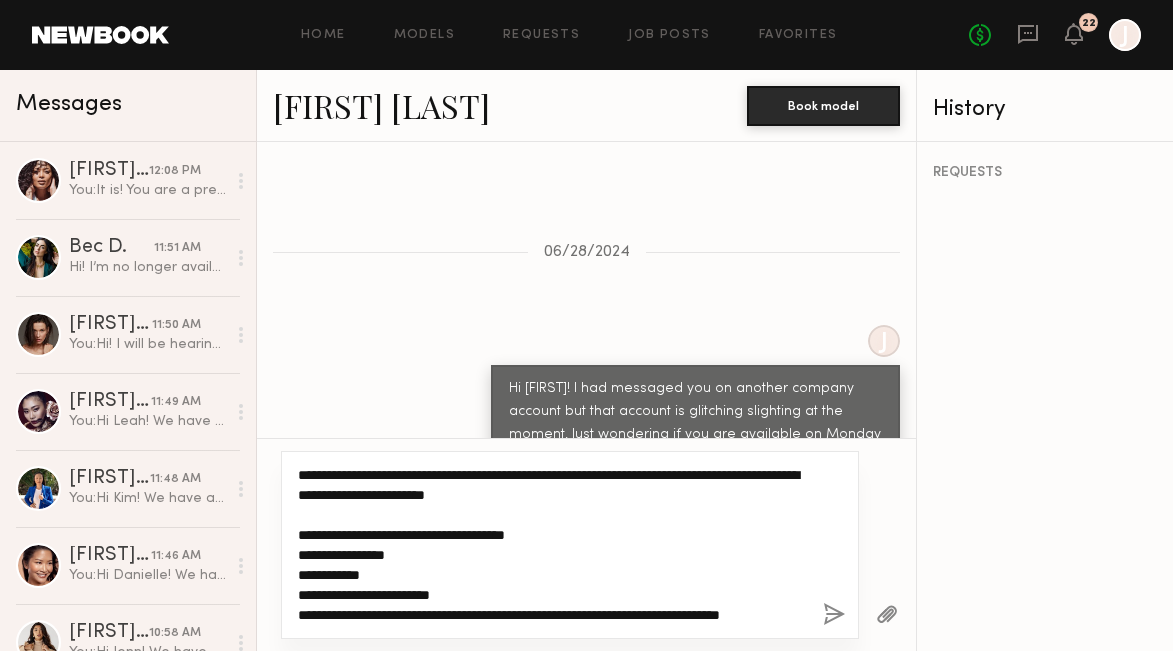 scroll, scrollTop: 0, scrollLeft: 0, axis: both 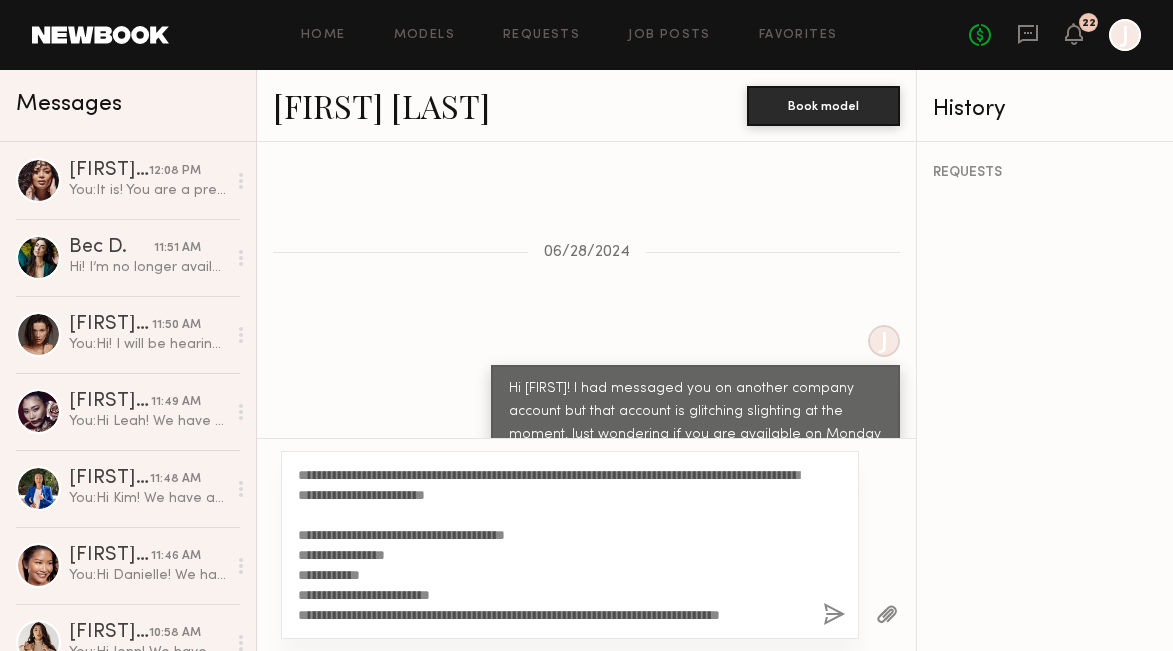 click 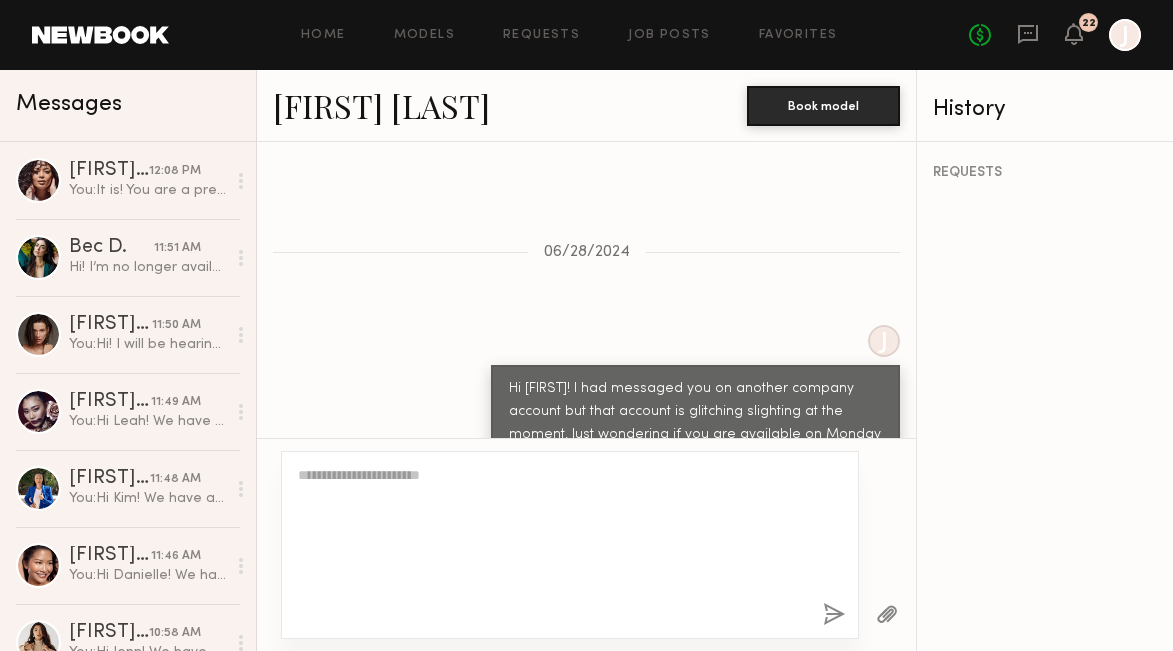 scroll, scrollTop: 2147, scrollLeft: 0, axis: vertical 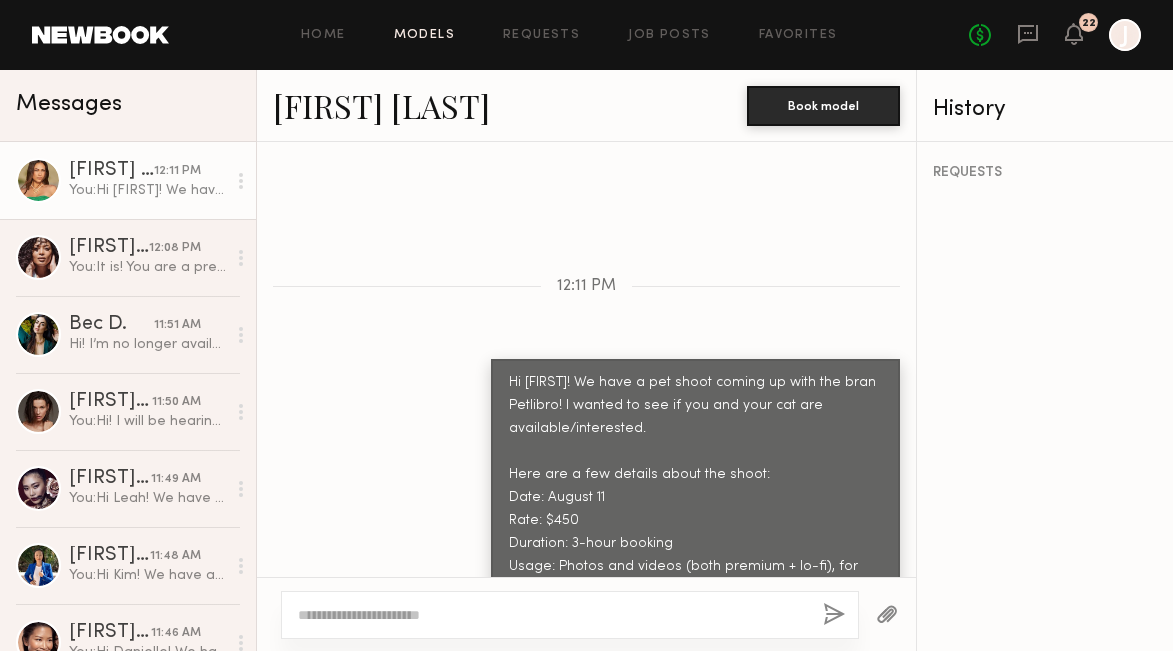 click on "Models" 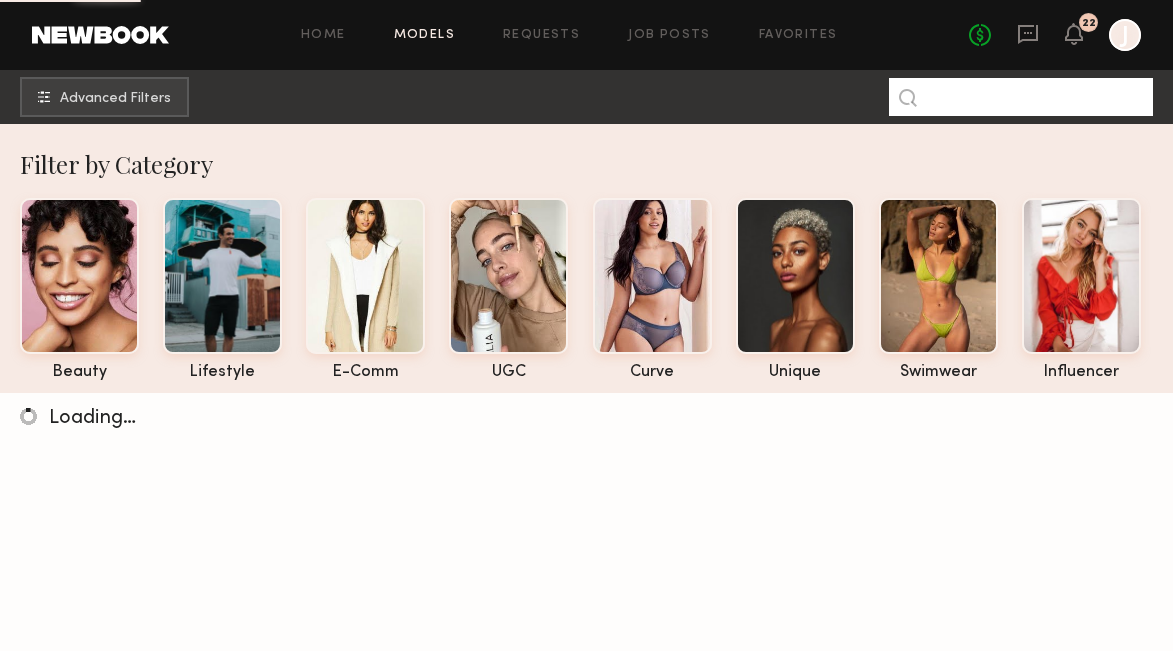 click 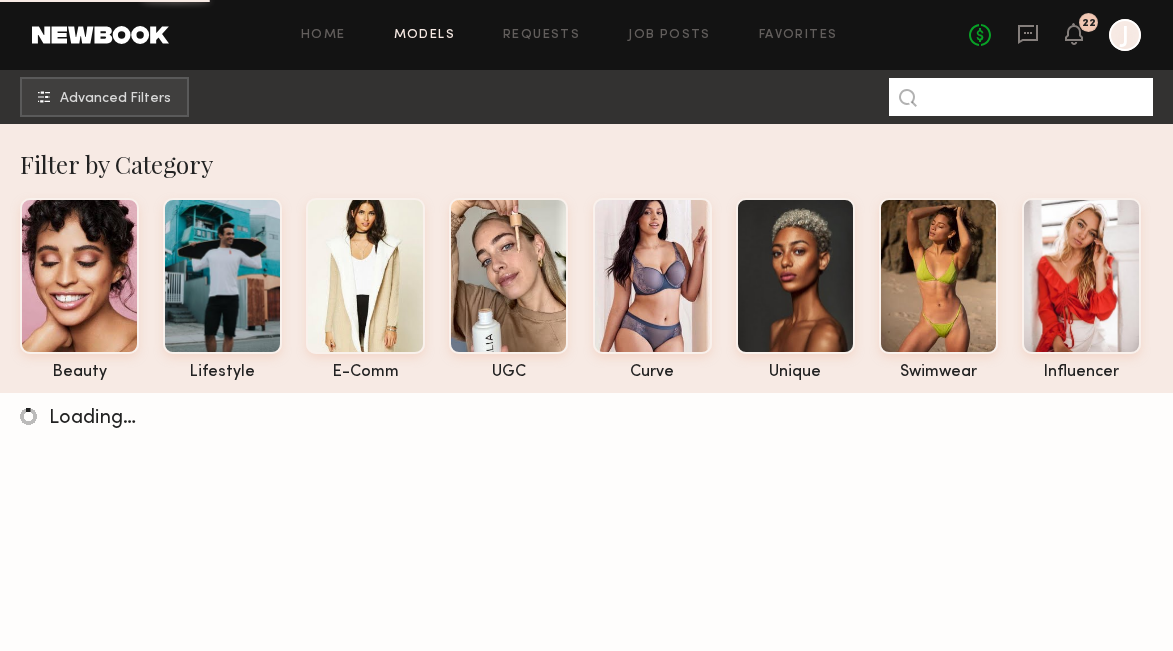 paste on "*********" 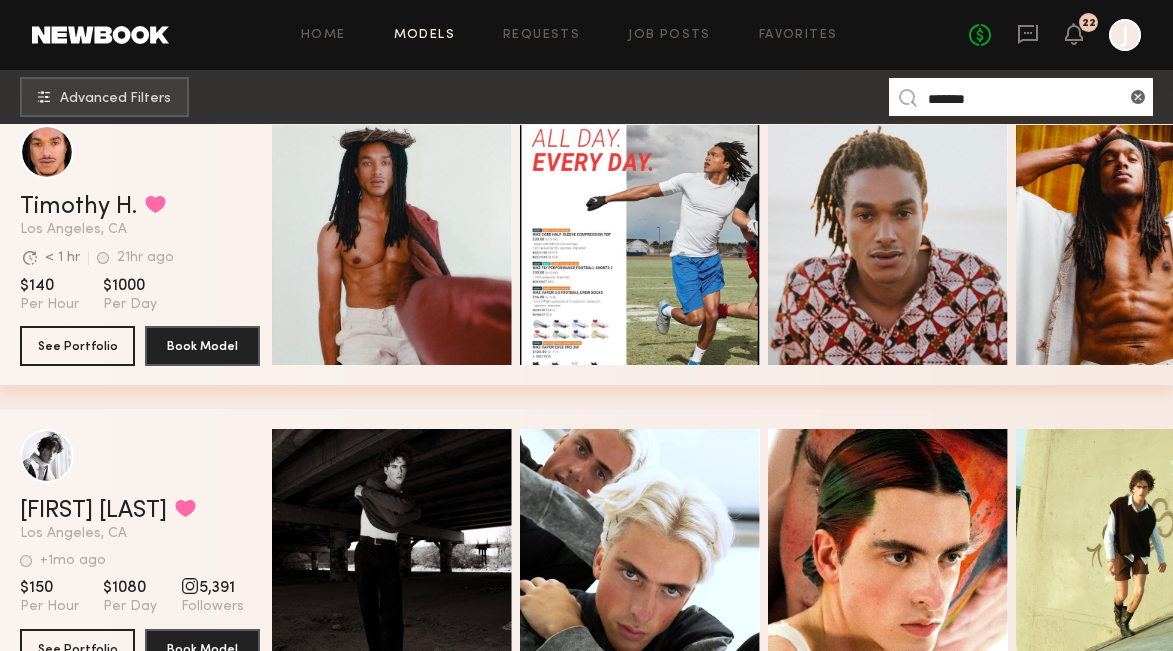 scroll, scrollTop: 655, scrollLeft: 0, axis: vertical 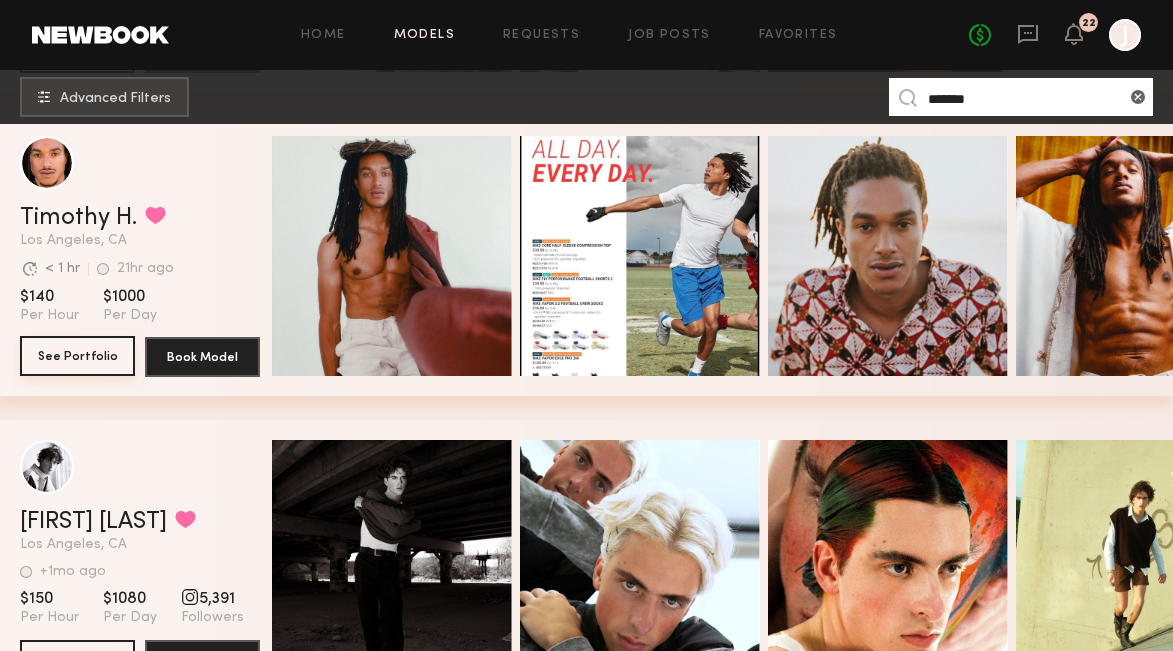 type on "*******" 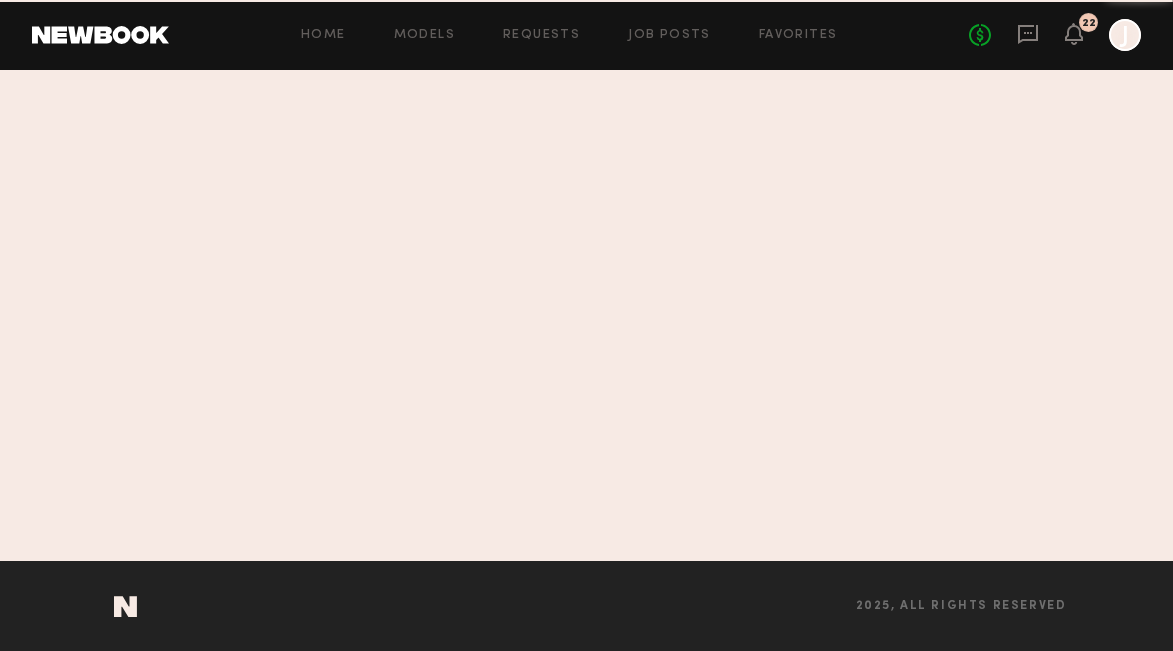 scroll, scrollTop: 0, scrollLeft: 0, axis: both 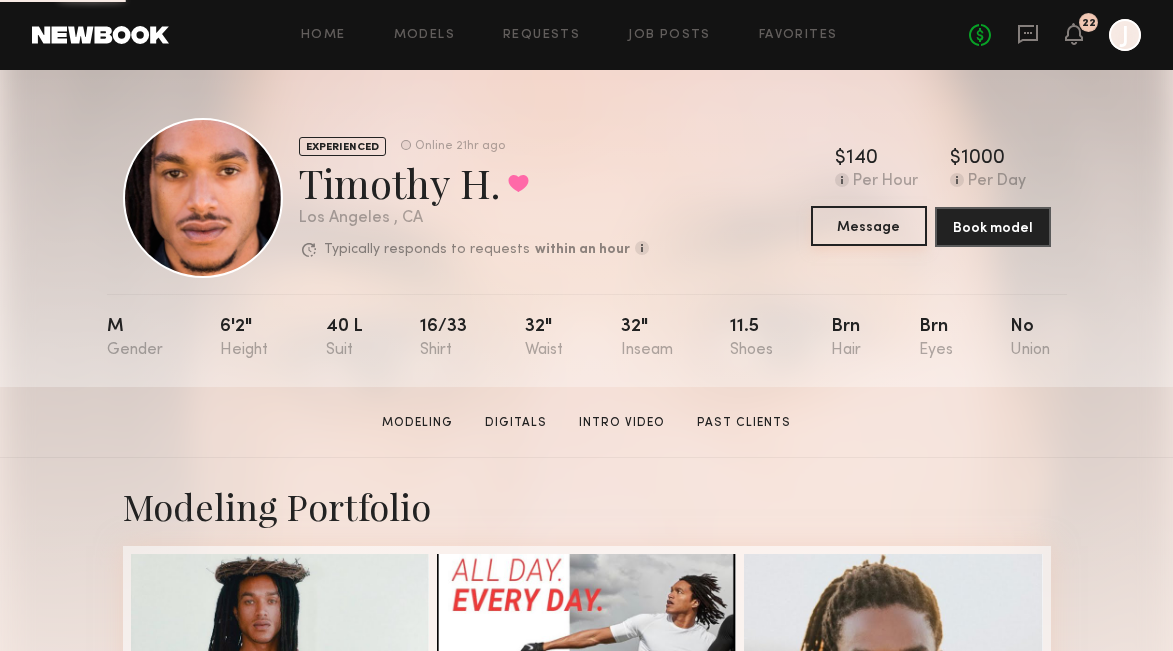 click on "Message" 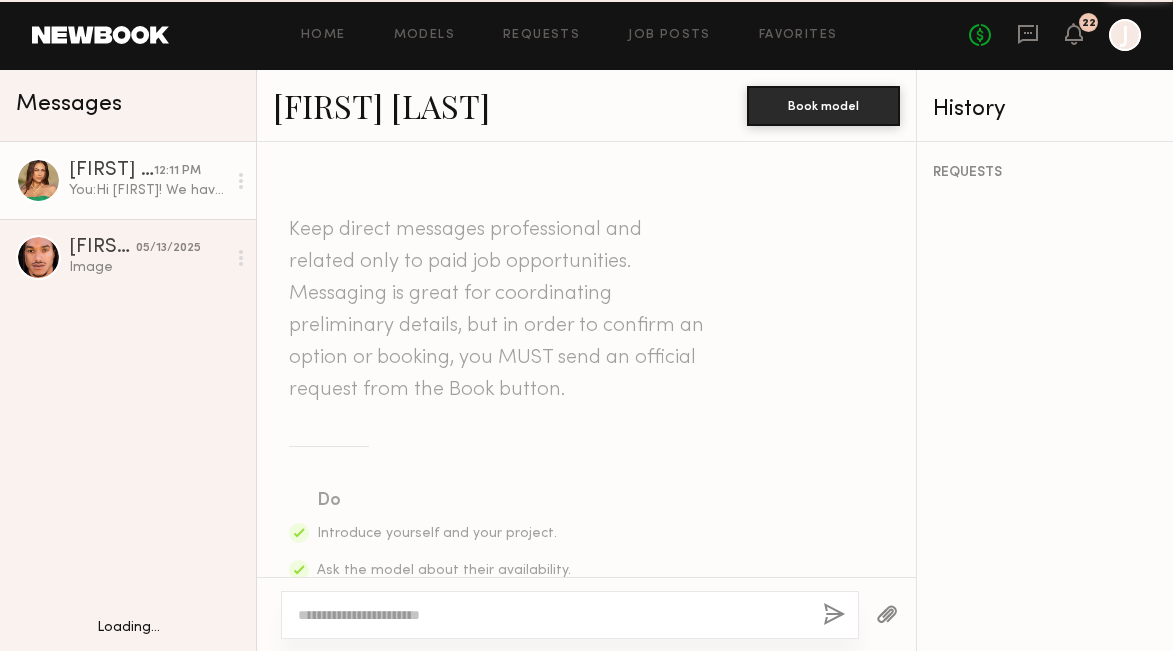 scroll, scrollTop: 1994, scrollLeft: 0, axis: vertical 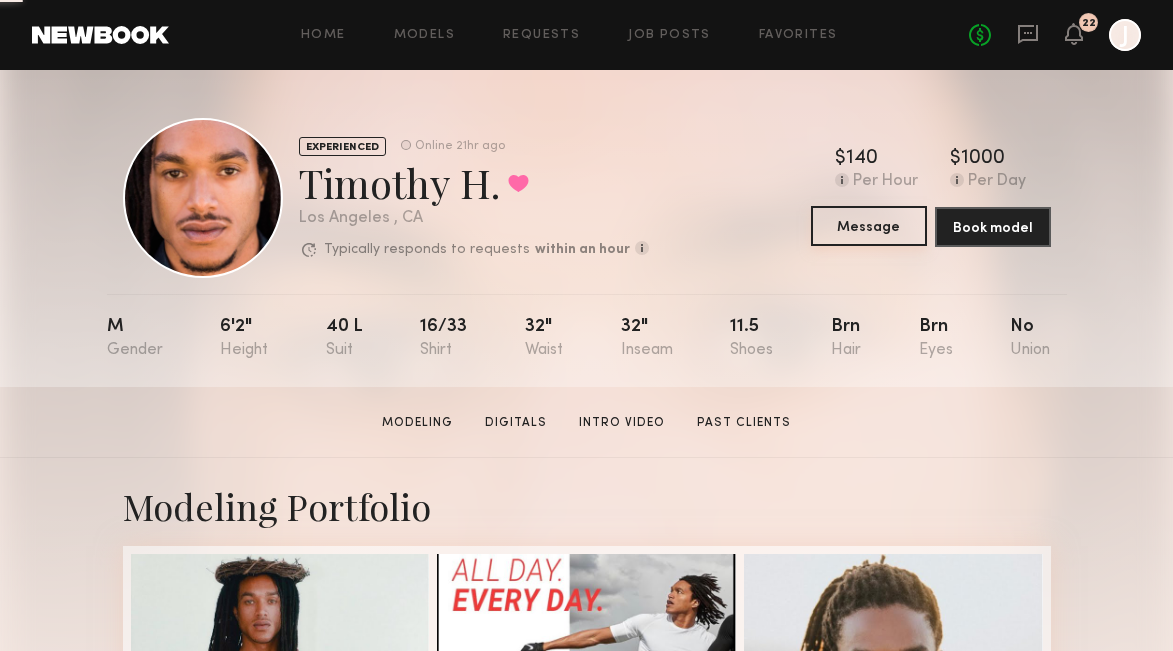 click on "Message" 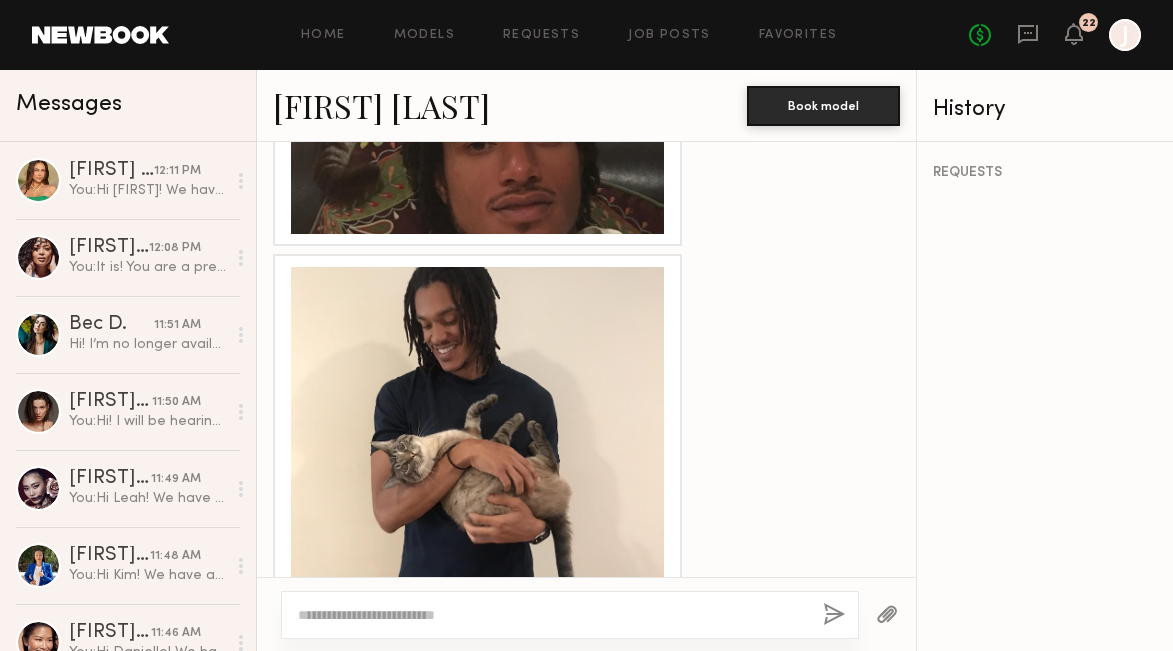 scroll, scrollTop: 2405, scrollLeft: 0, axis: vertical 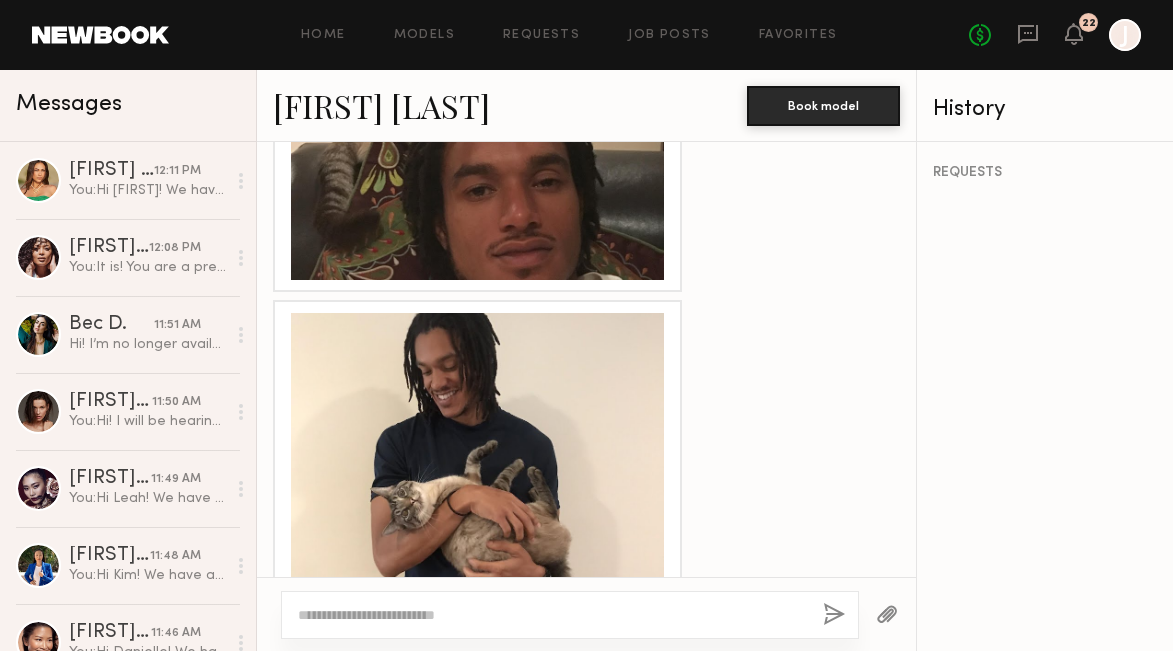 click 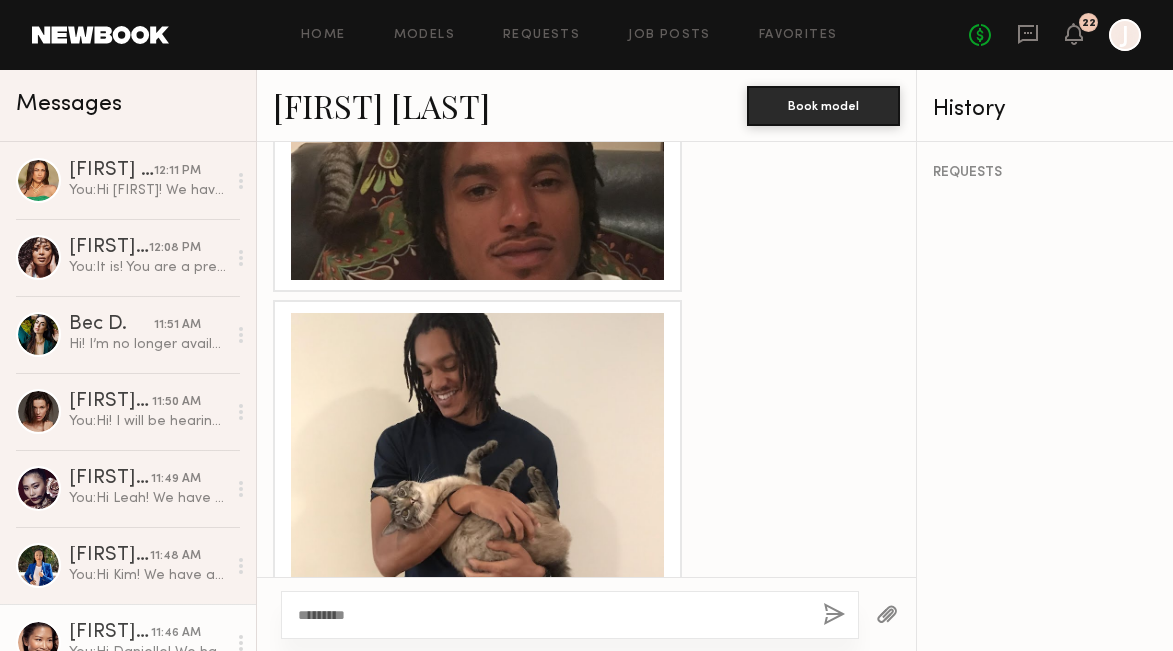 drag, startPoint x: 385, startPoint y: 613, endPoint x: 216, endPoint y: 607, distance: 169.10648 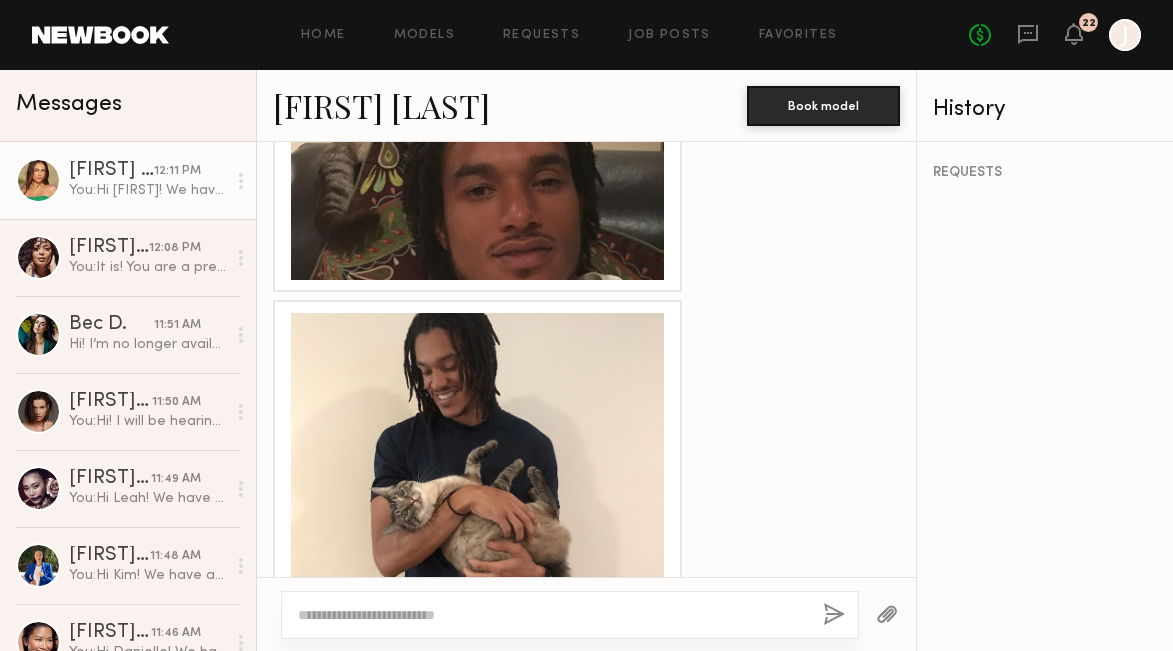 click on "[FIRST] [LAST]" 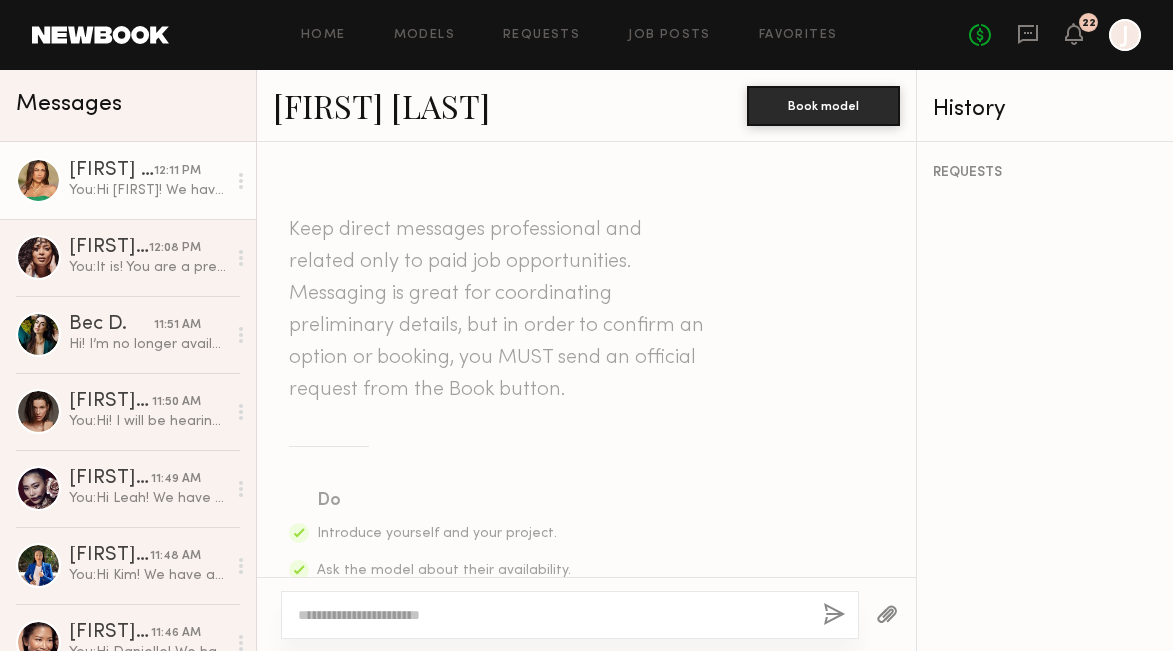 scroll, scrollTop: 1994, scrollLeft: 0, axis: vertical 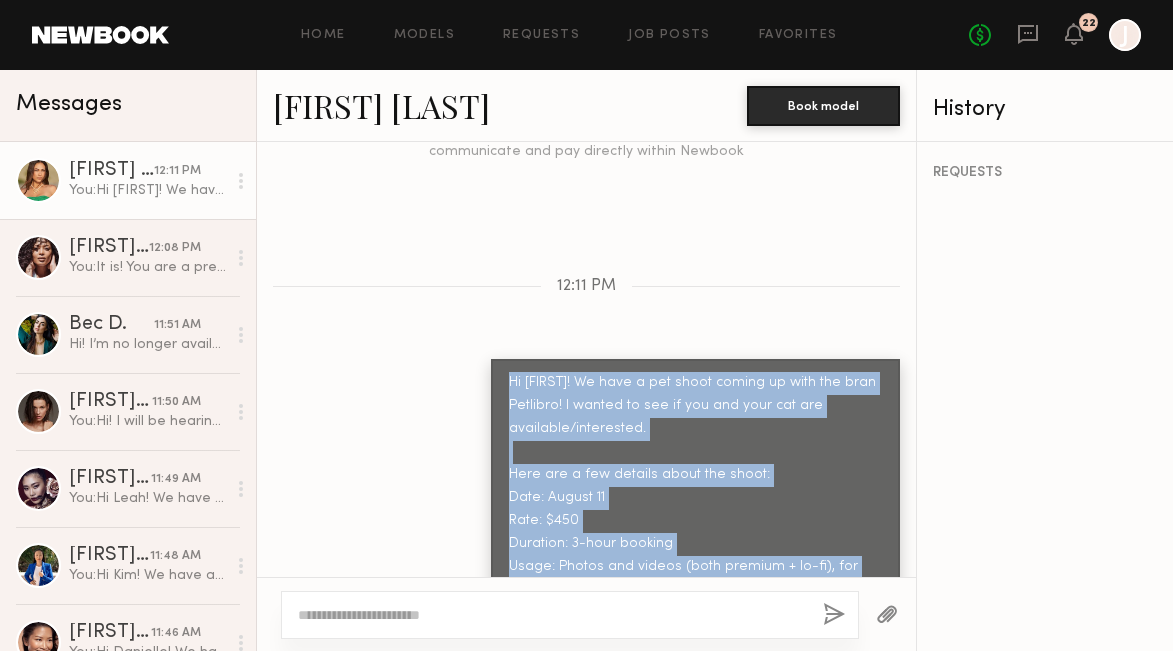 drag, startPoint x: 513, startPoint y: 276, endPoint x: 607, endPoint y: 560, distance: 299.15213 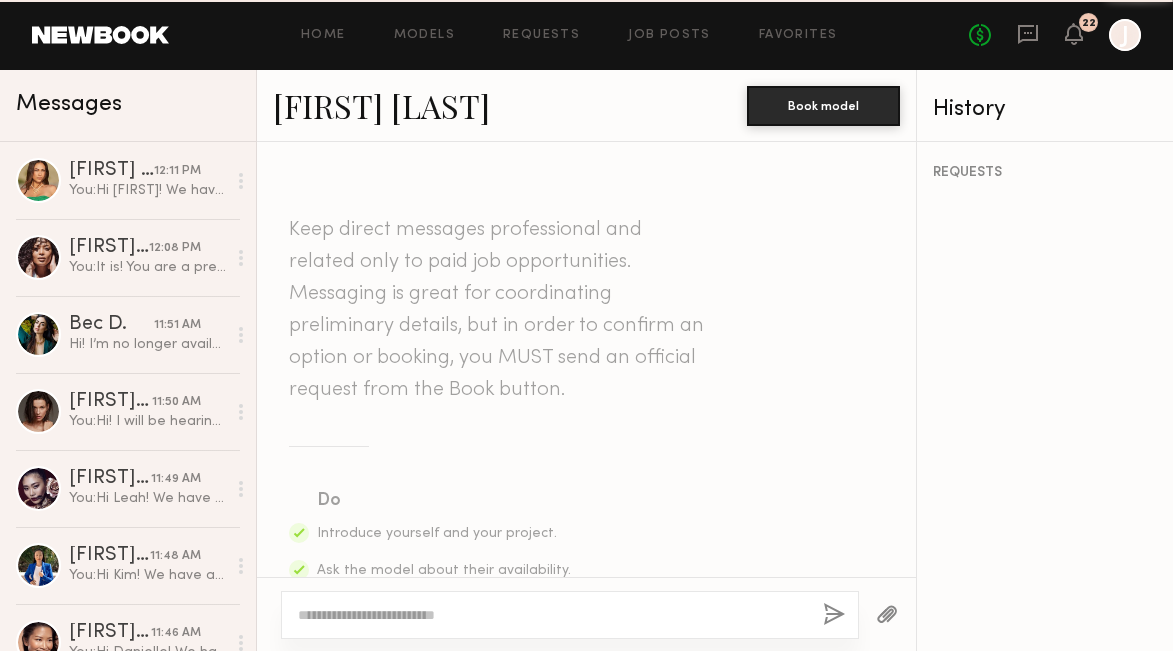 scroll, scrollTop: 3021, scrollLeft: 0, axis: vertical 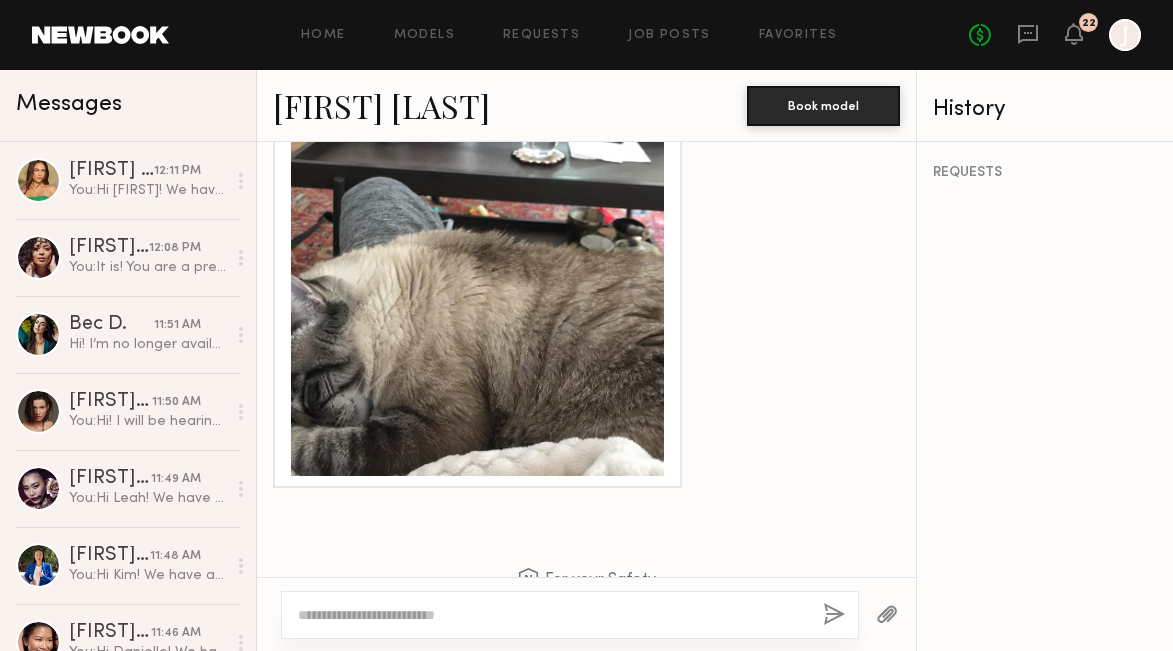 click 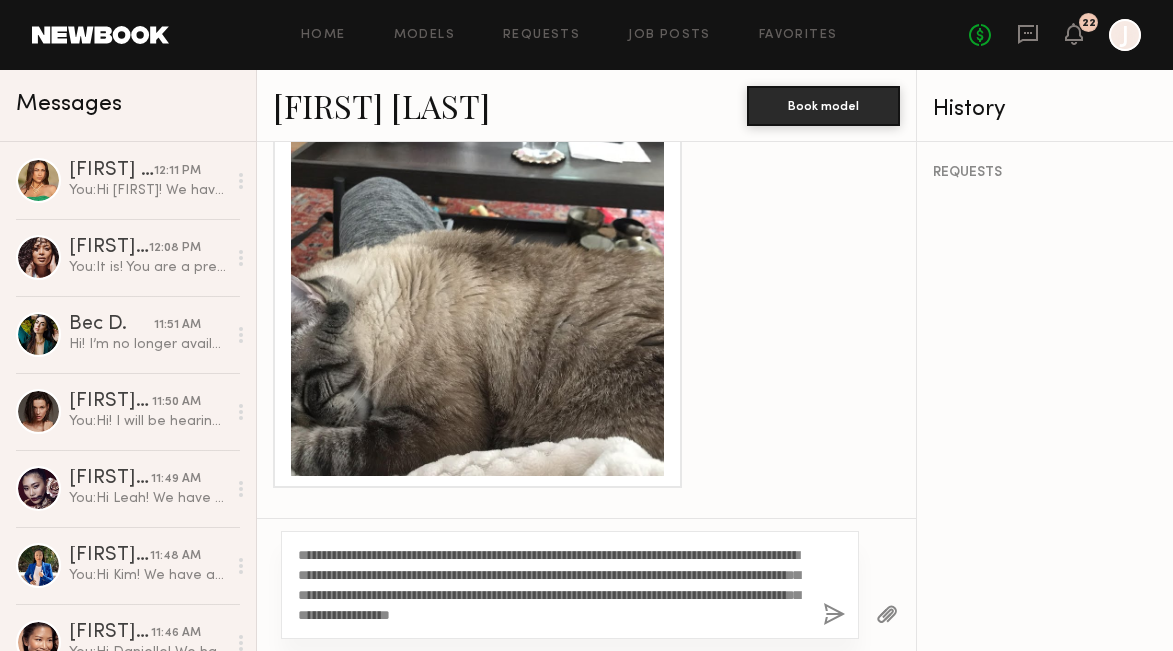 scroll, scrollTop: 0, scrollLeft: 0, axis: both 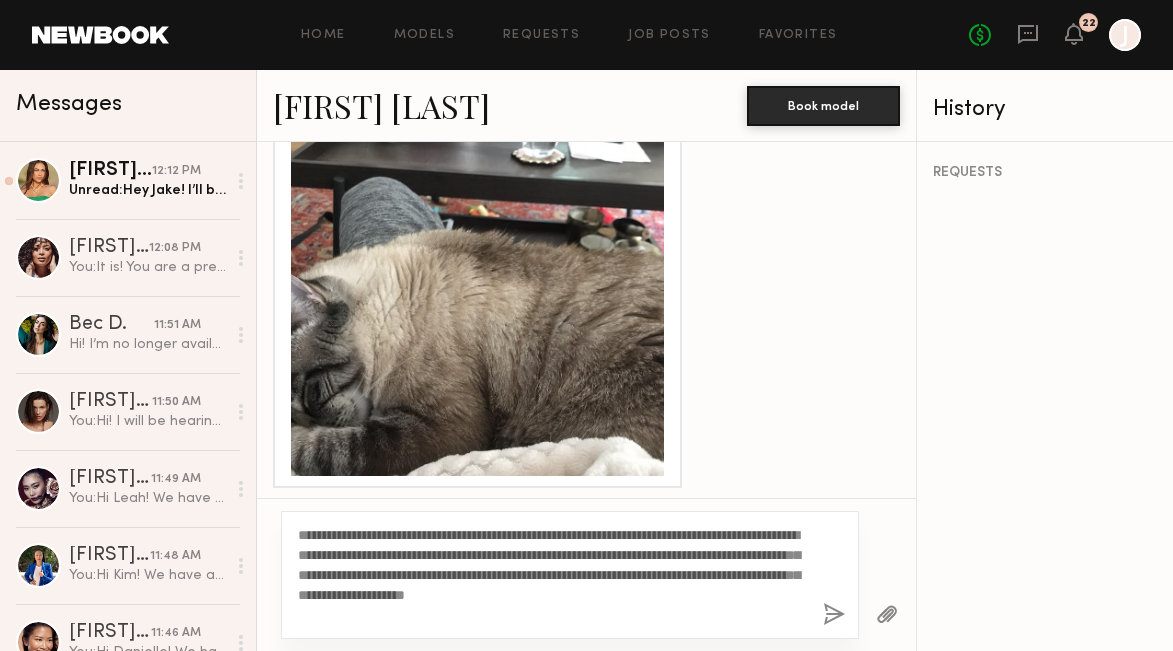 click on "**********" 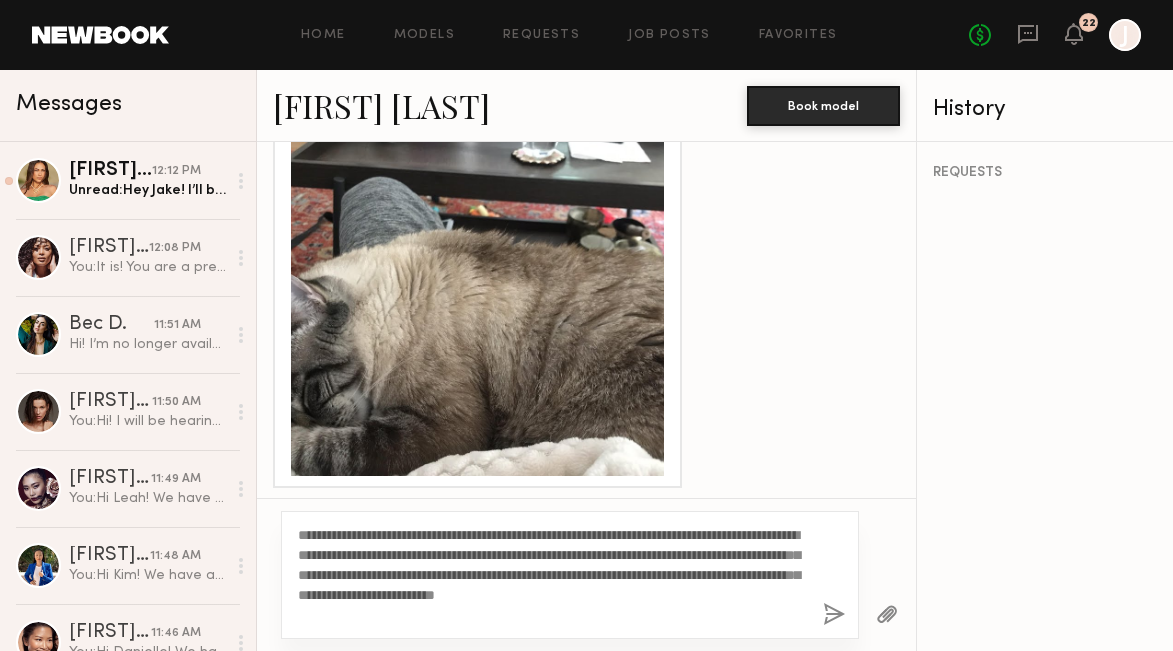 drag, startPoint x: 439, startPoint y: 536, endPoint x: 503, endPoint y: 531, distance: 64.195015 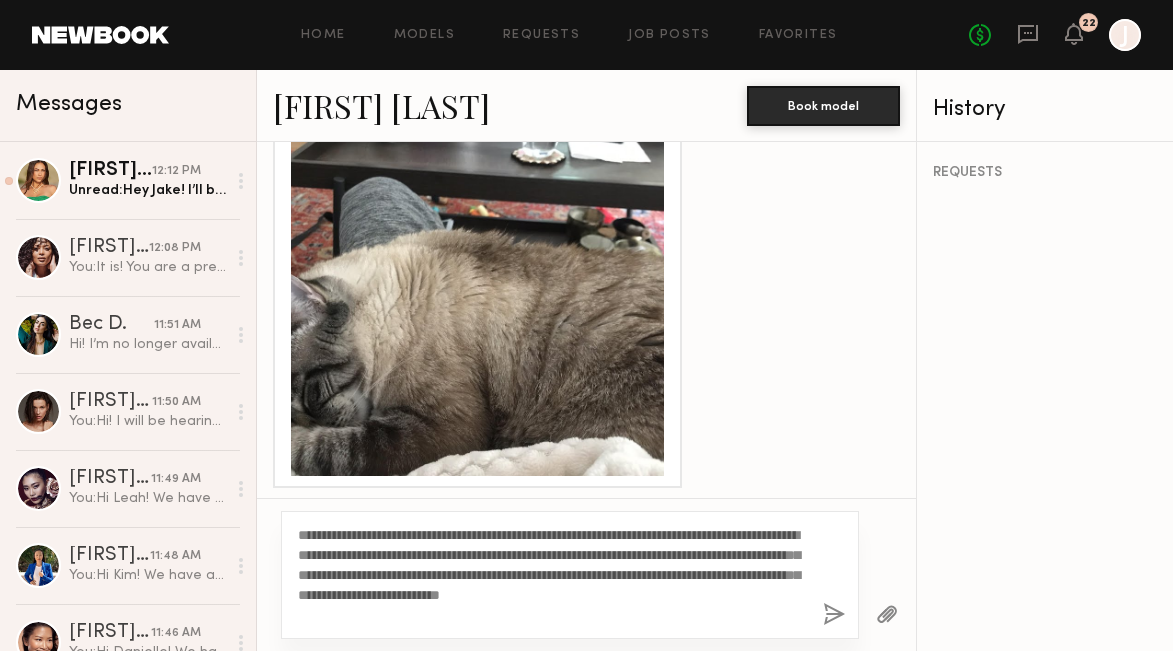 click on "**********" 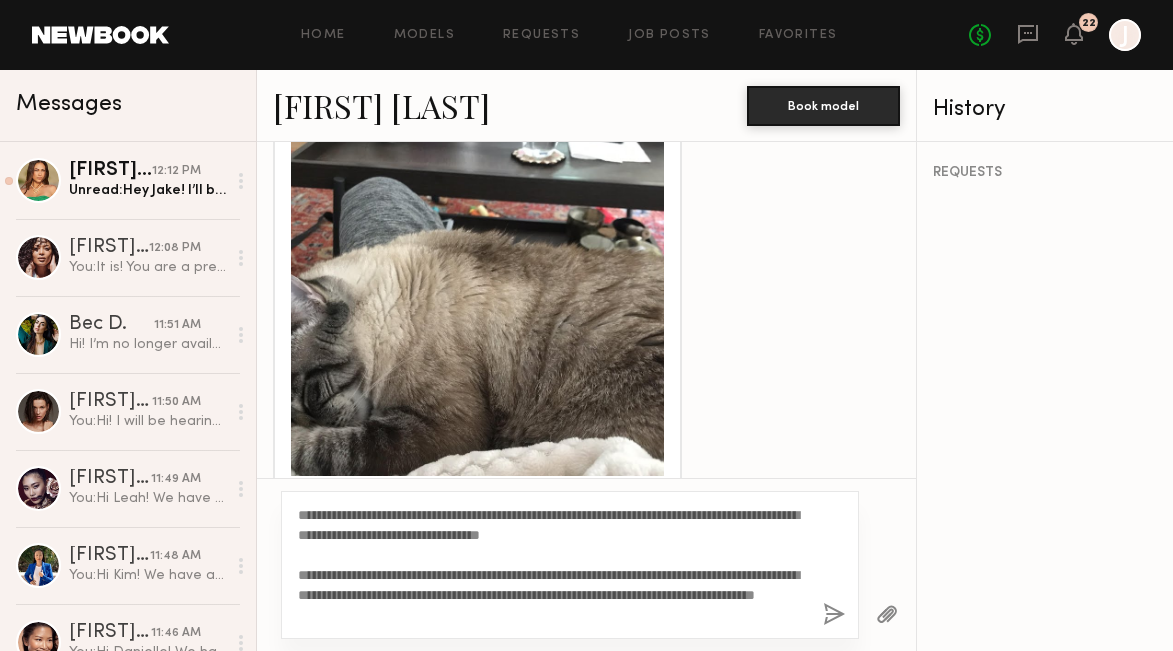 click on "**********" 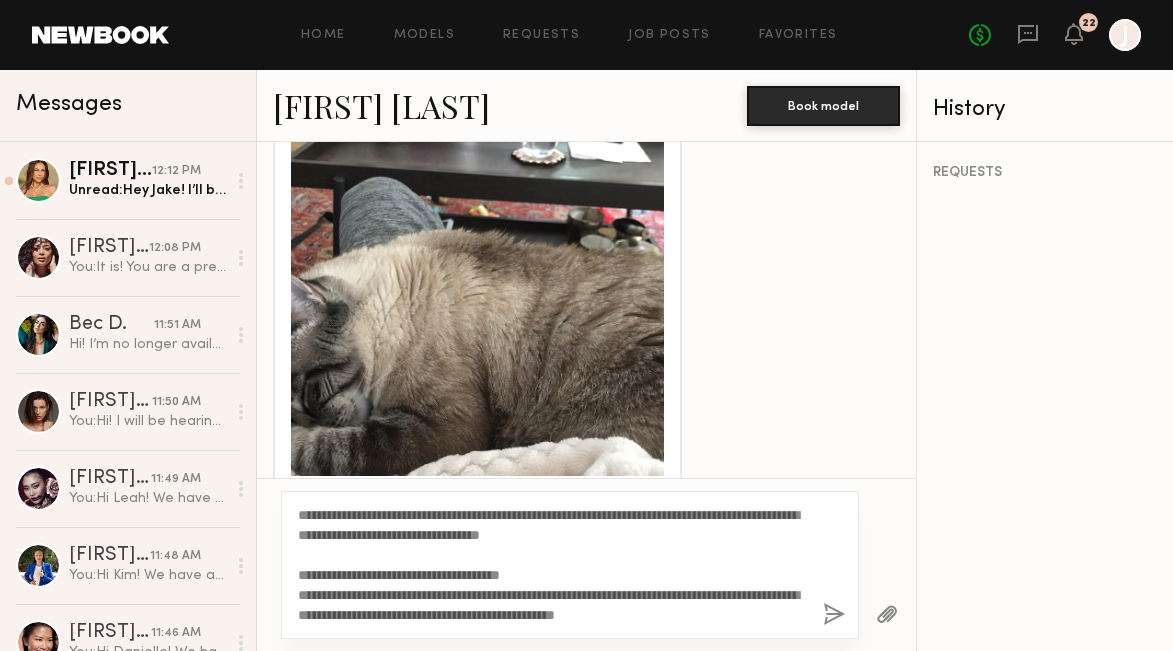 click on "**********" 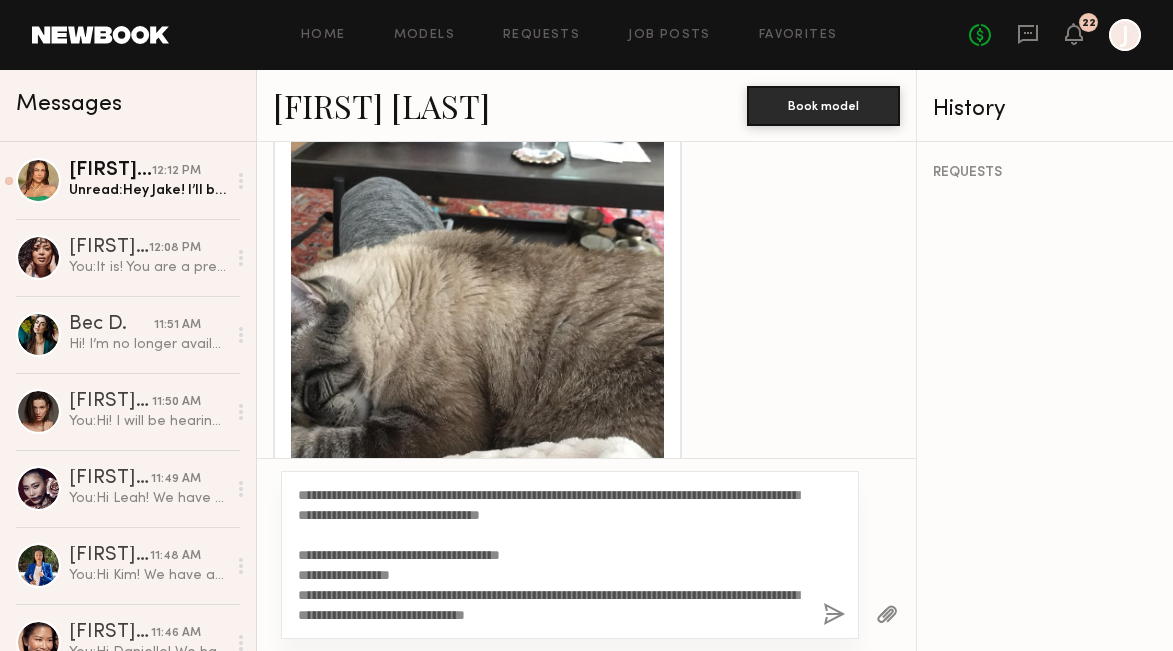 click on "**********" 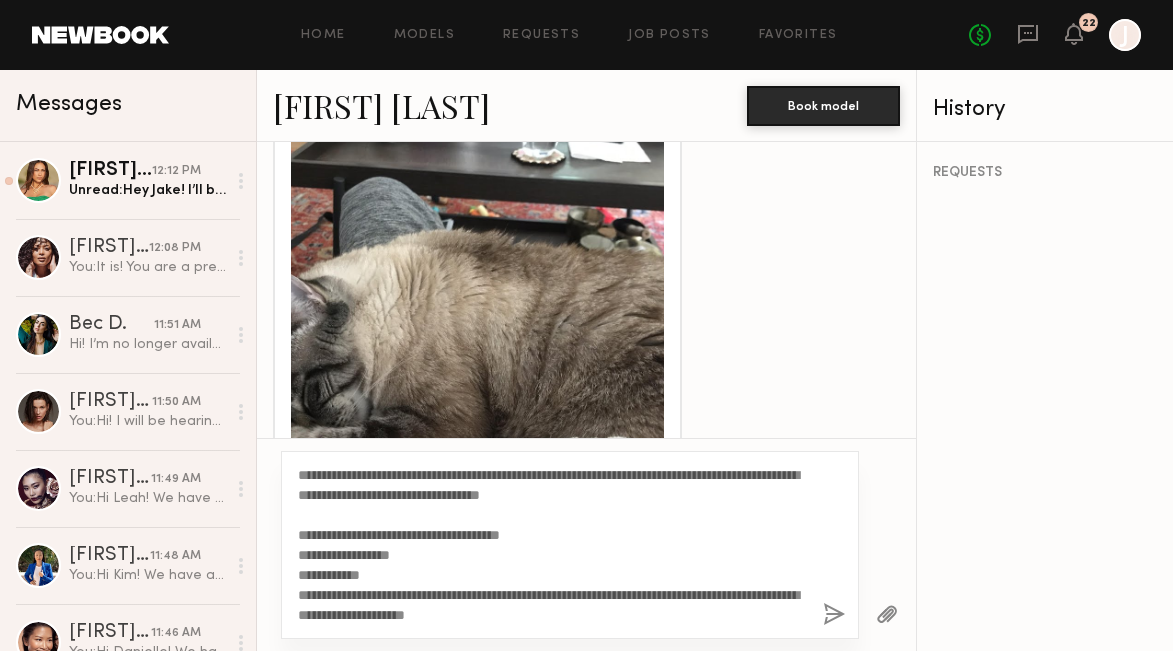 click on "**********" 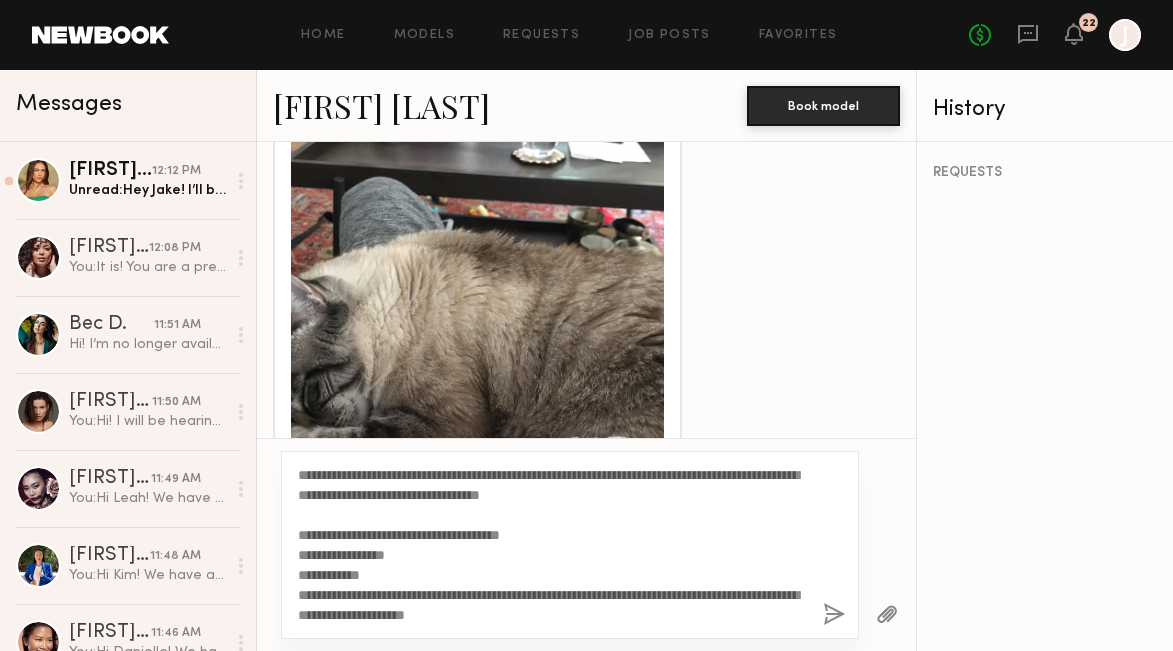 click on "**********" 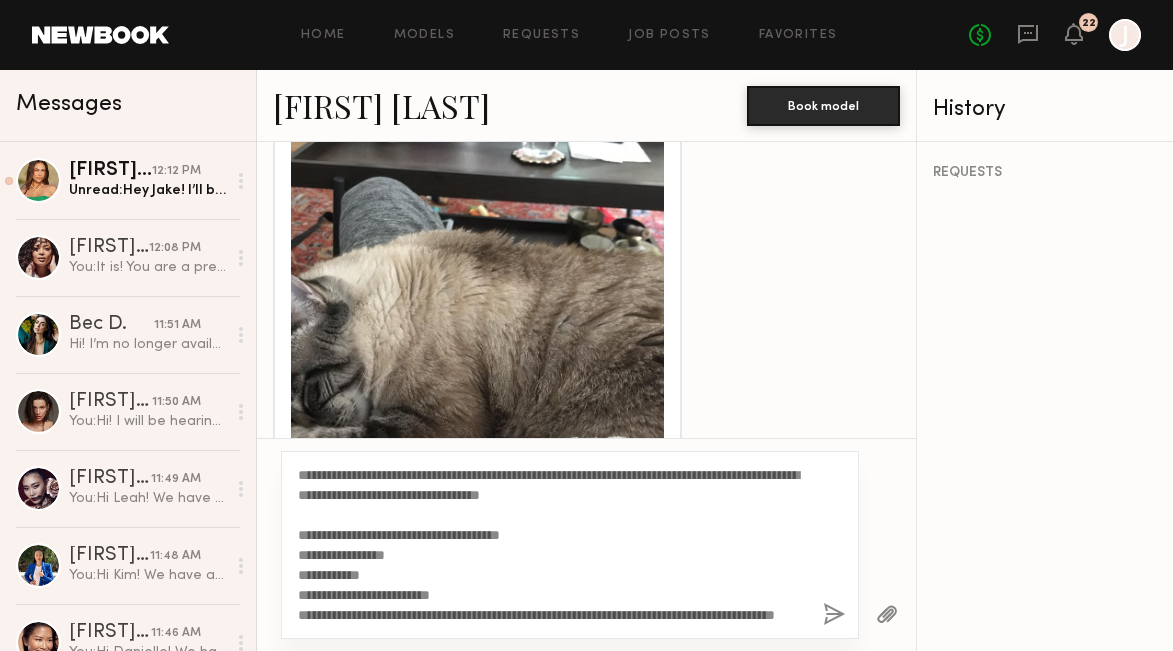 scroll, scrollTop: 20, scrollLeft: 0, axis: vertical 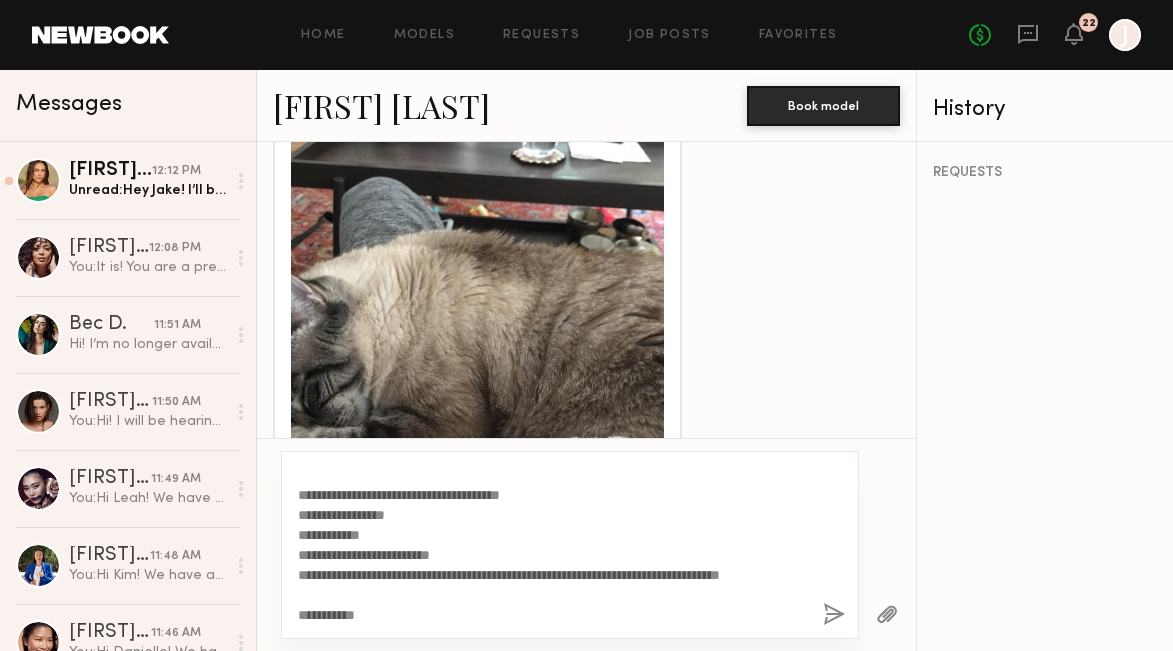 click on "**********" 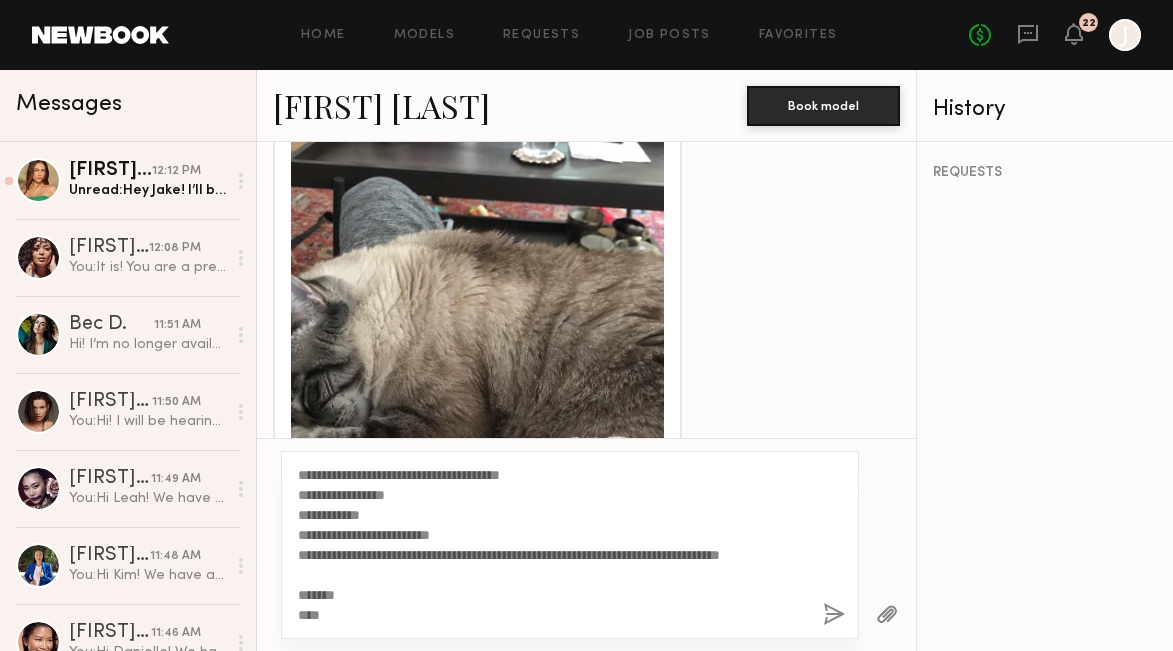 scroll, scrollTop: 76, scrollLeft: 0, axis: vertical 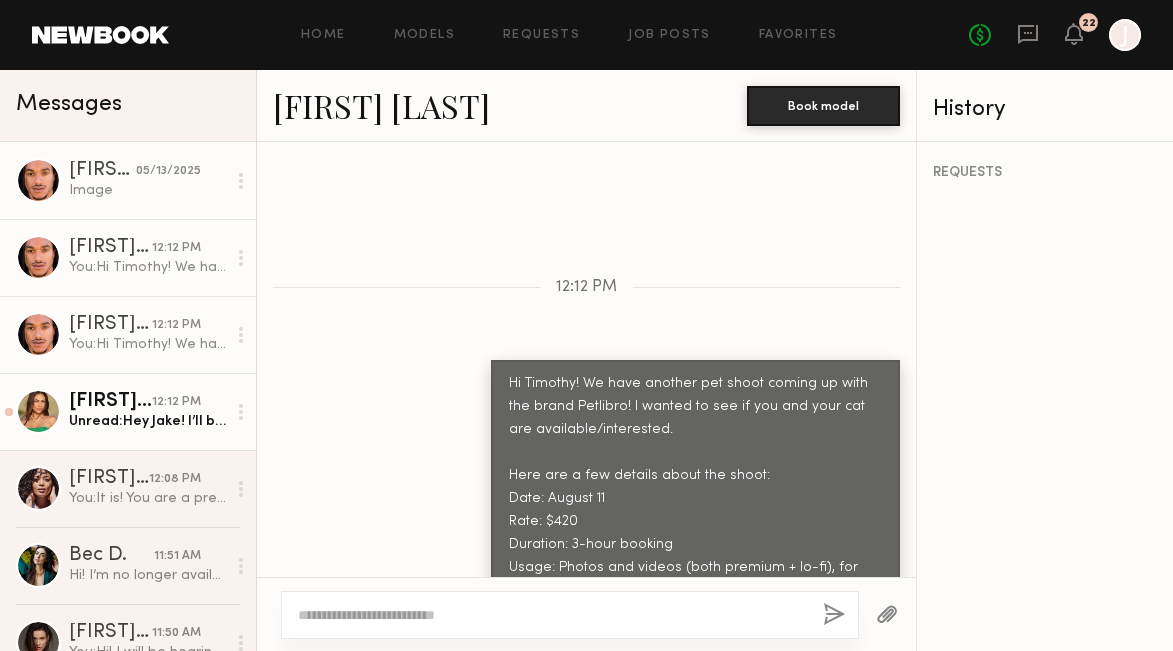 click on "Lisa D. 12:12 PM Unread:  Hey Jake! I’ll be out of town that day :(" 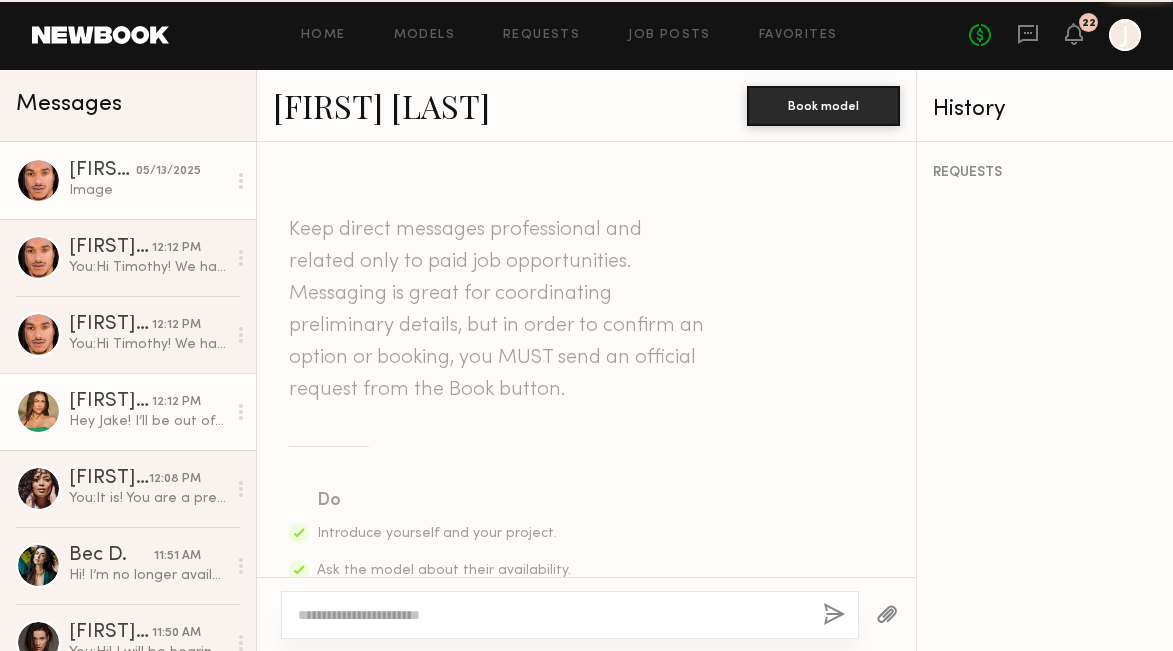 scroll, scrollTop: 2089, scrollLeft: 0, axis: vertical 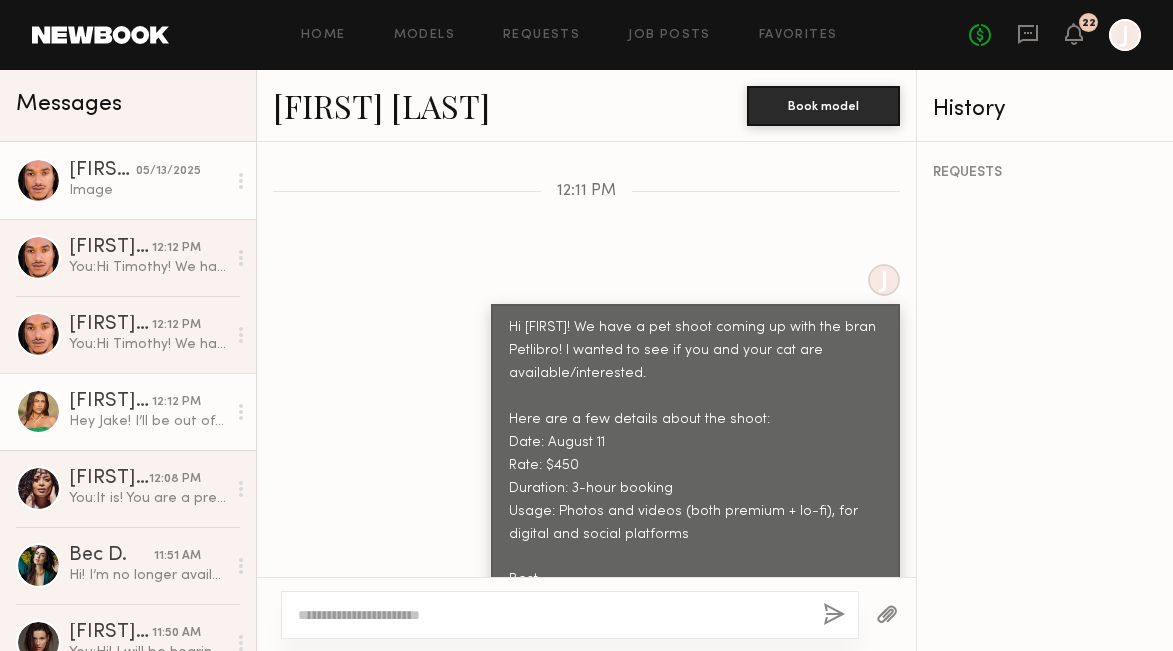 click on "[FIRST] [LAST]" 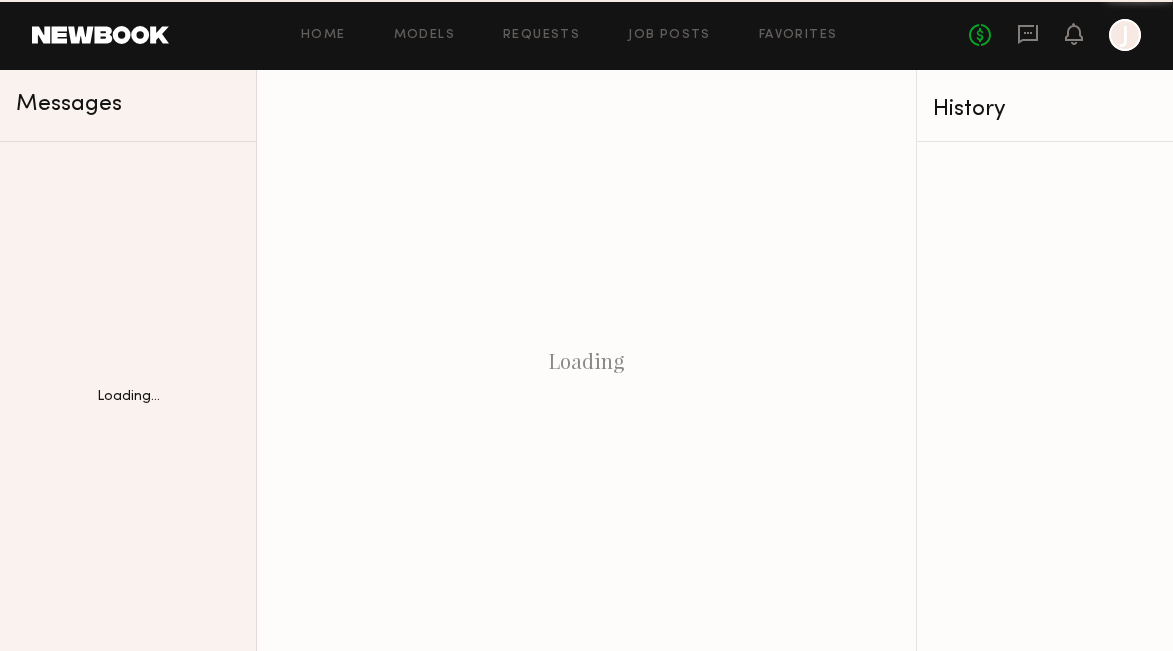 scroll, scrollTop: 0, scrollLeft: 0, axis: both 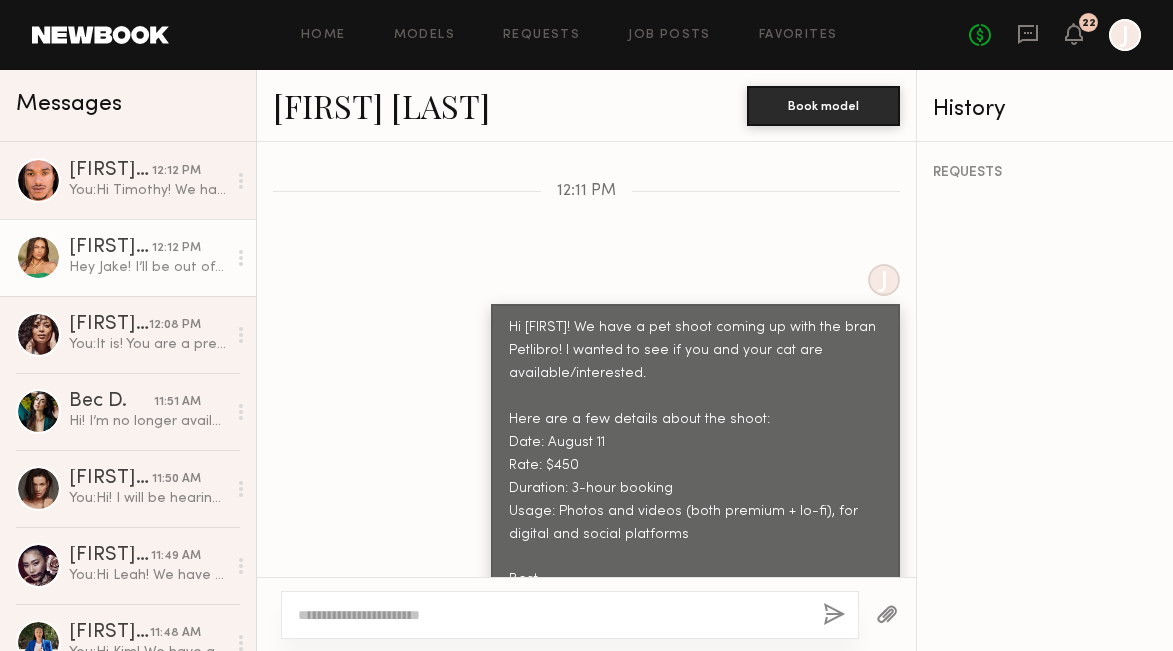 click on "[FIRST] [LAST] 12:12 PM Hey [FIRST]! I’ll be out of town that day :(" 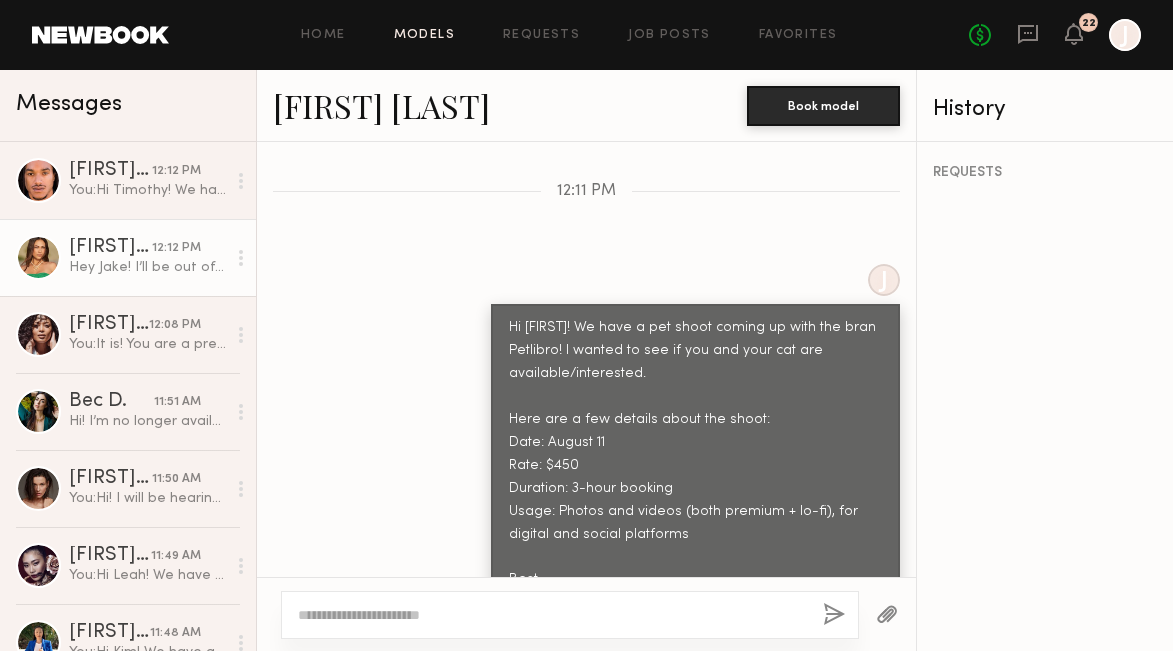 click on "Models" 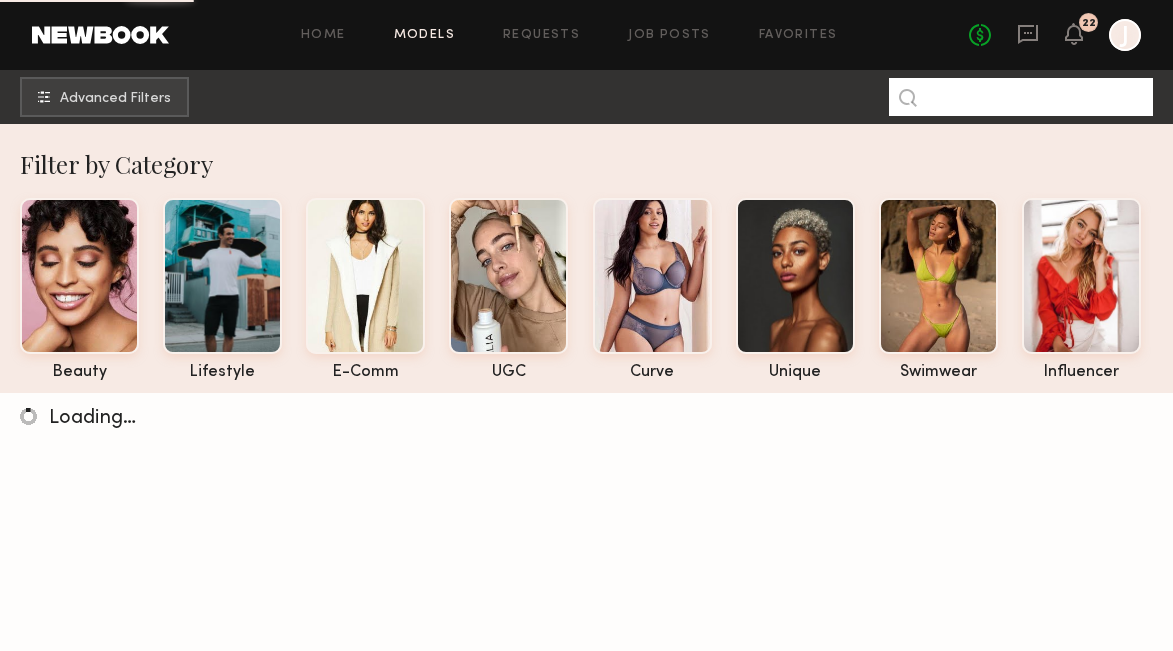 click 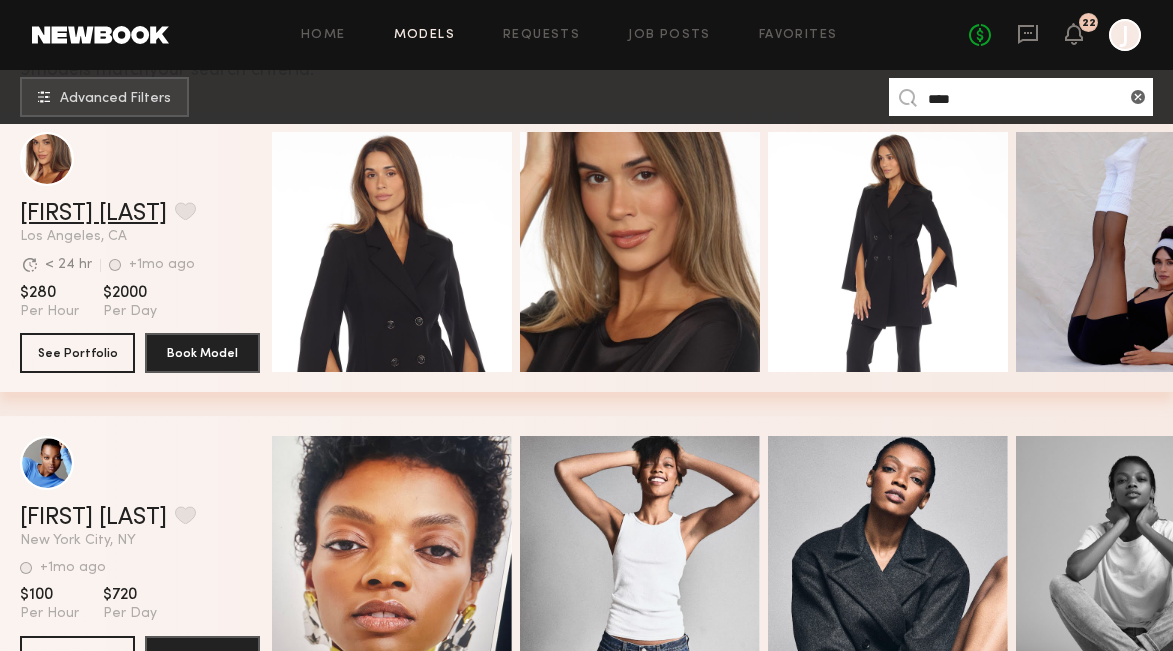 scroll, scrollTop: 363, scrollLeft: 0, axis: vertical 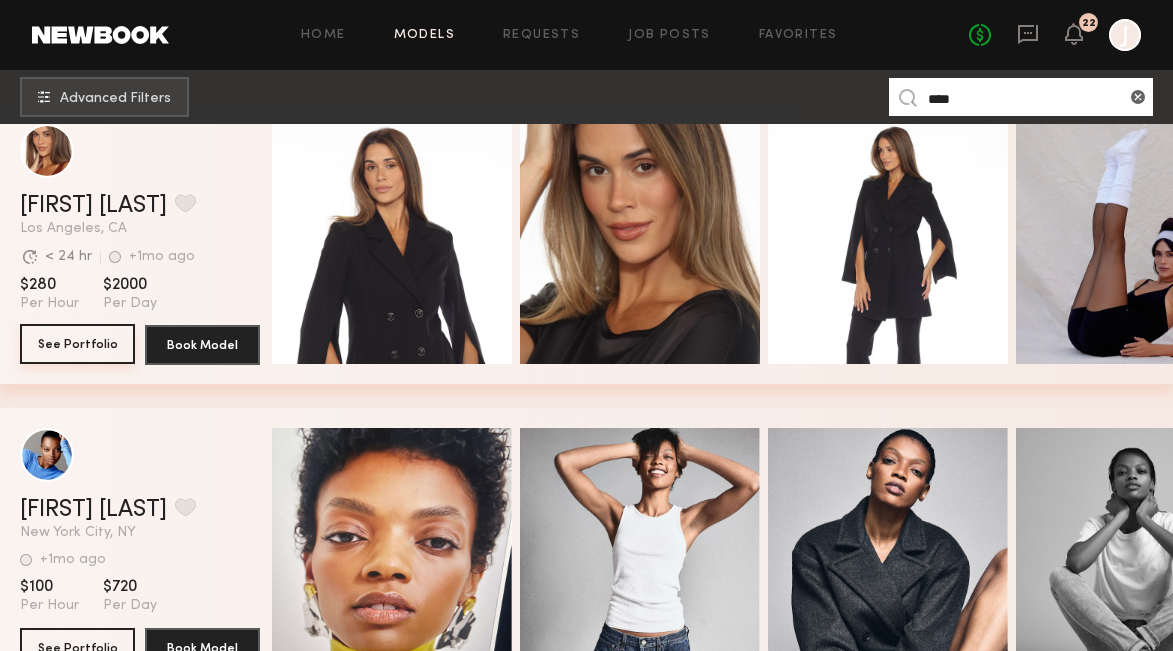 type on "****" 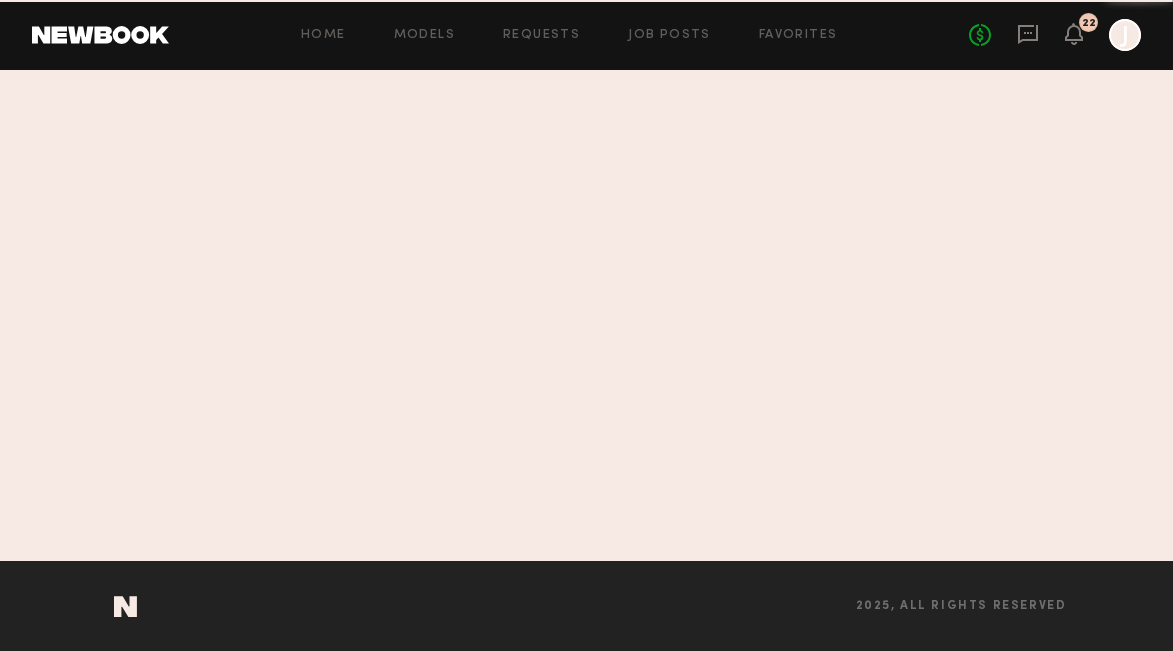 scroll, scrollTop: 0, scrollLeft: 0, axis: both 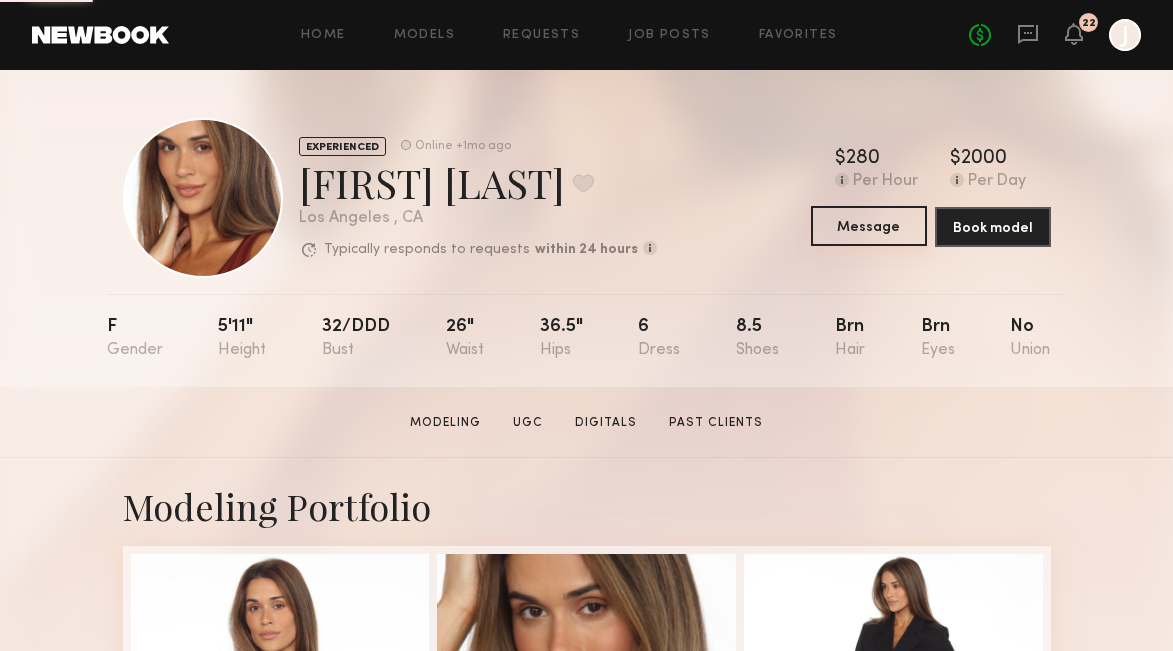 click on "Message" 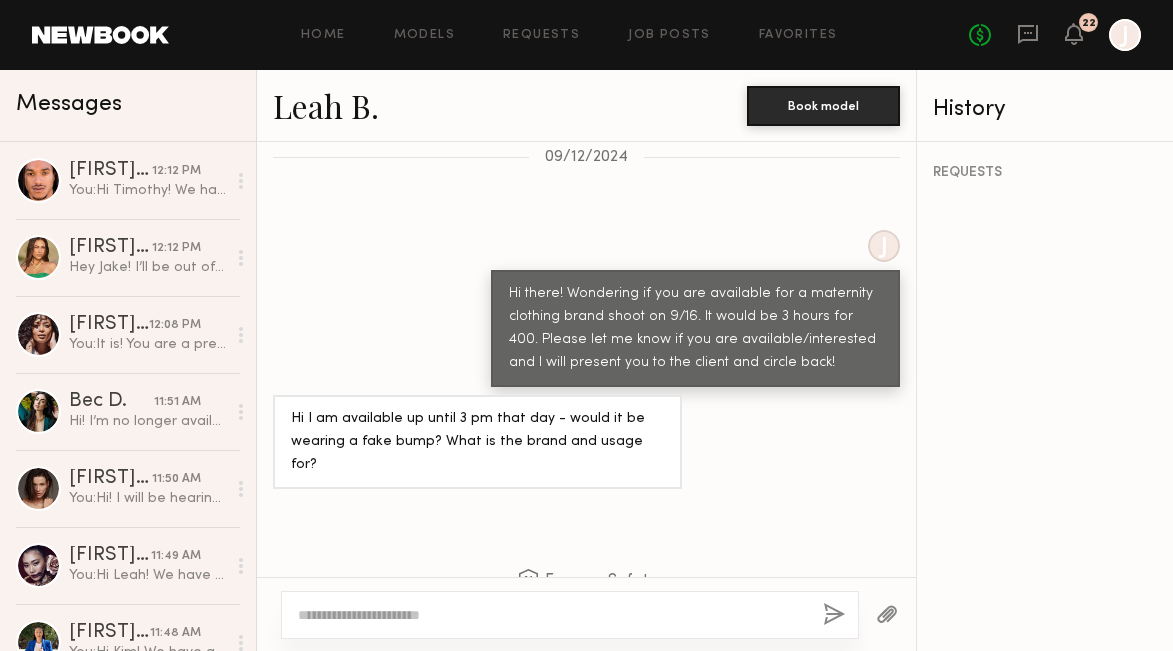 scroll, scrollTop: 1980, scrollLeft: 0, axis: vertical 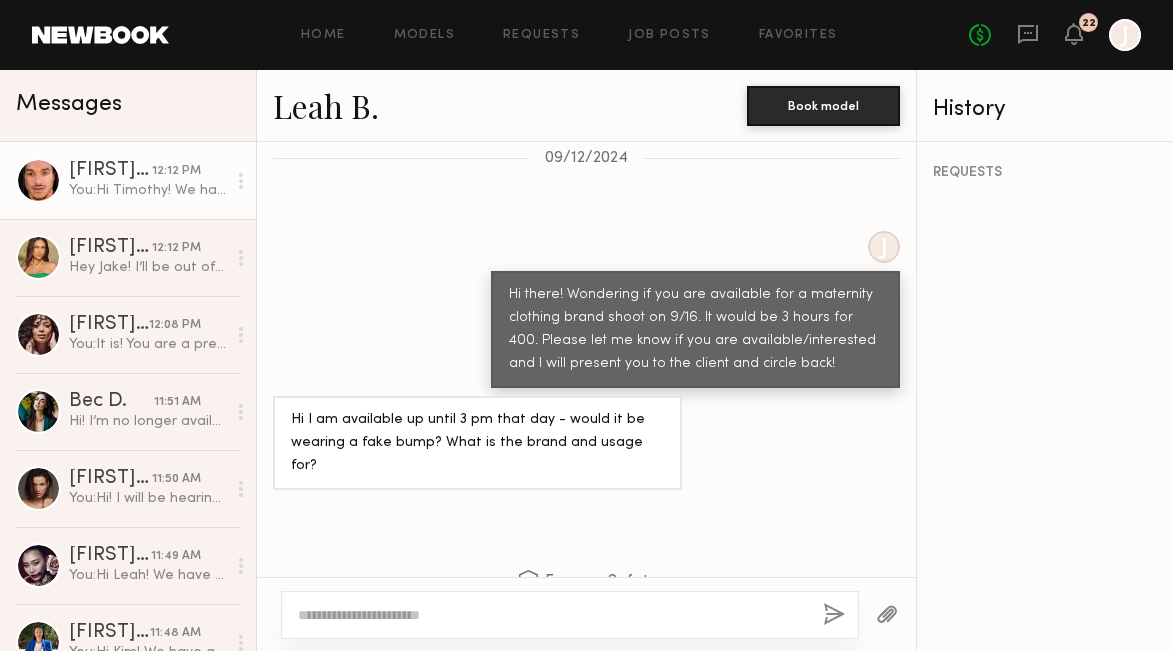click on "You:  Hi Timothy! We have another pet shoot coming up with the brand Petlibro! I wanted to see if you and your cat are available/interested.
Here are a few details about the shoot:
Date: August 11
Rate: $420
Duration: 3-hour booking
Usage: Photos and videos (both premium + lo-fi), for digital and social platforms
Best,
Jake" 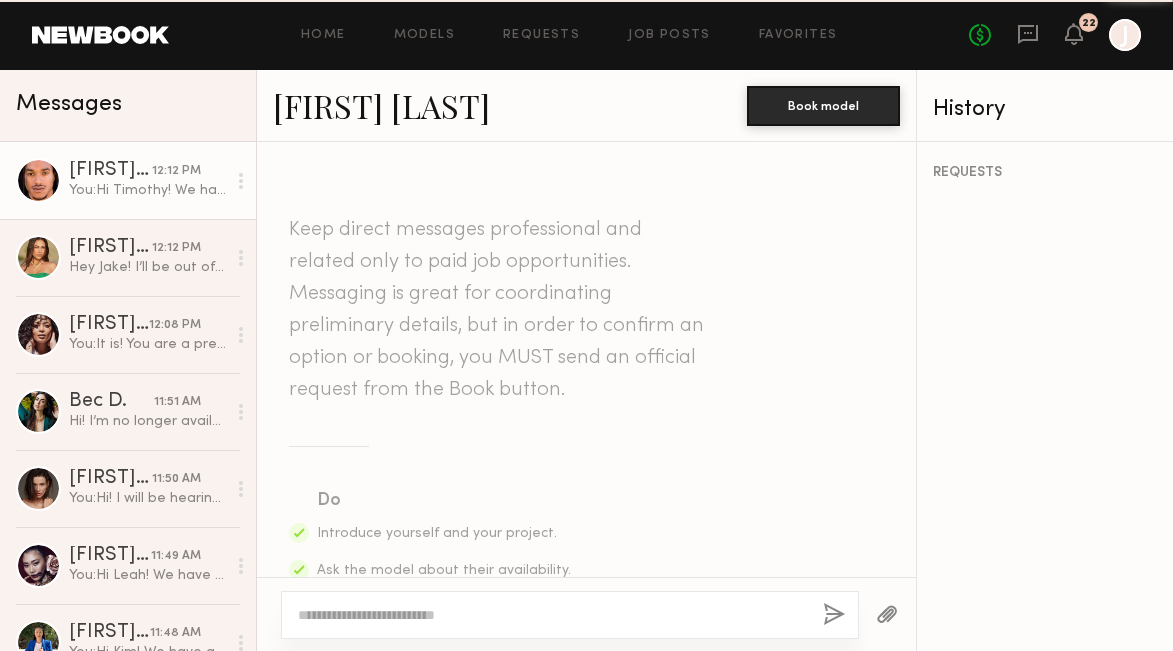 scroll, scrollTop: 3493, scrollLeft: 0, axis: vertical 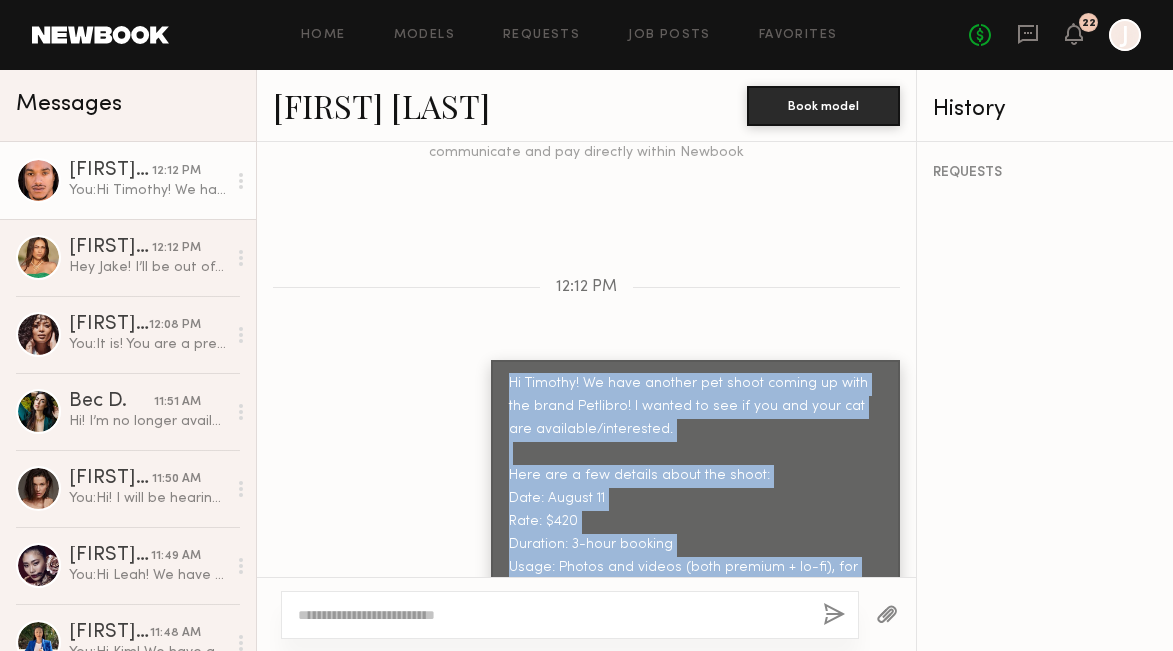 drag, startPoint x: 508, startPoint y: 275, endPoint x: 614, endPoint y: 554, distance: 298.4577 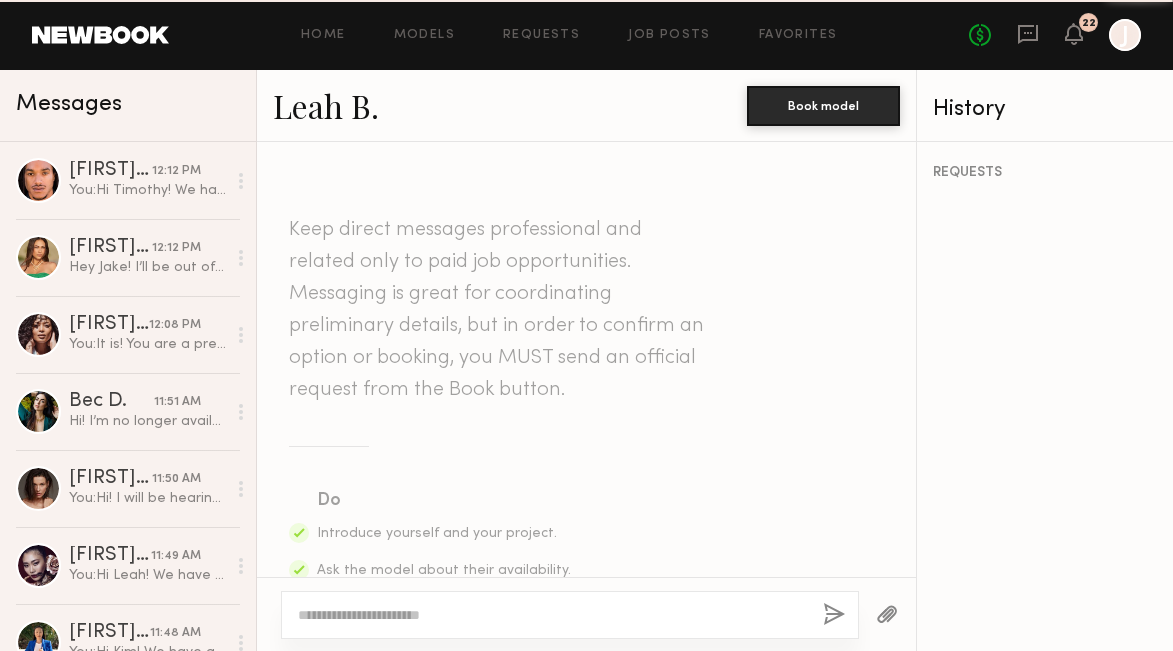 scroll, scrollTop: 2004, scrollLeft: 0, axis: vertical 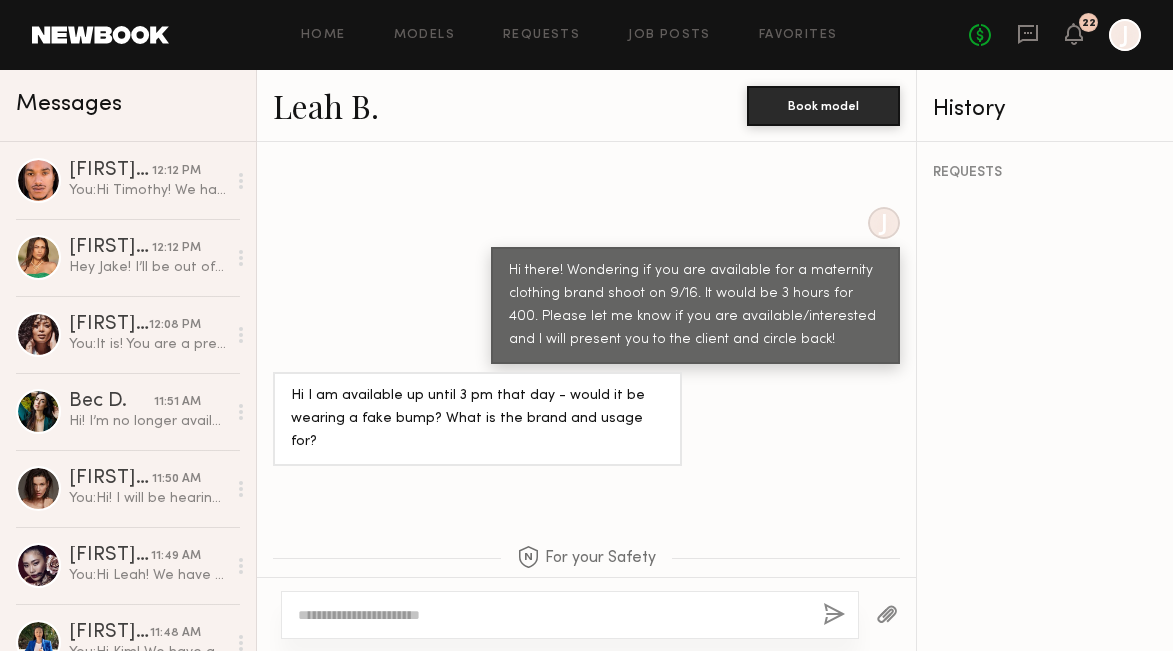 click 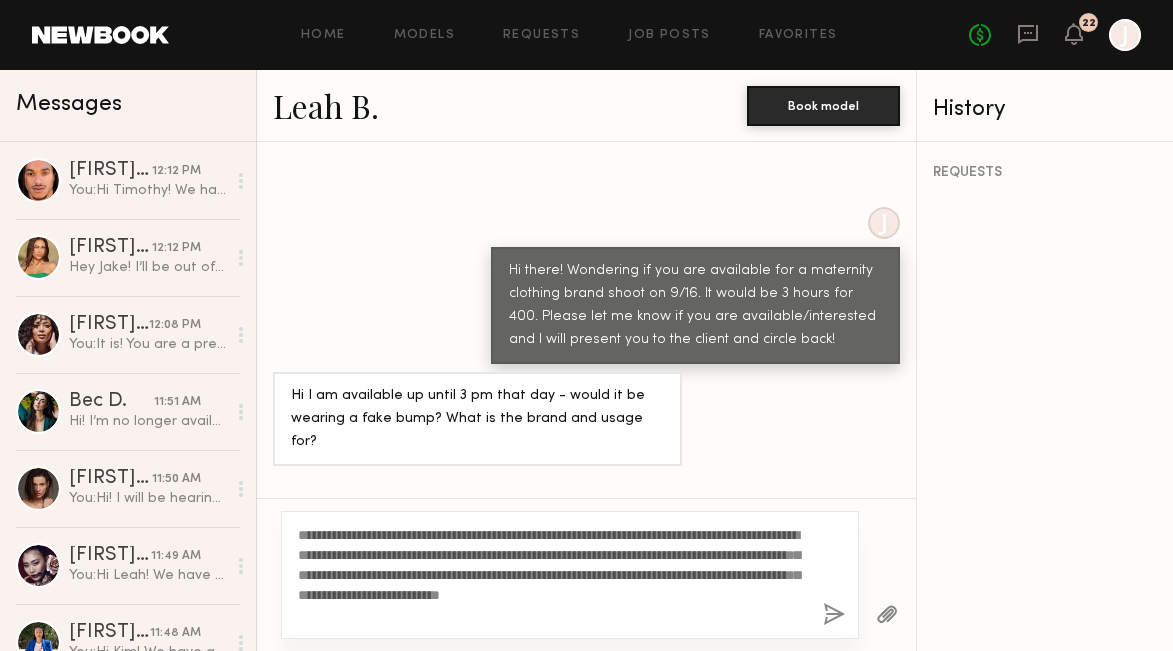 scroll, scrollTop: 0, scrollLeft: 0, axis: both 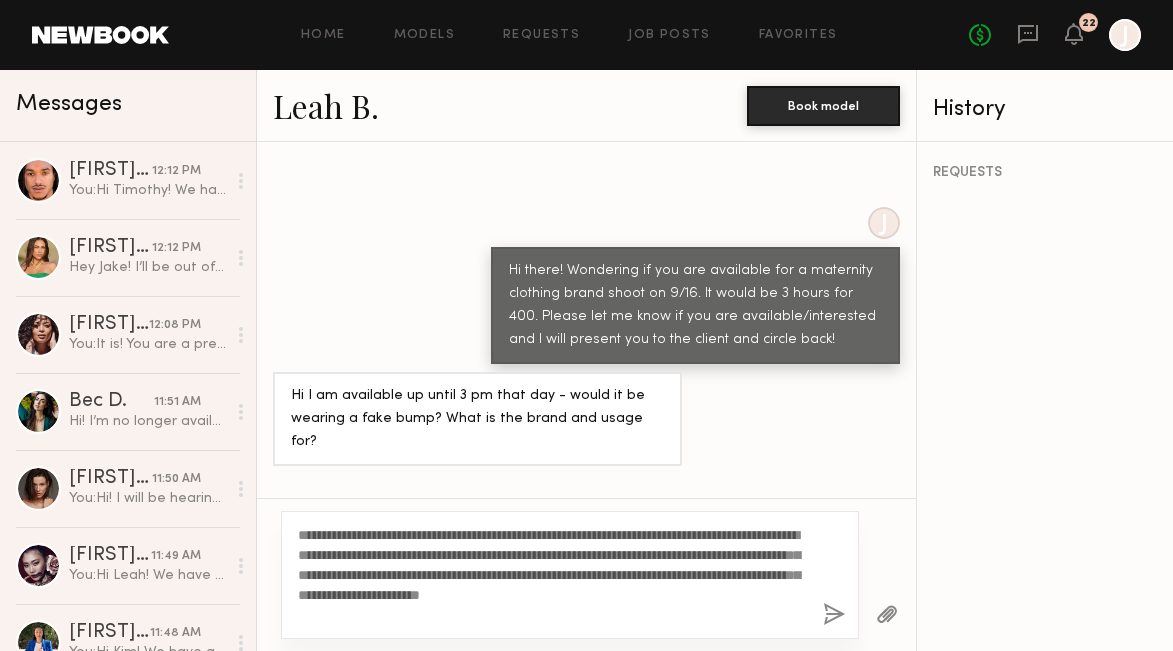 click on "**********" 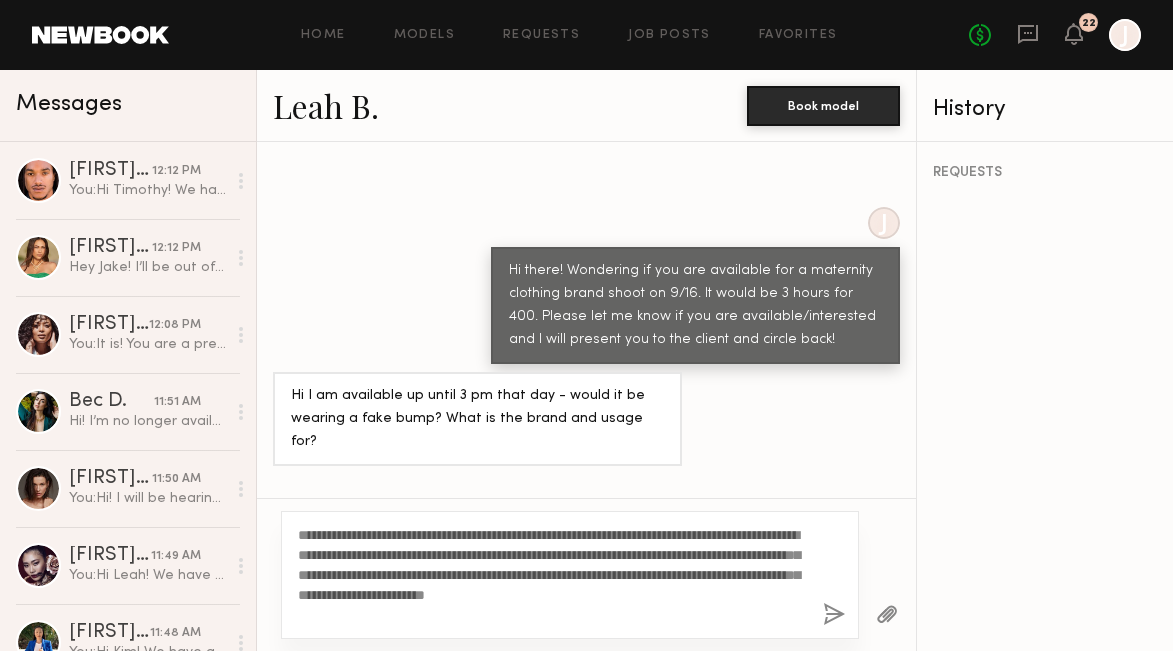 drag, startPoint x: 463, startPoint y: 534, endPoint x: 429, endPoint y: 534, distance: 34 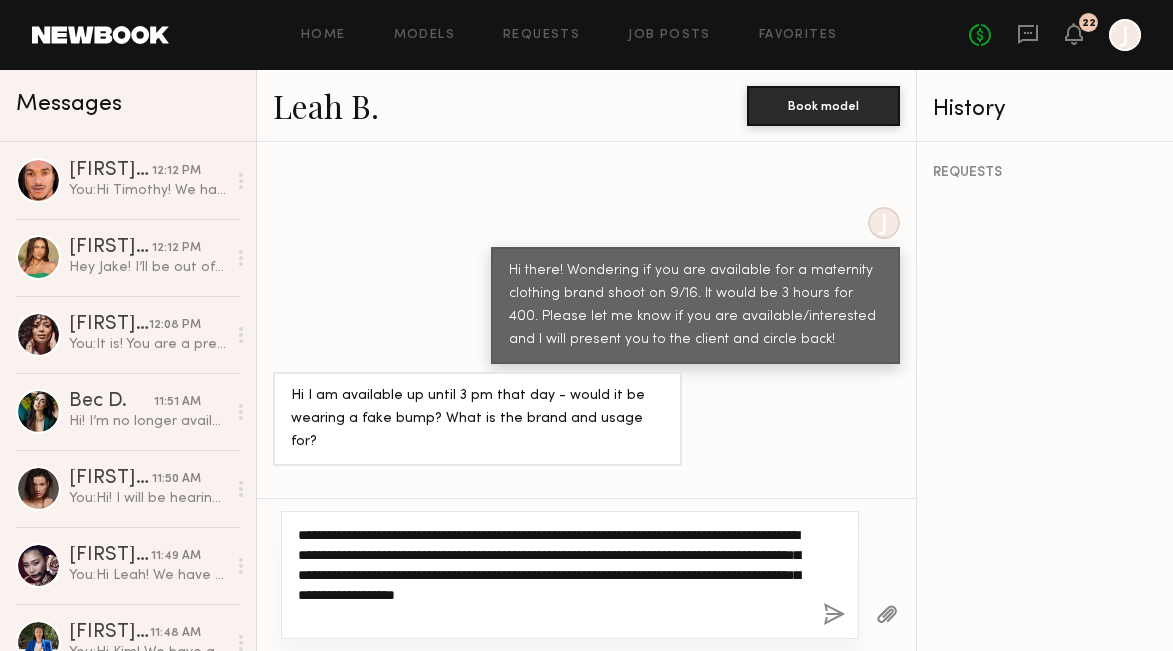 click on "**********" 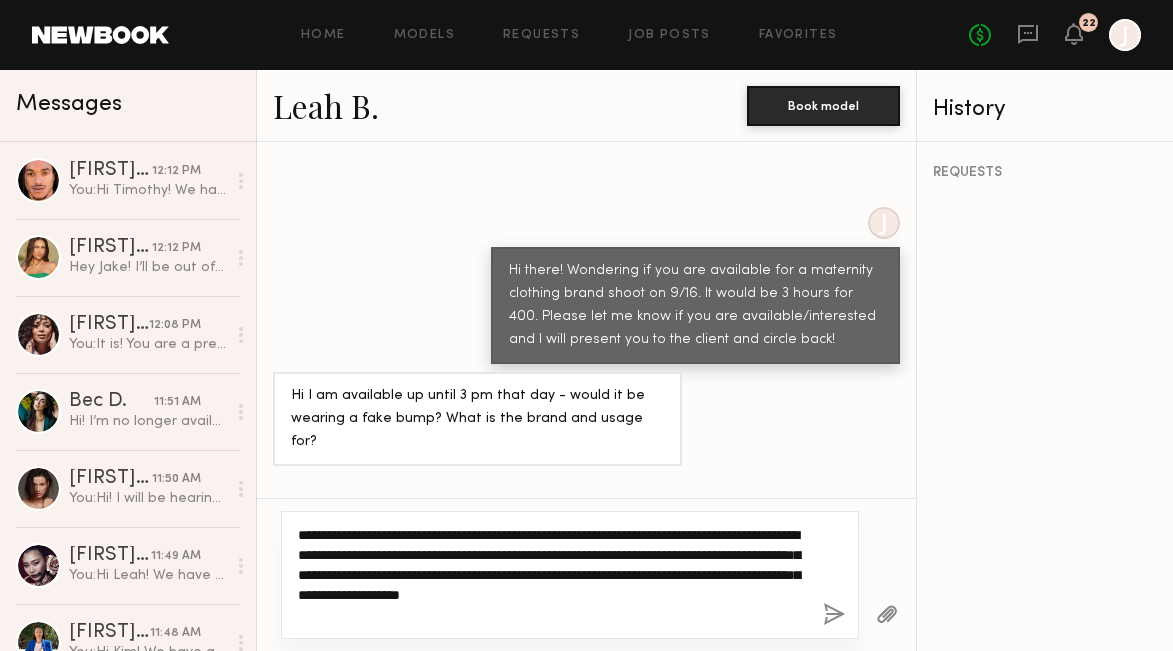 click on "**********" 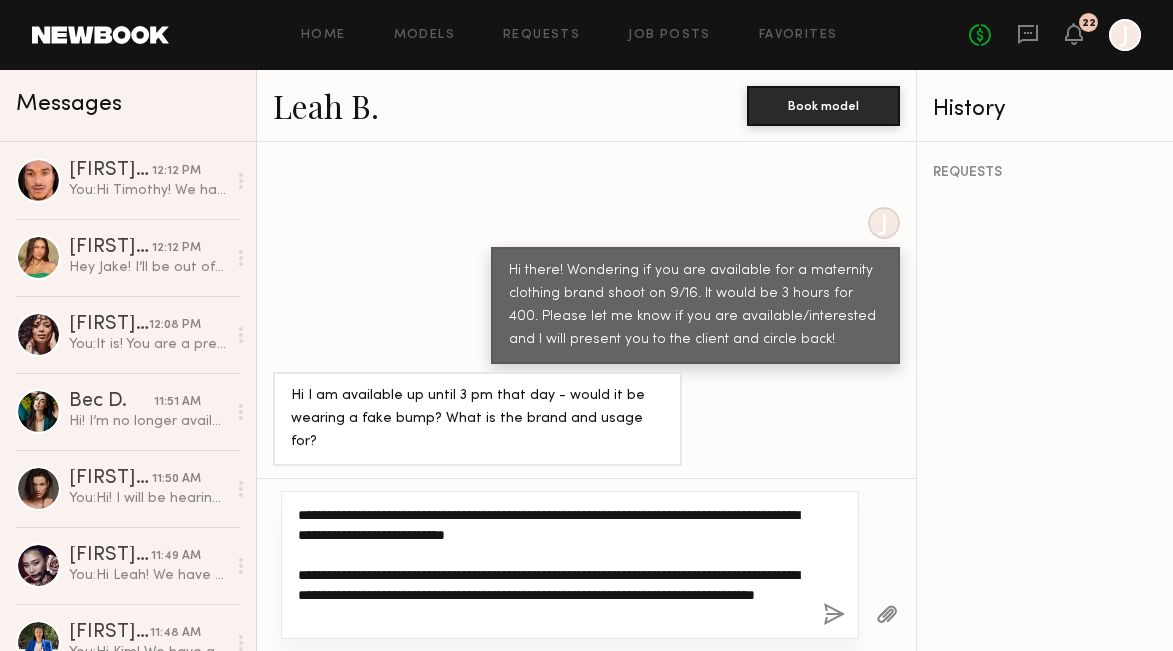 click on "**********" 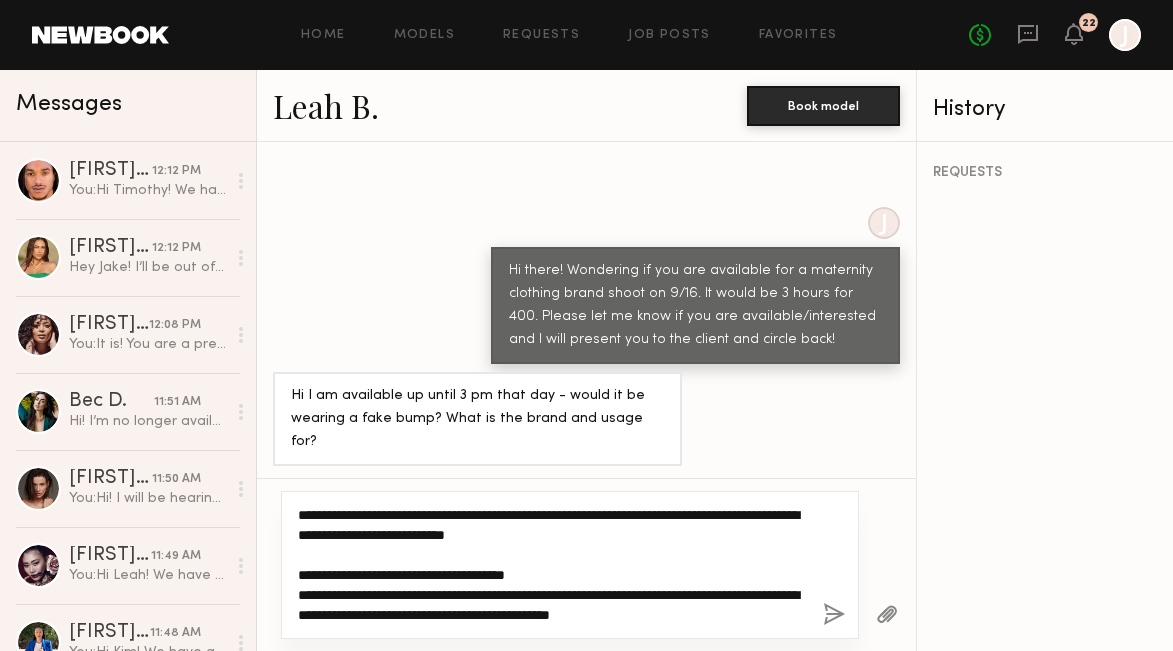 click on "**********" 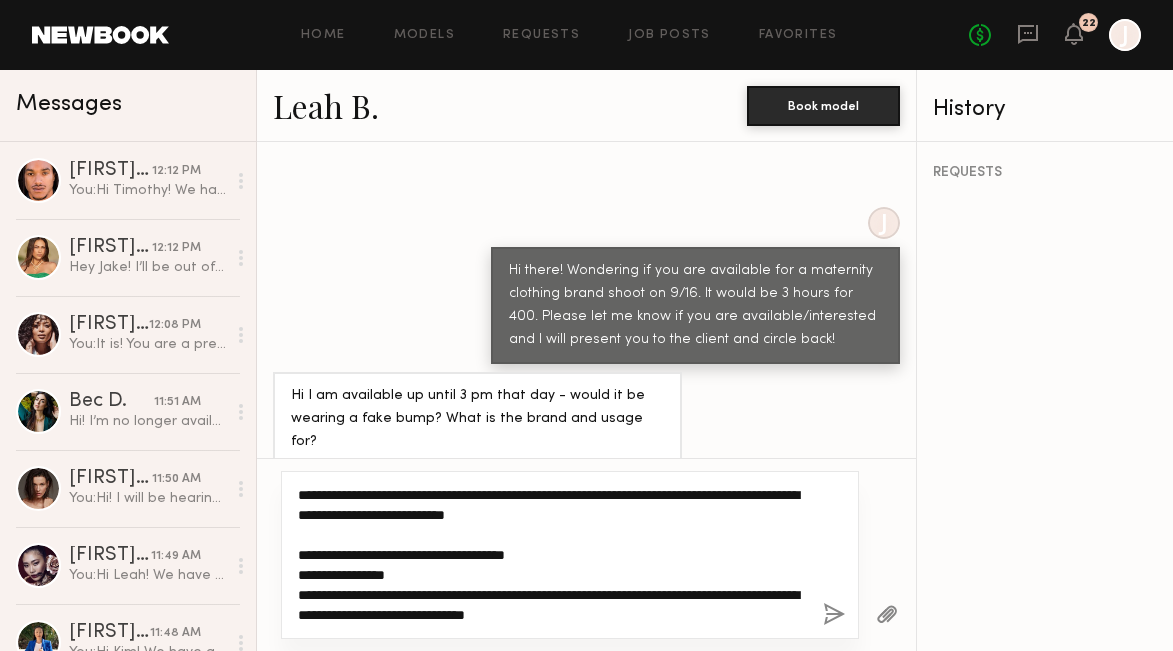 click on "**********" 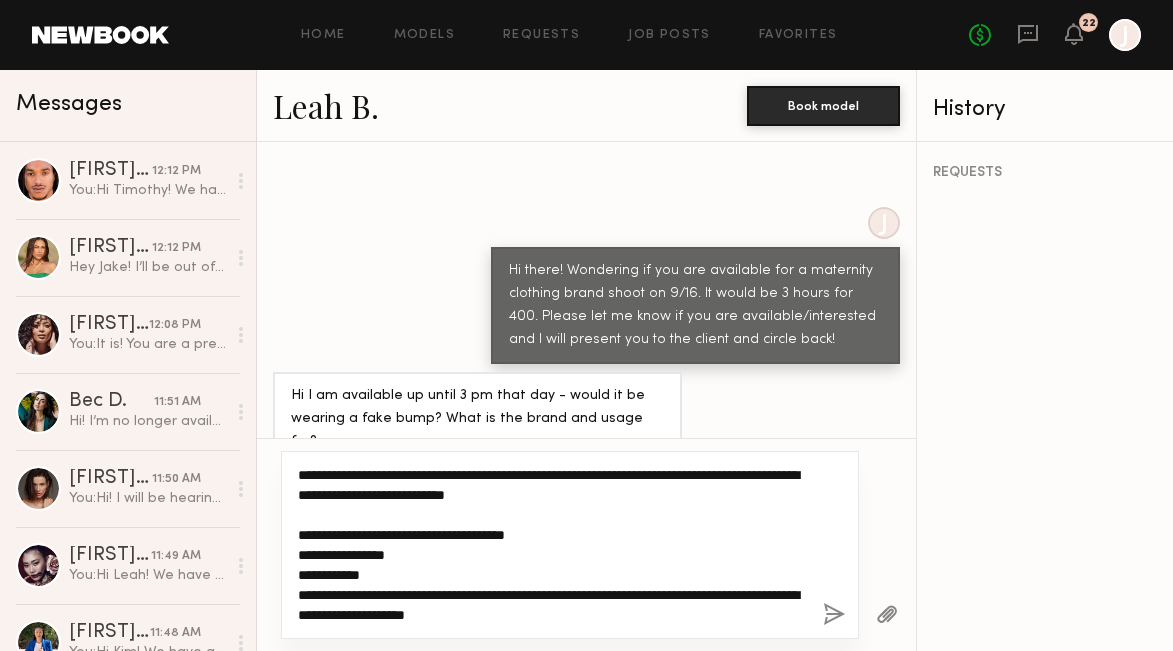 click on "**********" 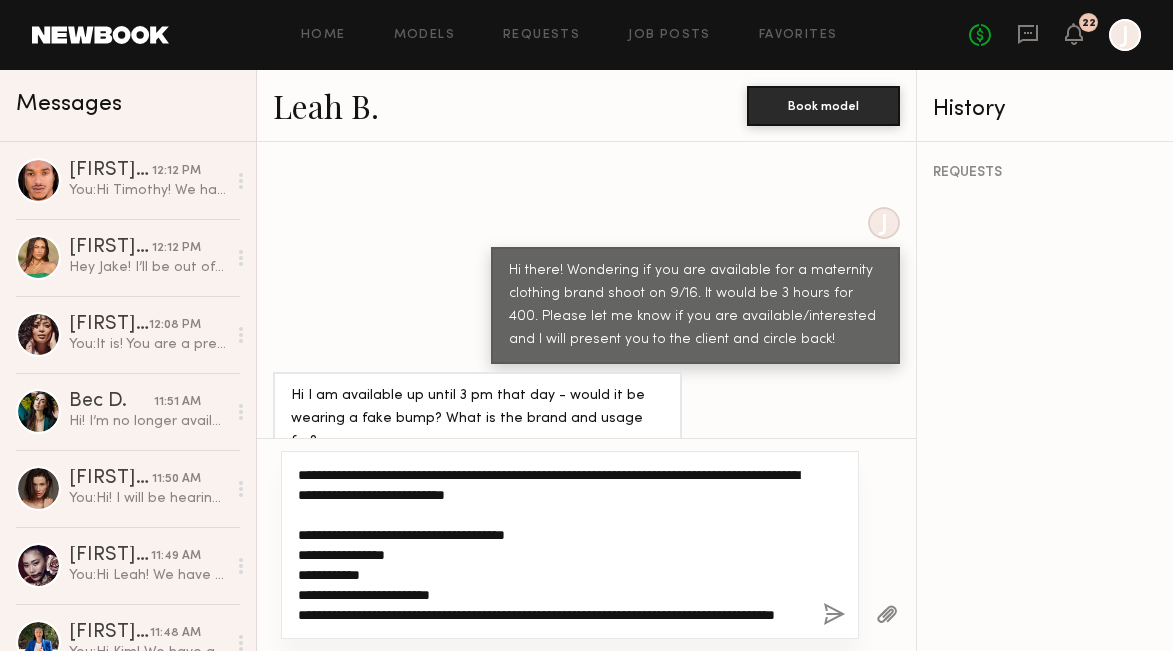 scroll, scrollTop: 20, scrollLeft: 0, axis: vertical 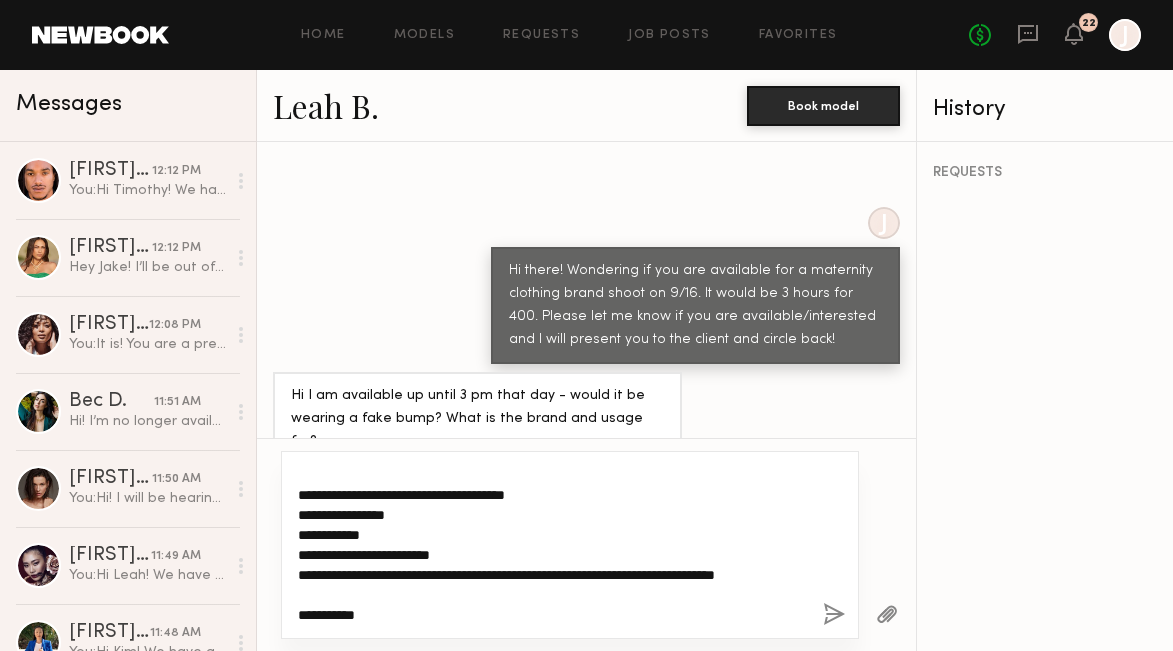 click on "**********" 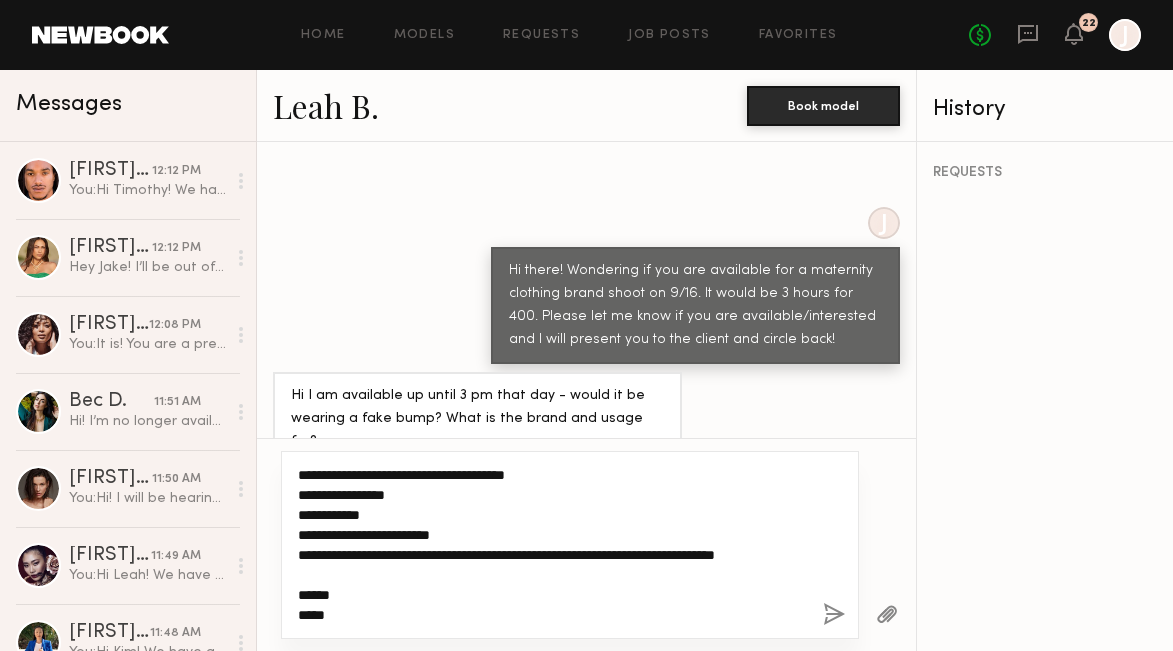 scroll, scrollTop: 76, scrollLeft: 0, axis: vertical 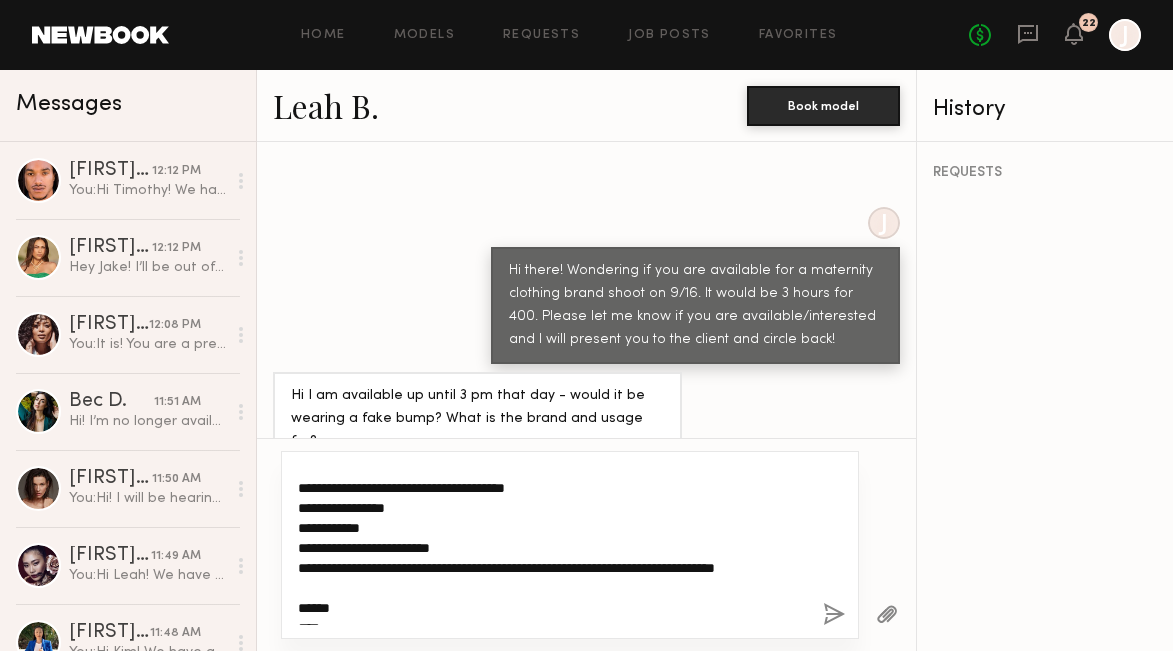 drag, startPoint x: 365, startPoint y: 528, endPoint x: 345, endPoint y: 528, distance: 20 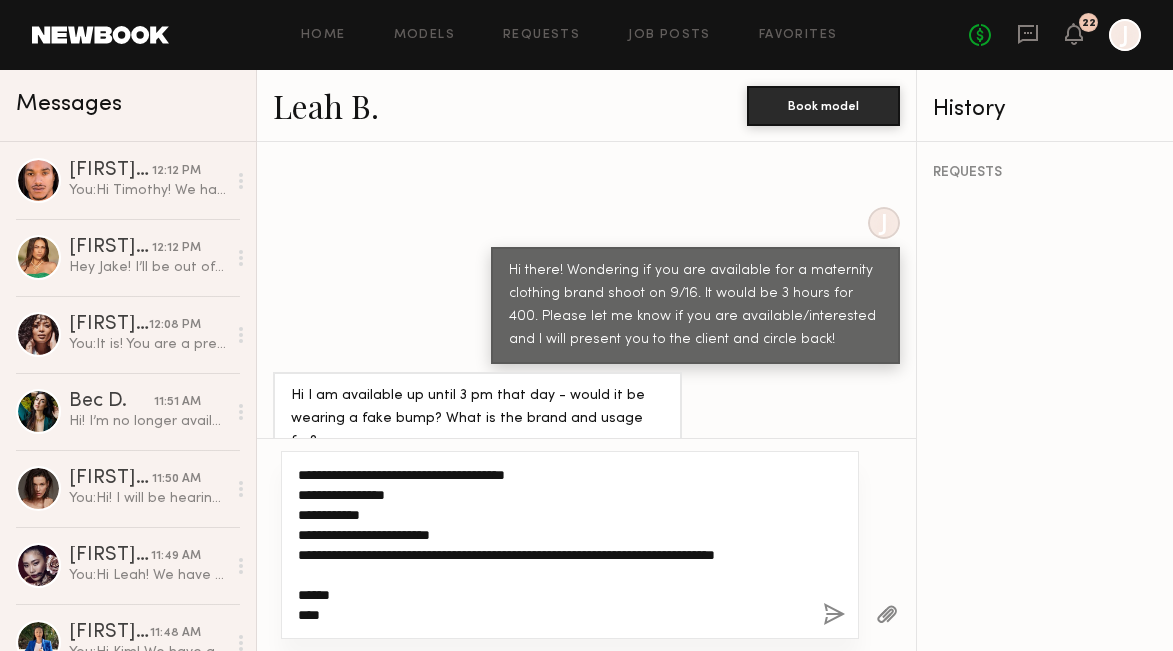 scroll, scrollTop: 80, scrollLeft: 0, axis: vertical 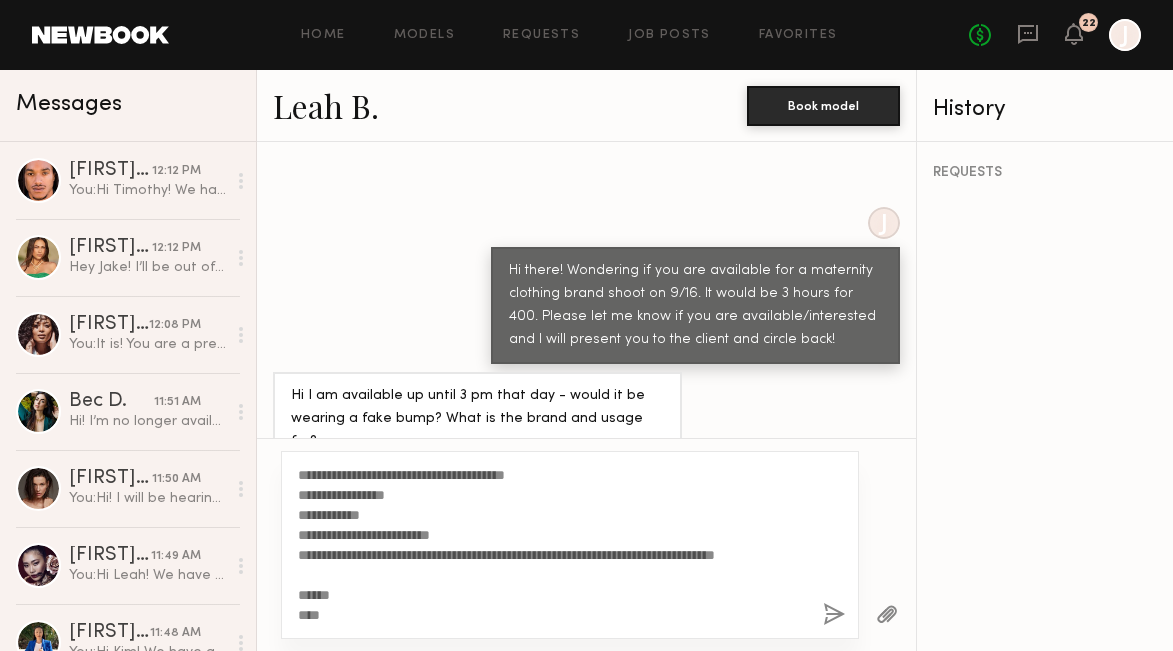 click 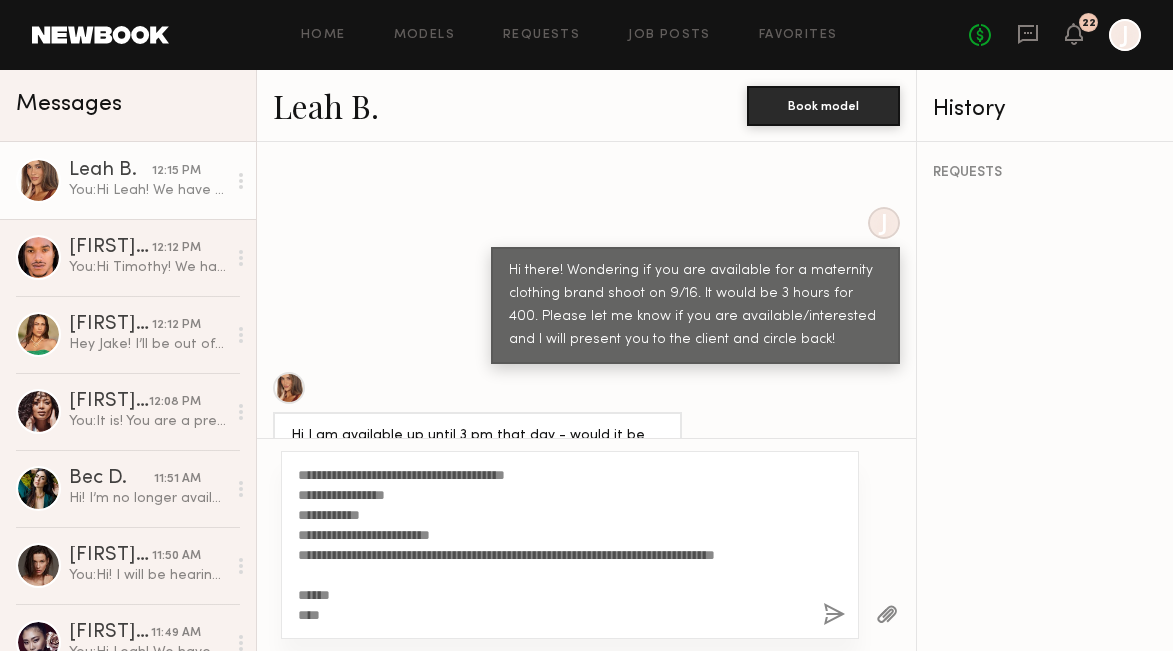 type 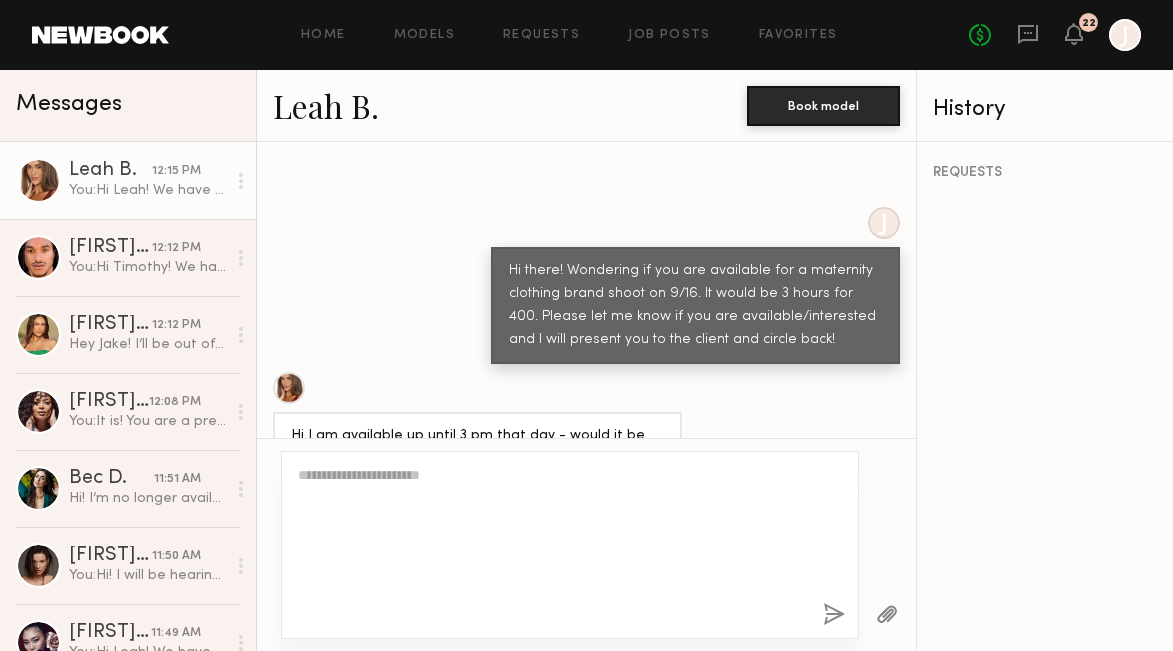scroll, scrollTop: 0, scrollLeft: 0, axis: both 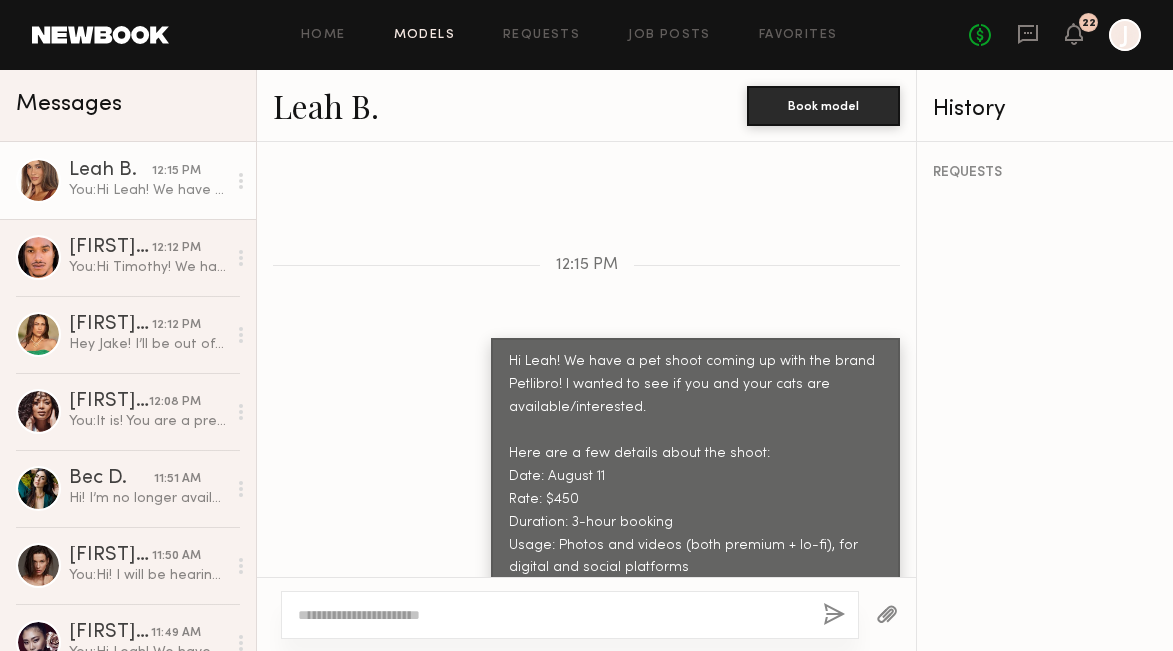 click on "Models" 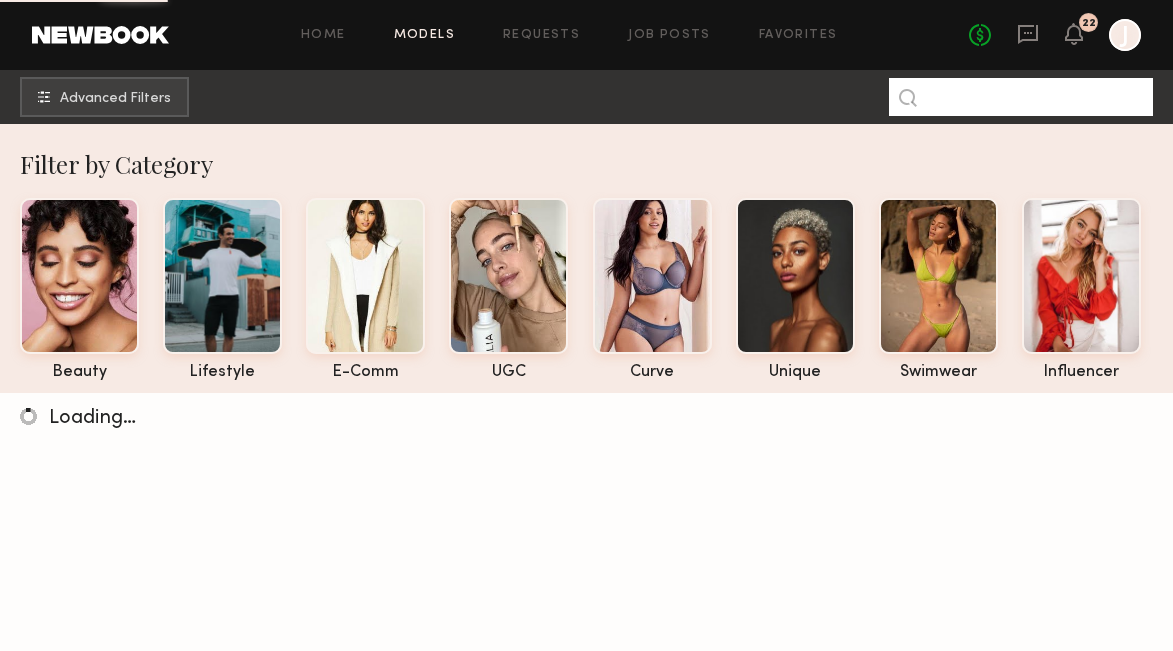 click 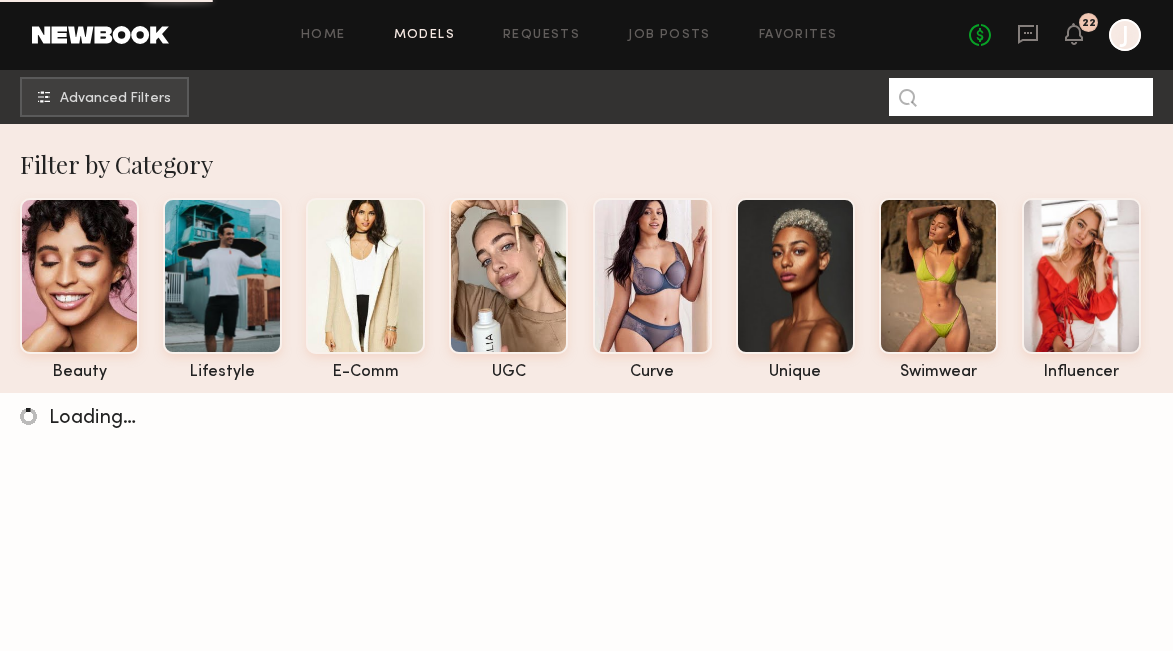 paste on "******" 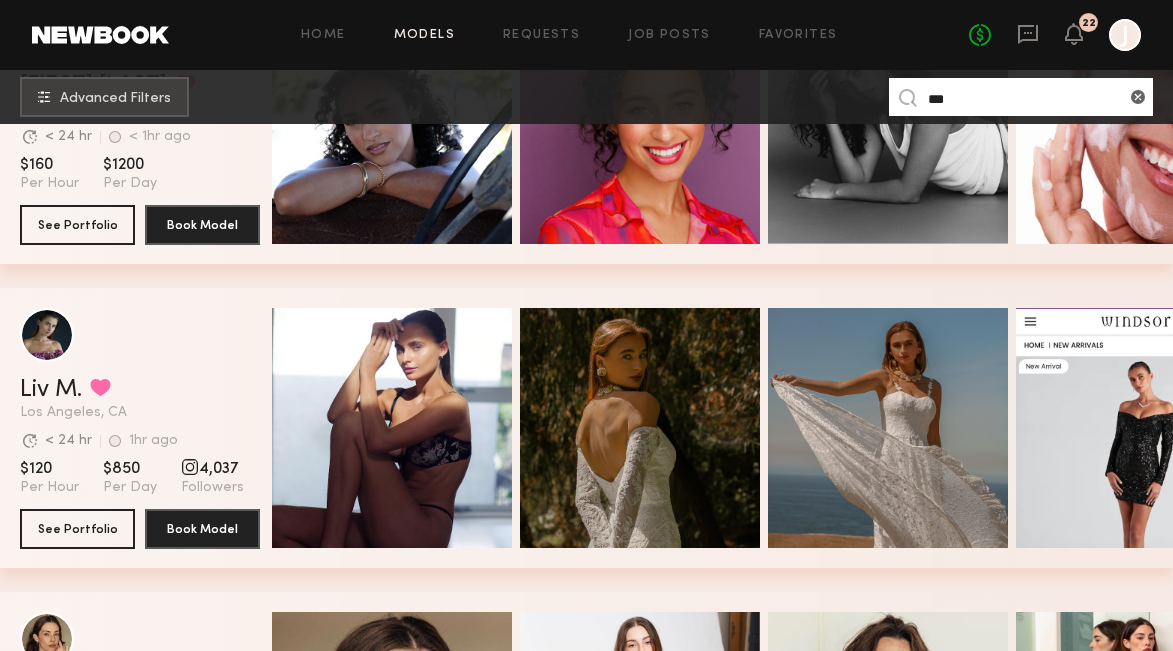 scroll, scrollTop: 492, scrollLeft: 0, axis: vertical 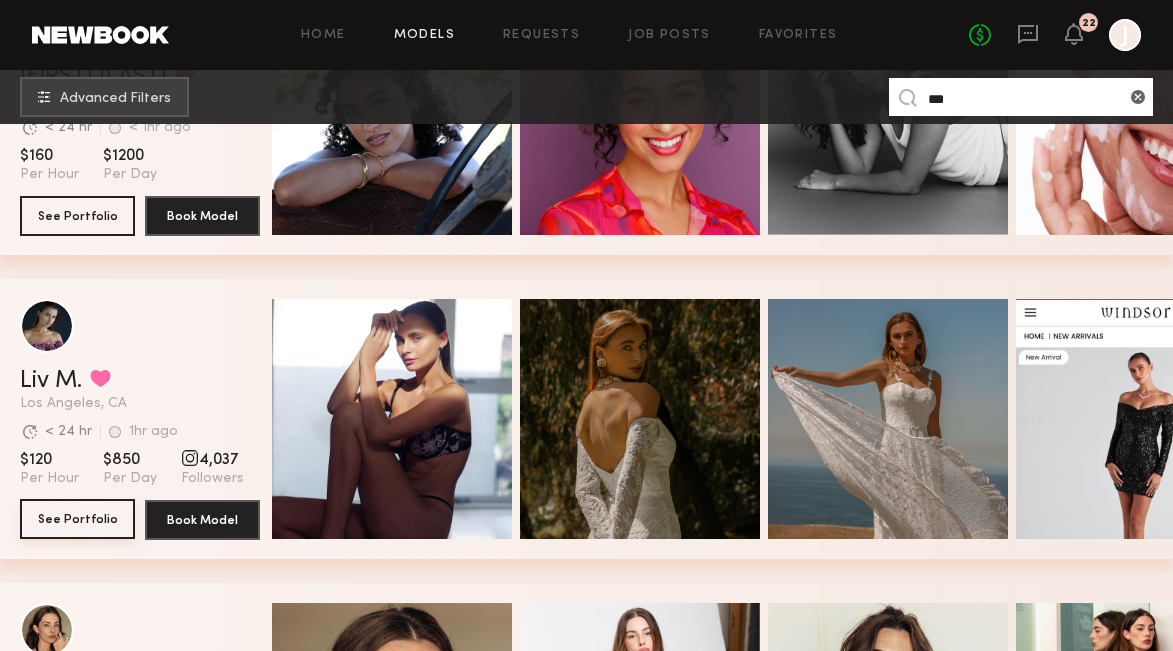 type on "***" 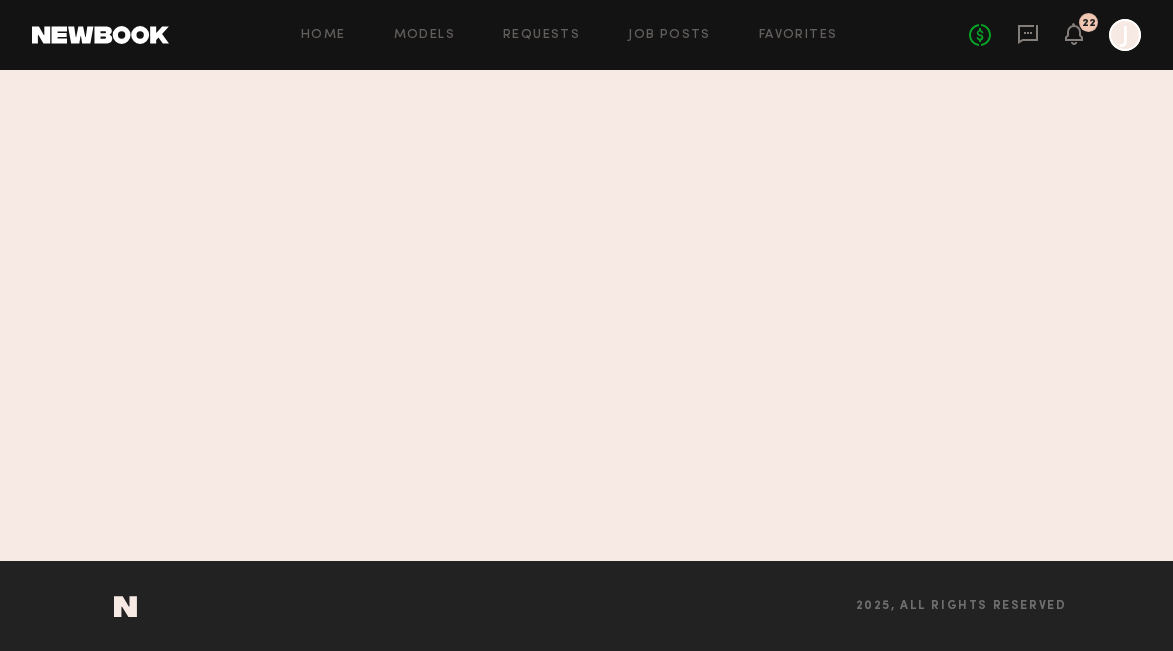 scroll, scrollTop: 0, scrollLeft: 0, axis: both 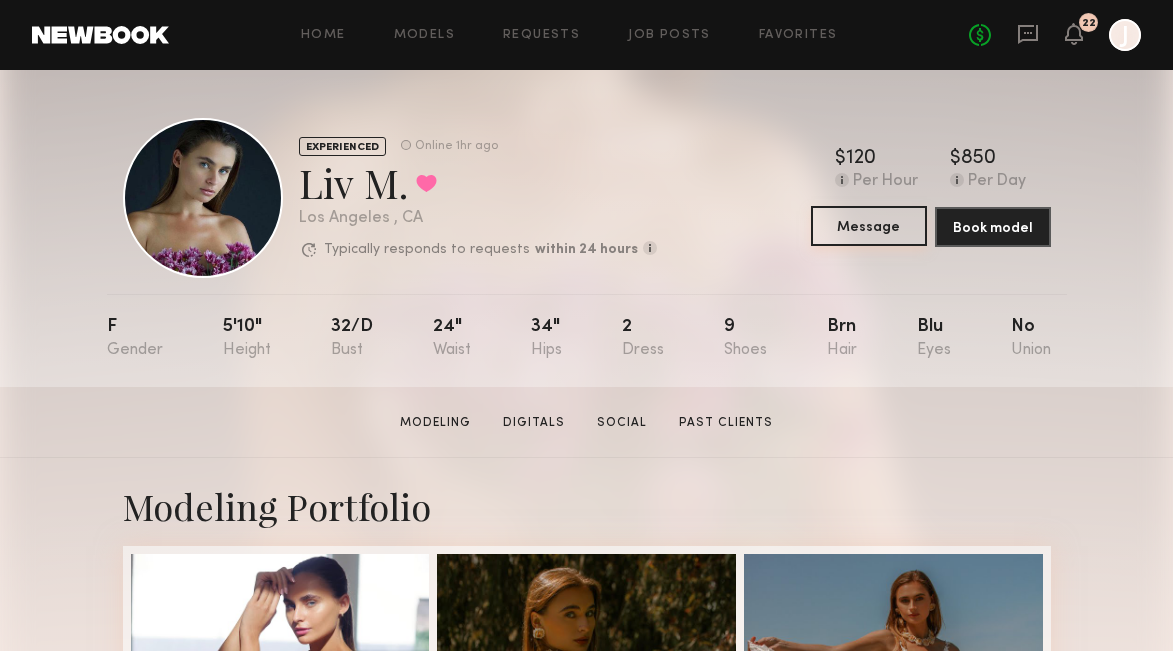 click on "Message" 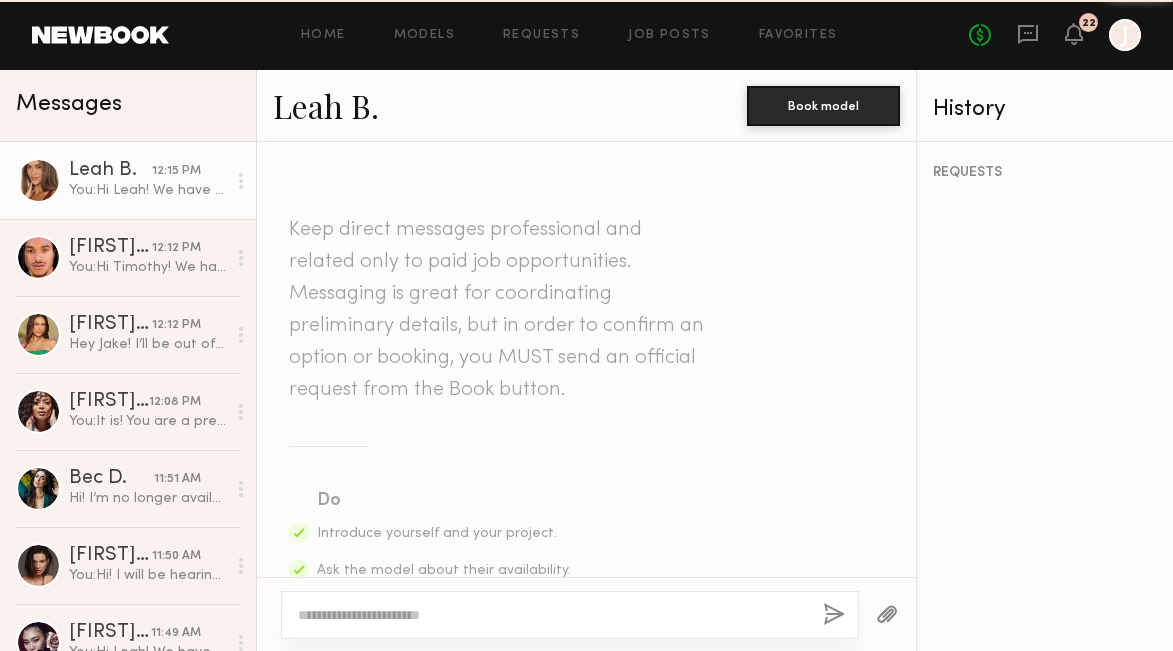 scroll, scrollTop: 2516, scrollLeft: 0, axis: vertical 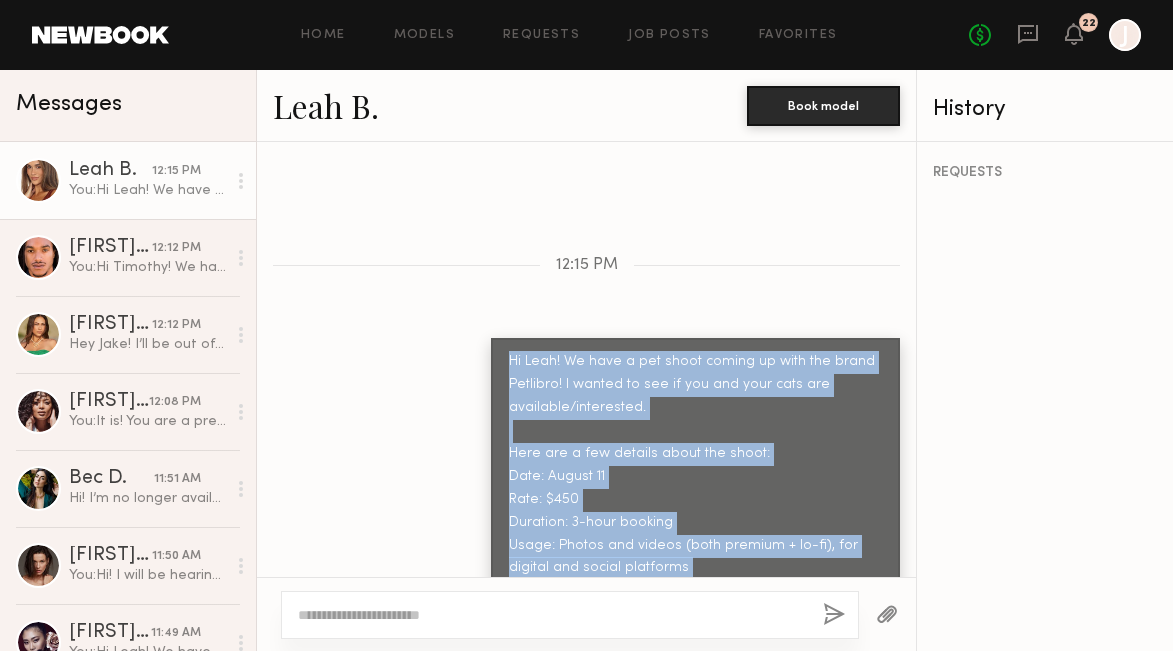 drag, startPoint x: 509, startPoint y: 271, endPoint x: 576, endPoint y: 538, distance: 275.27805 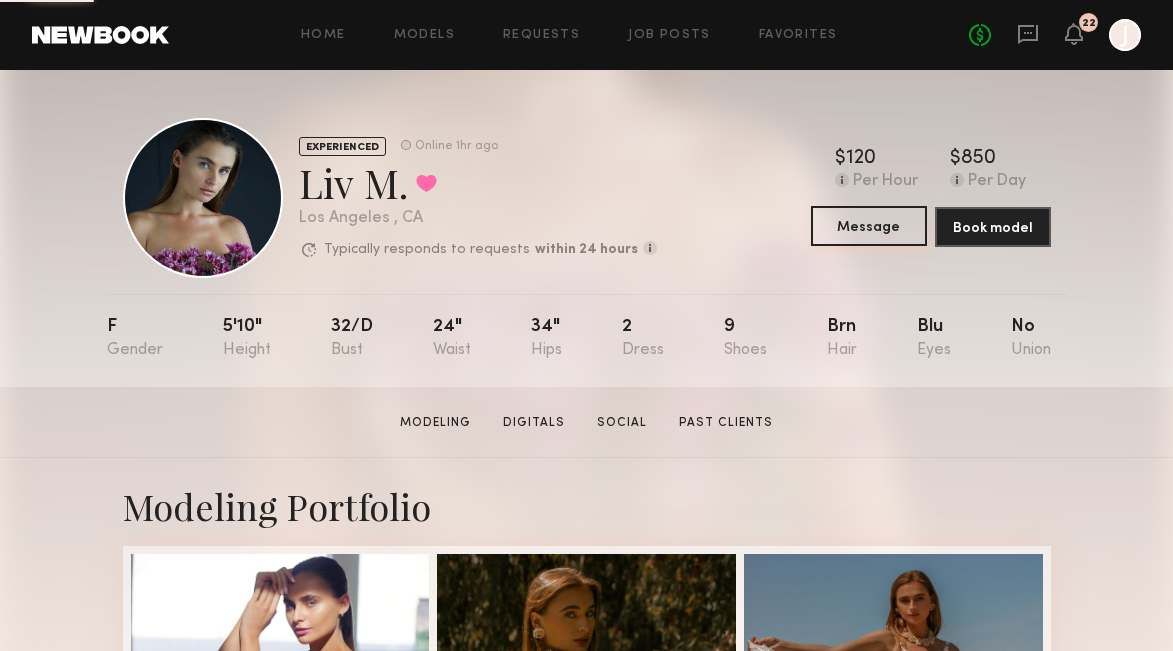 click on "Message" 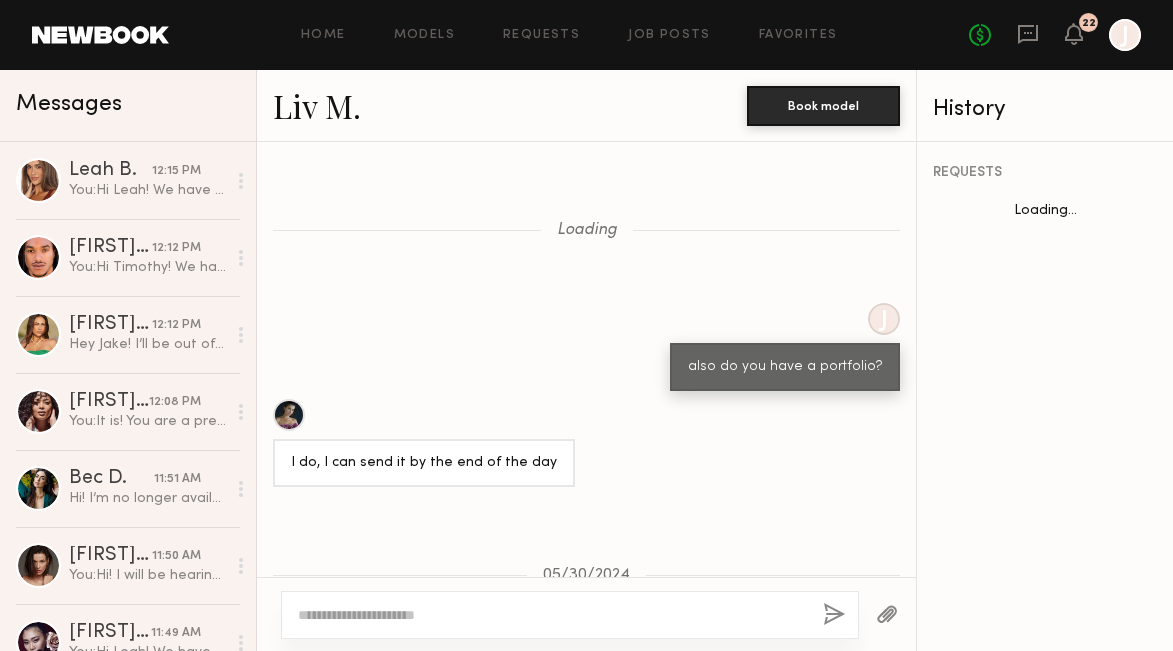 scroll, scrollTop: 2316, scrollLeft: 0, axis: vertical 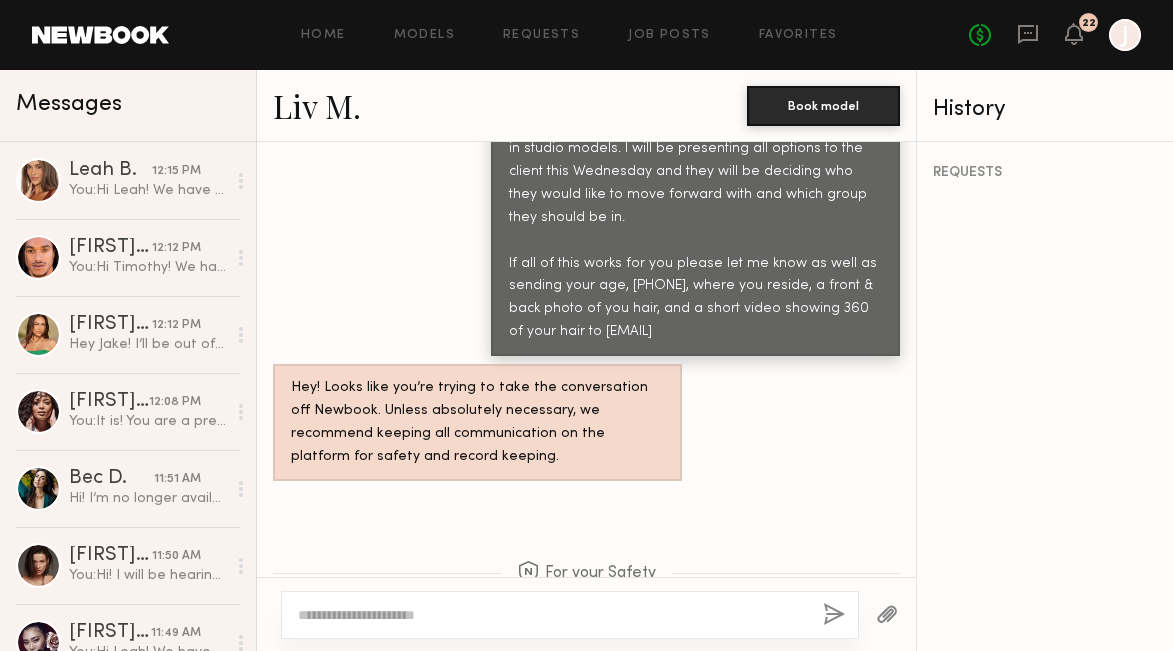 click 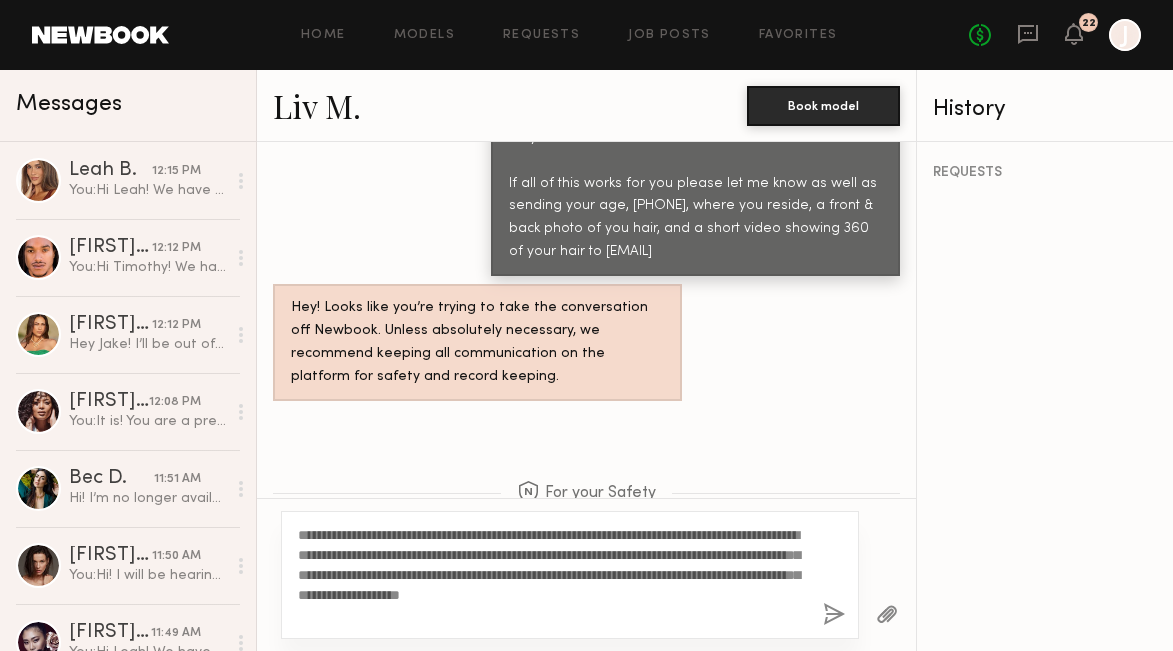 click on "**********" 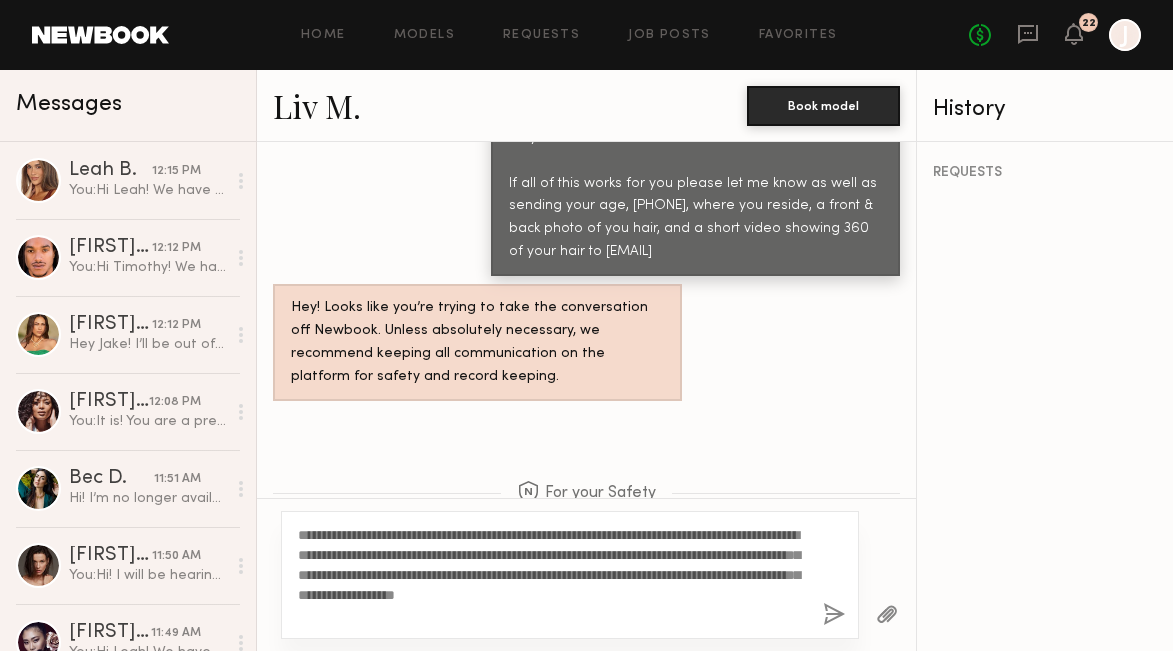 scroll, scrollTop: 2320, scrollLeft: 0, axis: vertical 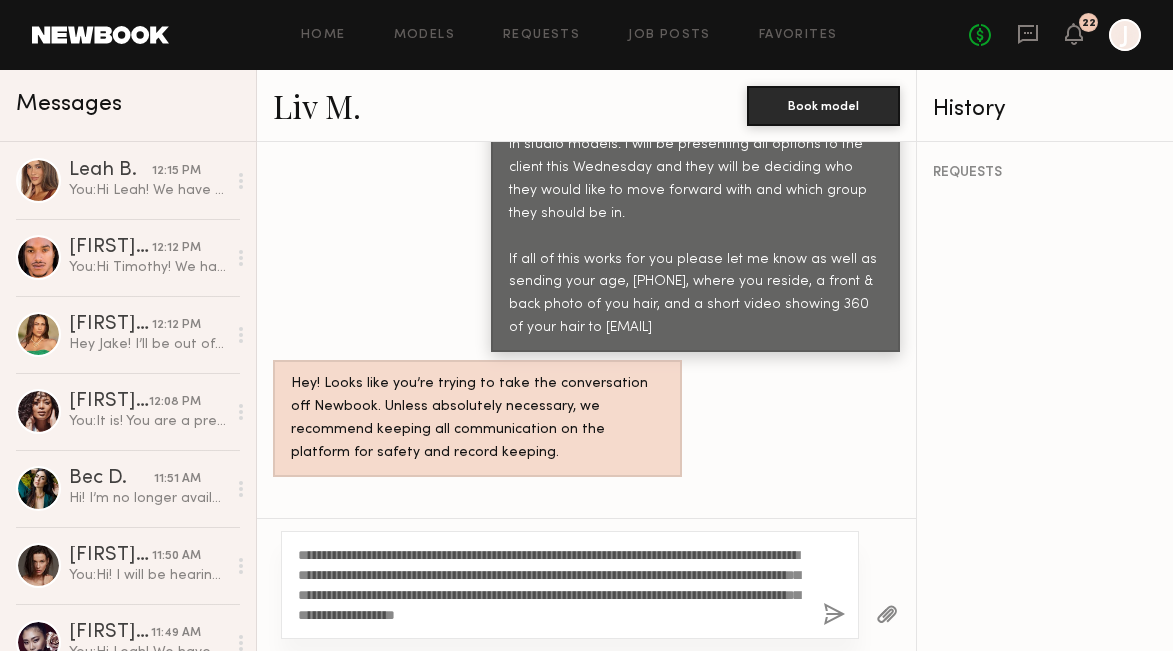 click on "**********" 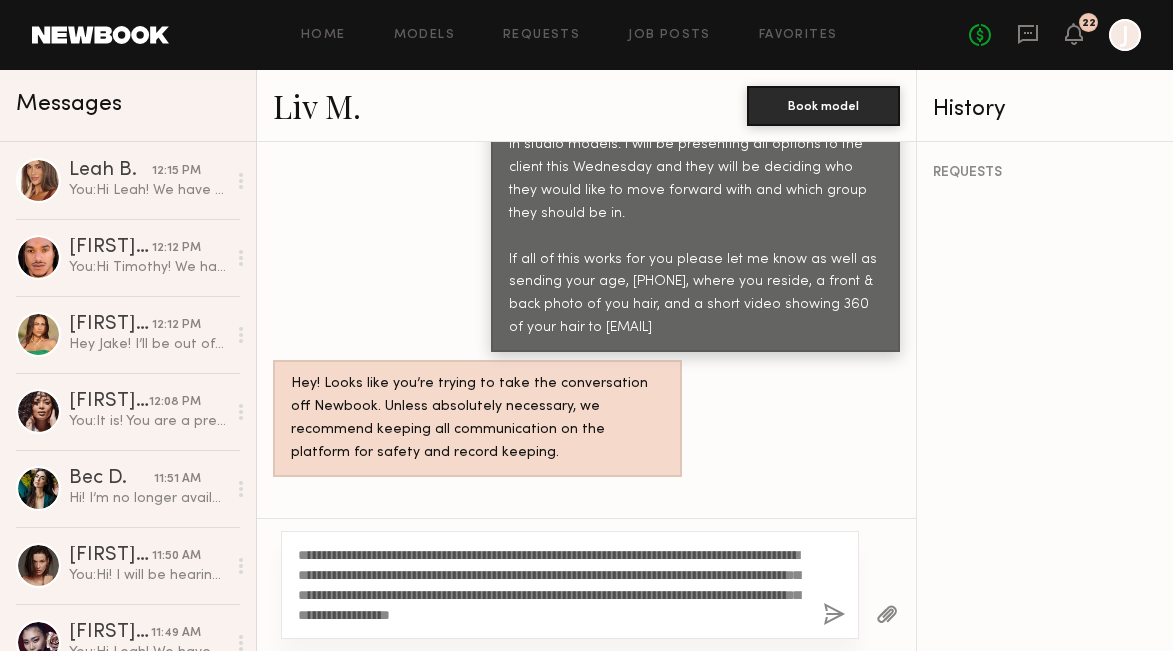 click on "**********" 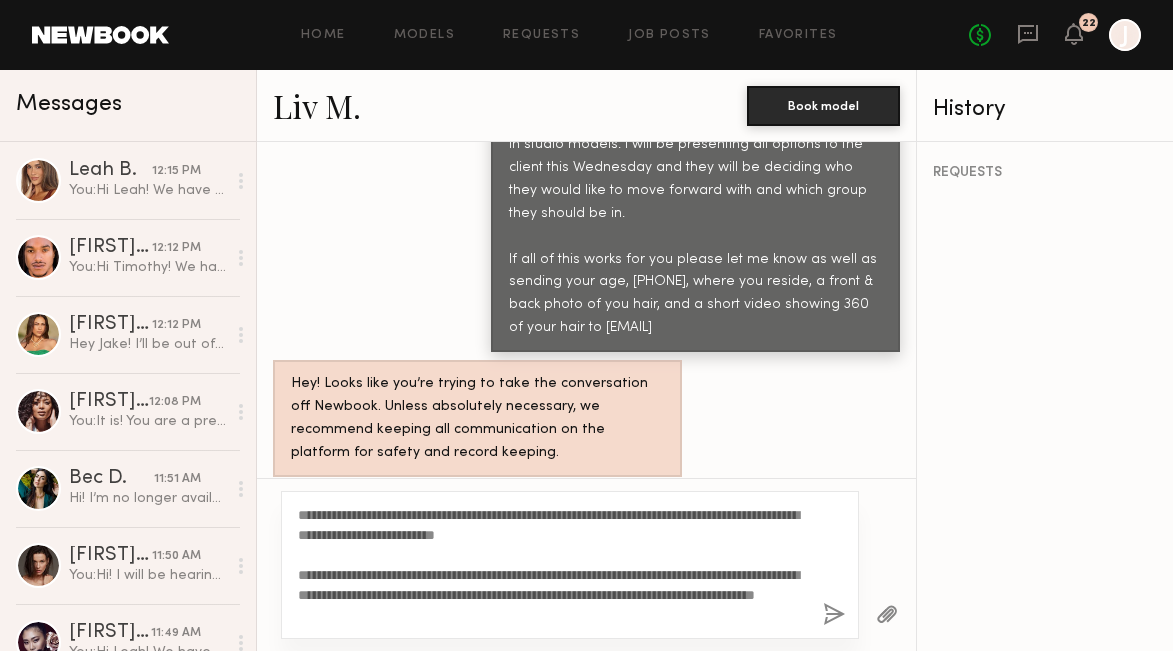 click on "**********" 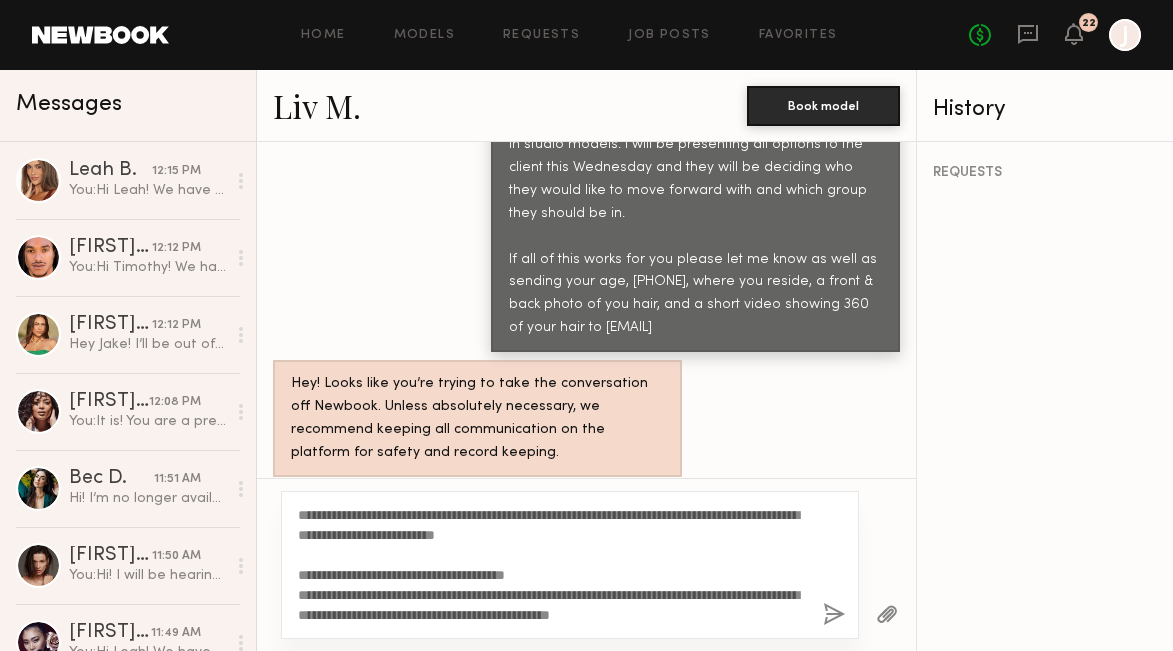 click on "**********" 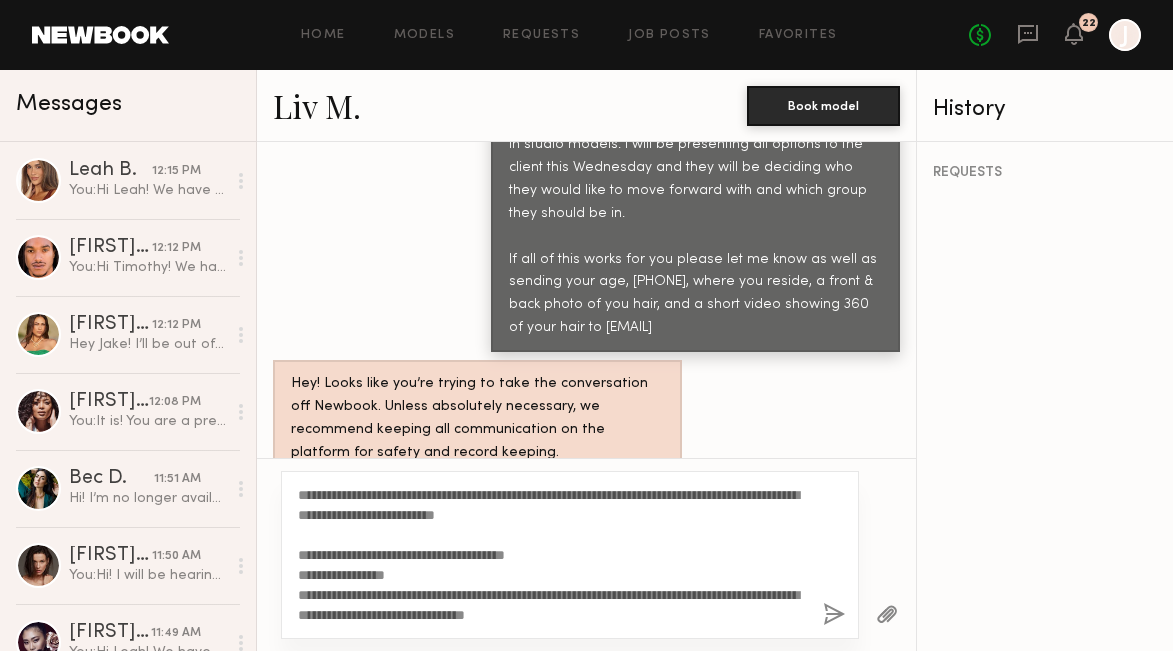 click on "**********" 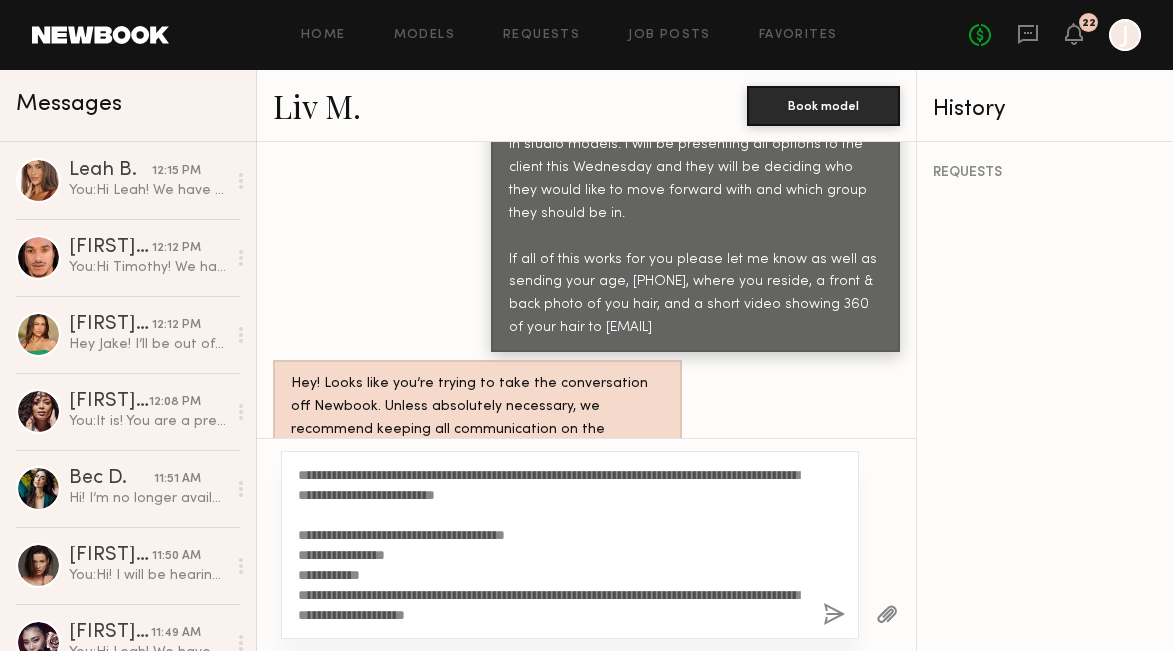 click on "**********" 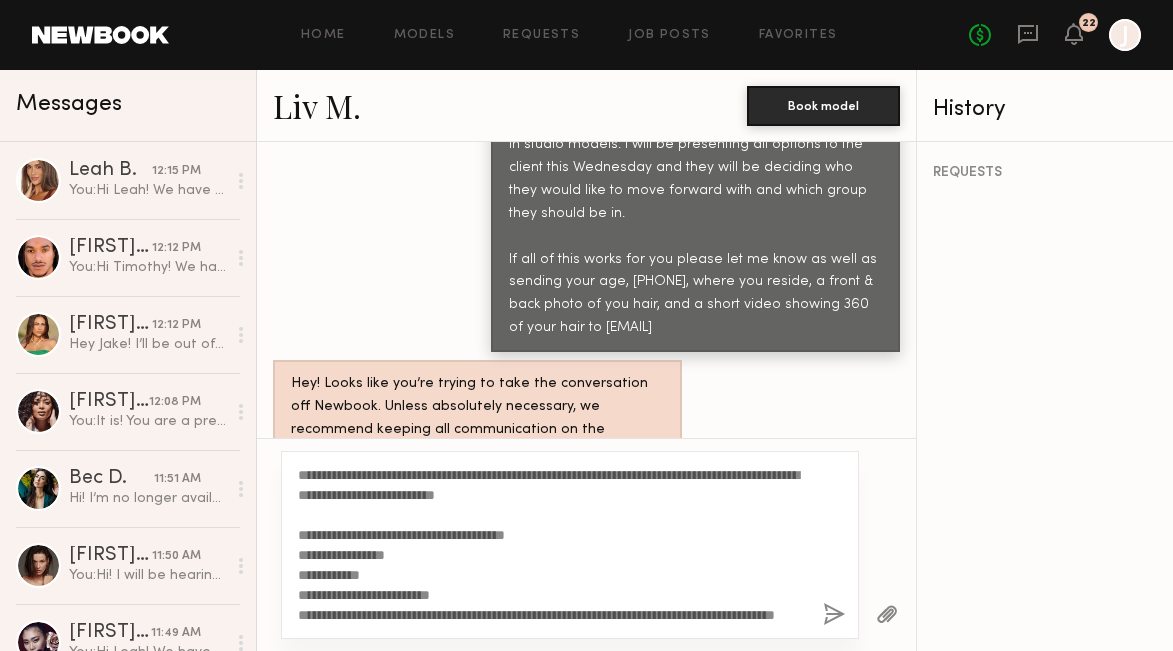 scroll, scrollTop: 20, scrollLeft: 0, axis: vertical 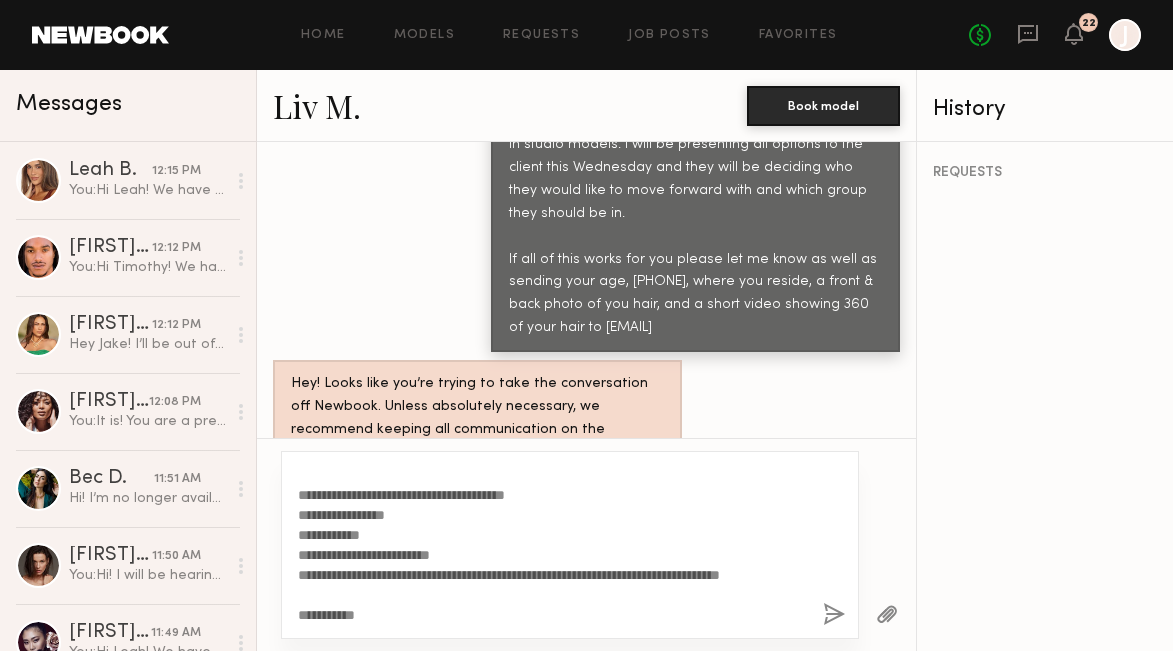 click on "**********" 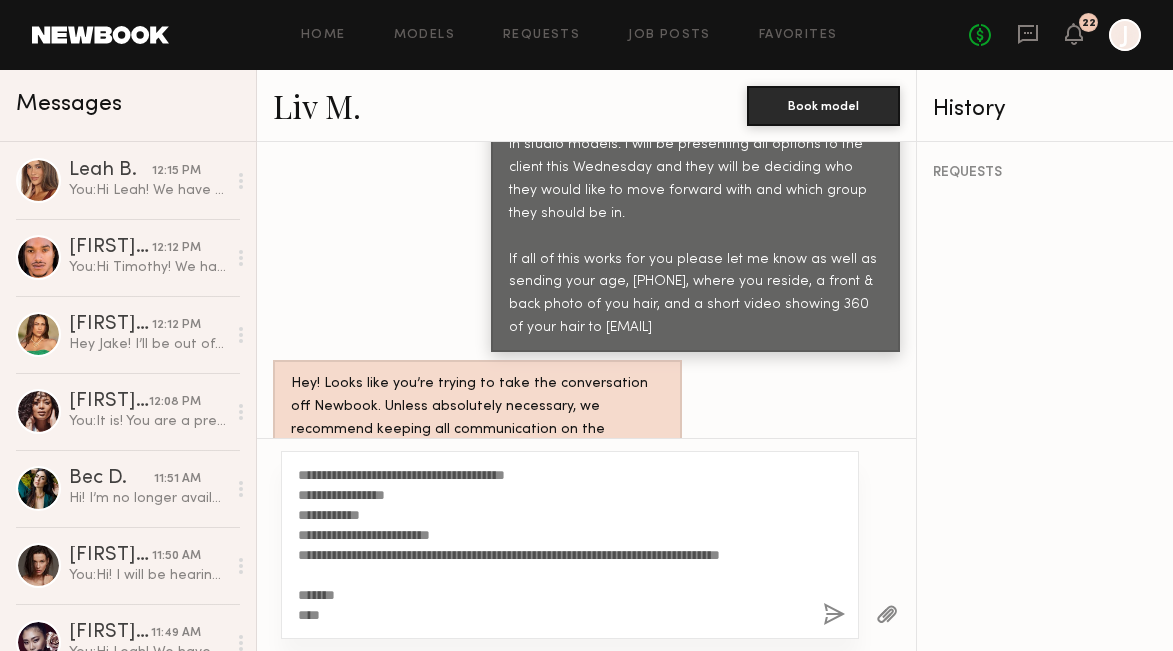 scroll, scrollTop: 76, scrollLeft: 0, axis: vertical 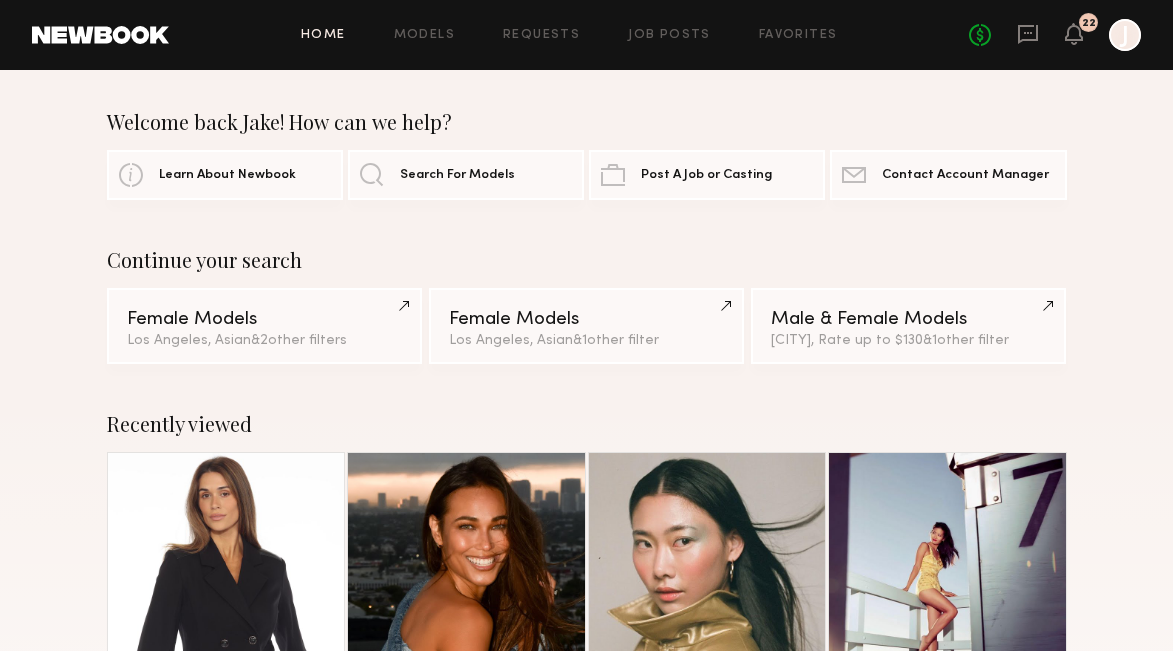 click on "No fees up to $5,000 22 J" 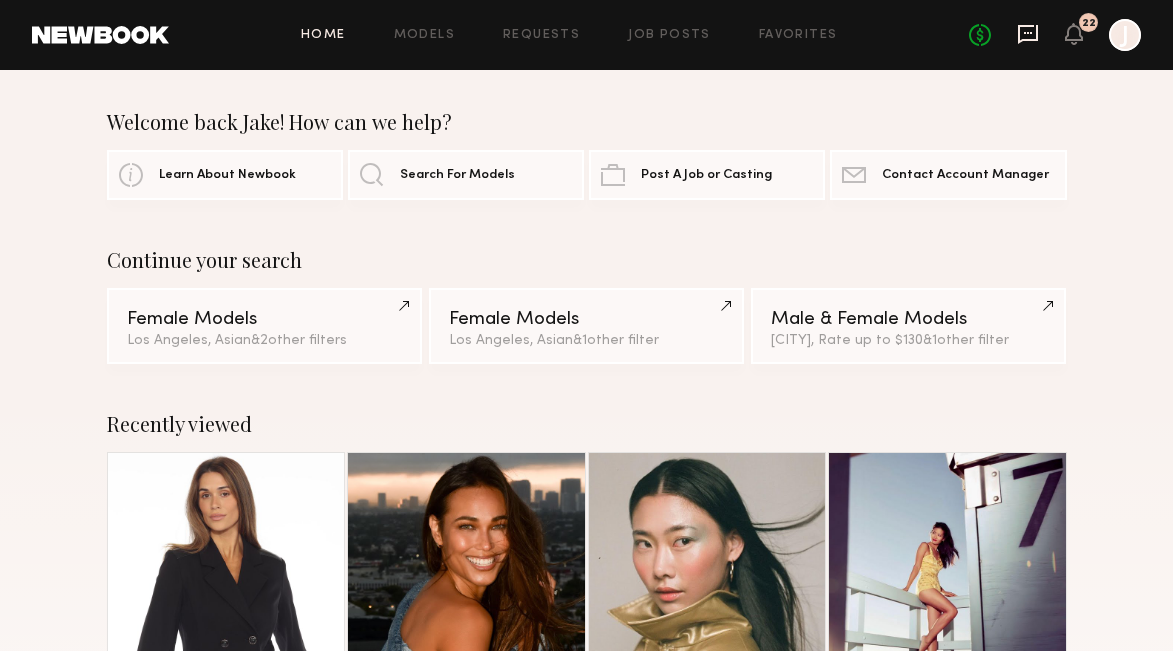 click 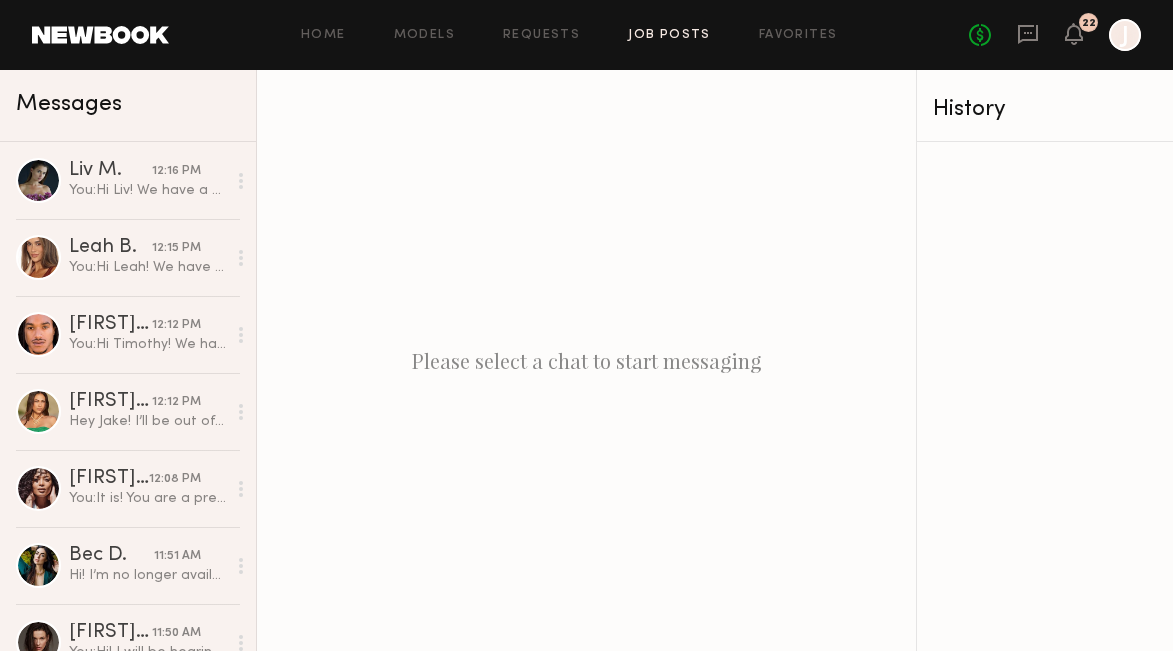 click on "Job Posts" 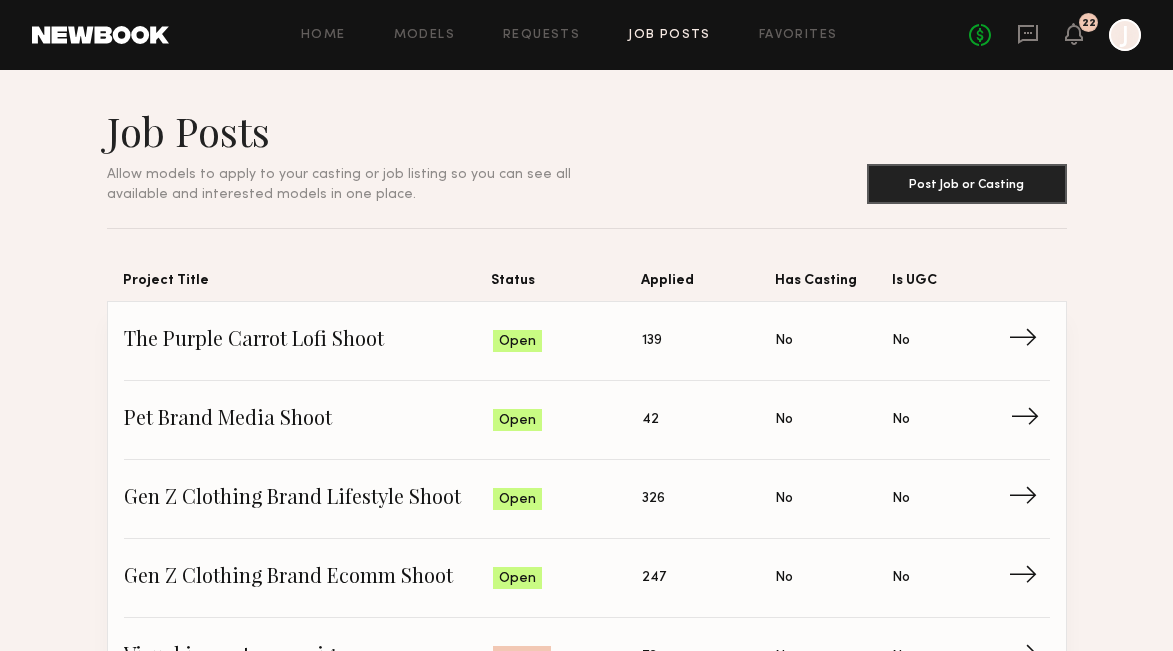click on "→" 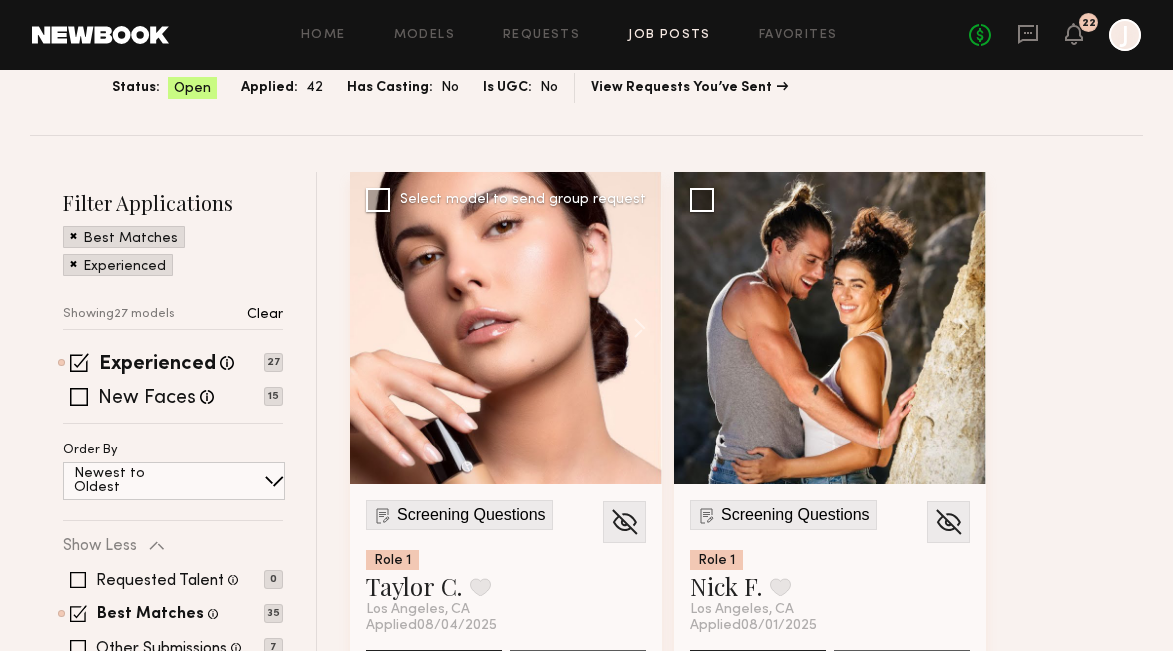 scroll, scrollTop: 147, scrollLeft: 0, axis: vertical 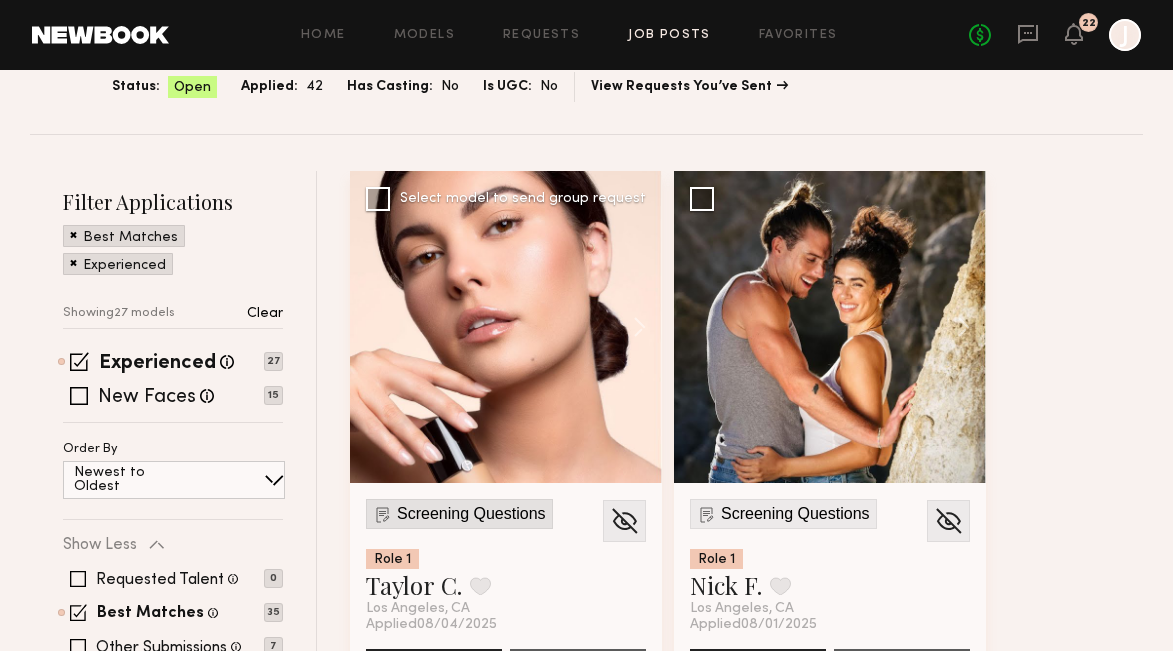 click on "Screening Questions" 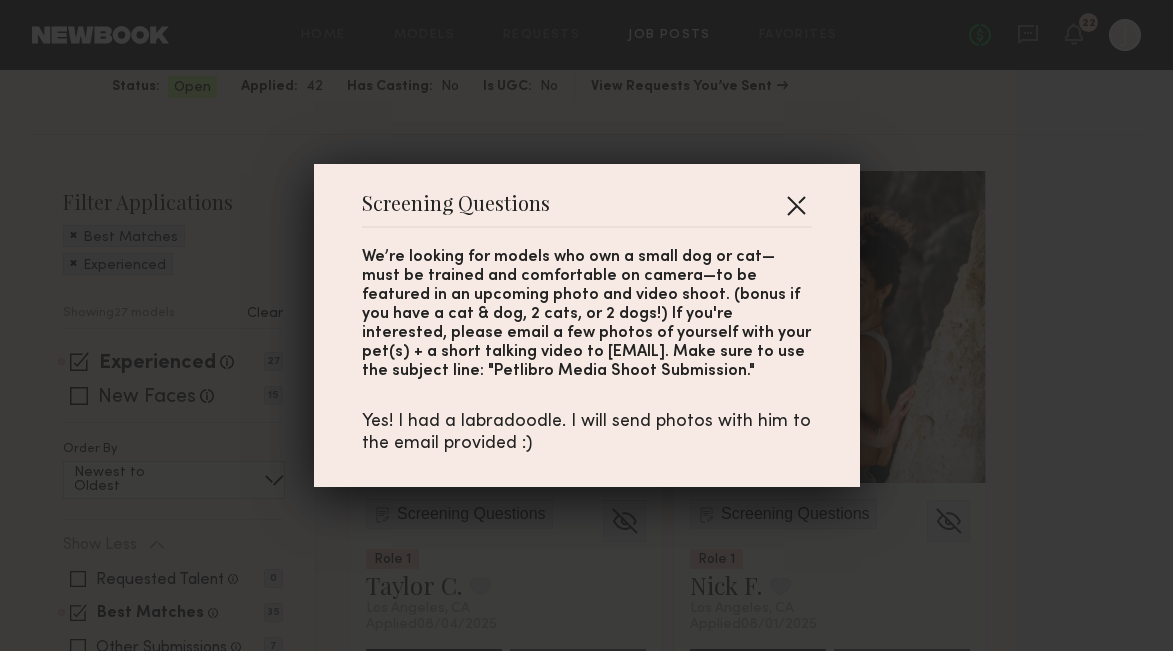 click at bounding box center [796, 205] 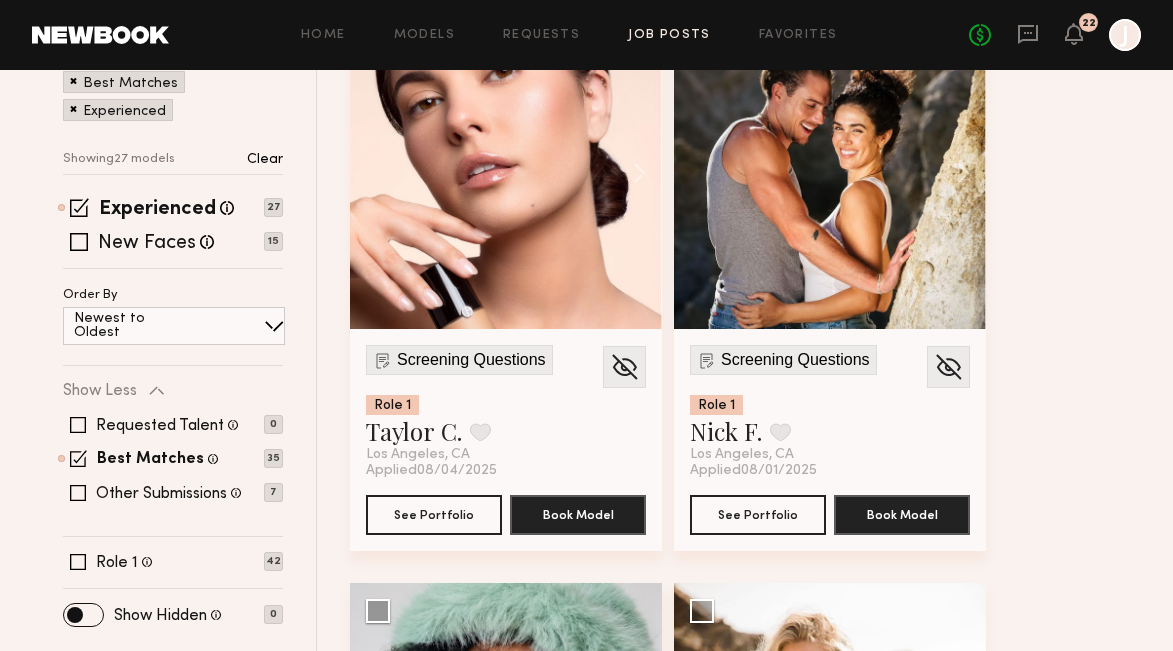 scroll, scrollTop: 300, scrollLeft: 0, axis: vertical 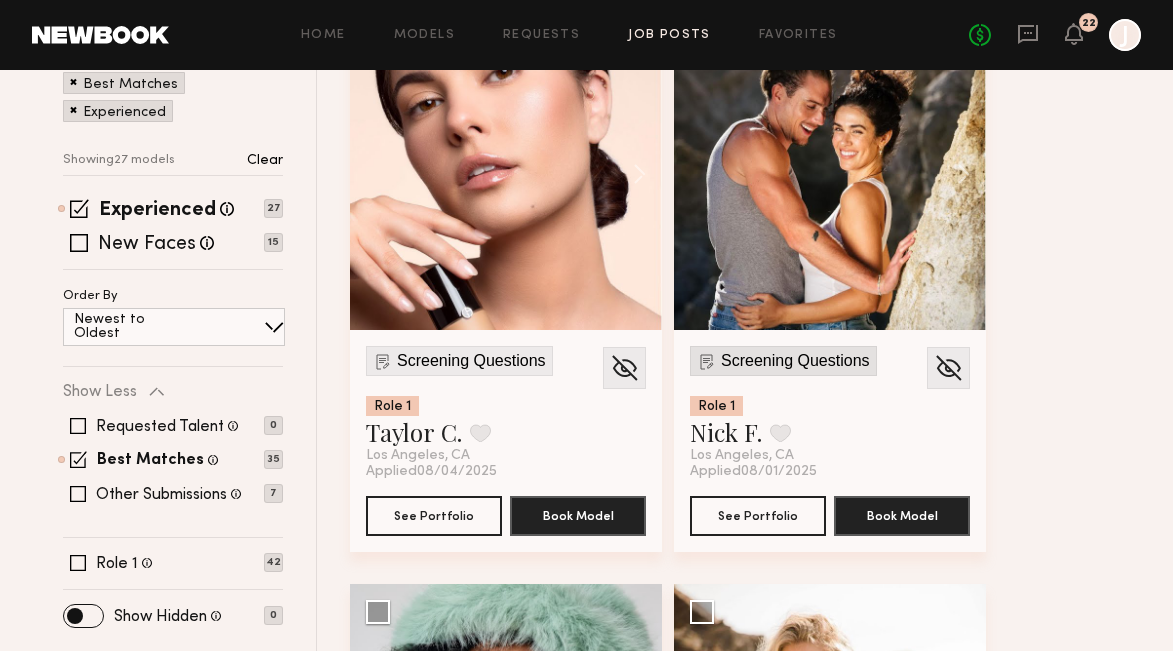 click on "Screening Questions" 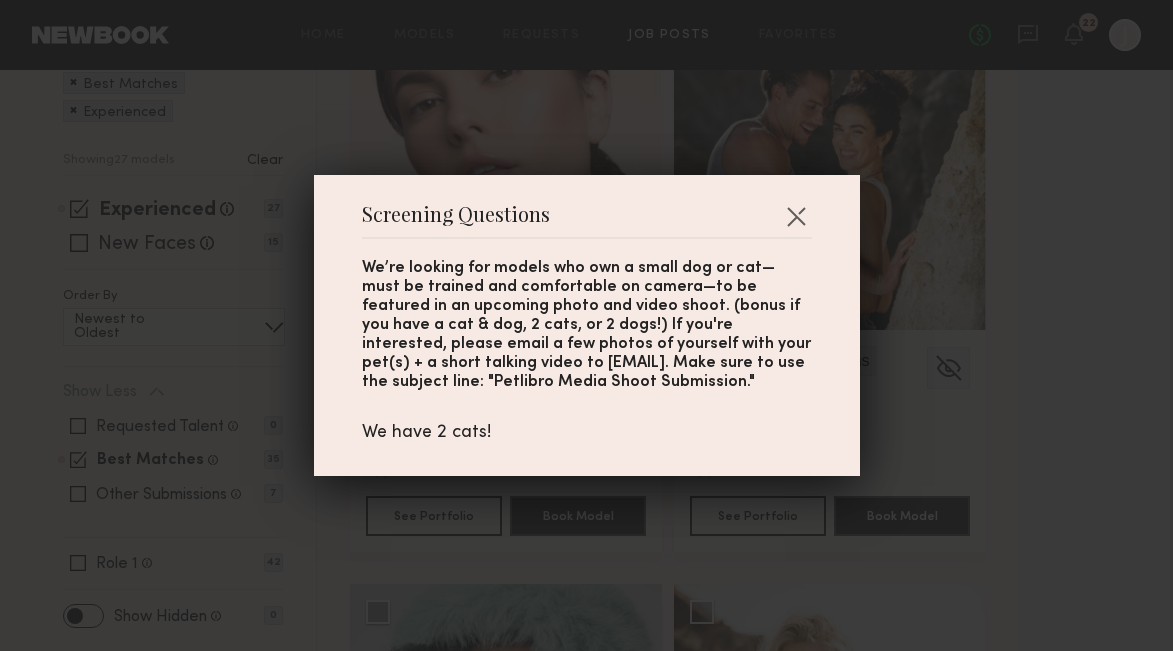 click at bounding box center (796, 216) 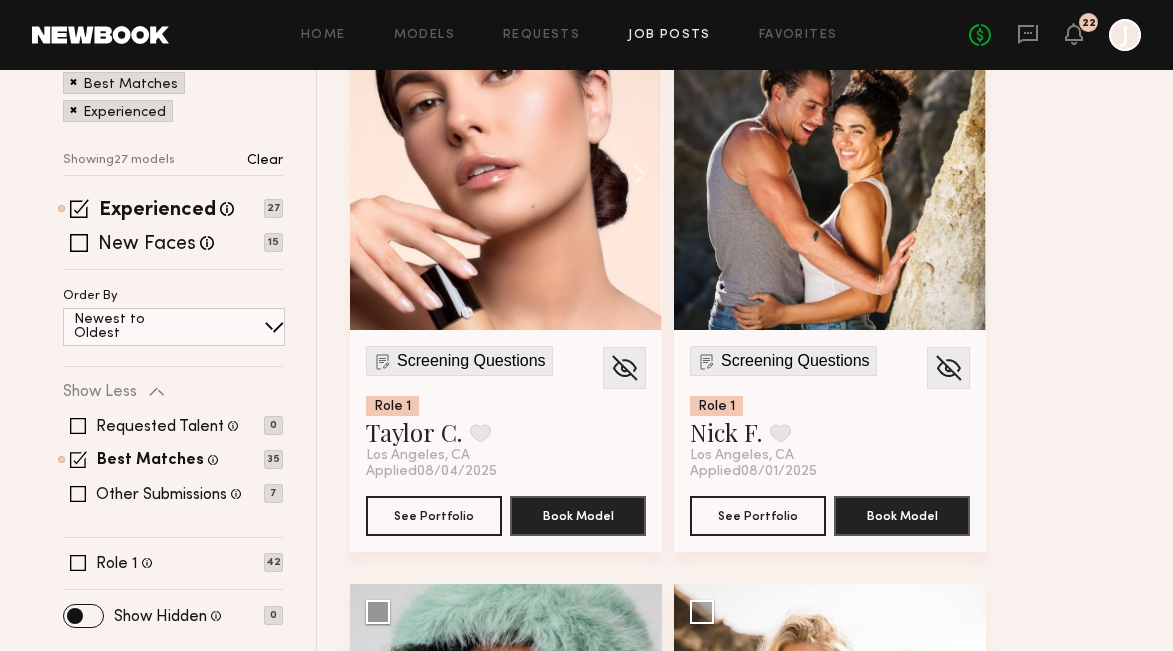 scroll, scrollTop: 282, scrollLeft: 0, axis: vertical 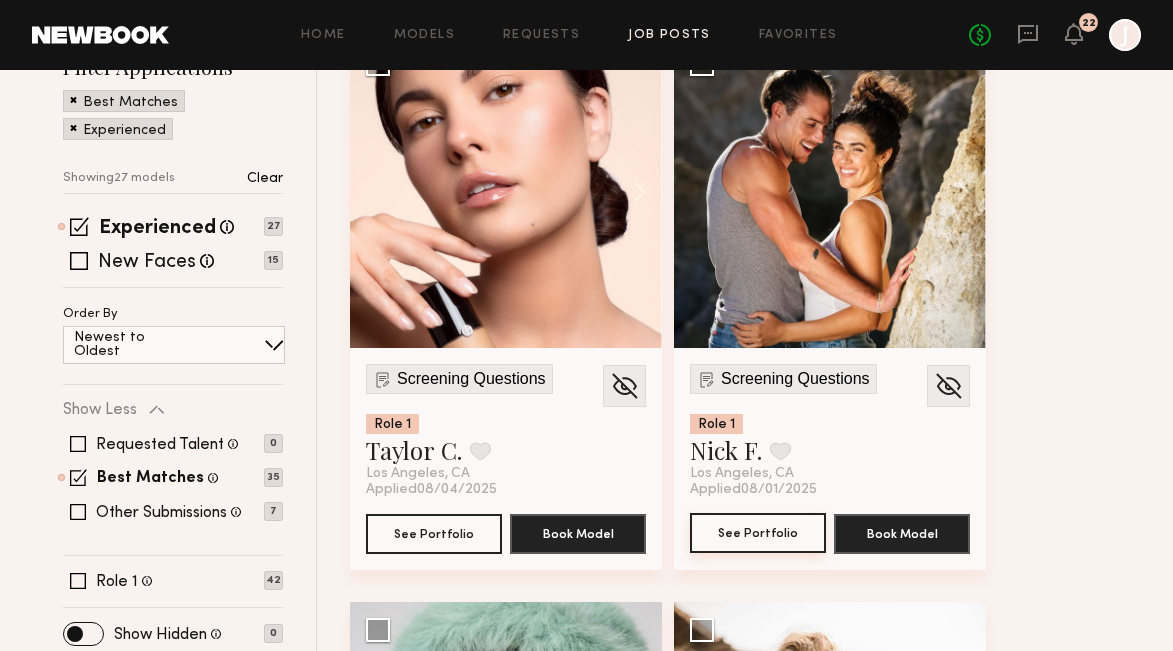 click on "See Portfolio" 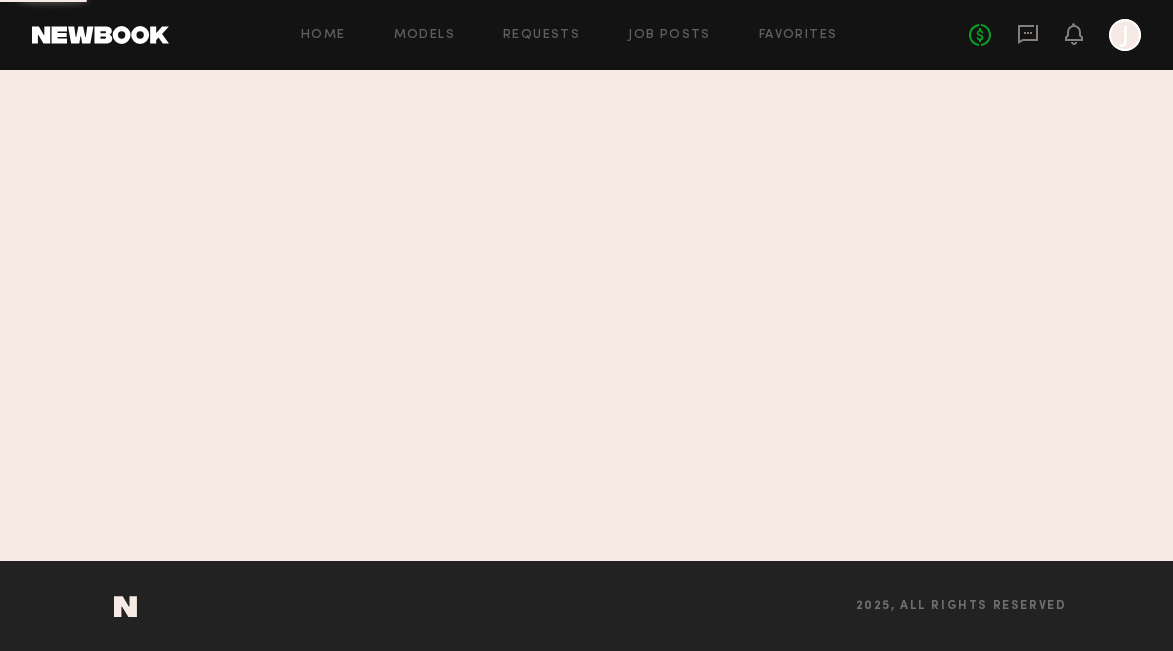 scroll, scrollTop: 0, scrollLeft: 0, axis: both 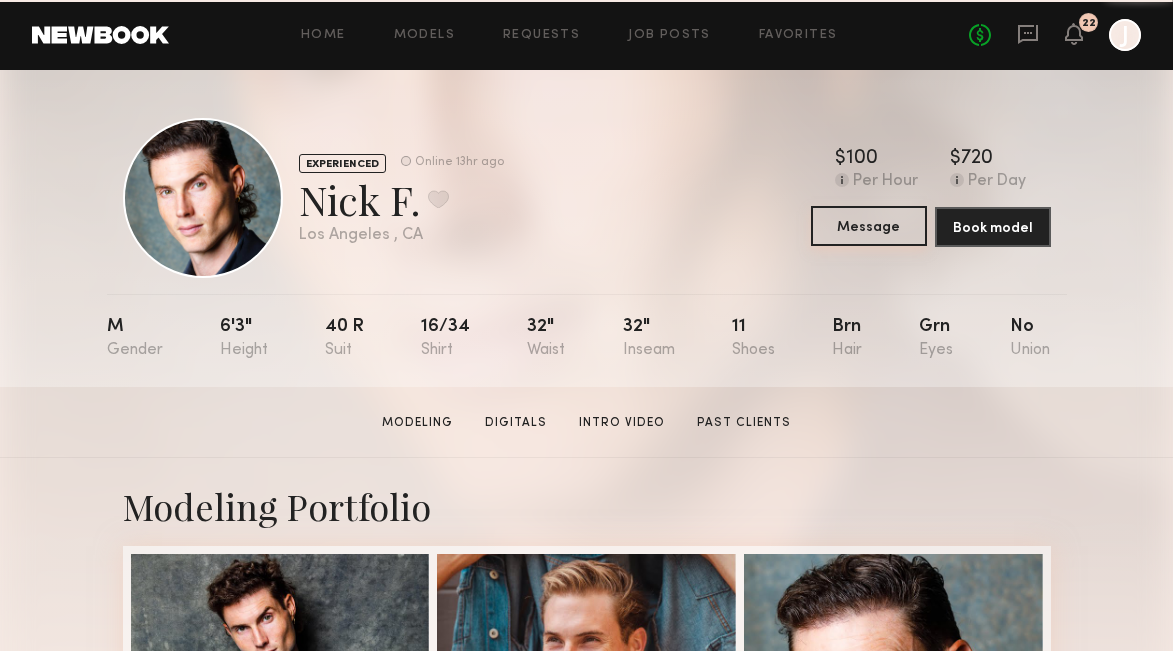 click on "Message" 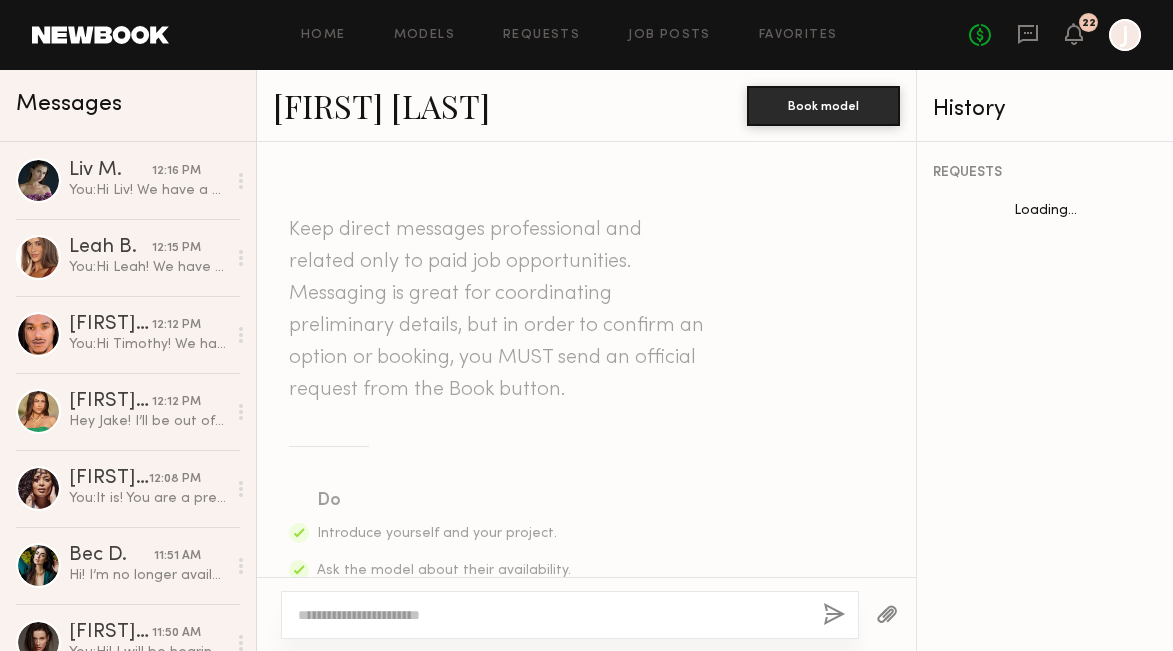 scroll, scrollTop: 2378, scrollLeft: 0, axis: vertical 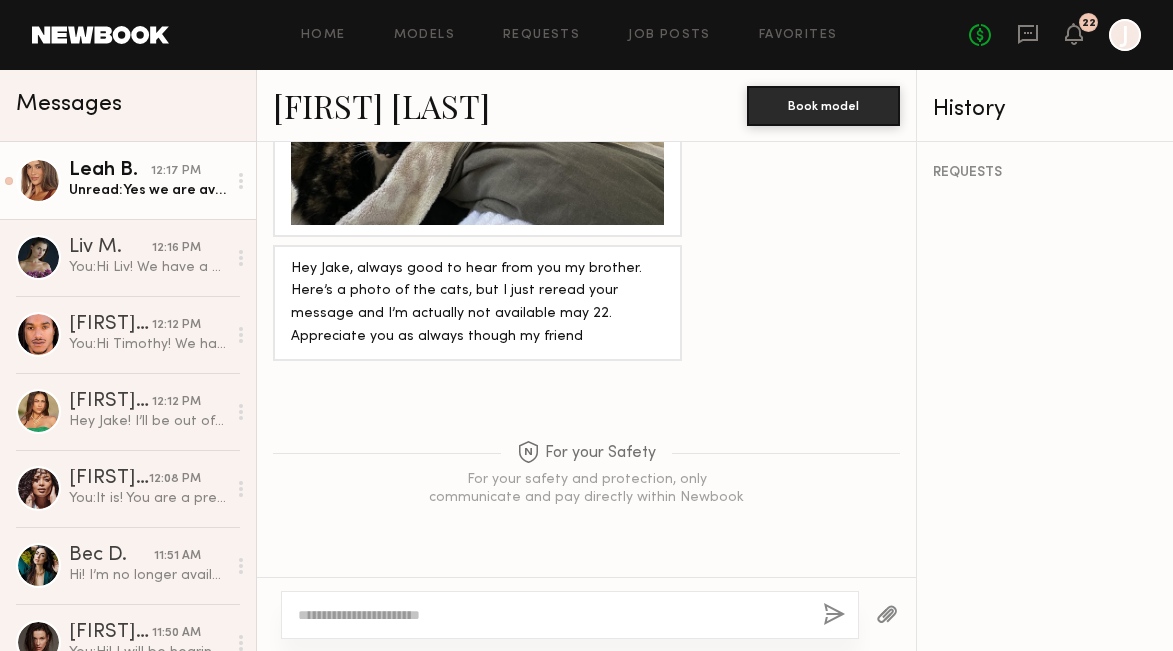 click on "Leah B." 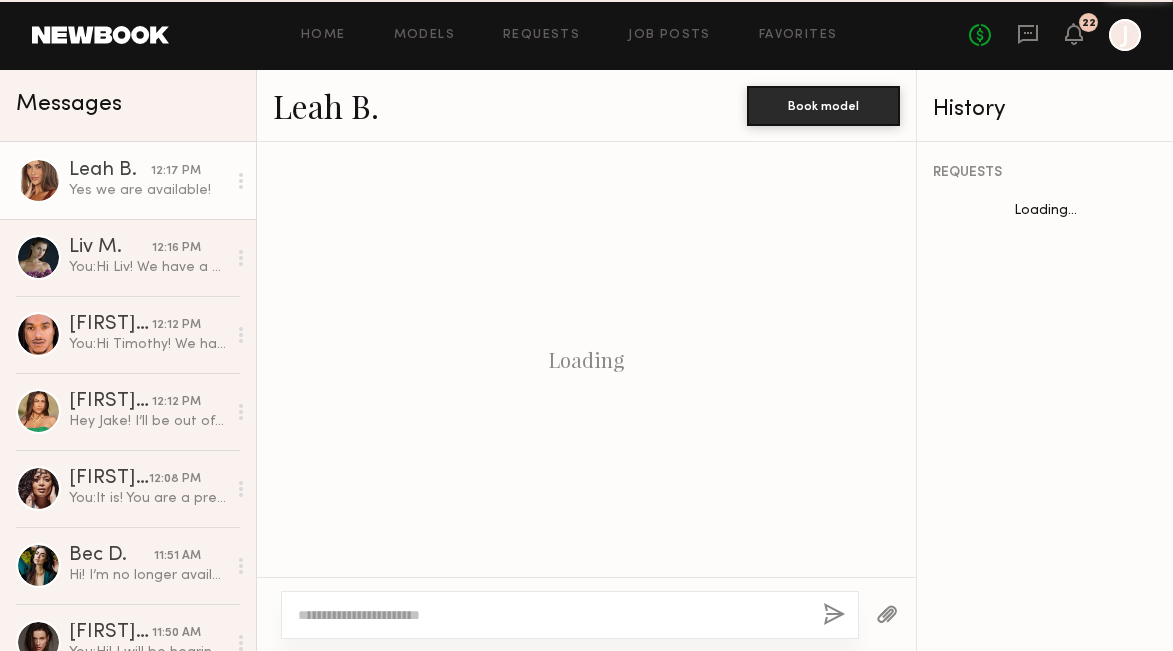 scroll, scrollTop: 2611, scrollLeft: 0, axis: vertical 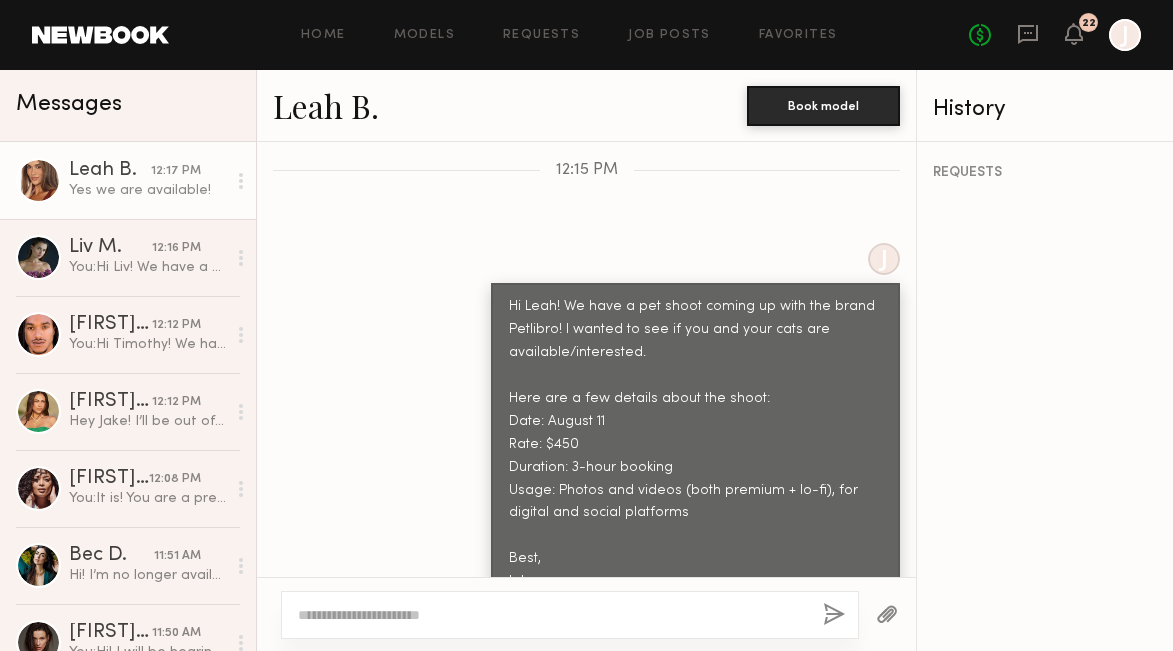 click 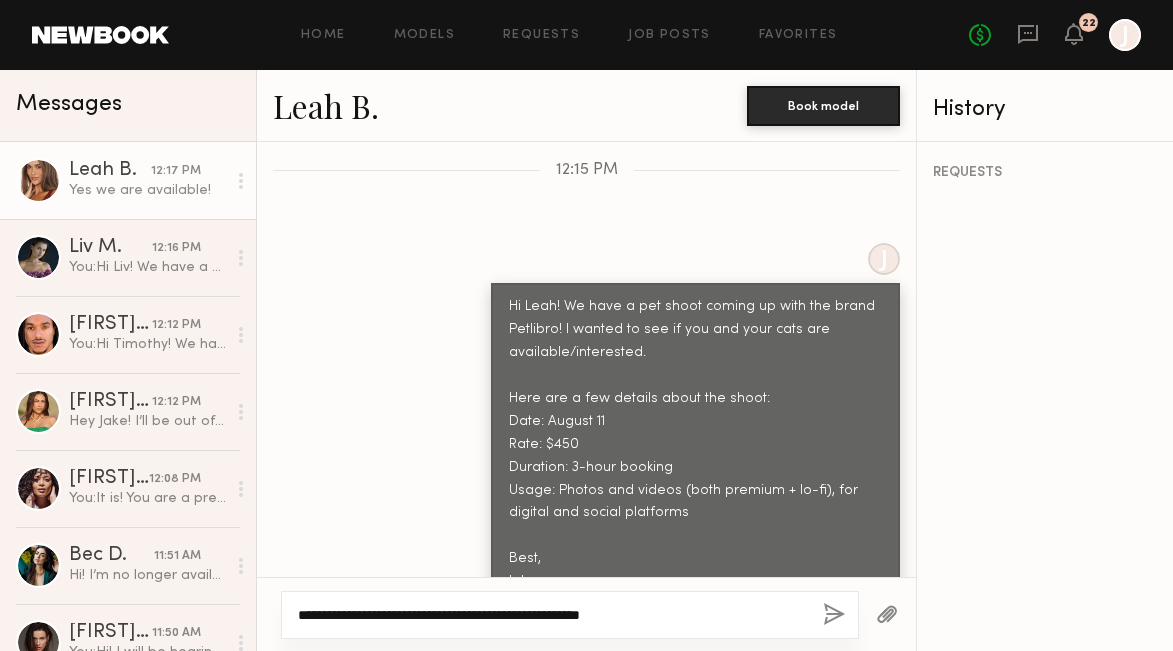 drag, startPoint x: 680, startPoint y: 620, endPoint x: 338, endPoint y: 618, distance: 342.00586 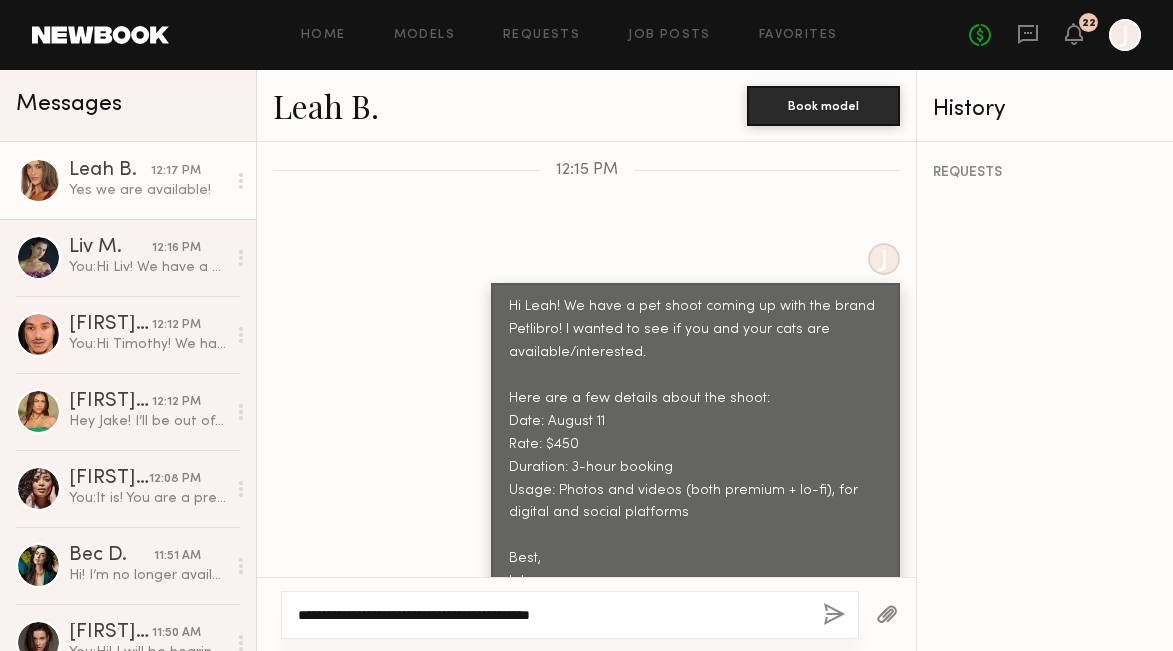 type on "**********" 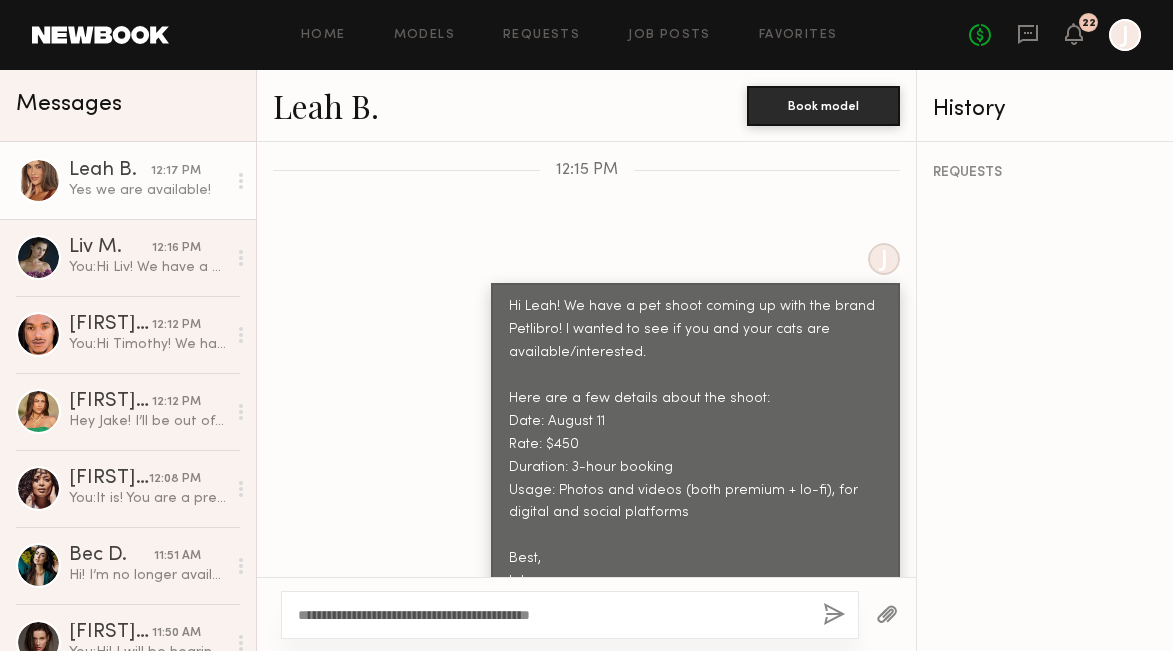 click 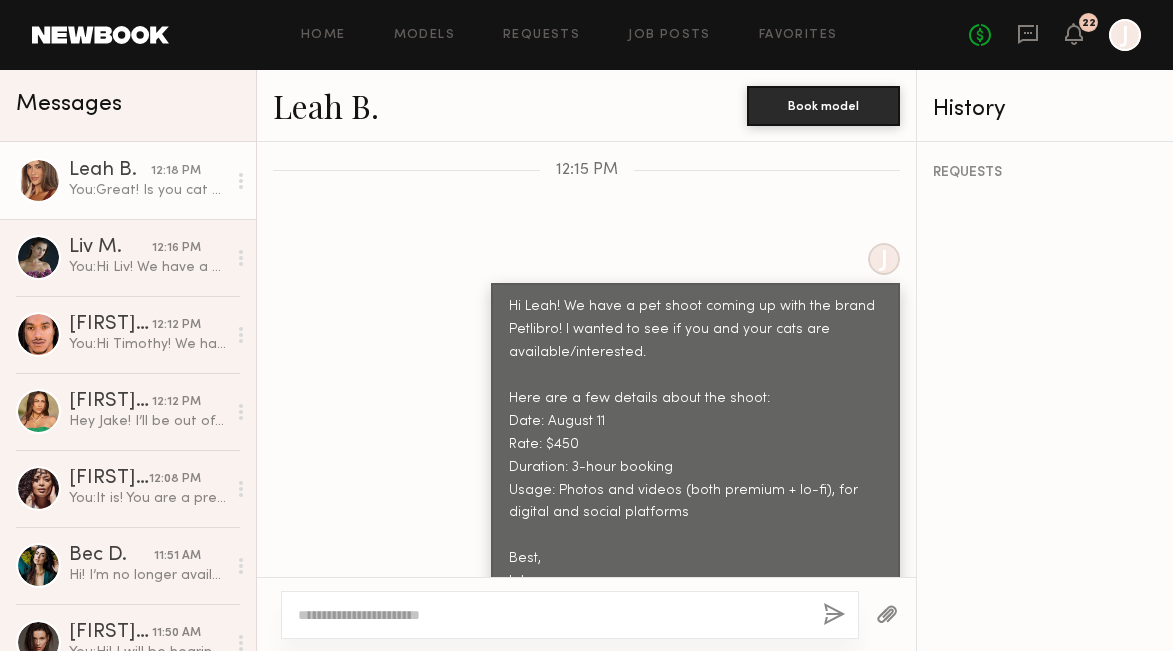 scroll, scrollTop: 2859, scrollLeft: 0, axis: vertical 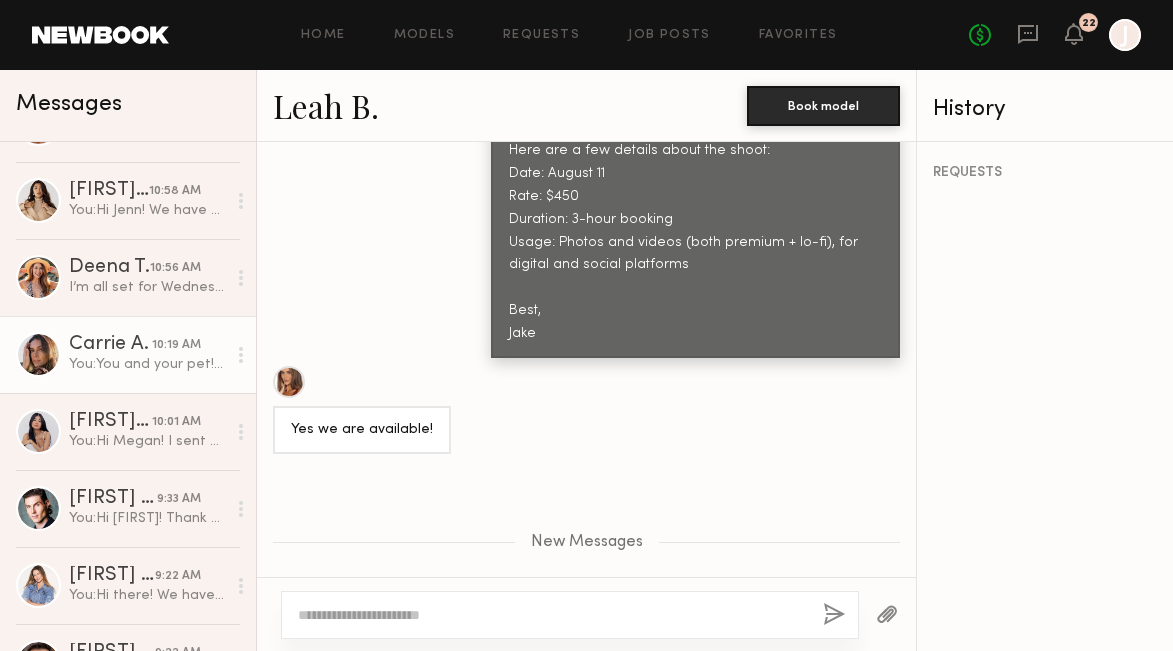 click on "You:  You and your pet! I forgot is your cat comfortable on camera?" 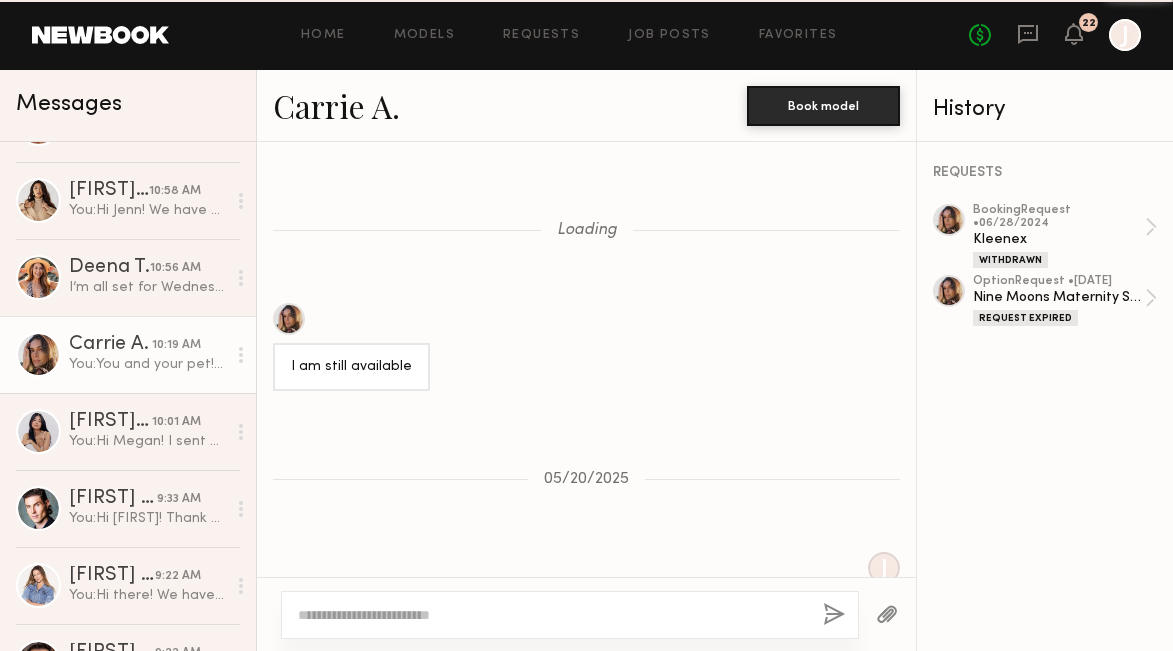scroll, scrollTop: 1791, scrollLeft: 0, axis: vertical 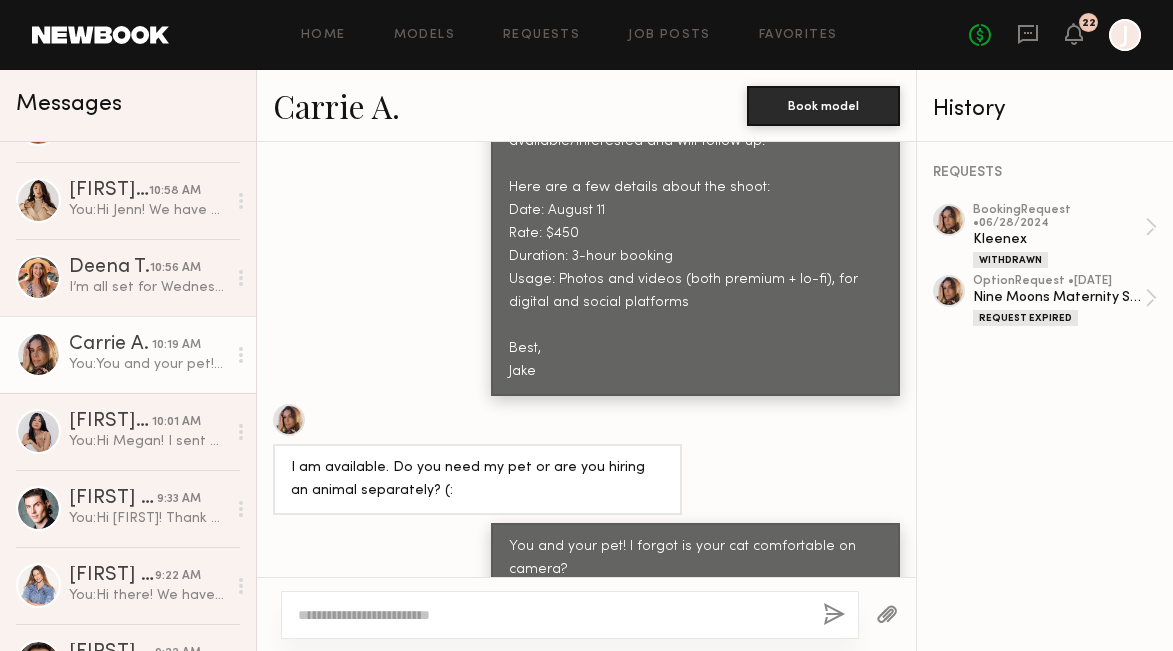 click on "Carrie A. Book model" 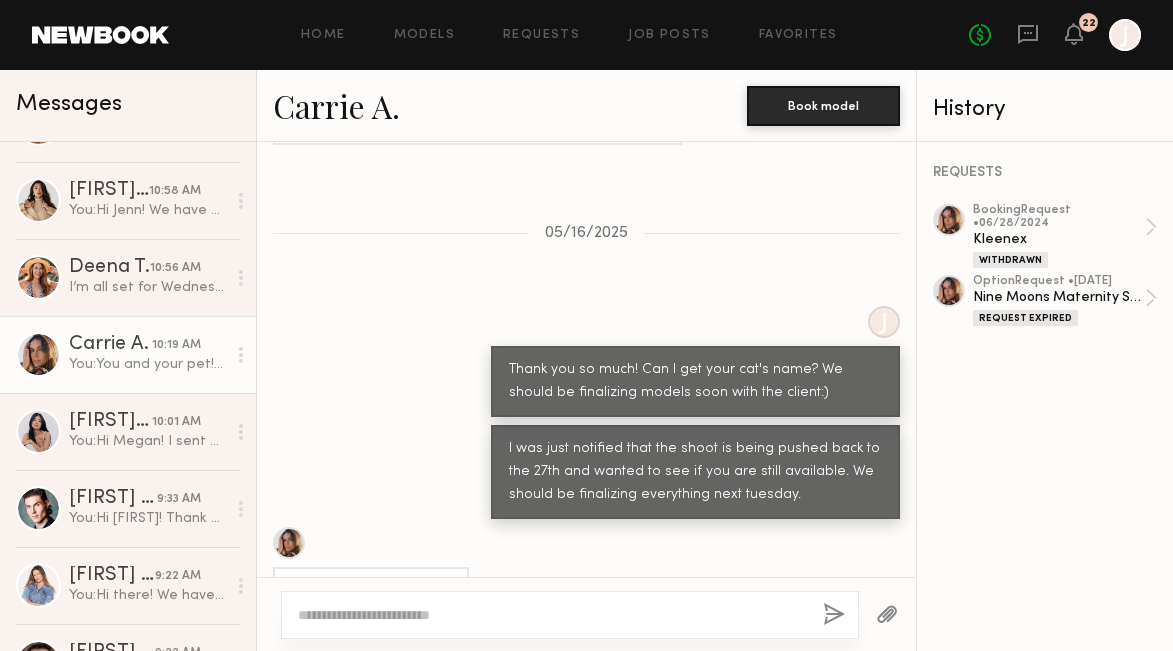 scroll, scrollTop: 2603, scrollLeft: 0, axis: vertical 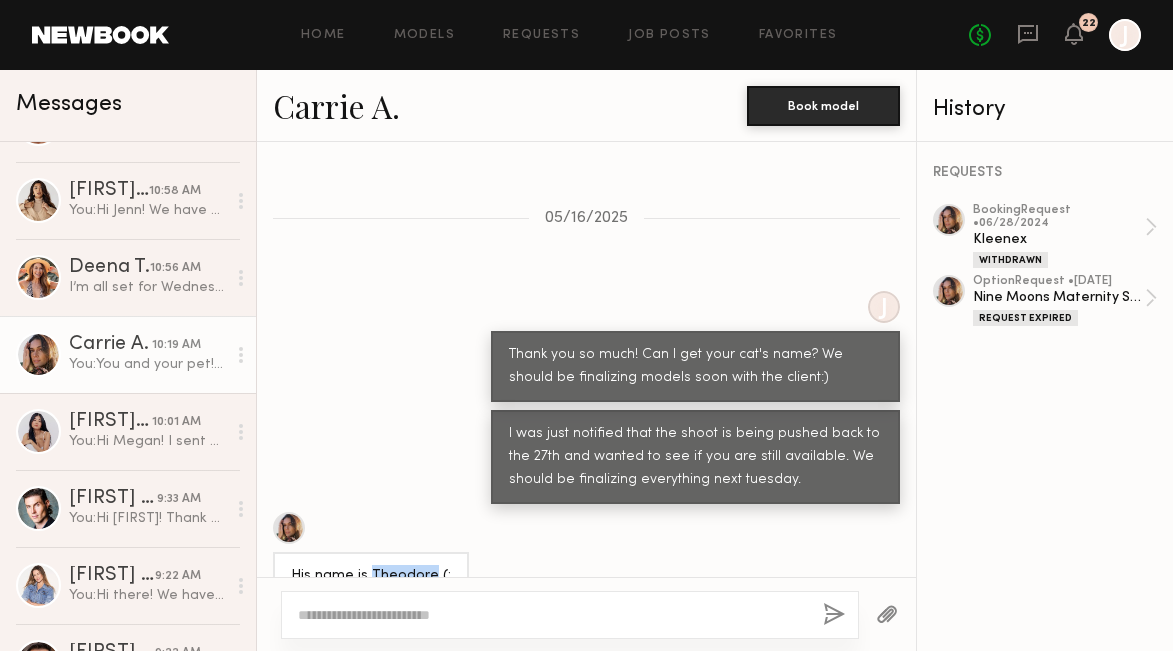 drag, startPoint x: 367, startPoint y: 565, endPoint x: 427, endPoint y: 567, distance: 60.033325 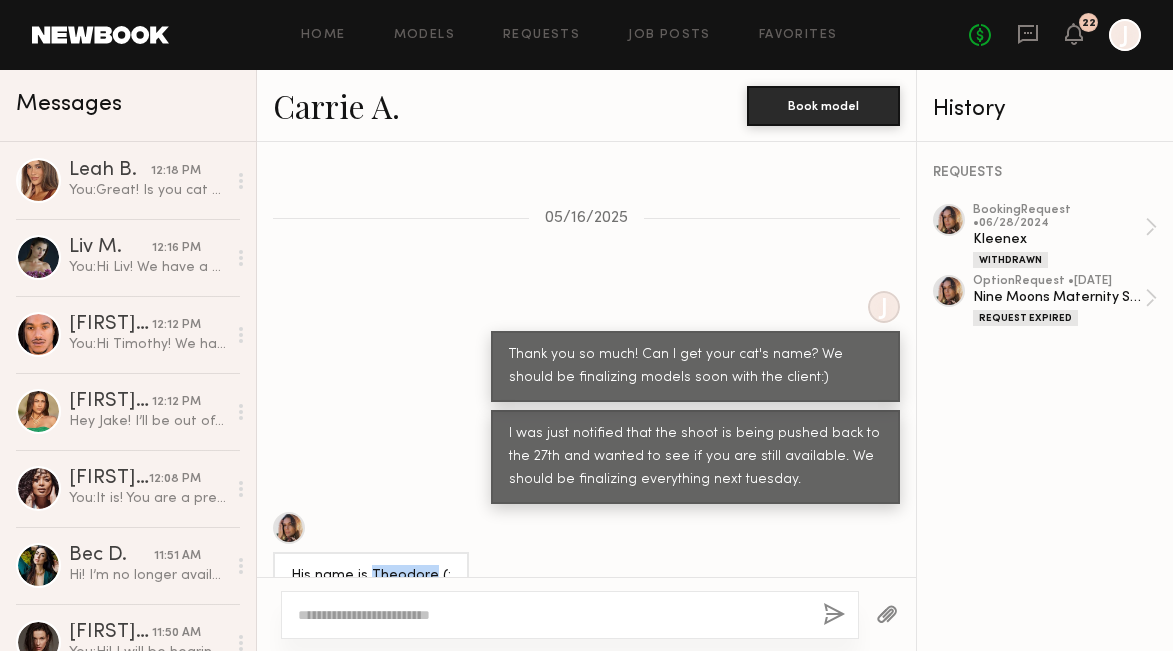 scroll, scrollTop: 0, scrollLeft: 0, axis: both 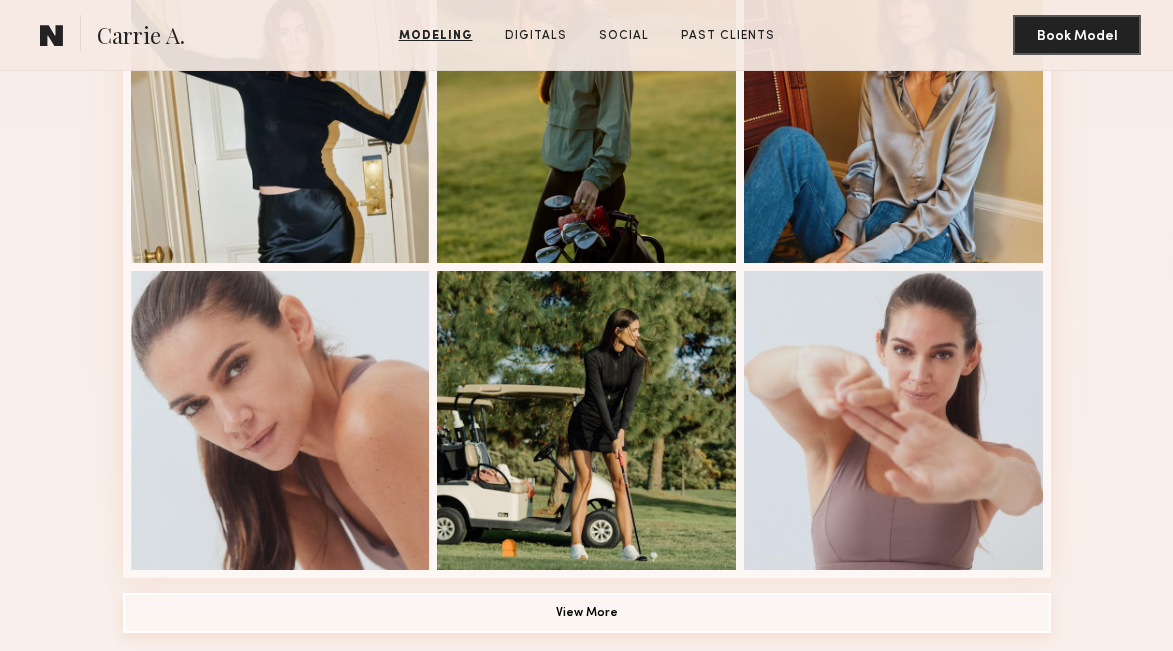click on "View More" 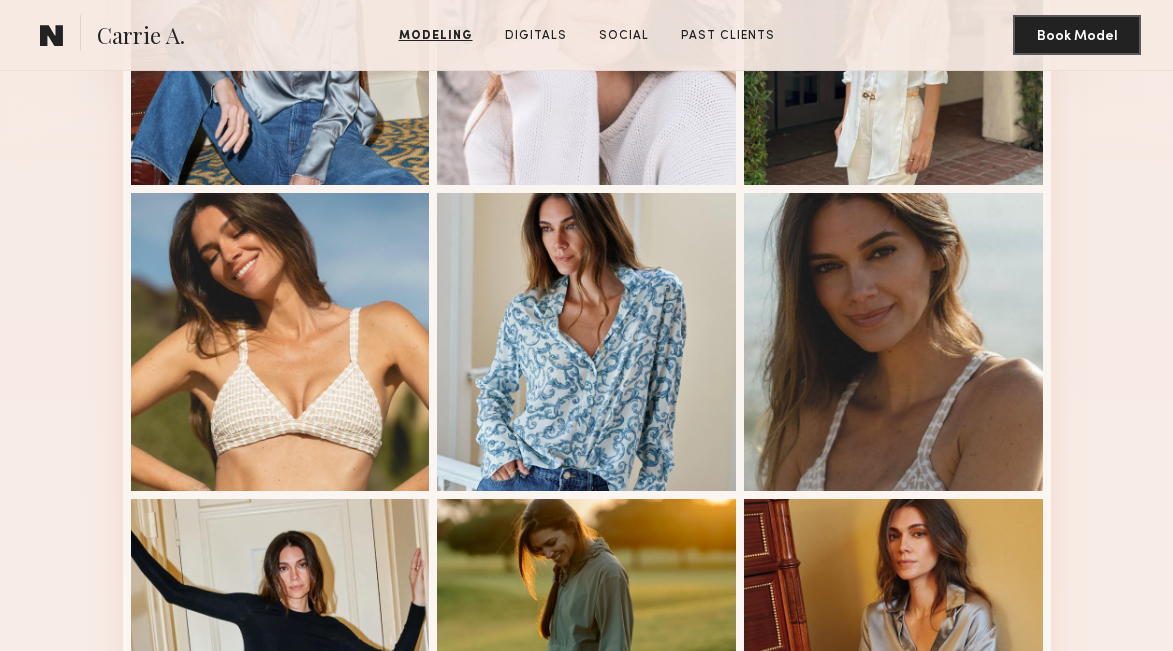 scroll, scrollTop: 681, scrollLeft: 0, axis: vertical 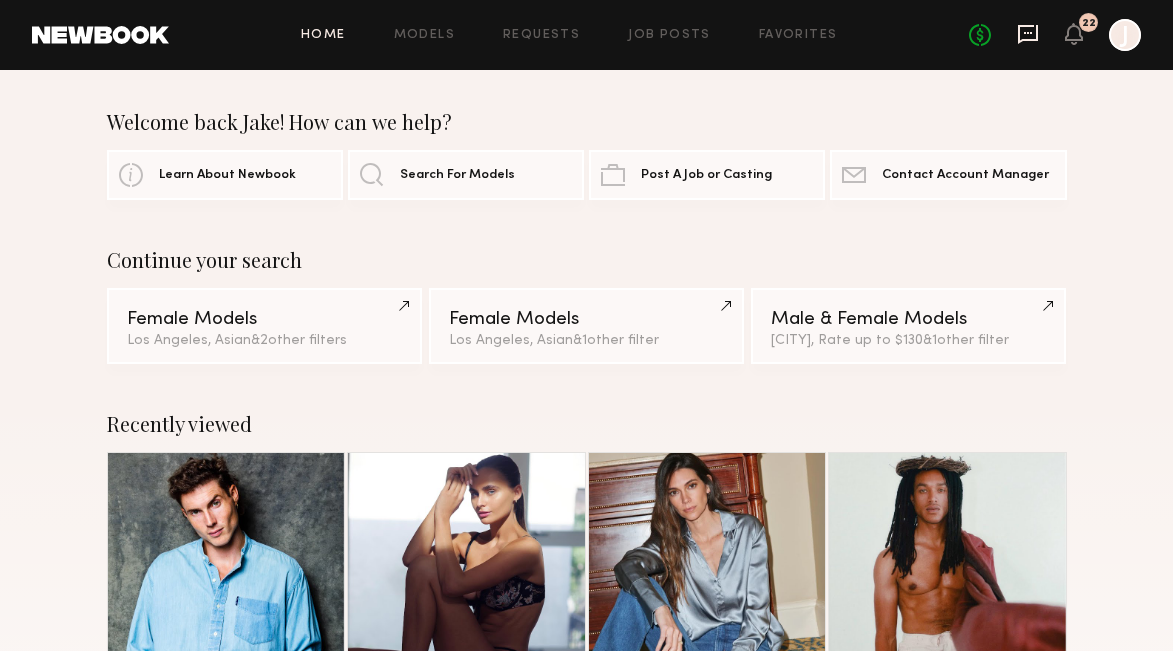 click 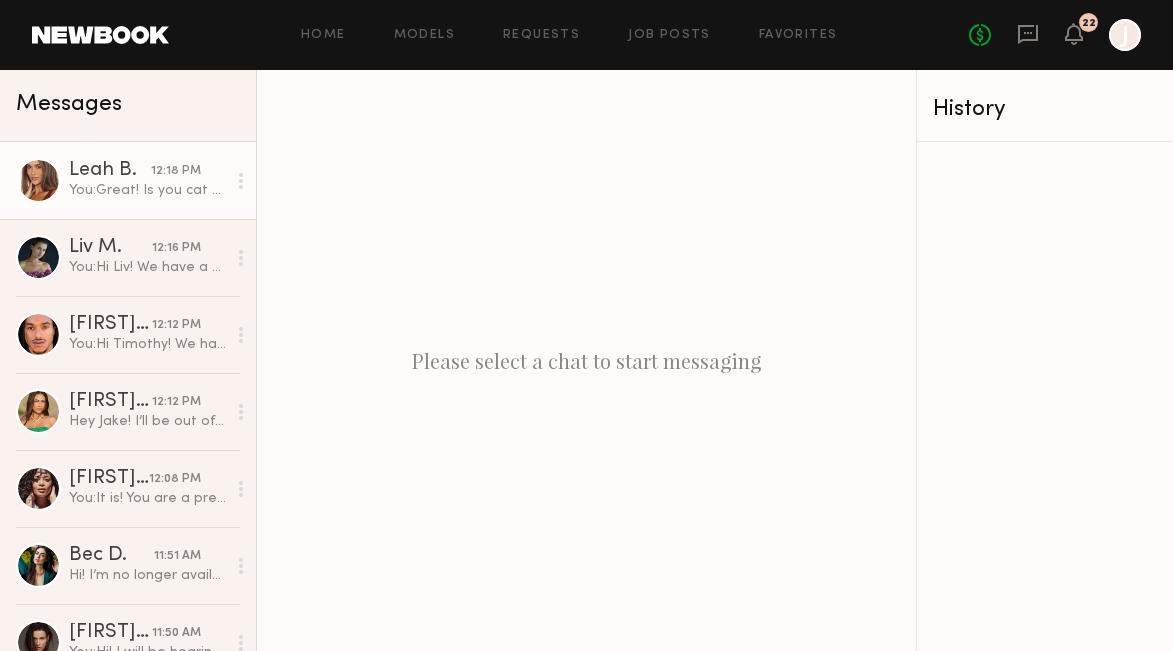 click on "You:  Great! Is you cat comfortable being on camera?" 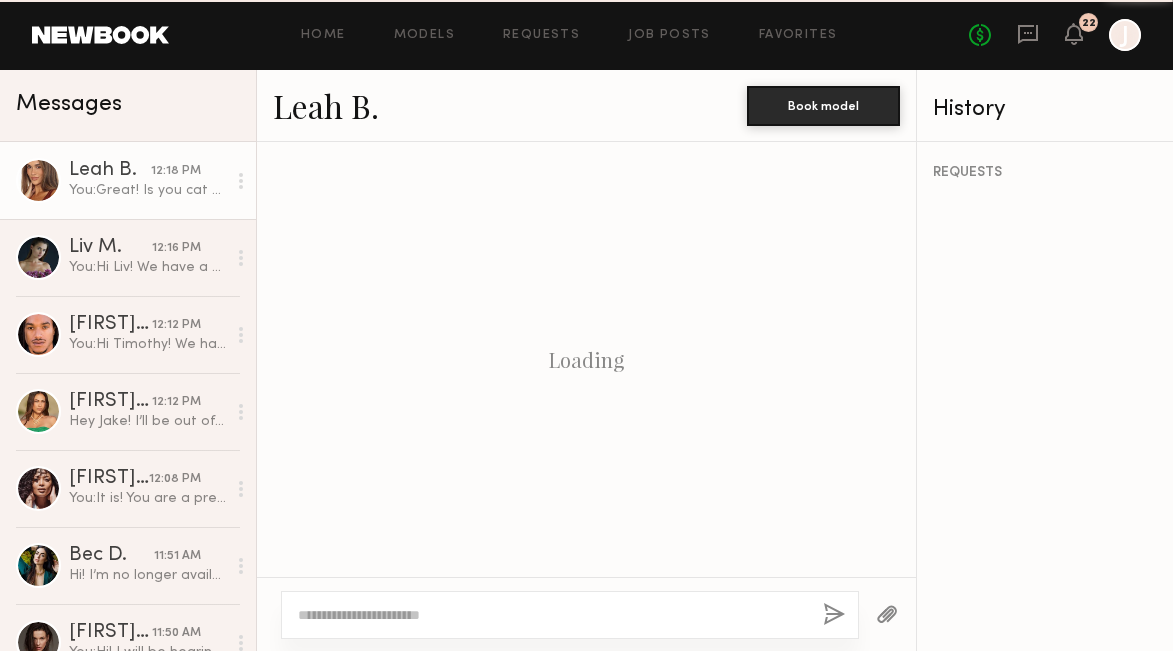 scroll, scrollTop: 1751, scrollLeft: 0, axis: vertical 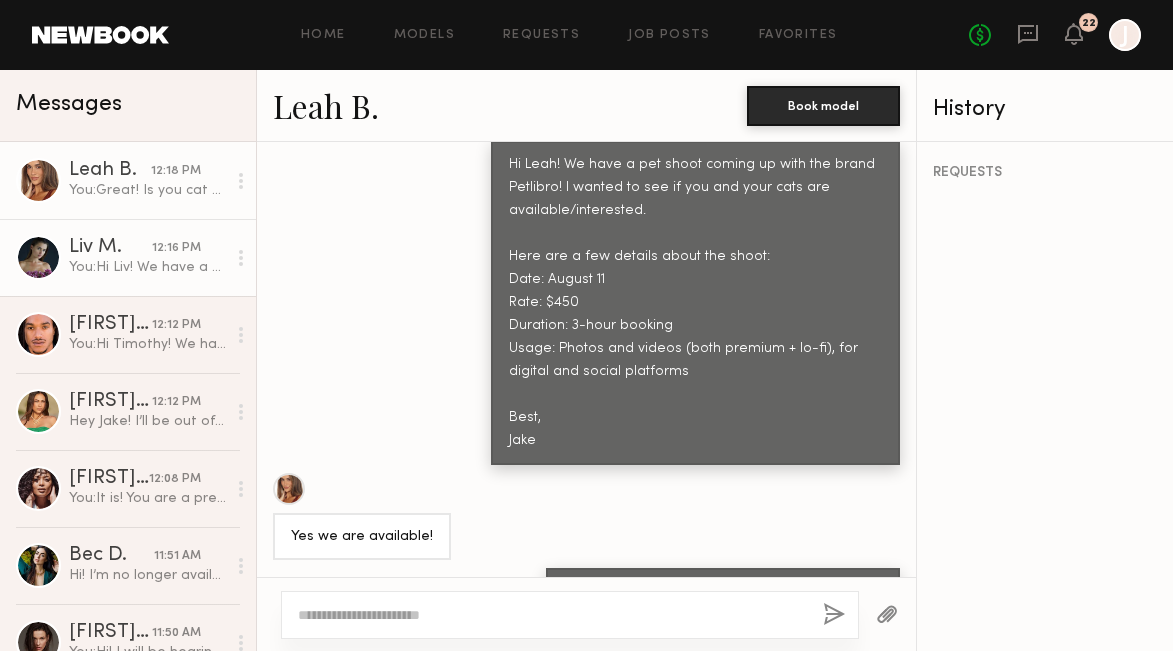 click on "Liv M." 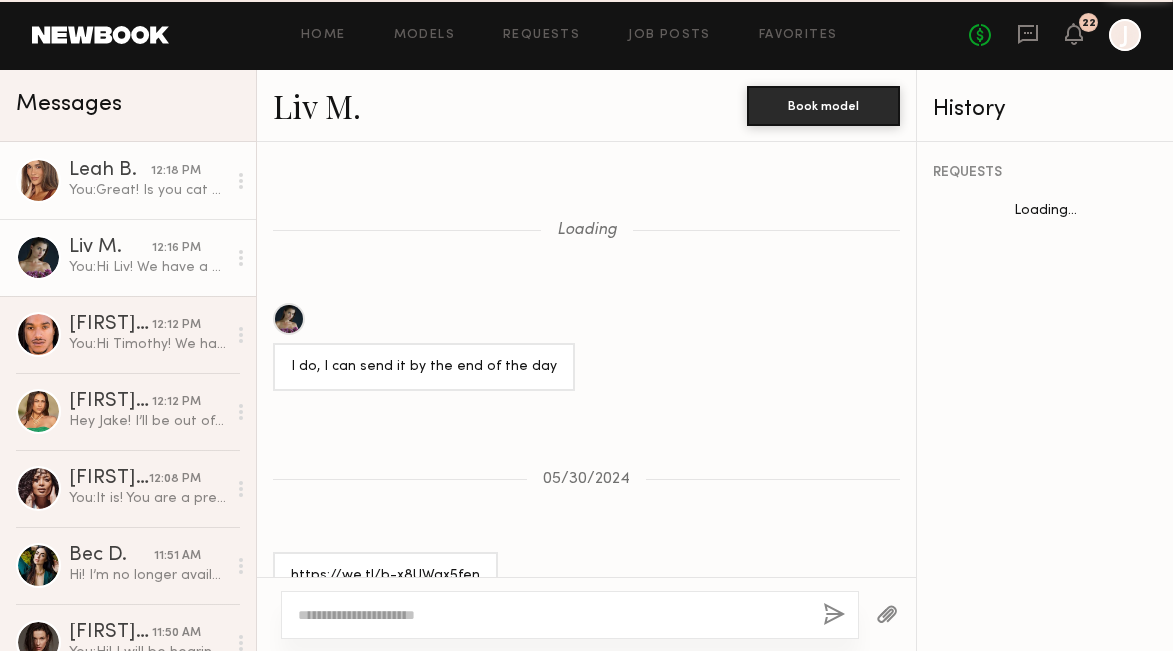 scroll, scrollTop: 2693, scrollLeft: 0, axis: vertical 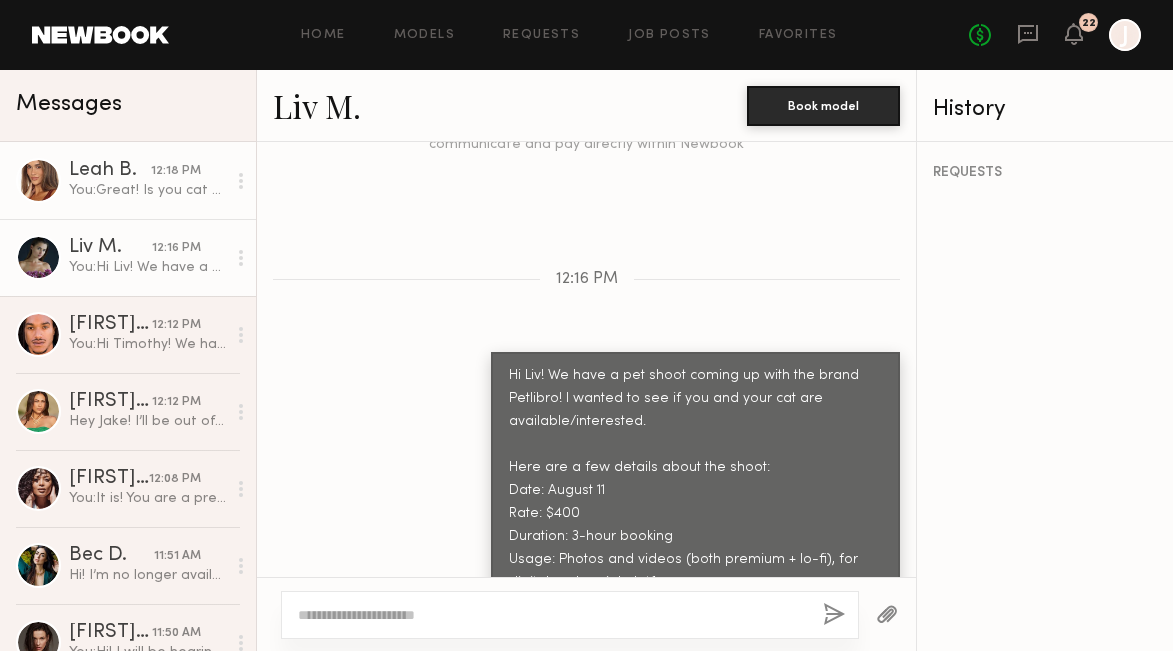 click on "You:  Great! Is you cat comfortable being on camera?" 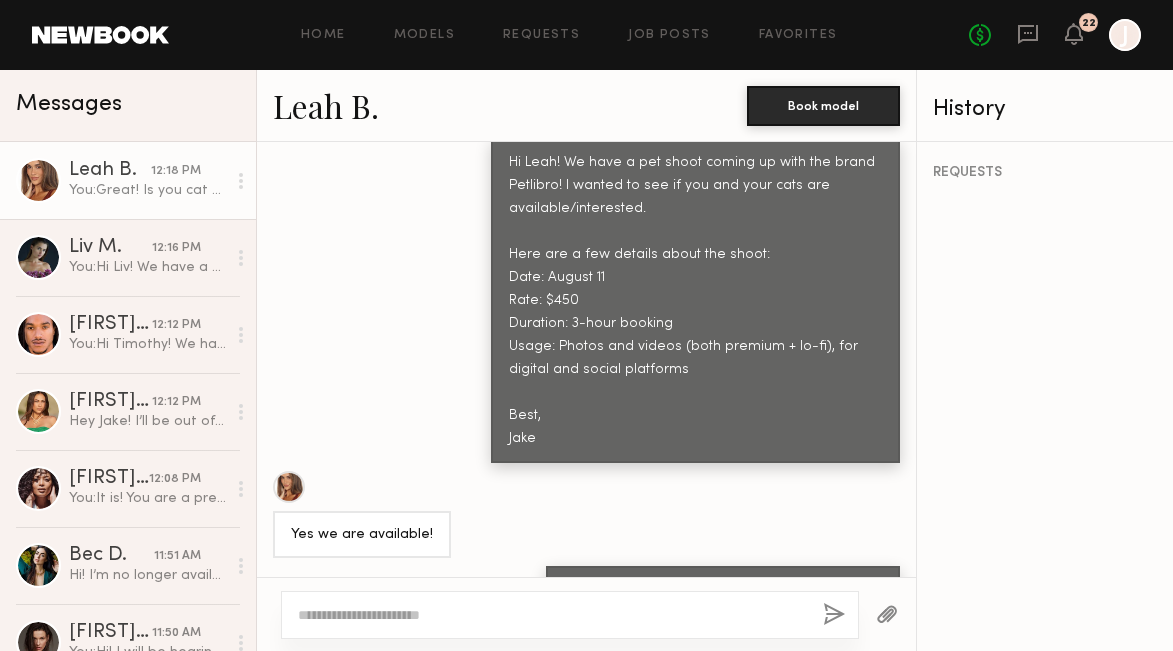 scroll, scrollTop: 1751, scrollLeft: 0, axis: vertical 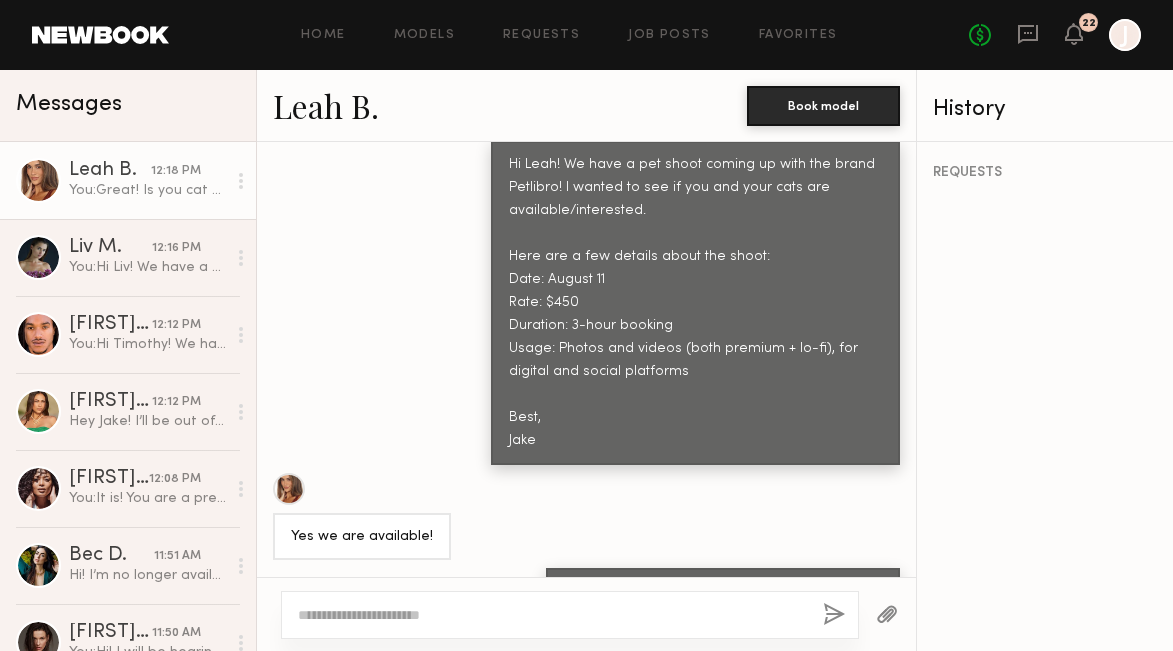 click on "Leah B." 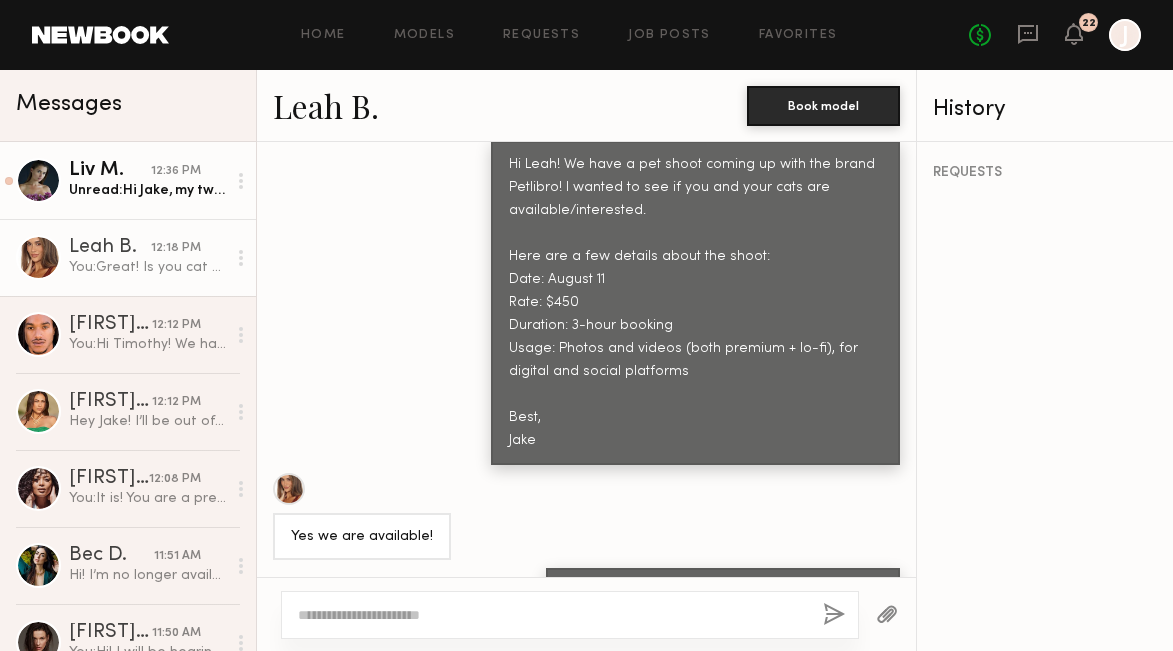 scroll, scrollTop: 0, scrollLeft: 0, axis: both 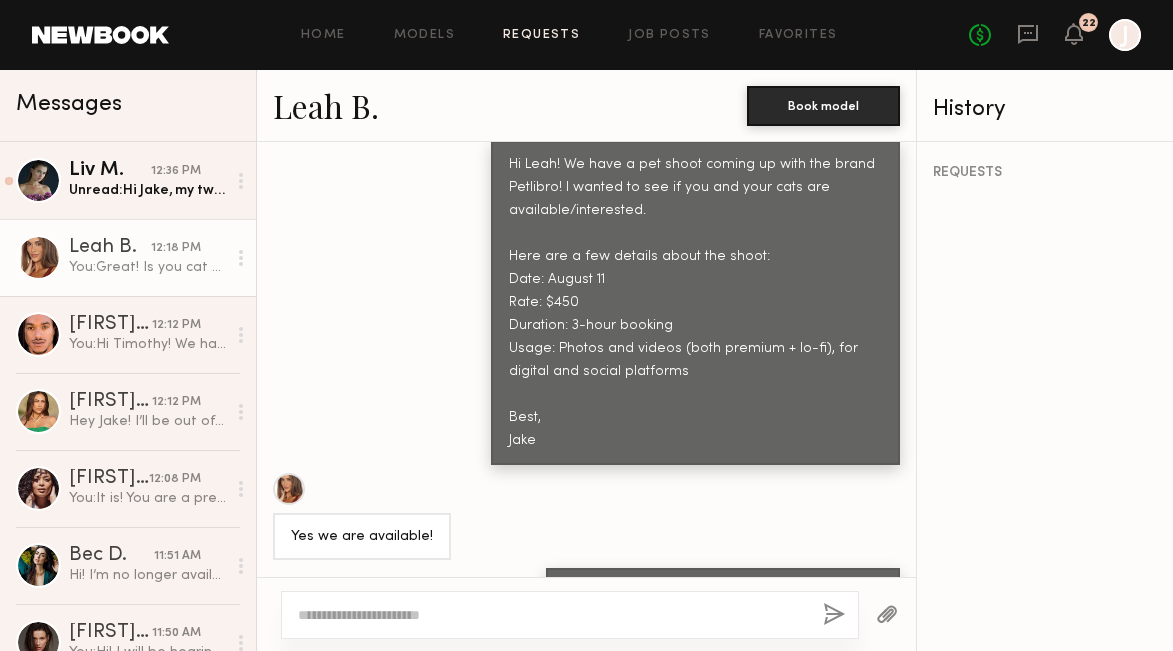 click on "Requests" 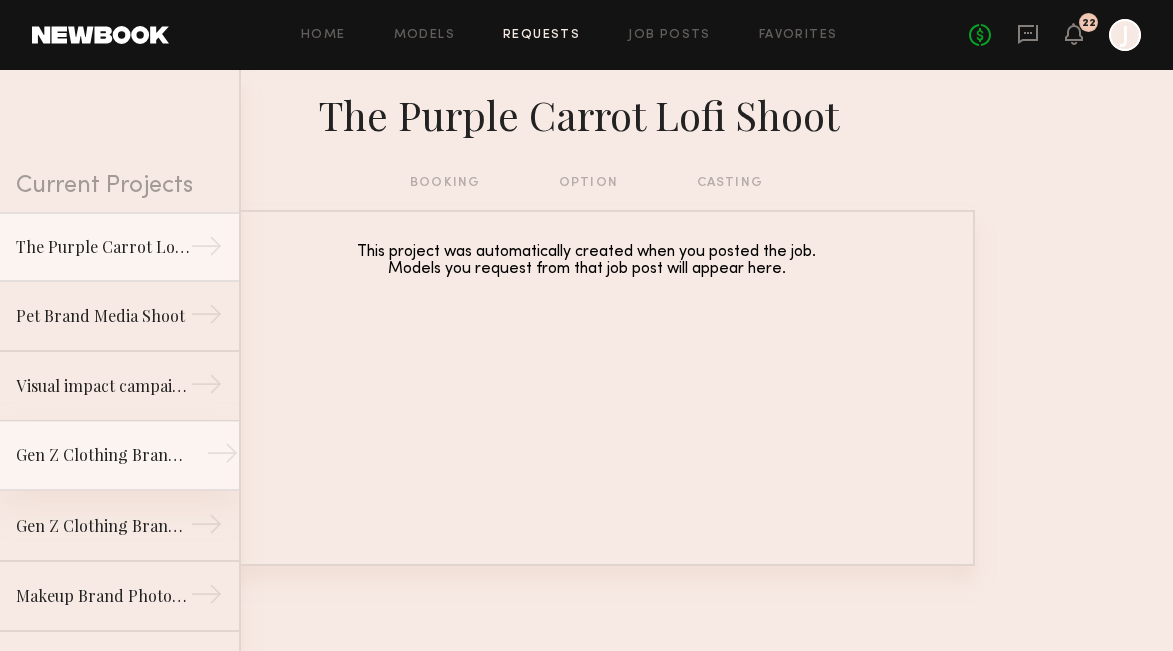 click on "Gen Z Clothing Brand Lifestyle Shoot →" 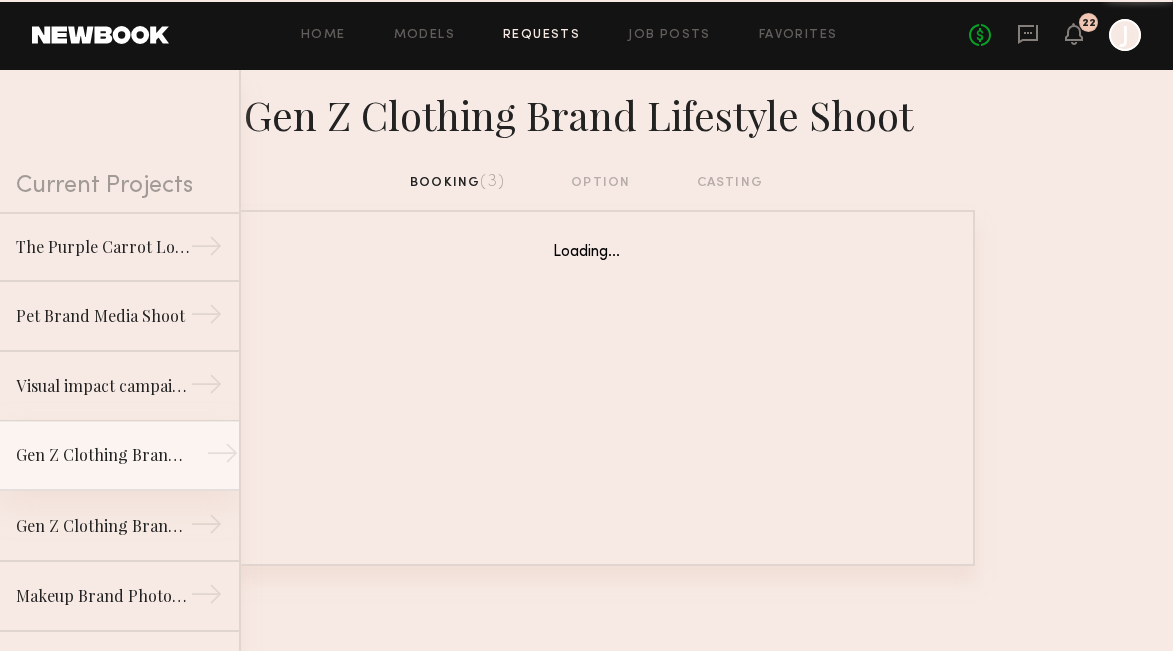 scroll, scrollTop: 34, scrollLeft: 0, axis: vertical 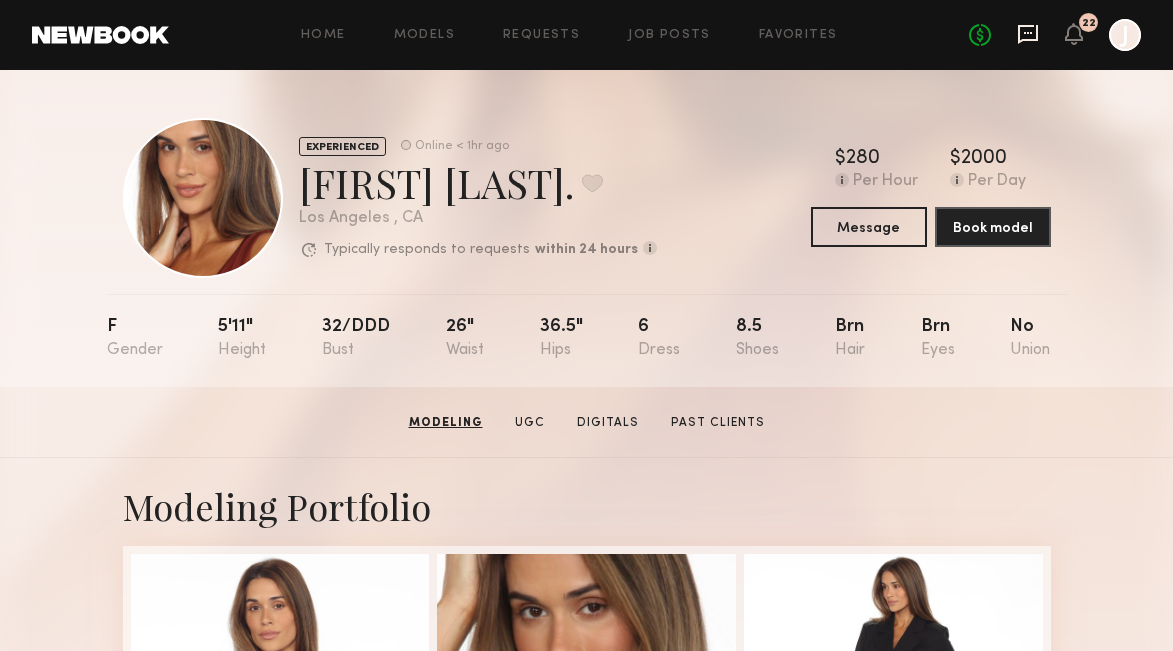 click 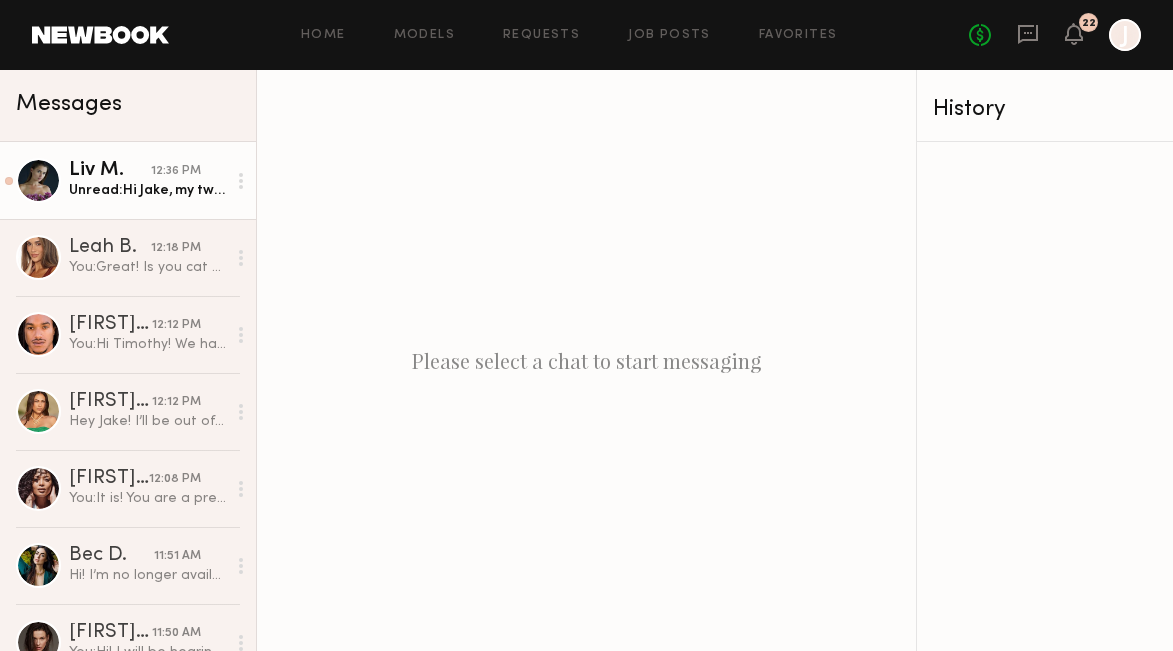 click on "Liv M." 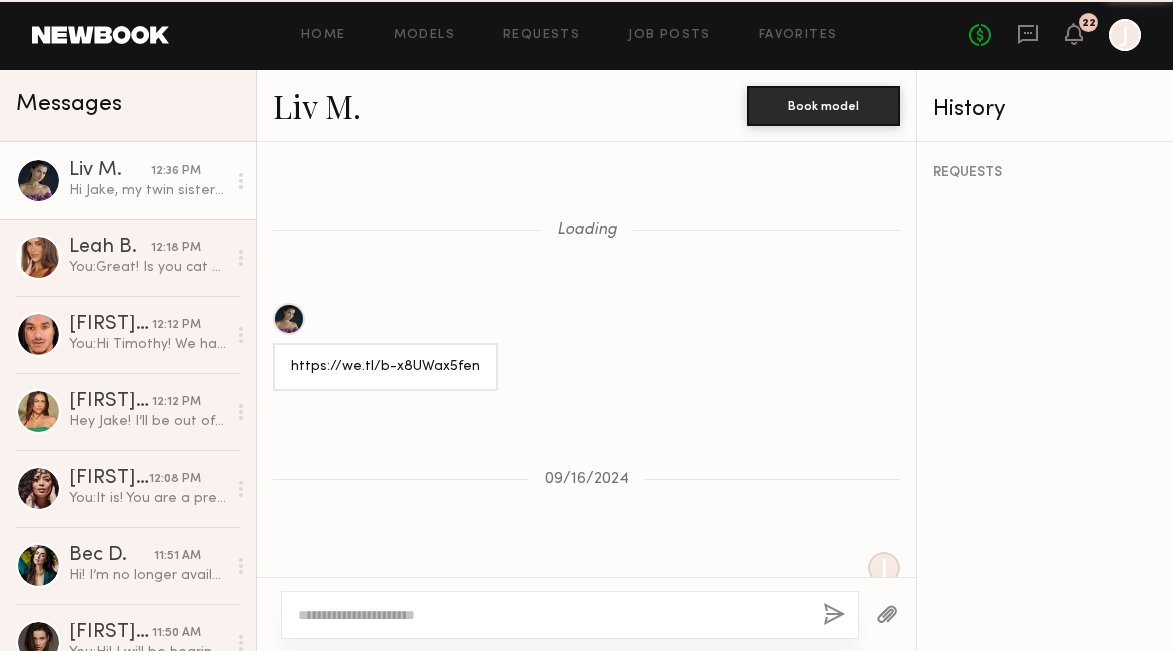 scroll, scrollTop: 2562, scrollLeft: 0, axis: vertical 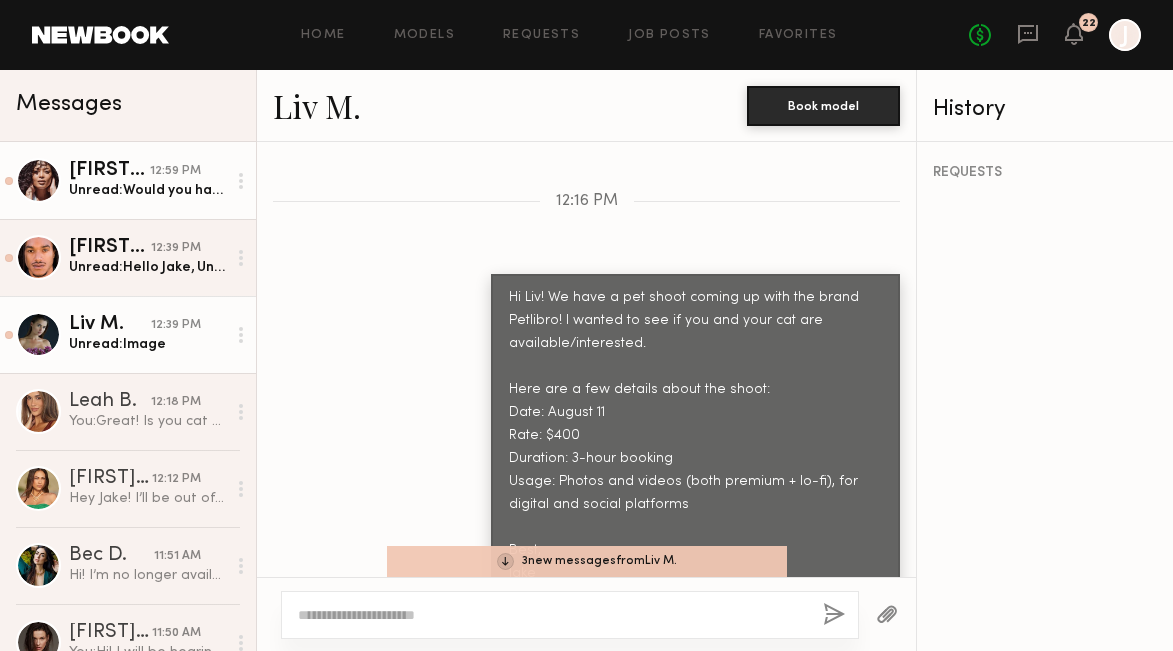 click on "Unread:  Would you happened to know the time of the shoot?" 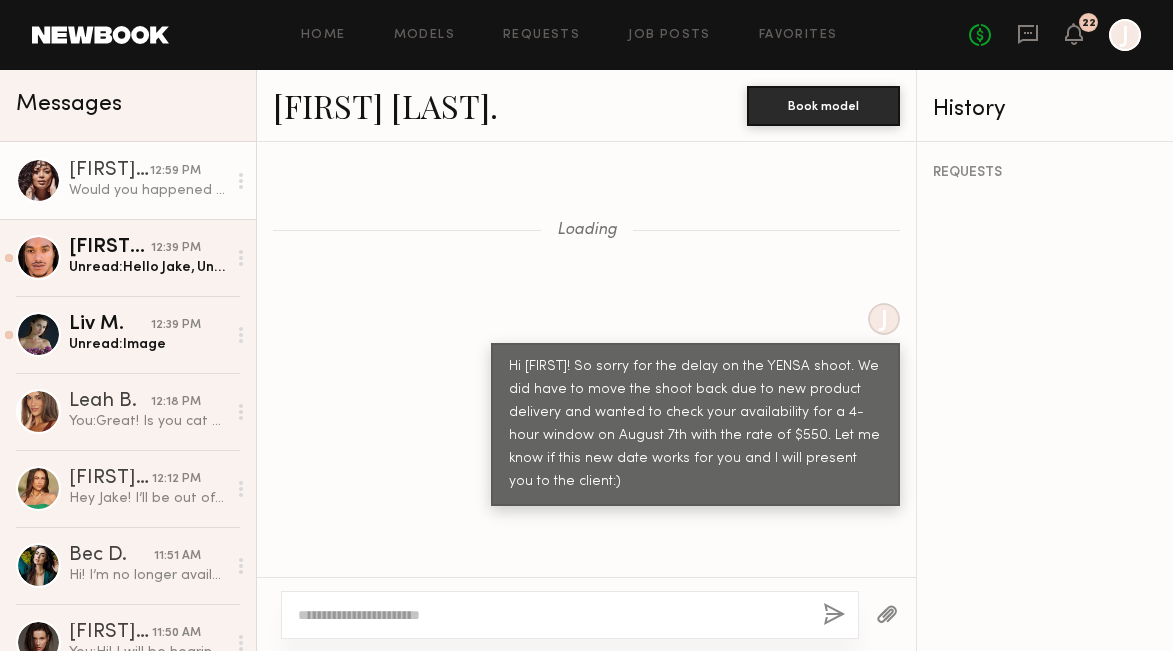 scroll, scrollTop: 983, scrollLeft: 0, axis: vertical 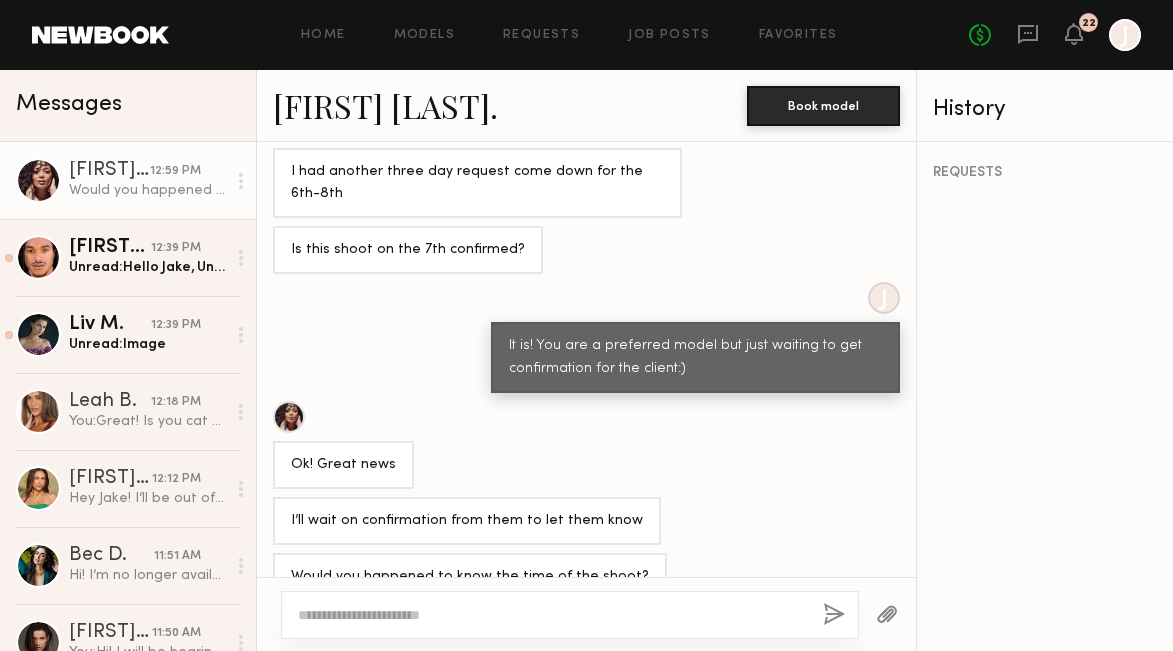 click 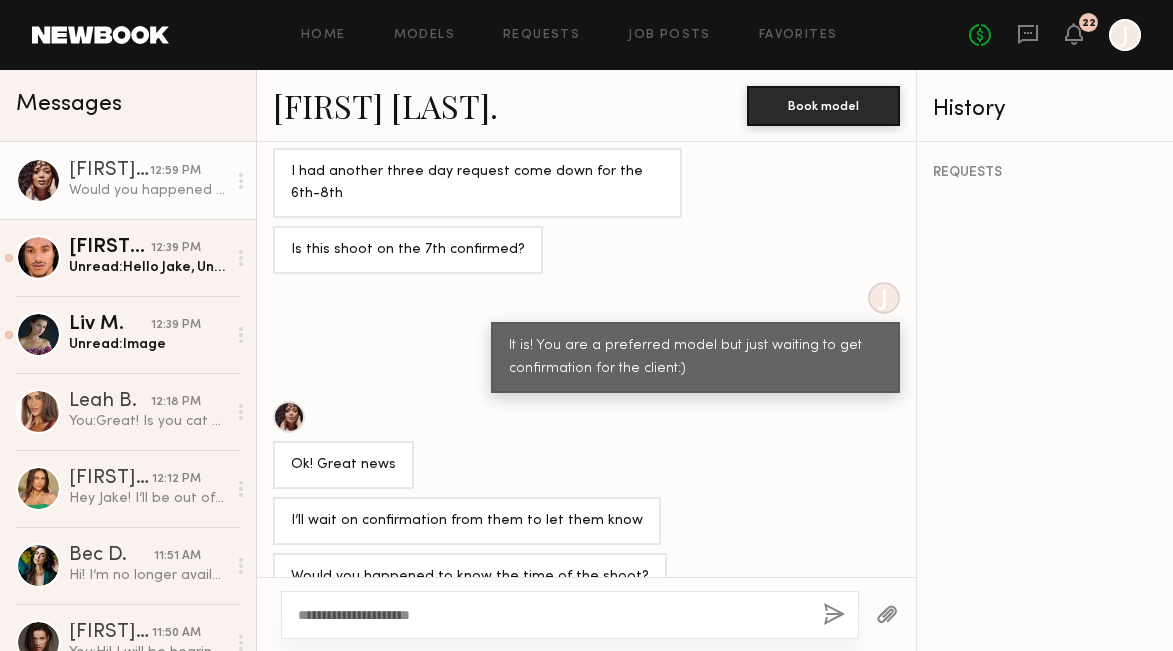 type on "**********" 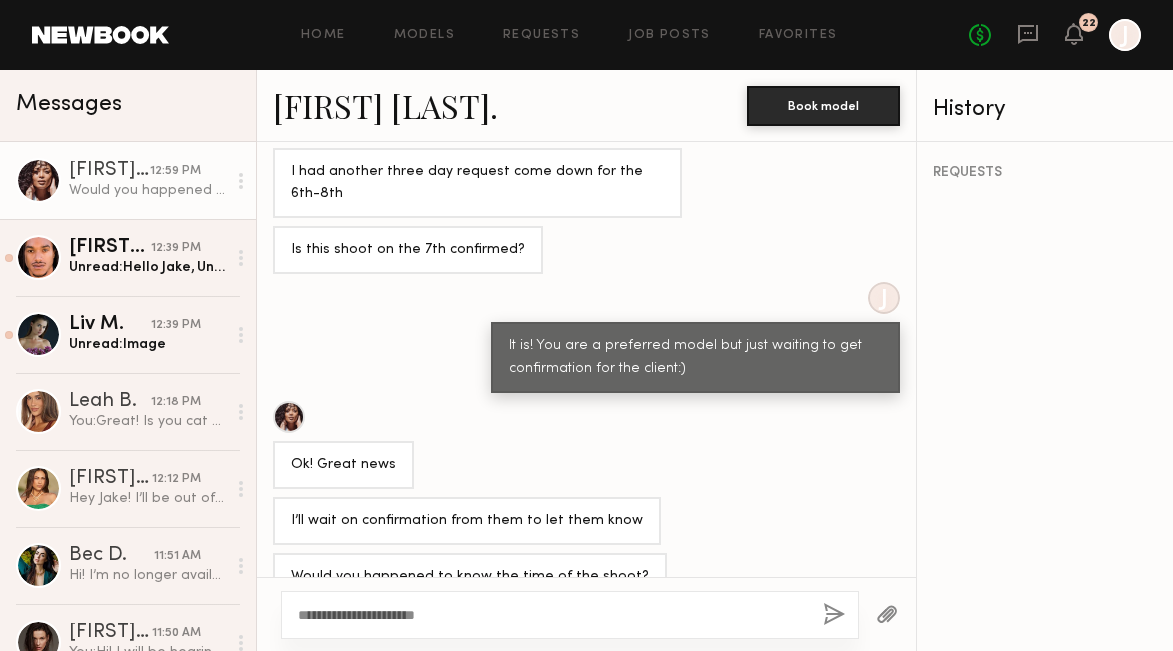 drag, startPoint x: 476, startPoint y: 616, endPoint x: 289, endPoint y: 606, distance: 187.26718 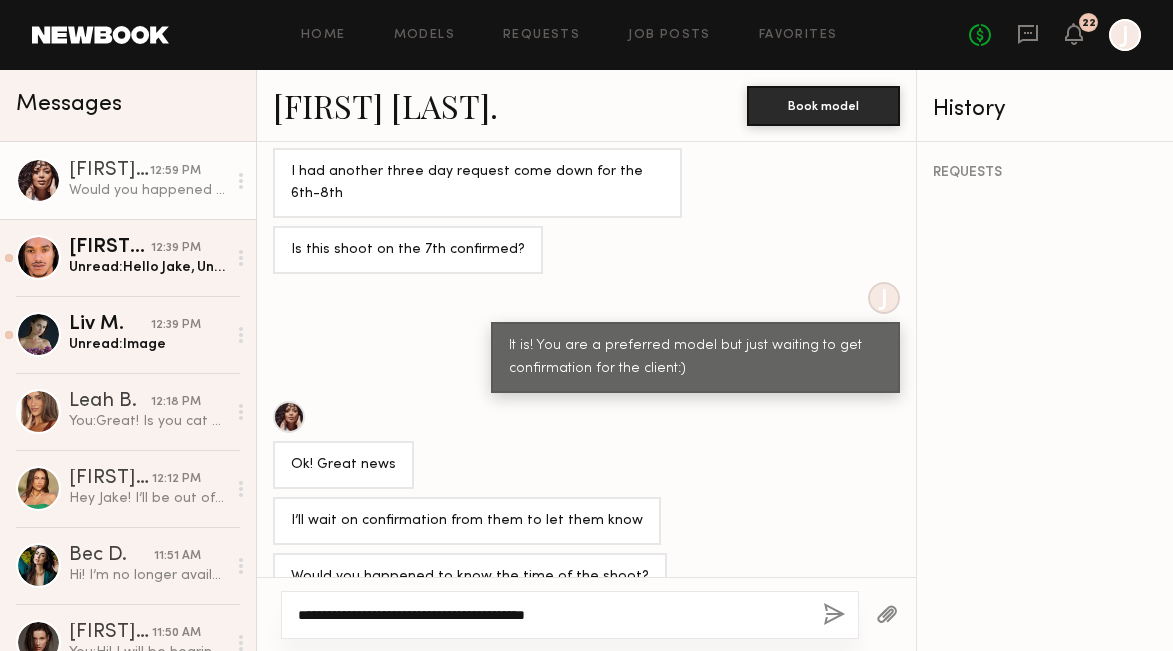 scroll, scrollTop: 0, scrollLeft: 0, axis: both 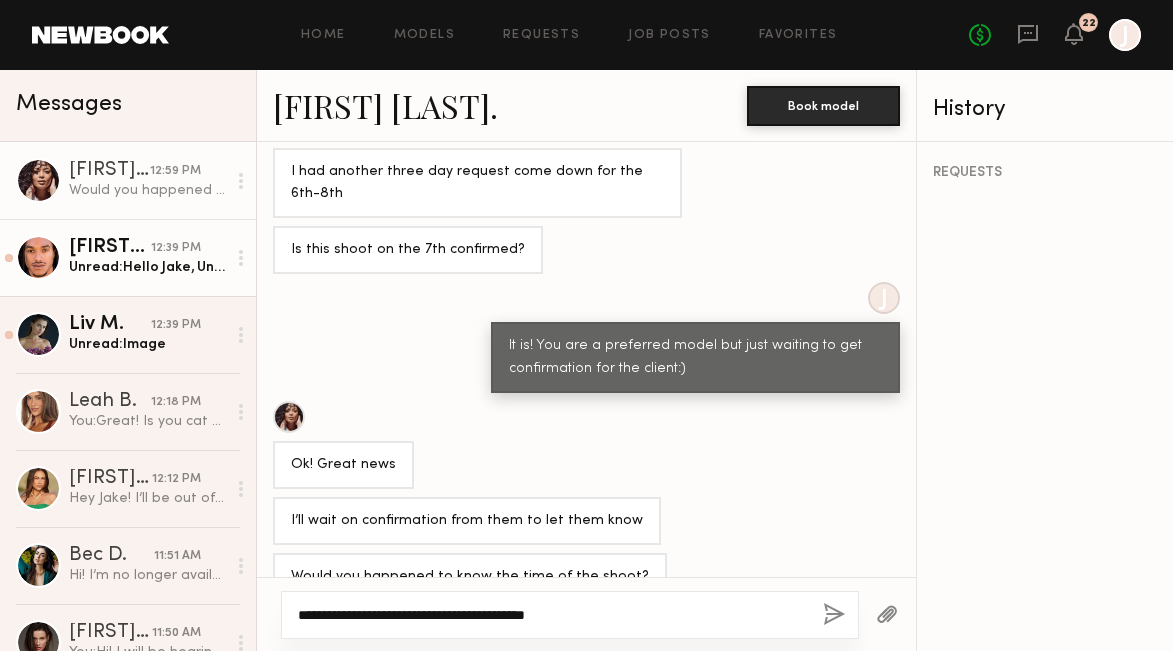 type on "**********" 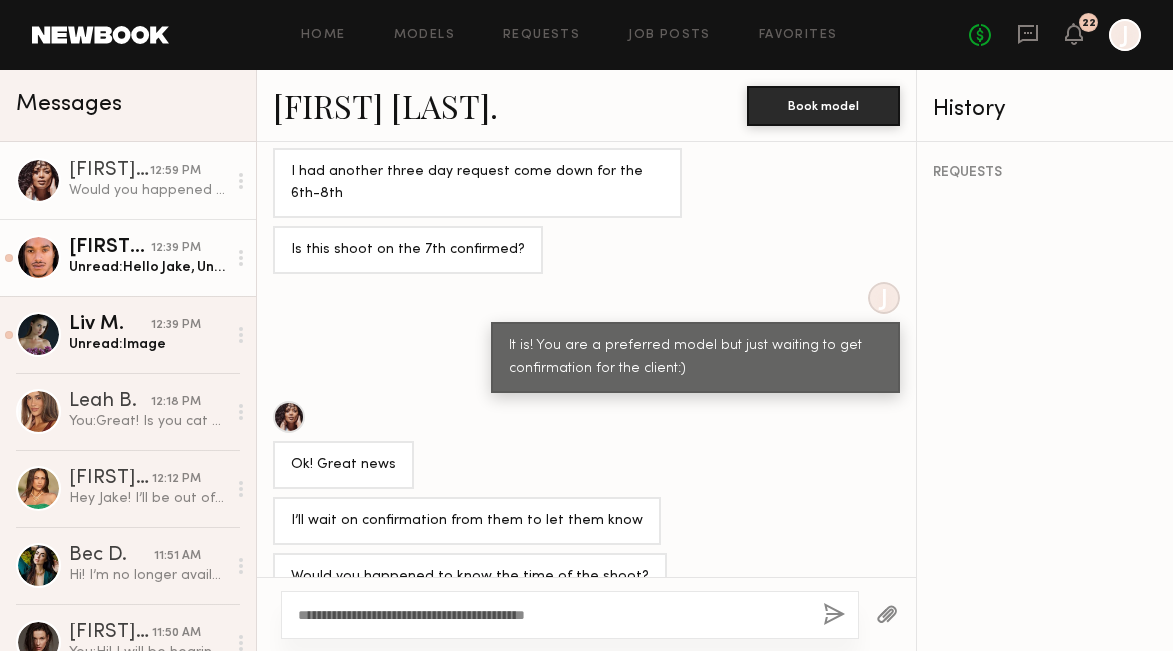 click on "12:39 PM" 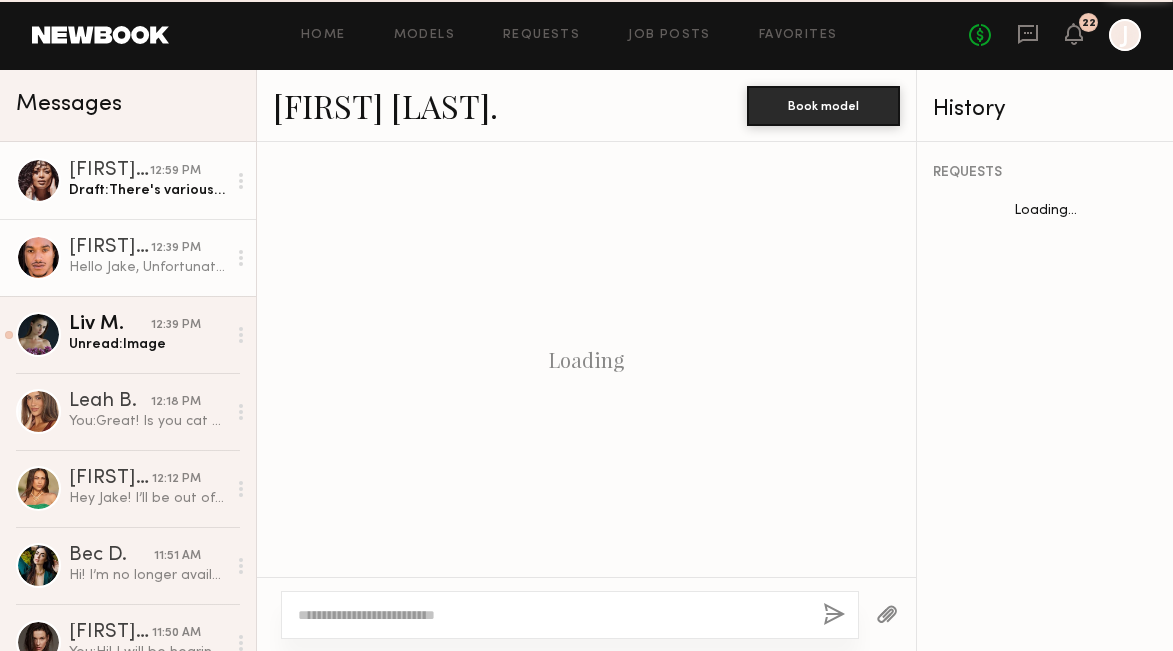 scroll, scrollTop: 2758, scrollLeft: 0, axis: vertical 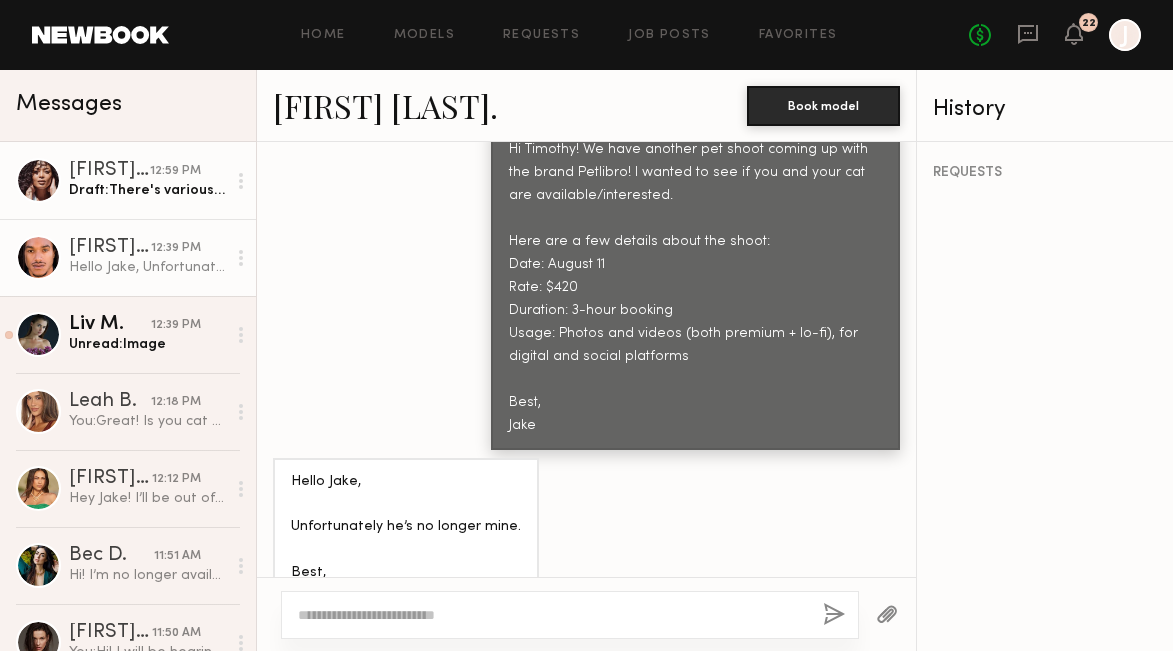 click on "Draft:  There's various time frames so if you prefer" 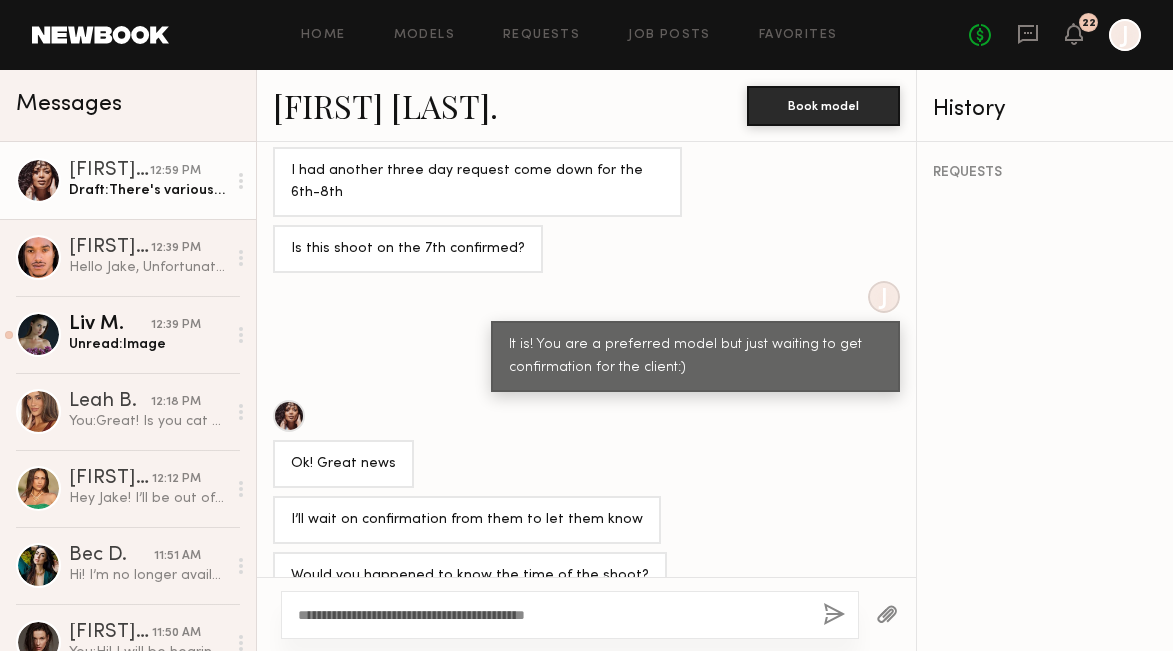 scroll, scrollTop: 983, scrollLeft: 0, axis: vertical 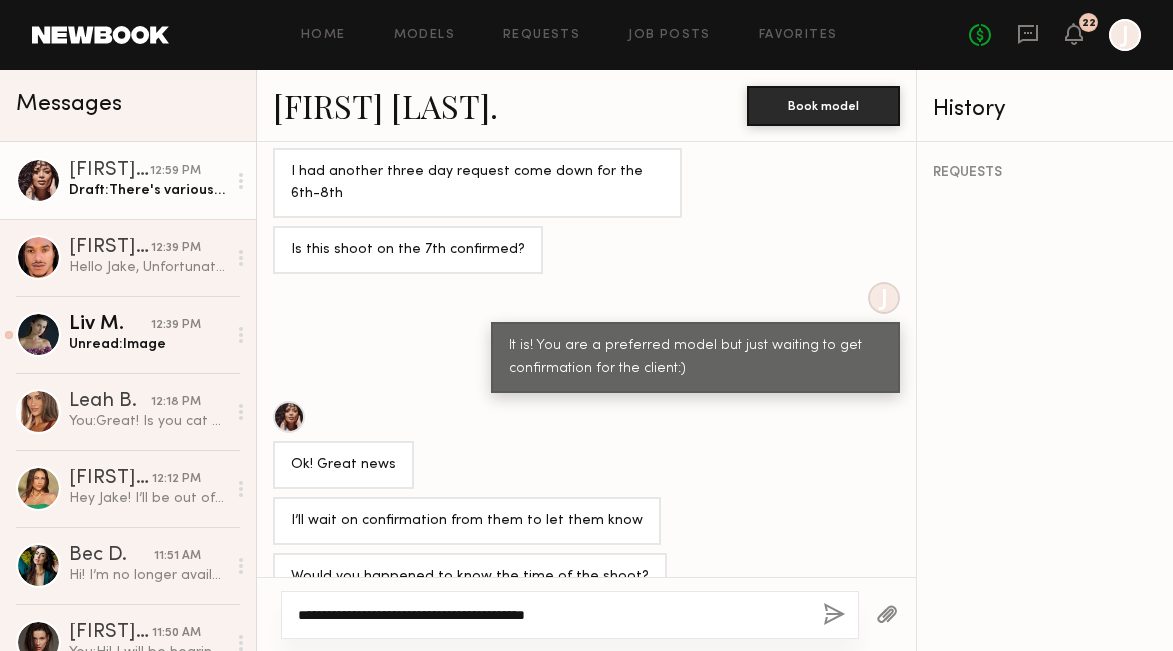 click on "**********" 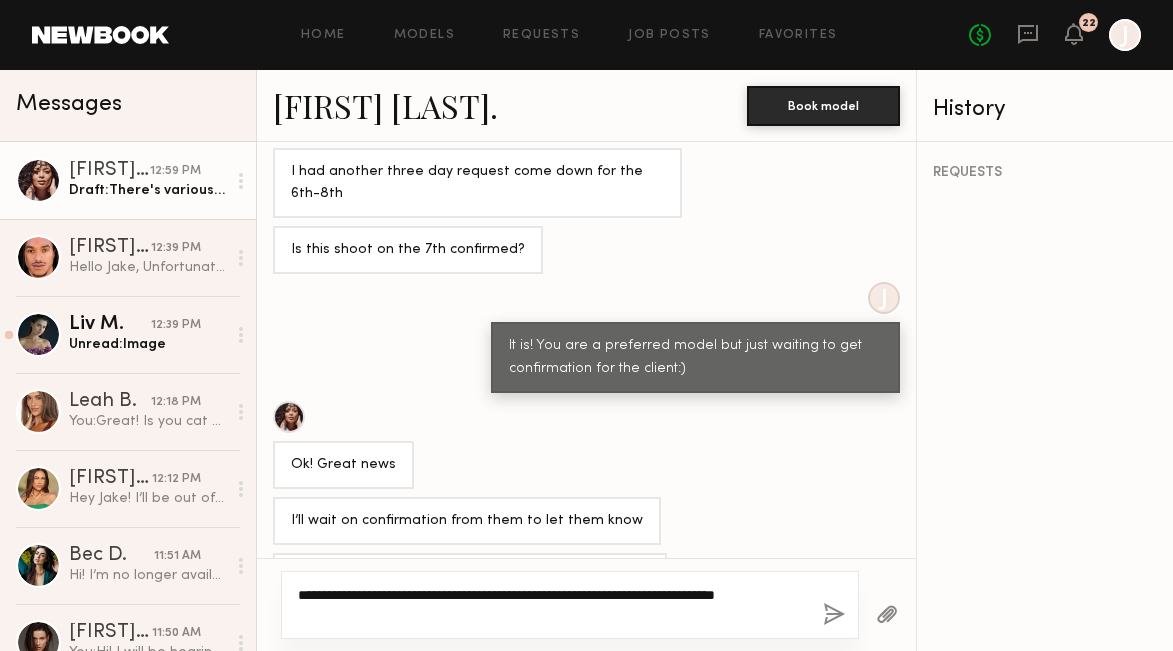 type on "**********" 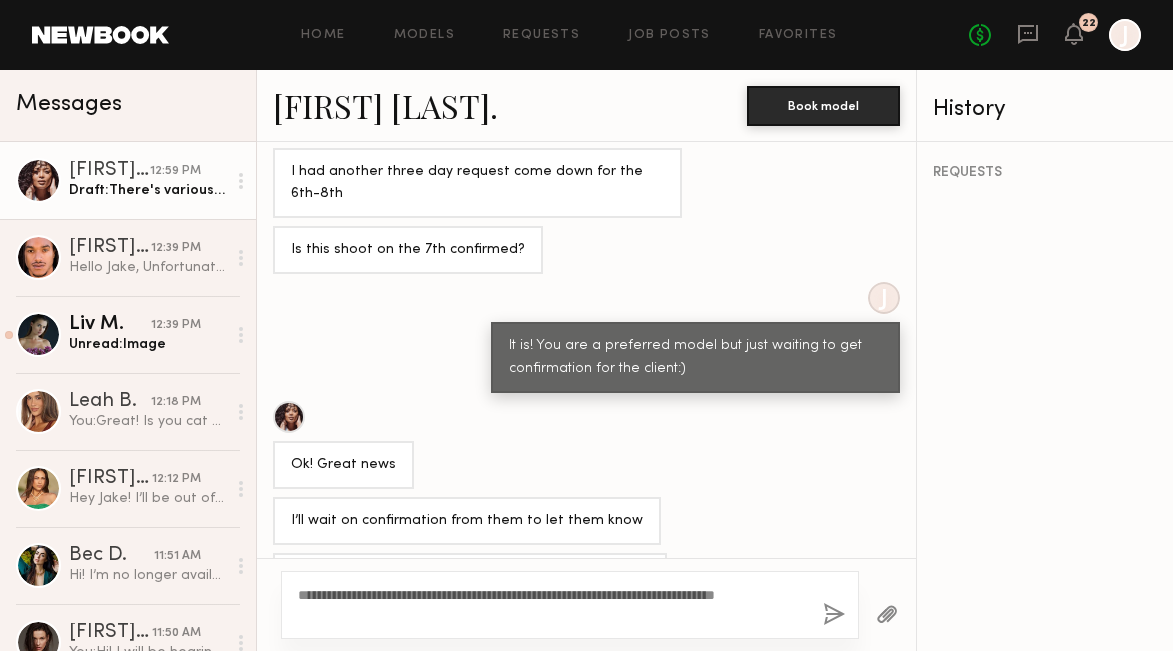 click 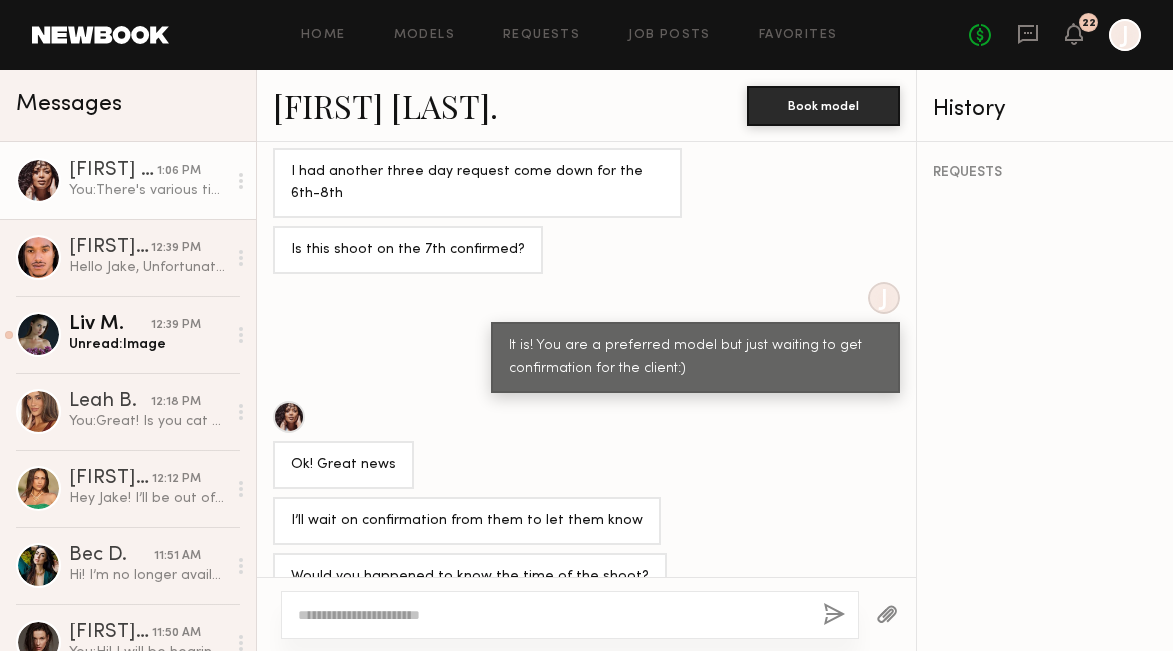 scroll, scrollTop: 1213, scrollLeft: 0, axis: vertical 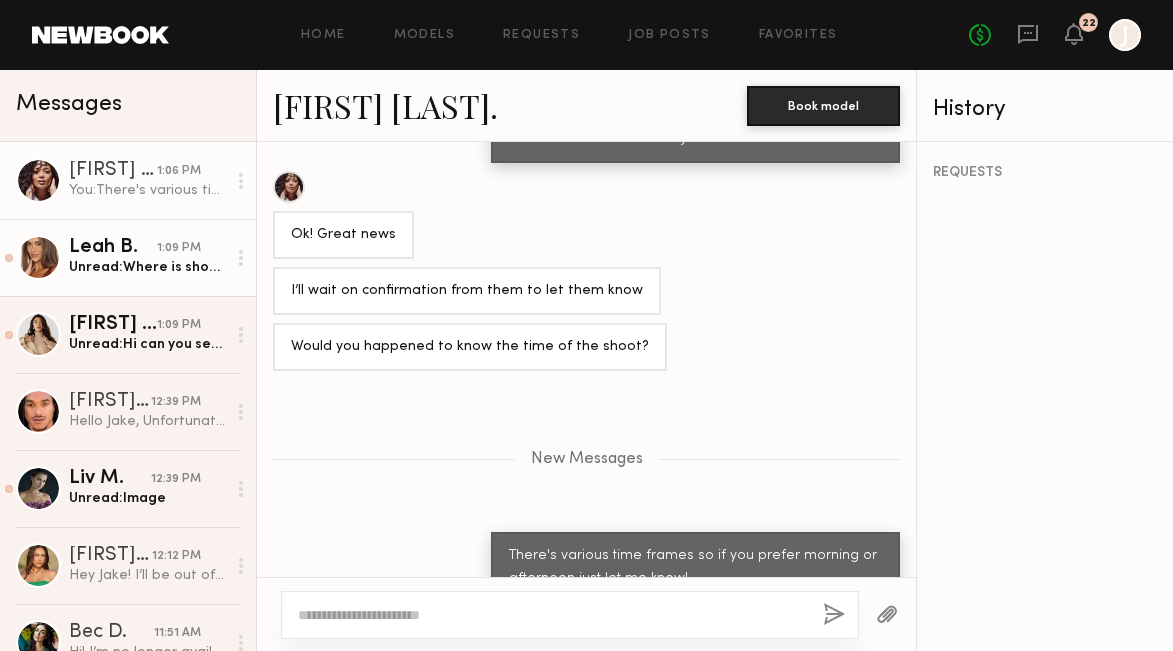 click on "Unread:  Where is shoot location?" 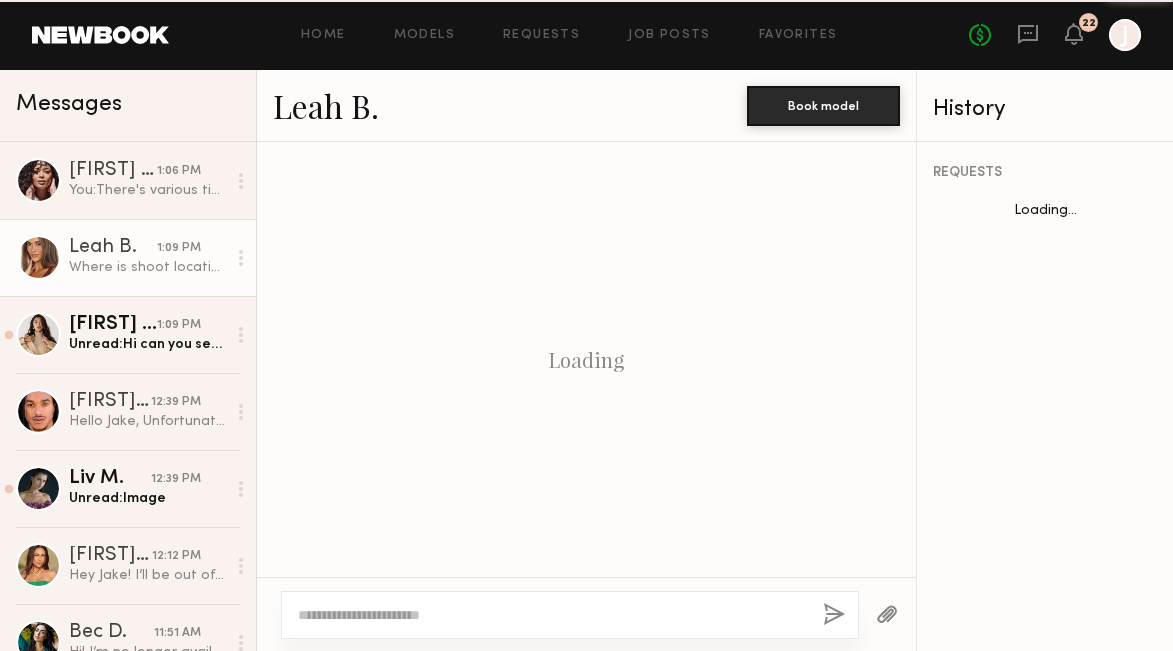 scroll, scrollTop: 1703, scrollLeft: 0, axis: vertical 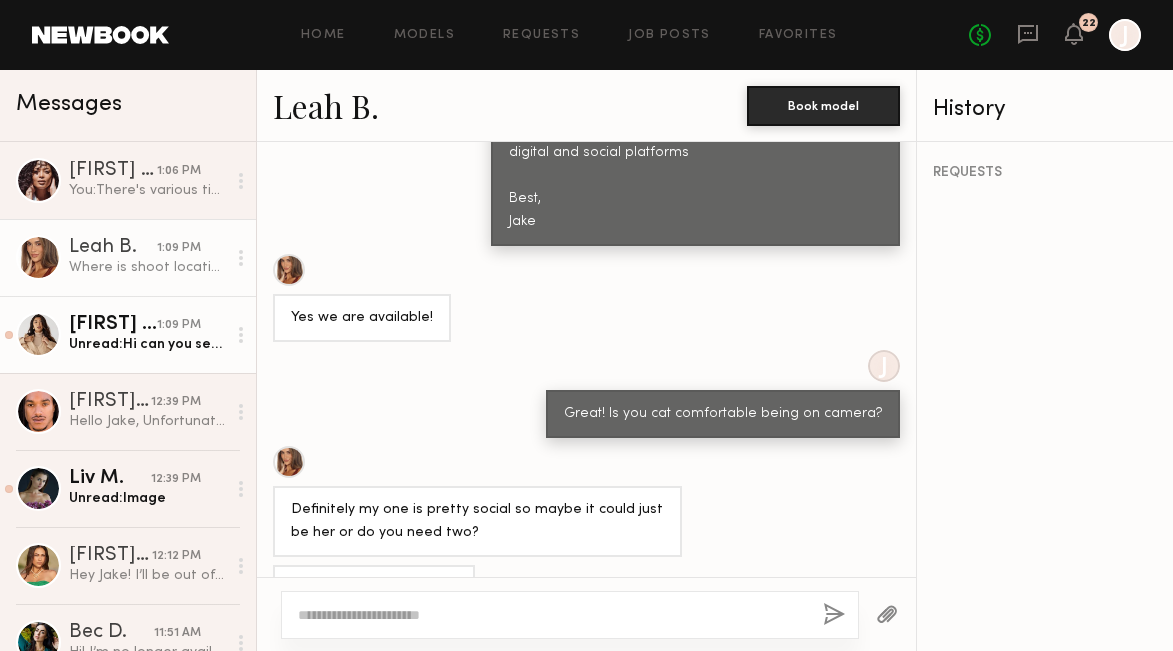 click on "Unread:  Hi can you send me an email of all details JenniferJLeezy@gmail.com" 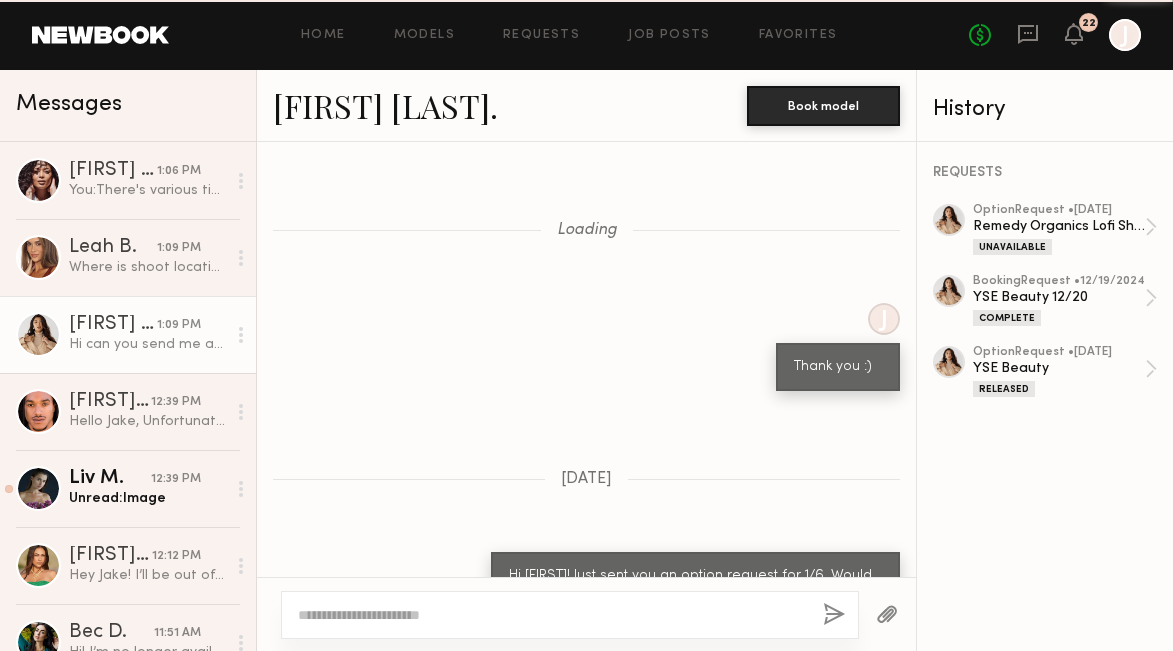 scroll, scrollTop: 1842, scrollLeft: 0, axis: vertical 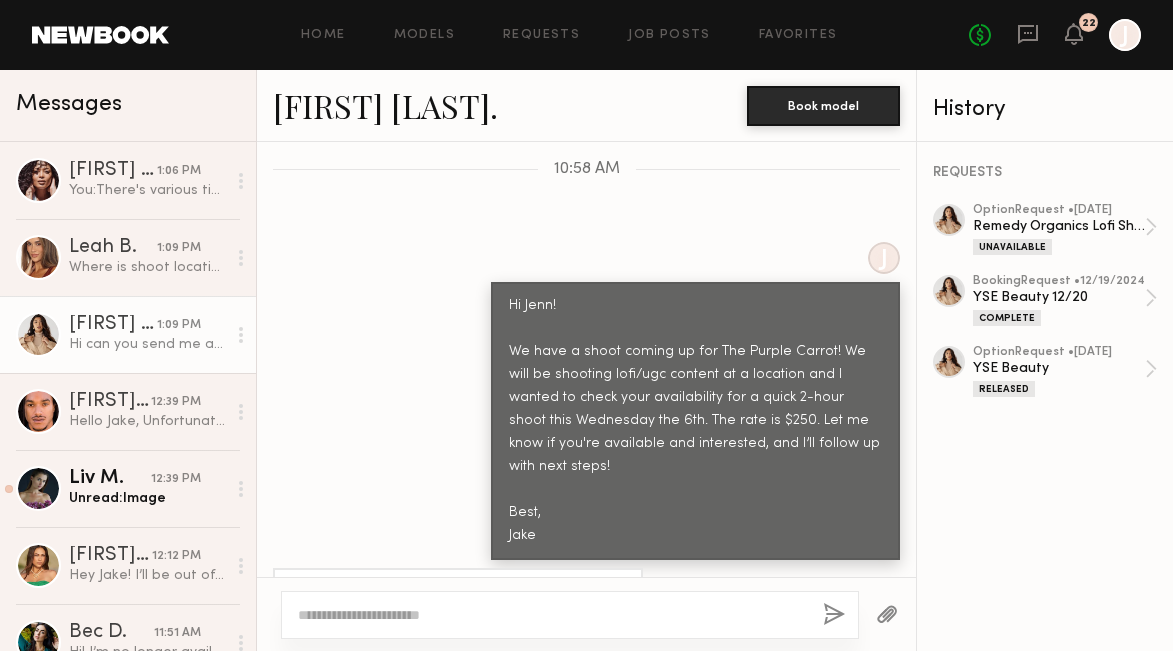 drag, startPoint x: 287, startPoint y: 538, endPoint x: 470, endPoint y: 535, distance: 183.02458 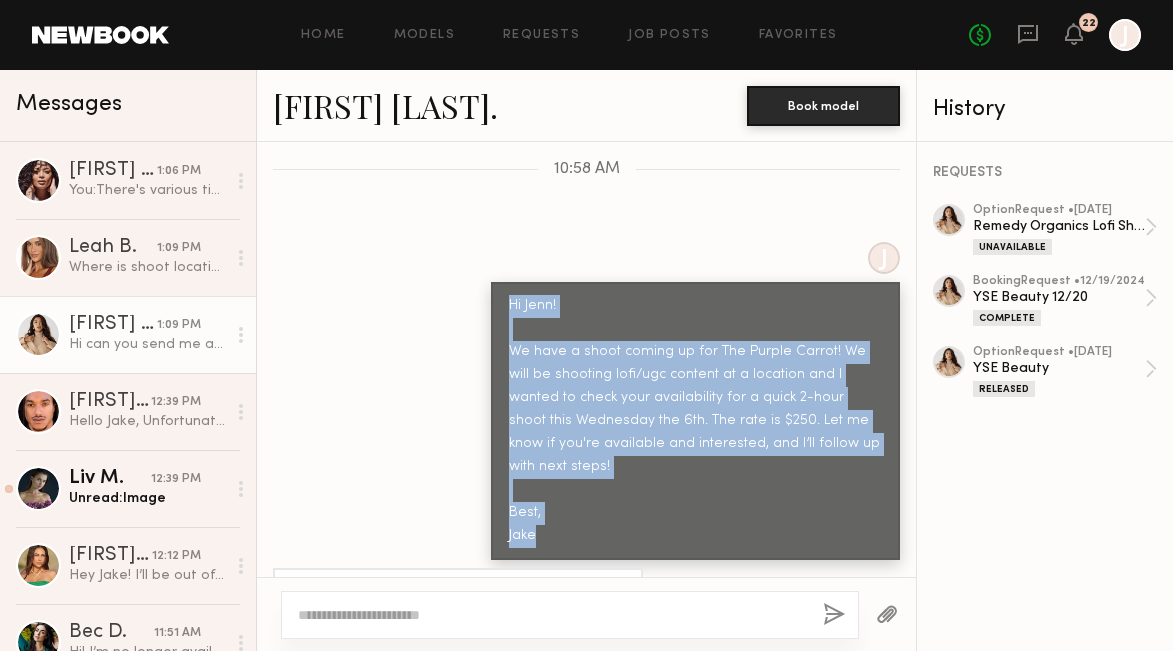 drag, startPoint x: 509, startPoint y: 262, endPoint x: 594, endPoint y: 456, distance: 211.80415 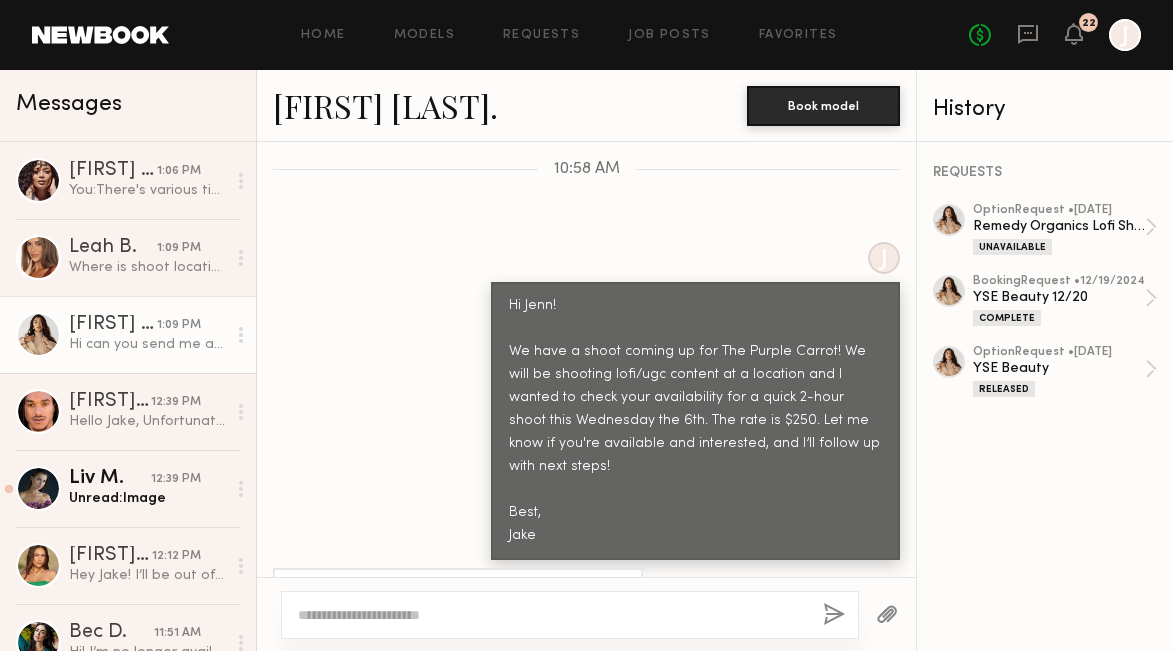 click on "J Hi Jenn!
We have a shoot coming up for The Purple Carrot! We will be shooting lofi/ugc content at a location and I wanted to check your availability for a quick 2-hour shoot this Wednesday the 6th. The rate is $250. Let me know if you're available and interested, and I’ll follow up with next steps!
Best,
Jake" 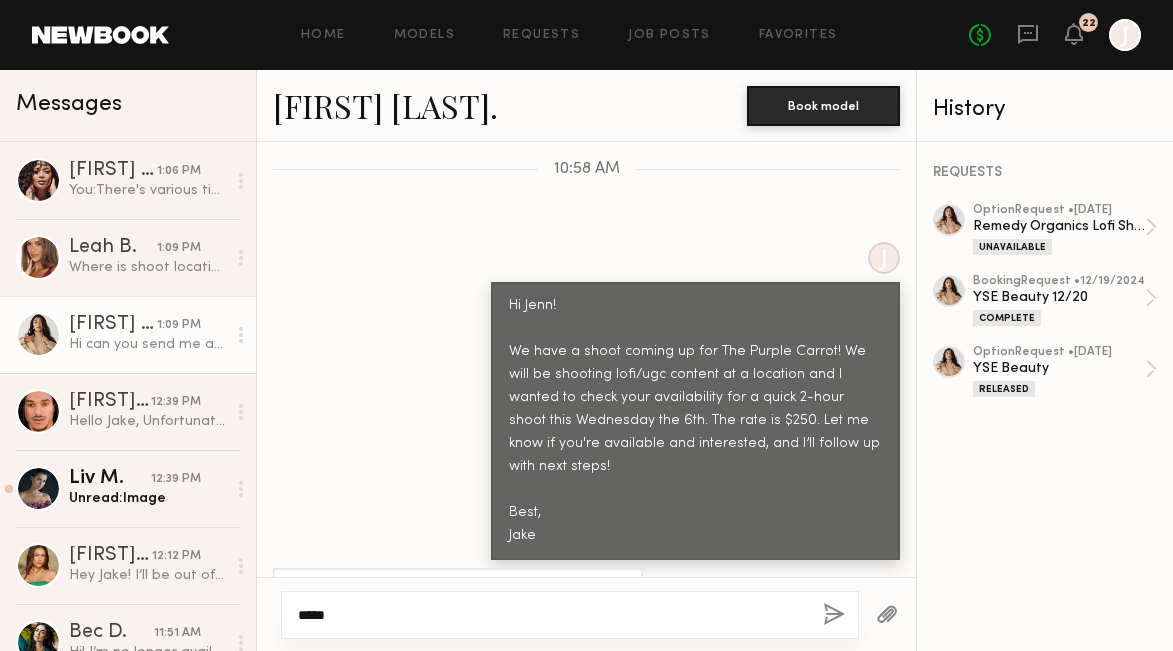 type on "*****" 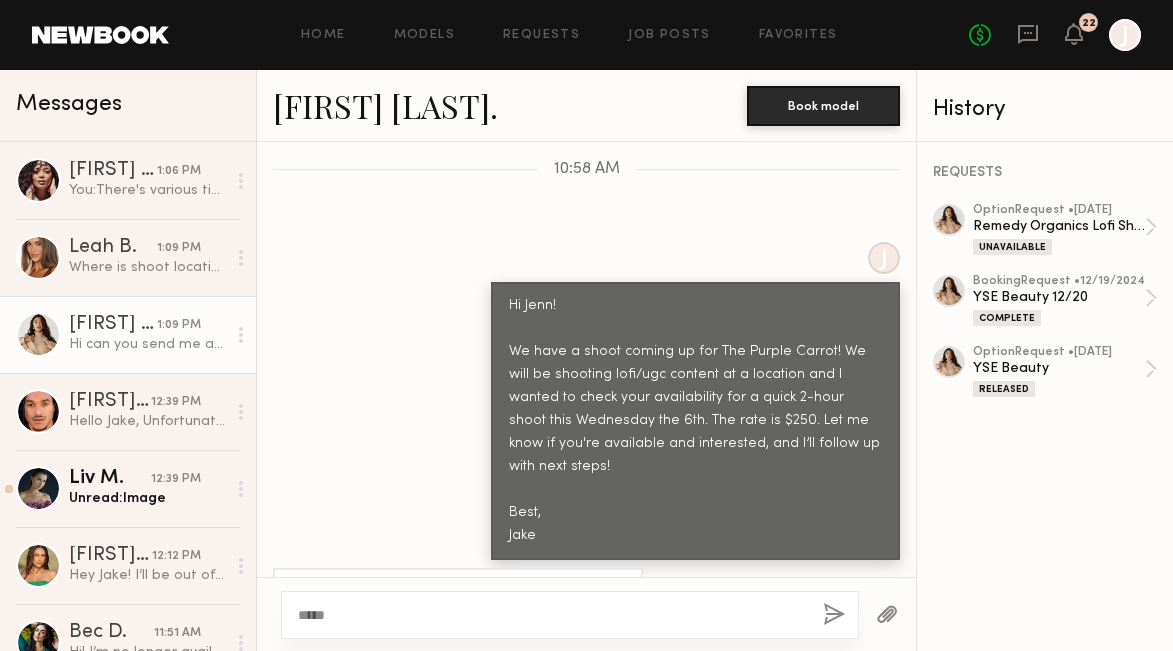 click 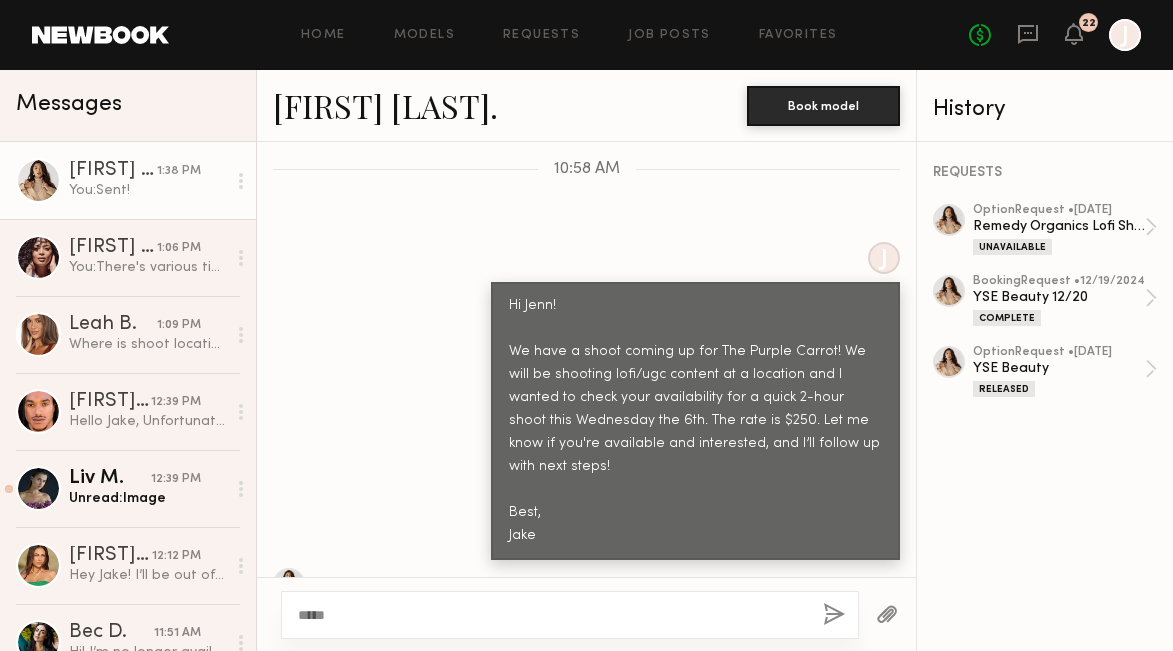 type 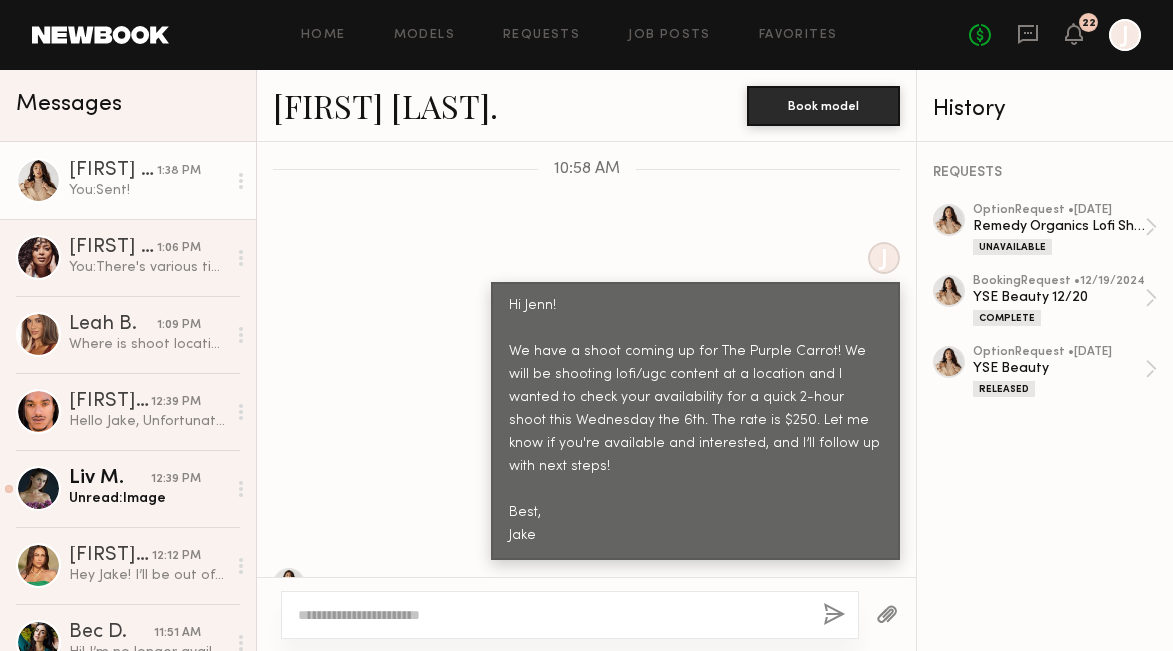 scroll, scrollTop: 2090, scrollLeft: 0, axis: vertical 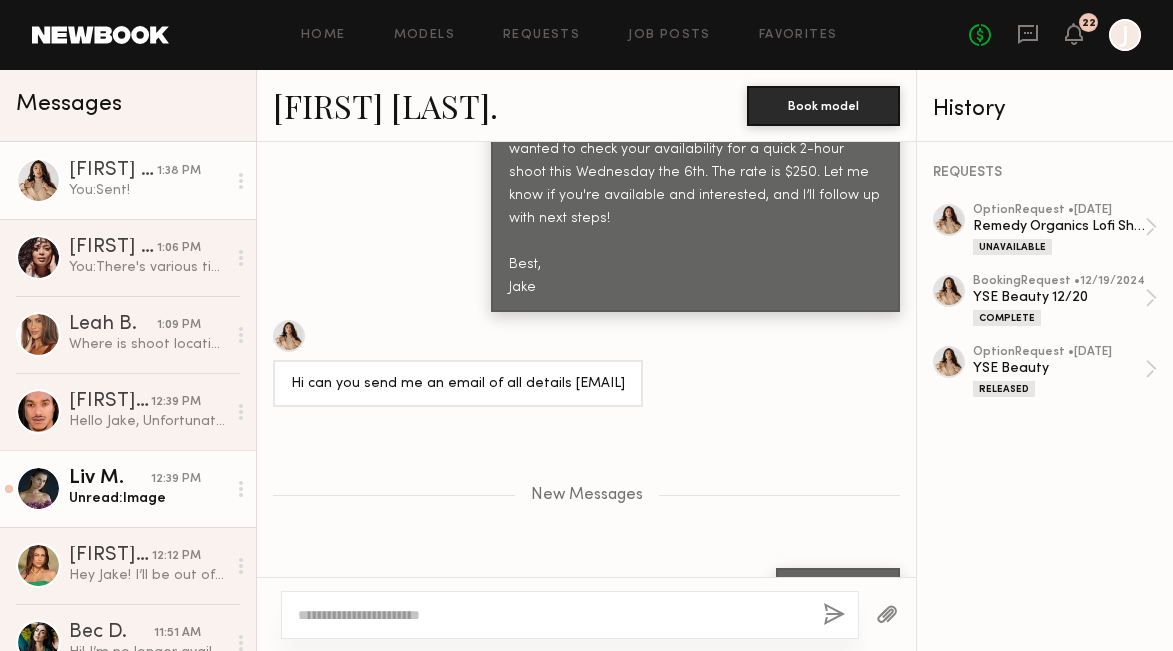 click on "Liv M. 12:39 PM Unread:  Image" 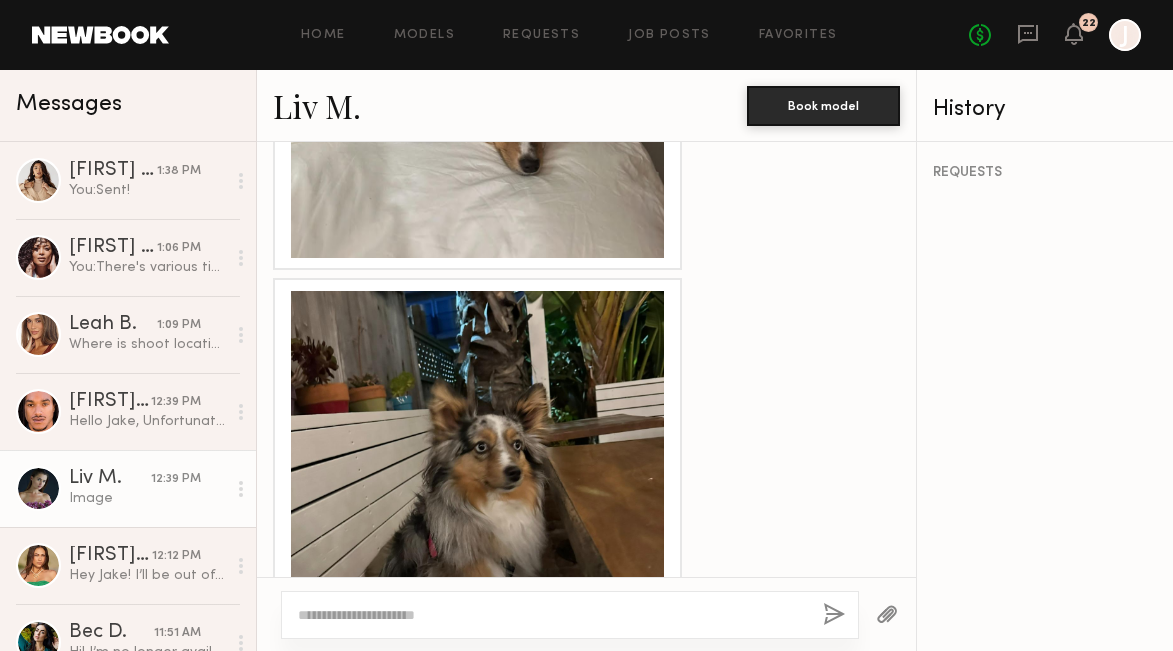 scroll, scrollTop: 3491, scrollLeft: 0, axis: vertical 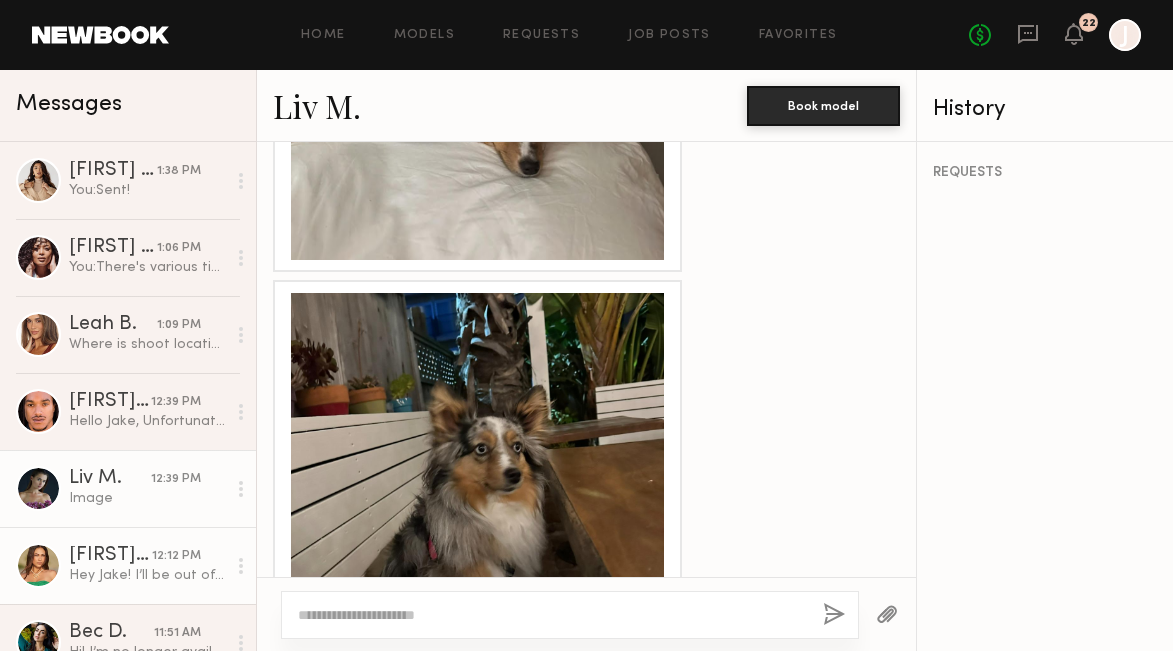click on "[FIRST] [LAST]" 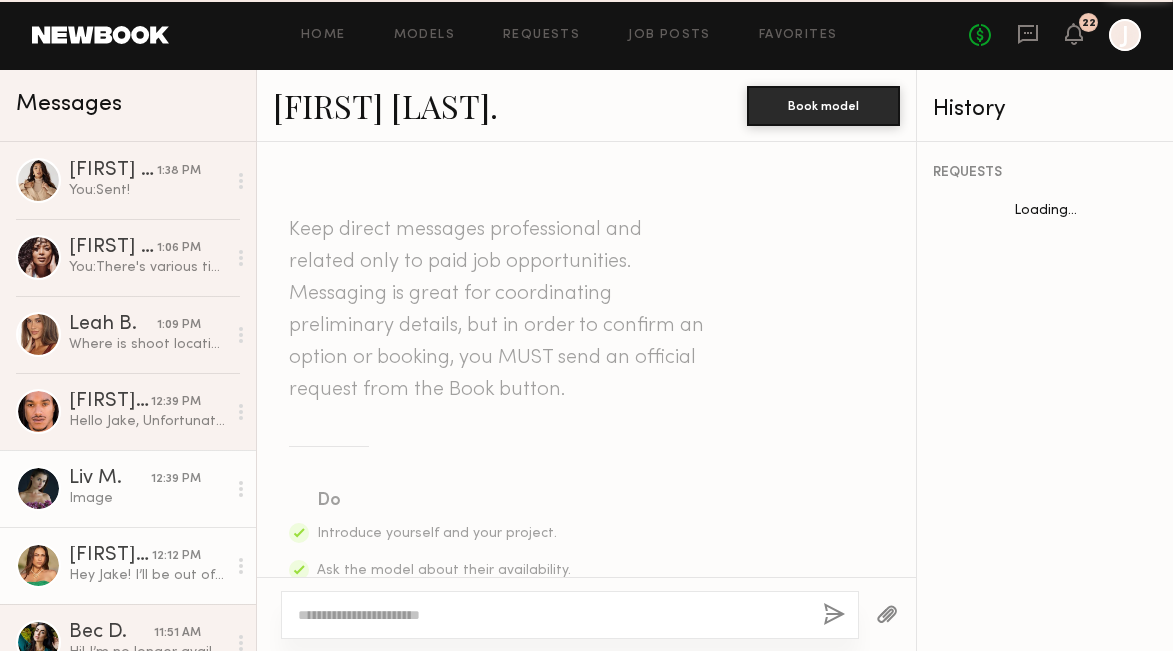 scroll, scrollTop: 2089, scrollLeft: 0, axis: vertical 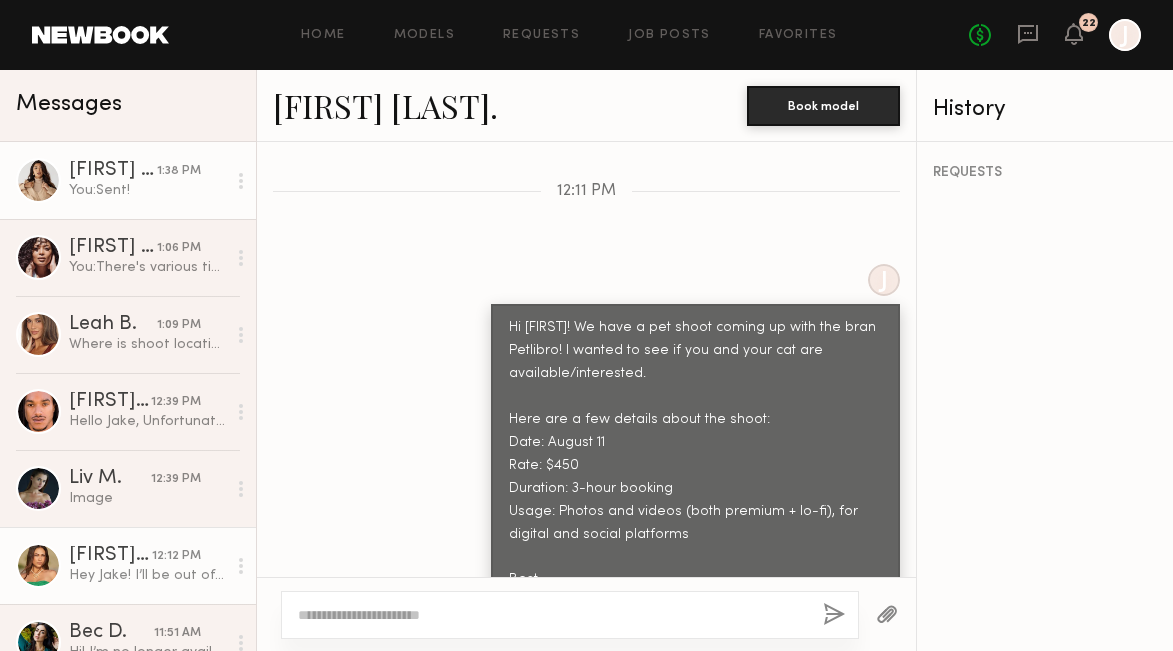 click on "[FIRST] [LAST]" 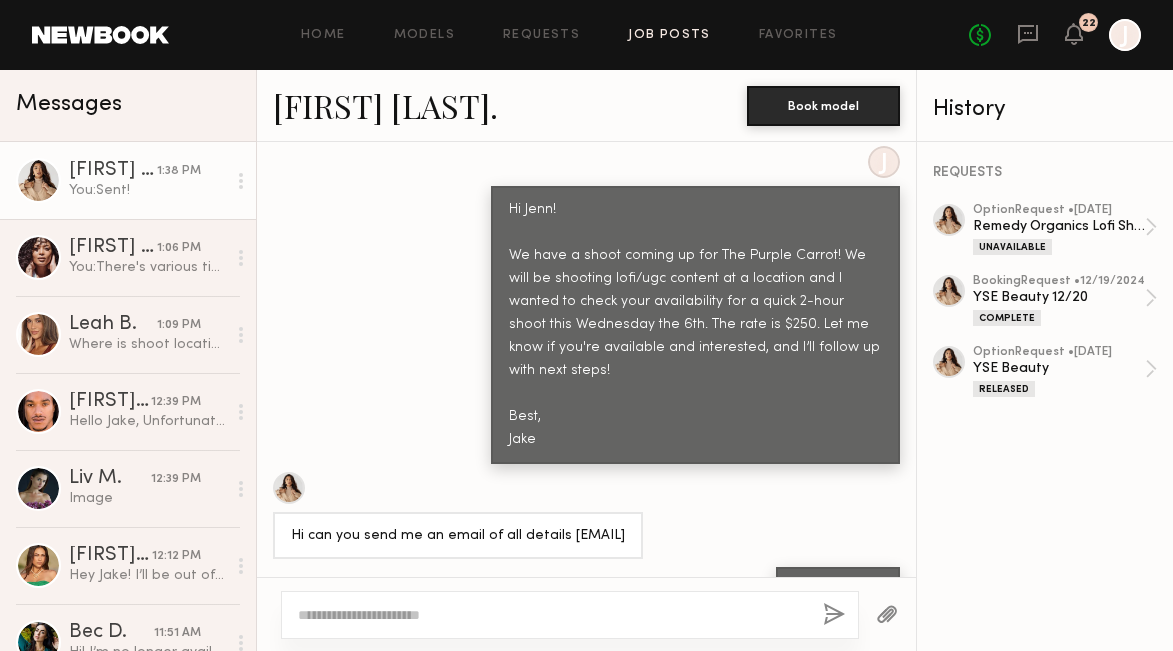 scroll, scrollTop: 1937, scrollLeft: 0, axis: vertical 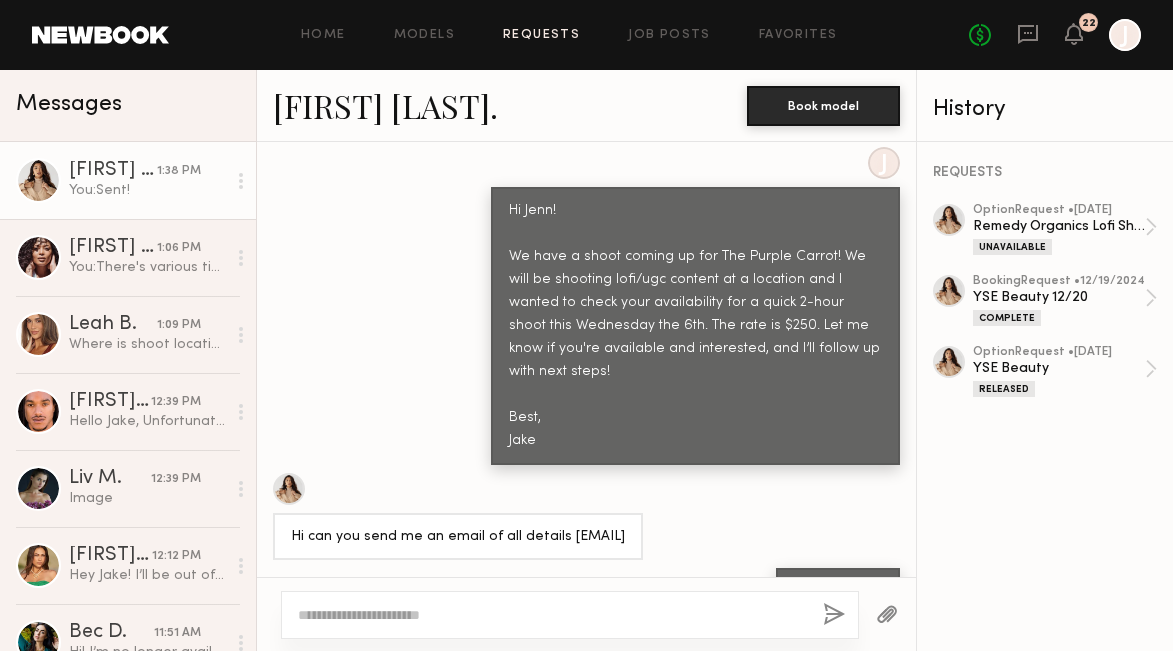 click on "Requests" 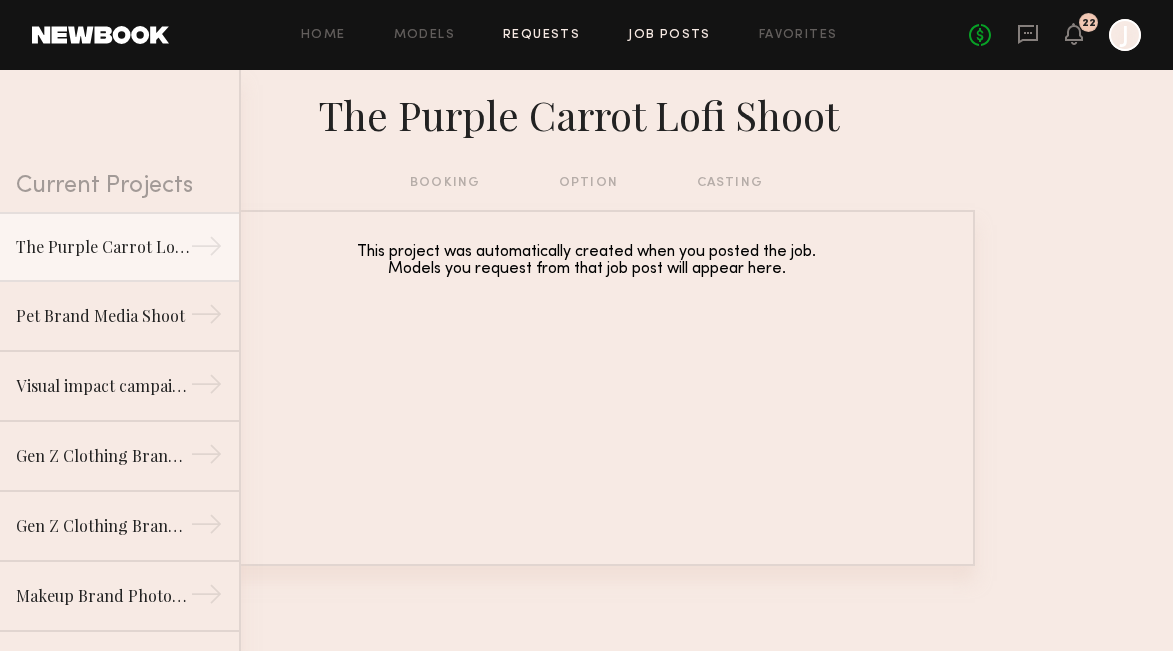 click on "Job Posts" 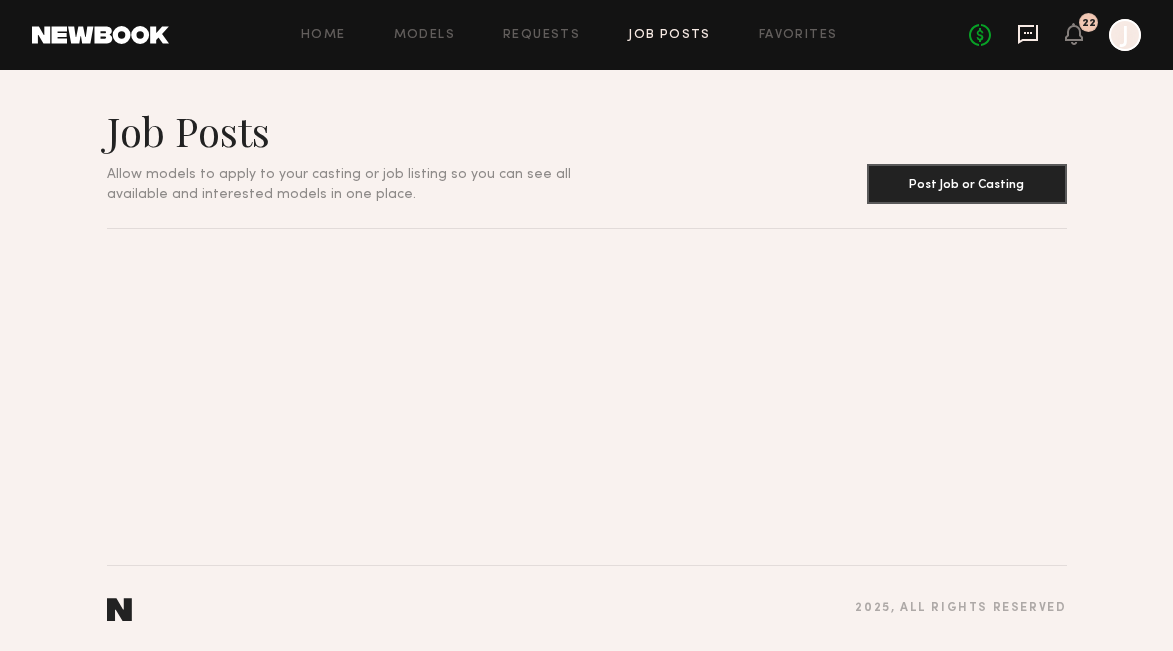 click 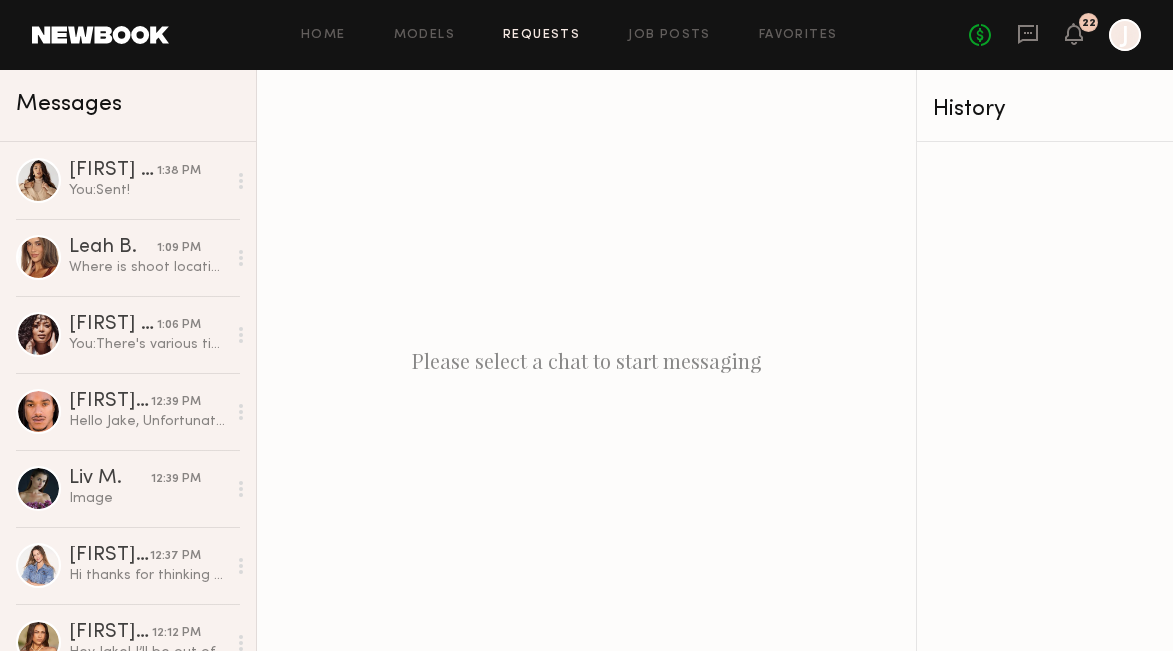 click on "Requests" 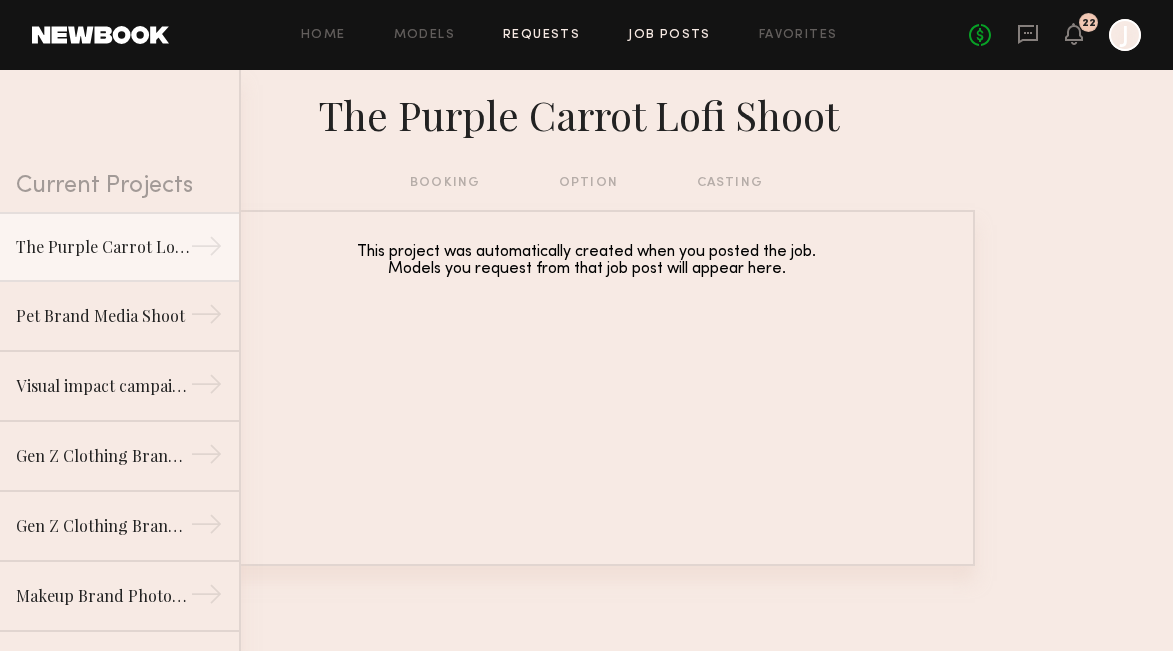 click on "Job Posts" 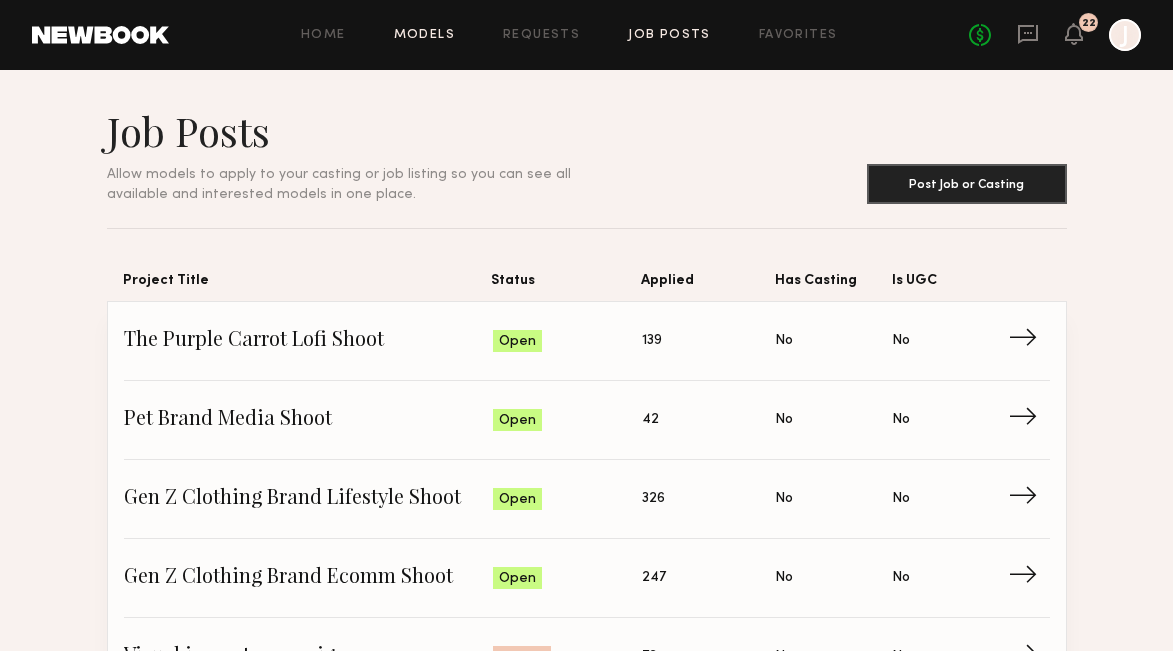 click on "Models" 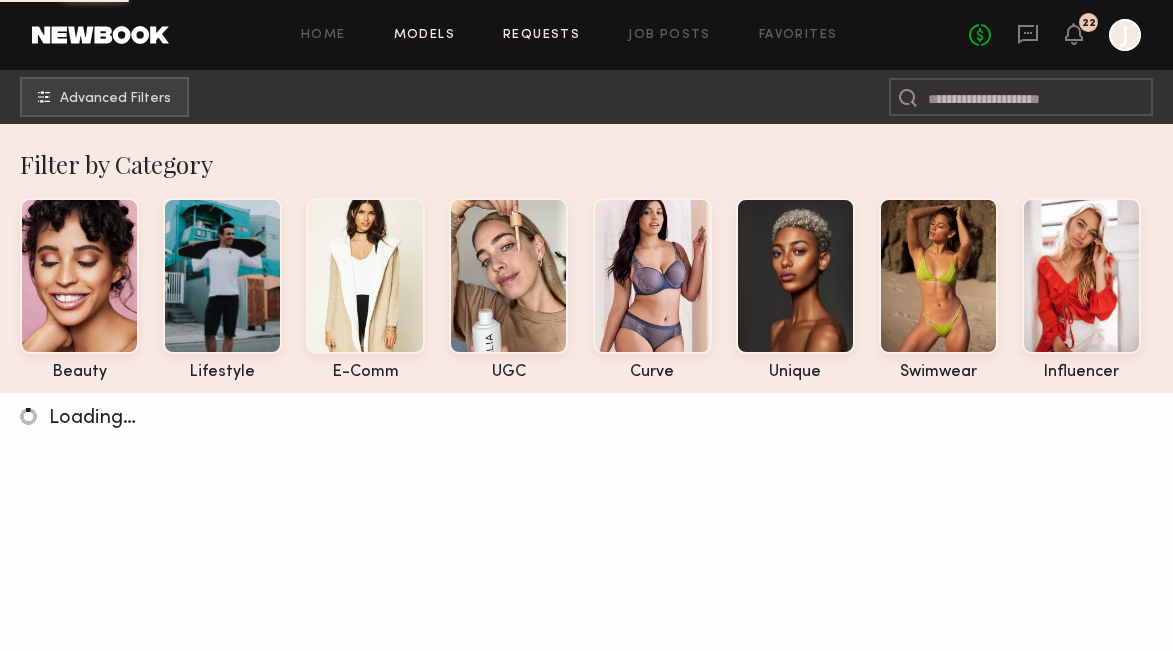 click on "Requests" 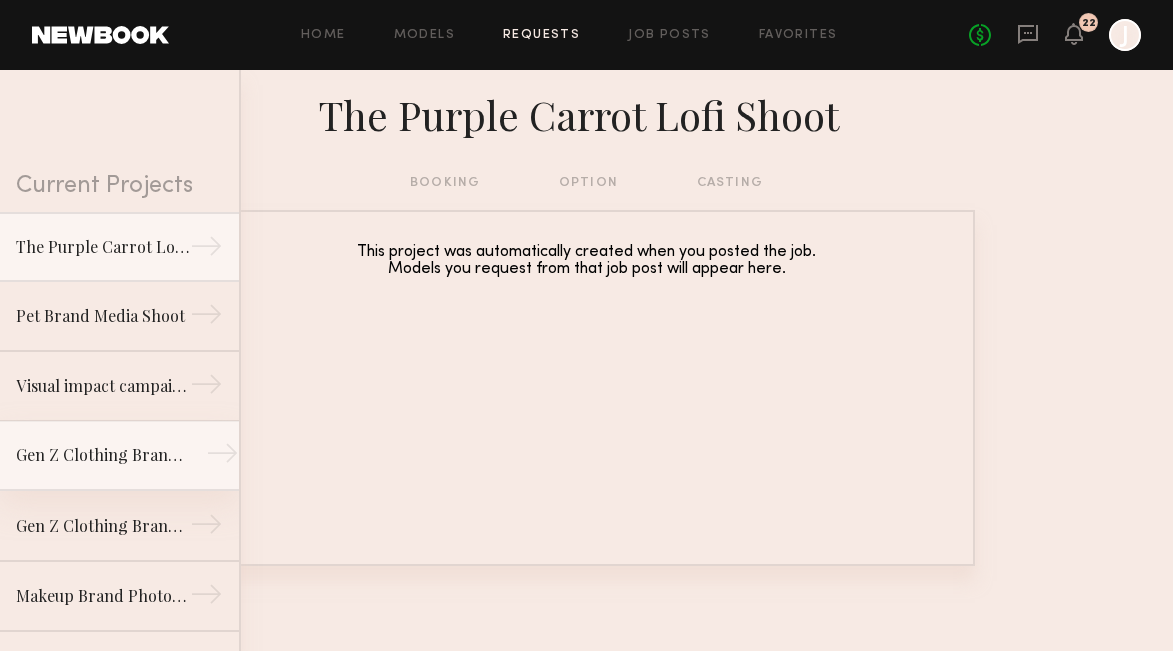 scroll, scrollTop: 107, scrollLeft: 0, axis: vertical 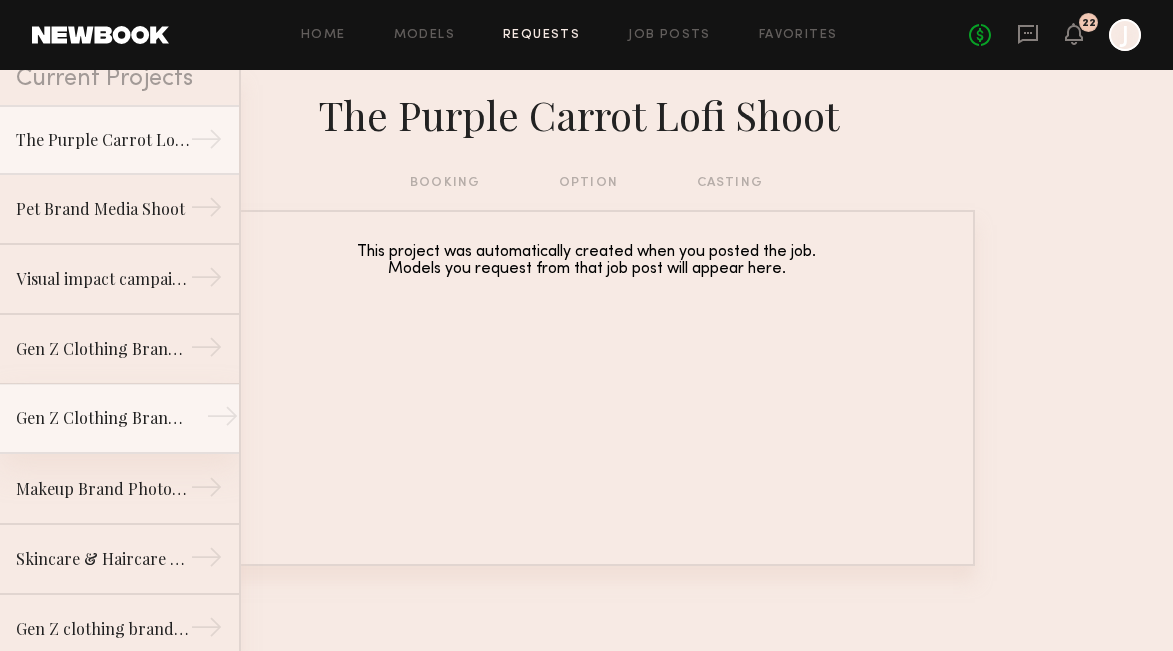 click on "Gen Z Clothing Brand Ecomm Shoot" 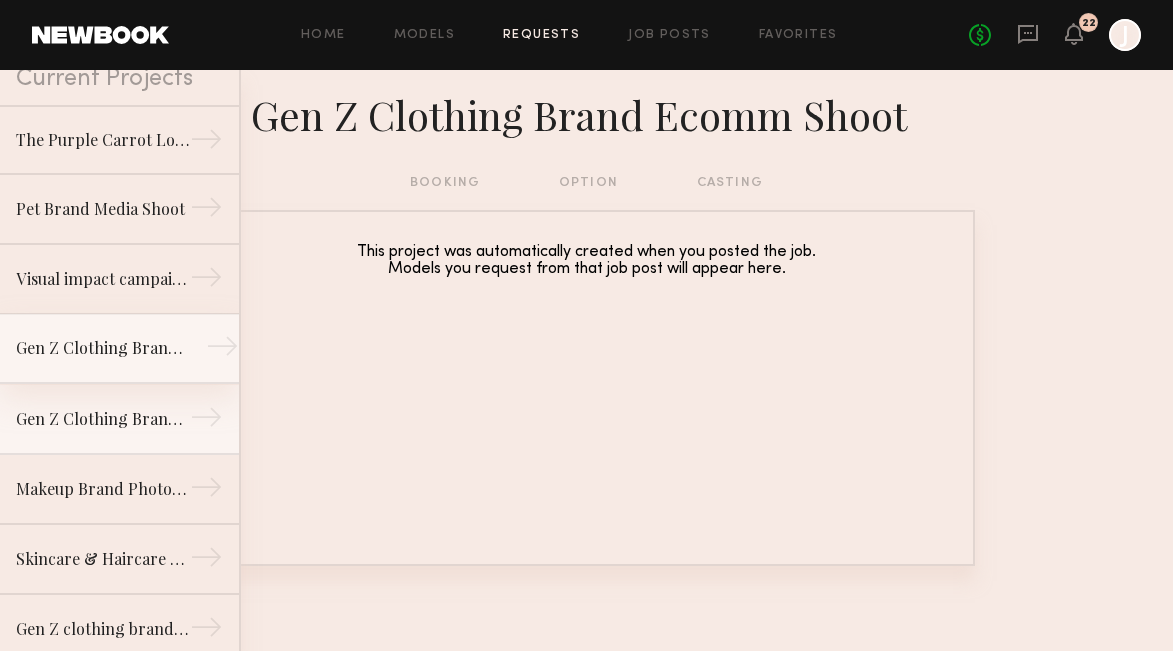 click on "Gen Z Clothing Brand Lifestyle Shoot" 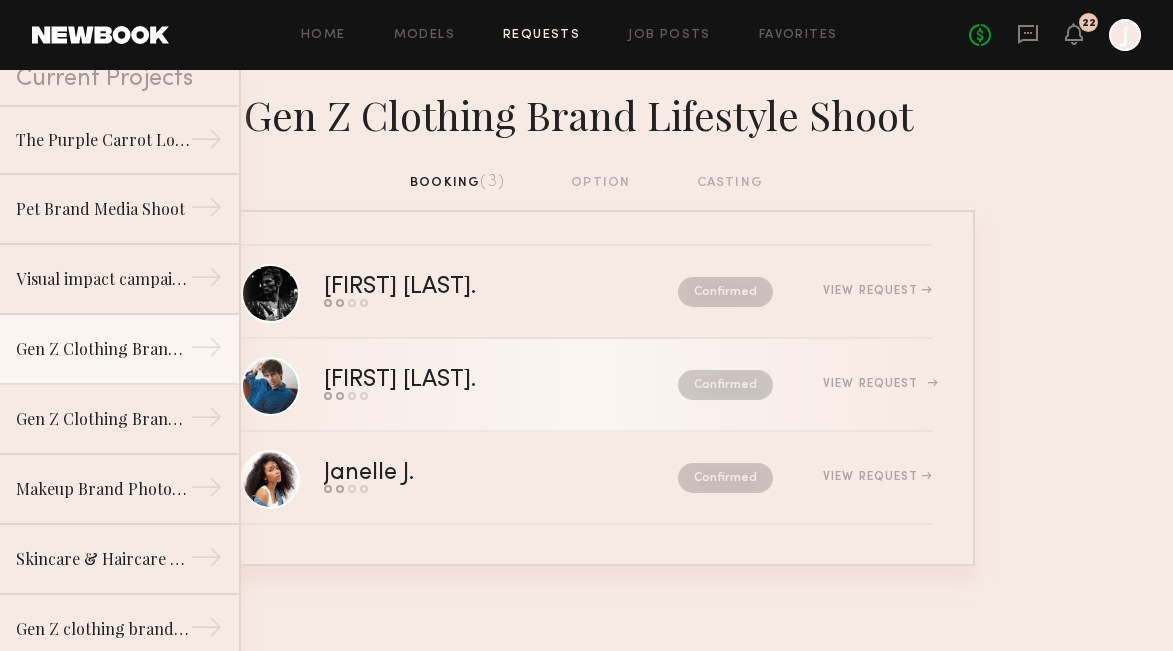 click on "View Request" 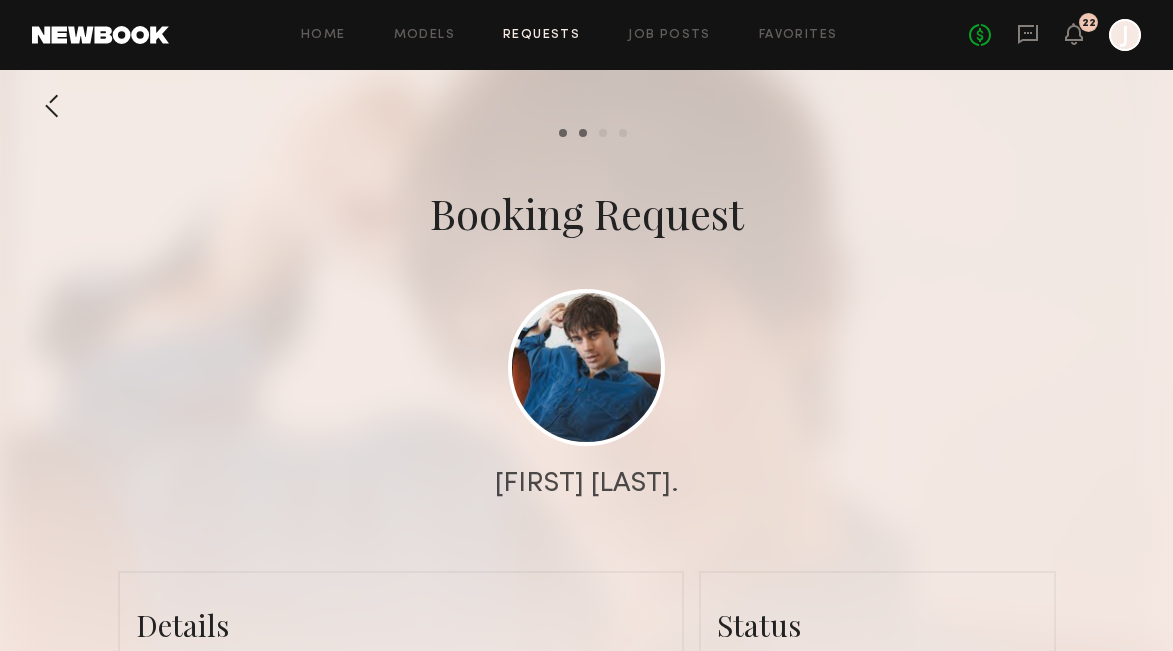 scroll, scrollTop: 0, scrollLeft: 0, axis: both 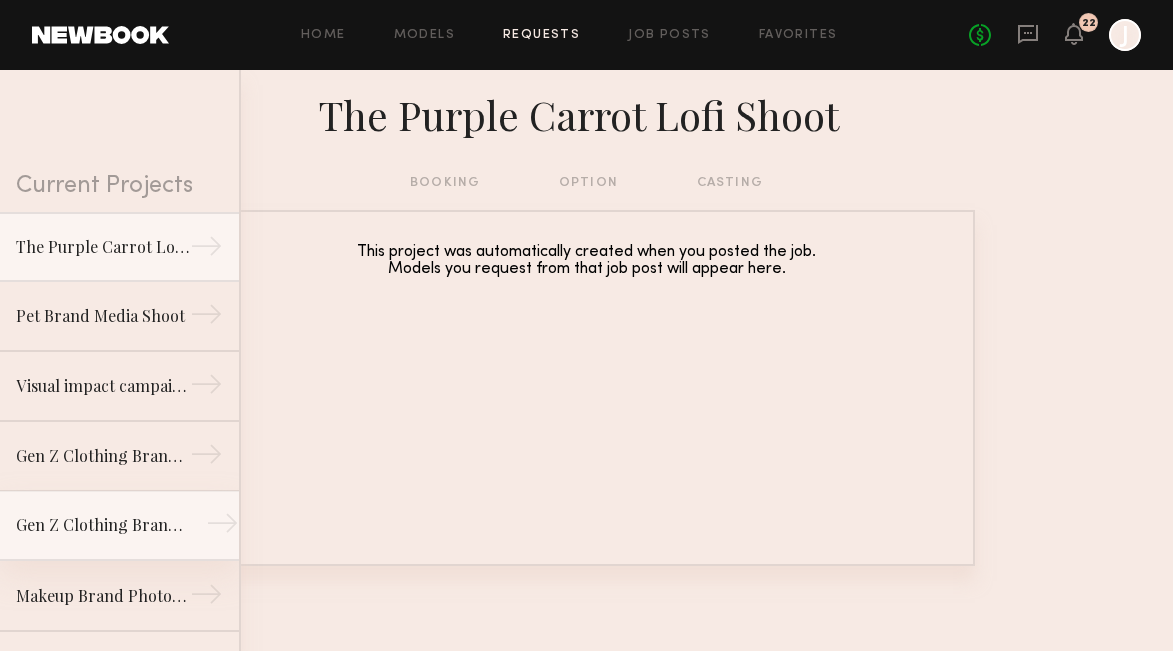 click on "Gen Z Clothing Brand Ecomm Shoot" 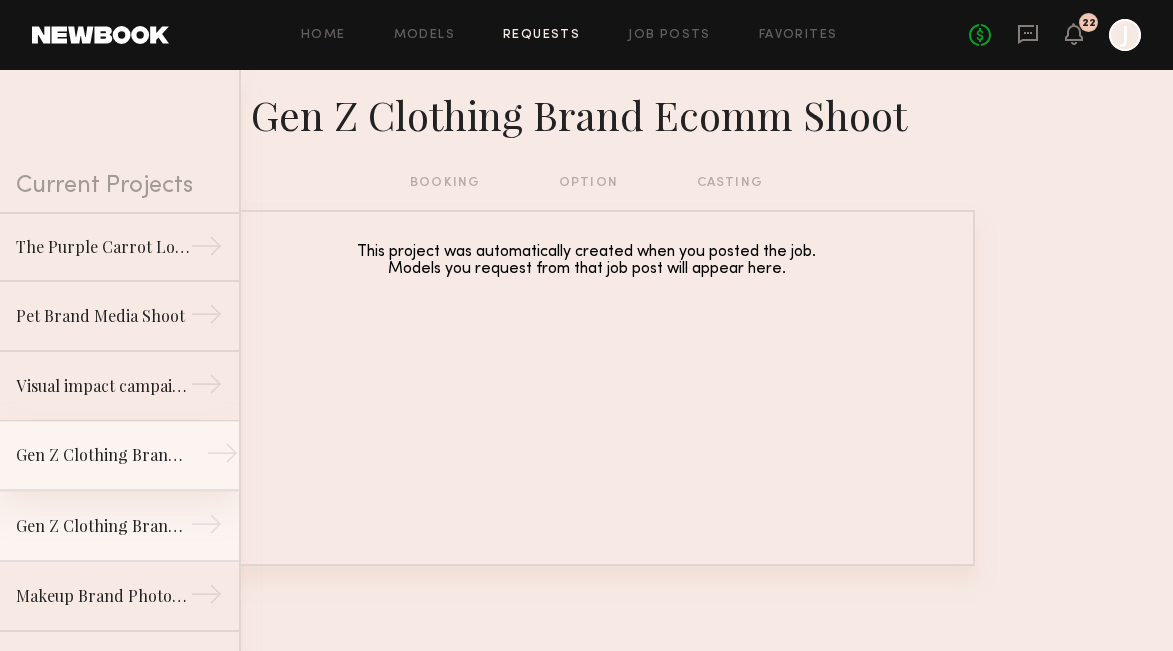 click on "Gen Z Clothing Brand Lifestyle Shoot" 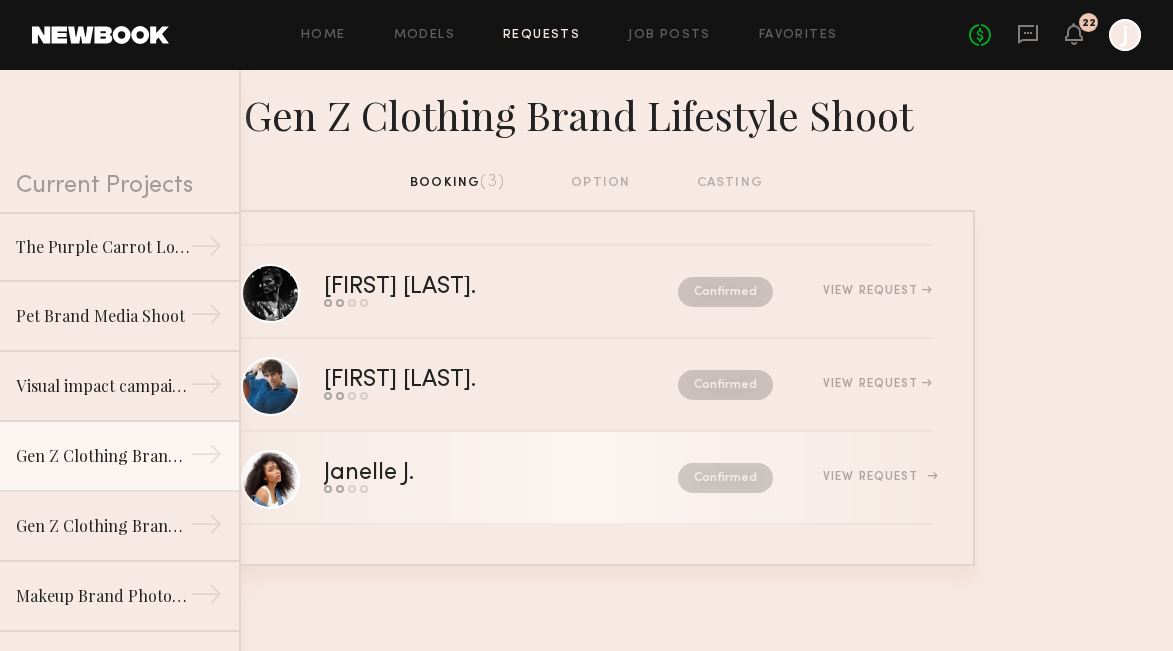 click on "Janelle J." 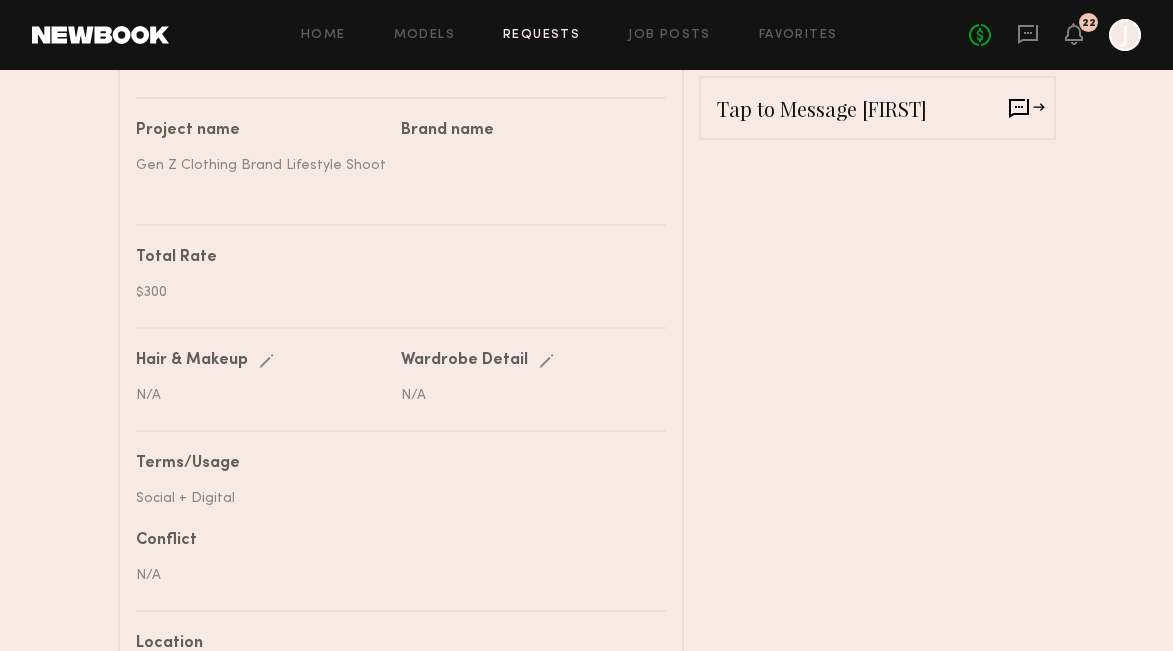 scroll, scrollTop: 810, scrollLeft: 0, axis: vertical 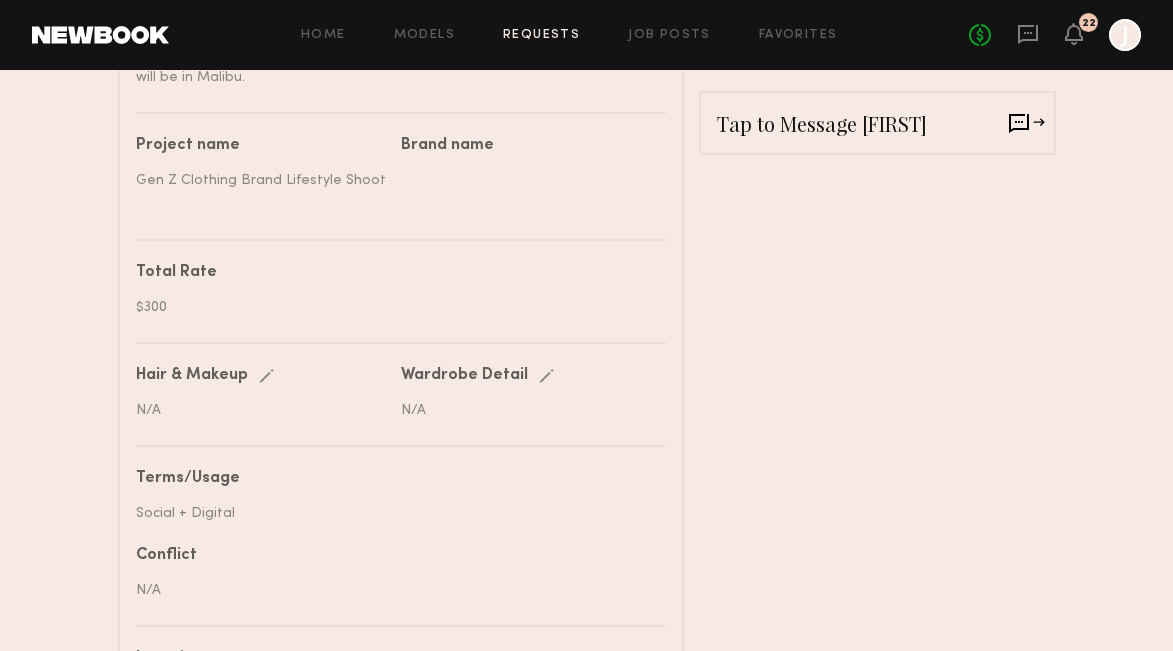 click on "Tap to Message Janelle" 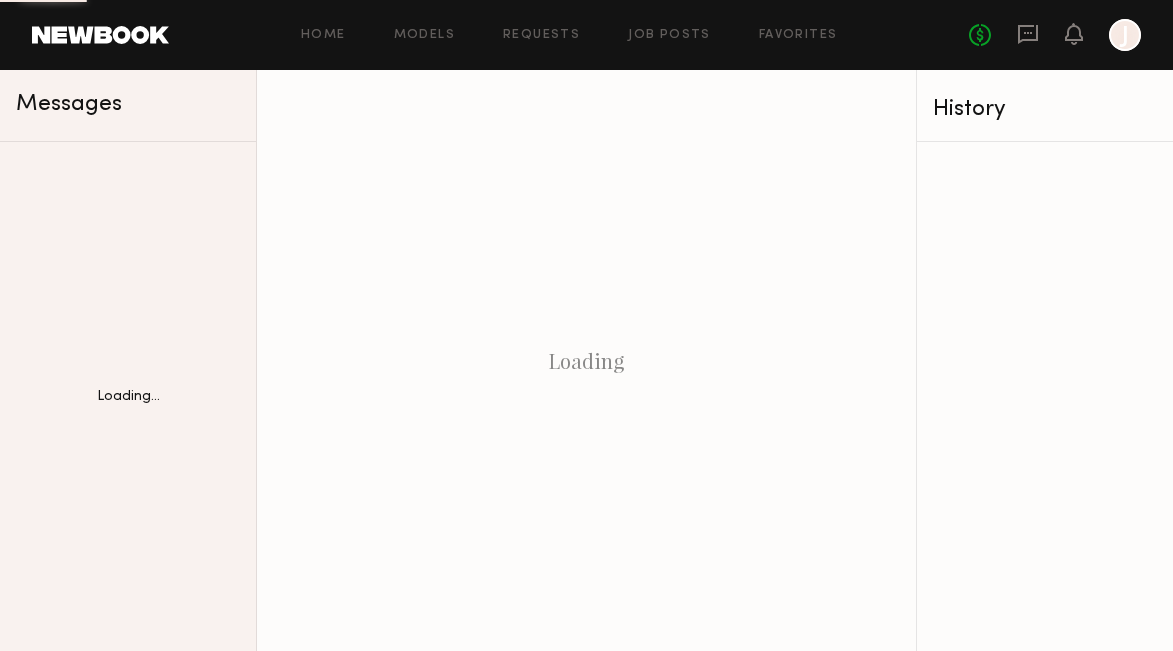 scroll, scrollTop: 0, scrollLeft: 0, axis: both 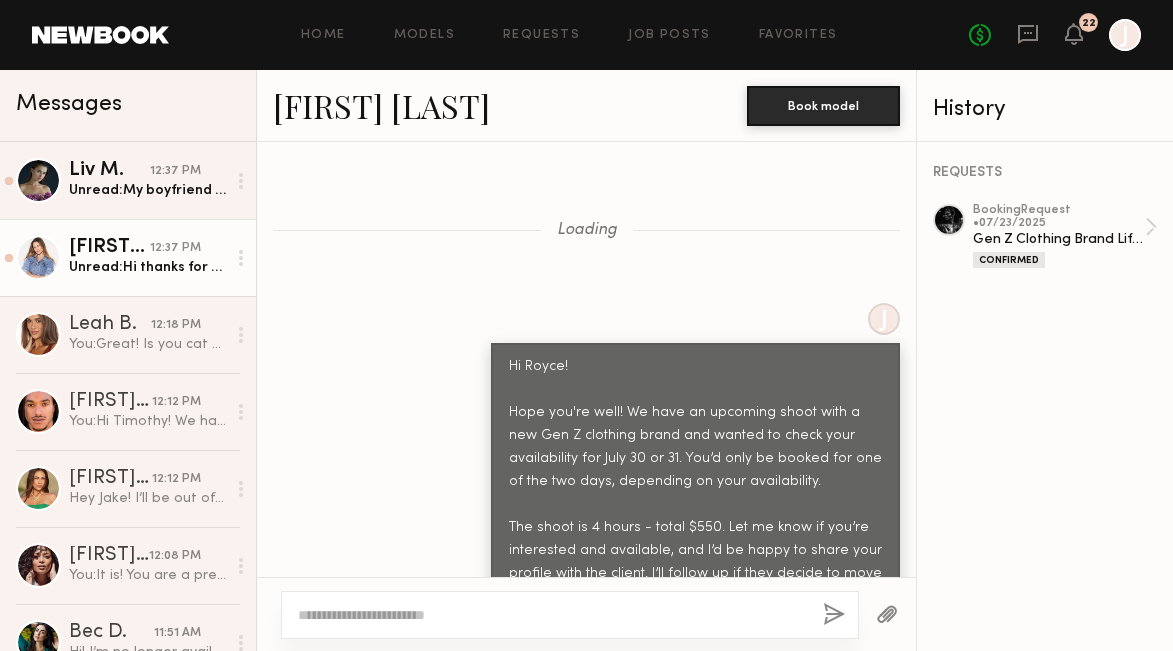 click on "12:37 PM" 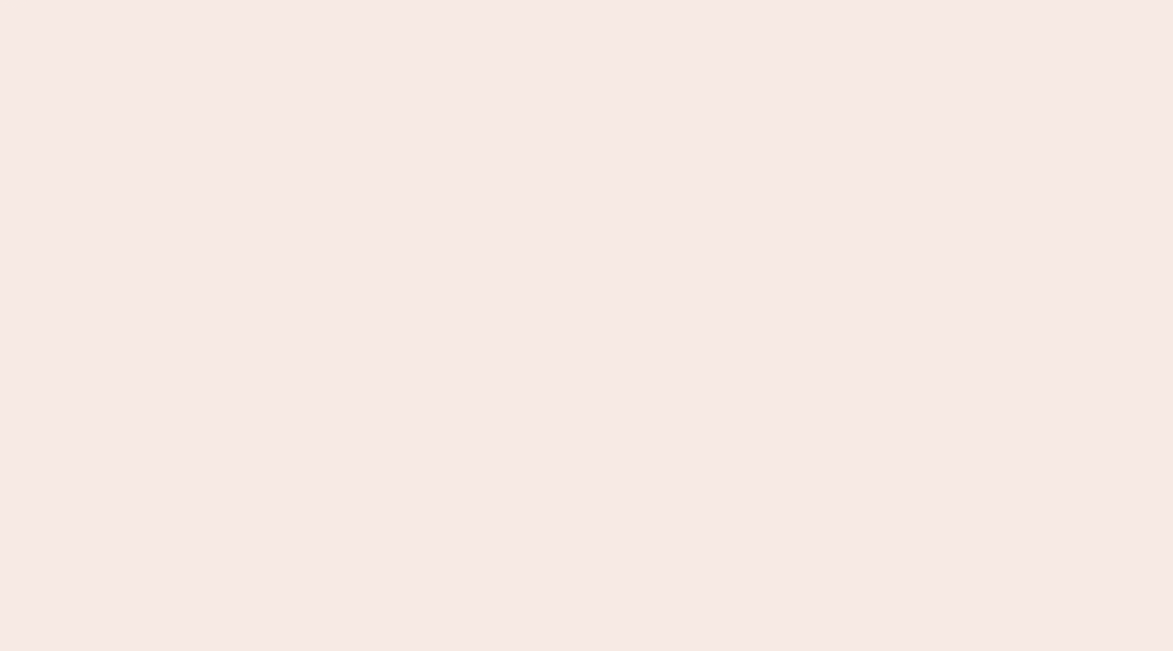 scroll, scrollTop: 0, scrollLeft: 0, axis: both 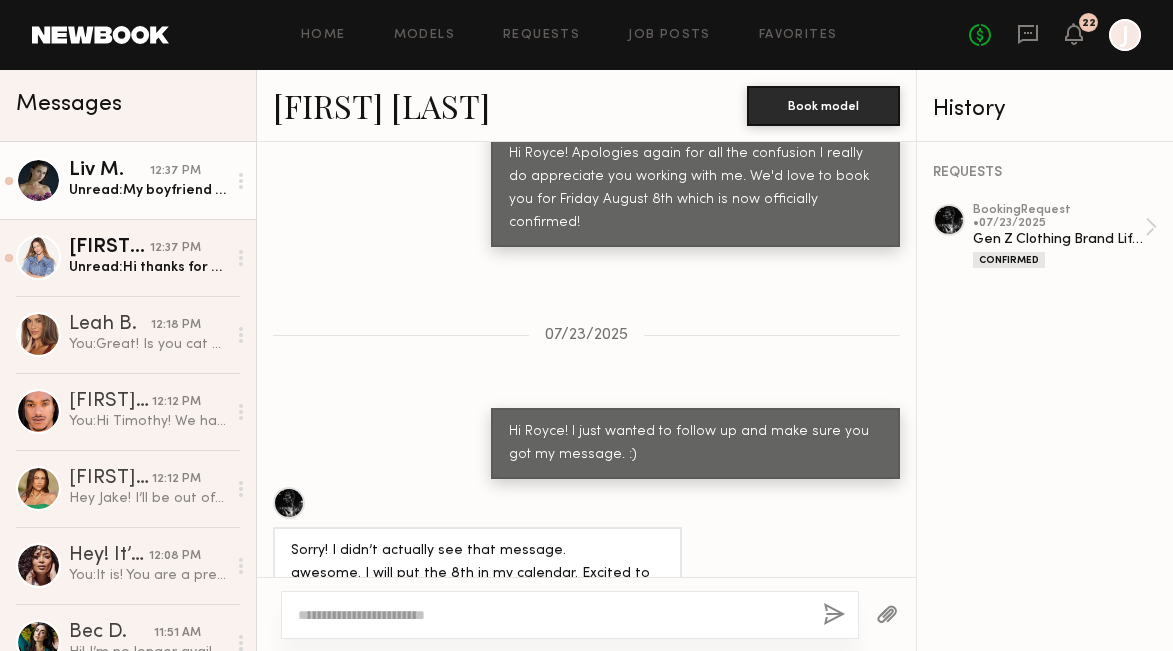 click on "Unread:  My boyfriend does have a toy Australian Shepard who is very well trained that I could shoot with" 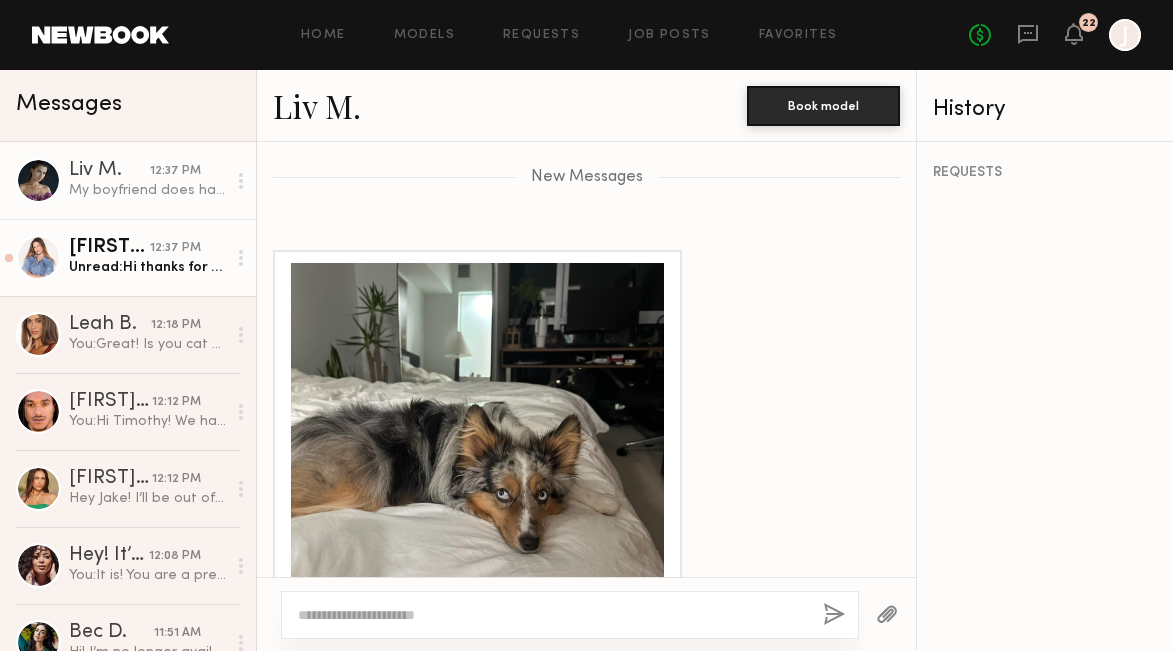 scroll, scrollTop: 2785, scrollLeft: 0, axis: vertical 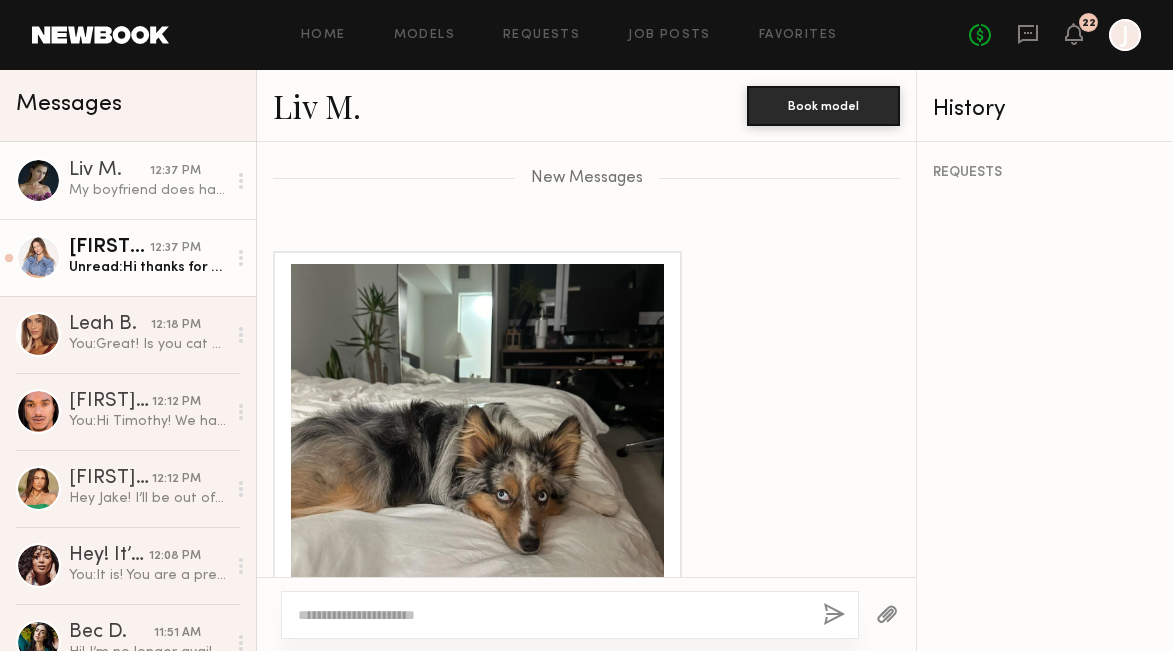 click on "Unread:  Hi thanks for thinking of me ! I’m away this week shooting all week. Next time!" 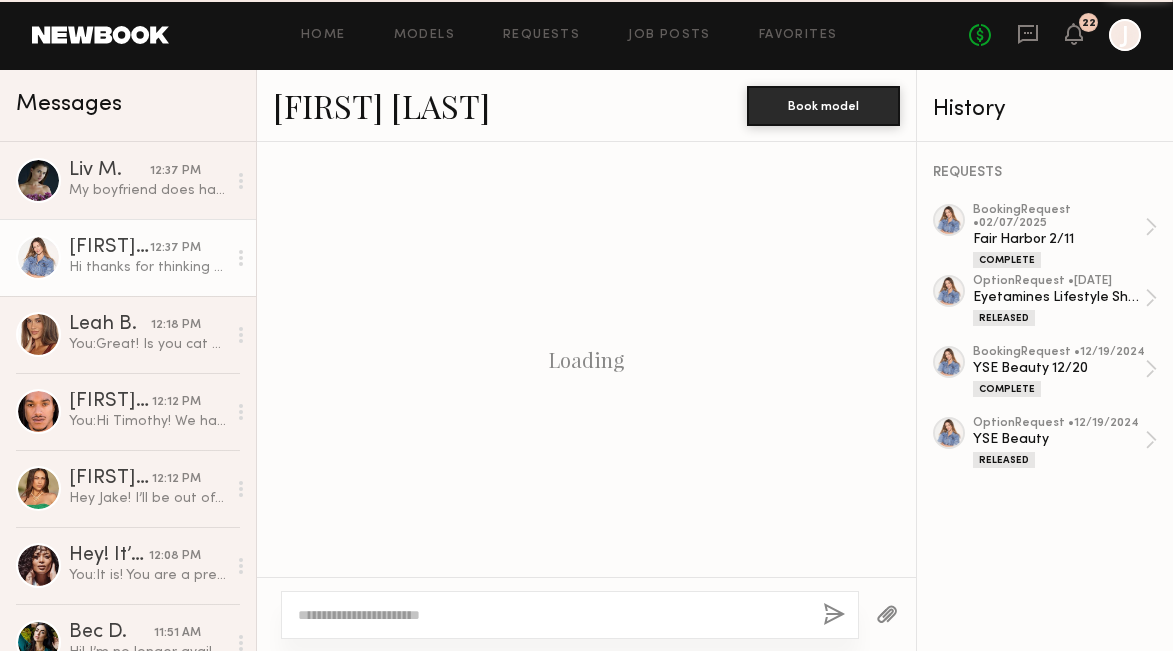 scroll, scrollTop: 2438, scrollLeft: 0, axis: vertical 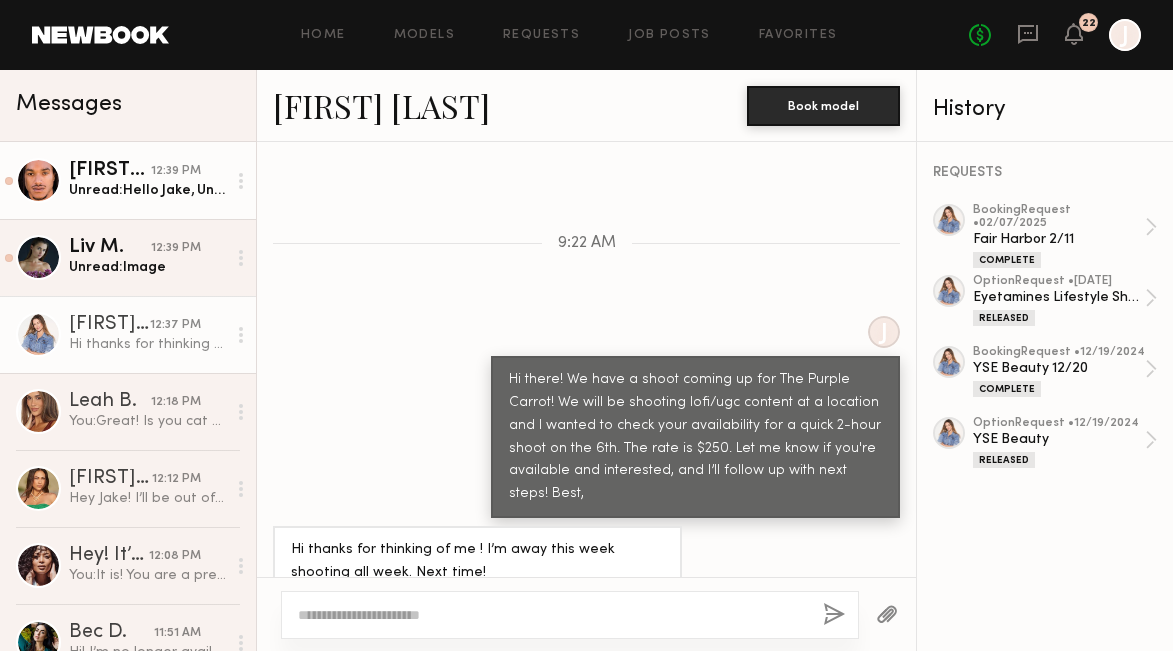 click on "Unread:  Hello Jake,
Unfortunately he’s no longer mine.
Best,
Timothy" 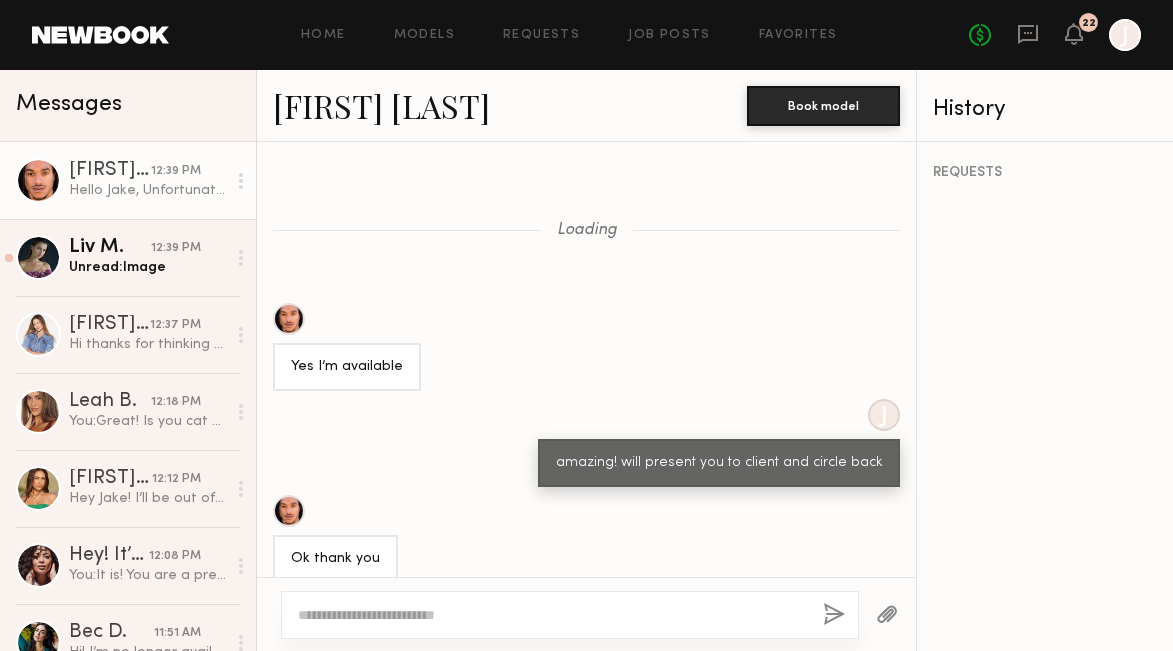 scroll, scrollTop: 2758, scrollLeft: 0, axis: vertical 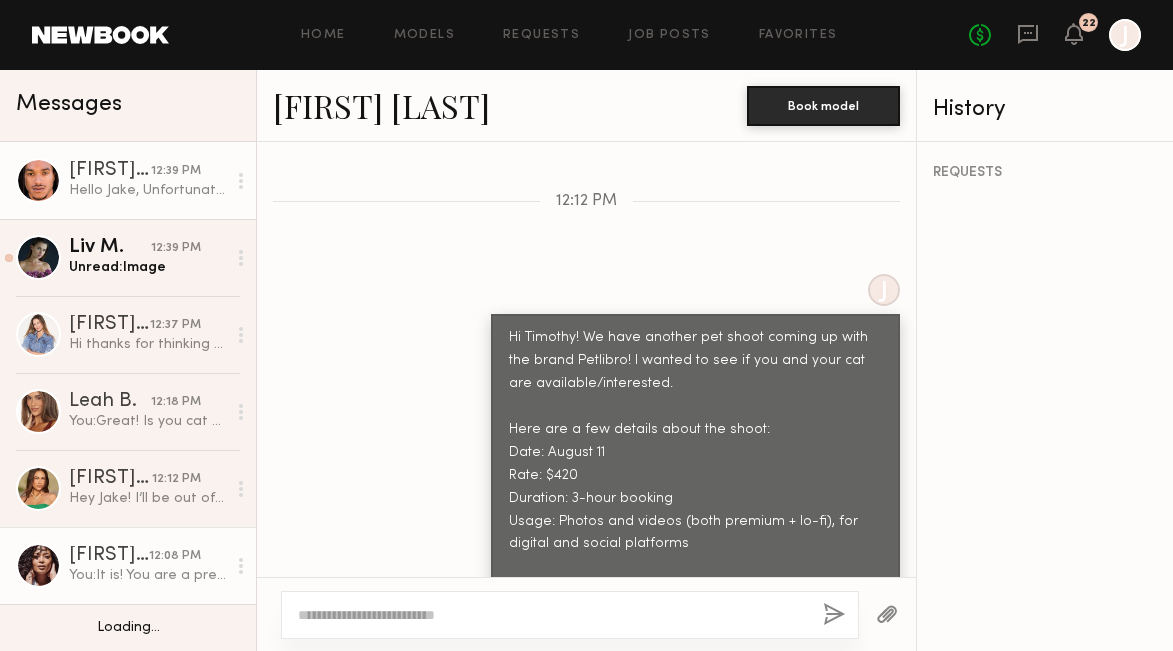 drag, startPoint x: 163, startPoint y: 260, endPoint x: 121, endPoint y: 528, distance: 271.2711 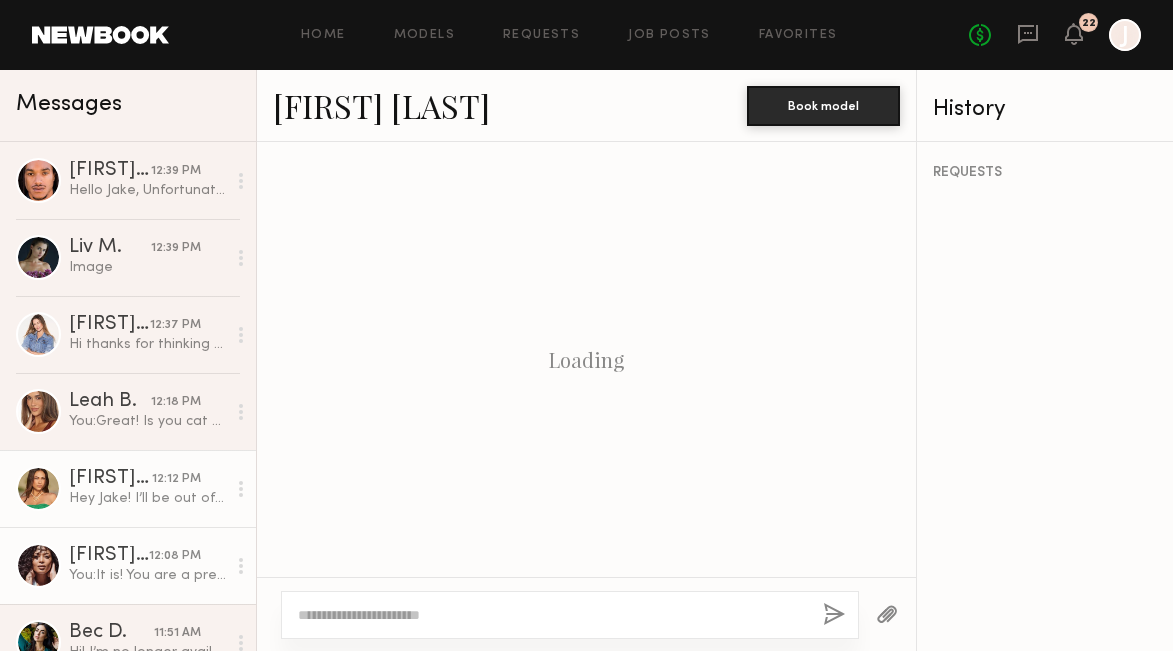 click on "[FIRST] [LAST] [TIME] Hey [FIRST]! I’ll be out of town that day :(" 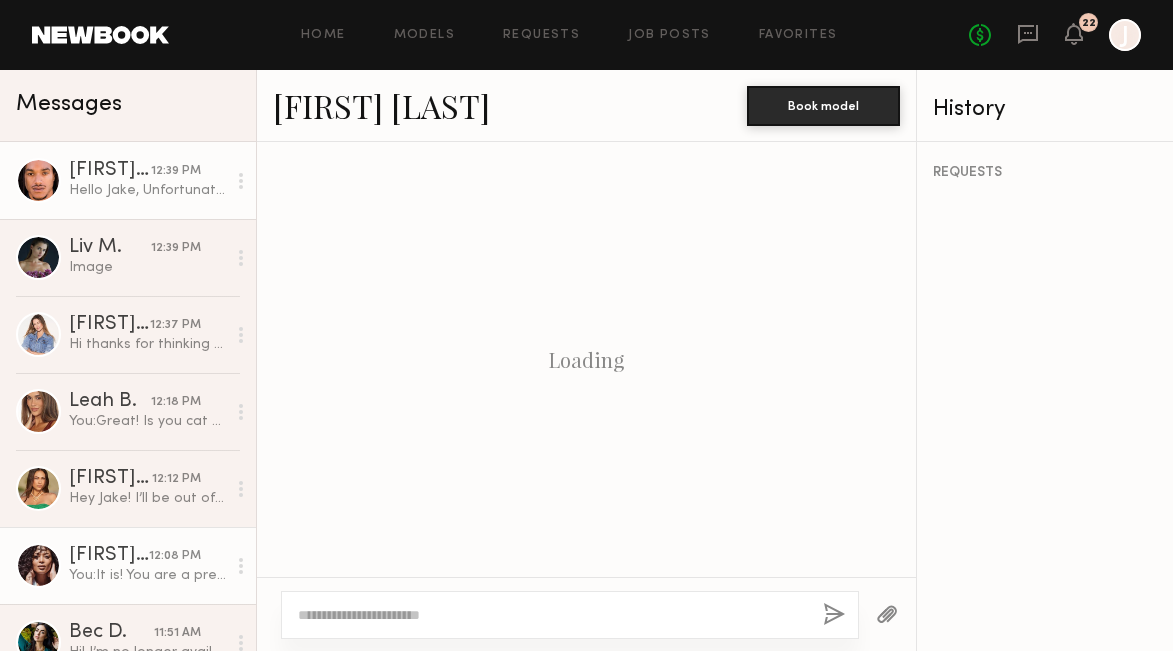 click on "Hello Jake,
Unfortunately he’s no longer mine.
Best,
Timothy" 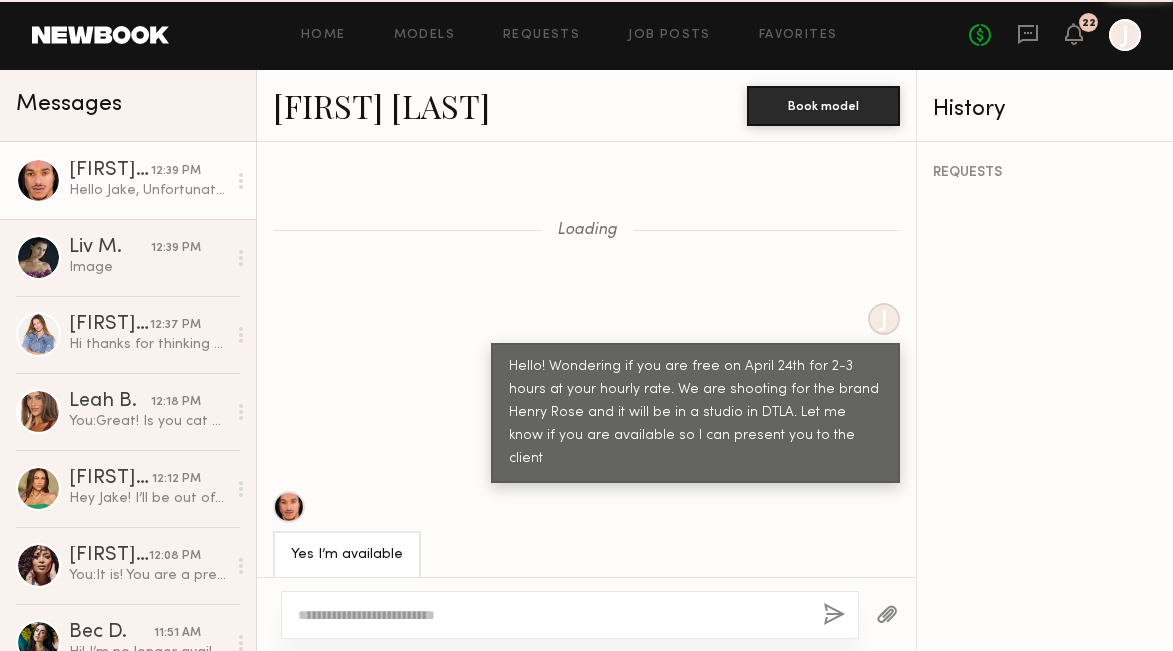 scroll, scrollTop: 2919, scrollLeft: 0, axis: vertical 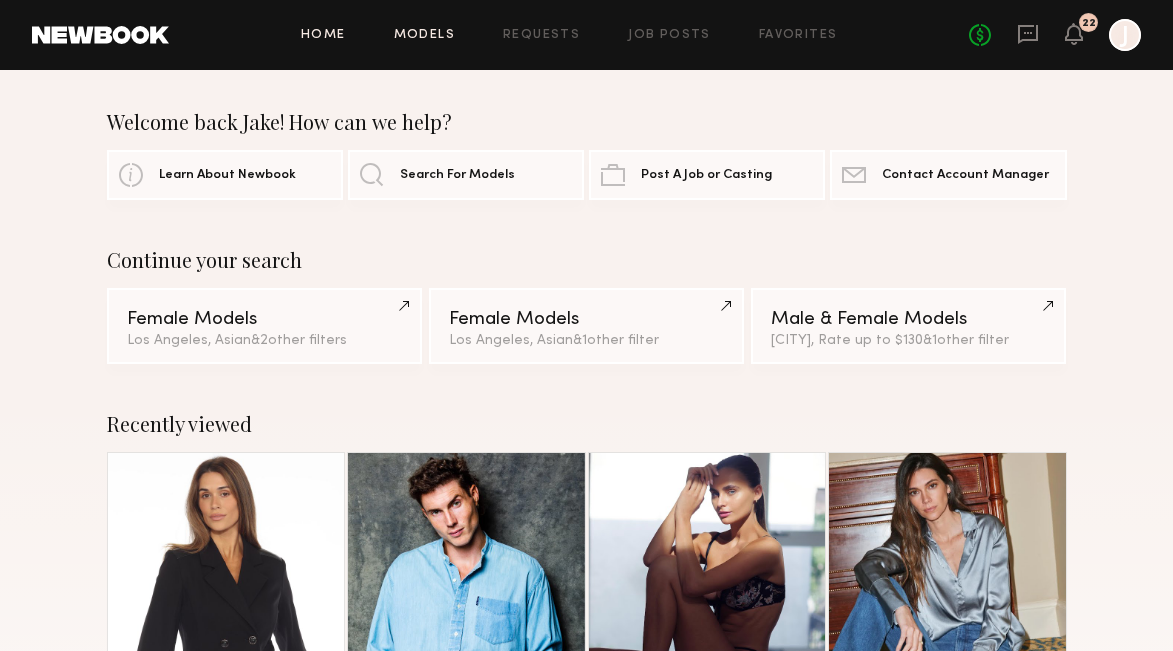 click on "Models" 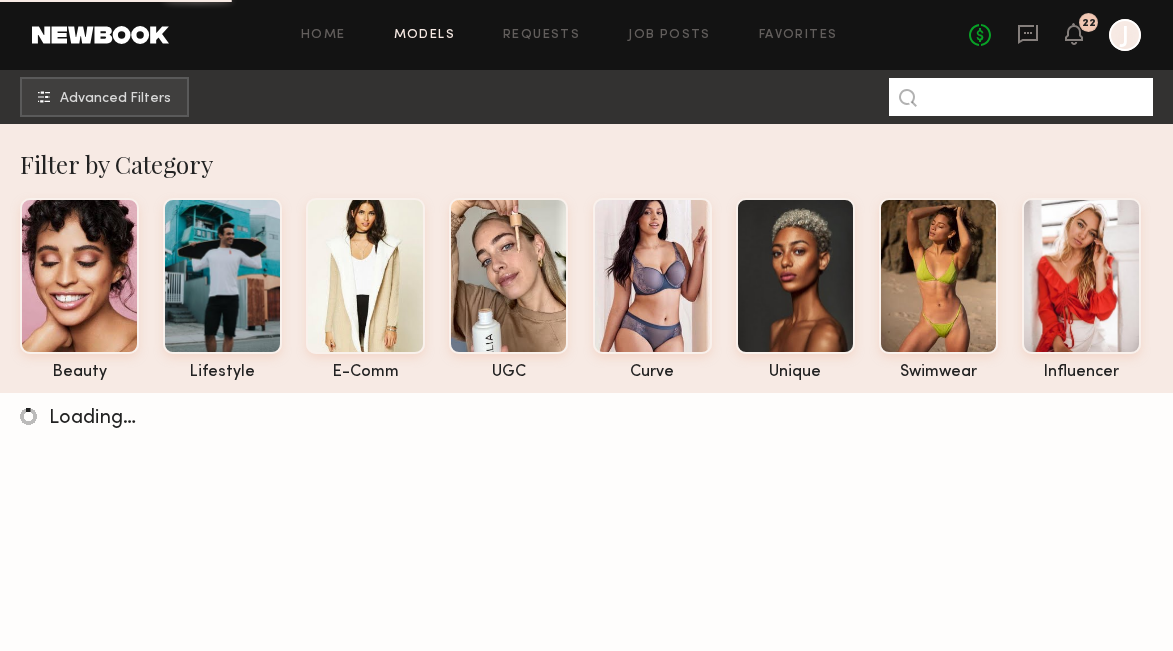 click 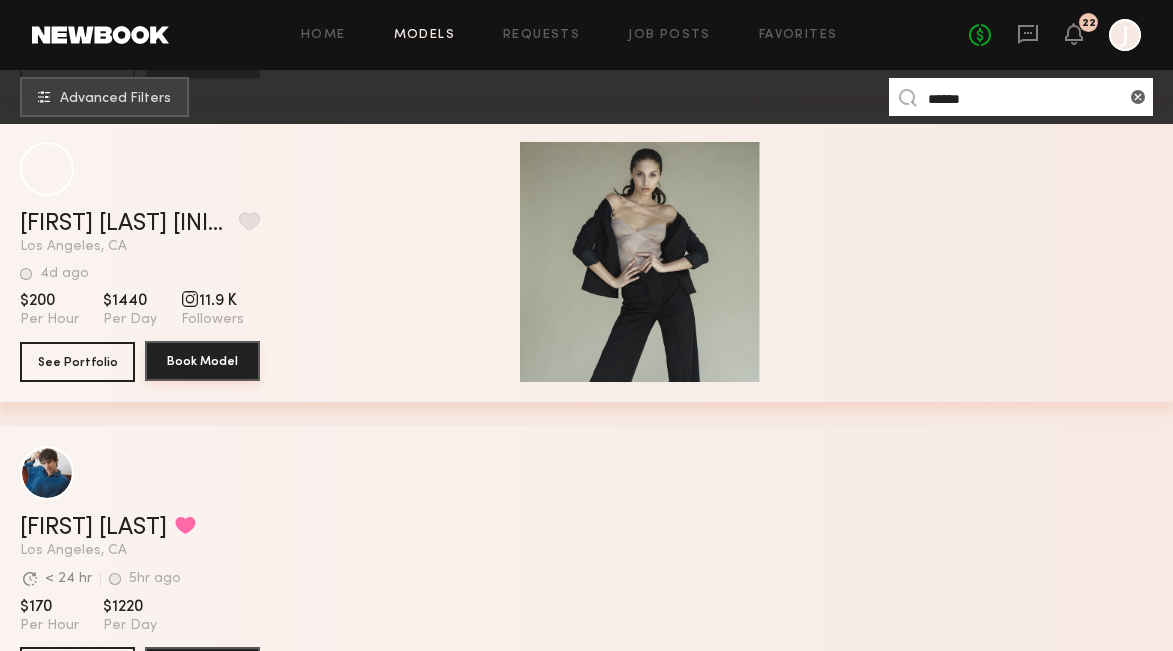 scroll, scrollTop: 699, scrollLeft: 0, axis: vertical 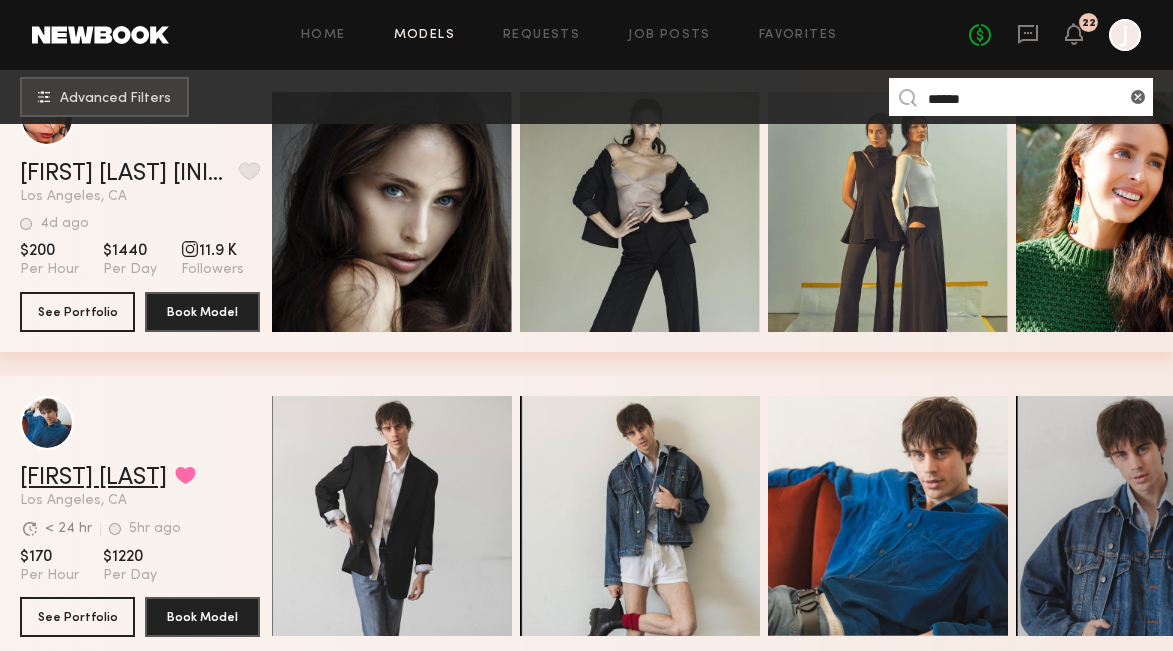 type on "******" 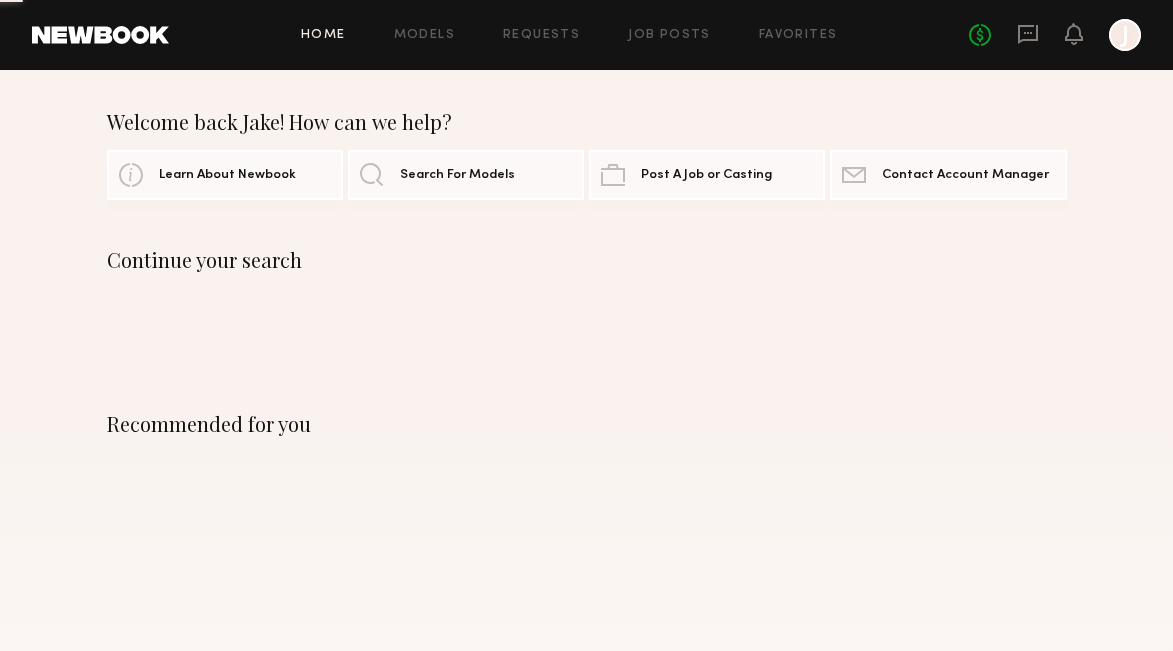 scroll, scrollTop: 0, scrollLeft: 0, axis: both 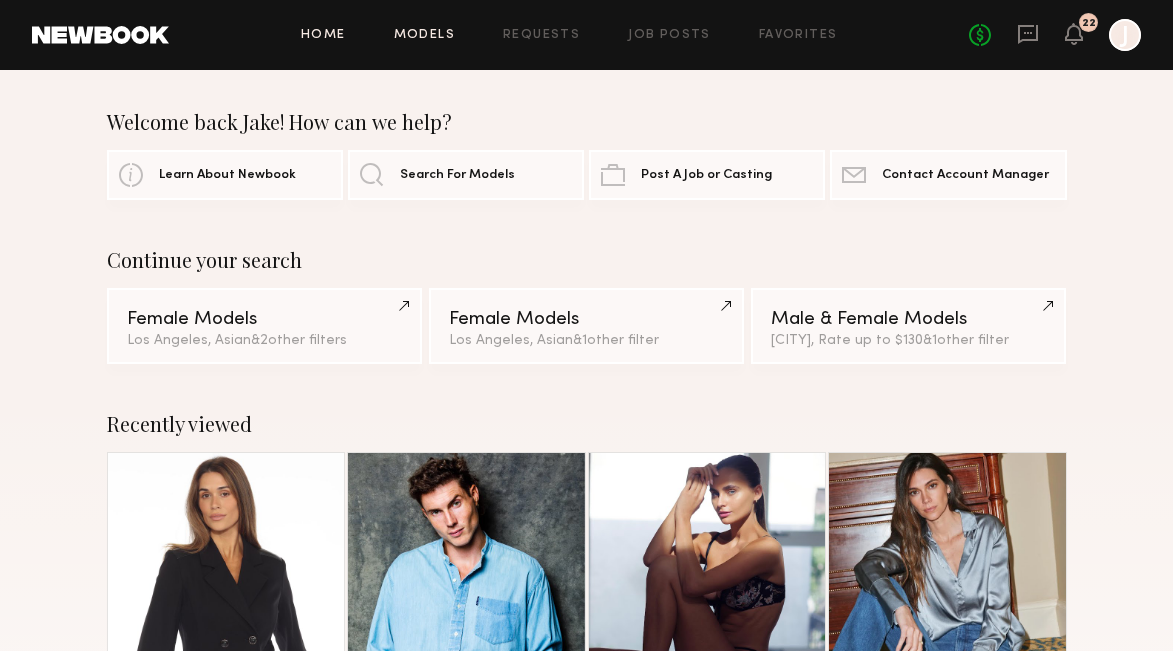 click on "Models" 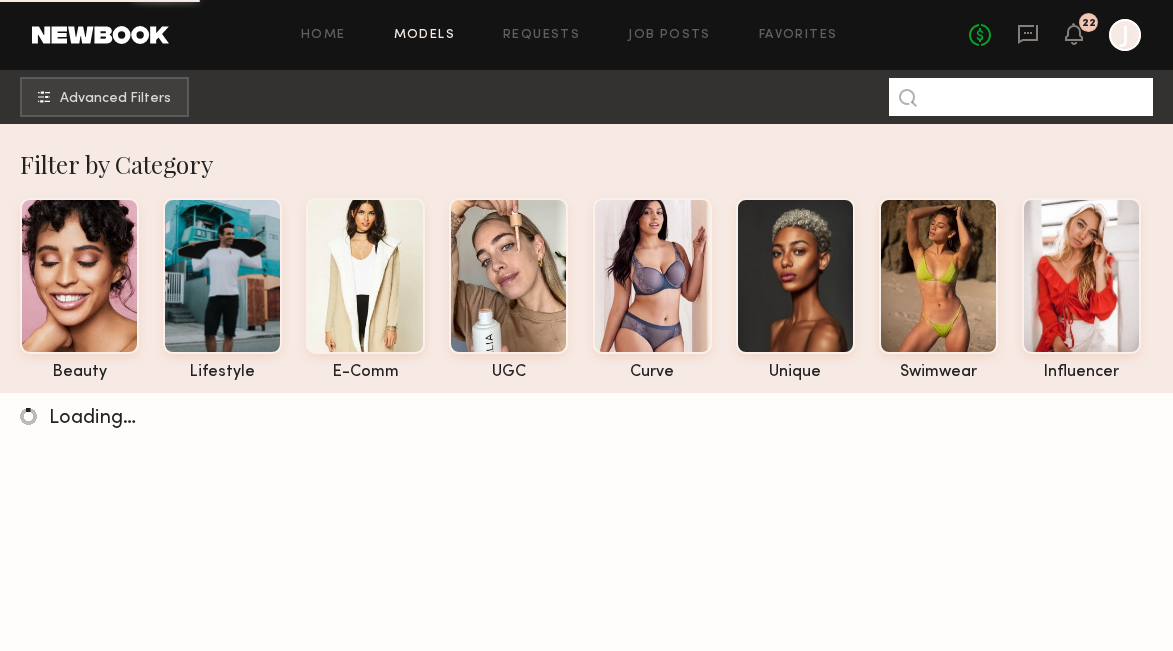 click 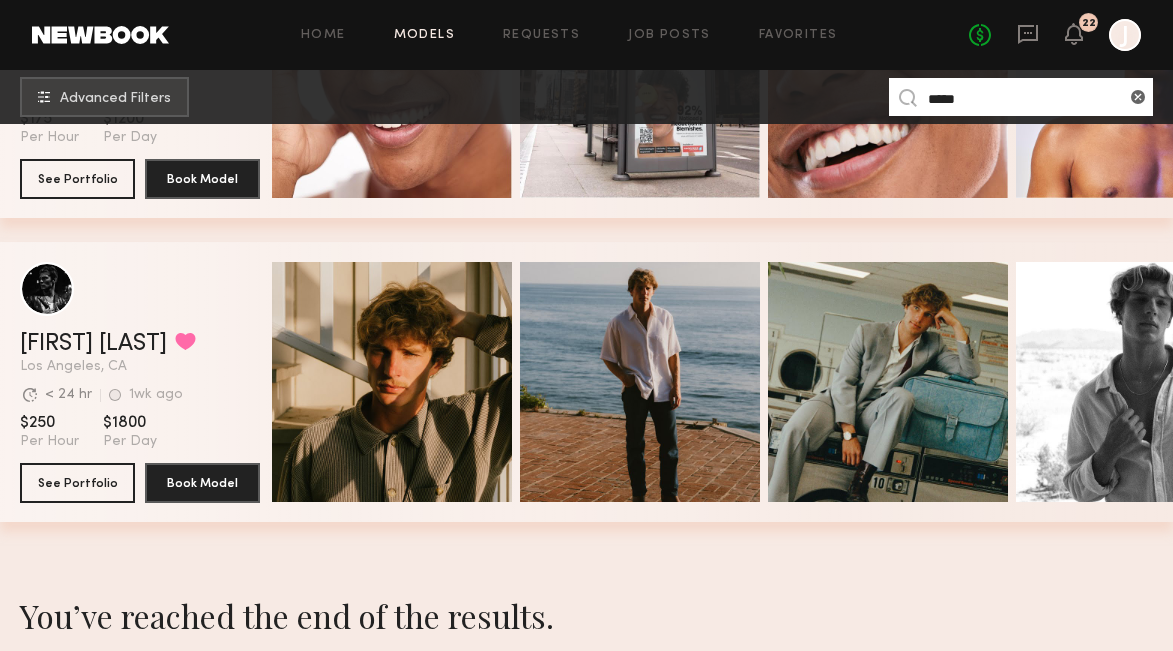 scroll, scrollTop: 538, scrollLeft: 0, axis: vertical 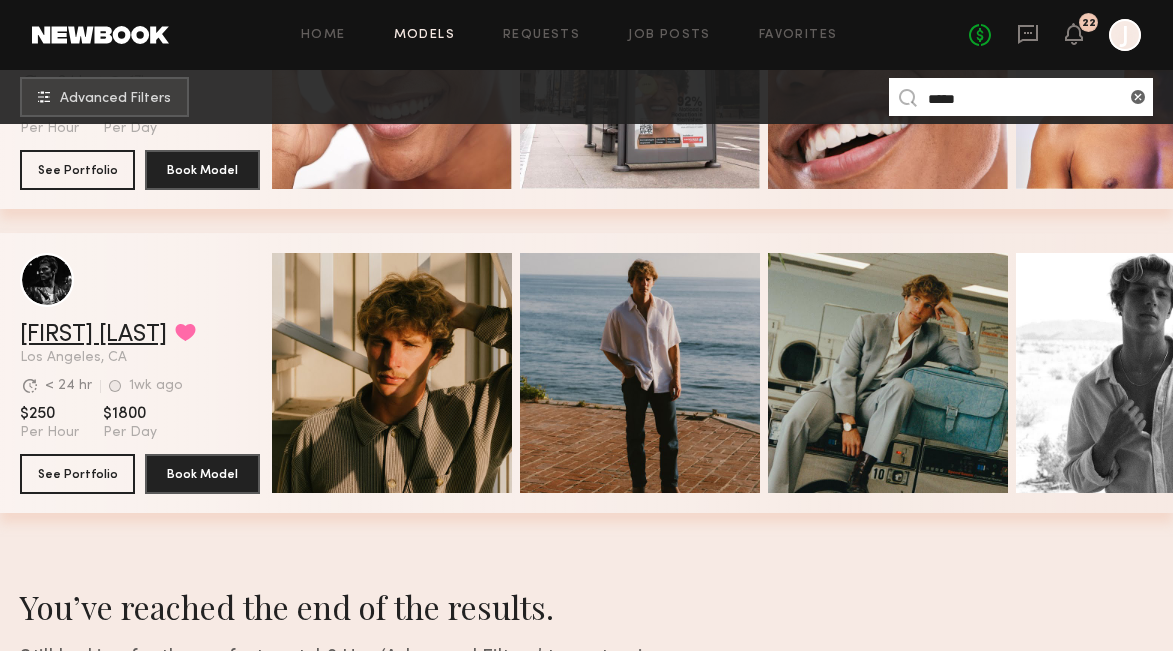 type on "*****" 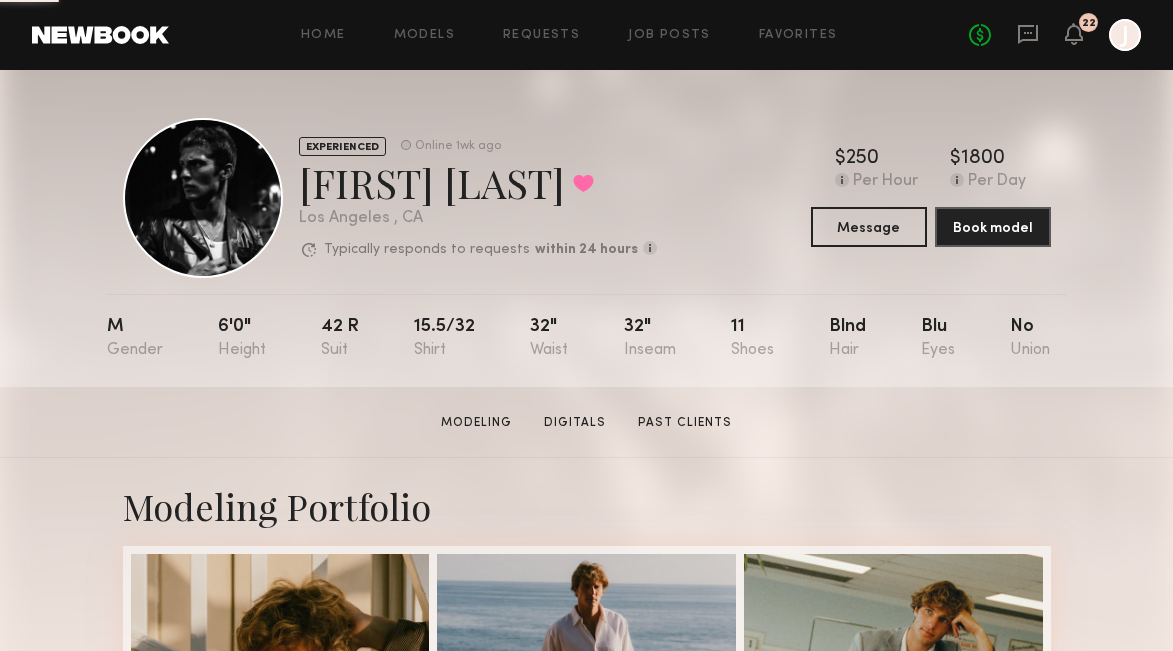 scroll, scrollTop: 0, scrollLeft: 0, axis: both 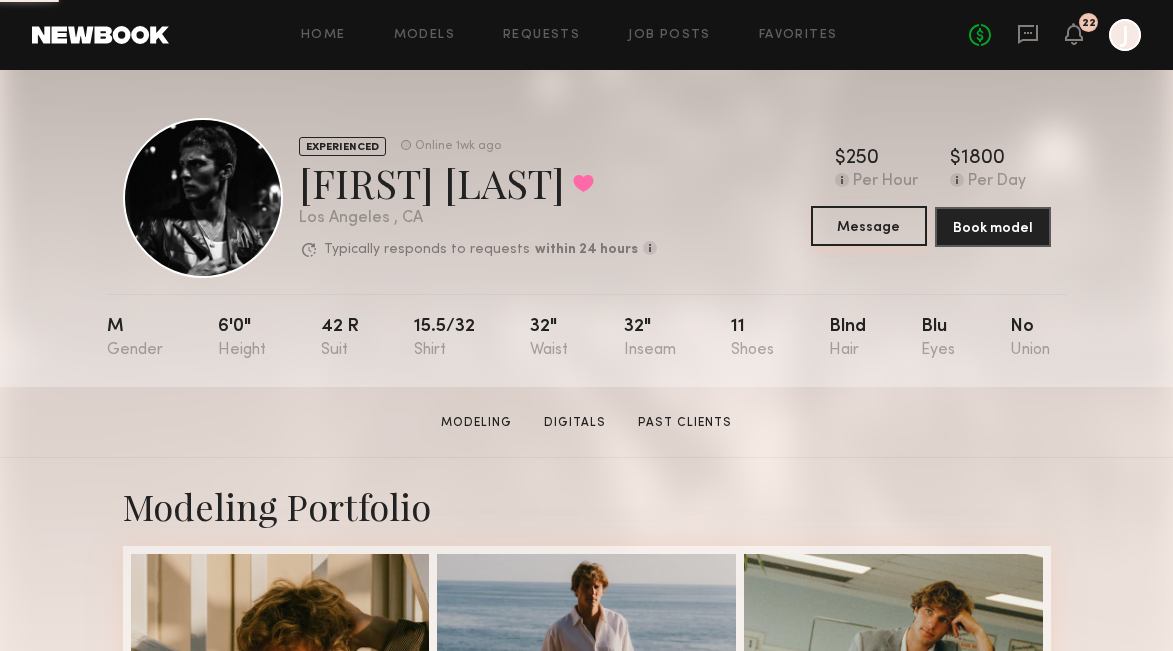 click on "Message" 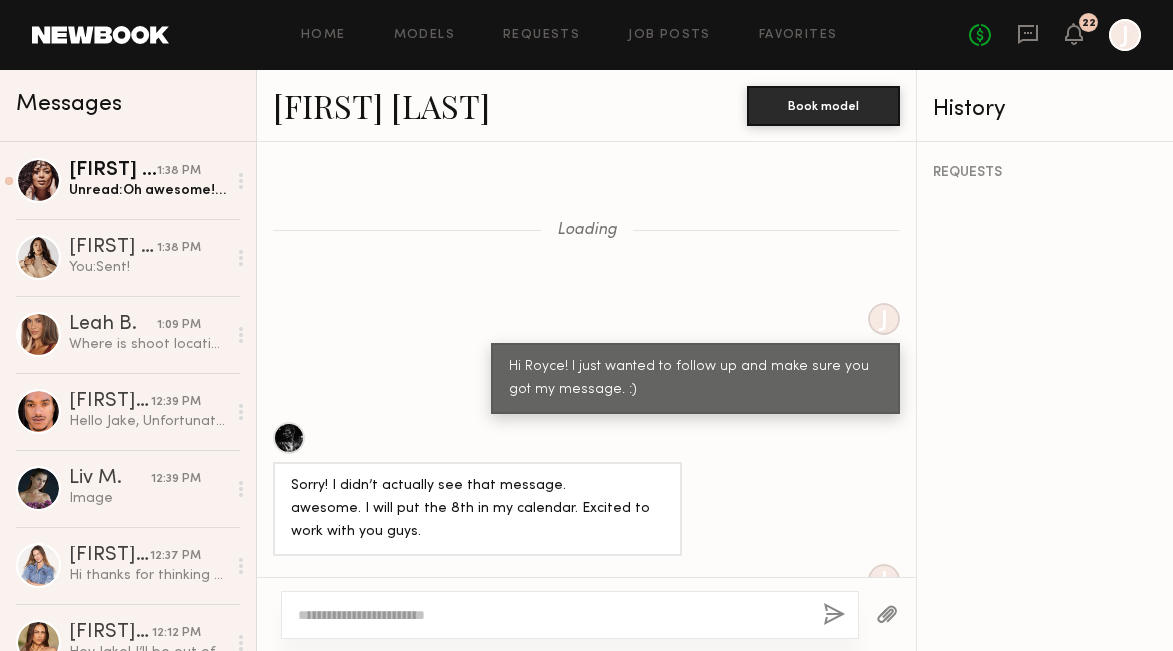 scroll, scrollTop: 1378, scrollLeft: 0, axis: vertical 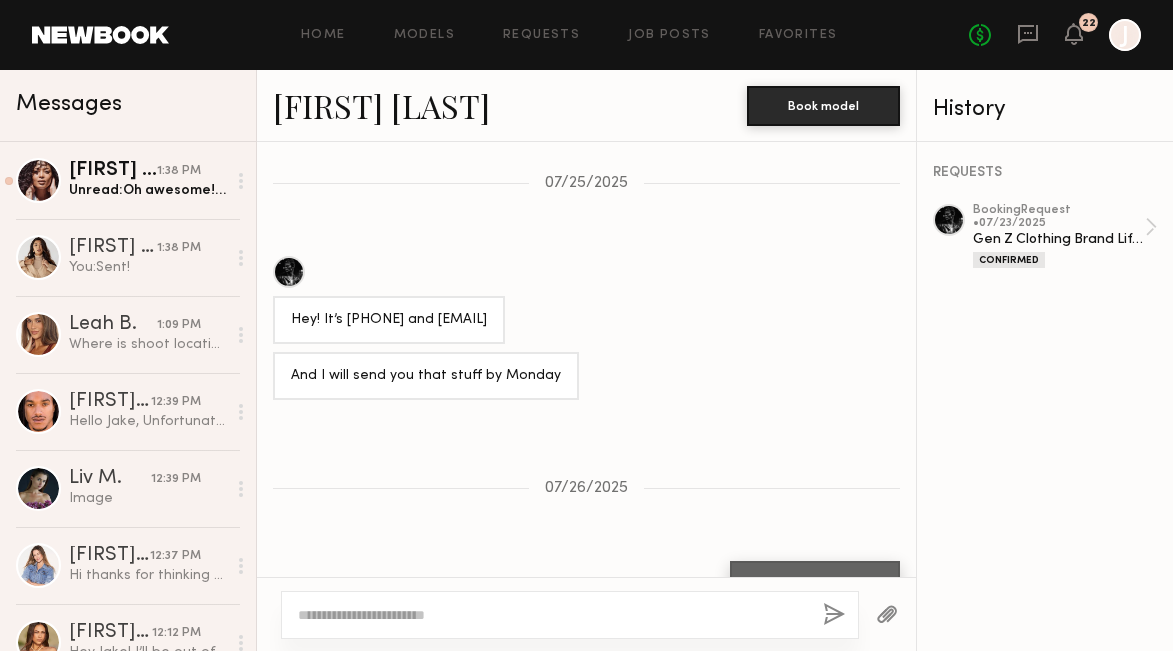 click 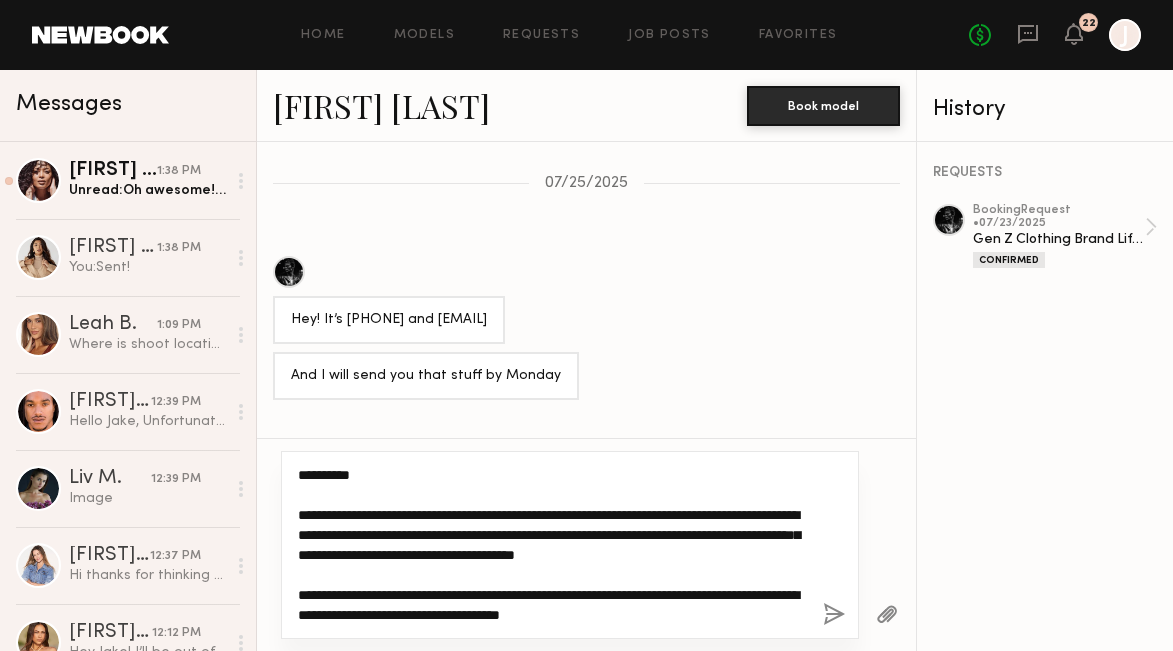 scroll, scrollTop: 0, scrollLeft: 0, axis: both 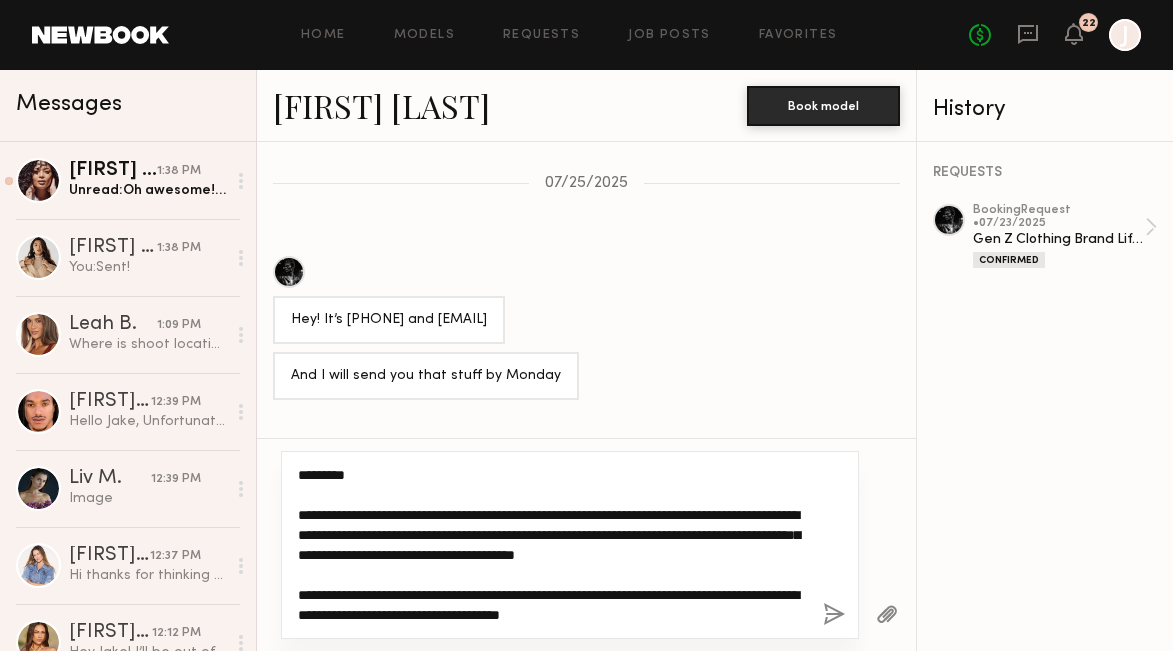 type on "**********" 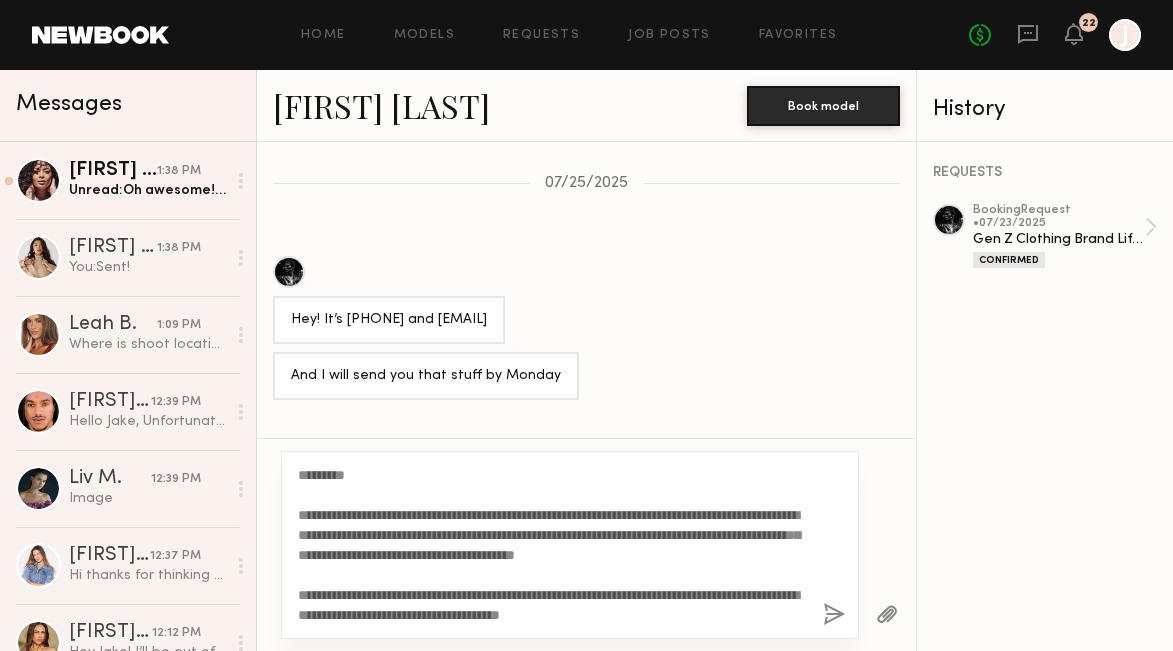 click 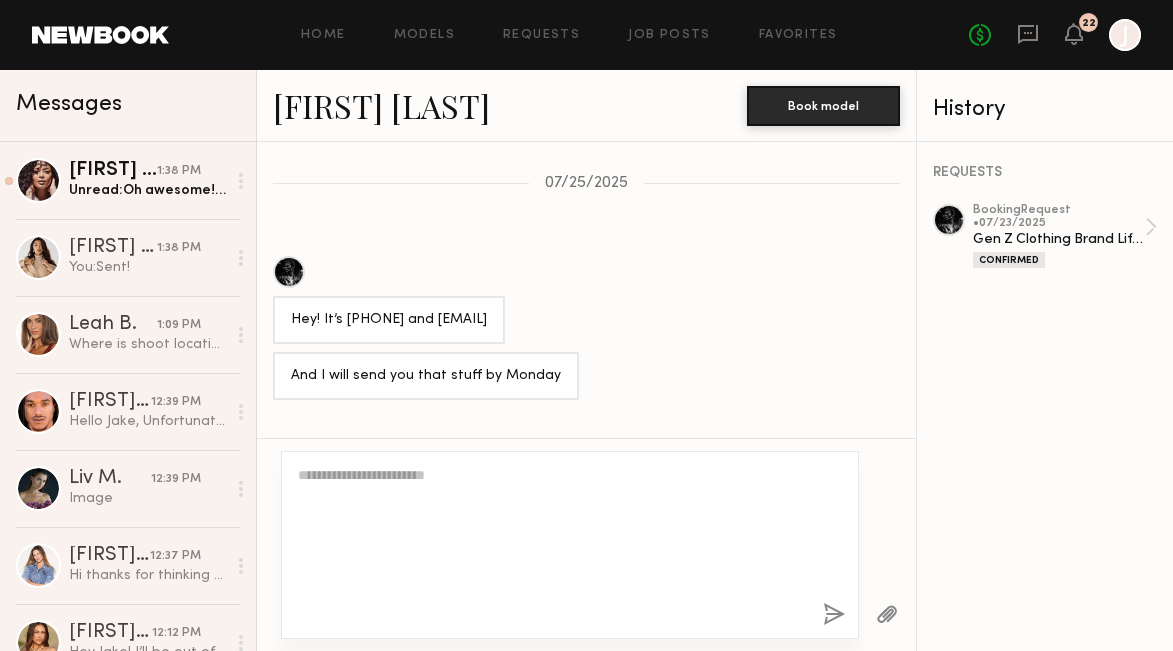 scroll, scrollTop: 2131, scrollLeft: 0, axis: vertical 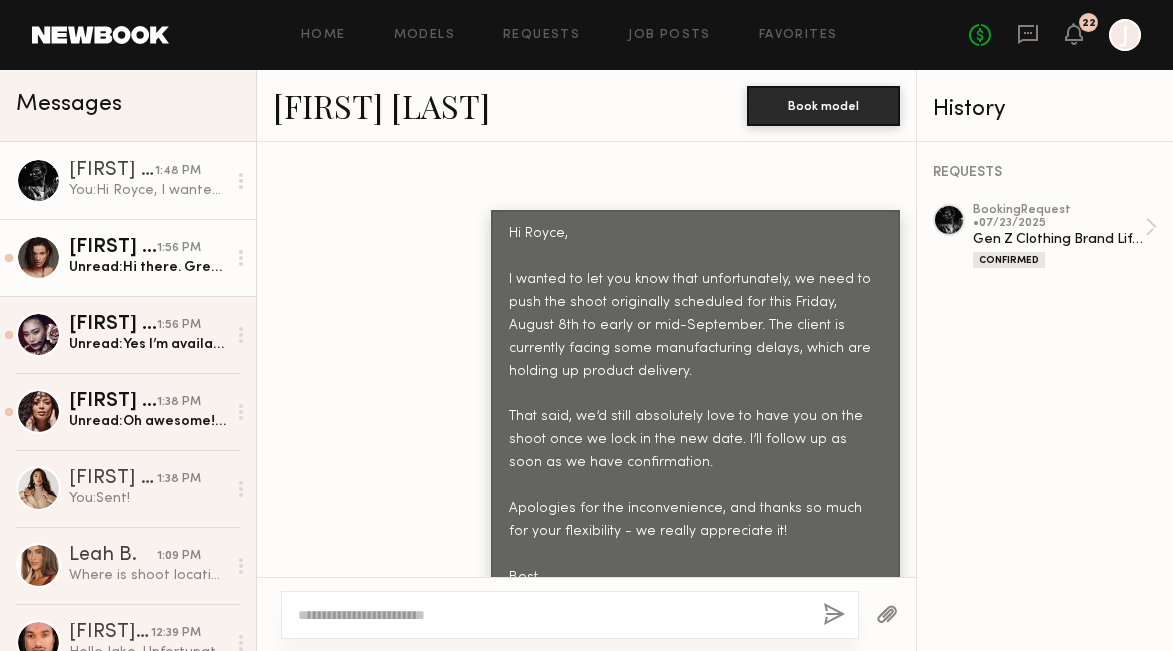 click on "Unread:  Hi there. Great, waiting on further details. Thank you" 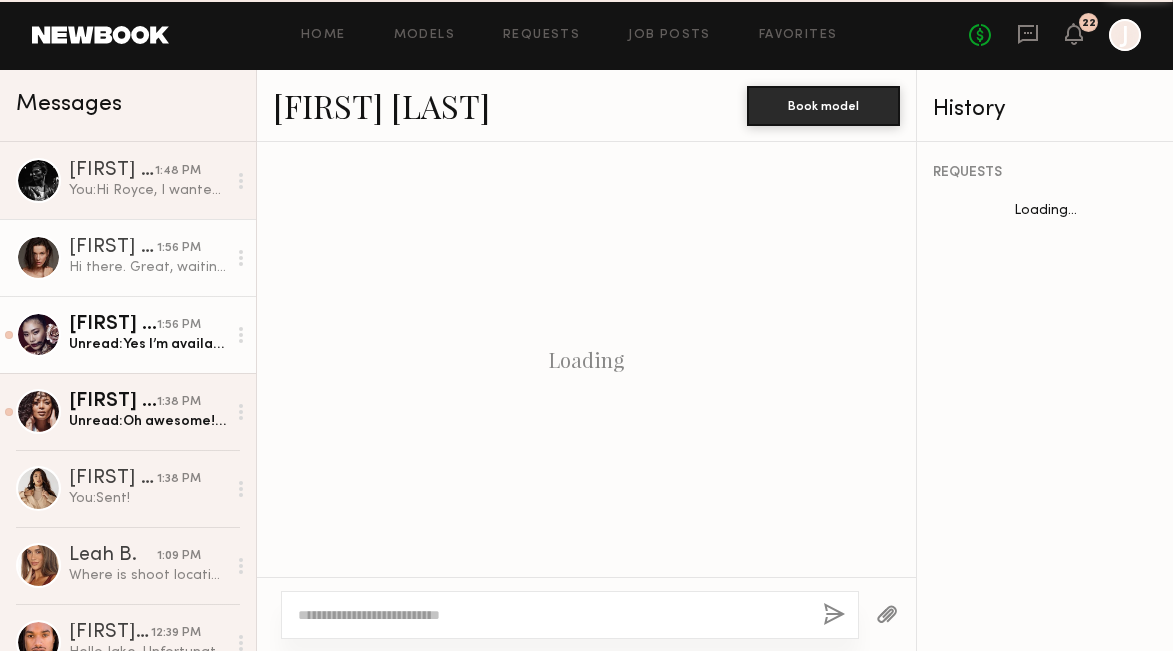 scroll, scrollTop: 2892, scrollLeft: 0, axis: vertical 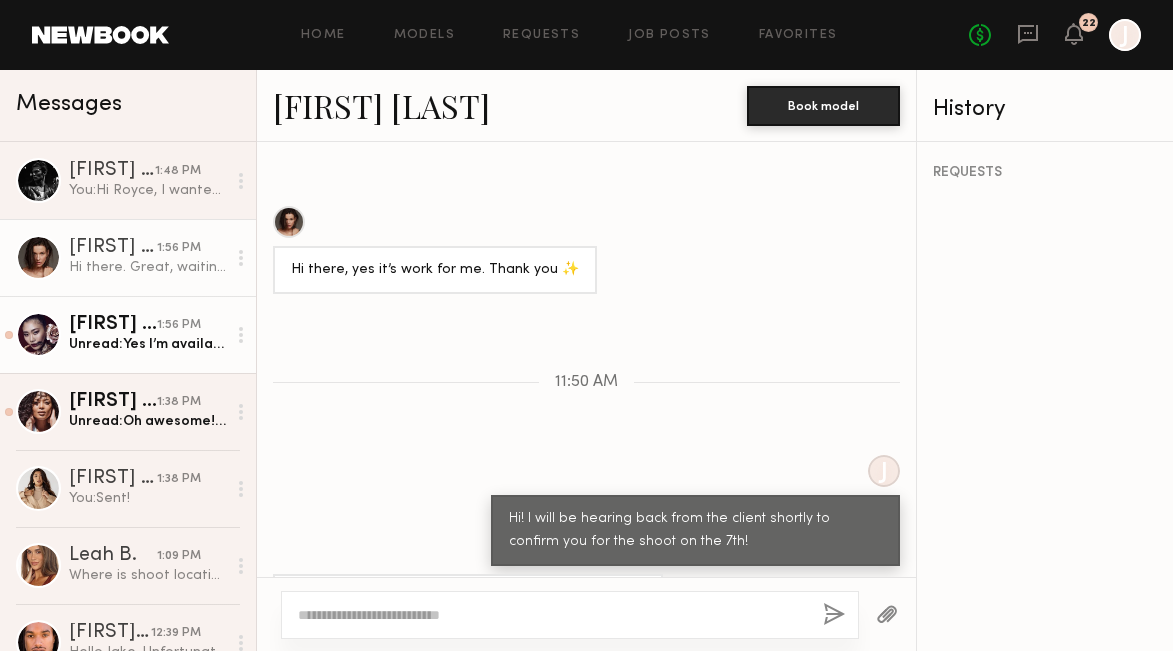 click on "Unread:  Yes I’m available" 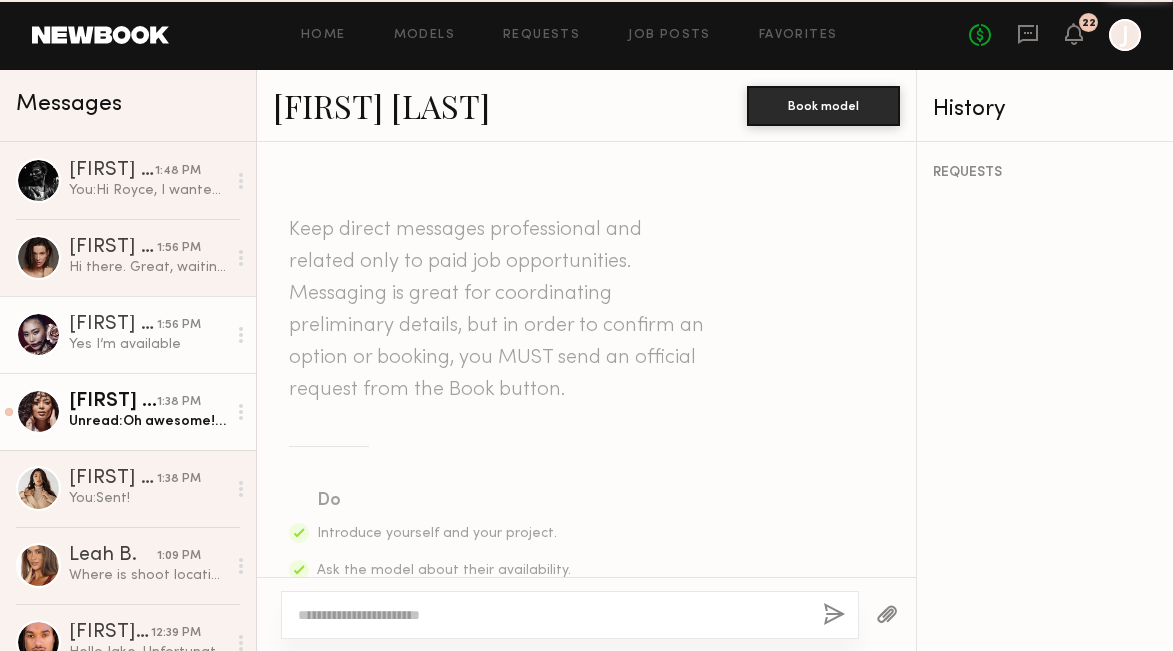 scroll, scrollTop: 1109, scrollLeft: 0, axis: vertical 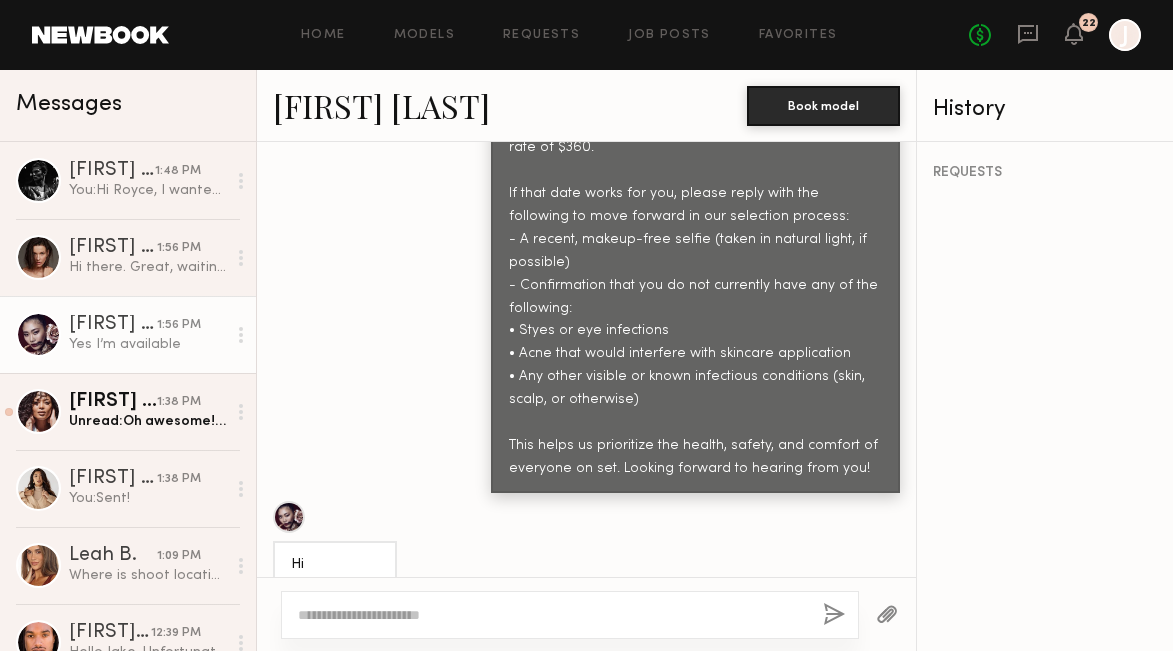 click 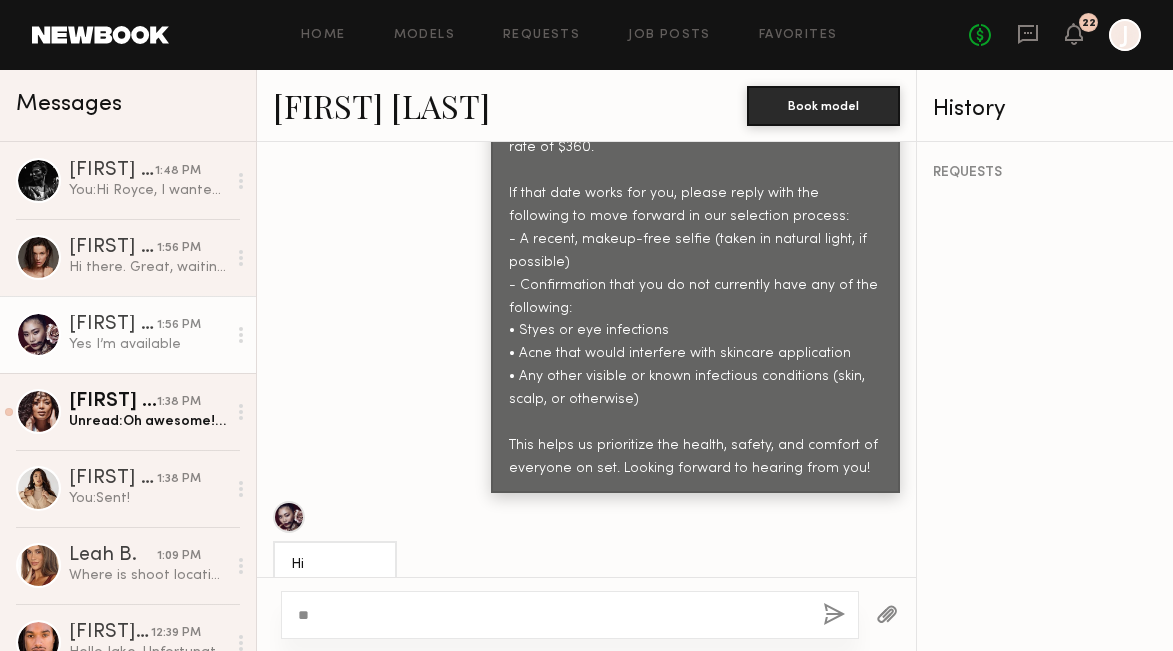 type on "*" 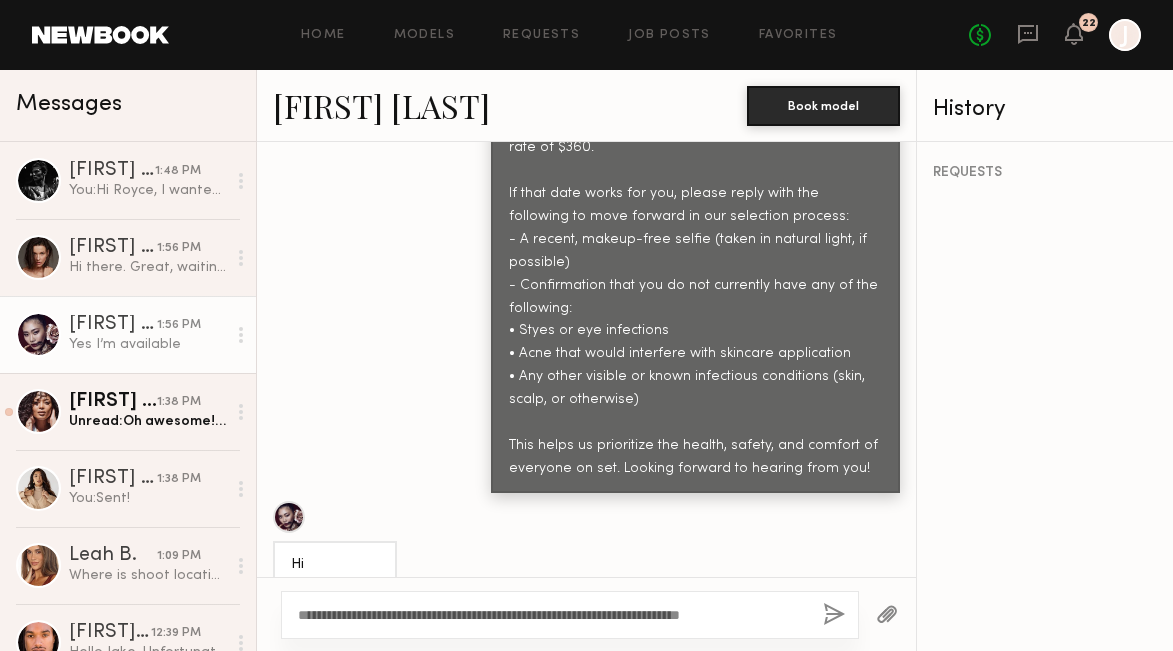 type on "**********" 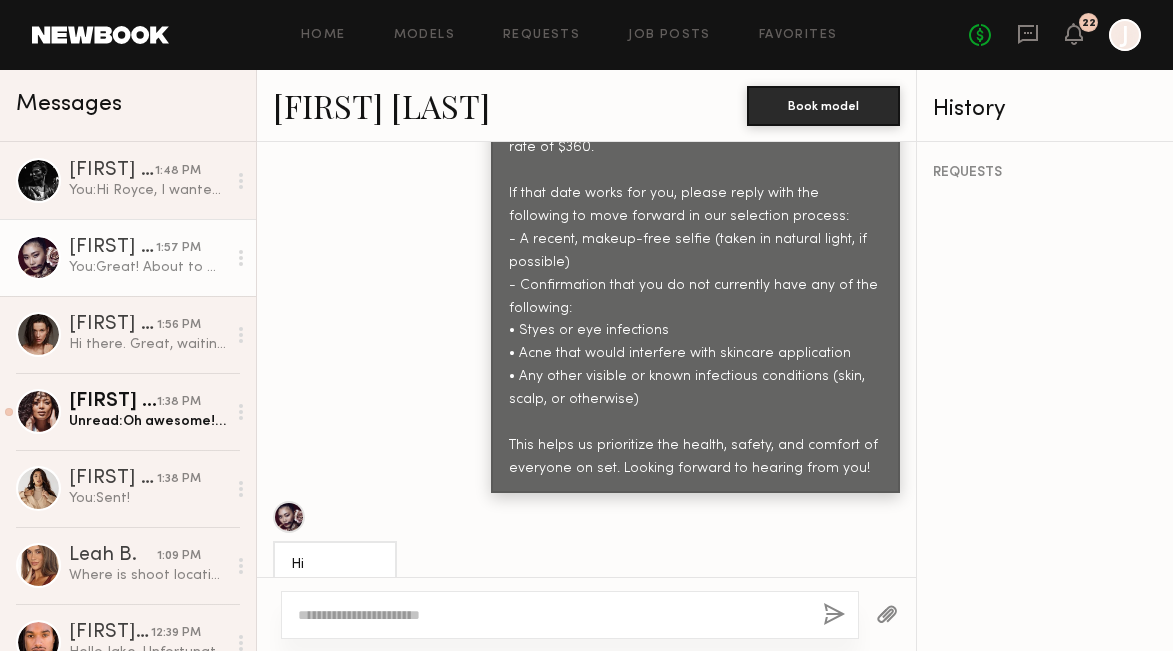 scroll, scrollTop: 1339, scrollLeft: 0, axis: vertical 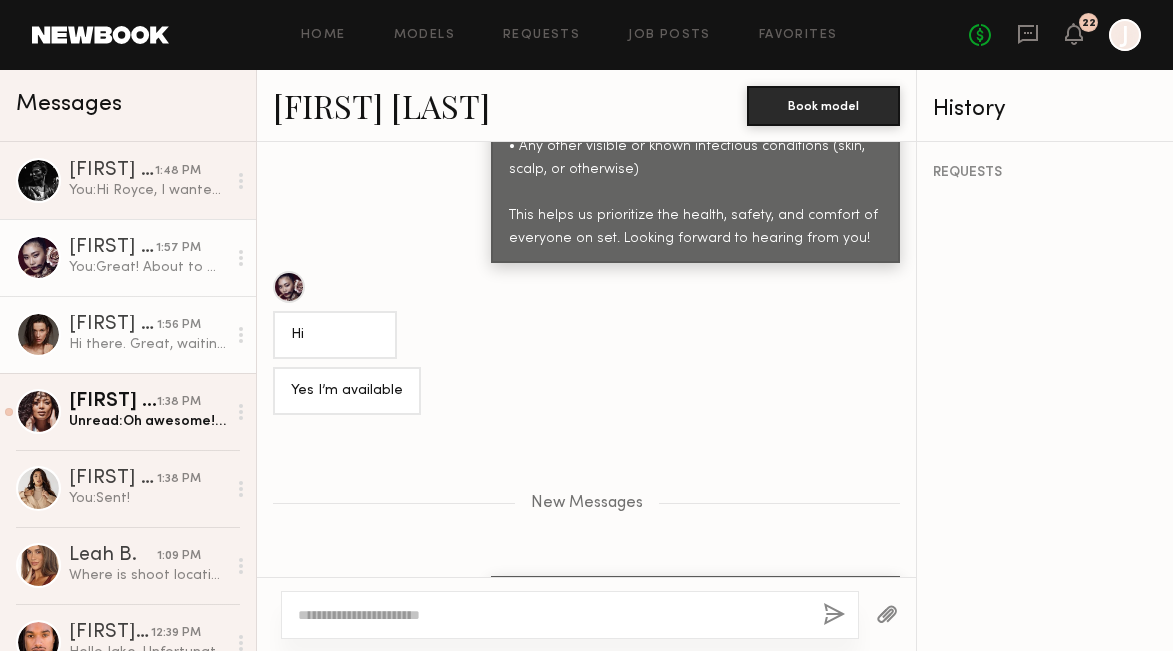 click on "Hi there. Great, waiting on further details. Thank you" 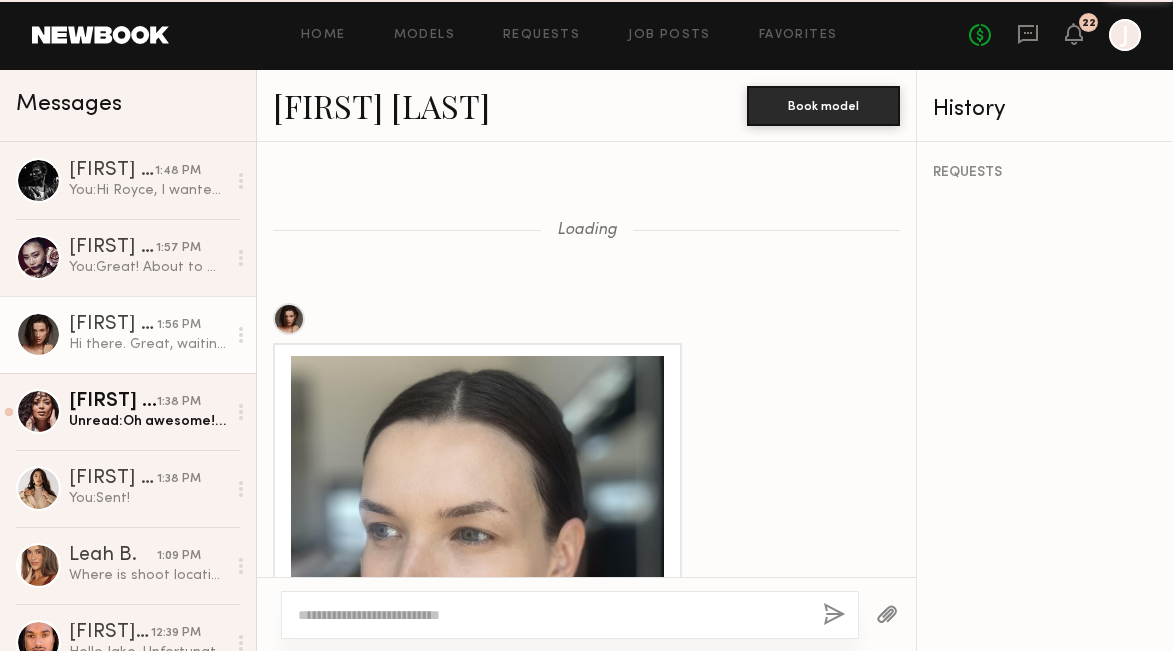 scroll, scrollTop: 2892, scrollLeft: 0, axis: vertical 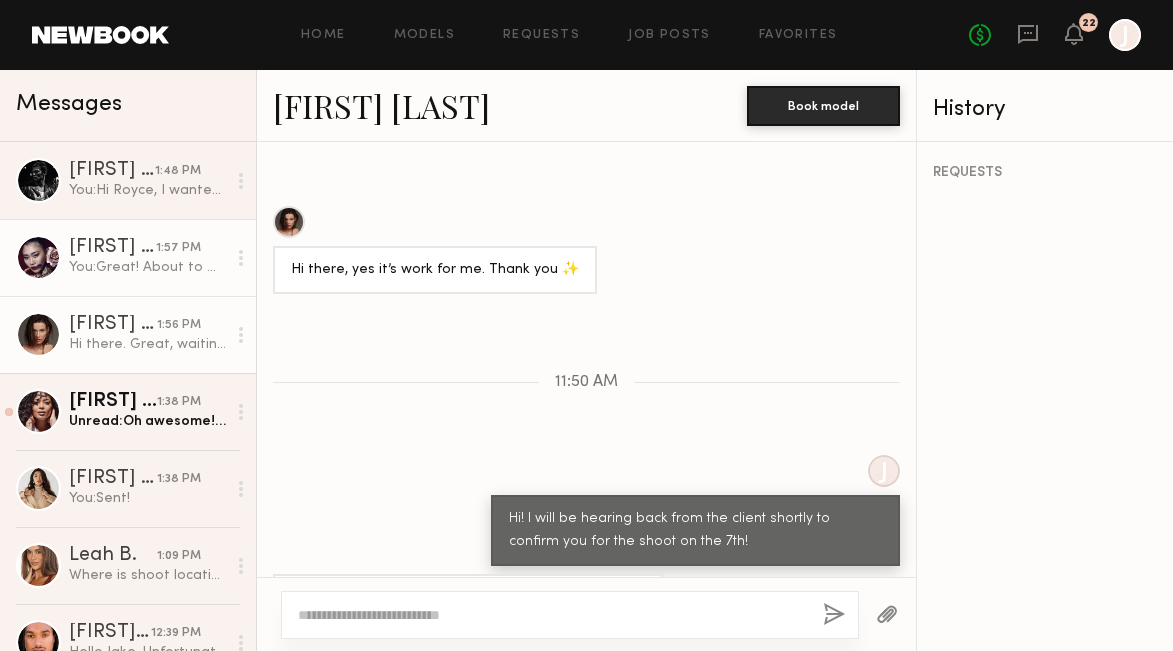 click on "Leah K. 1:57 PM You:  Great! About to meet the client right now and will get back to you shortly:)" 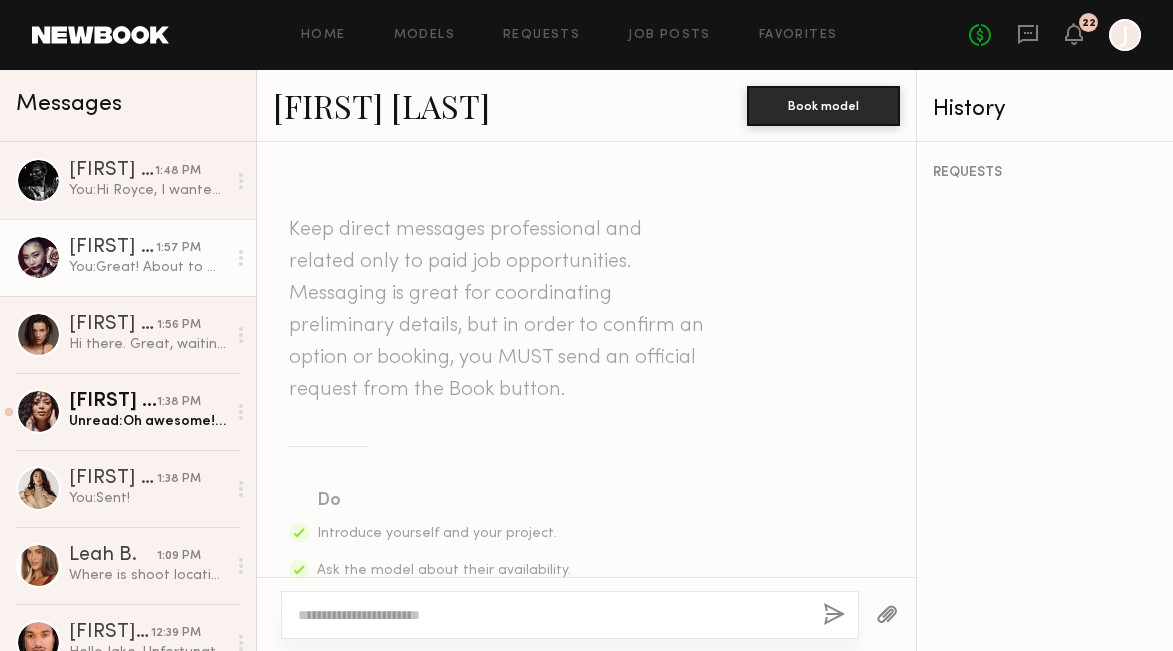 scroll, scrollTop: 1186, scrollLeft: 0, axis: vertical 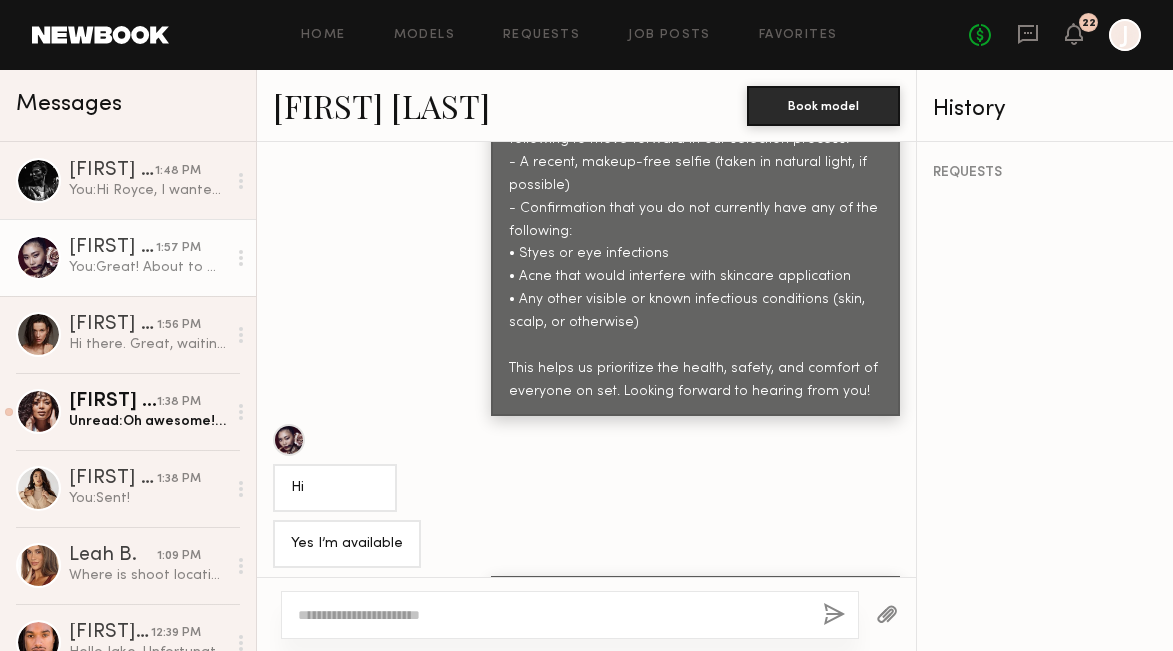 click on "Leah K." 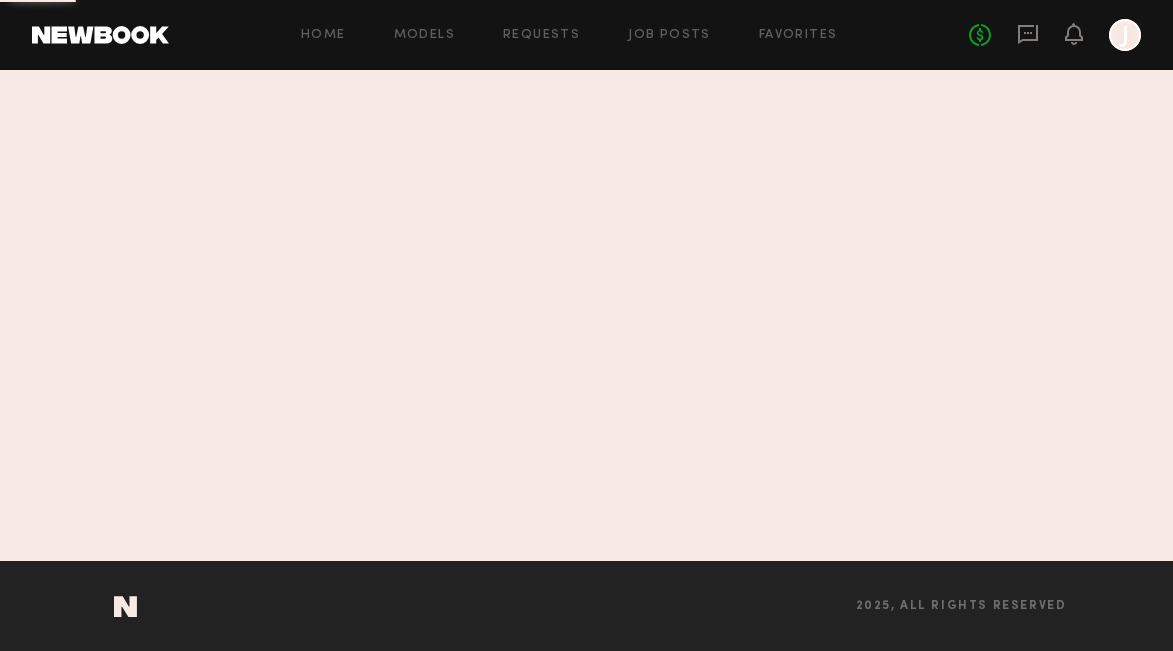 scroll, scrollTop: 0, scrollLeft: 0, axis: both 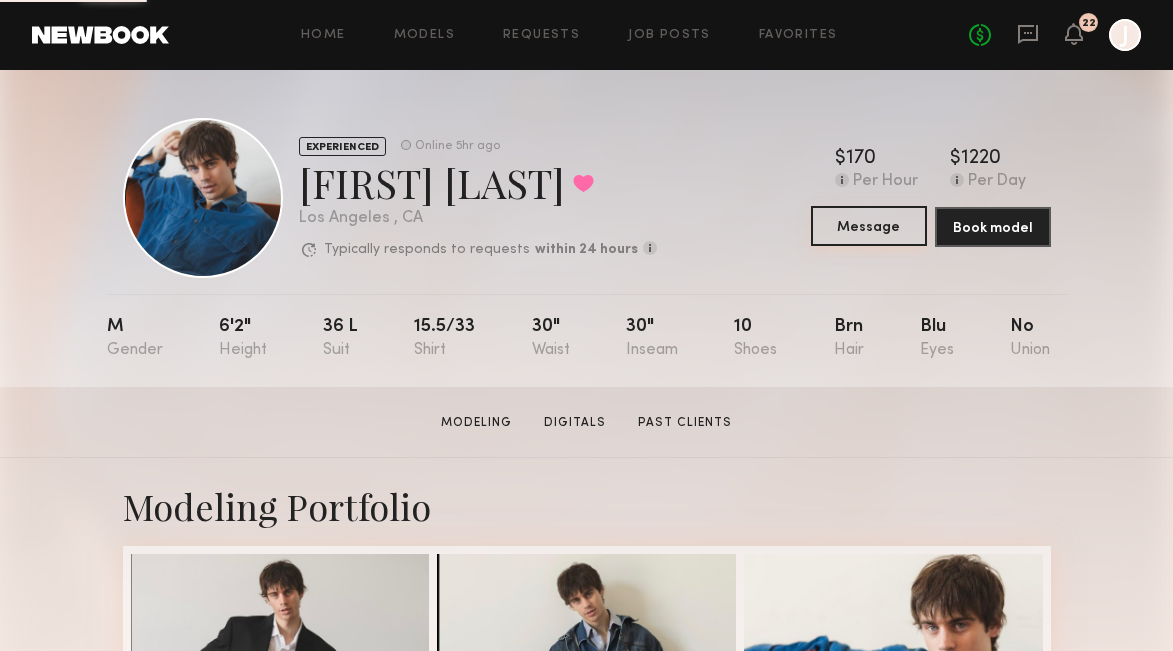 click on "Message" 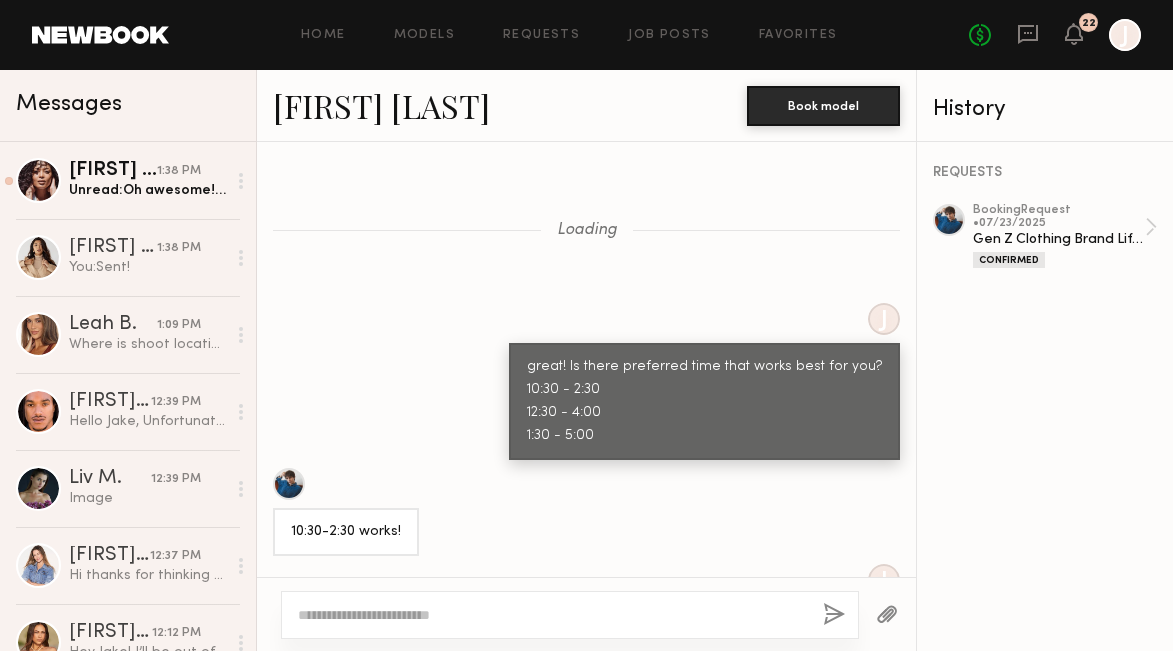 scroll, scrollTop: 1751, scrollLeft: 0, axis: vertical 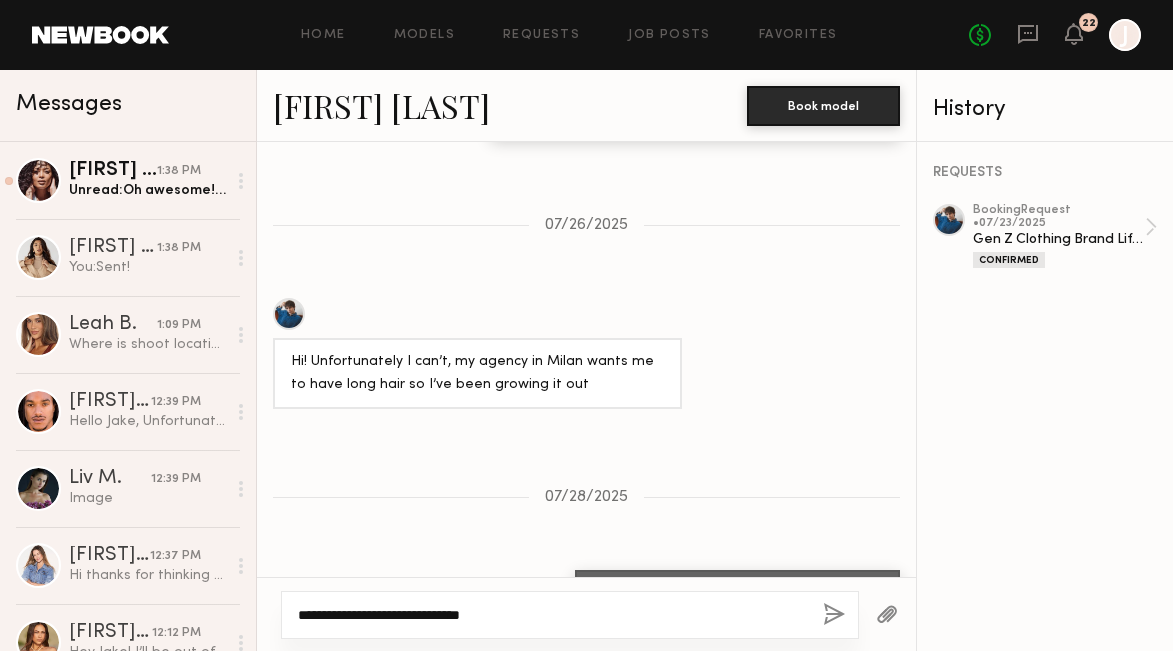 click on "**********" 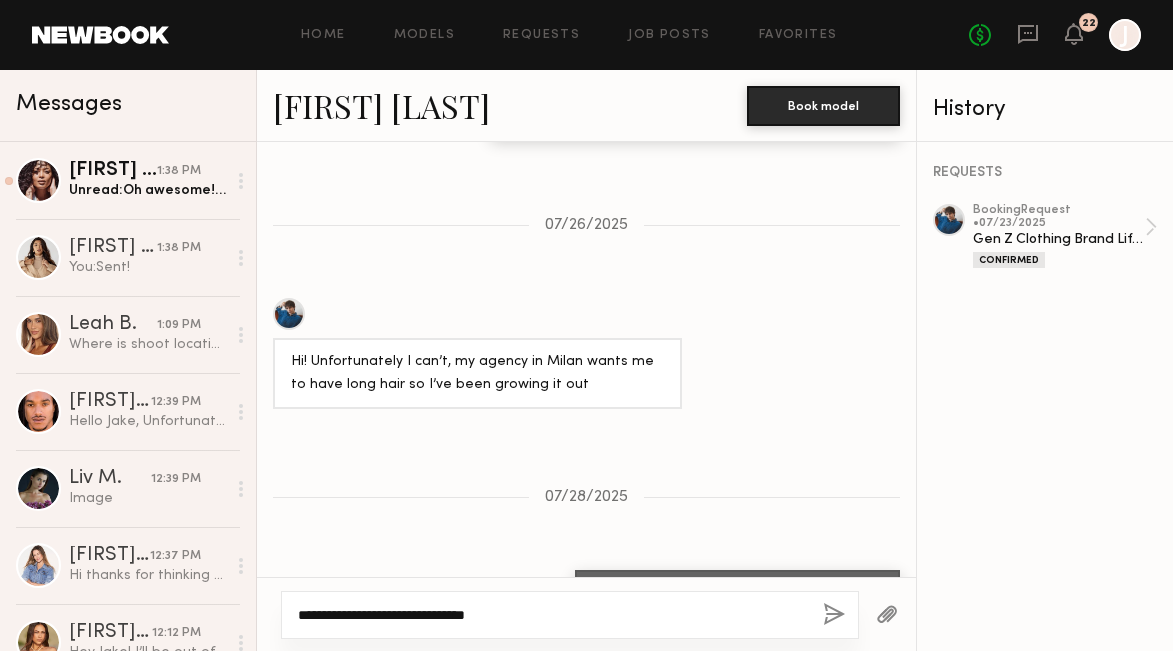 click on "**********" 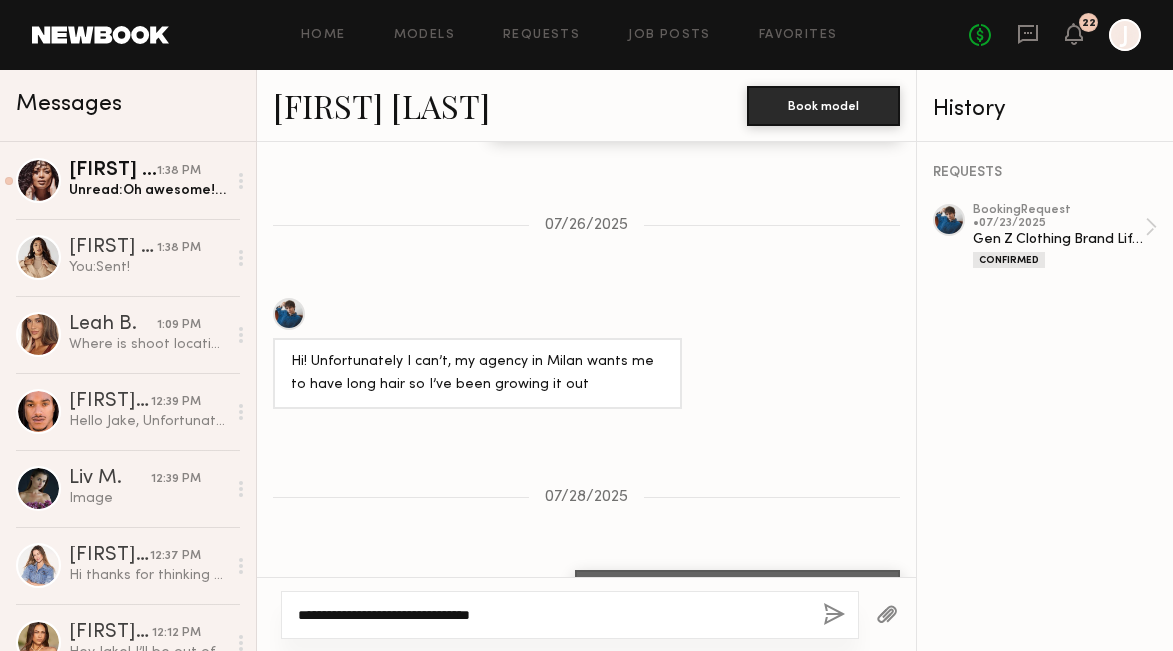 click on "**********" 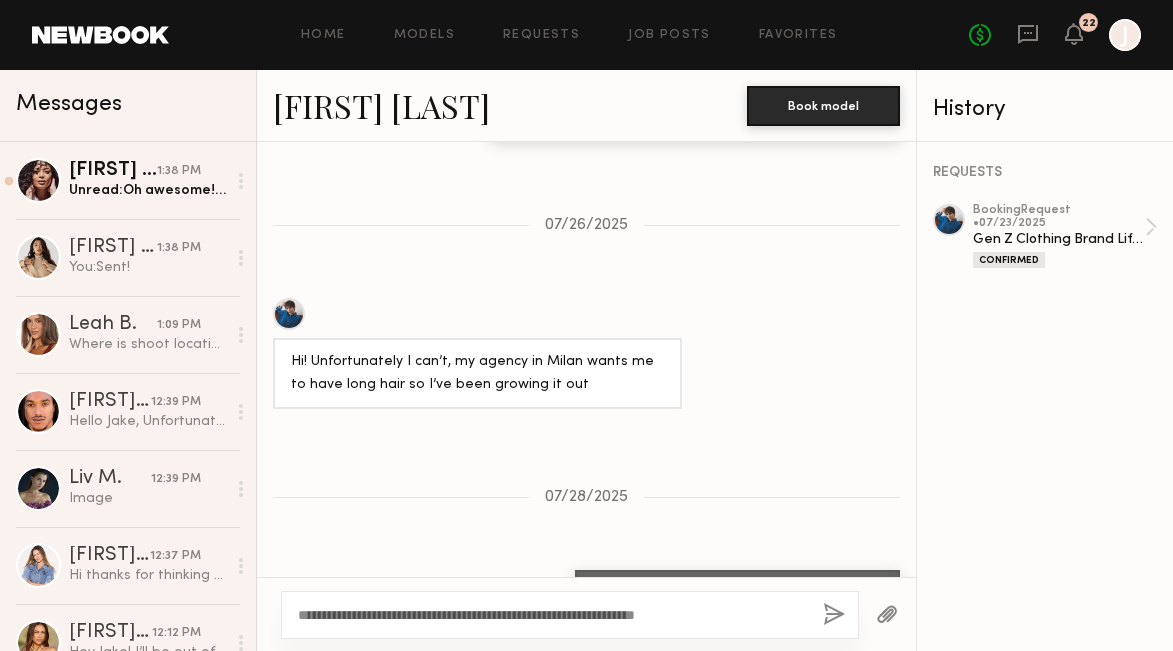 click on "Home Models Requests Job Posts Favorites Sign Out No fees up to $5,000 22 J" 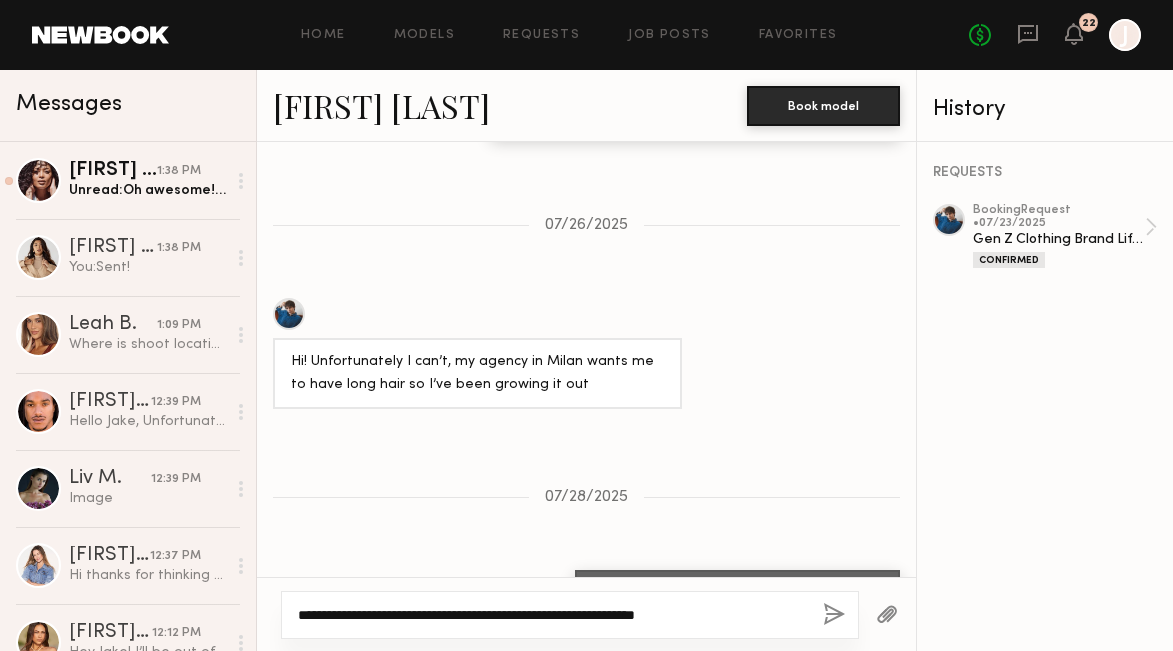 click on "**********" 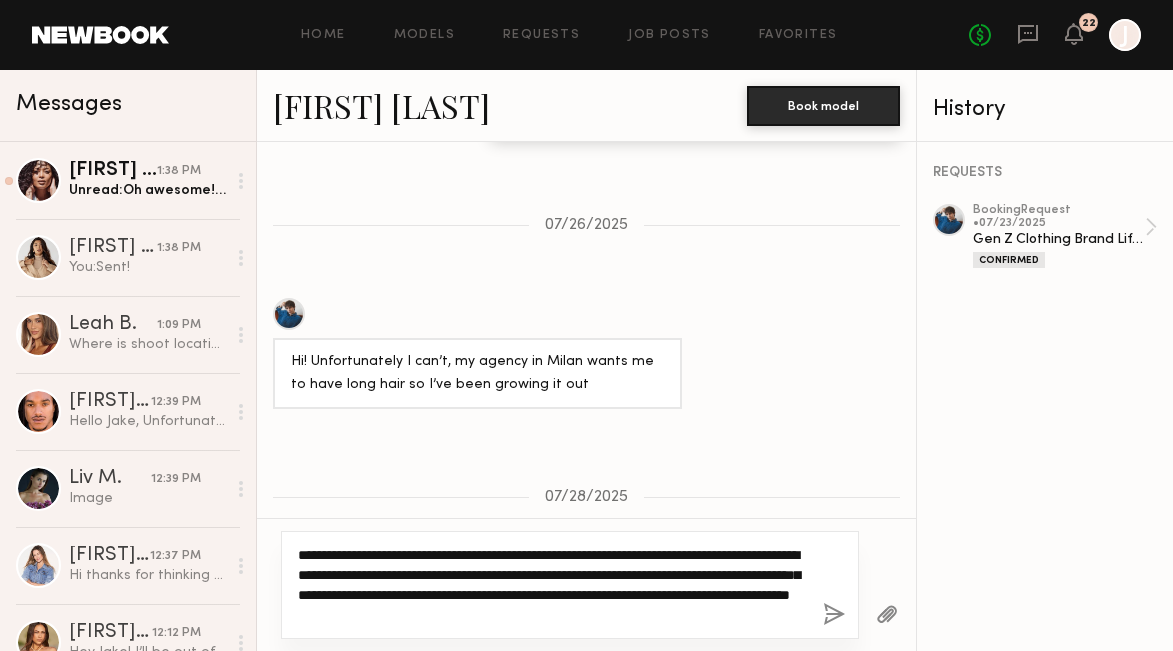 click on "**********" 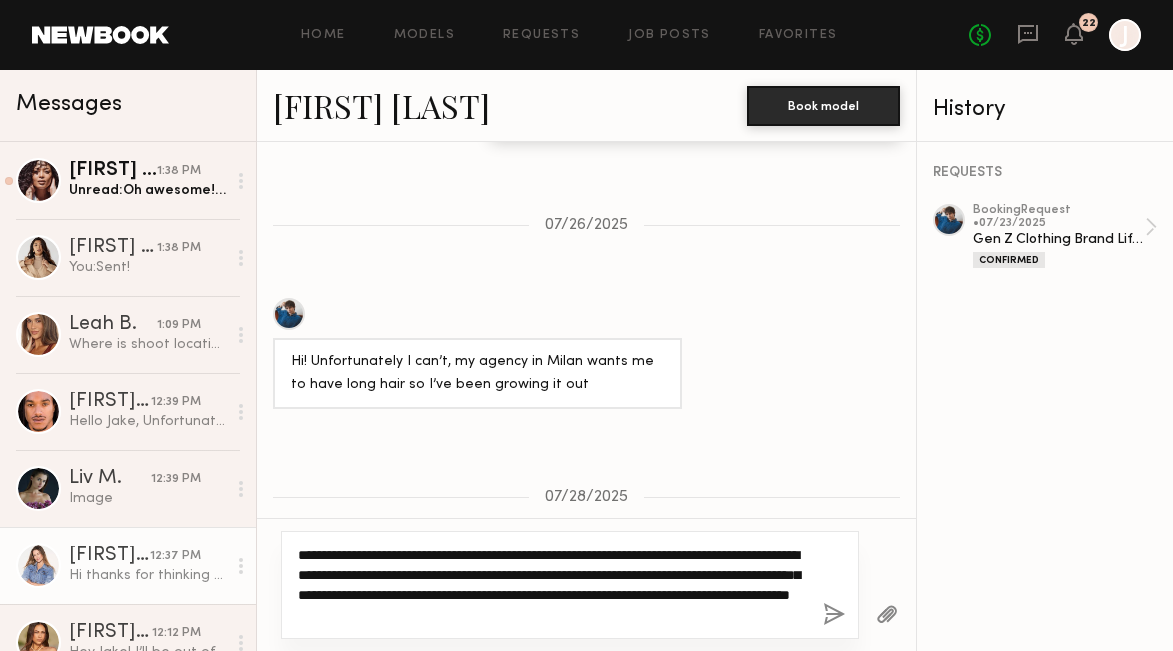 drag, startPoint x: 705, startPoint y: 614, endPoint x: 251, endPoint y: 556, distance: 457.68985 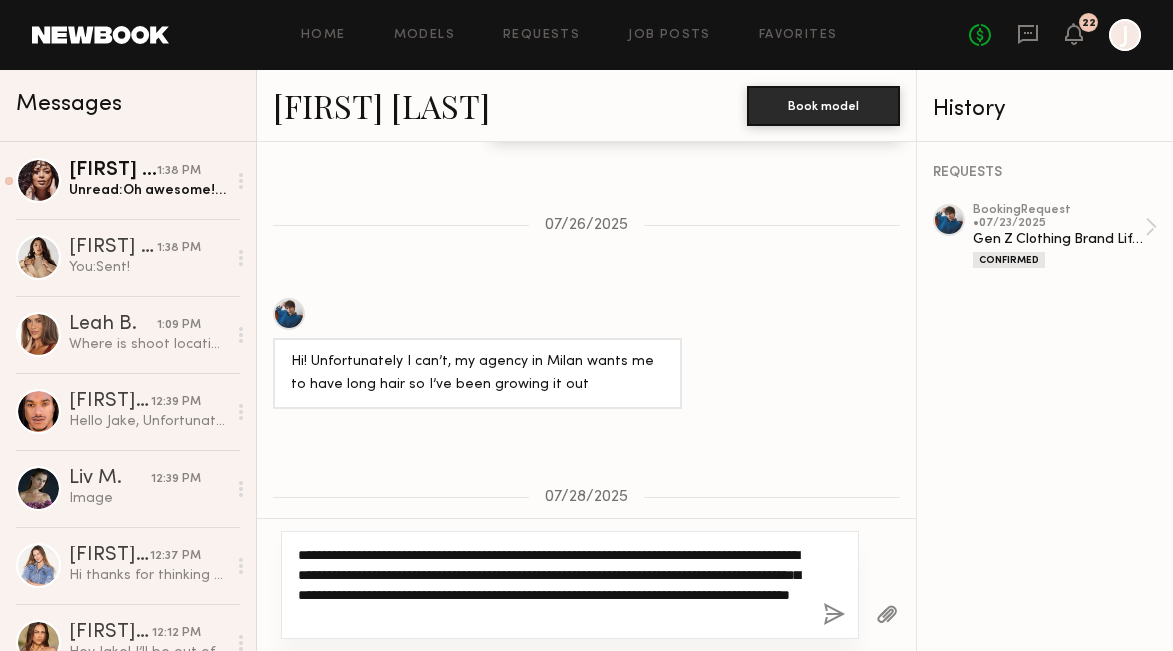 paste on "**********" 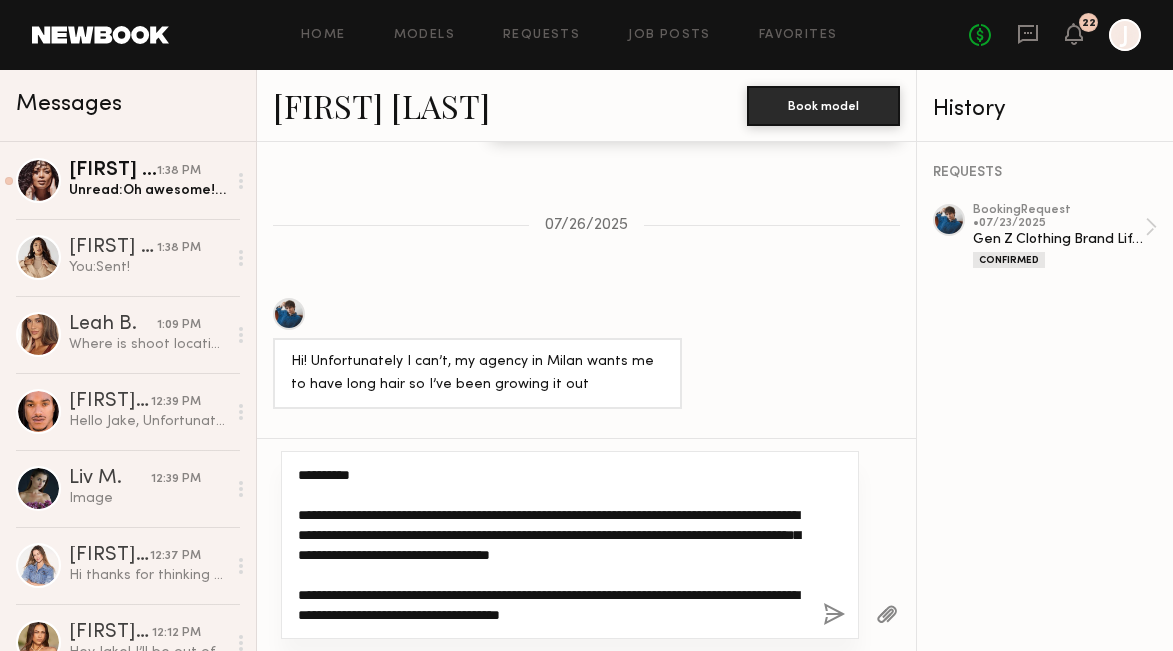 scroll, scrollTop: 0, scrollLeft: 0, axis: both 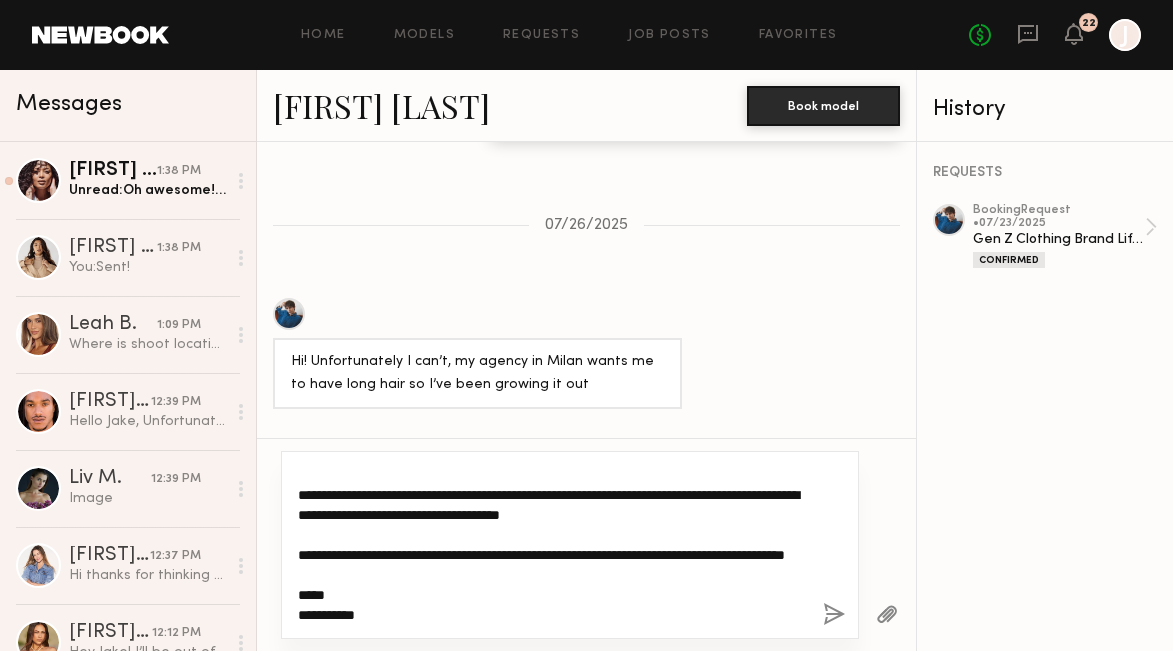 drag, startPoint x: 389, startPoint y: 618, endPoint x: 290, endPoint y: 617, distance: 99.00505 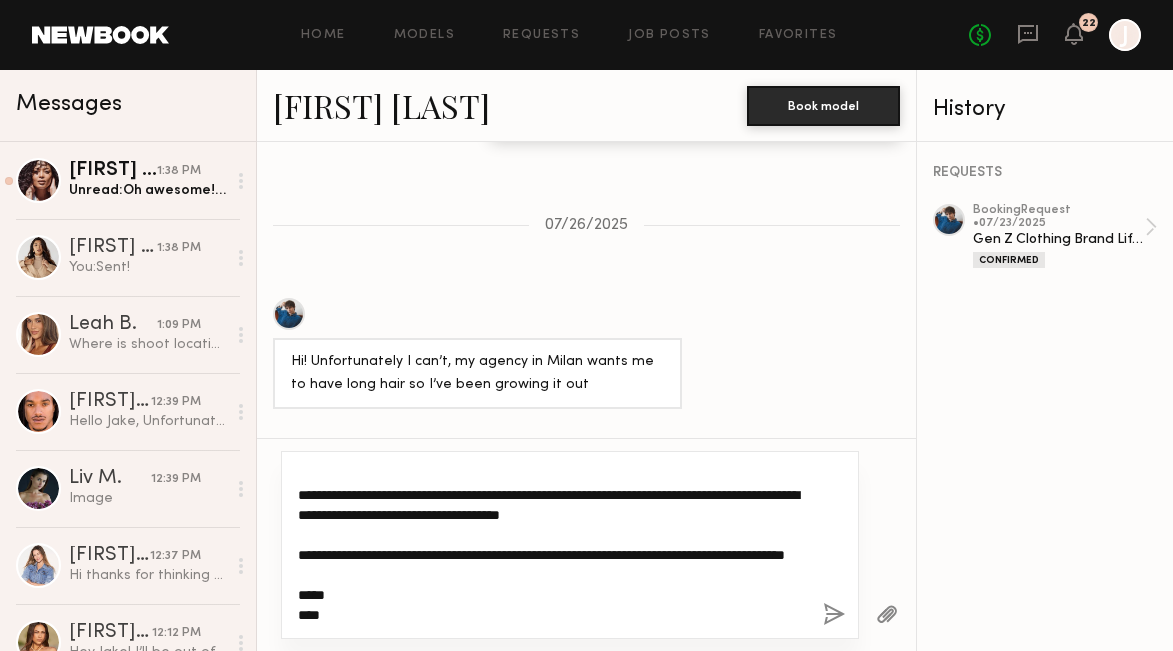 click on "**********" 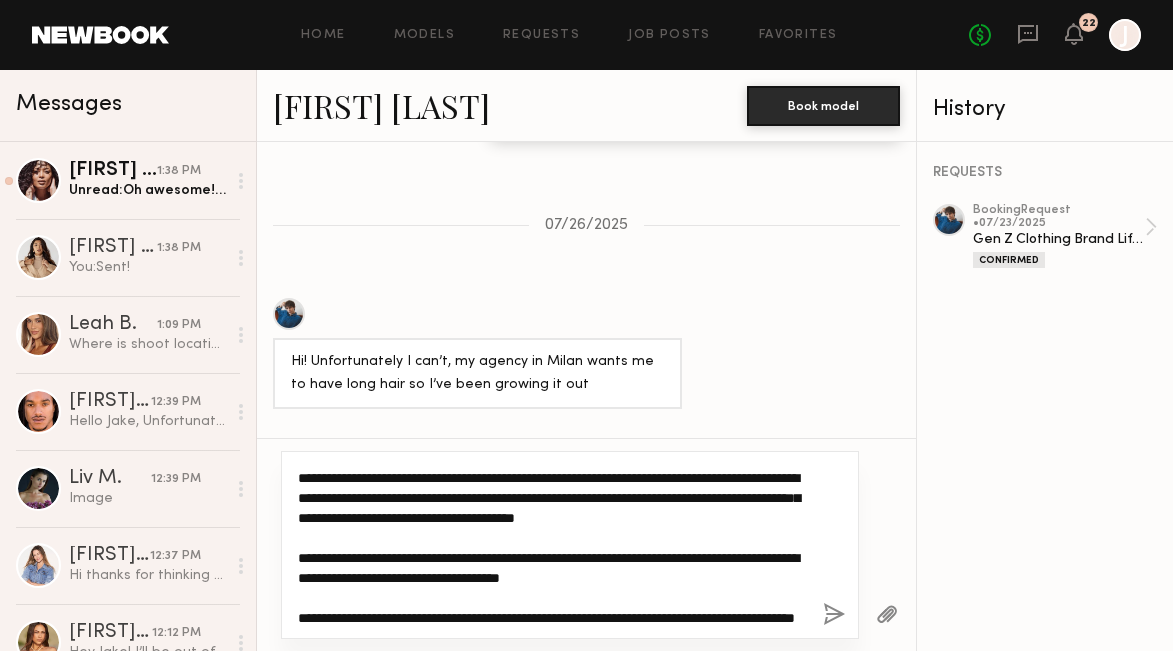 scroll, scrollTop: 0, scrollLeft: 0, axis: both 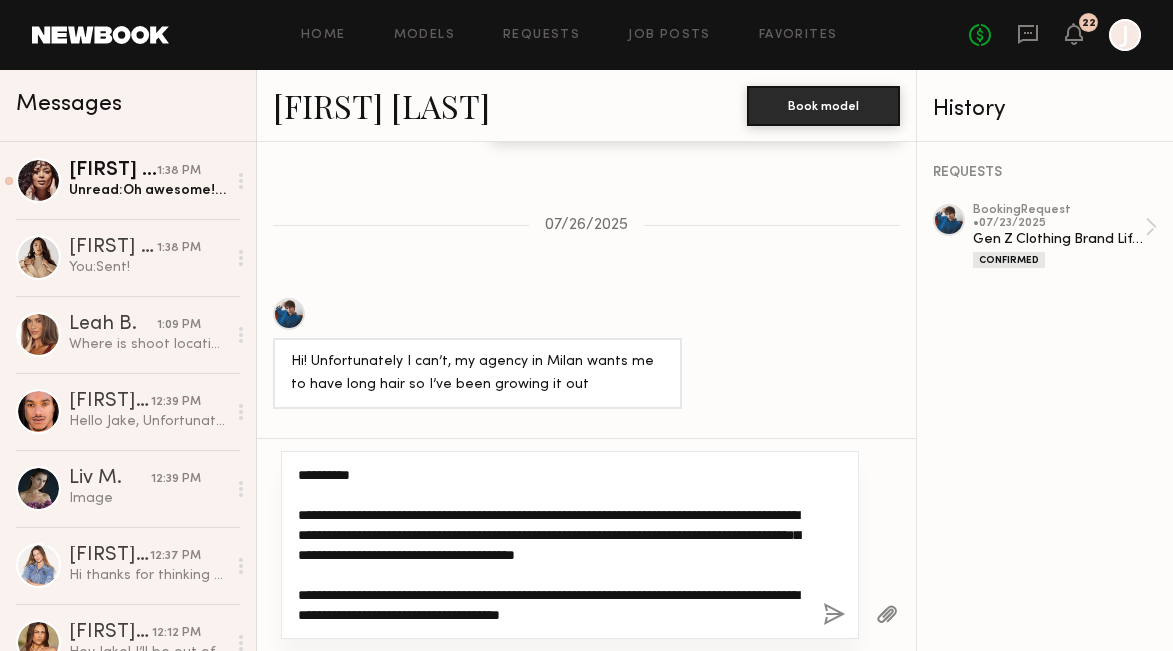 drag, startPoint x: 331, startPoint y: 620, endPoint x: 299, endPoint y: 416, distance: 206.49455 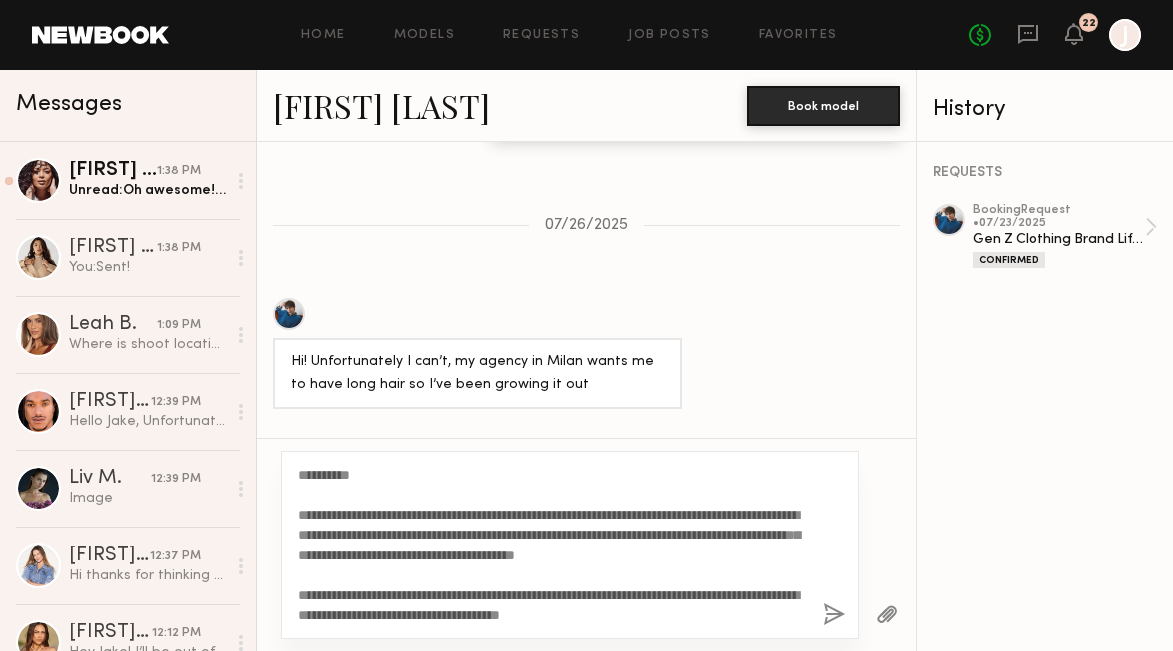 click 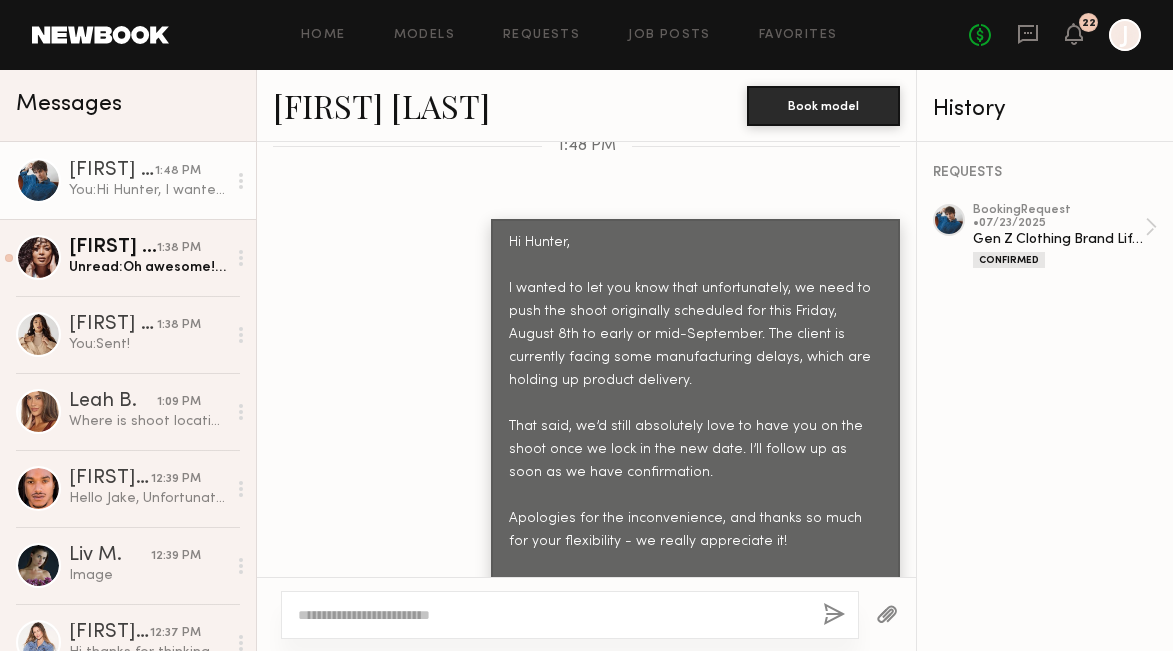 scroll, scrollTop: 2489, scrollLeft: 0, axis: vertical 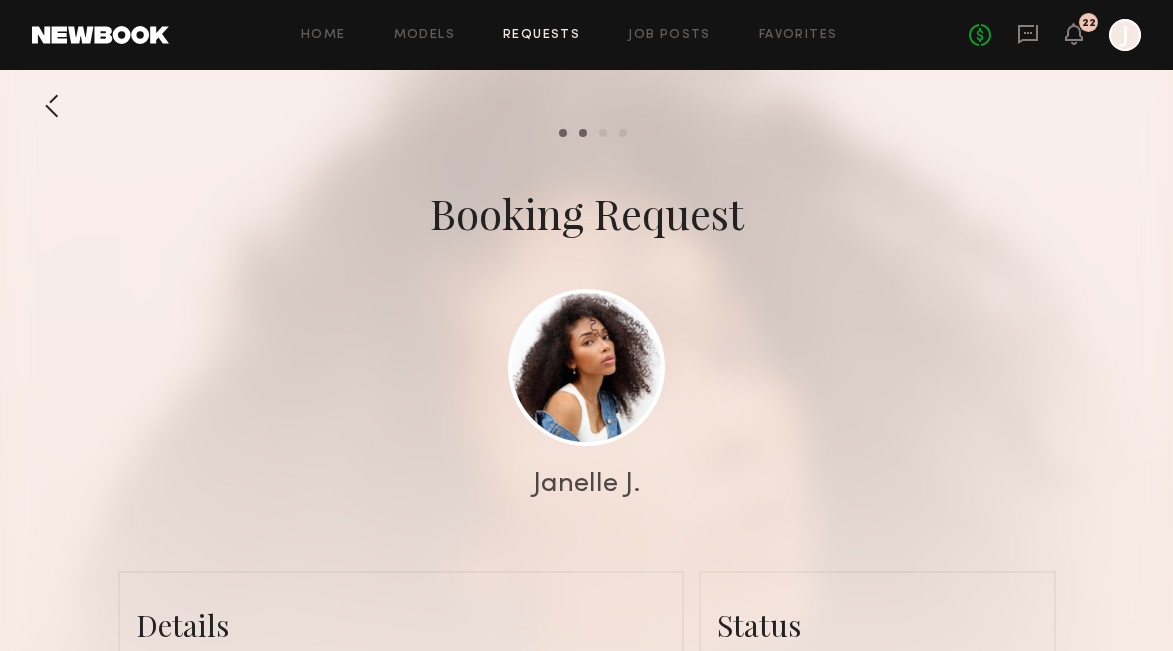 click 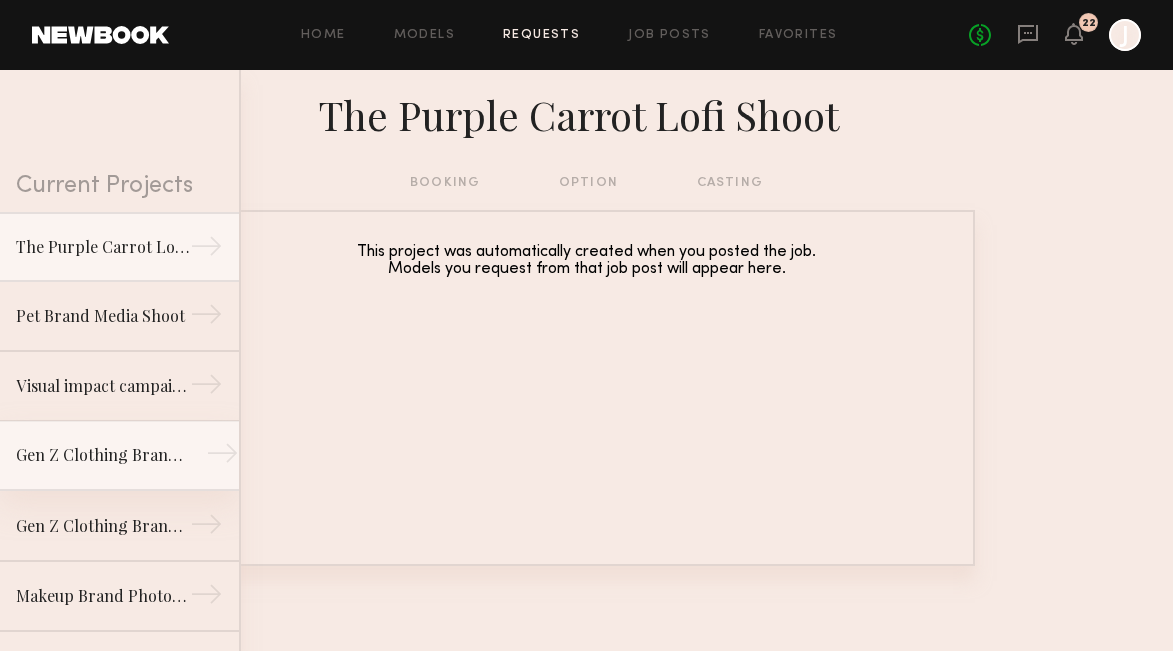click on "Gen Z Clothing Brand Lifestyle Shoot →" 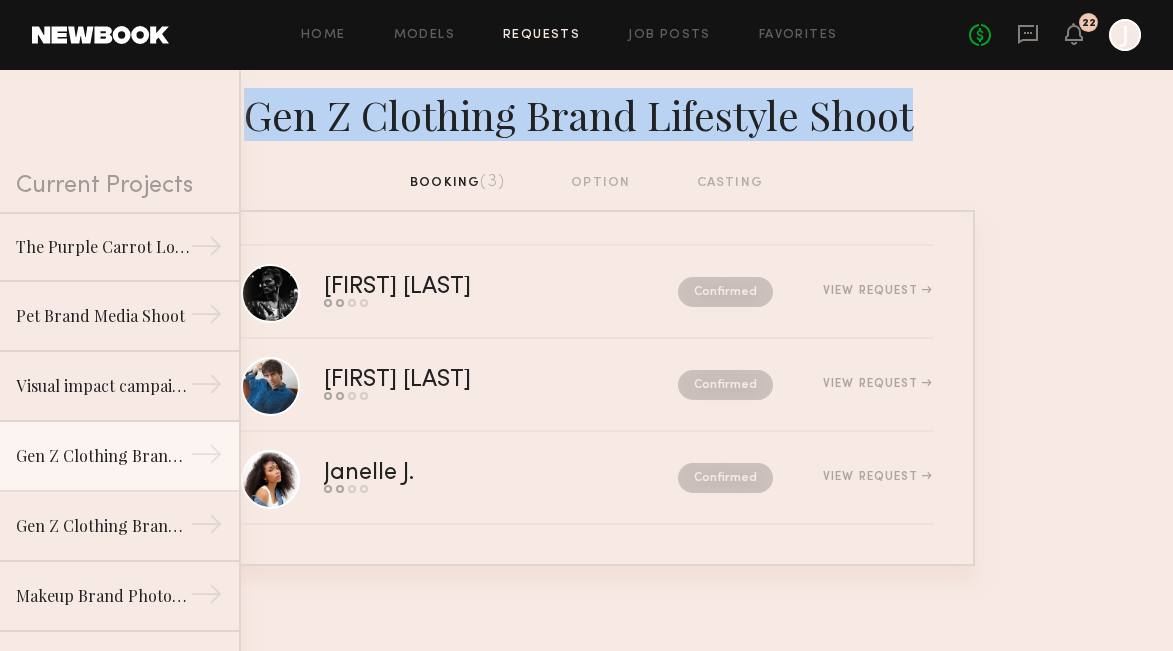 drag, startPoint x: 246, startPoint y: 117, endPoint x: 952, endPoint y: 130, distance: 706.1197 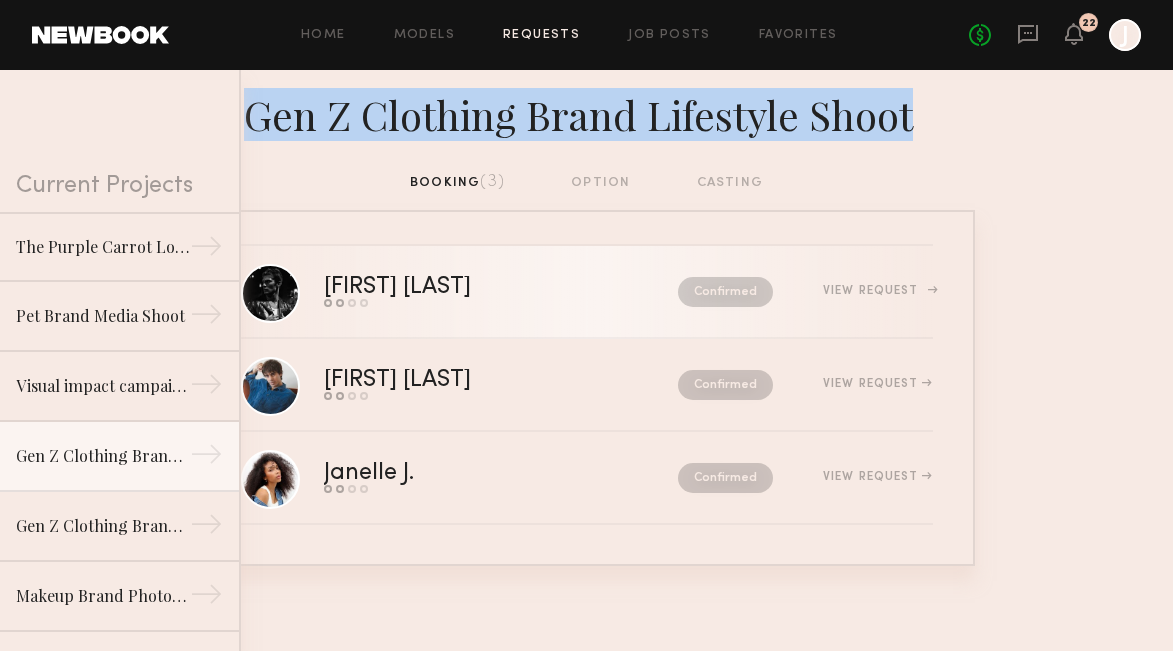 drag, startPoint x: 317, startPoint y: 282, endPoint x: 376, endPoint y: 284, distance: 59.03389 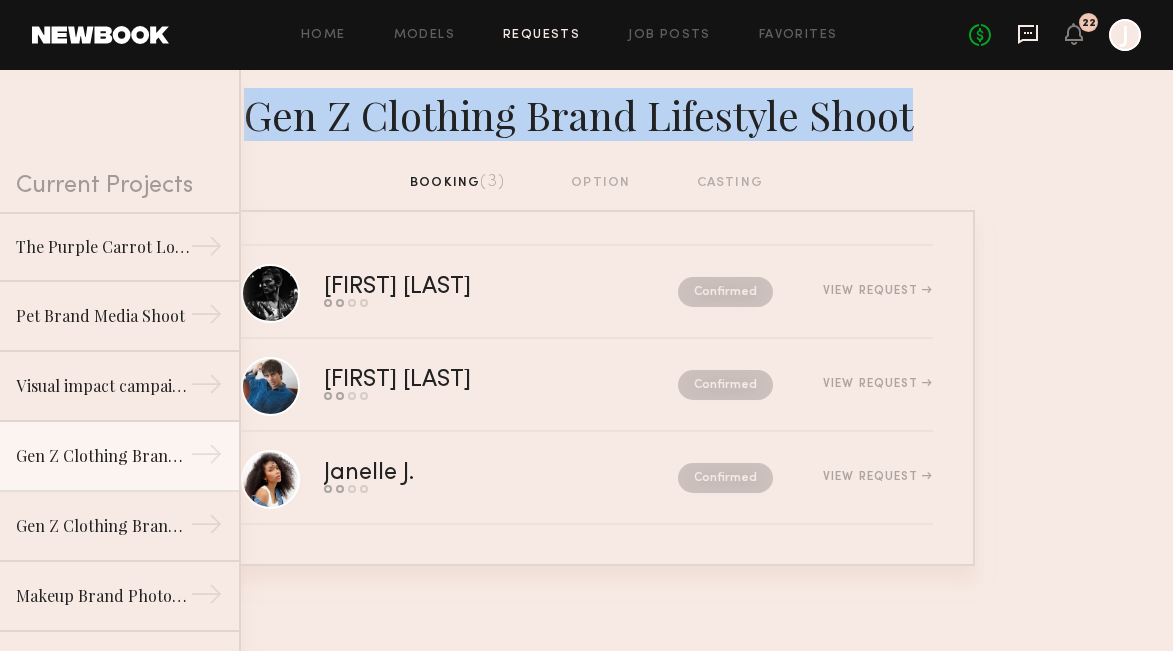 click 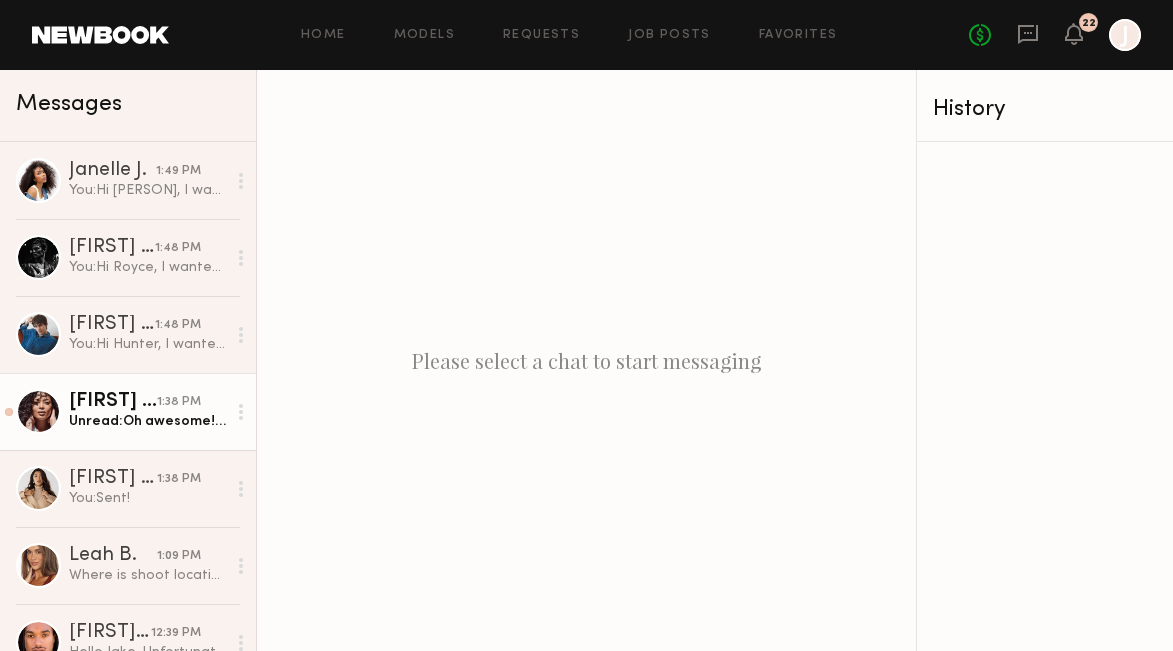 click on "[FIRST] [LAST]" 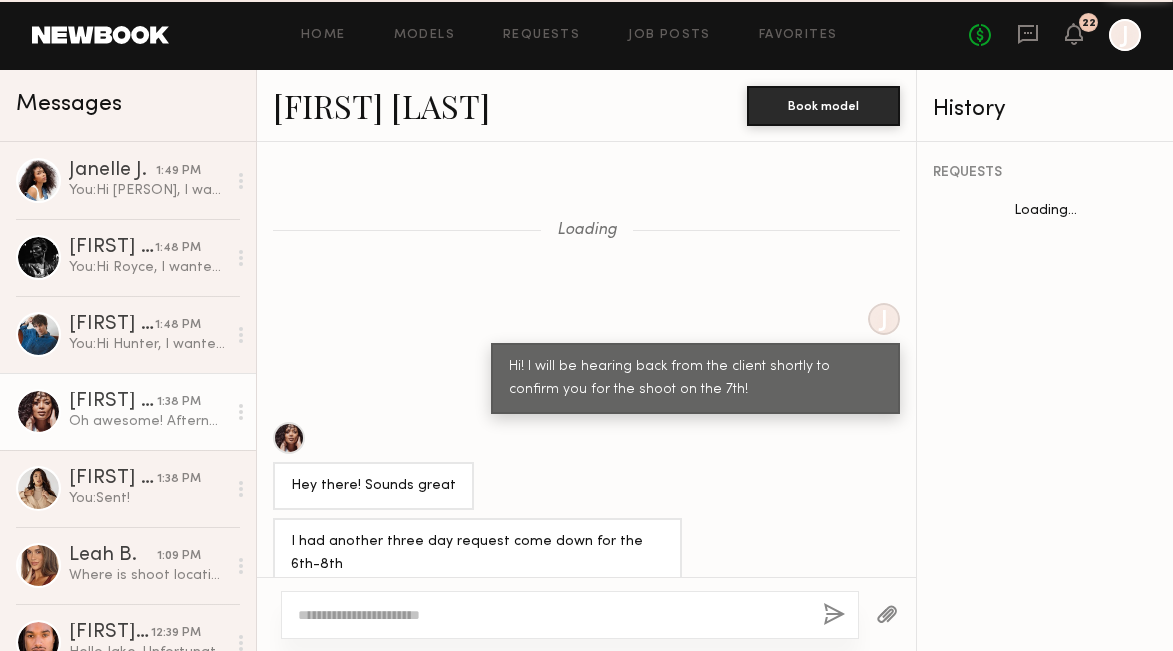 scroll, scrollTop: 571, scrollLeft: 0, axis: vertical 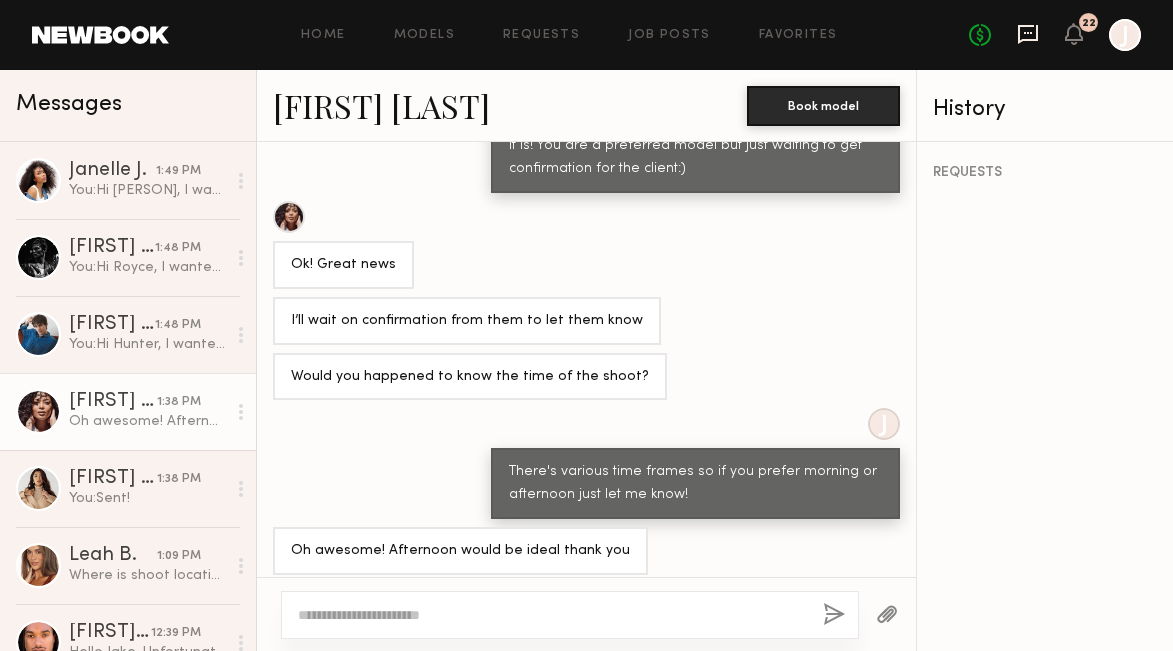 click 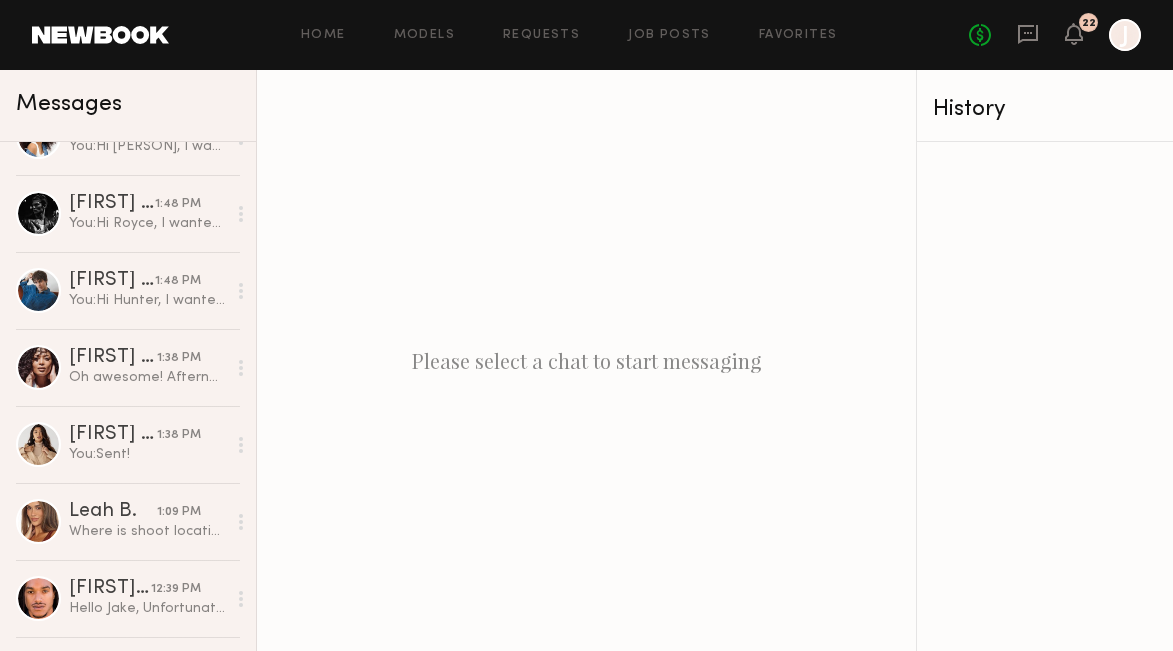 scroll, scrollTop: 23, scrollLeft: 0, axis: vertical 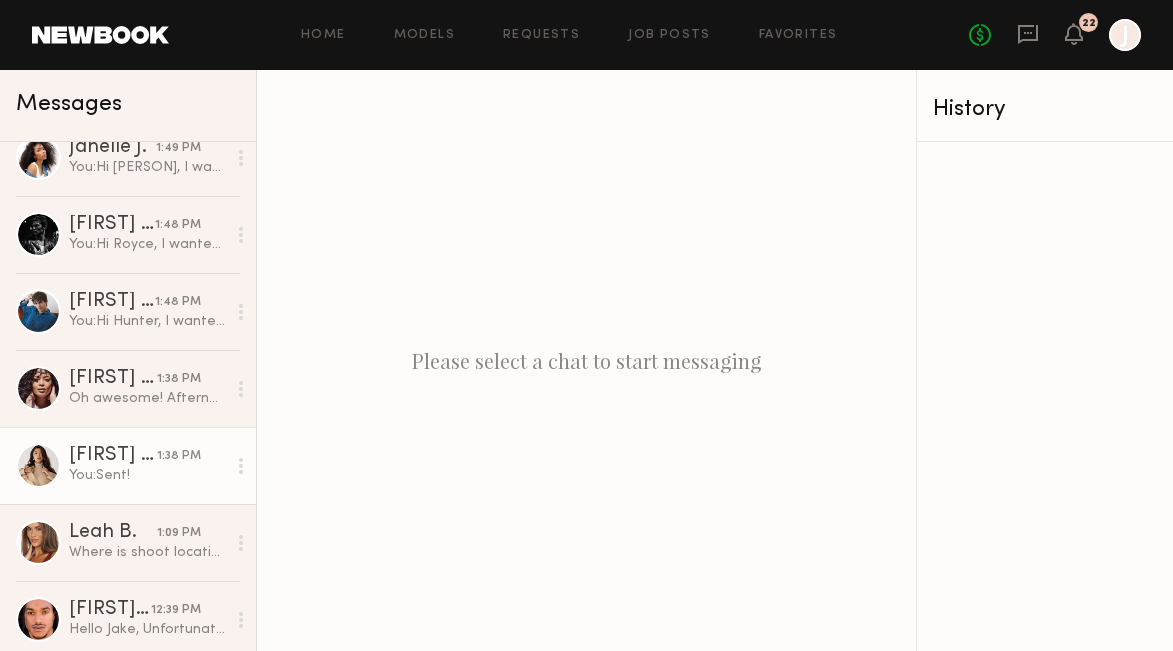 click on "You:  Sent!" 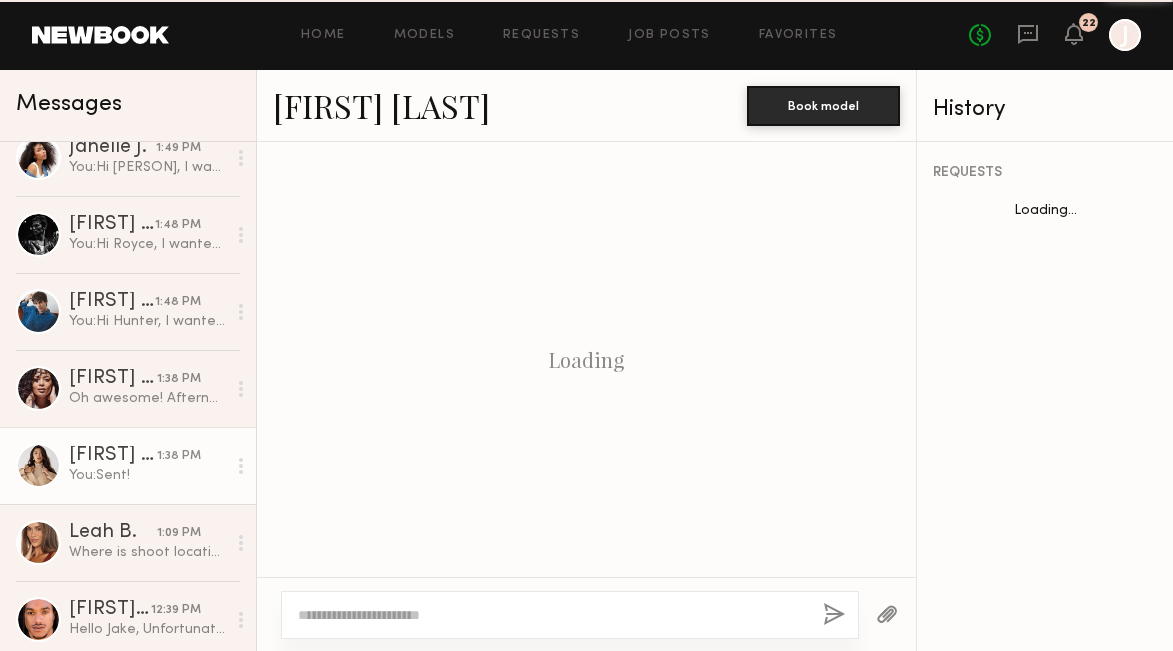 scroll, scrollTop: 1729, scrollLeft: 0, axis: vertical 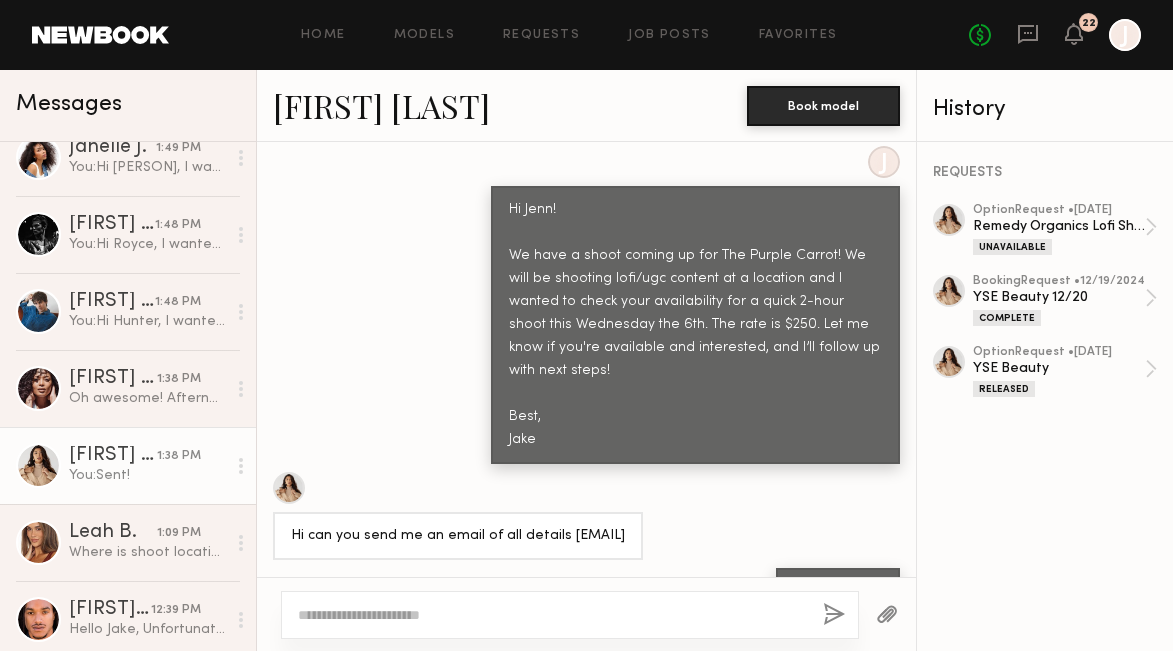 click on "[FIRST] [LAST]" 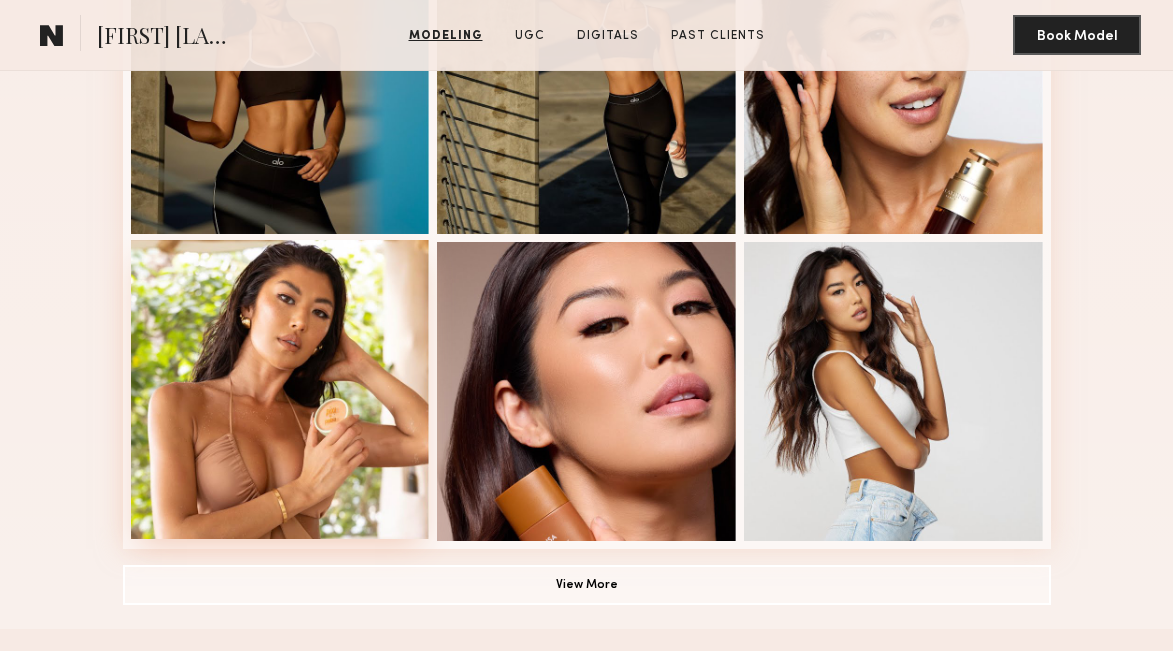 scroll, scrollTop: 1233, scrollLeft: 0, axis: vertical 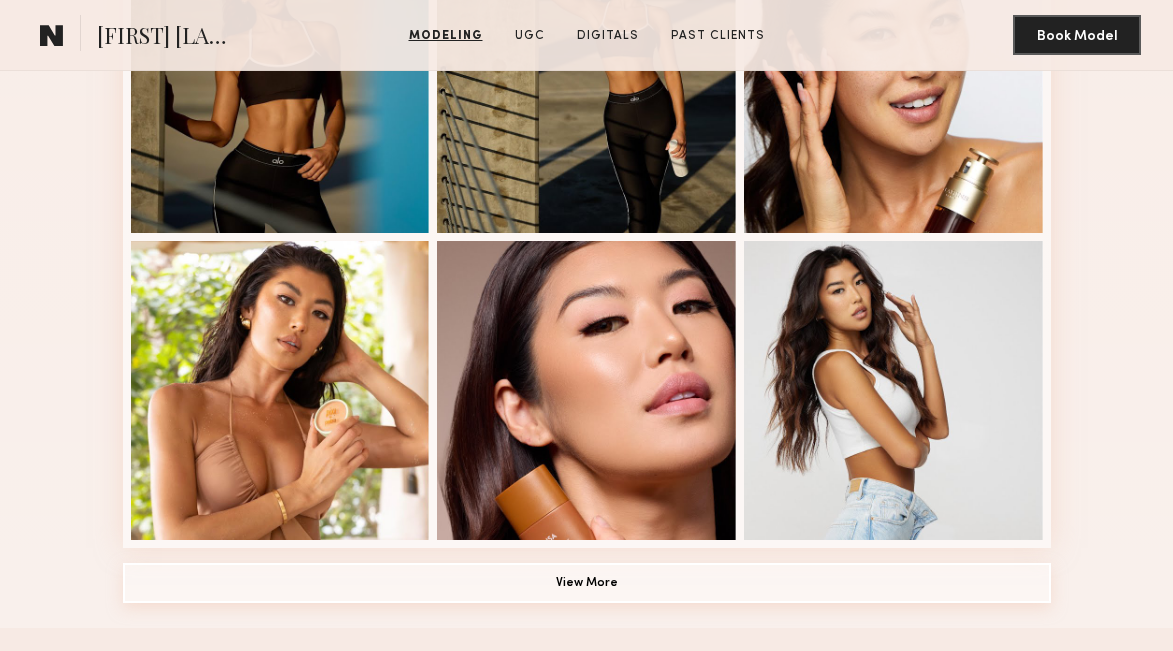 click on "View More" 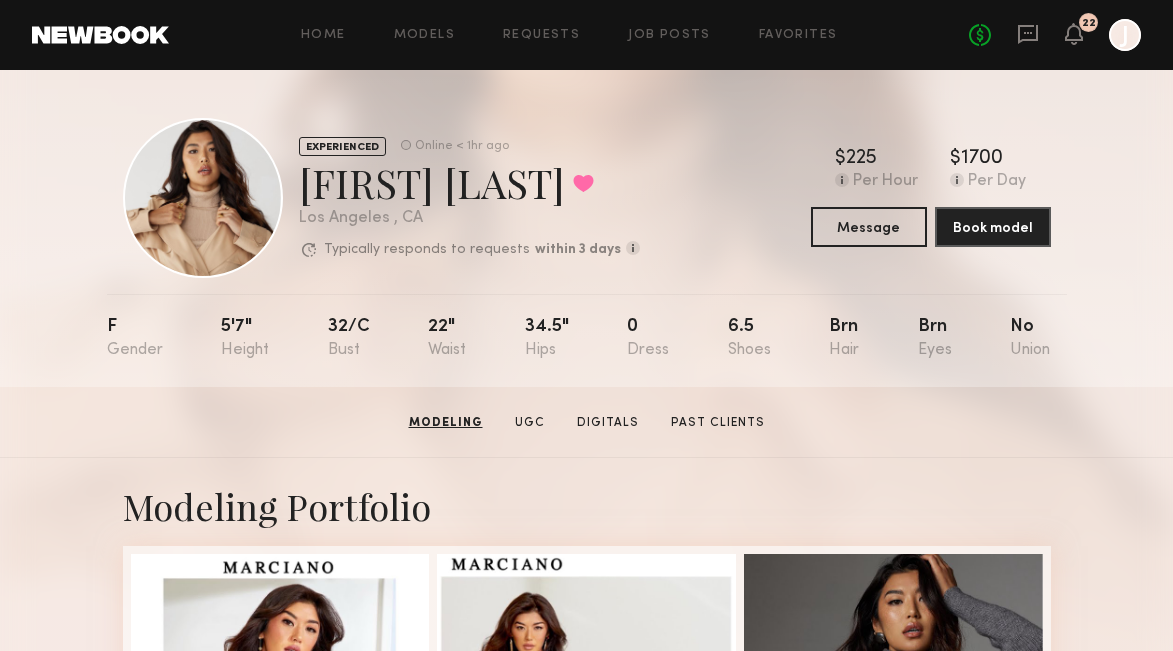 scroll, scrollTop: 0, scrollLeft: 0, axis: both 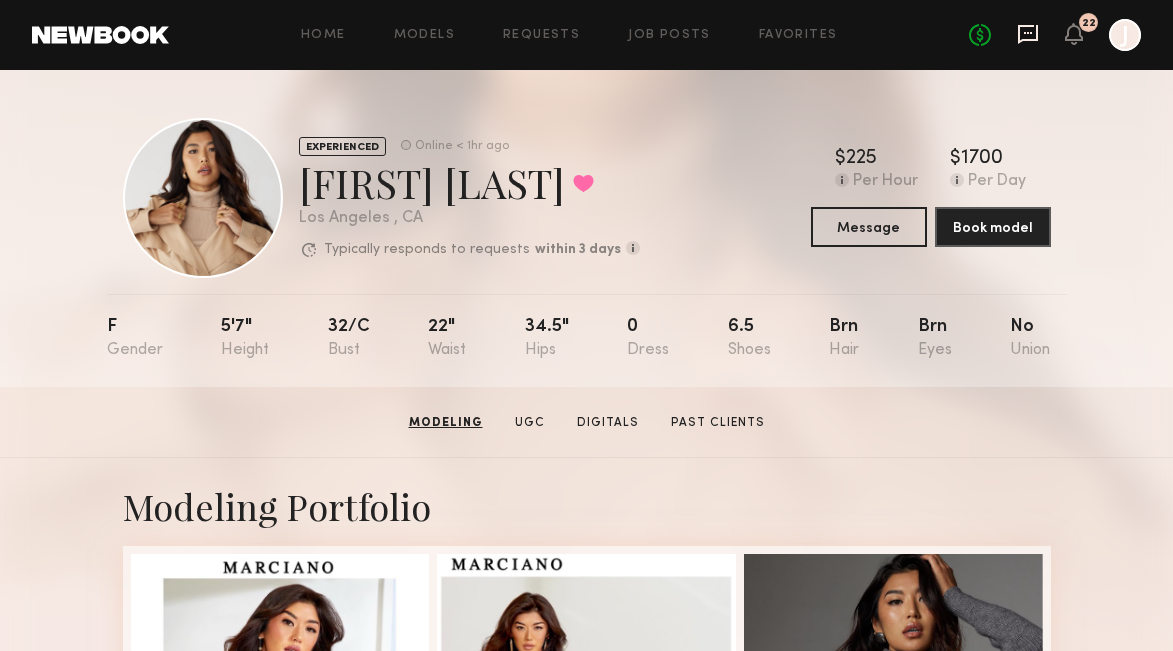 click 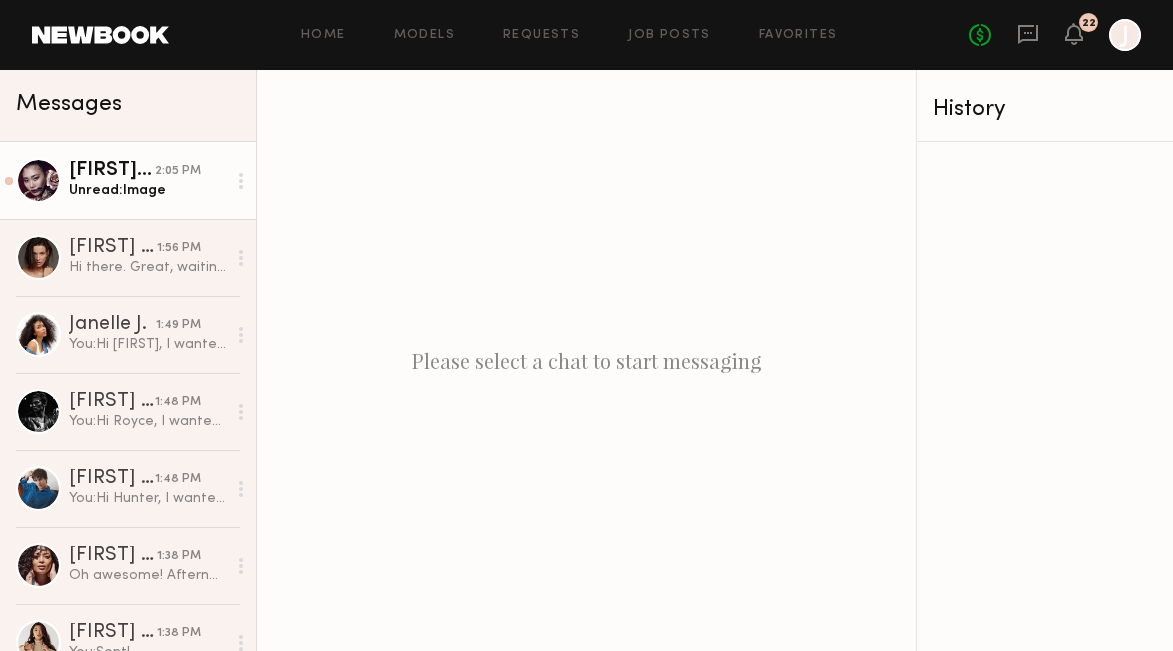 click on "Leah K." 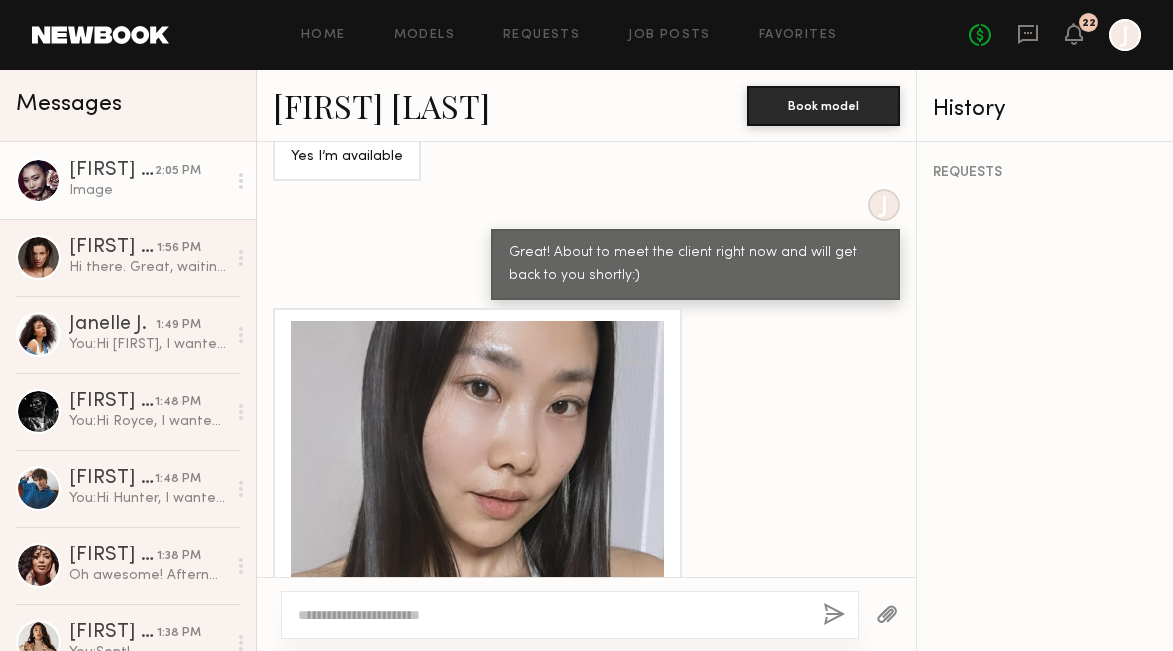scroll, scrollTop: 1580, scrollLeft: 0, axis: vertical 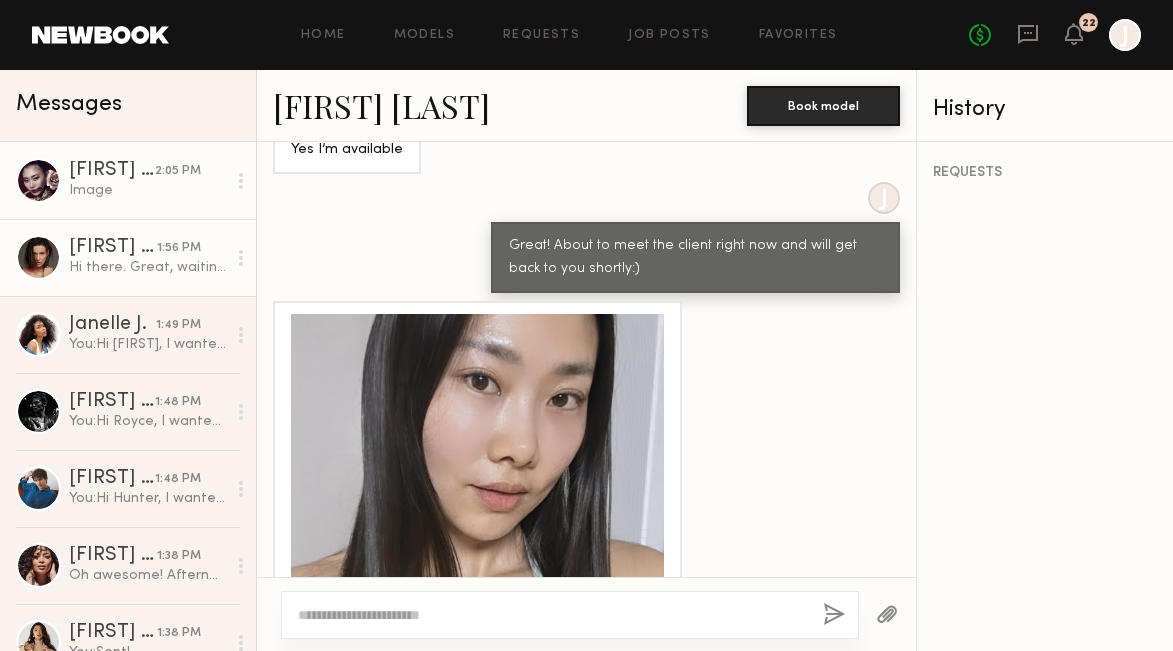 click on "Kristina S." 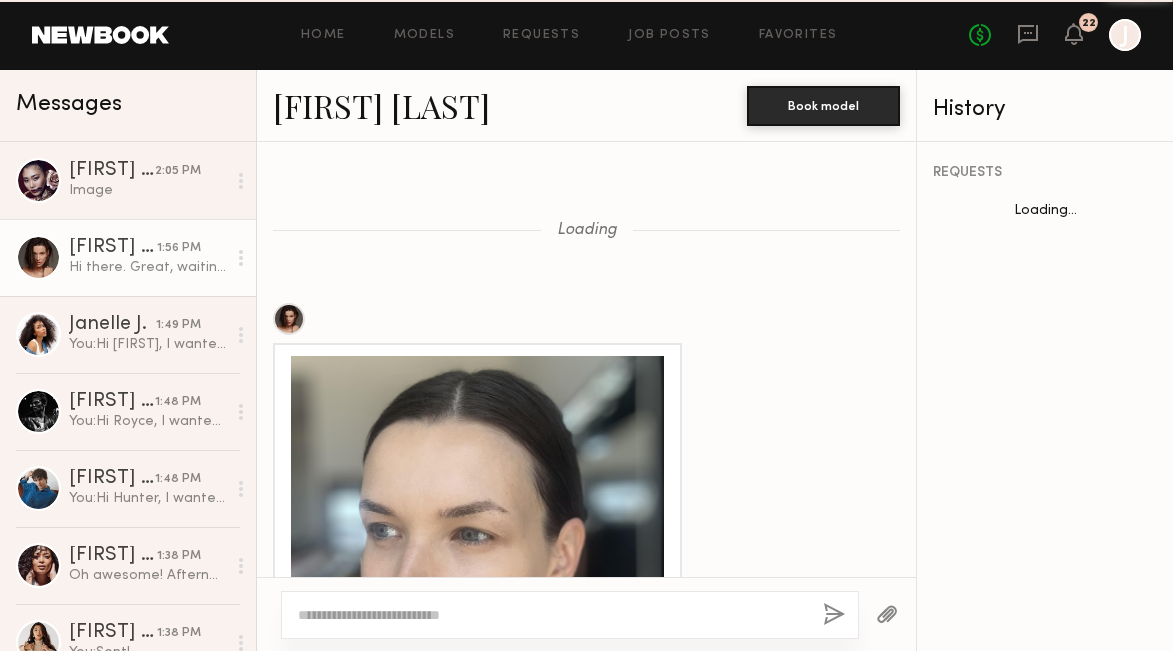 scroll, scrollTop: 2892, scrollLeft: 0, axis: vertical 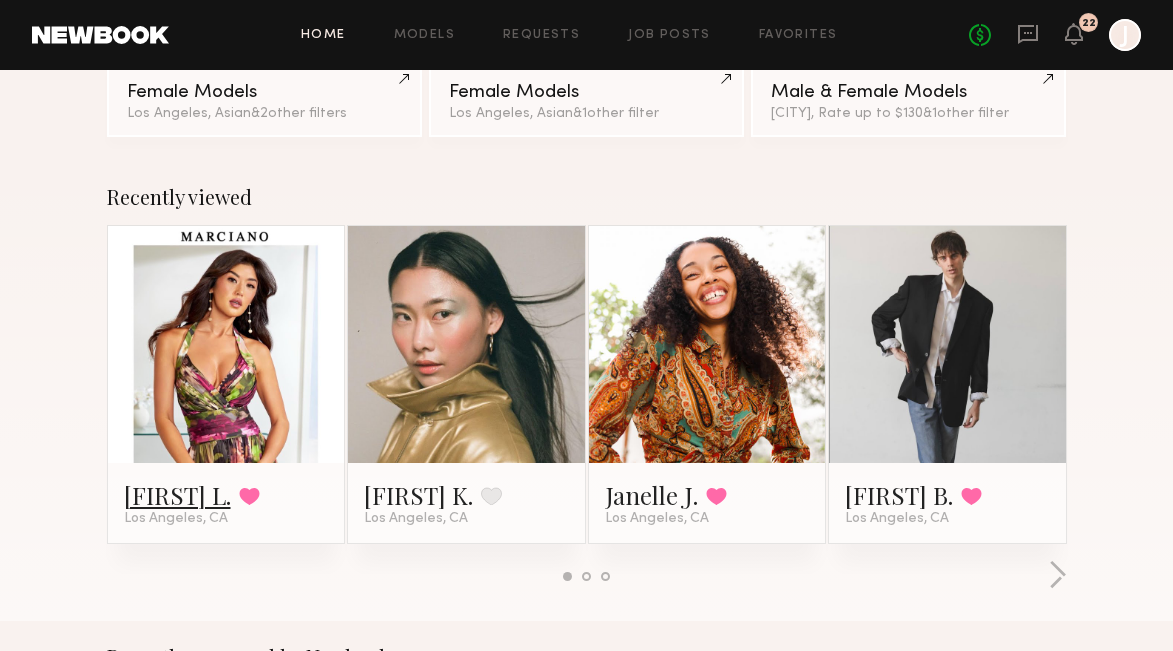 click on "[FIRST] L." 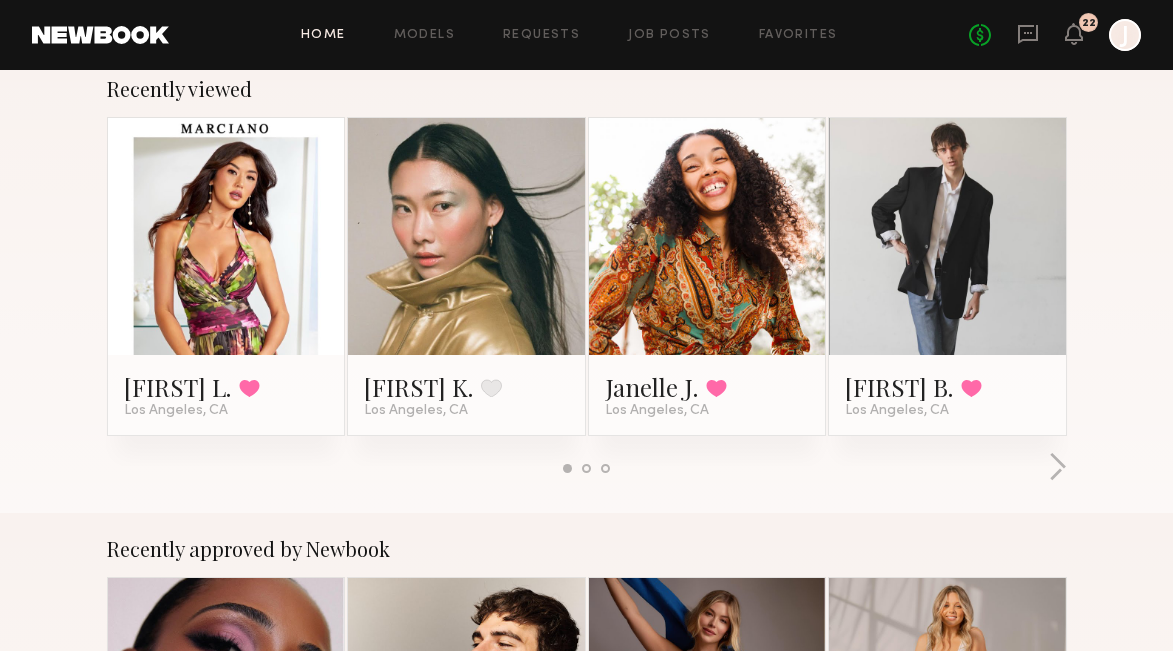 scroll, scrollTop: 504, scrollLeft: 0, axis: vertical 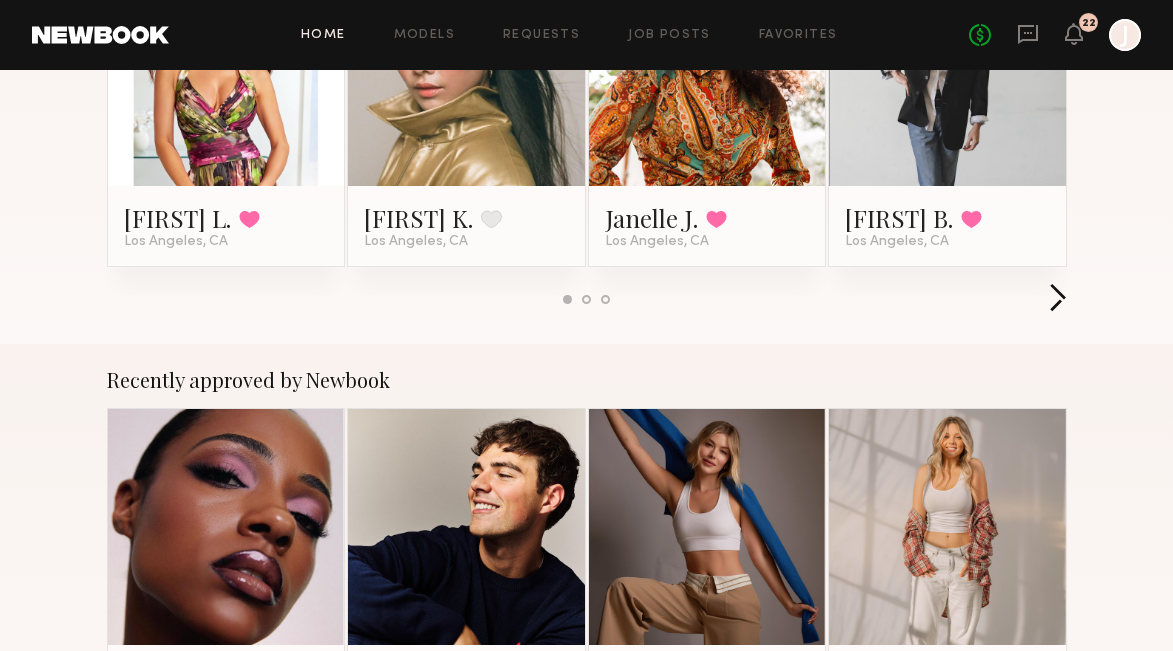 click 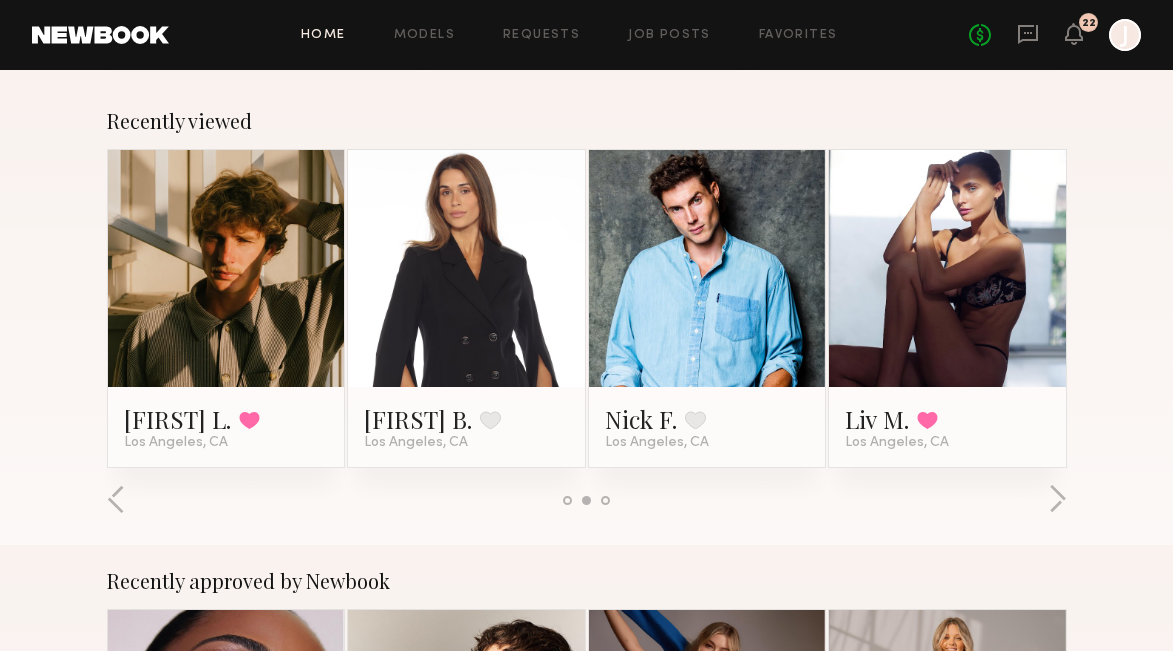 scroll, scrollTop: 303, scrollLeft: 0, axis: vertical 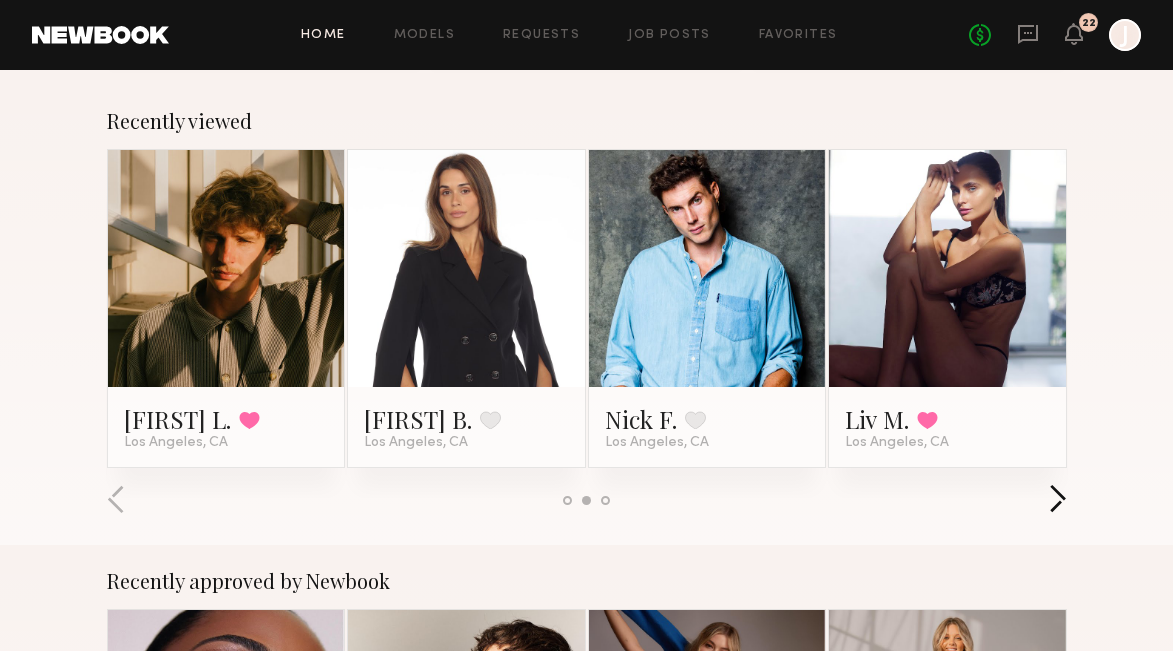 click 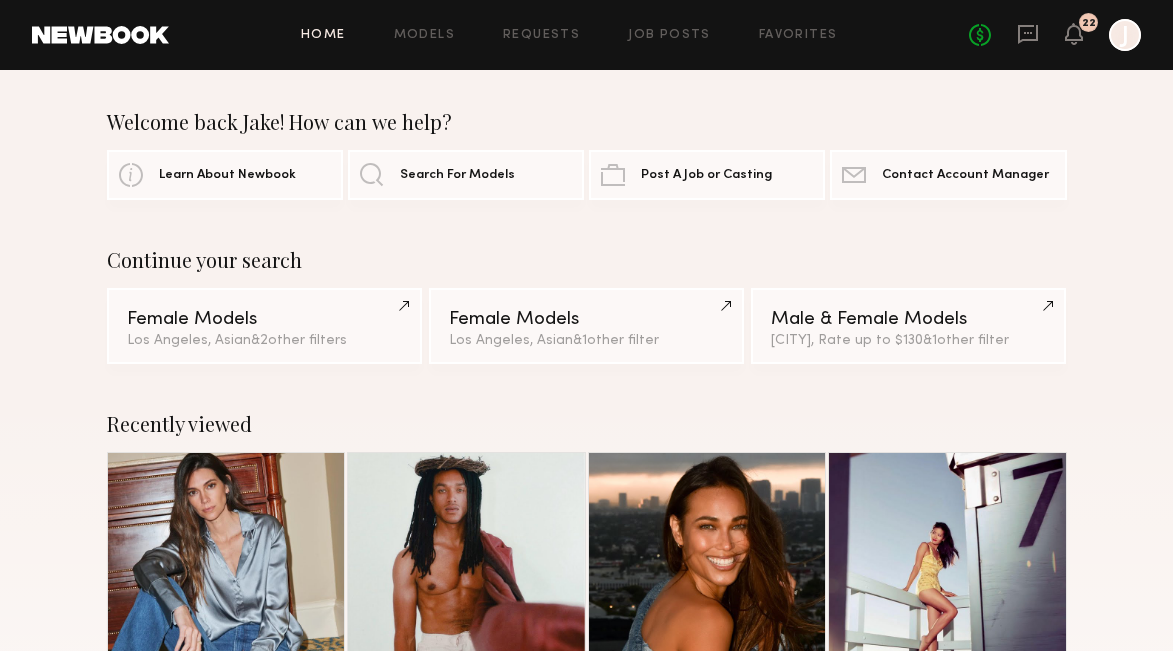 scroll, scrollTop: 0, scrollLeft: 0, axis: both 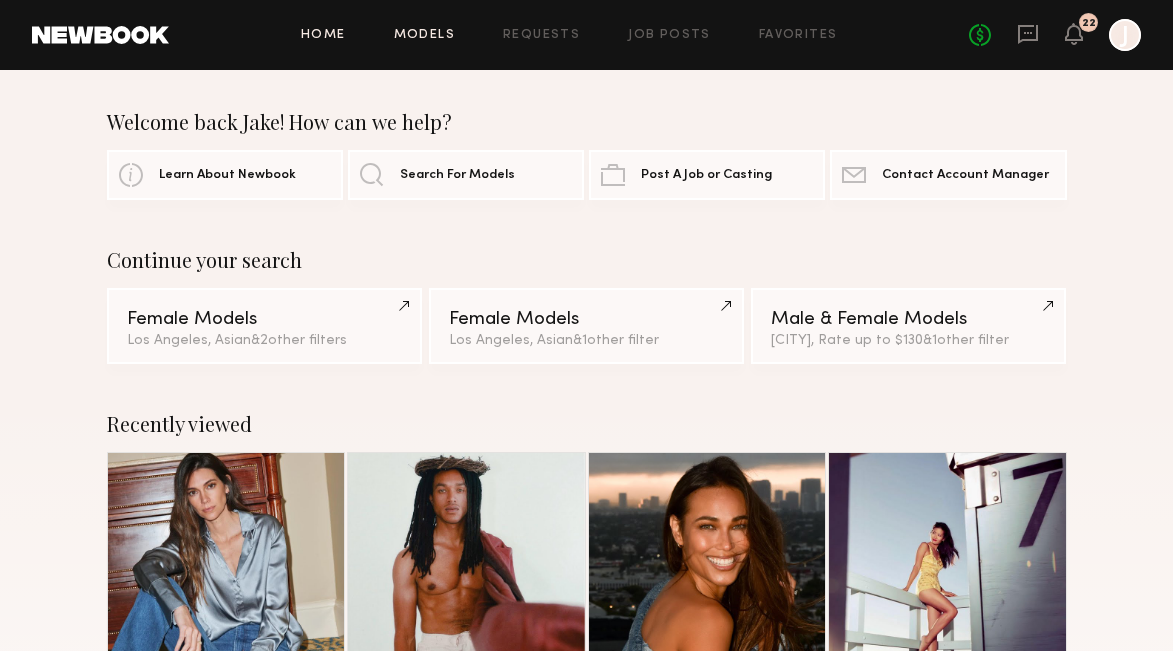 click on "Models" 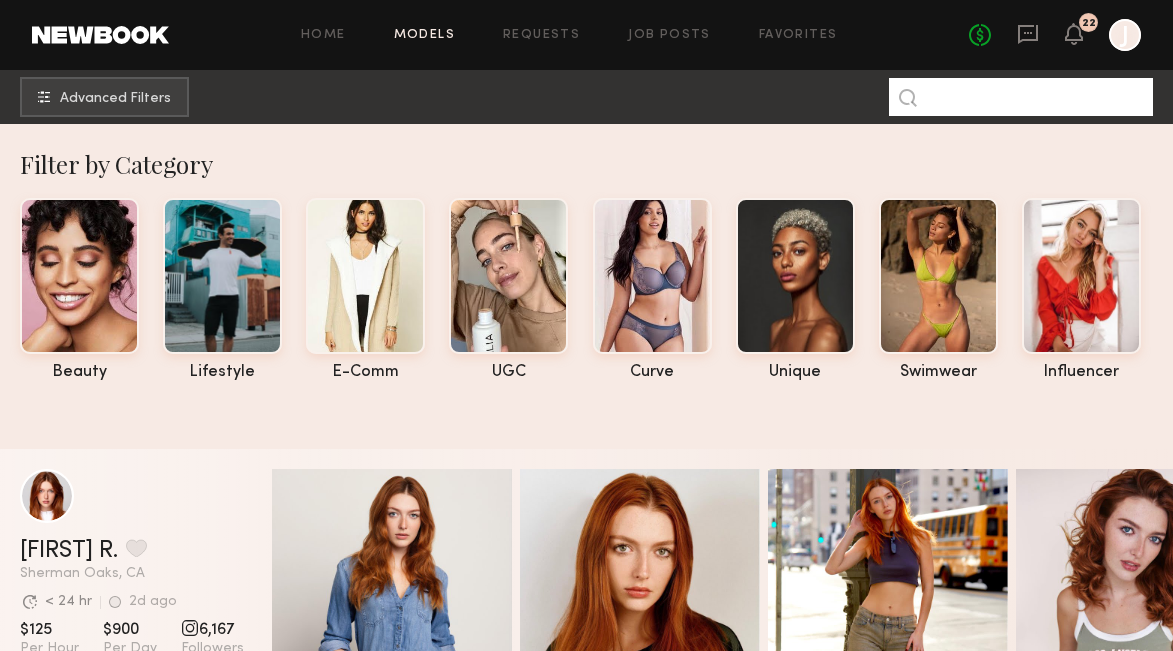 click 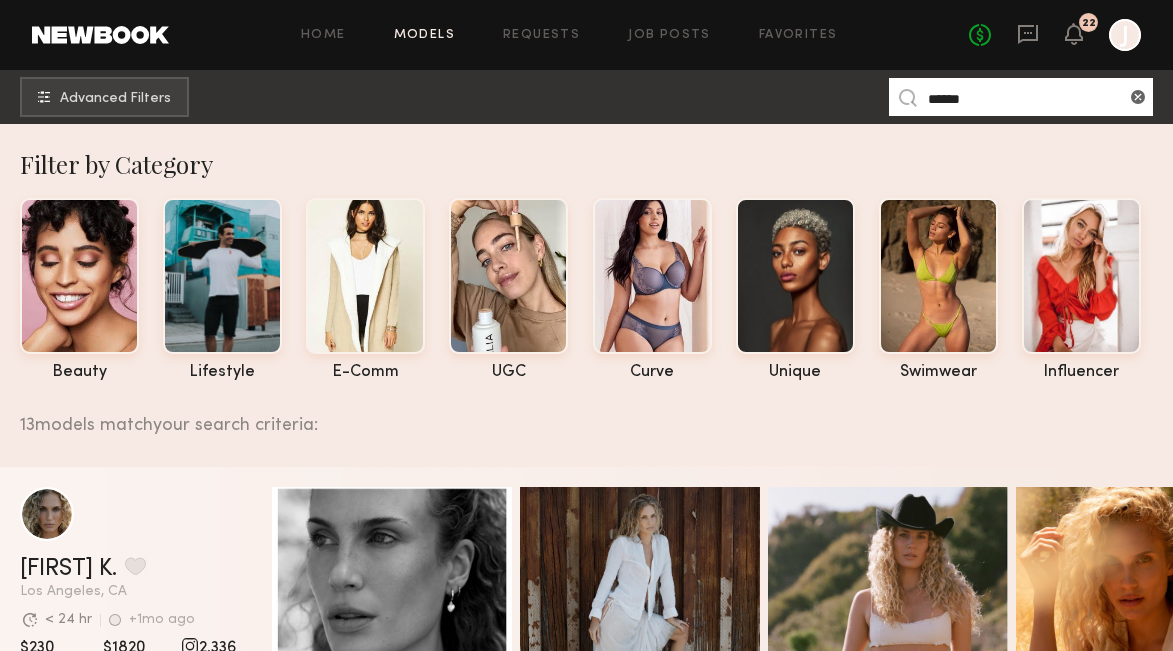 type on "******" 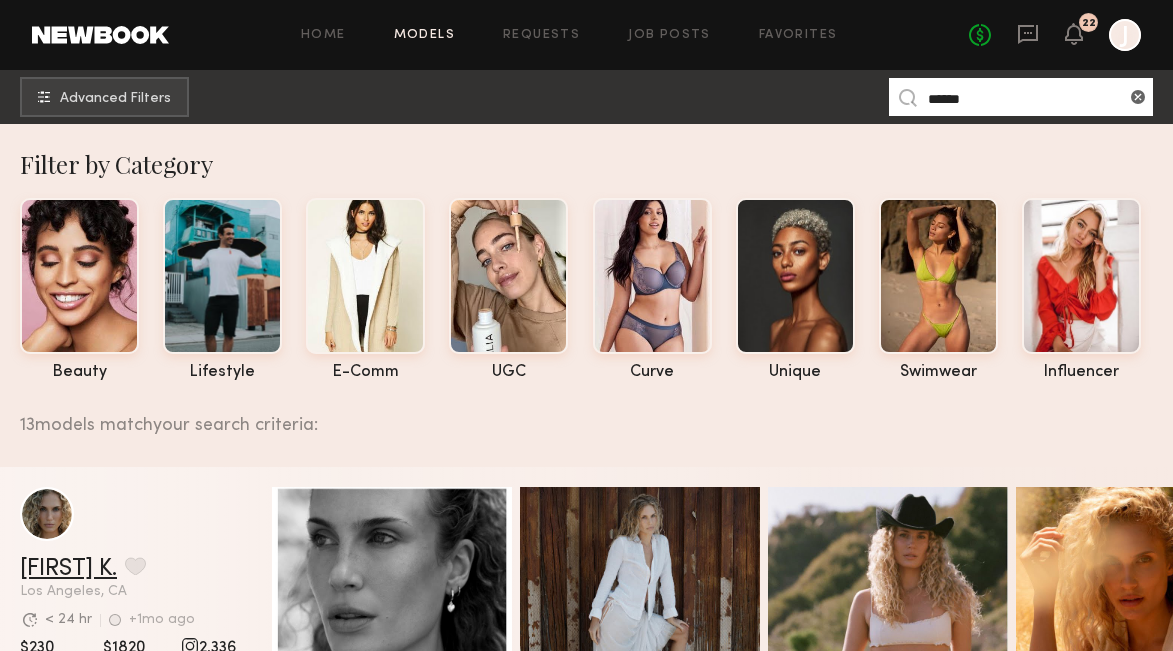 drag, startPoint x: 915, startPoint y: 116, endPoint x: 48, endPoint y: 568, distance: 977.74896 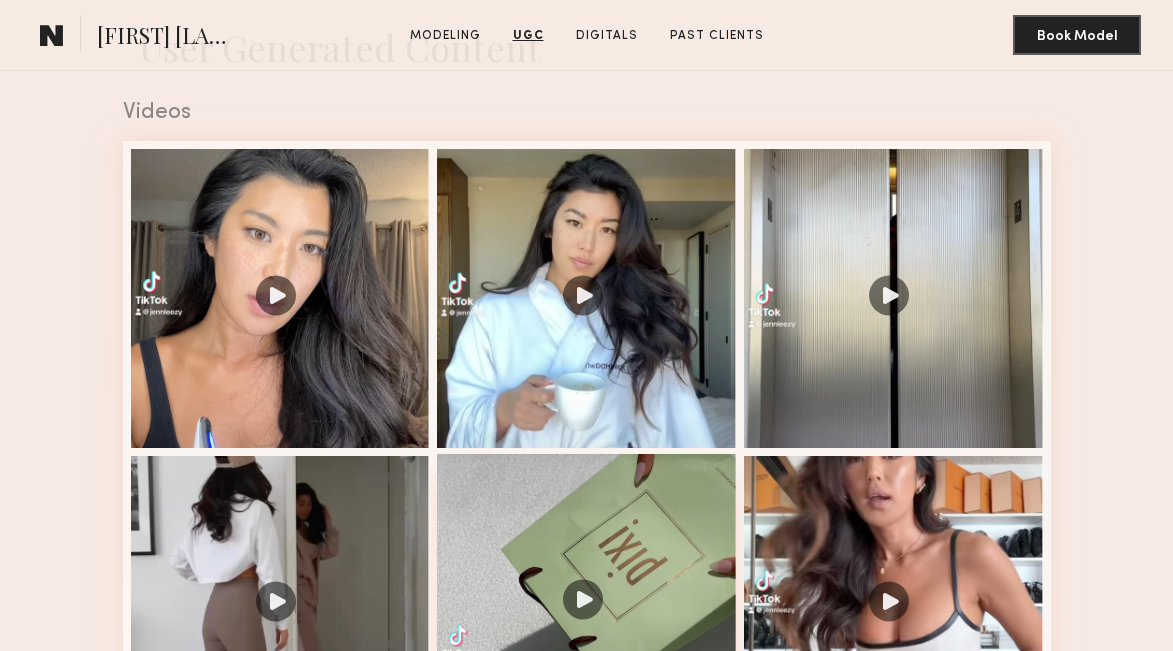 scroll, scrollTop: 1647, scrollLeft: 0, axis: vertical 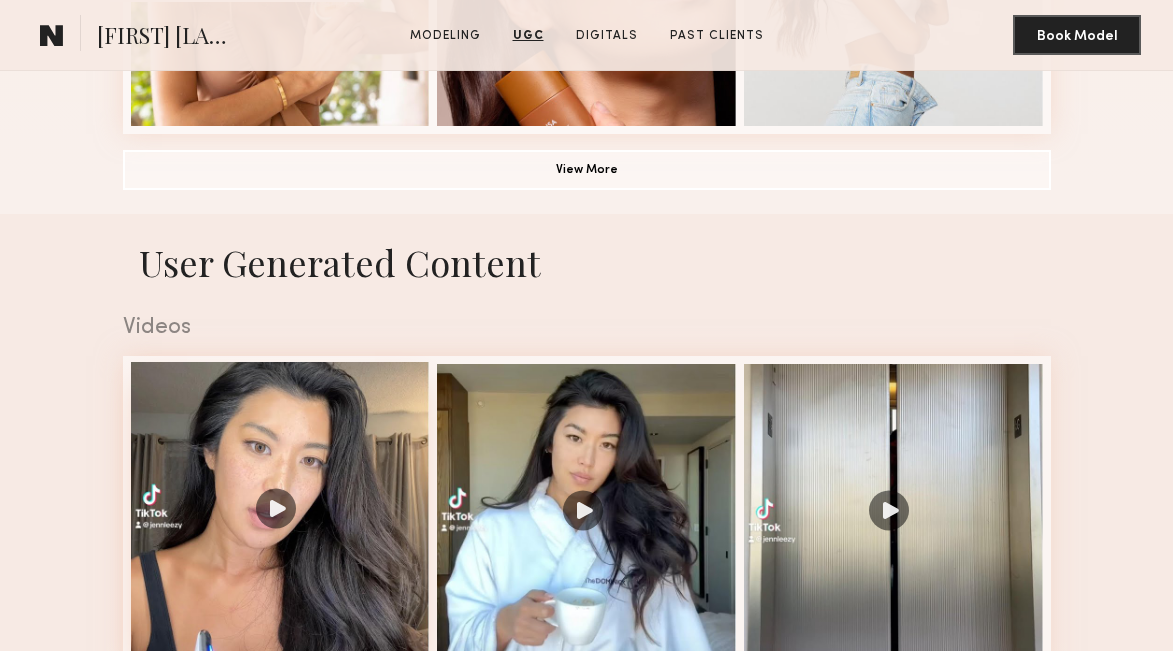 click at bounding box center [280, 511] 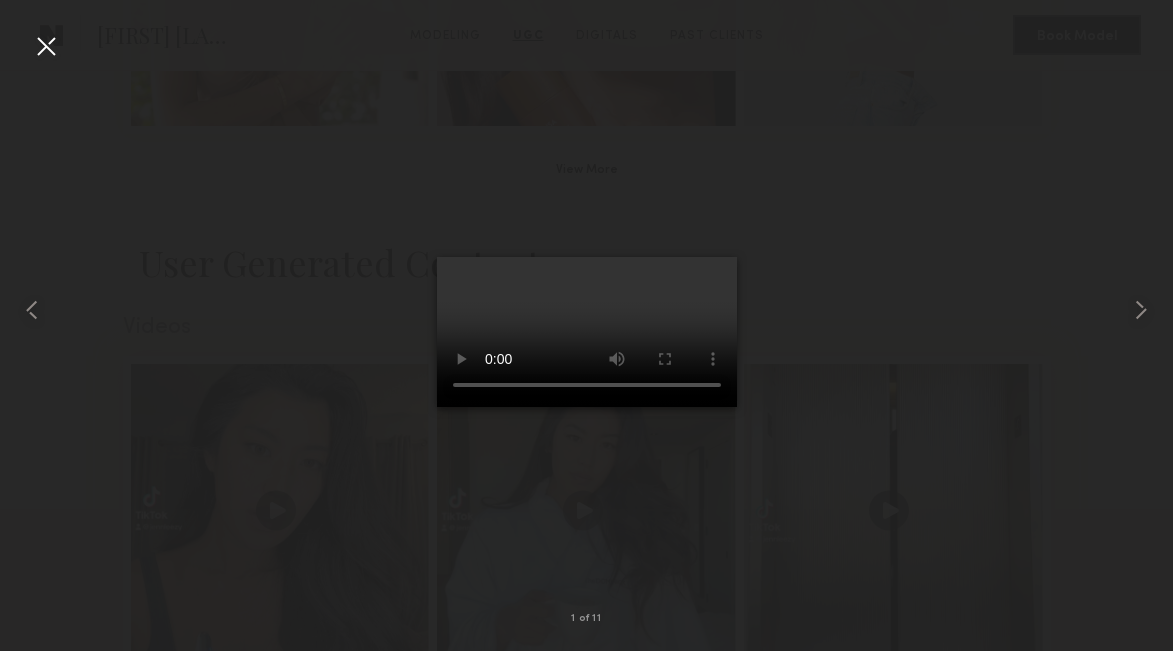 click at bounding box center [587, 332] 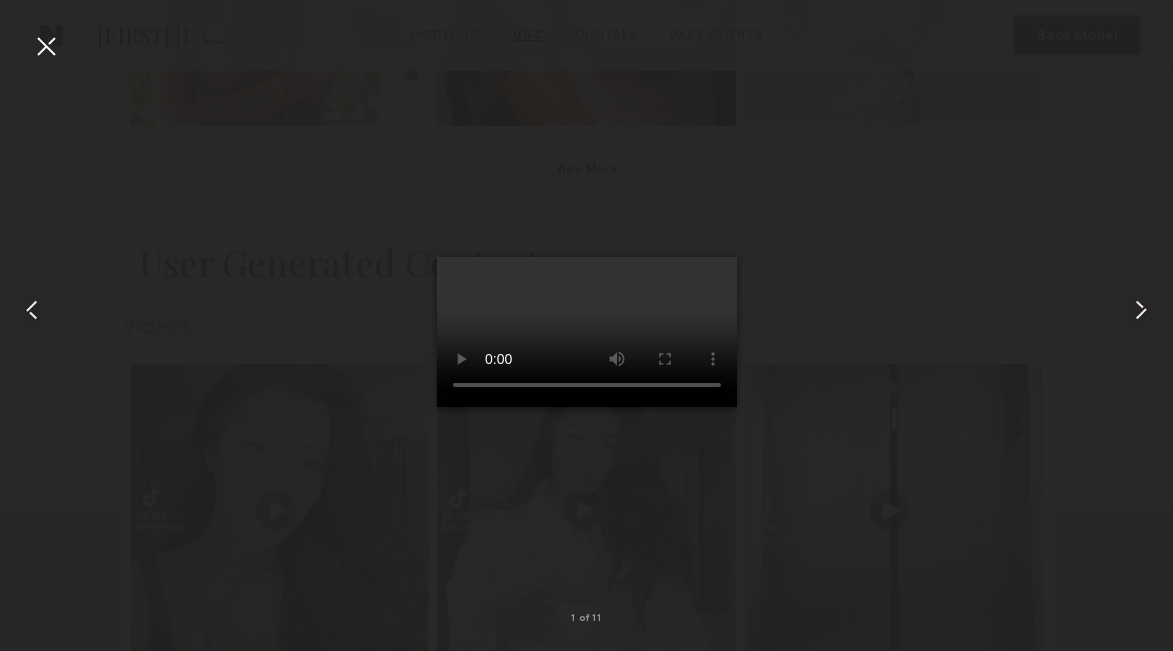 click at bounding box center (1141, 310) 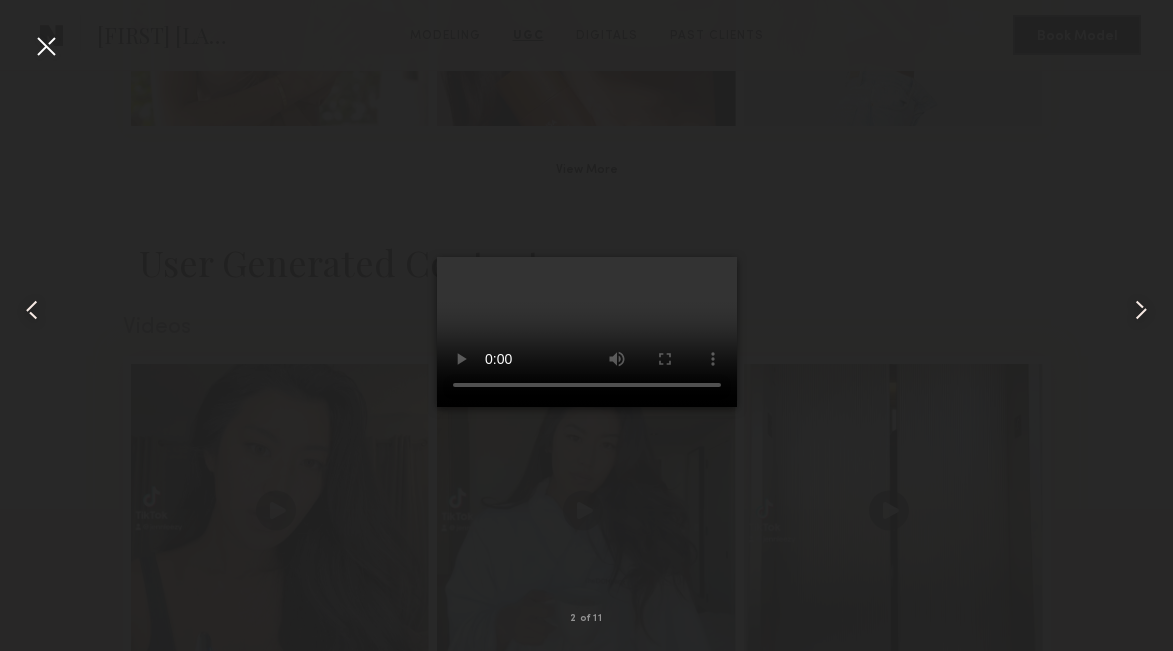 click at bounding box center (1141, 310) 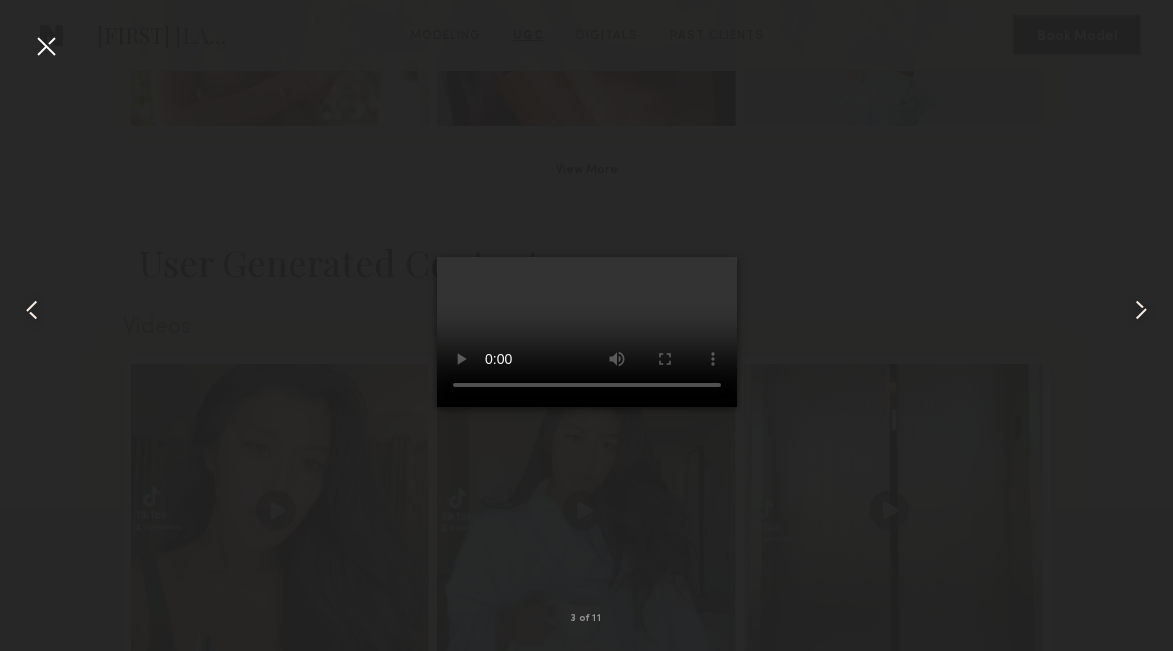 click at bounding box center (1141, 310) 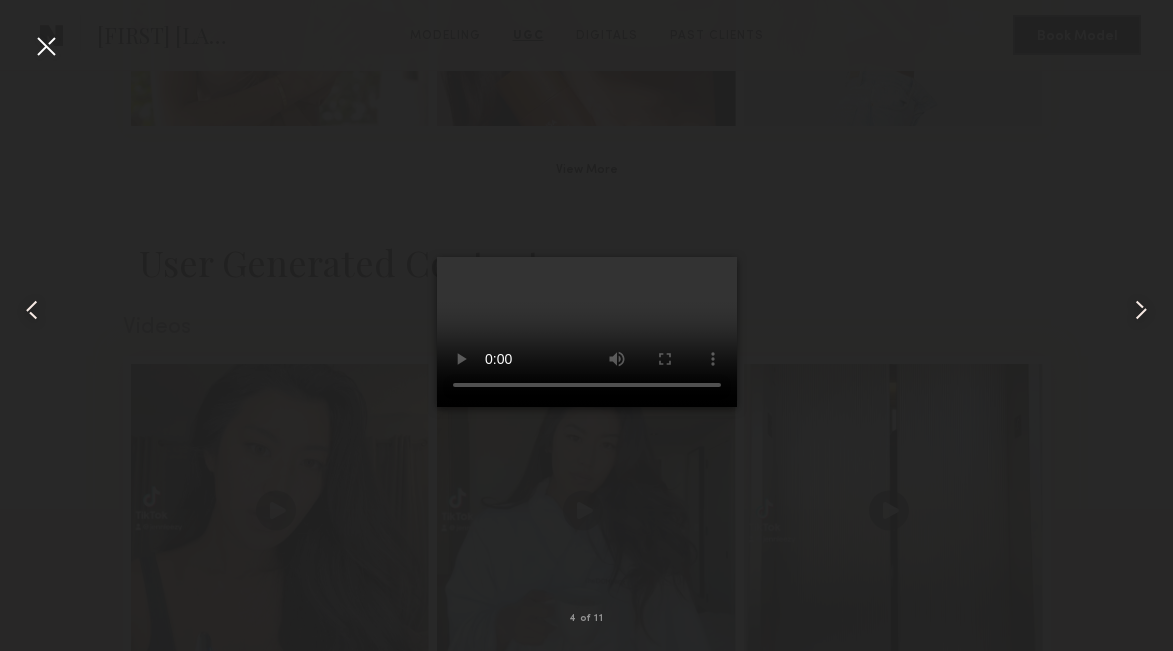 click at bounding box center (1141, 310) 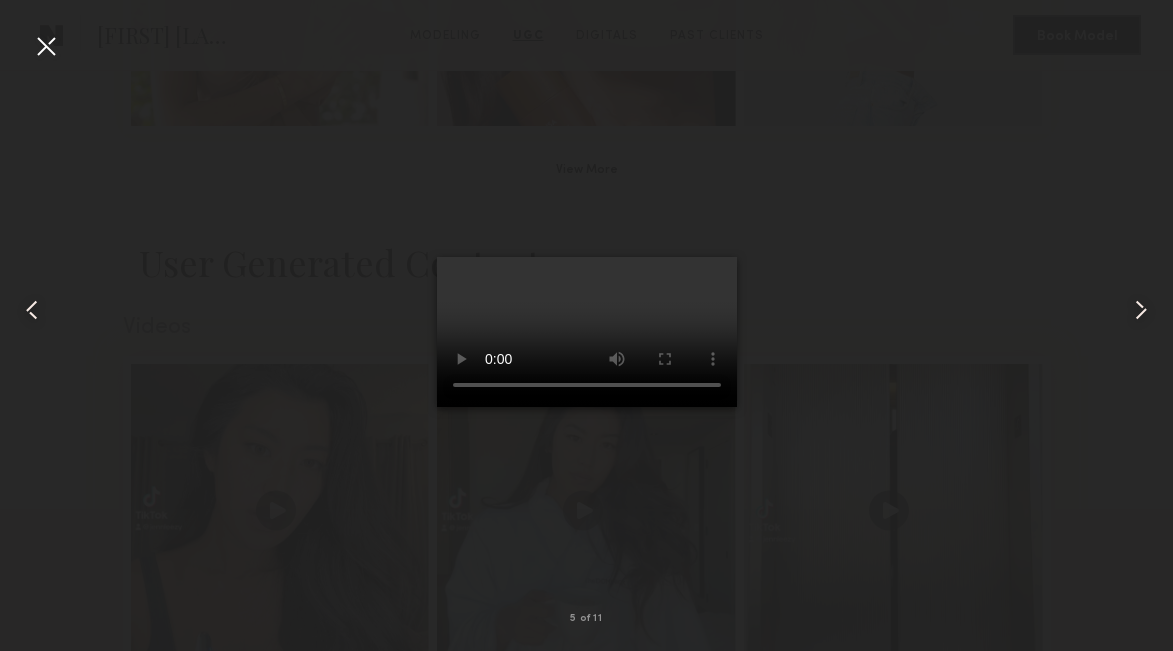 click at bounding box center [1141, 310] 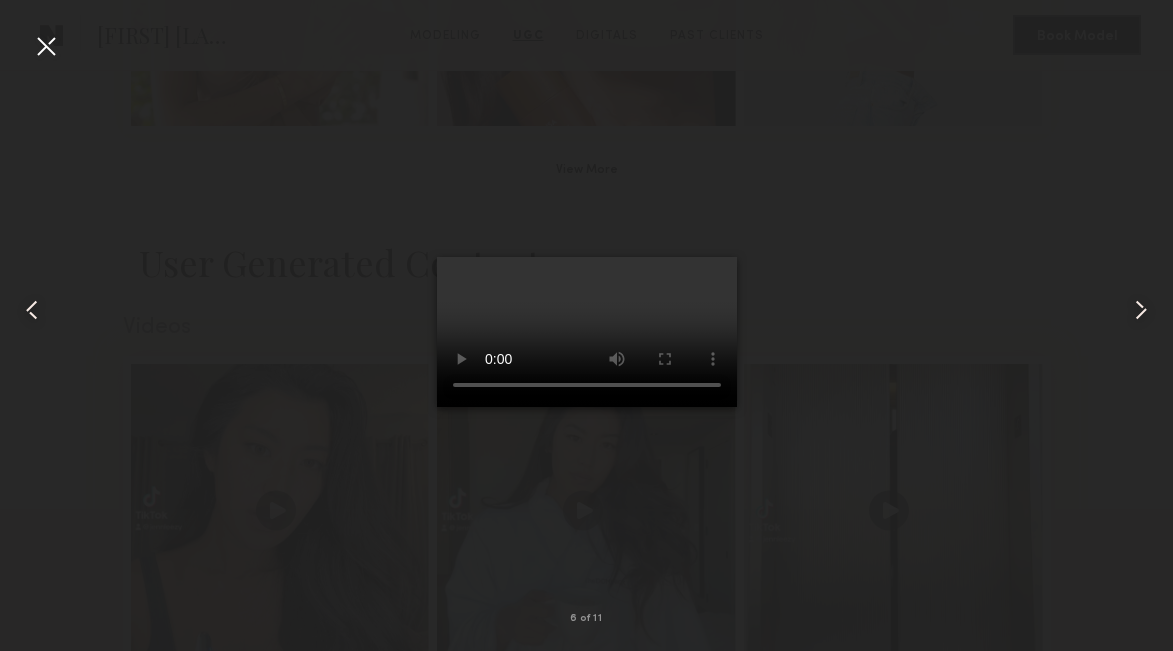 click at bounding box center (1141, 310) 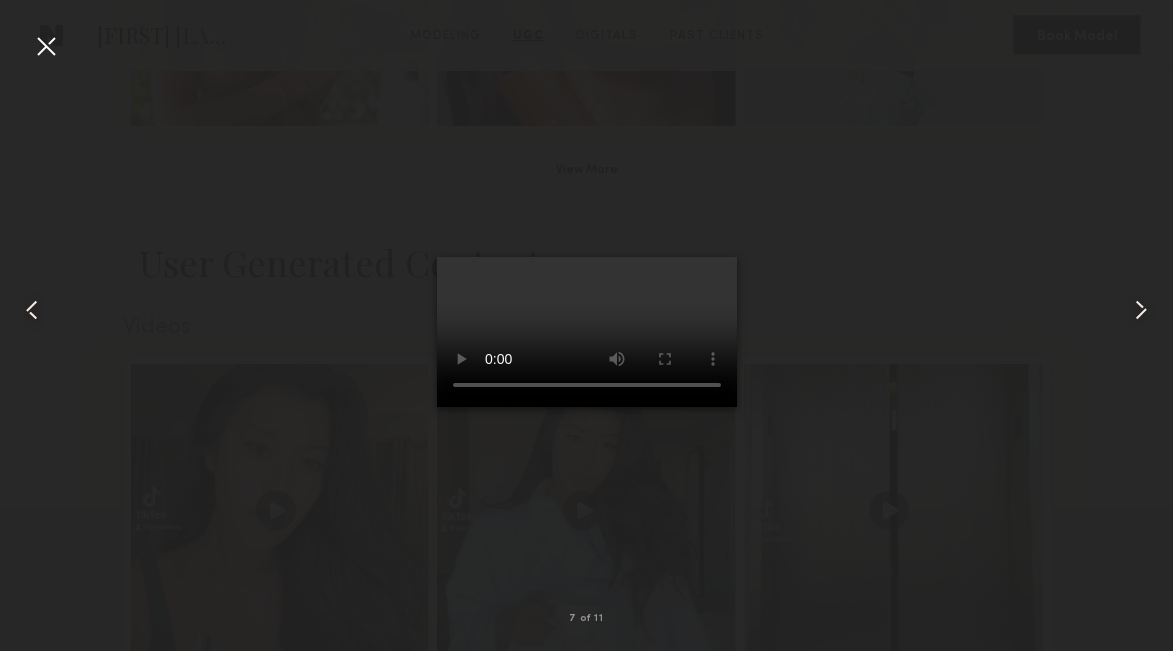 click at bounding box center [1141, 310] 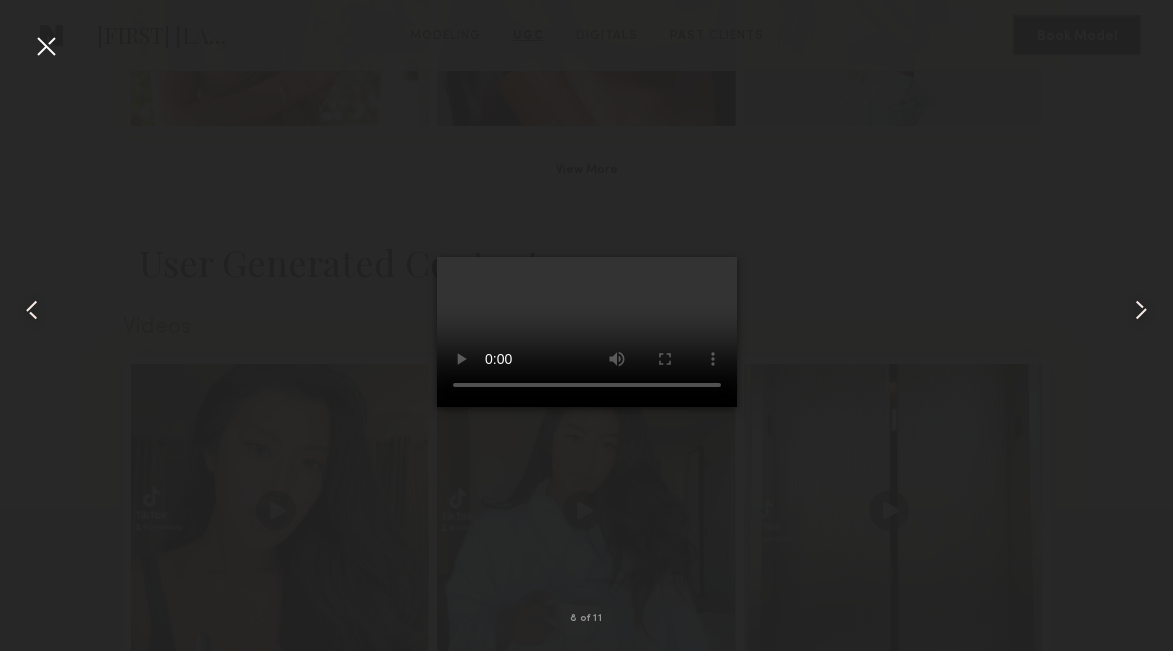 click at bounding box center [46, 46] 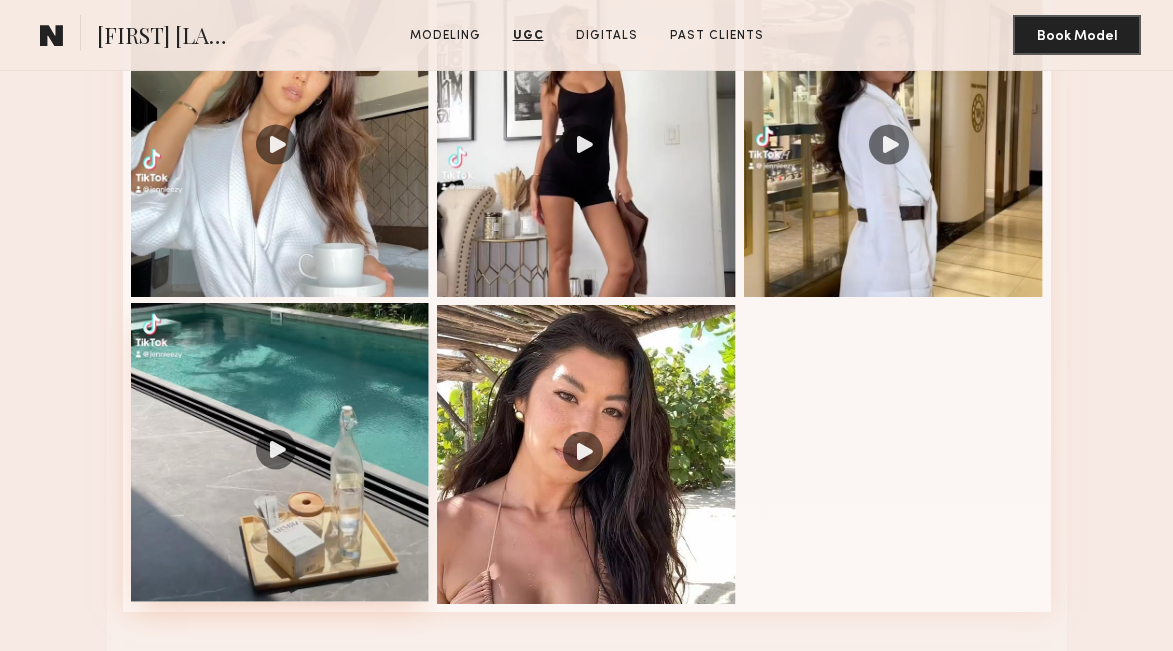 scroll, scrollTop: 2632, scrollLeft: 0, axis: vertical 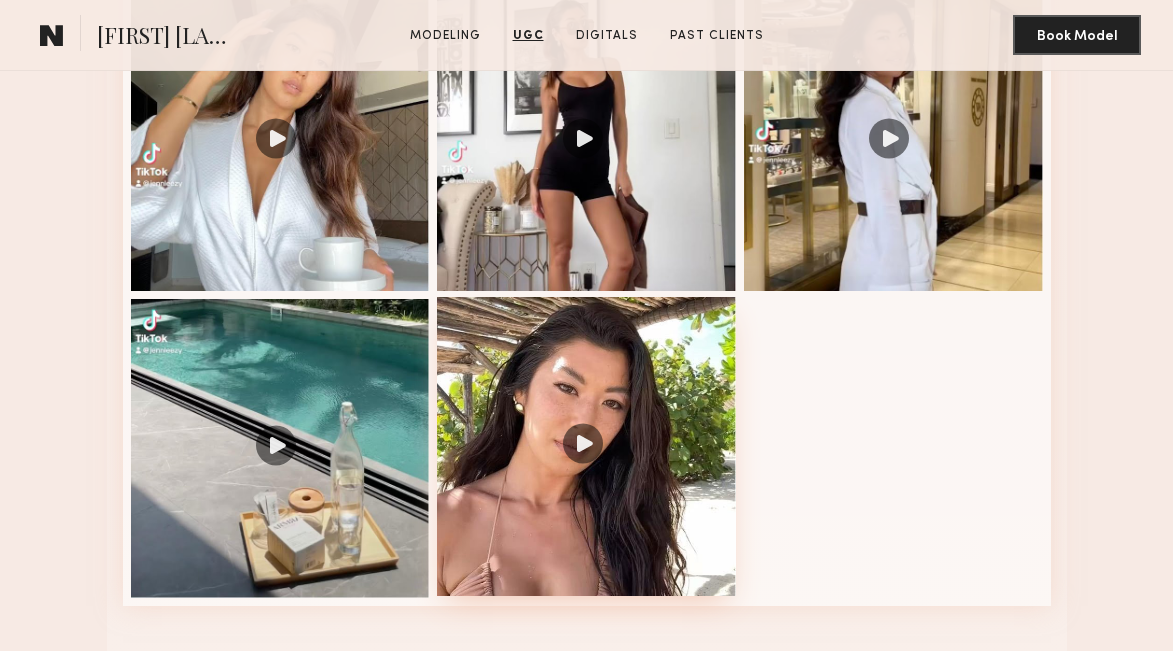 click at bounding box center [586, 446] 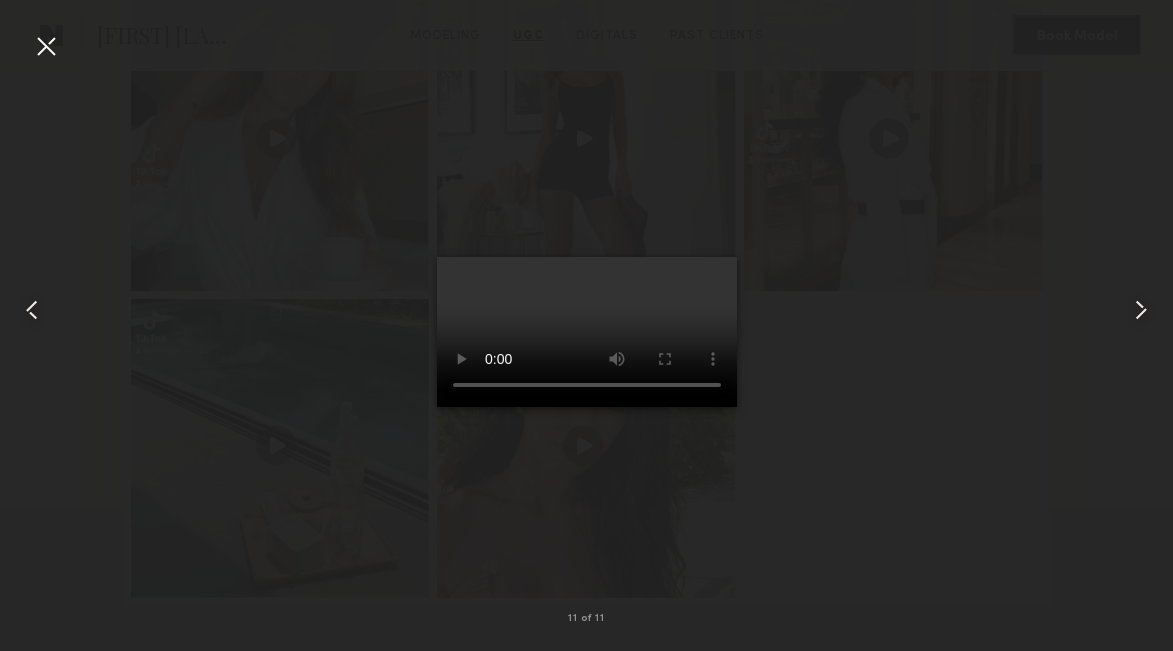 click at bounding box center [32, 310] 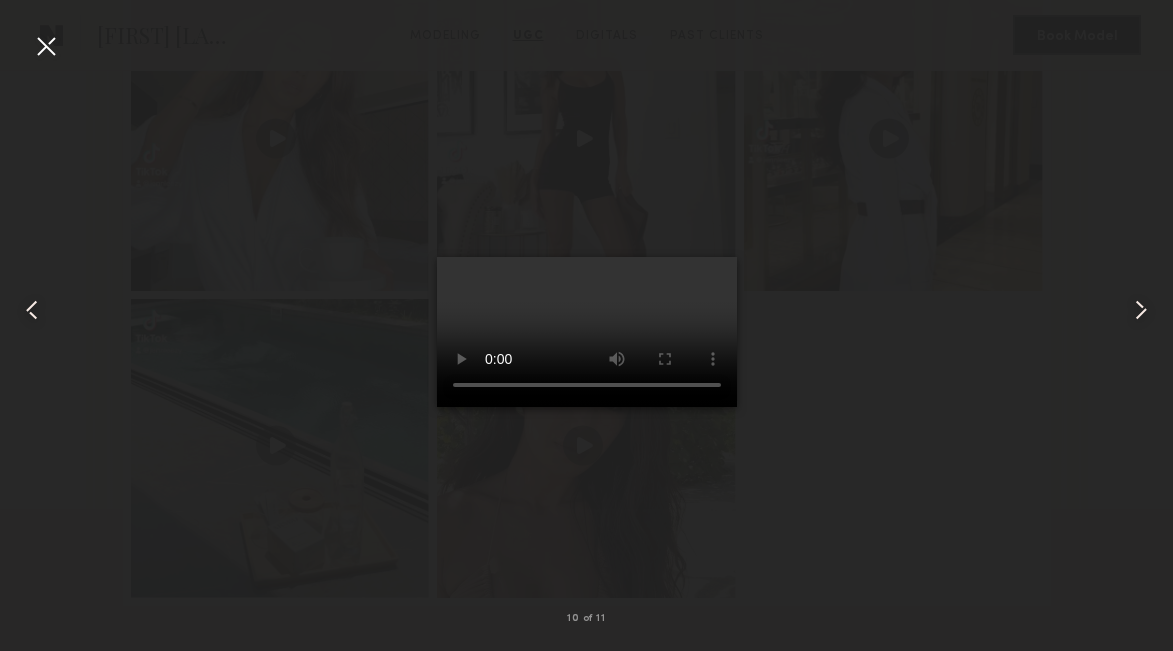 click at bounding box center [32, 310] 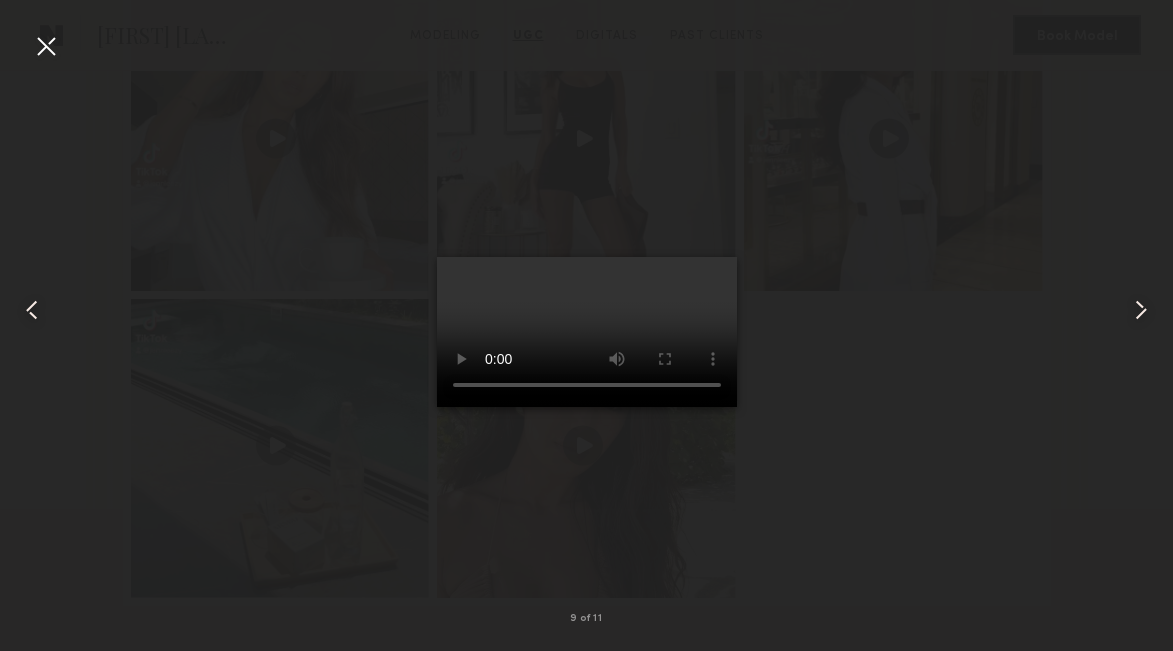 click at bounding box center [46, 46] 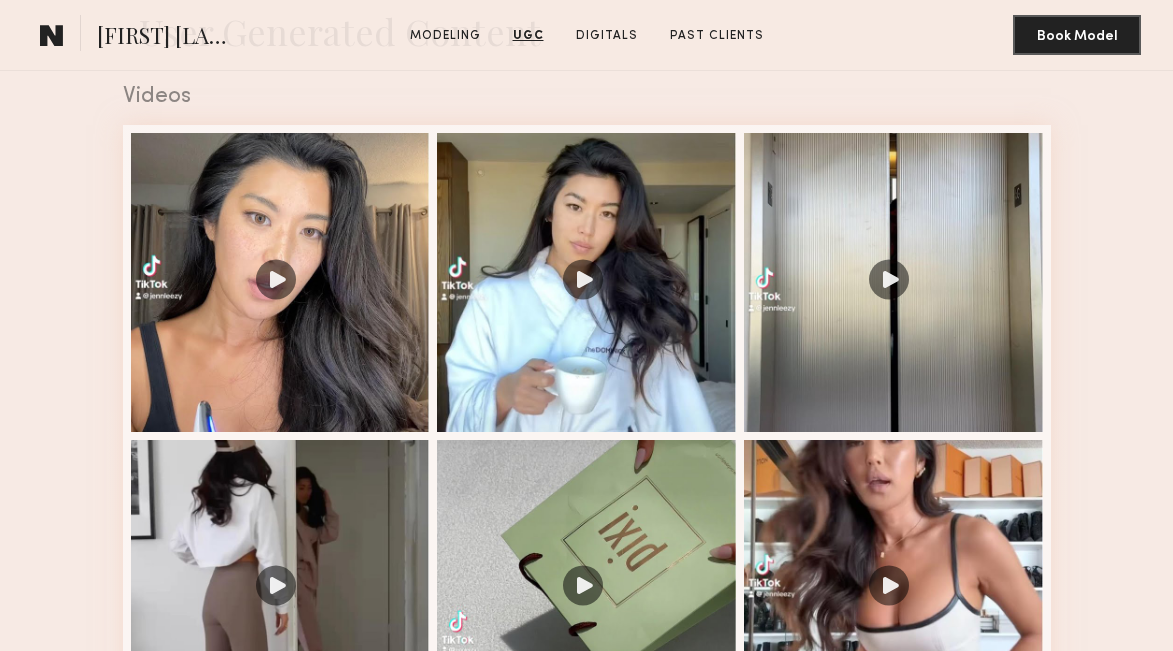 scroll, scrollTop: 1858, scrollLeft: 0, axis: vertical 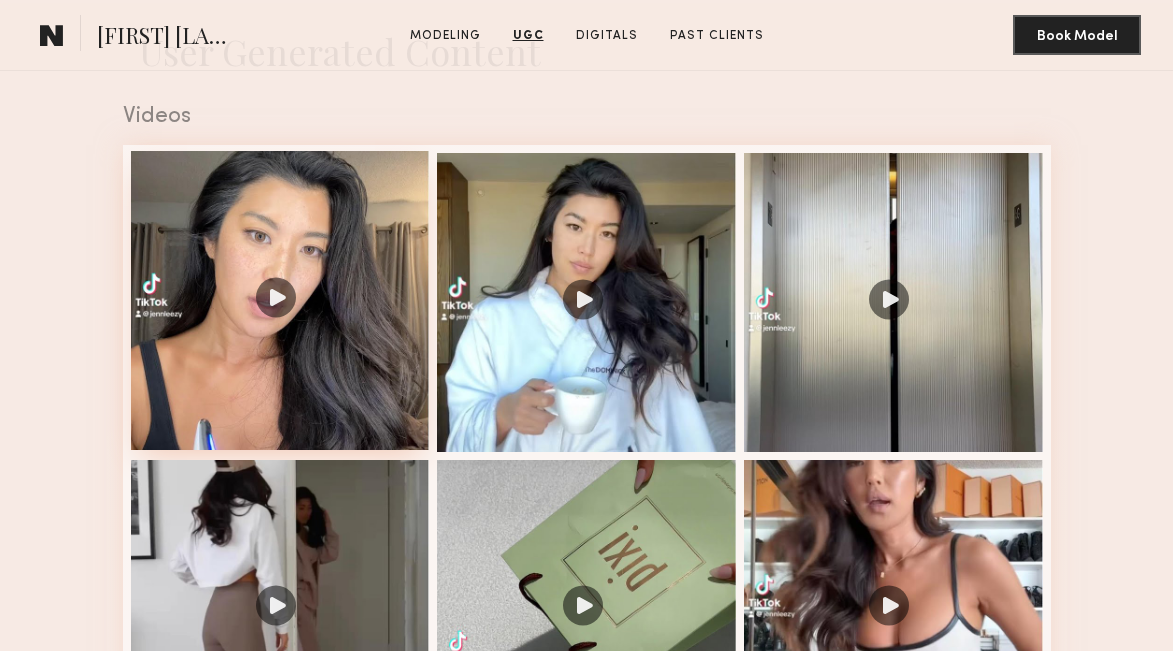 click at bounding box center (280, 300) 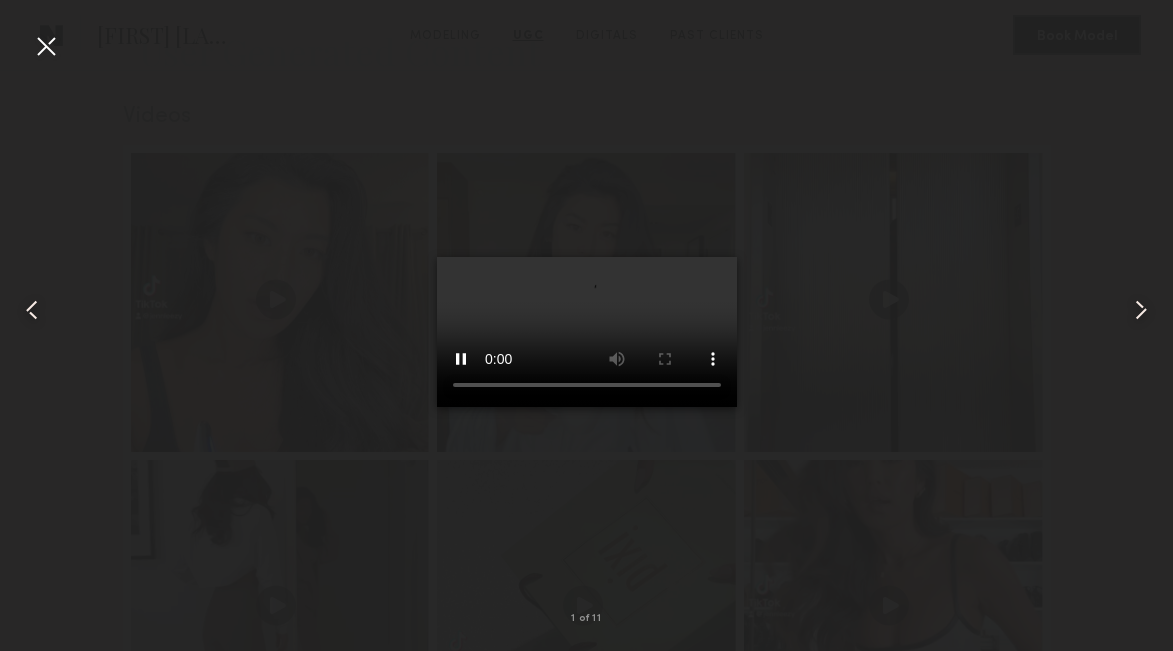 click at bounding box center [587, 332] 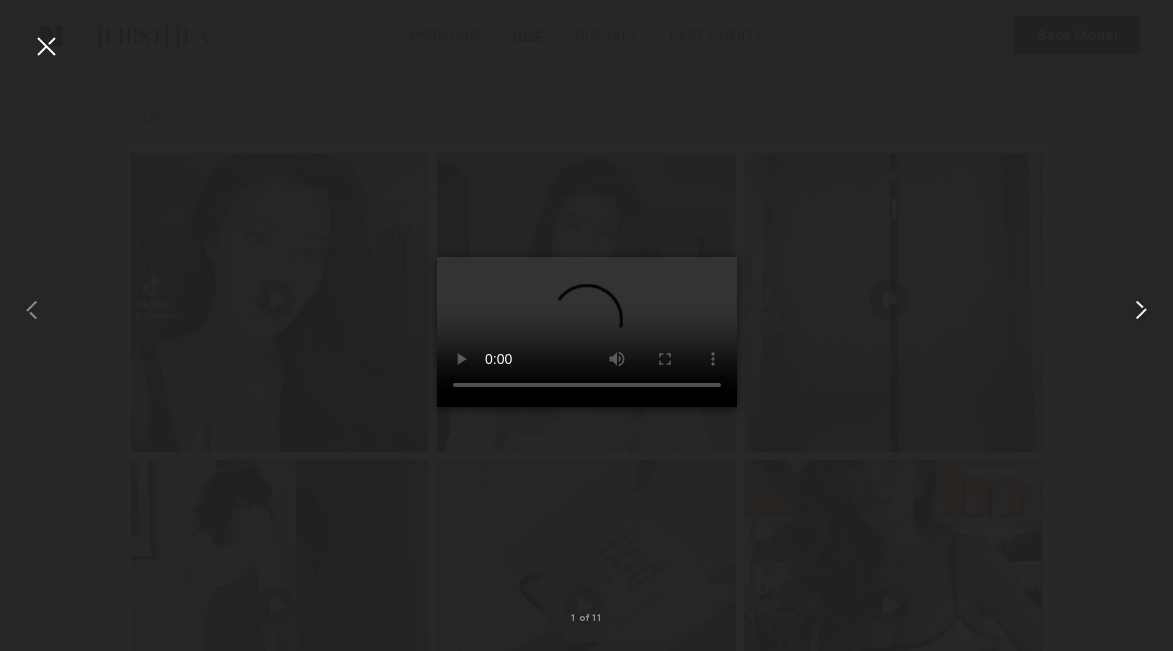 click at bounding box center (1141, 310) 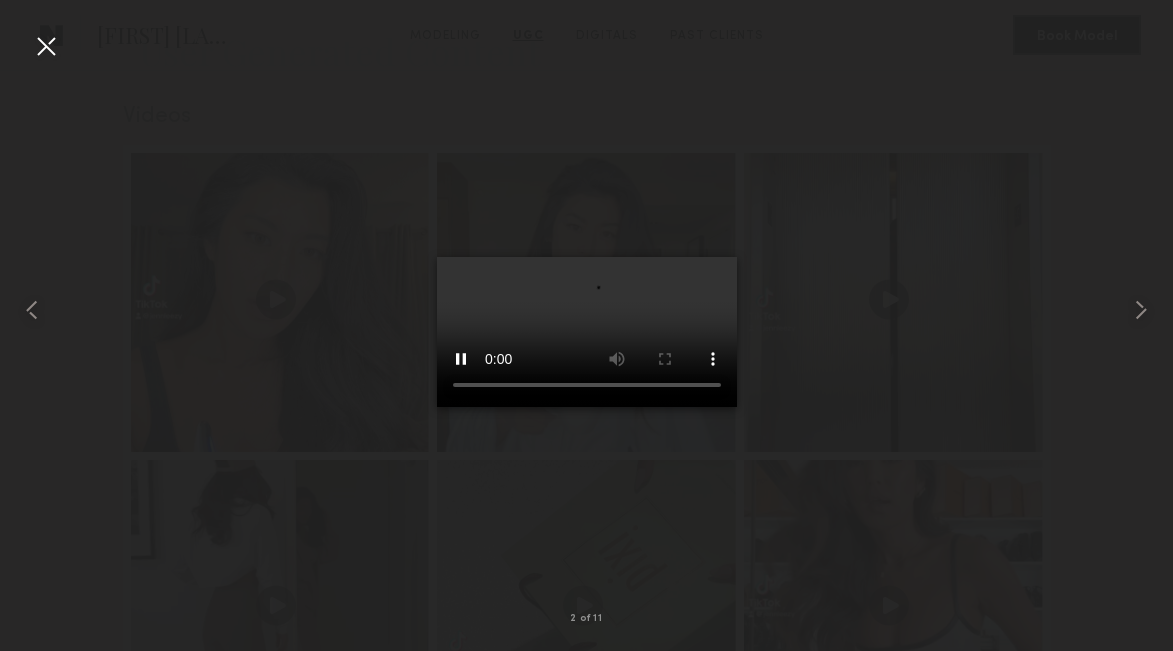 click at bounding box center (587, 332) 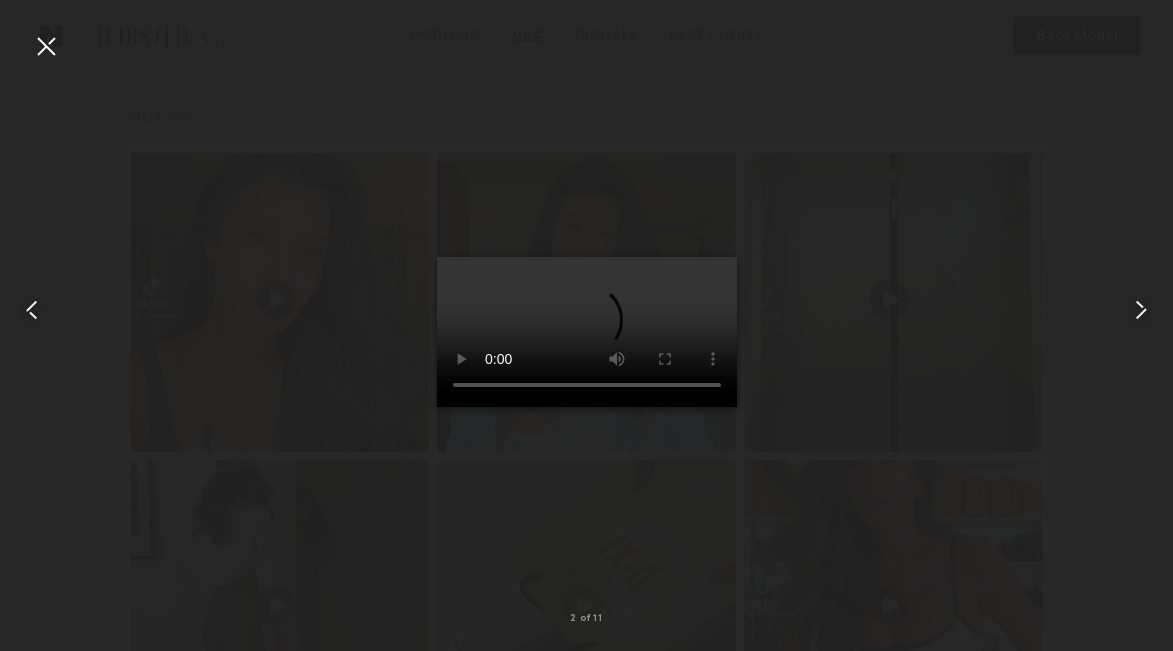 type 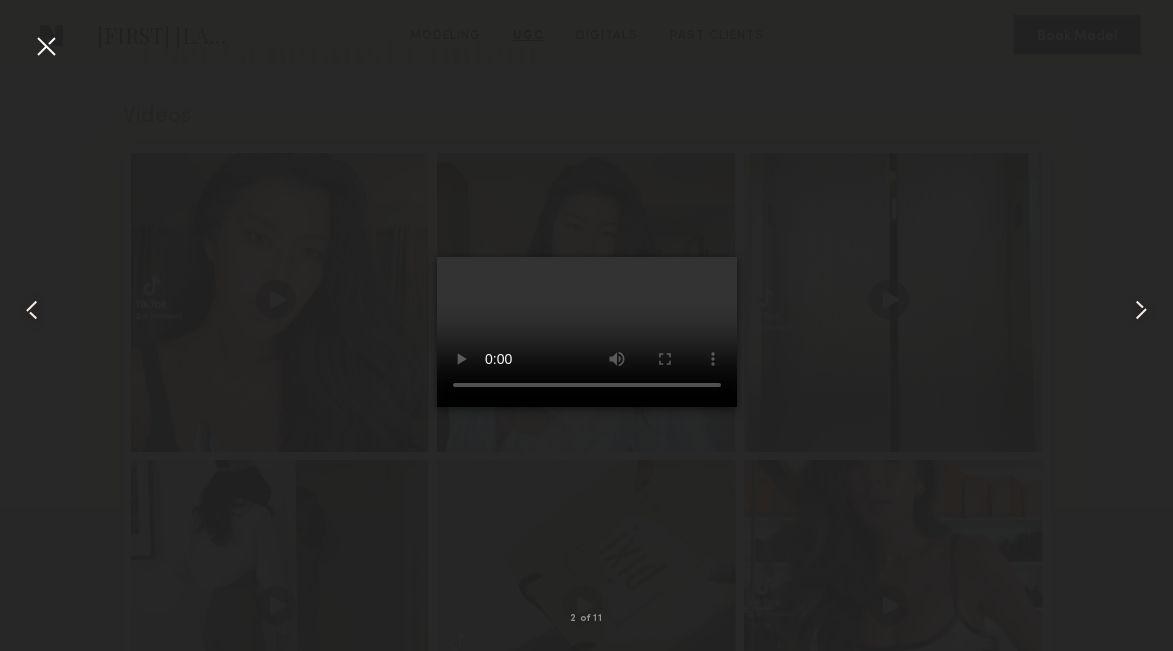 drag, startPoint x: 546, startPoint y: 562, endPoint x: 512, endPoint y: 562, distance: 34 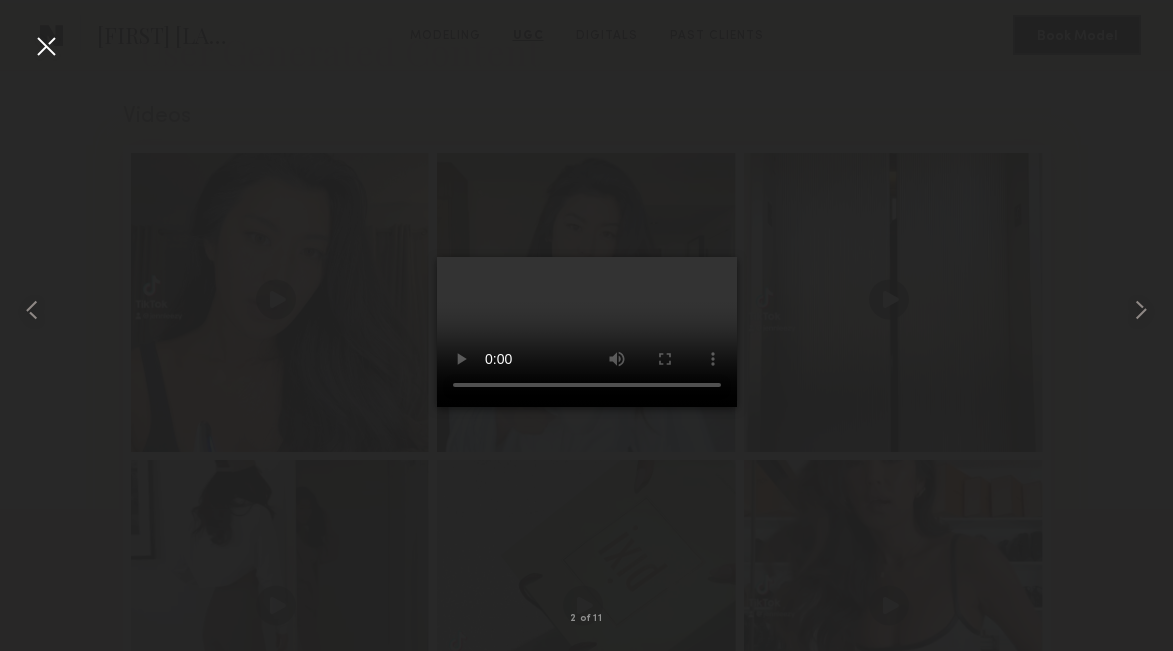 click at bounding box center (587, 332) 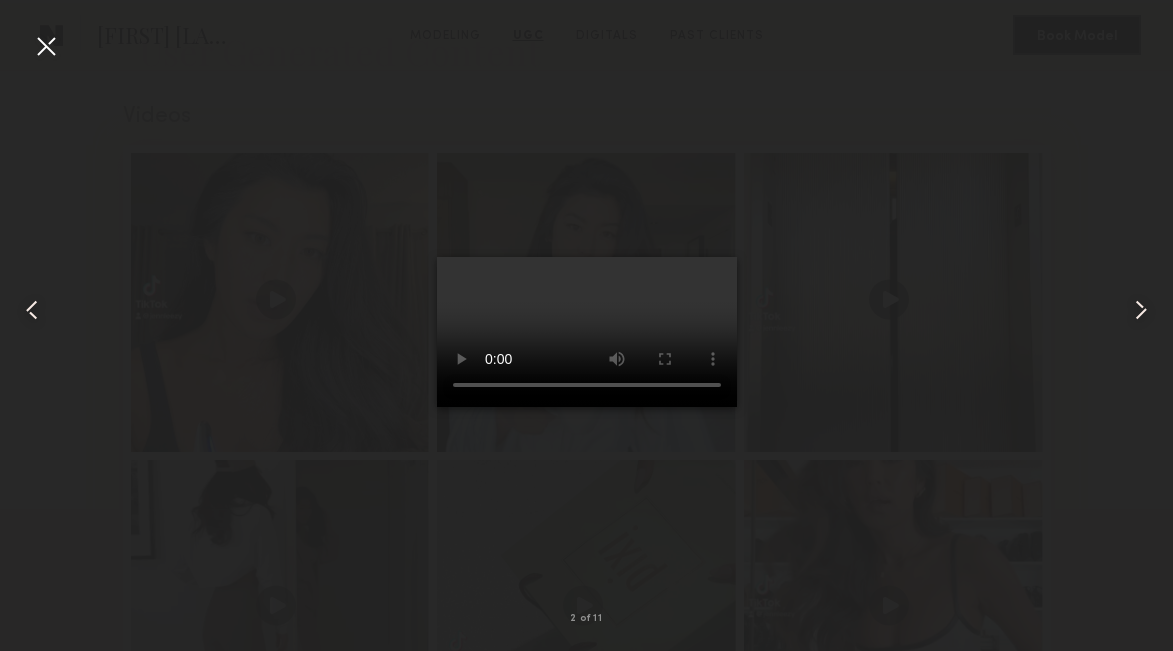click at bounding box center (587, 332) 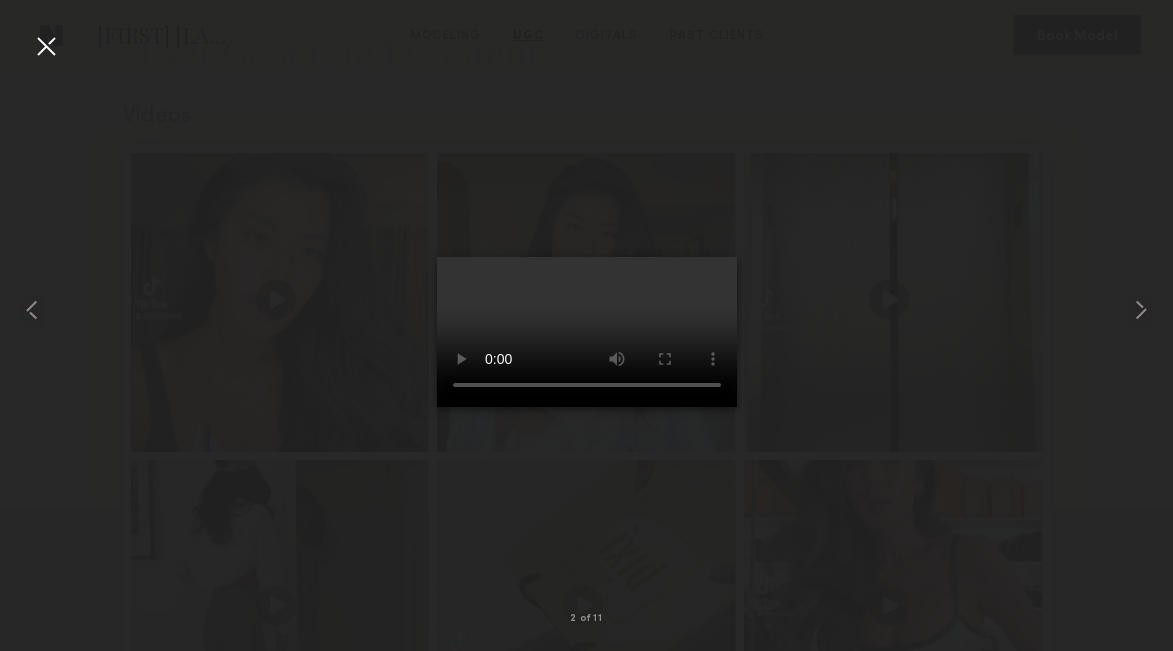 drag, startPoint x: 578, startPoint y: 564, endPoint x: 503, endPoint y: 564, distance: 75 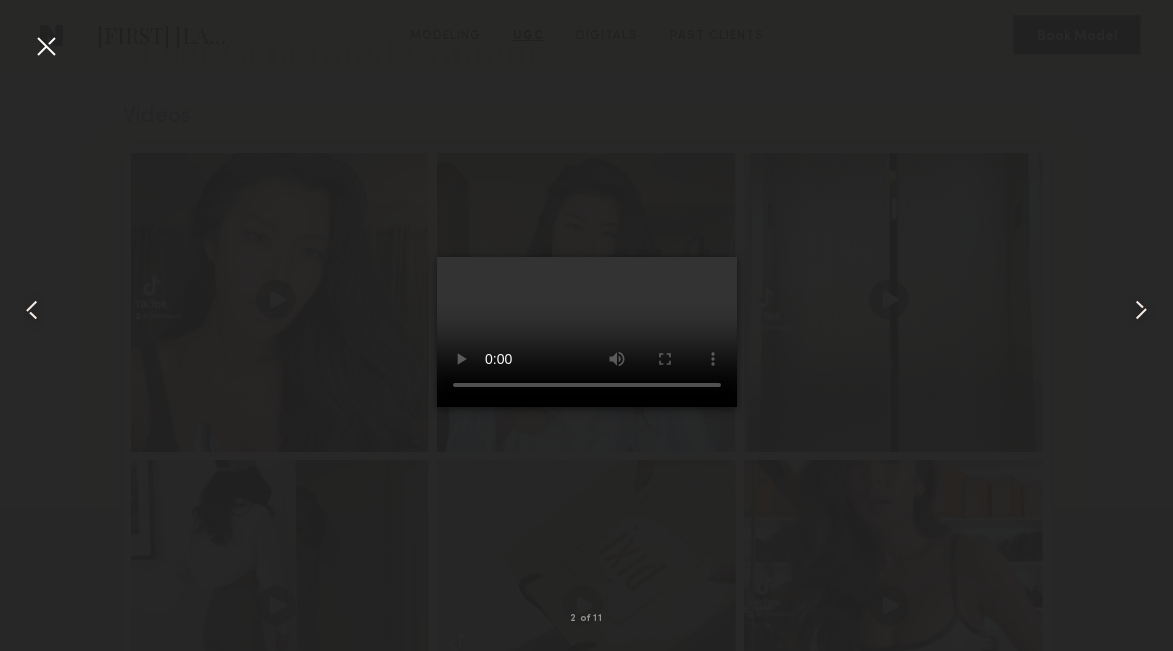 click at bounding box center (587, 332) 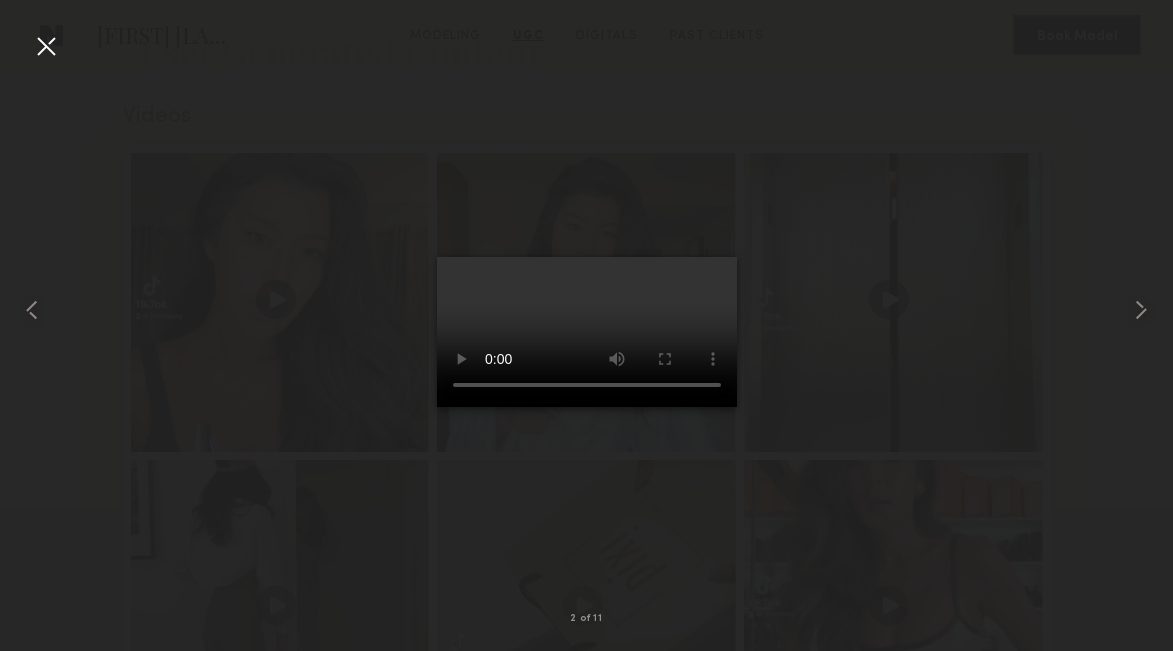 click at bounding box center (46, 46) 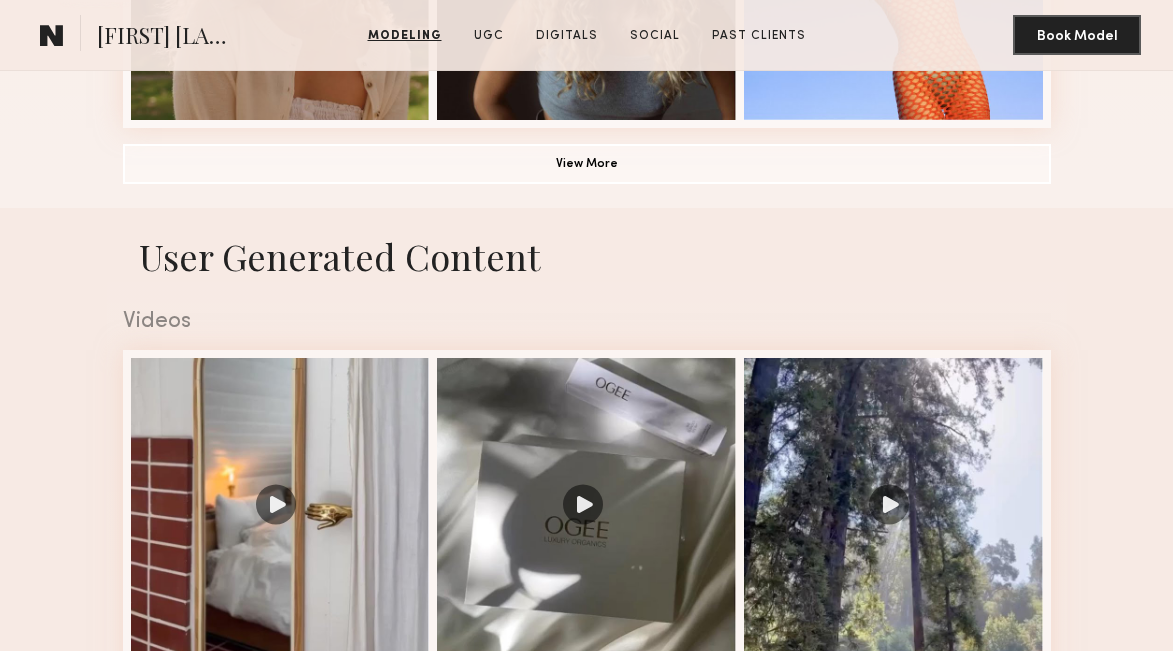scroll, scrollTop: 1749, scrollLeft: 0, axis: vertical 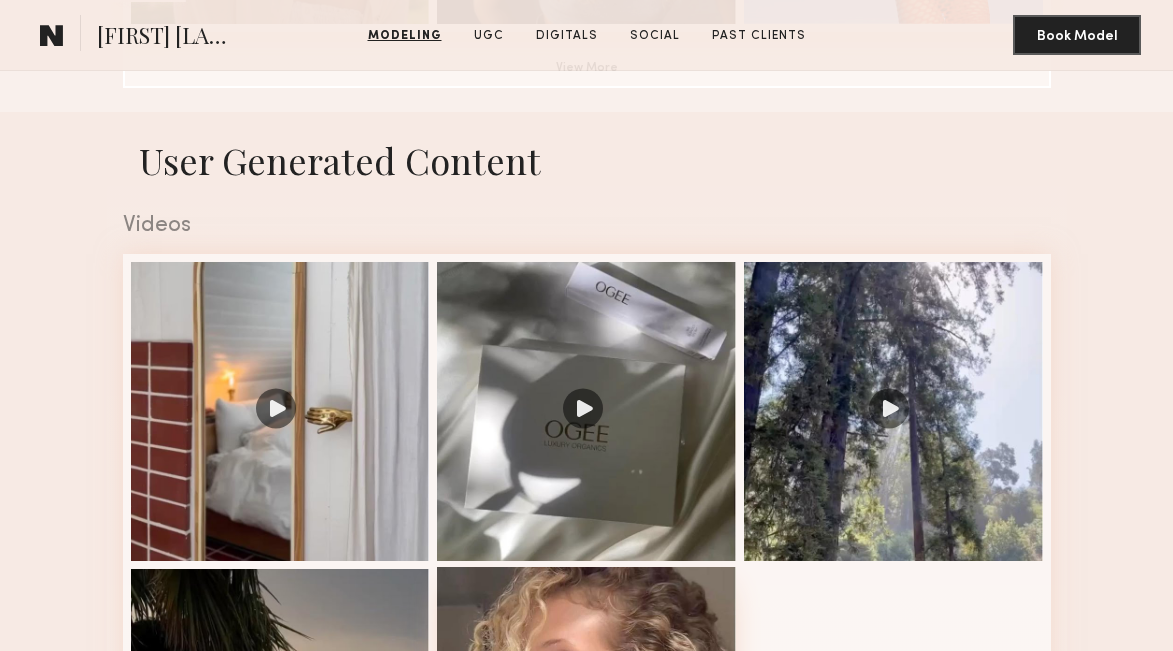click at bounding box center (586, 716) 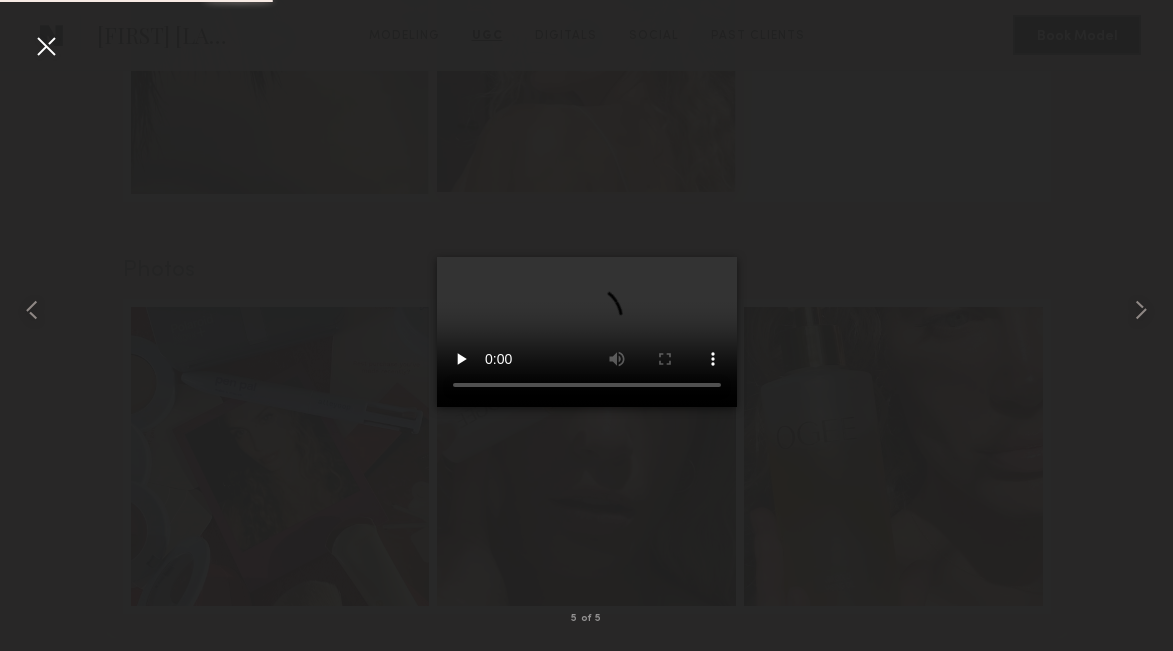 scroll, scrollTop: 2426, scrollLeft: 0, axis: vertical 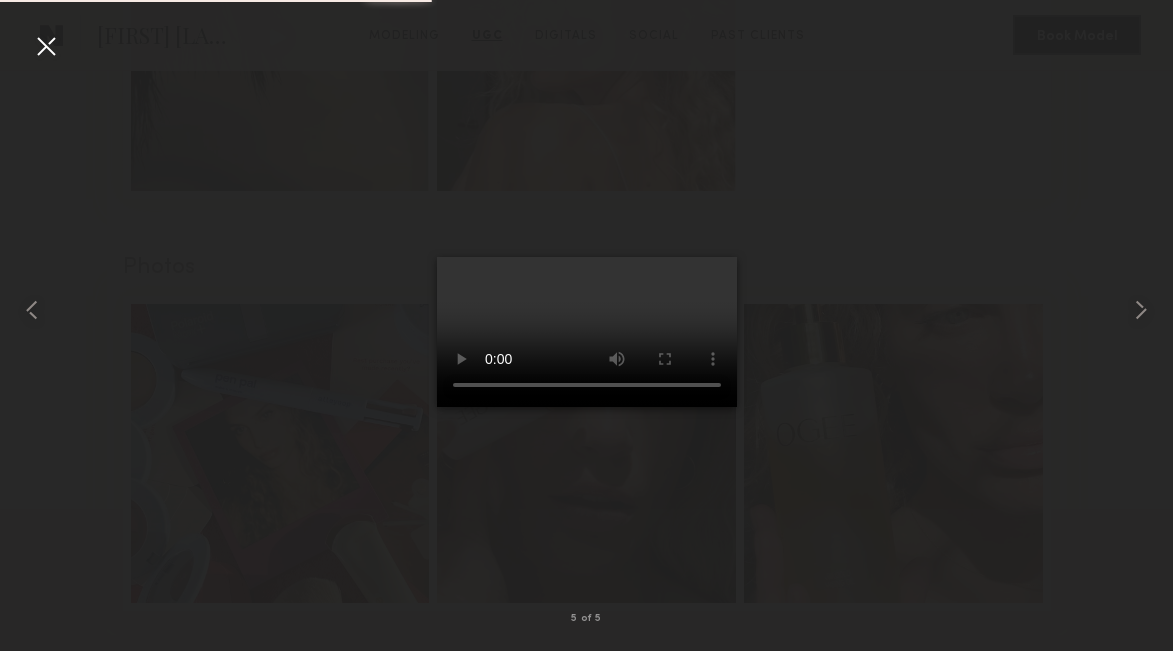 click at bounding box center [587, 332] 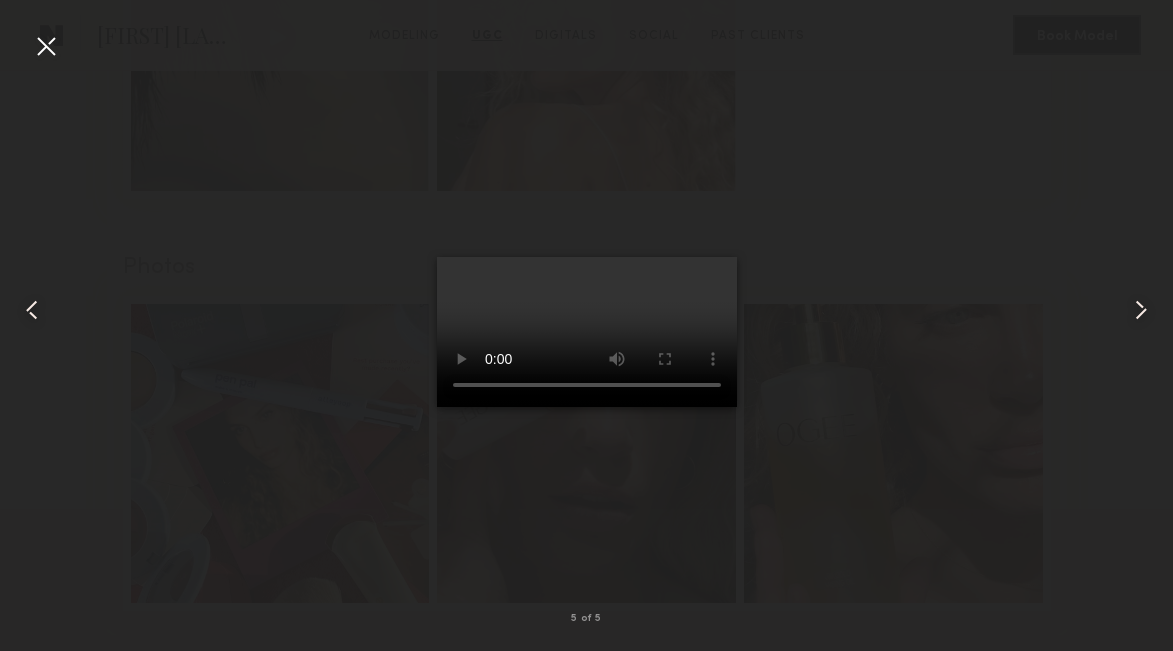 click at bounding box center (587, 332) 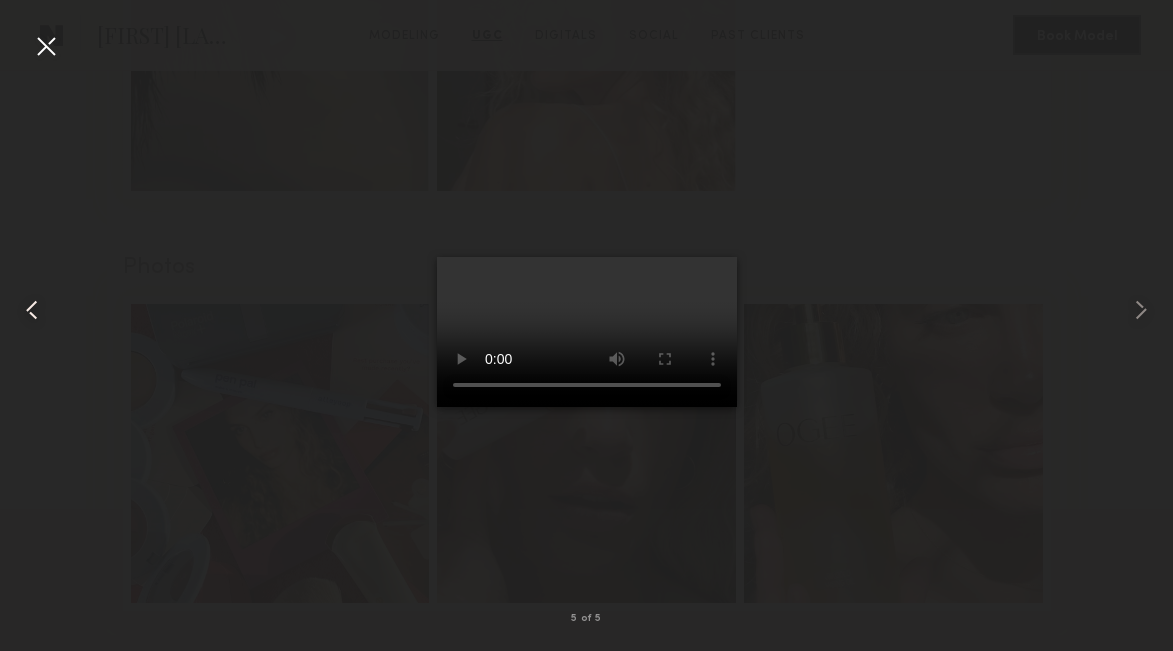 click at bounding box center (32, 310) 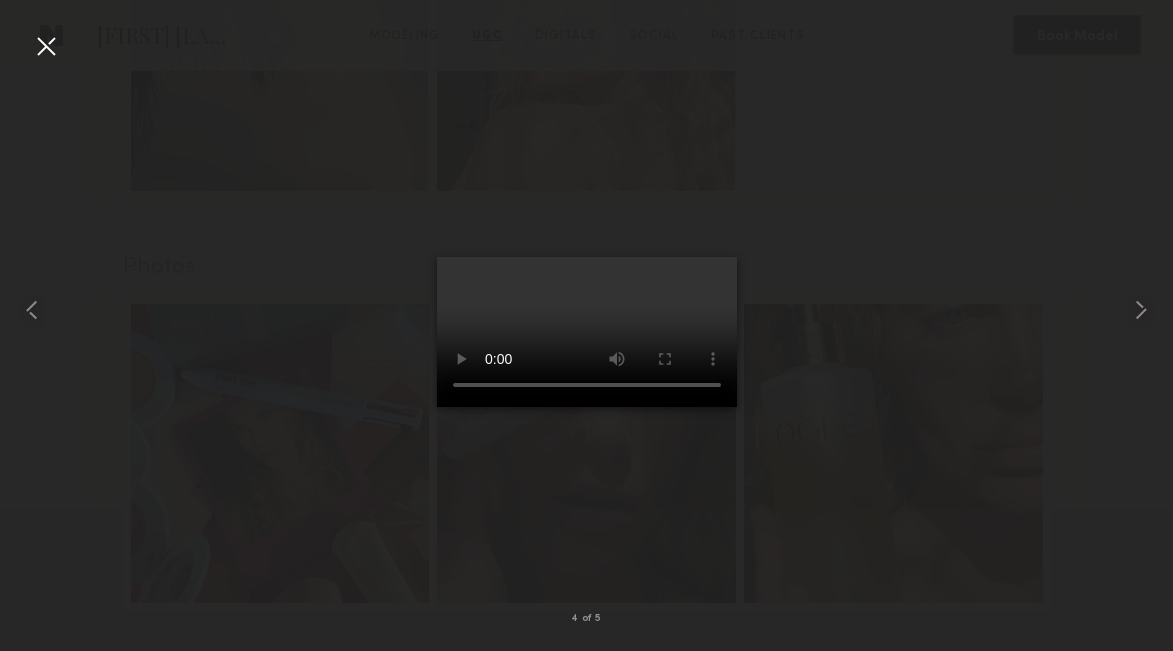 click at bounding box center [46, 46] 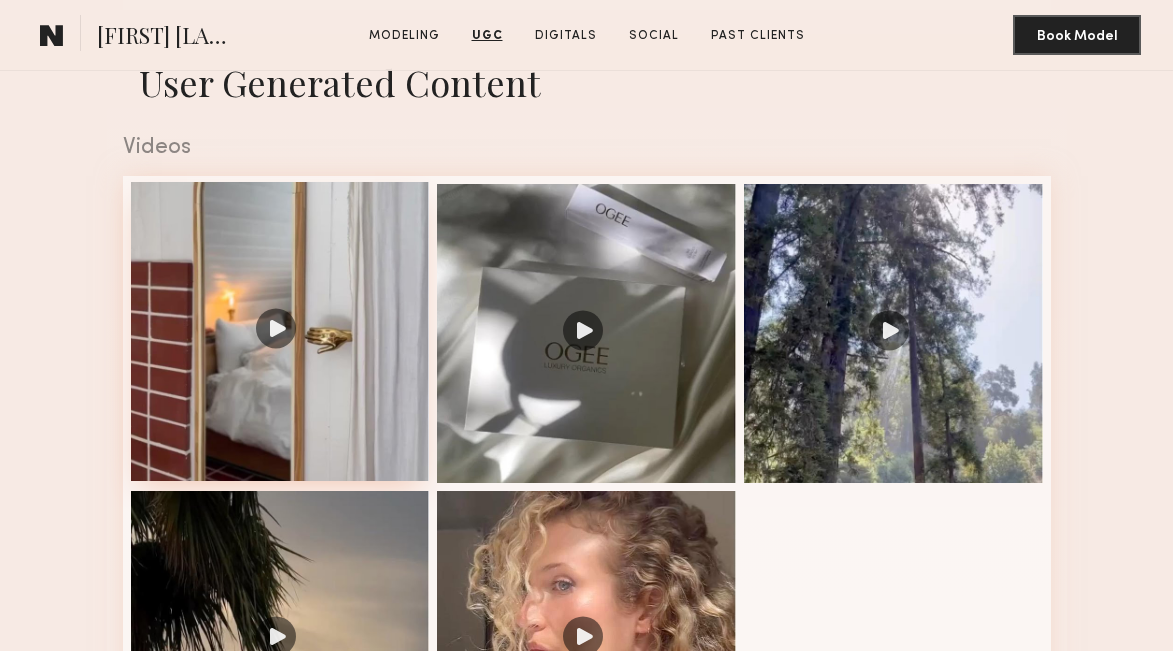 scroll, scrollTop: 1831, scrollLeft: 0, axis: vertical 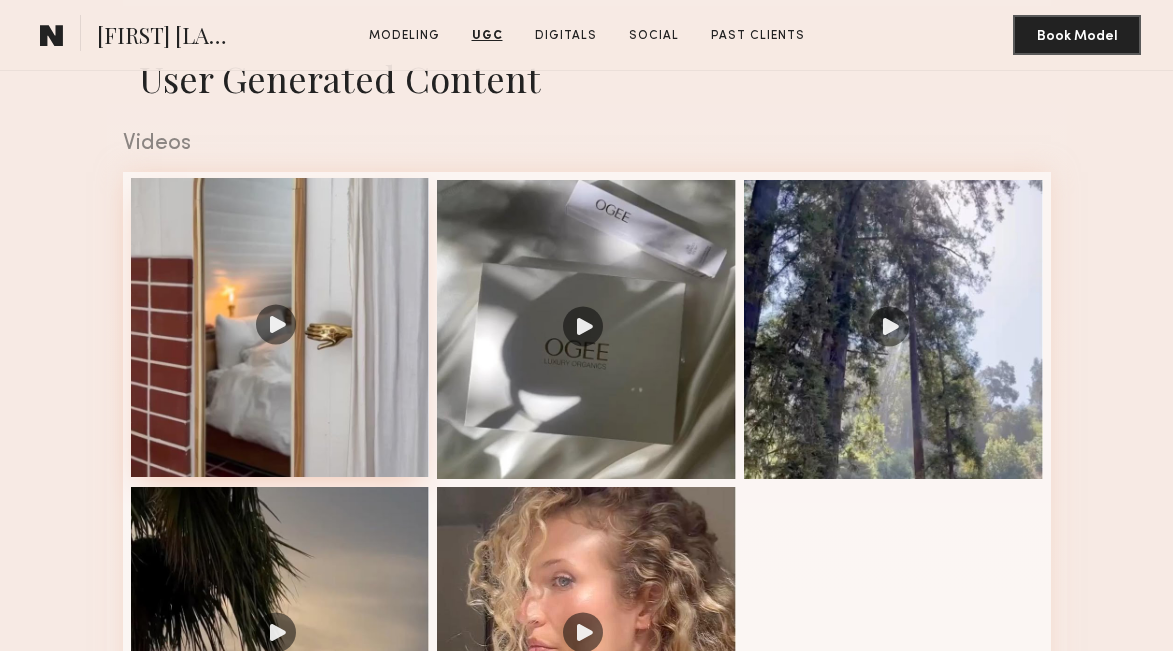 click at bounding box center [280, 327] 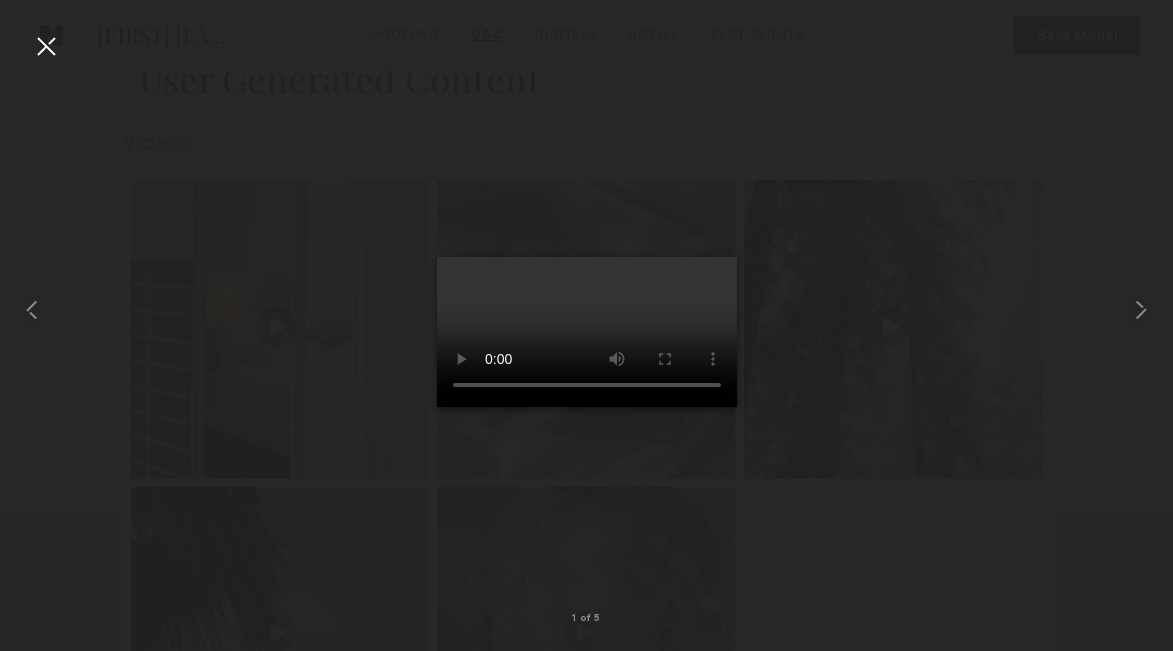 click at bounding box center [587, 332] 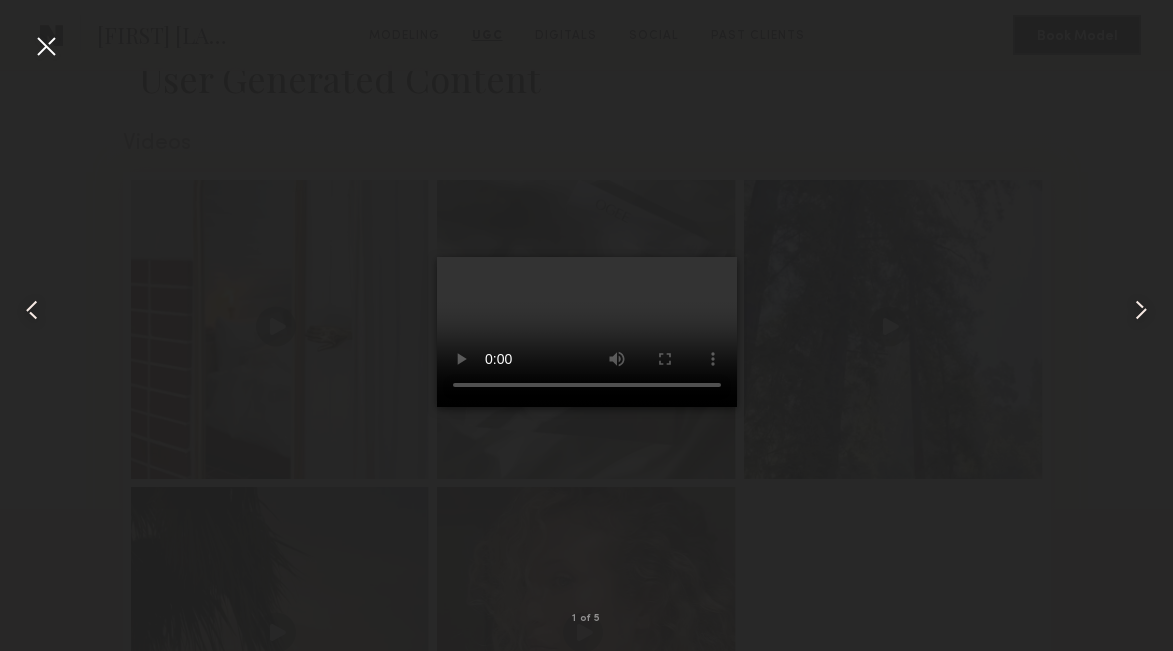 click at bounding box center (1141, 310) 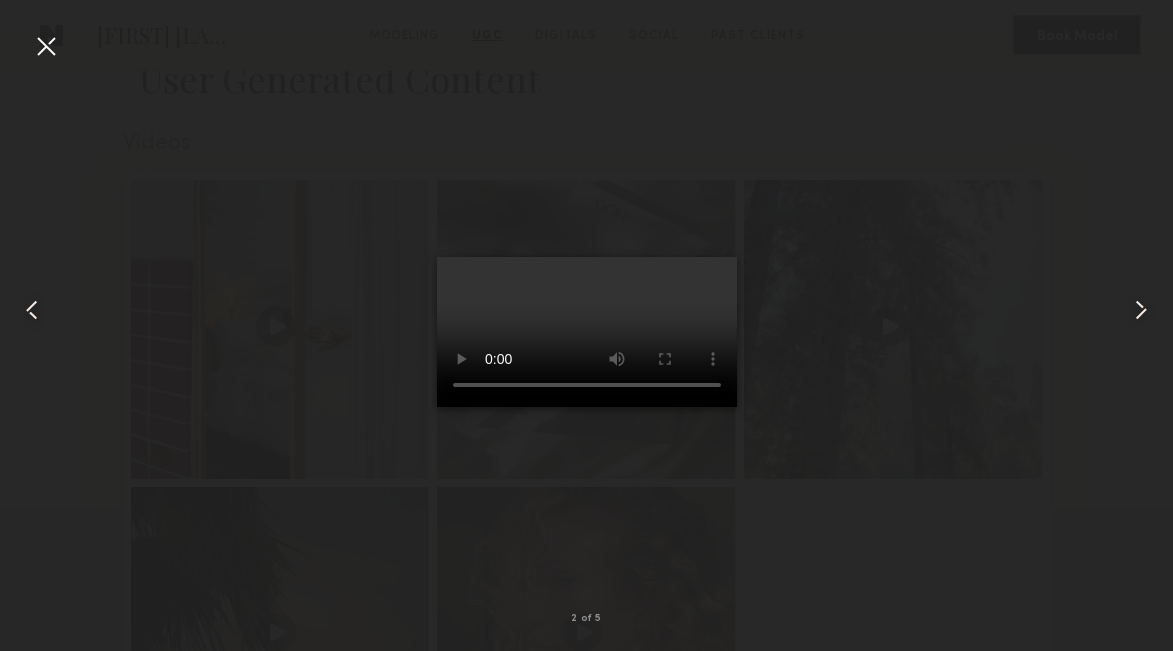 click at bounding box center [1141, 310] 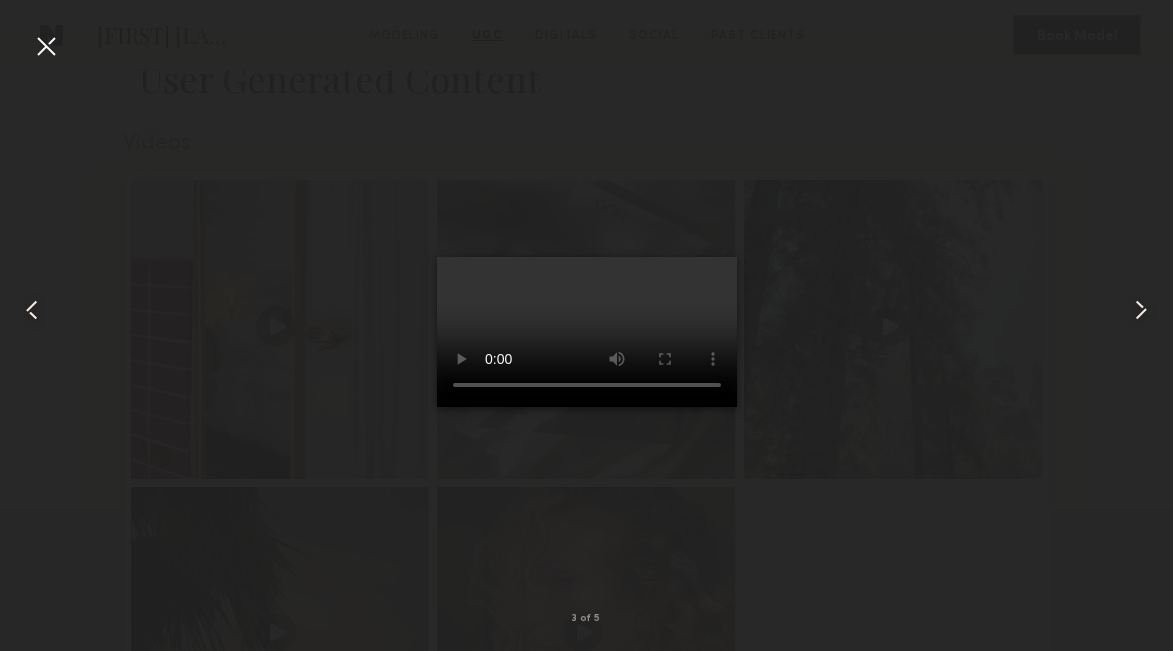 click at bounding box center [1141, 310] 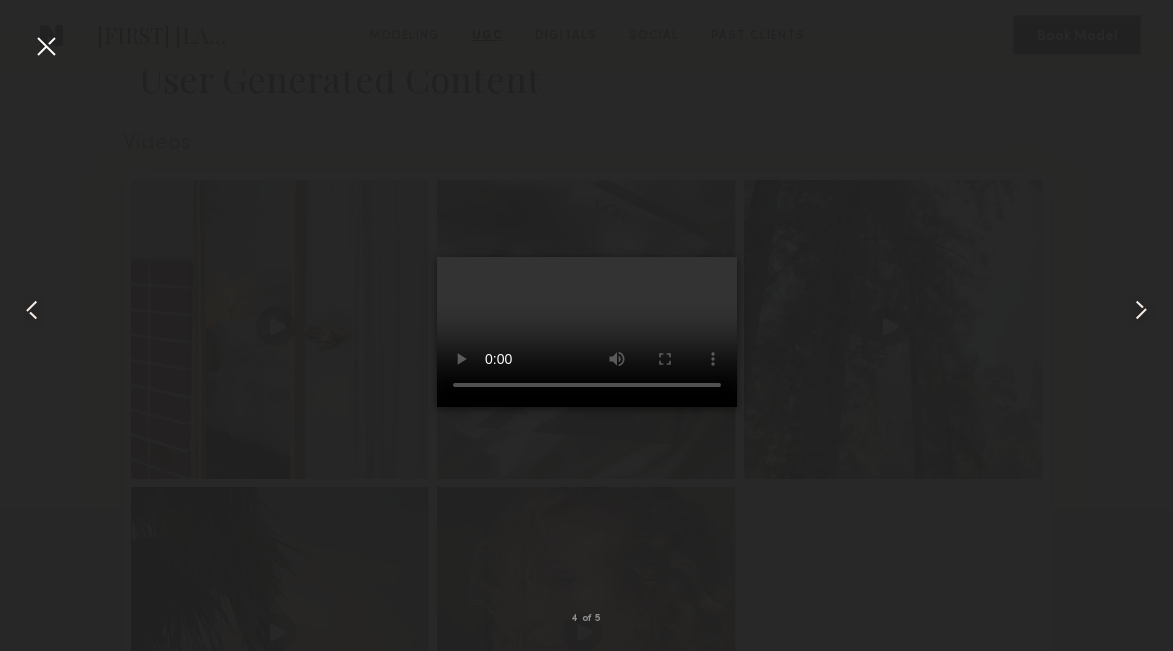 click at bounding box center [1141, 310] 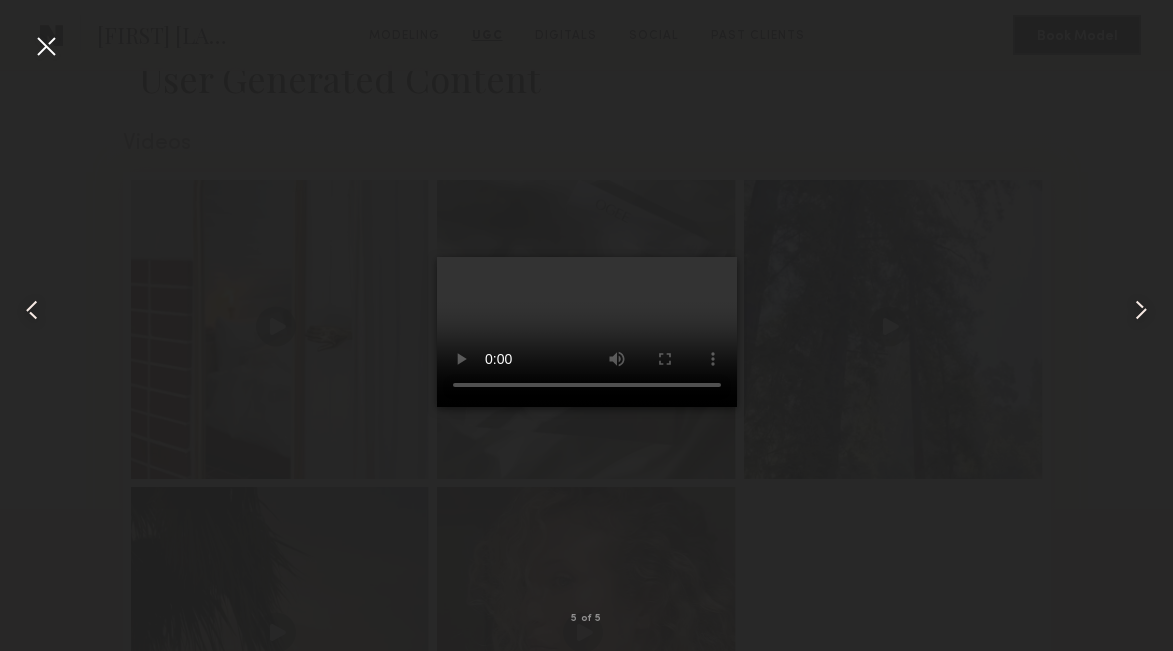 click at bounding box center (587, 332) 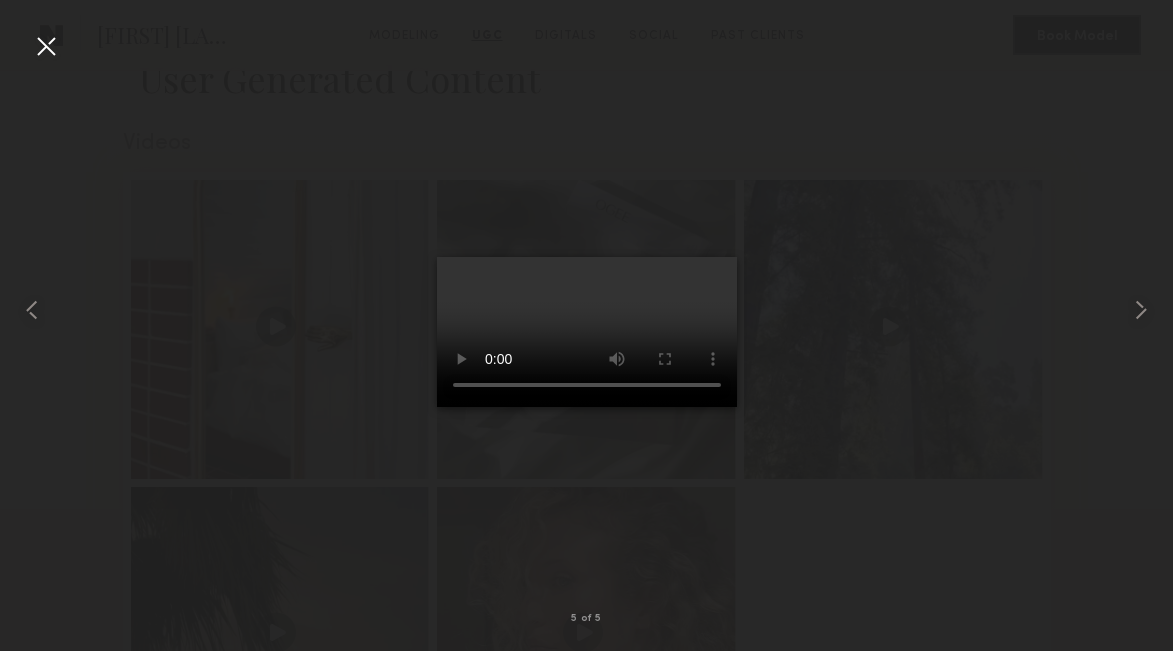 type 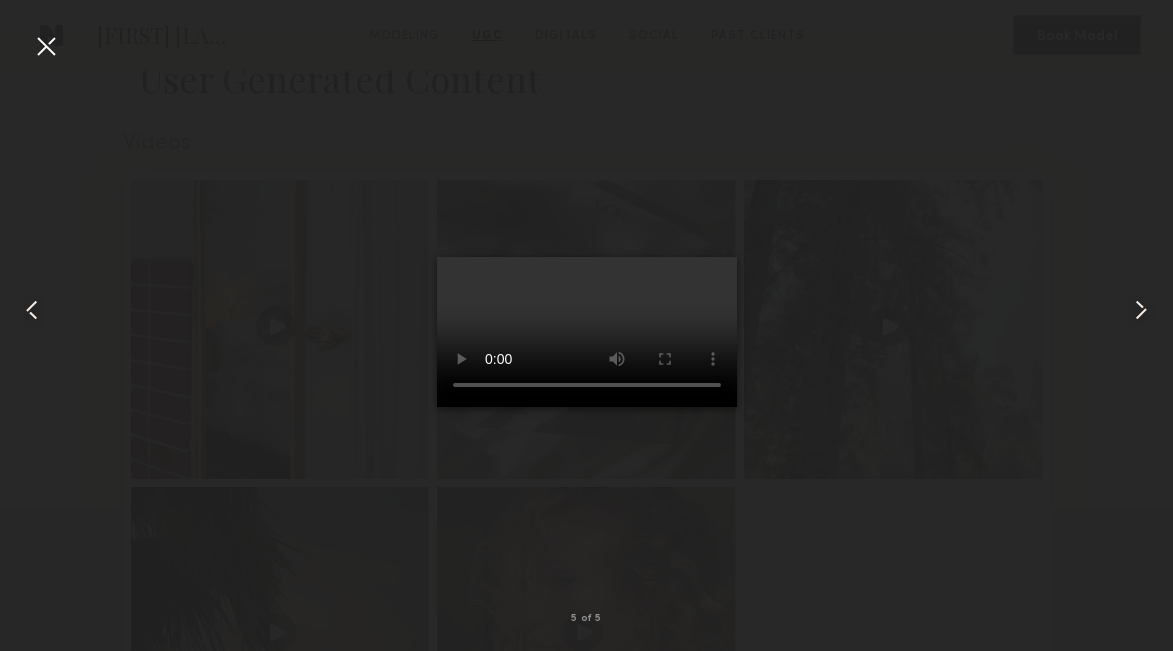 click at bounding box center (587, 332) 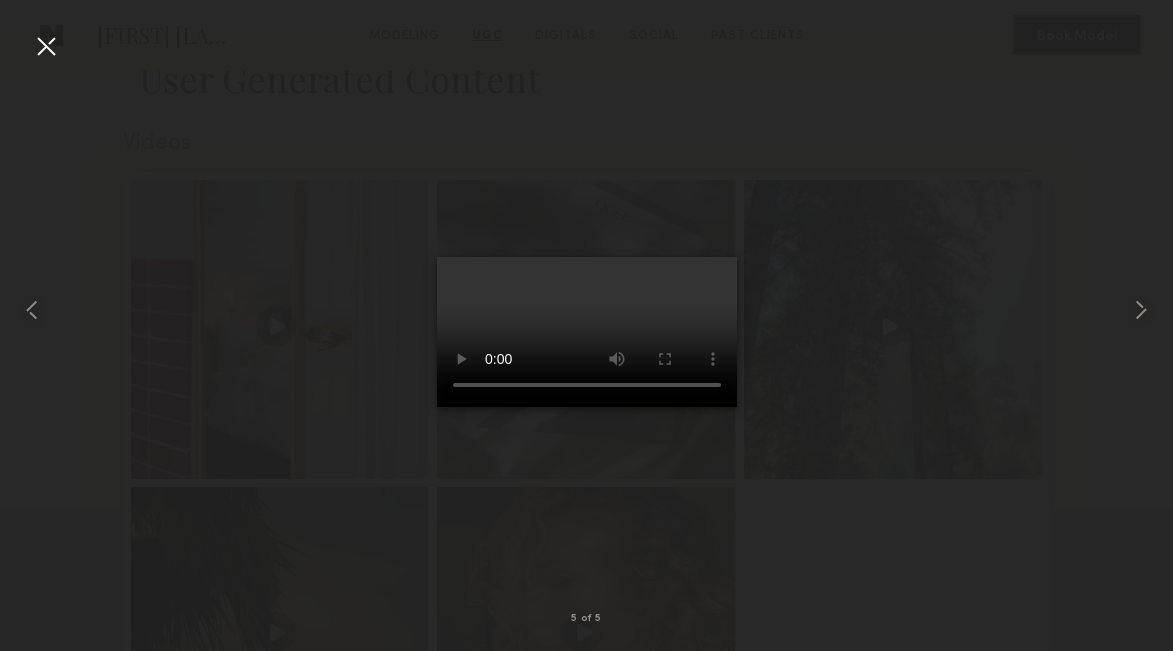 click at bounding box center [587, 332] 